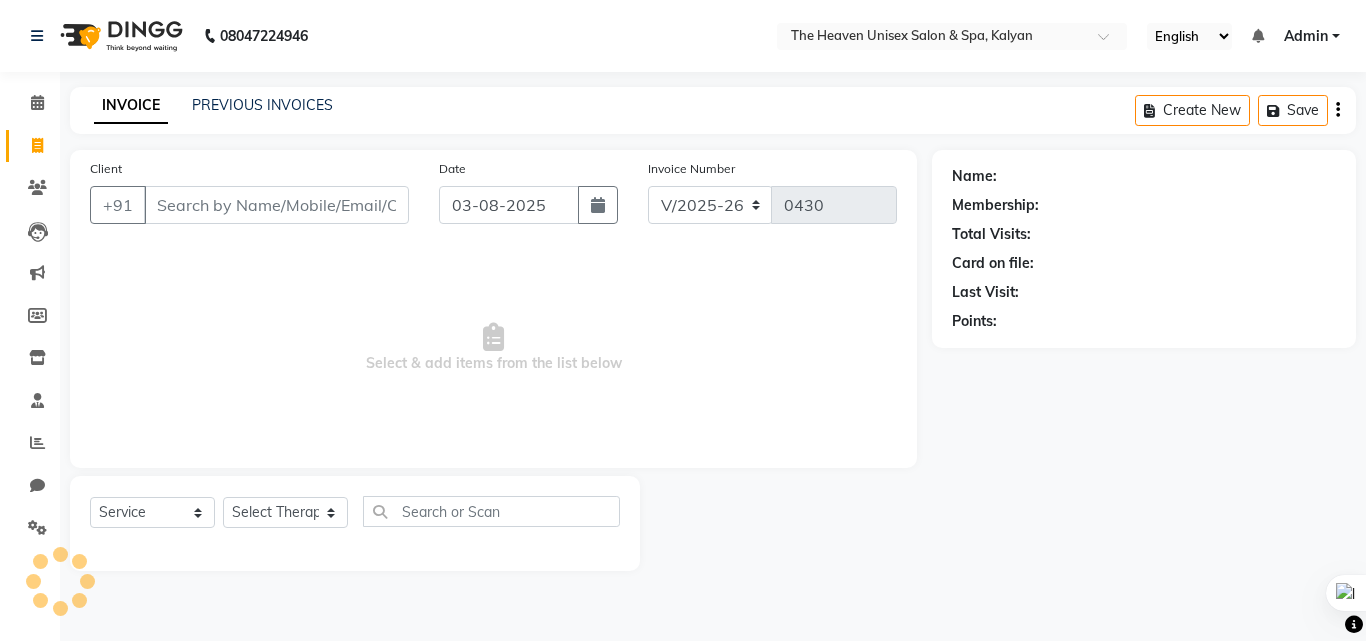 select on "8417" 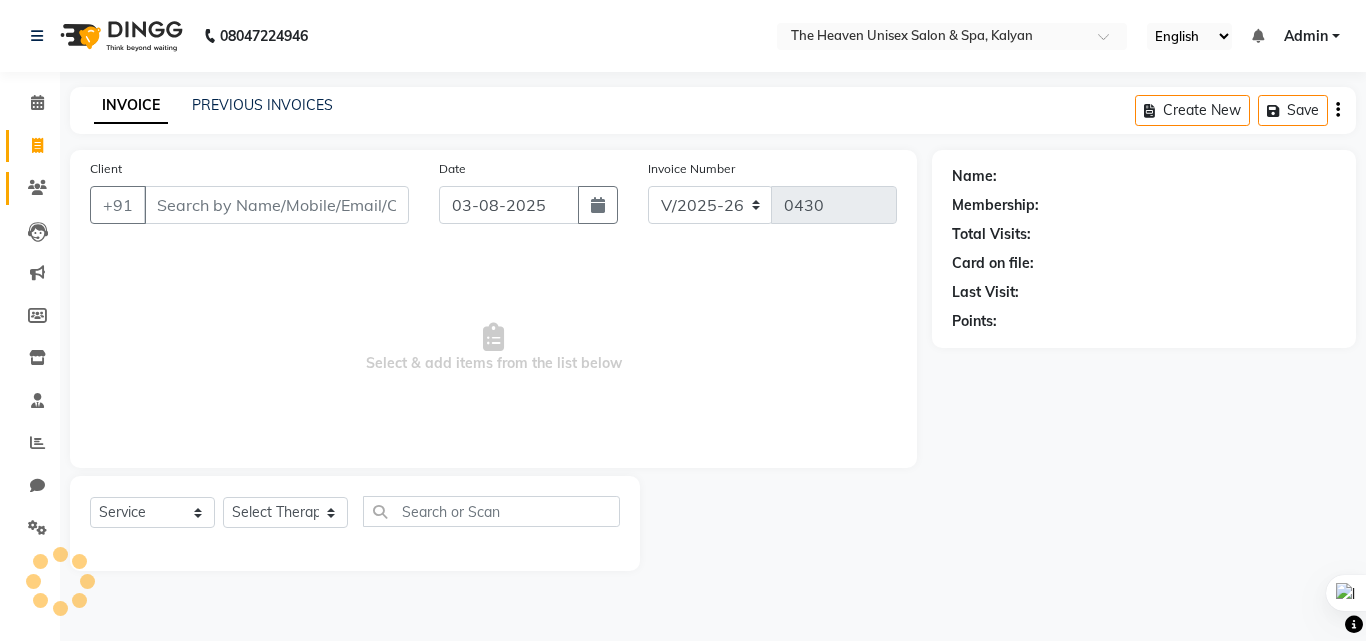 scroll, scrollTop: 0, scrollLeft: 0, axis: both 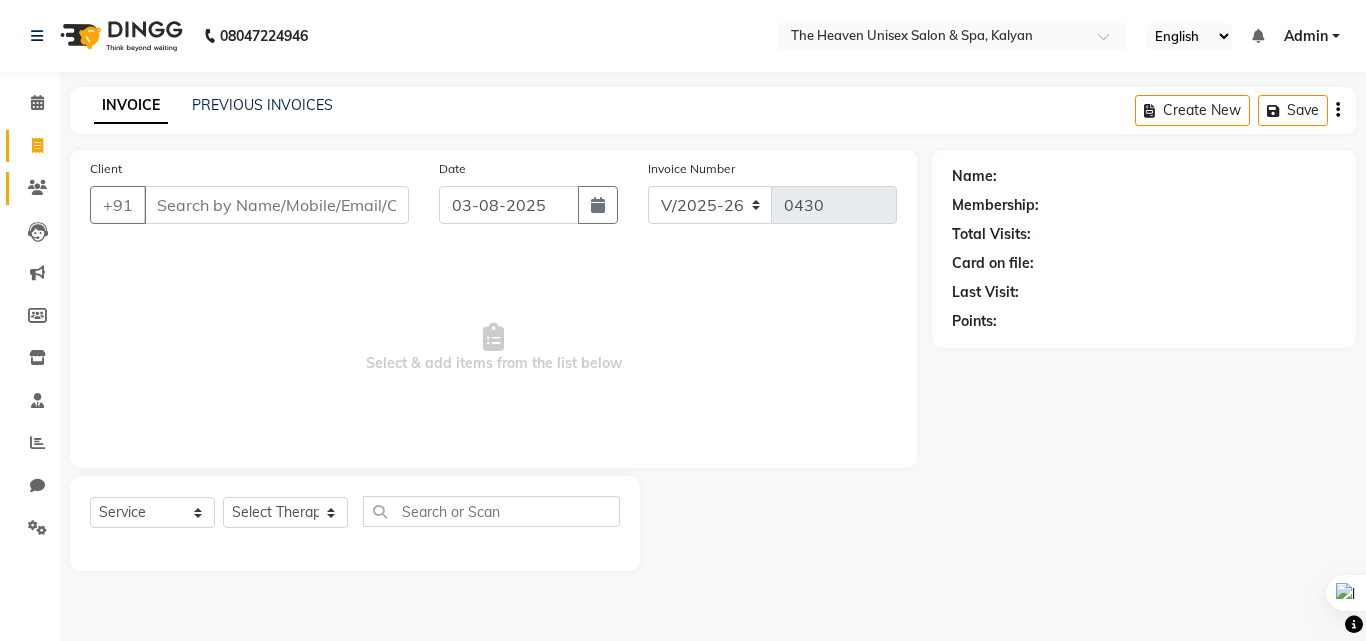 click on "Clients" 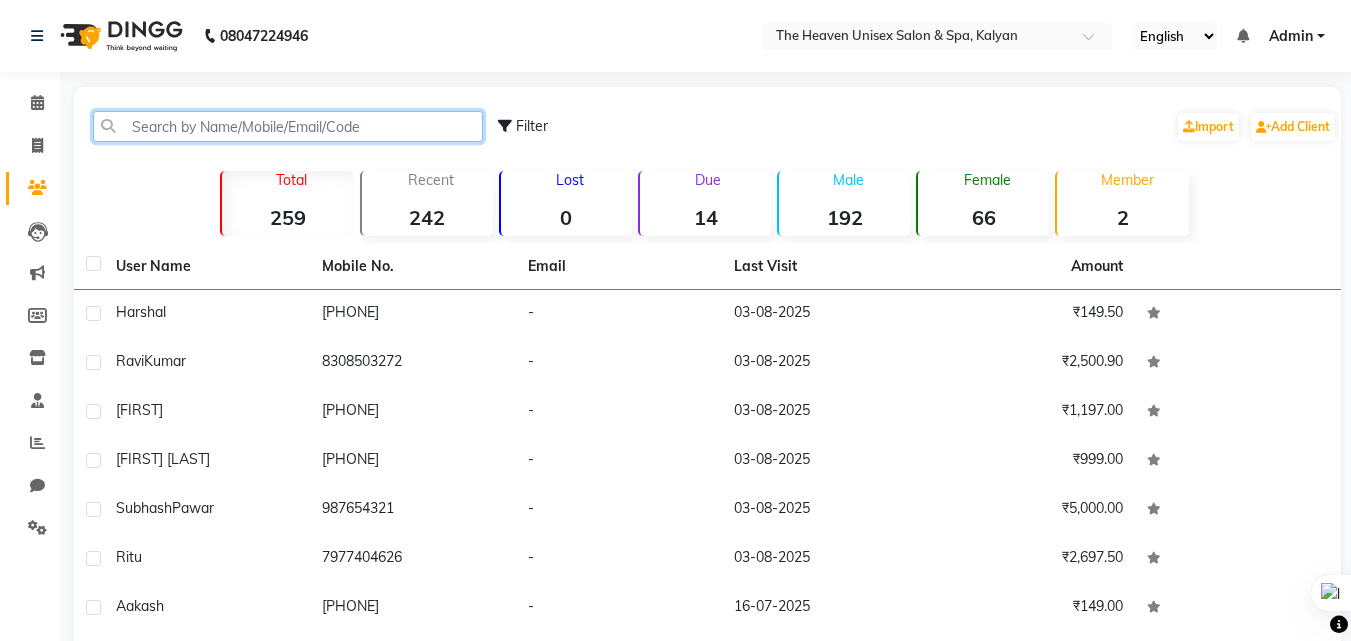 click 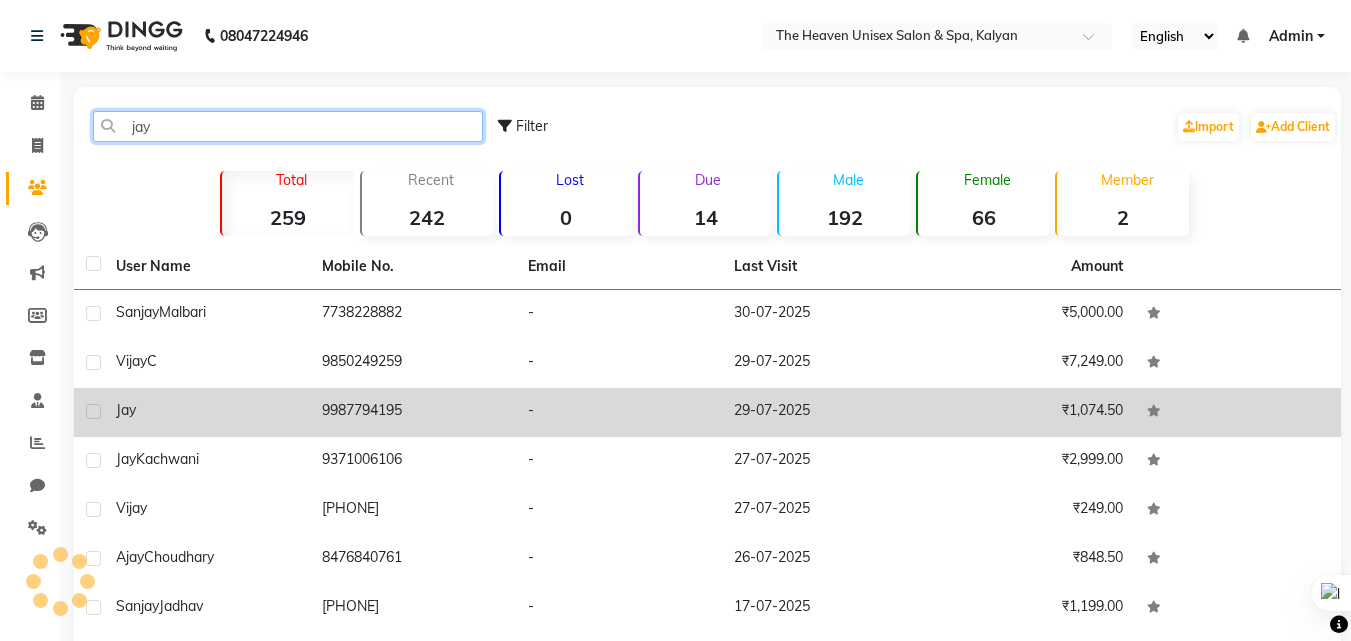 type on "jay" 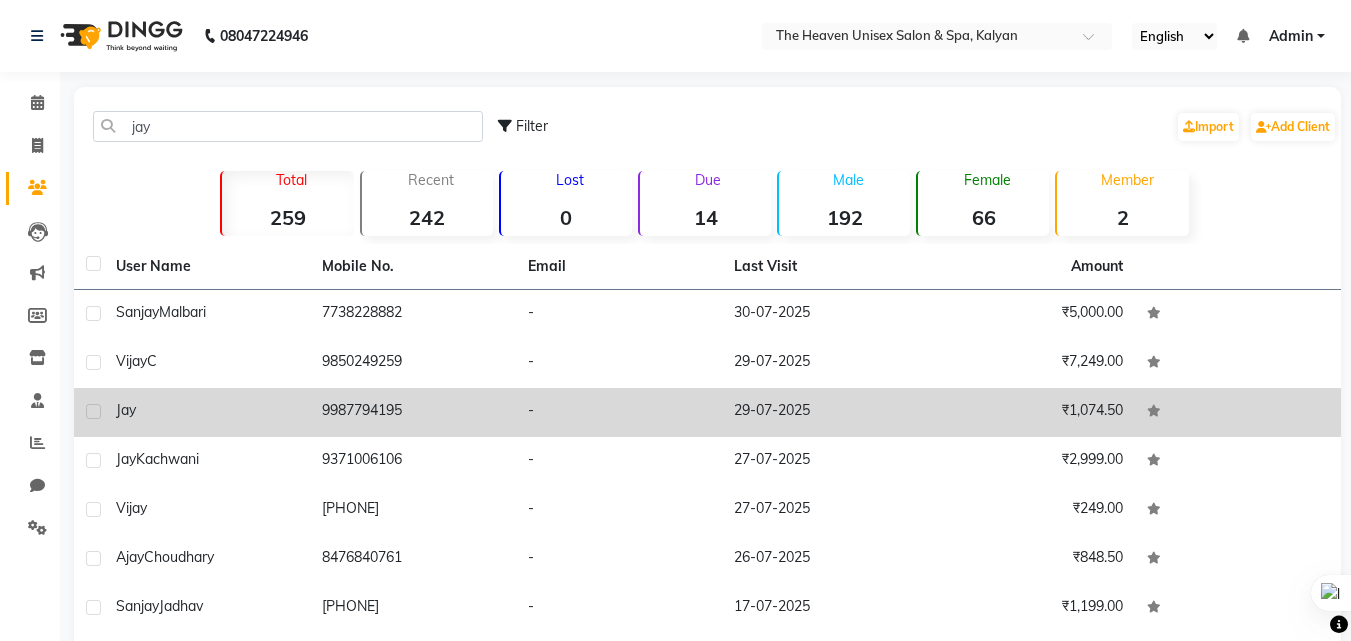 click on "9987794195" 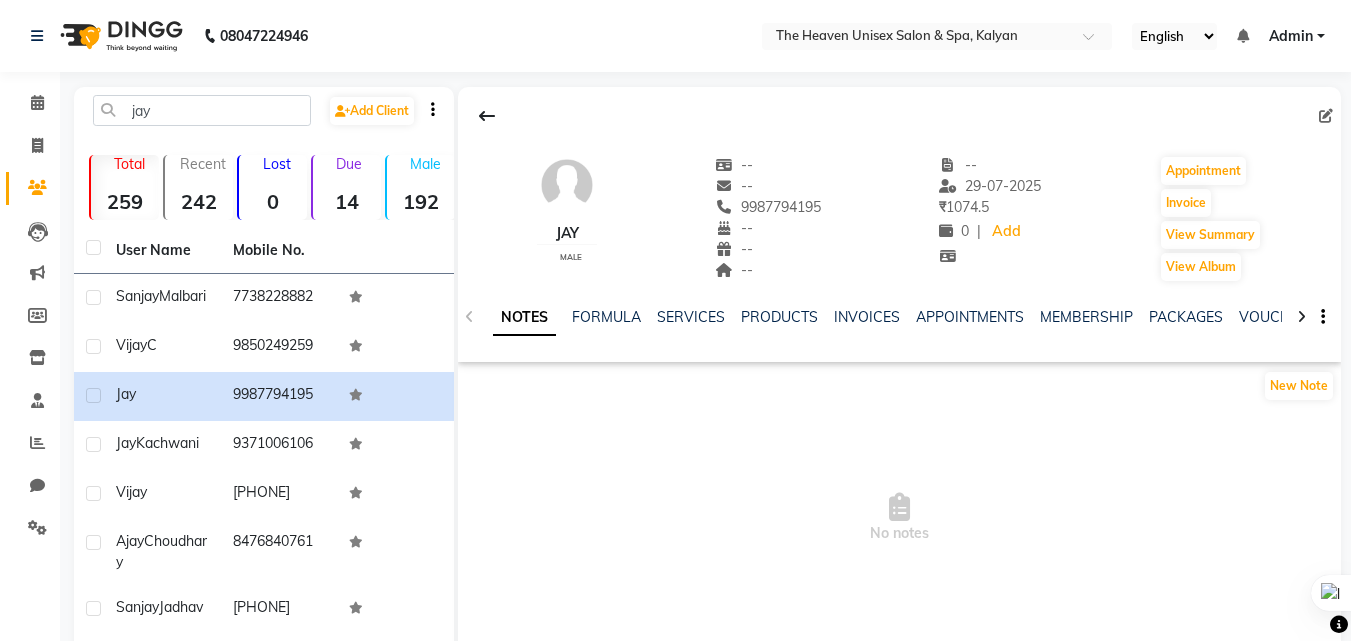 click on "SERVICES" 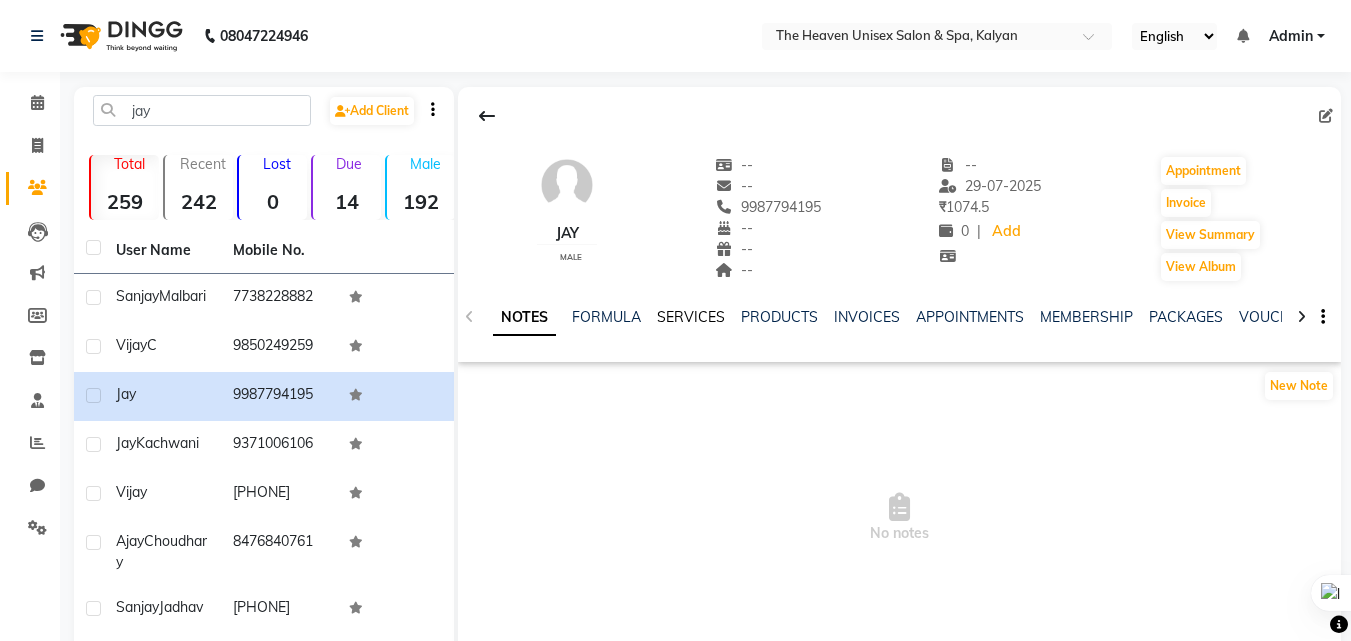 click on "SERVICES" 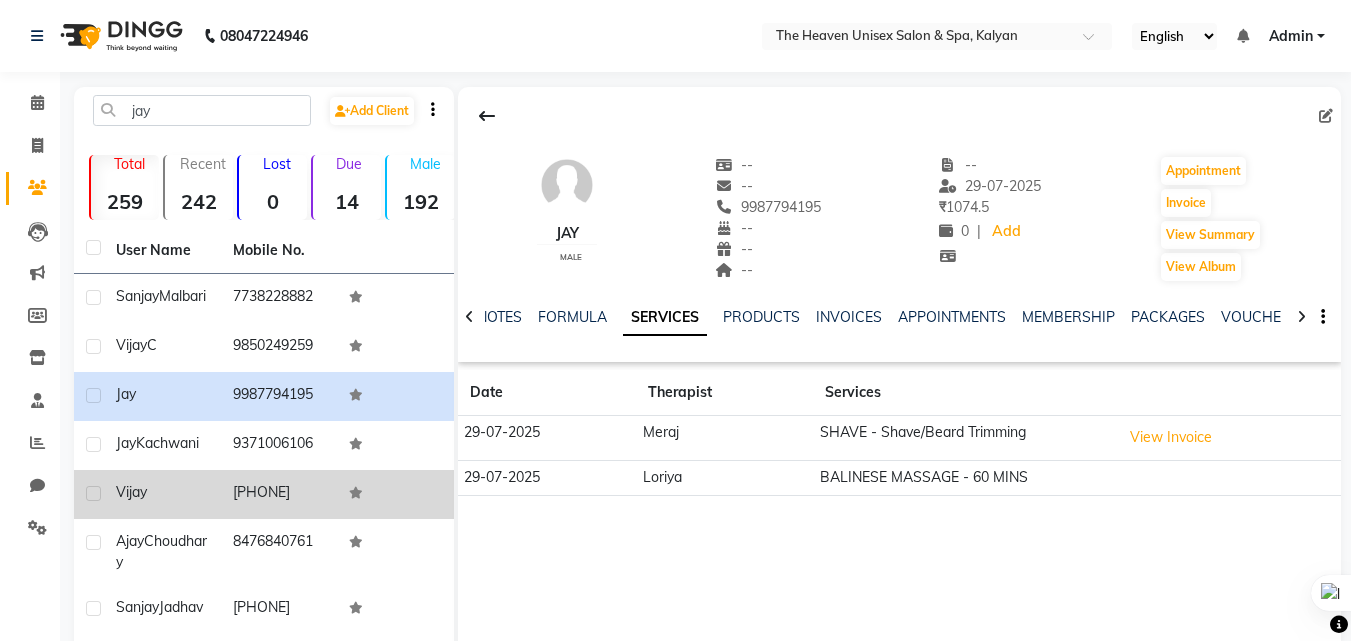 scroll, scrollTop: 260, scrollLeft: 0, axis: vertical 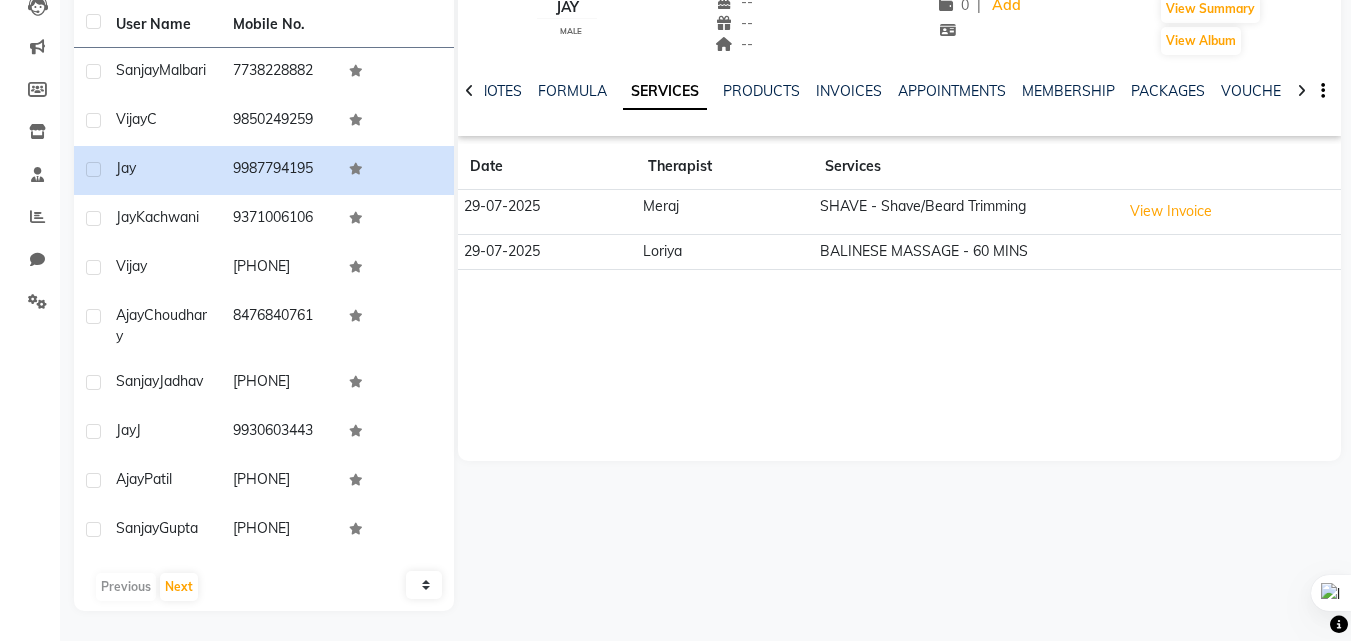 click on "Previous   Next" 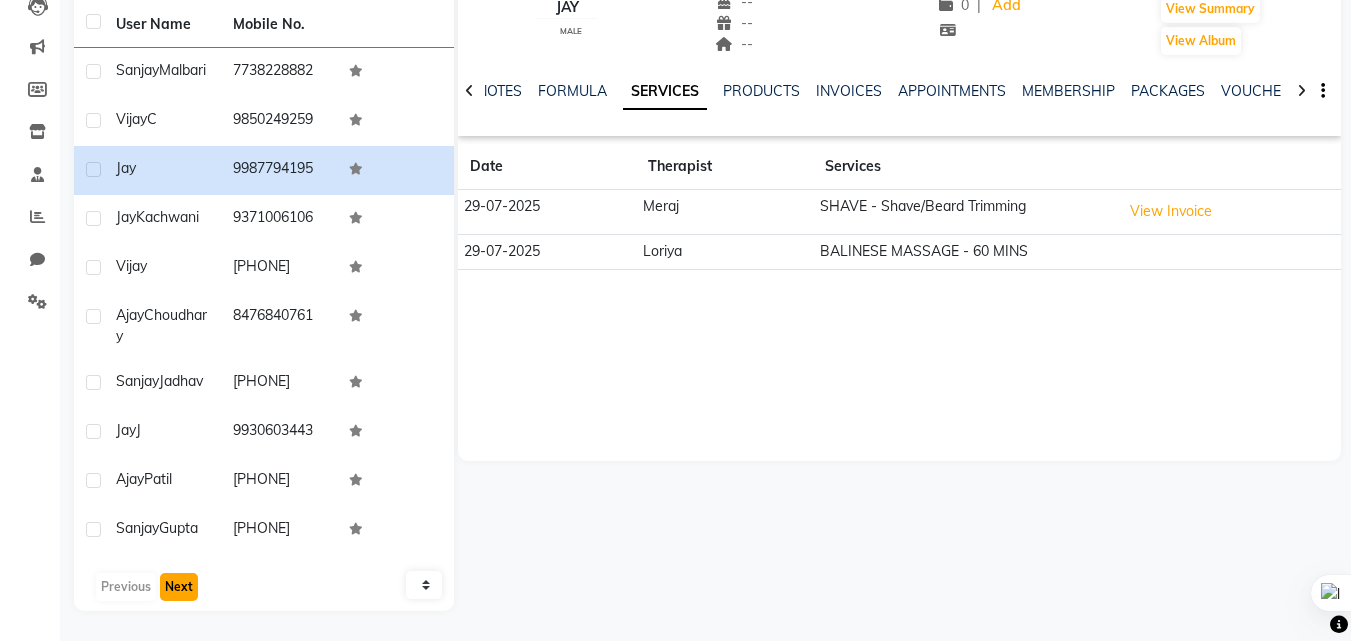 click on "Next" 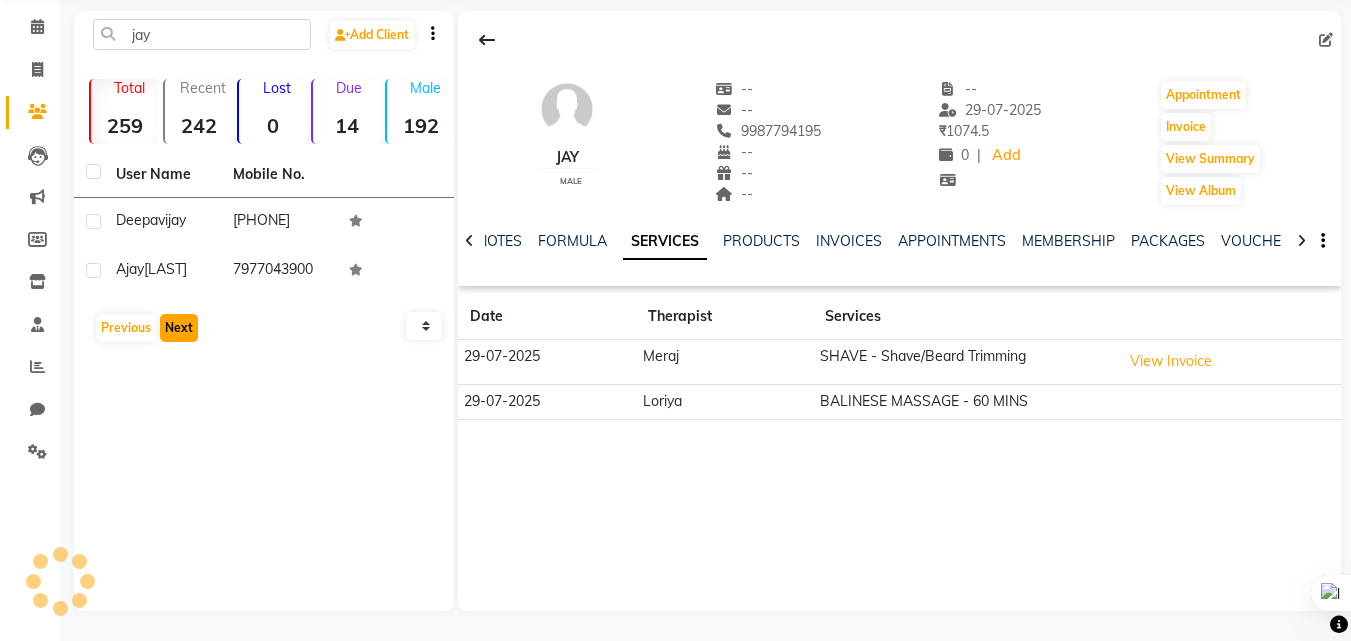 scroll, scrollTop: 76, scrollLeft: 0, axis: vertical 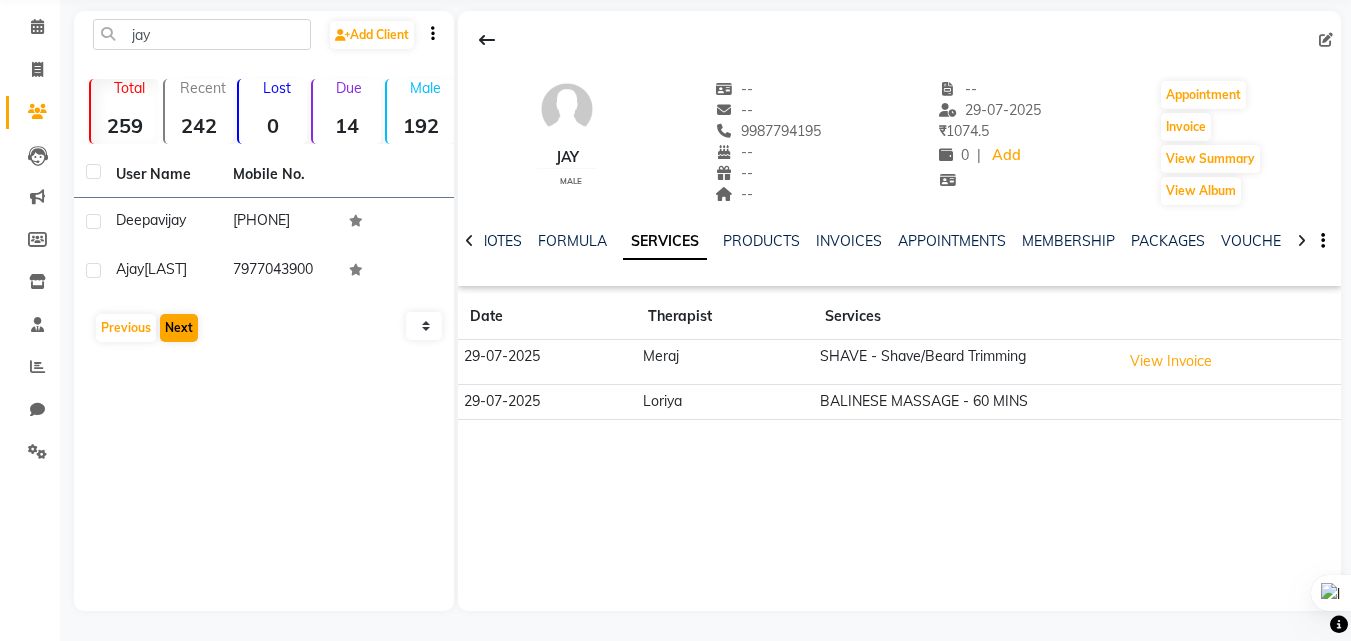 drag, startPoint x: 188, startPoint y: 307, endPoint x: 188, endPoint y: 341, distance: 34 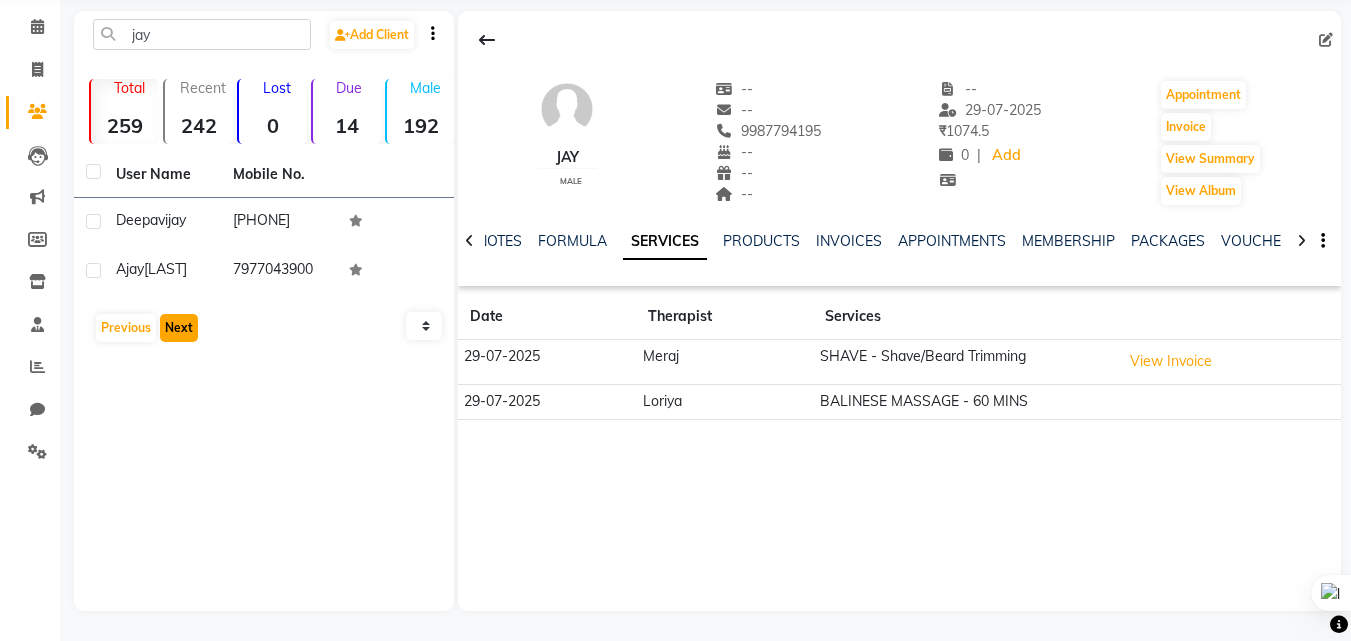 click on "Next" 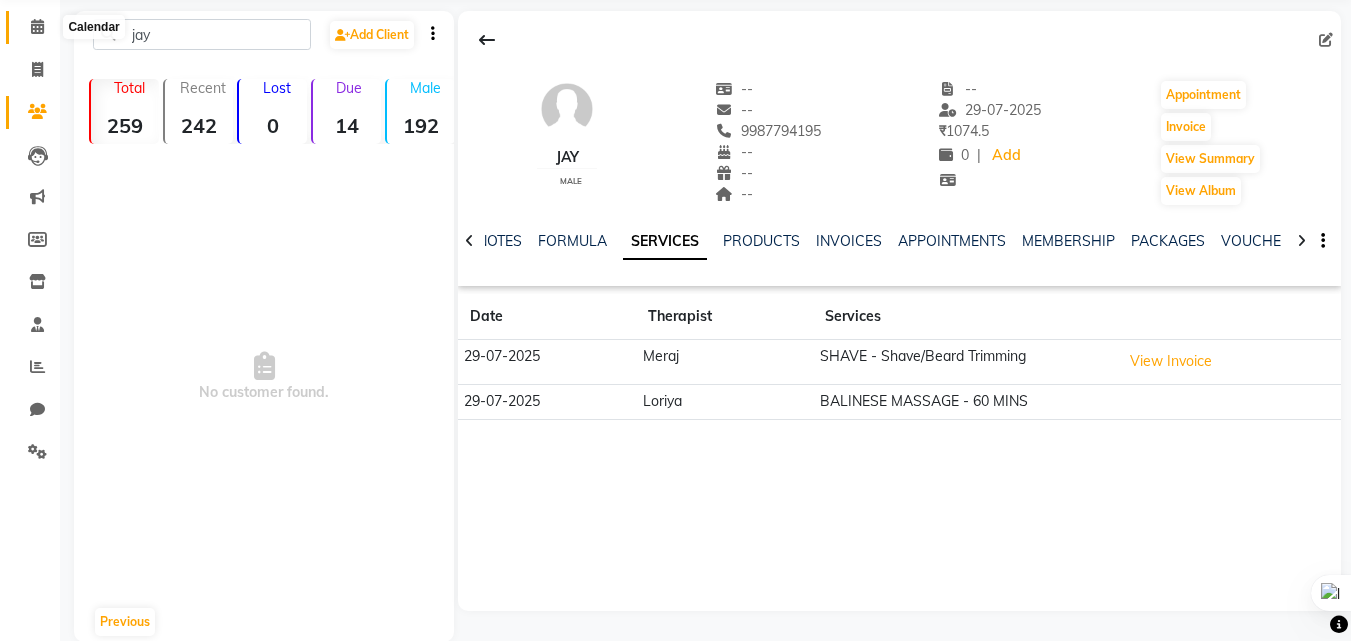 click 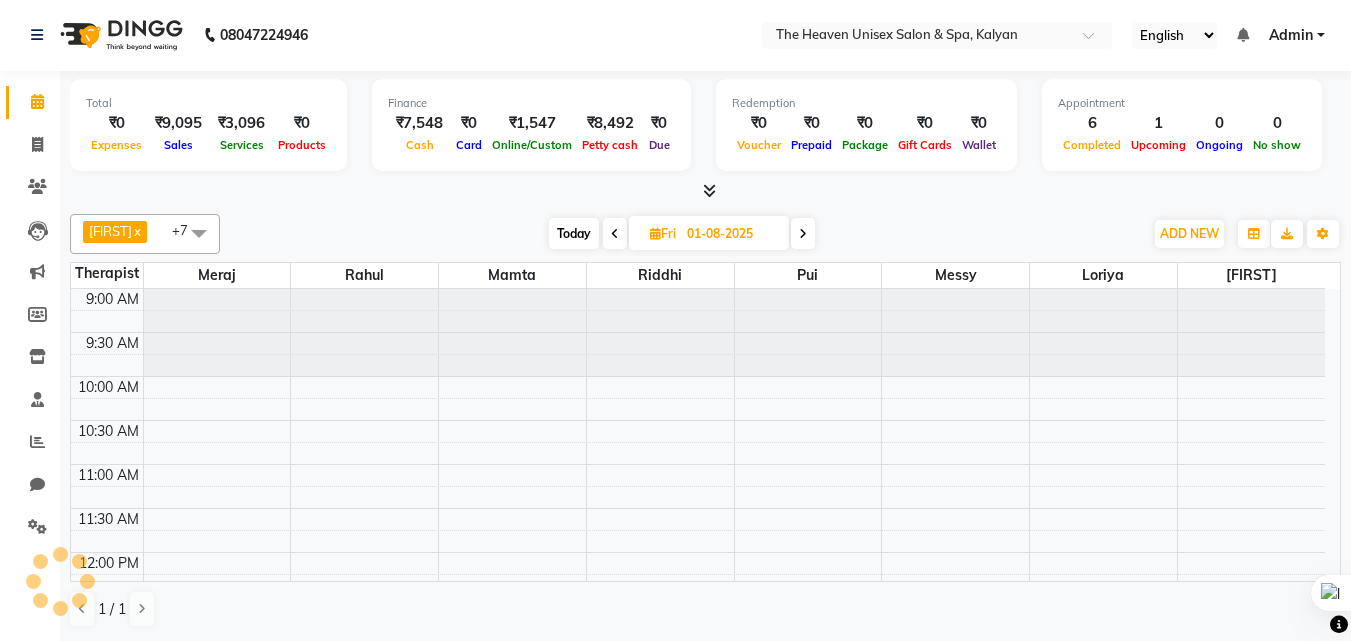 scroll, scrollTop: 0, scrollLeft: 0, axis: both 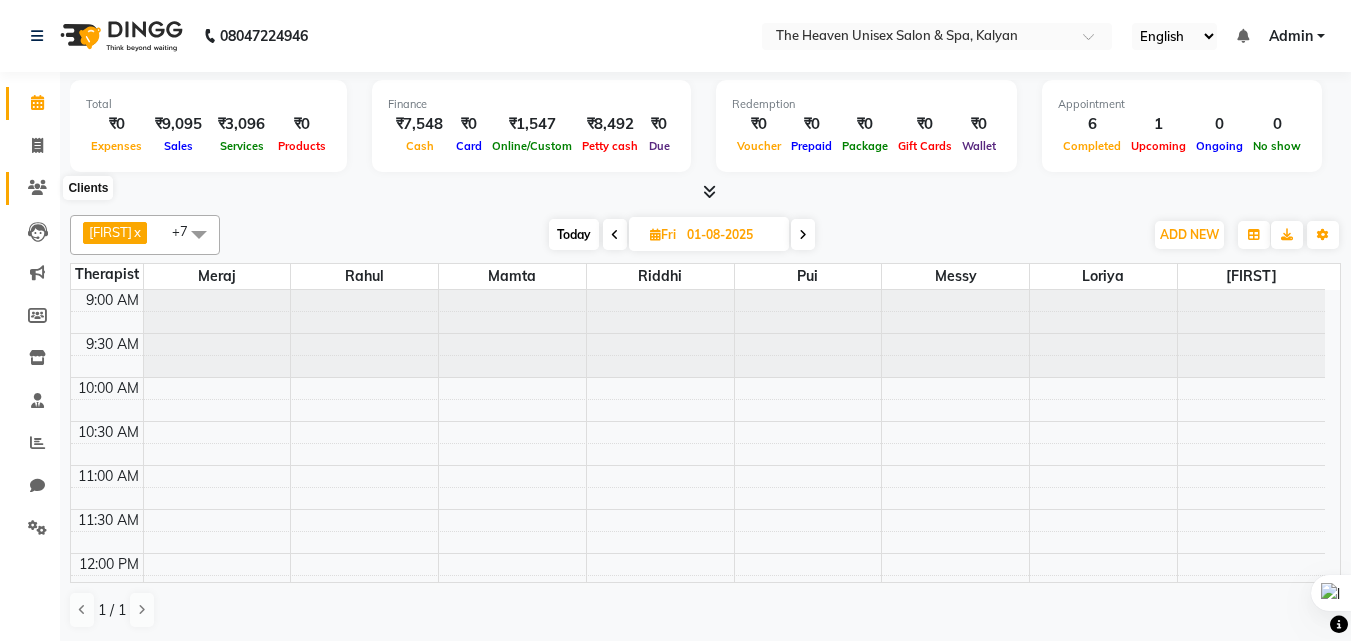 click 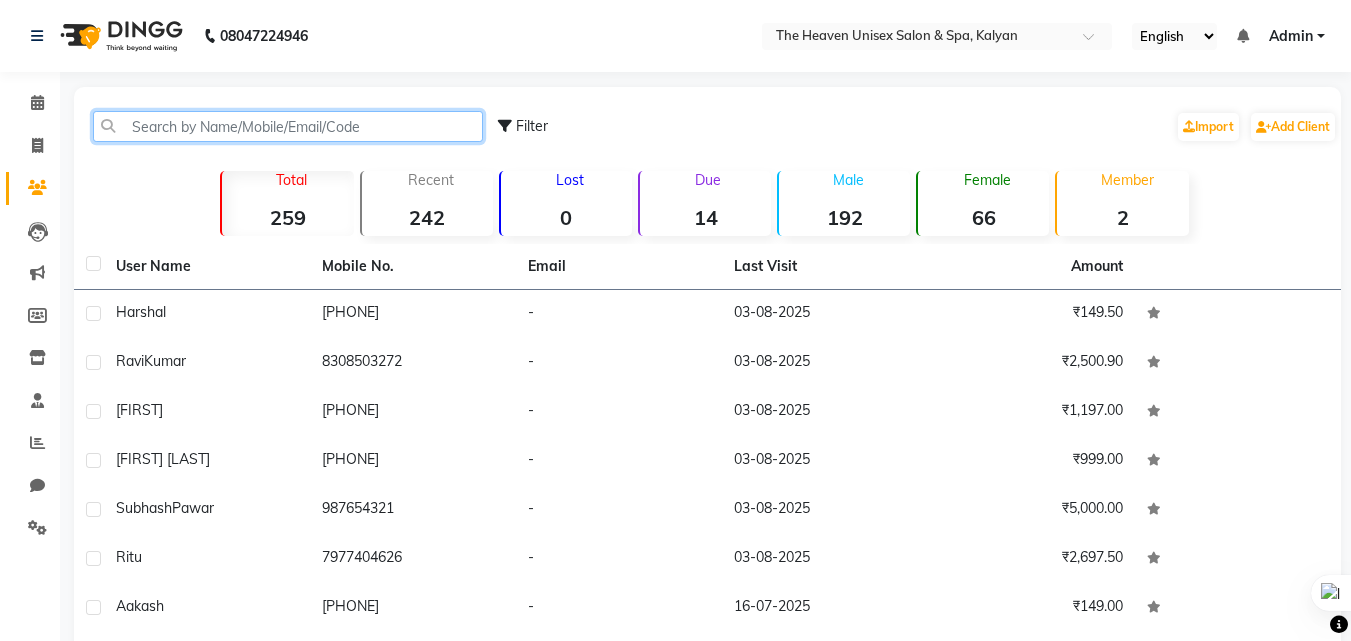 click 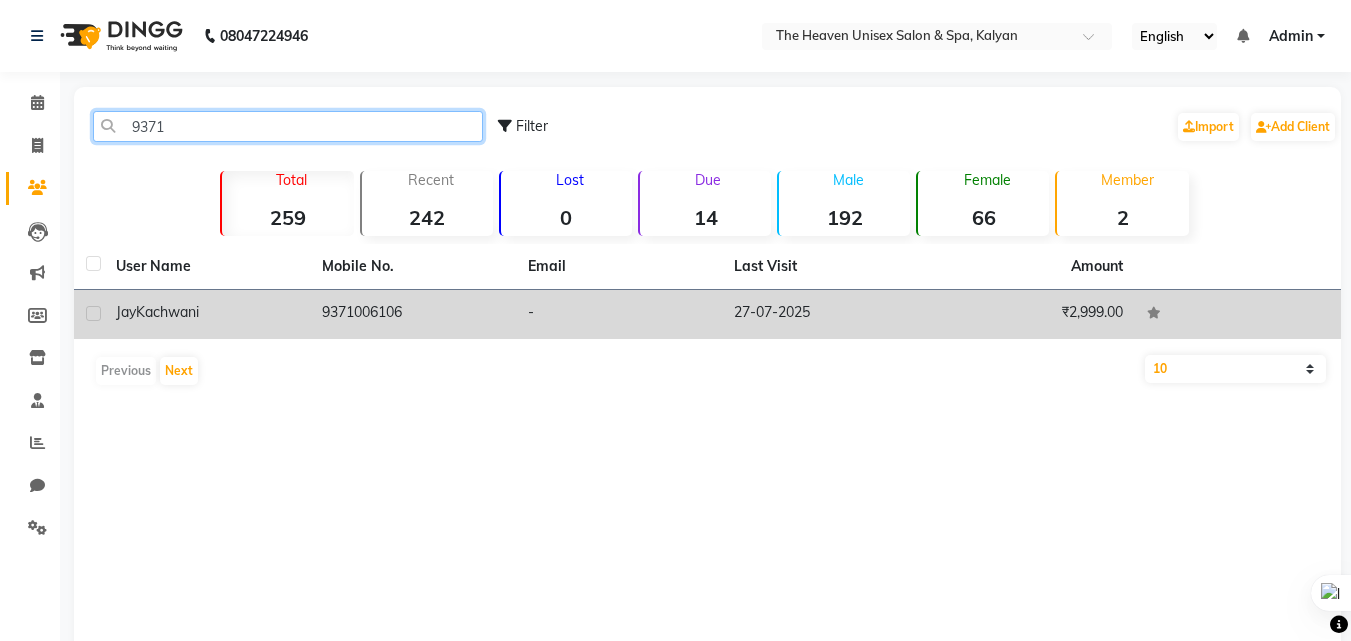 type on "9371" 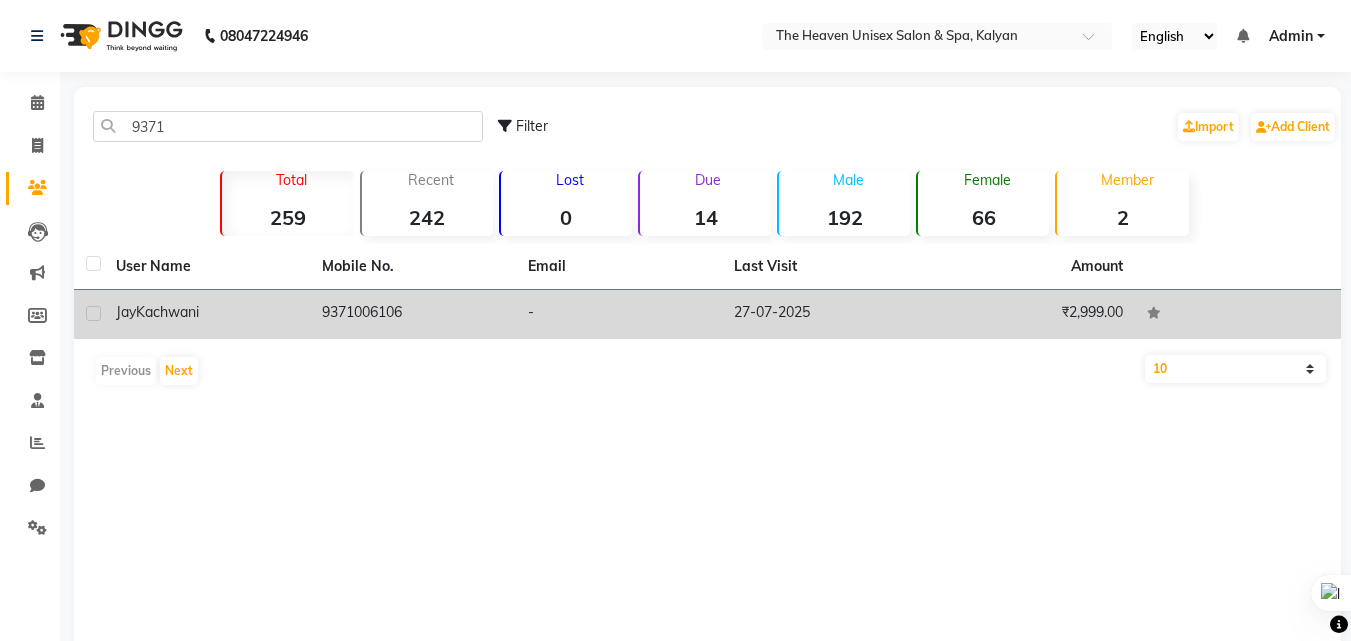 click on "27-07-2025" 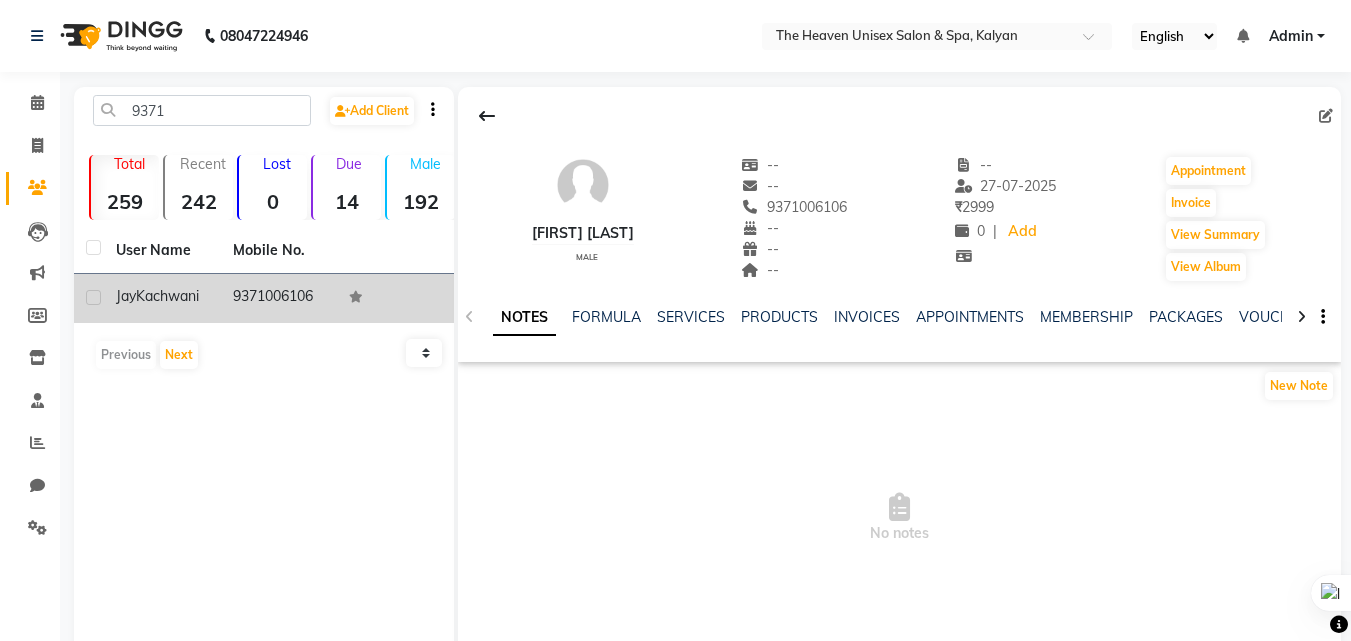 click on "NOTES FORMULA SERVICES PRODUCTS INVOICES APPOINTMENTS MEMBERSHIP PACKAGES VOUCHERS GIFTCARDS POINTS FORMS FAMILY CARDS WALLET" 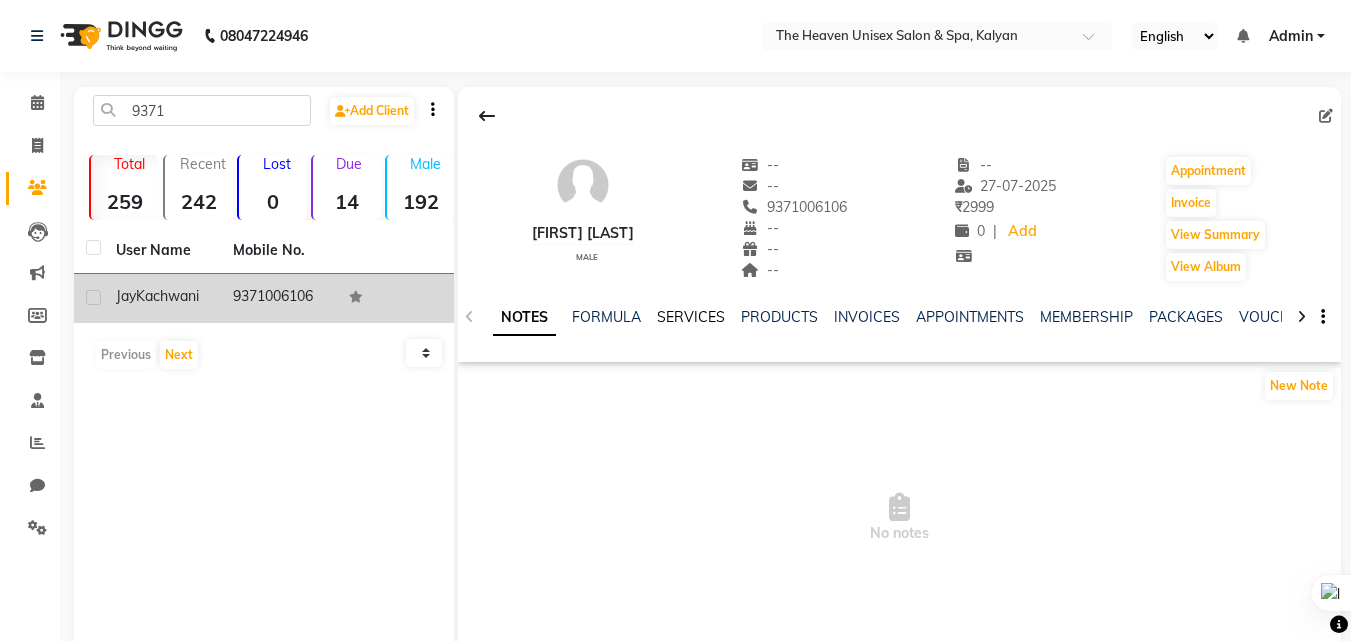 click on "SERVICES" 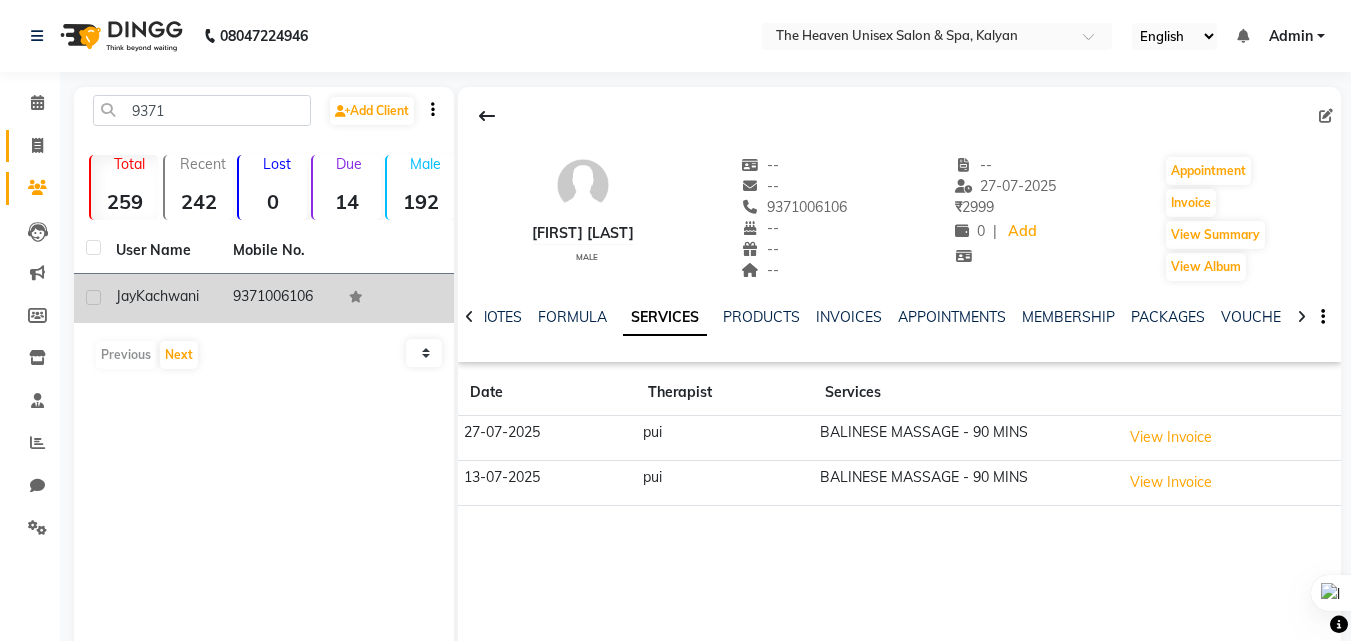click on "Invoice" 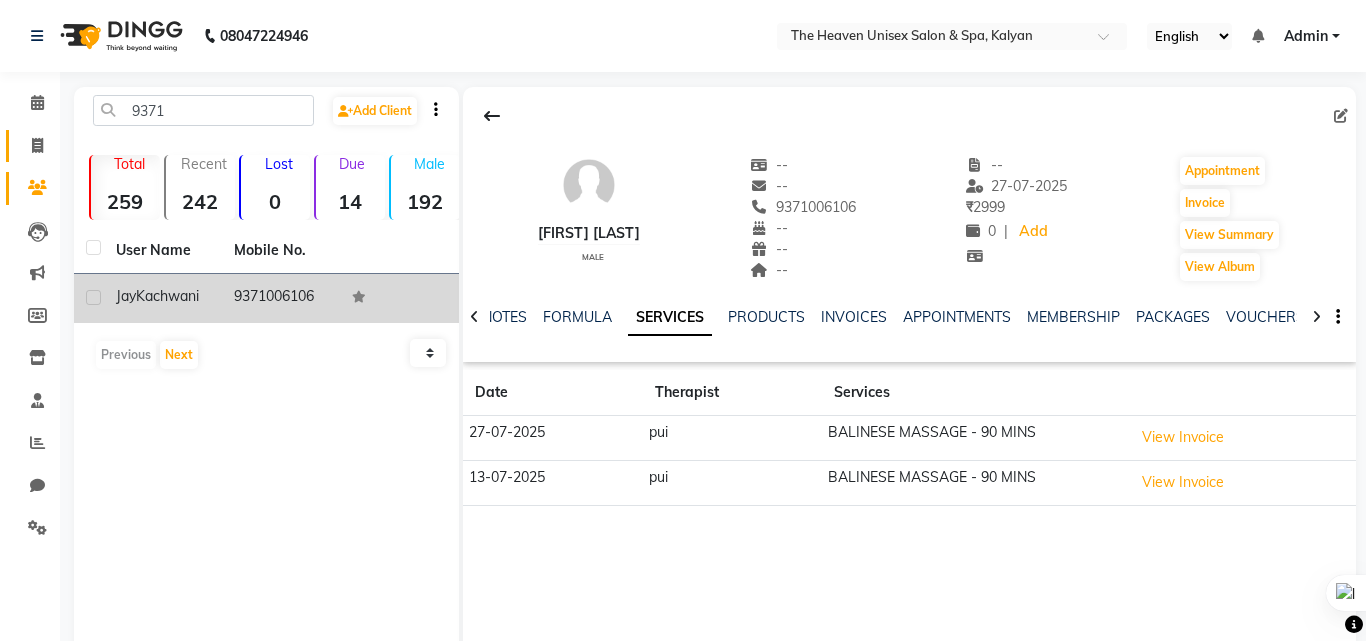 select on "8417" 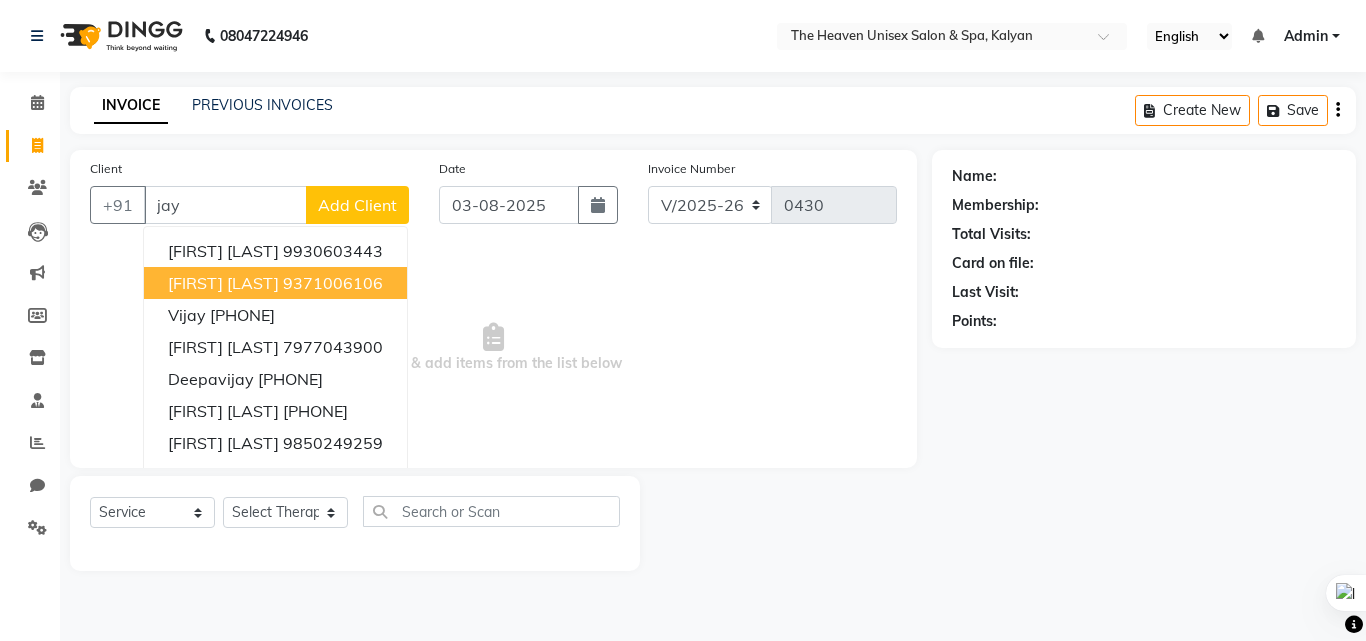 click on "[FIRST] [LAST]" at bounding box center (223, 283) 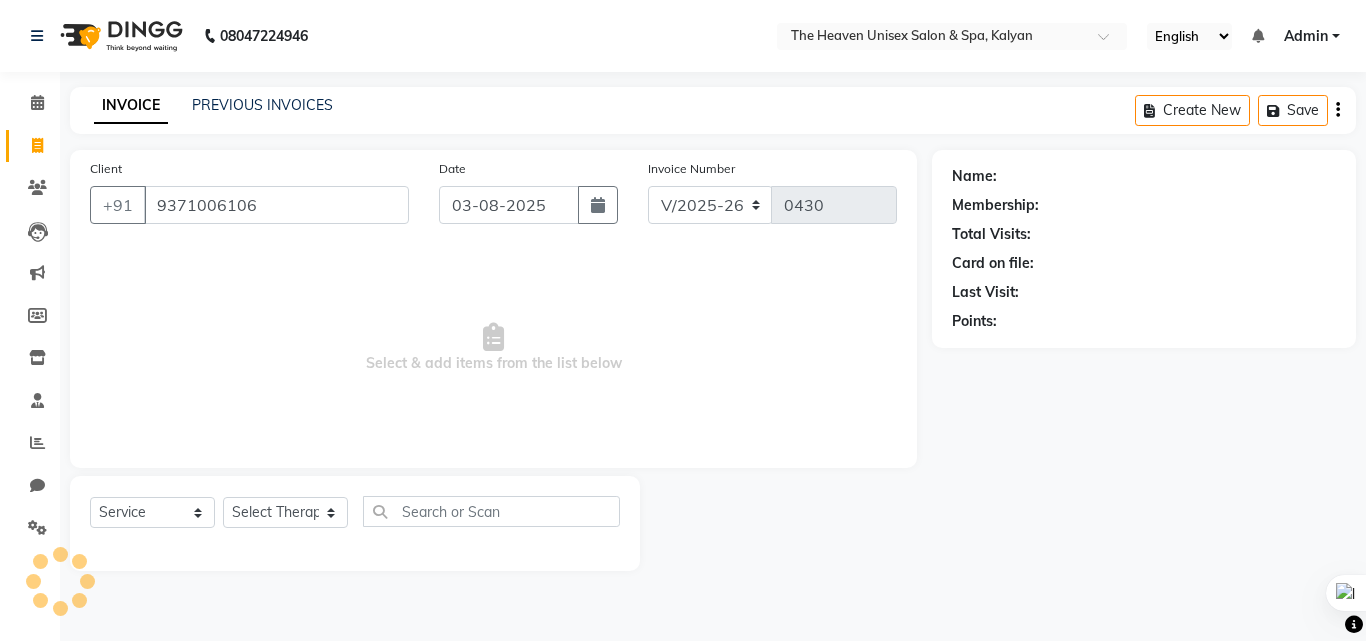 type on "9371006106" 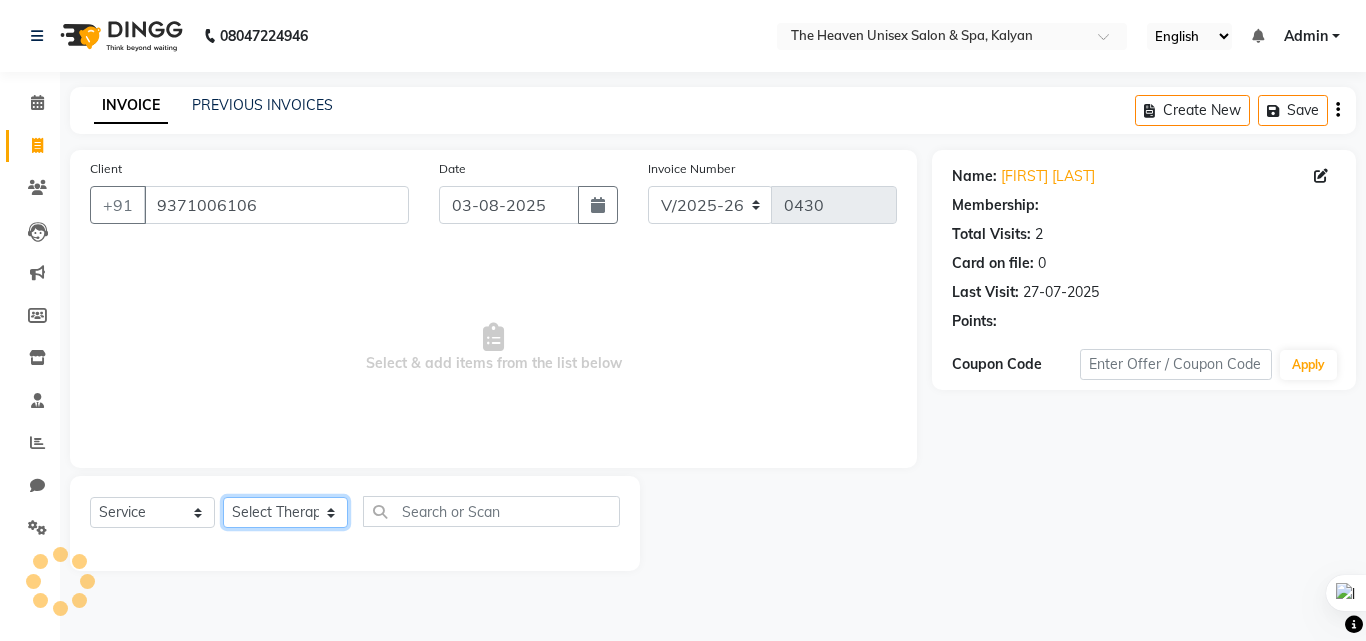 click on "Select Therapist [FIRST] [LAST]  HRS House [FIRST]  [FIRST] [FIRST] [FIRST] [FIRST] [FIRST] [FIRST] [FIRST]" 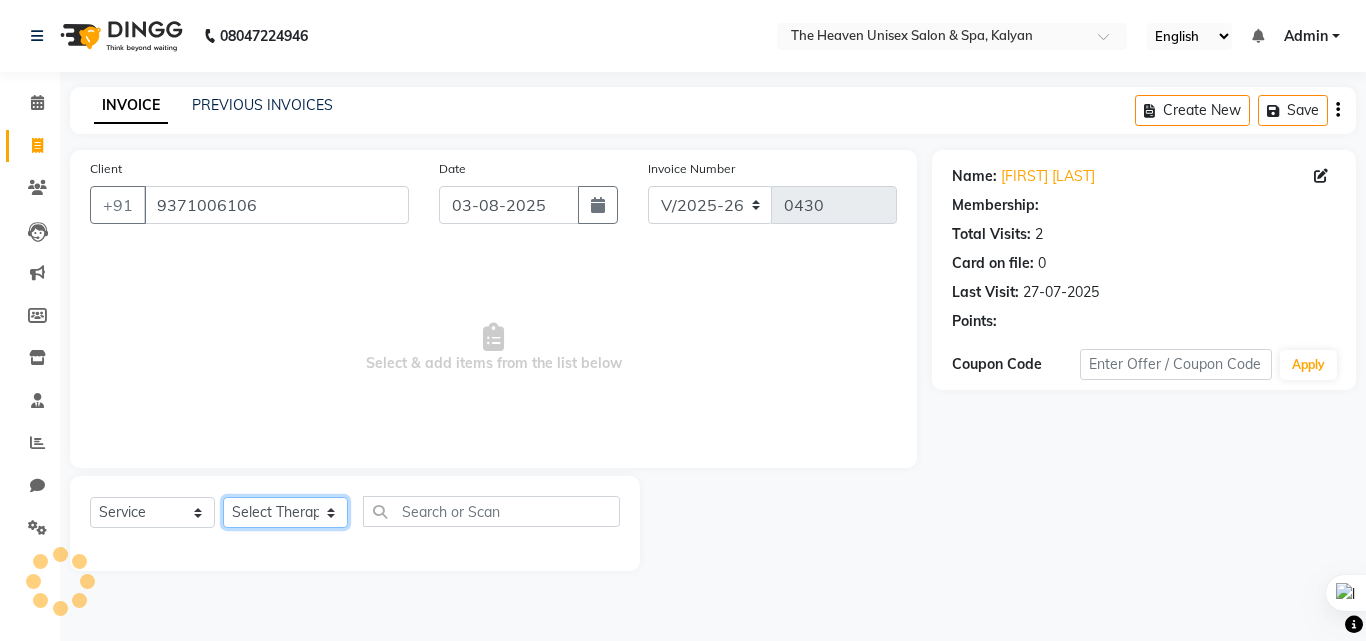 select on "83297" 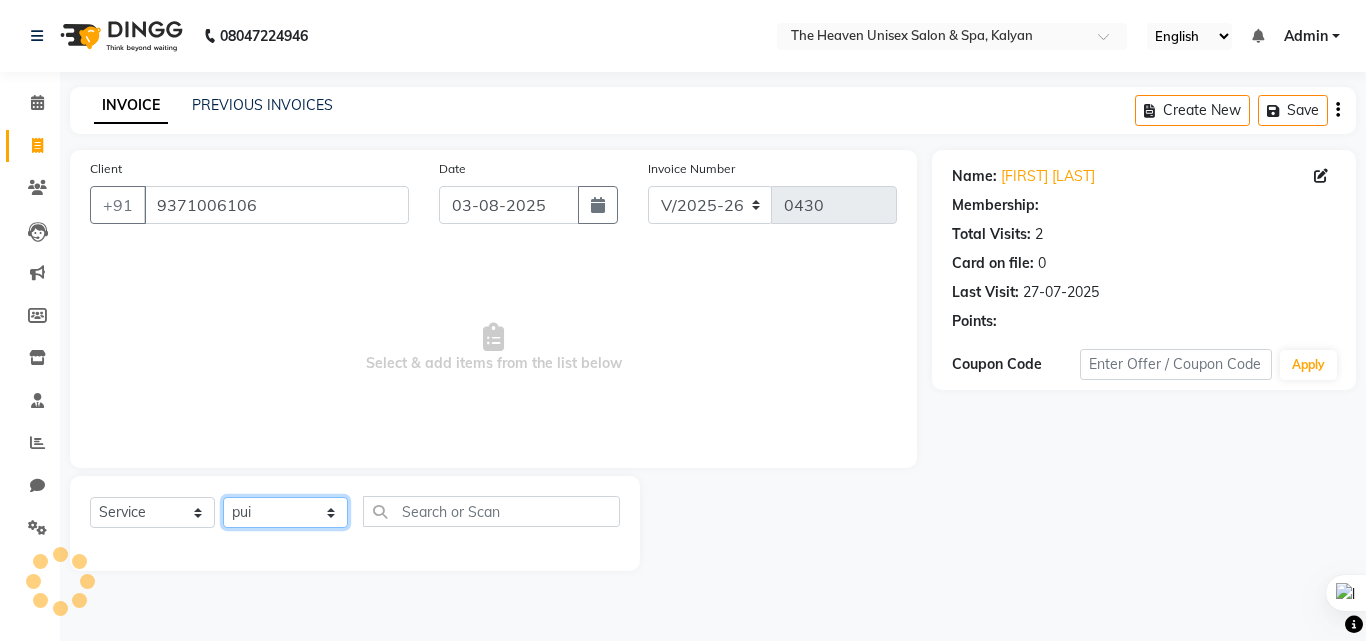 click on "Select Therapist [FIRST] [LAST]  HRS House [FIRST]  [FIRST] [FIRST] [FIRST] [FIRST] [FIRST] [FIRST] [FIRST]" 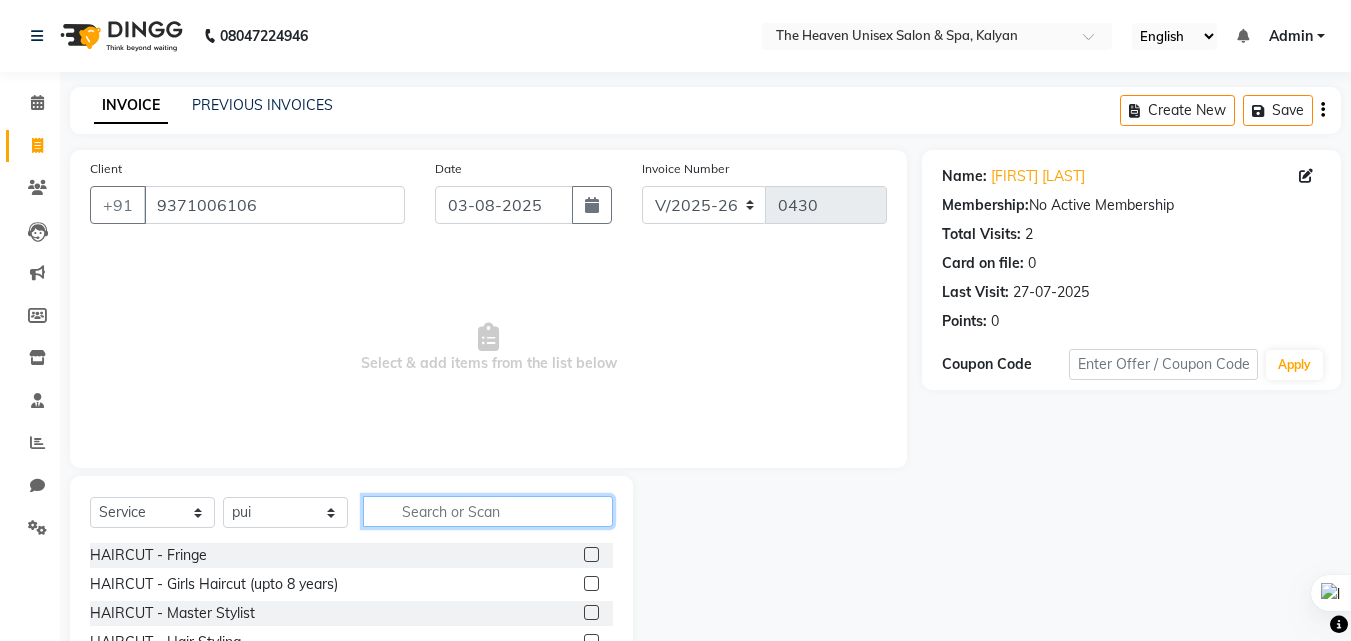 click 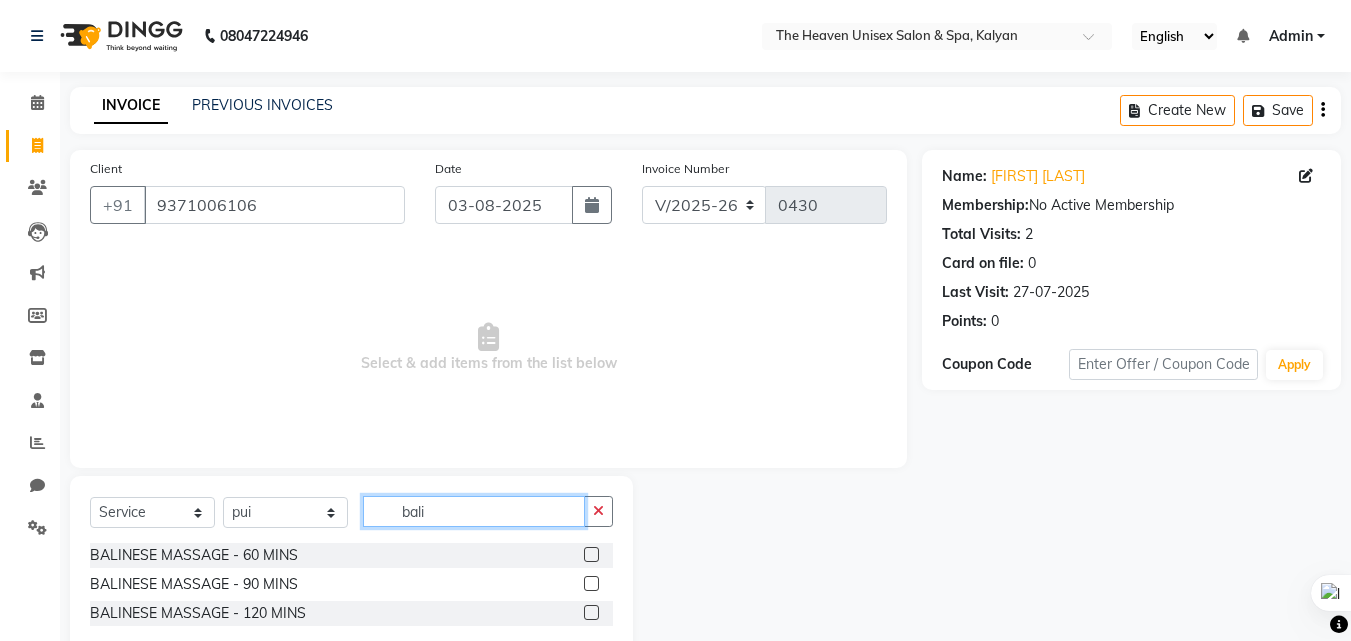 type on "bali" 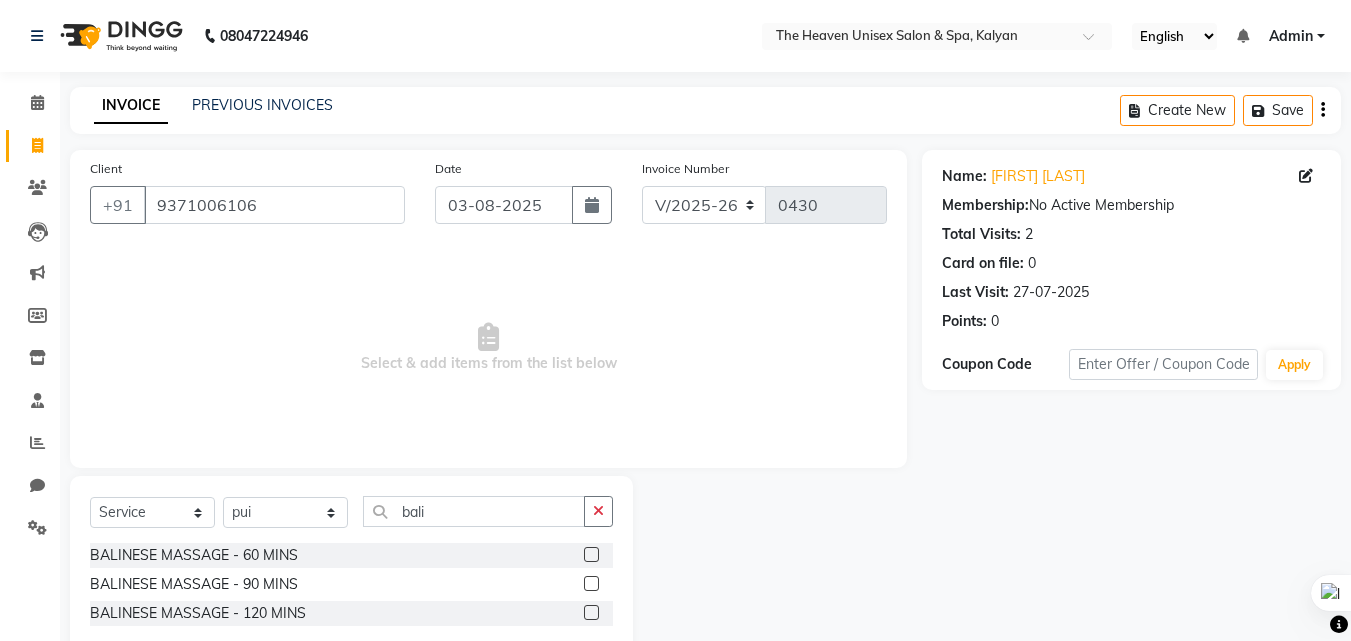 click 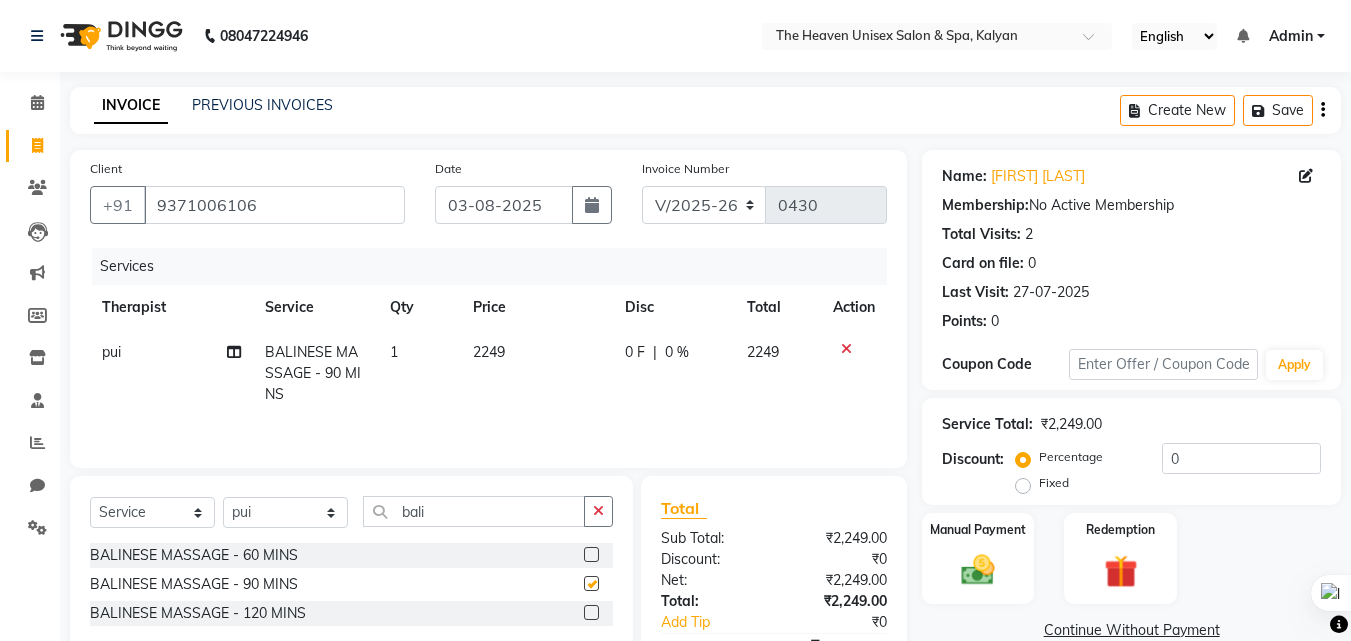 checkbox on "false" 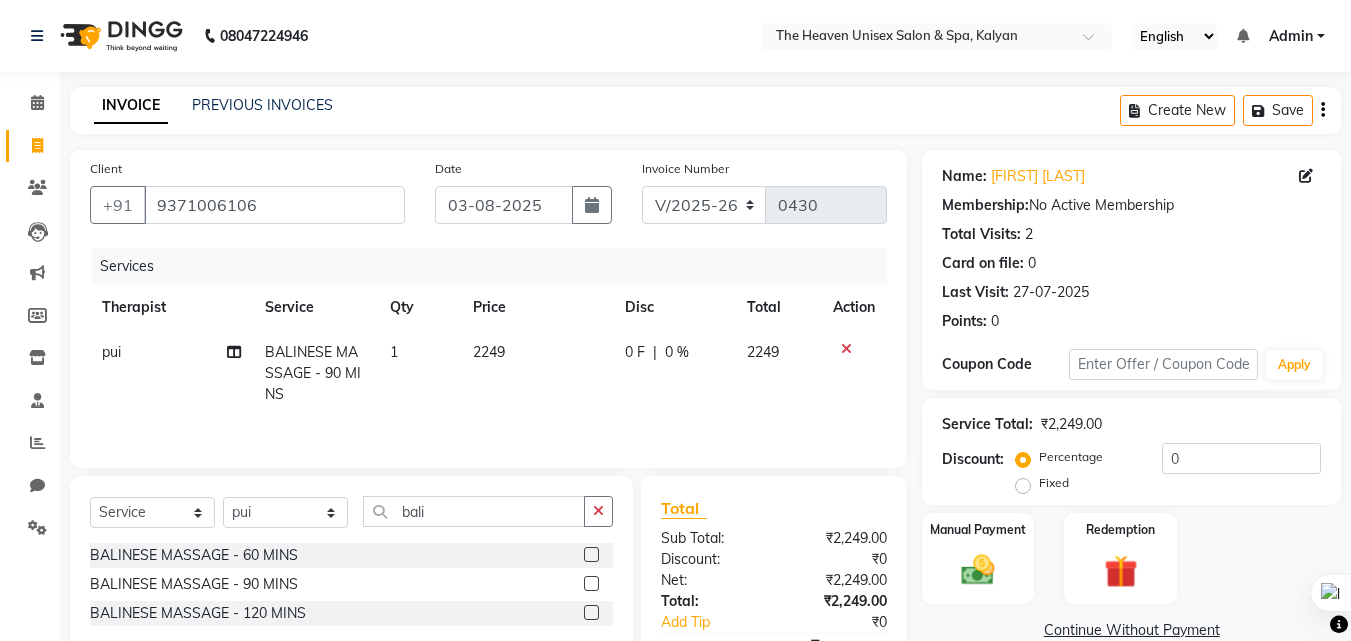 click on "0 F" 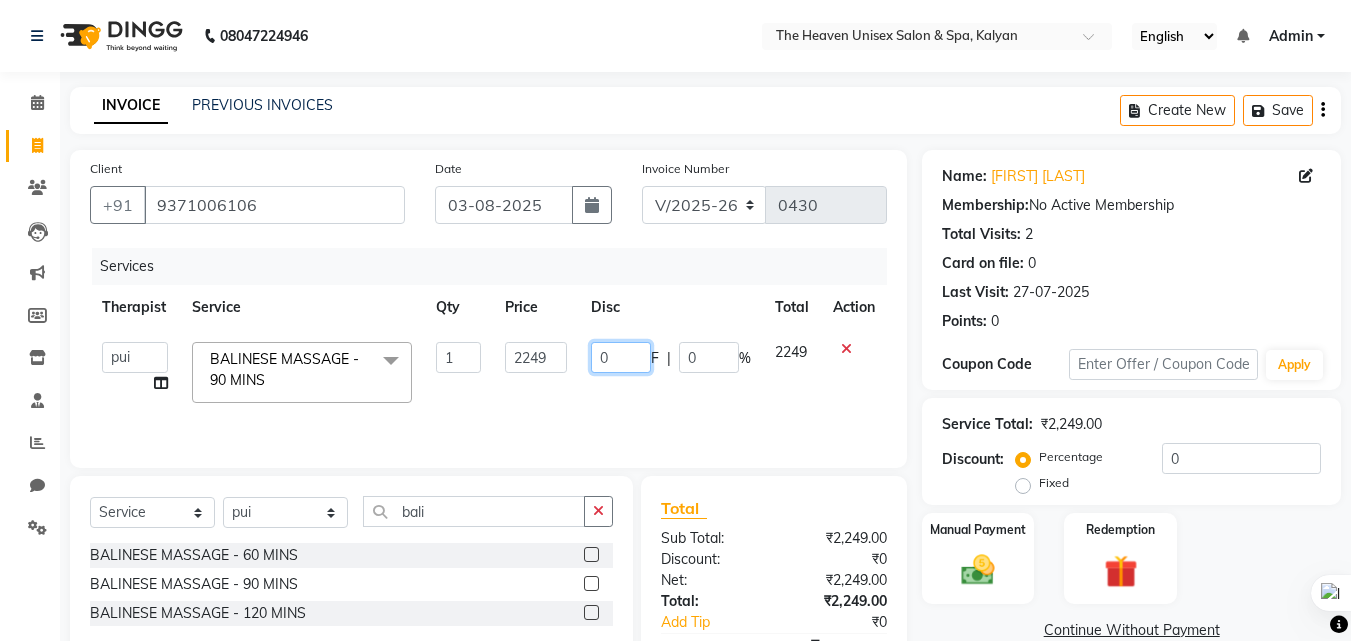click on "0" 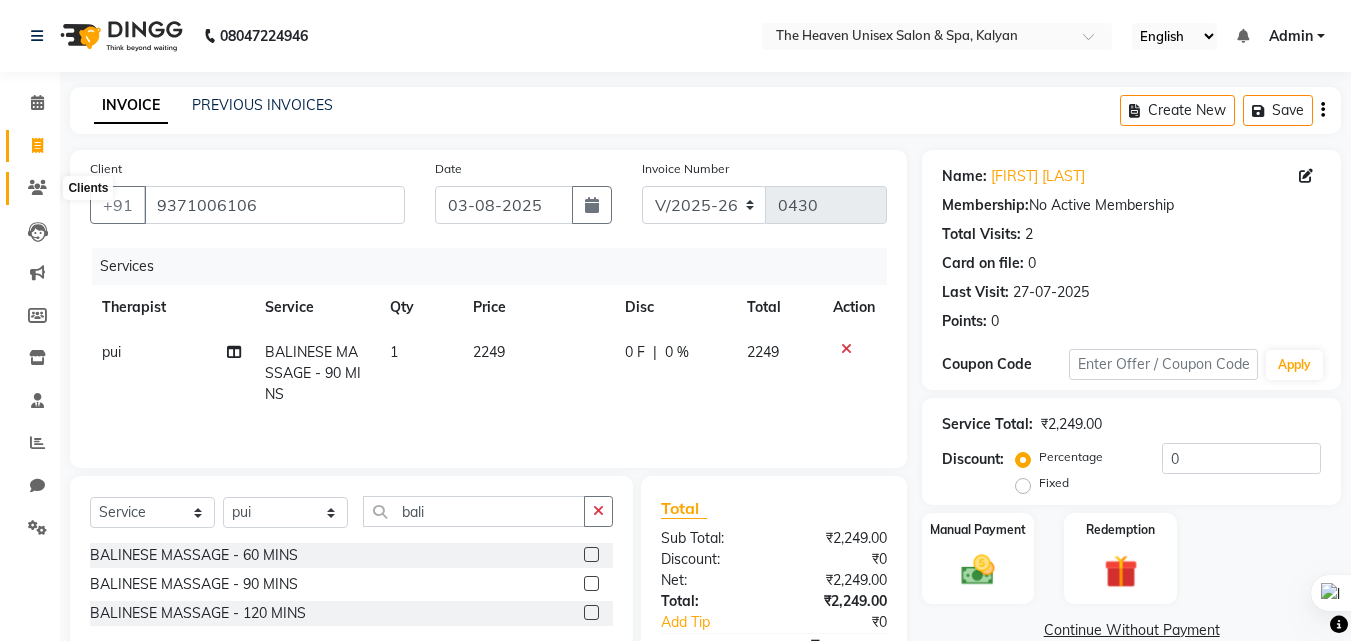 click 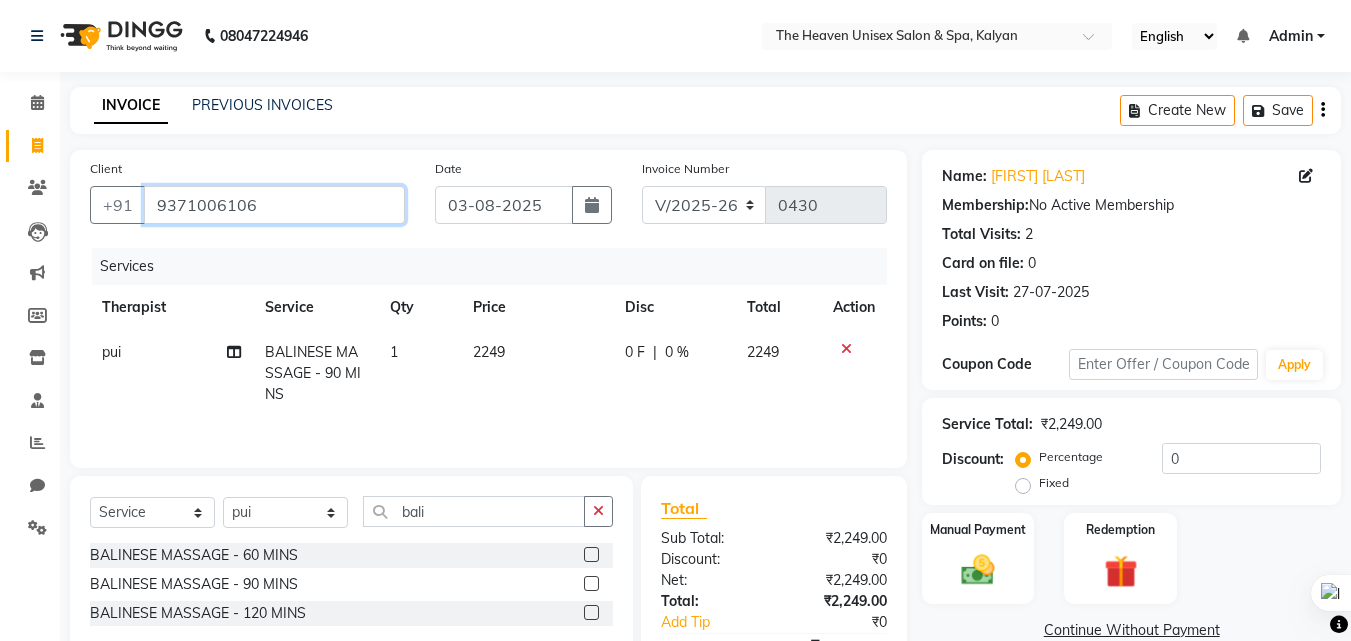 drag, startPoint x: 150, startPoint y: 207, endPoint x: 373, endPoint y: 237, distance: 225.0089 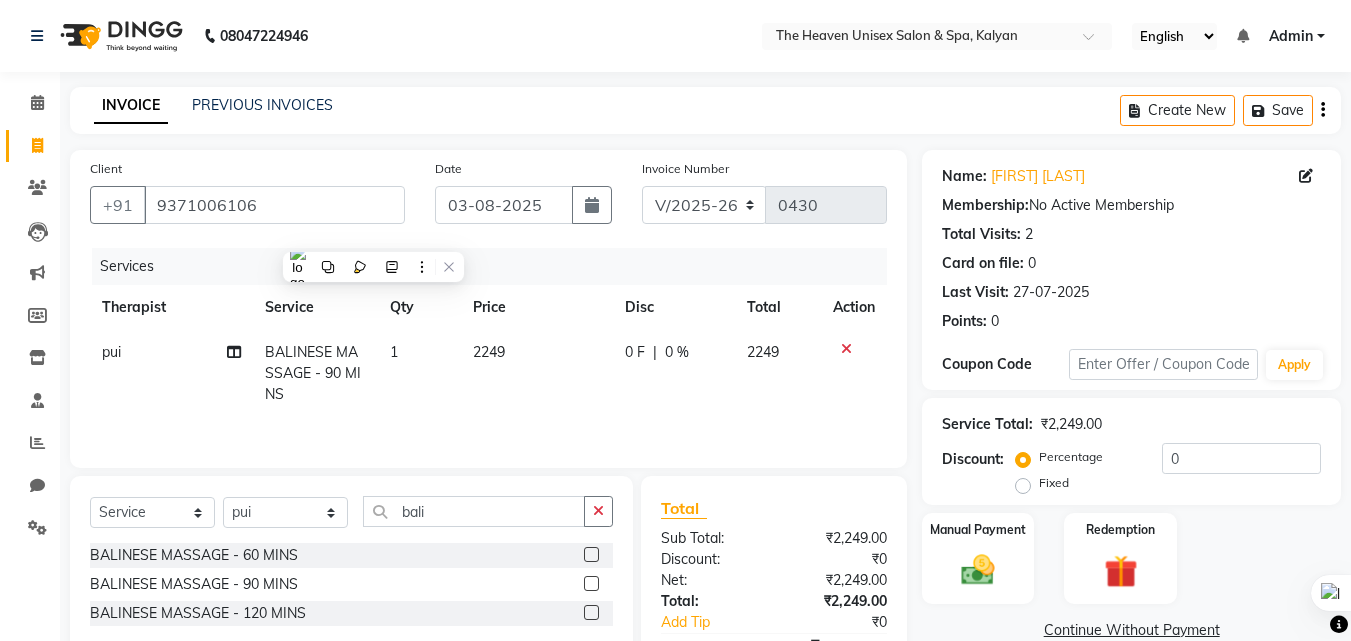 click on "Clients" 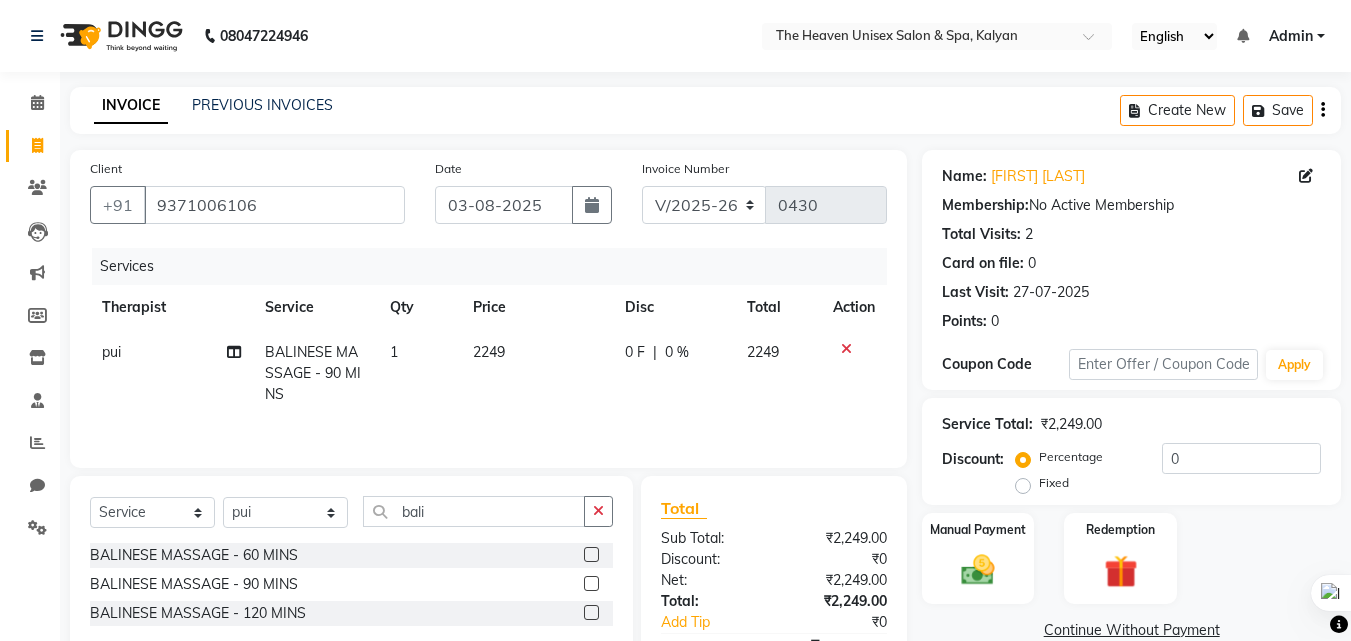 click on "Client +91 [PHONE] Date [DATE] Invoice Number V/2025 V/2025-26 0430 Services Therapist Service Qty Price Disc Total Action [FIRST] [SERVICE] - 90 MINS 1 2249 0 F | 0 % 2249 Select  Service  Product  Membership  Package Voucher Prepaid Gift Card  Select Therapist [FIRST] [LAST]  HRS House [FIRST]  [FIRST] [FIRST] [FIRST] [FIRST] [FIRST] [FIRST] [FIRST] [FIRST] [SERVICE] - 60 MINS  [SERVICE] - 90 MINS  [SERVICE] - 120 MINS  Total Sub Total: ₹2,249.00 Discount: ₹0 Net: ₹2,249.00 Total: ₹2,249.00 Add Tip ₹0 Payable: ₹2,249.00 Paid: ₹0 Balance   : ₹2,249.00" 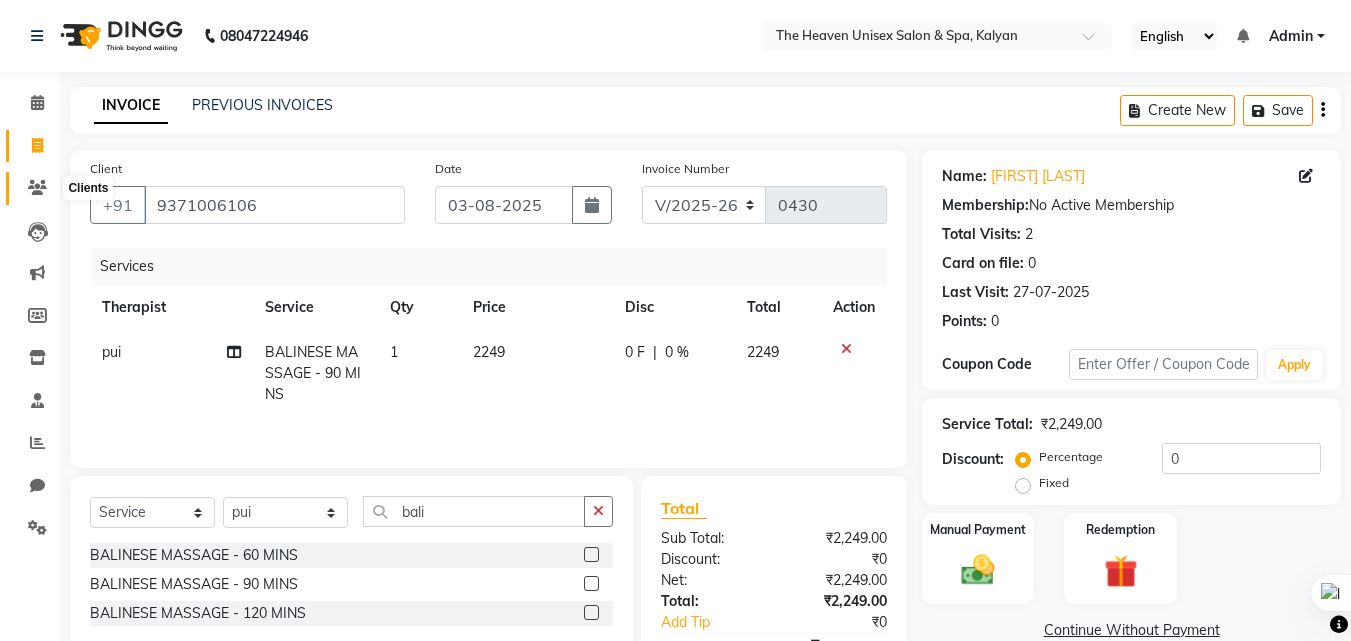 click 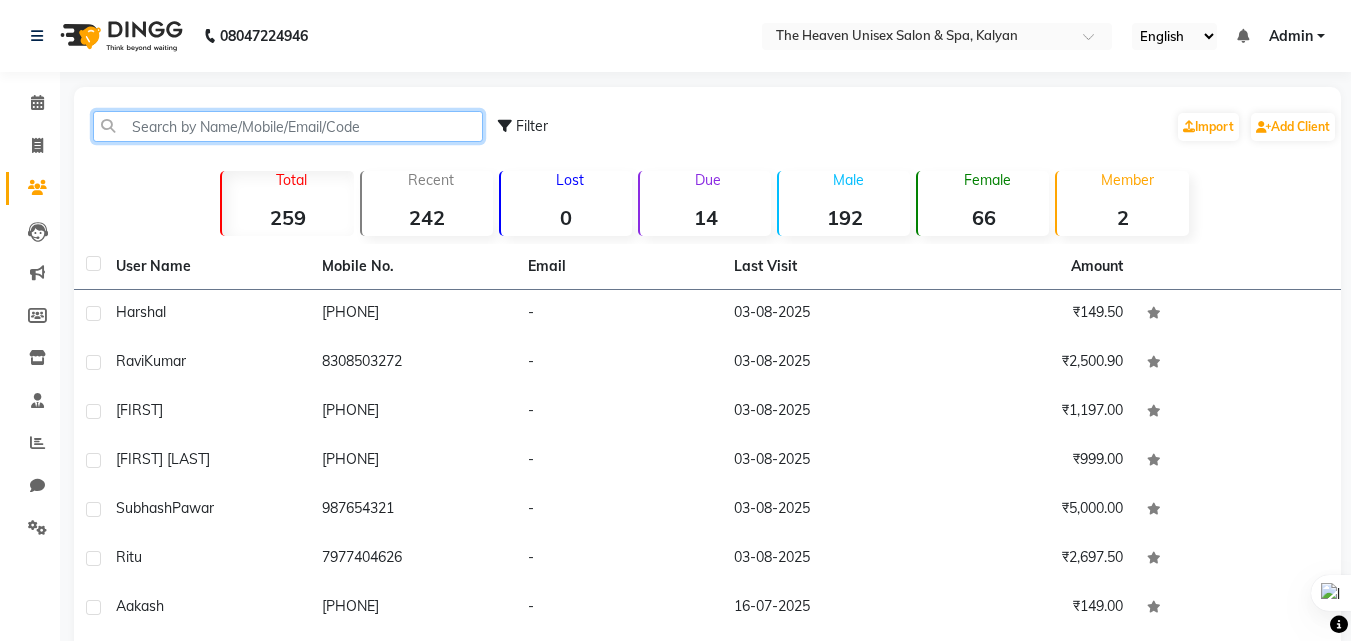 click 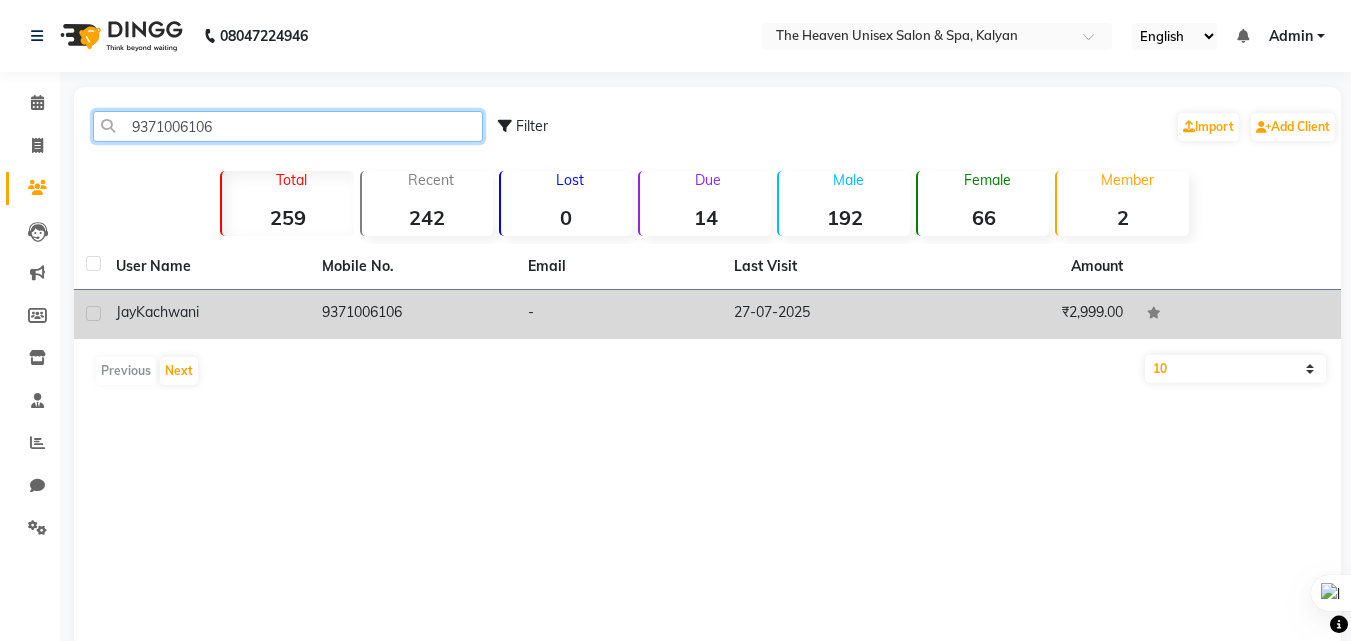type on "9371006106" 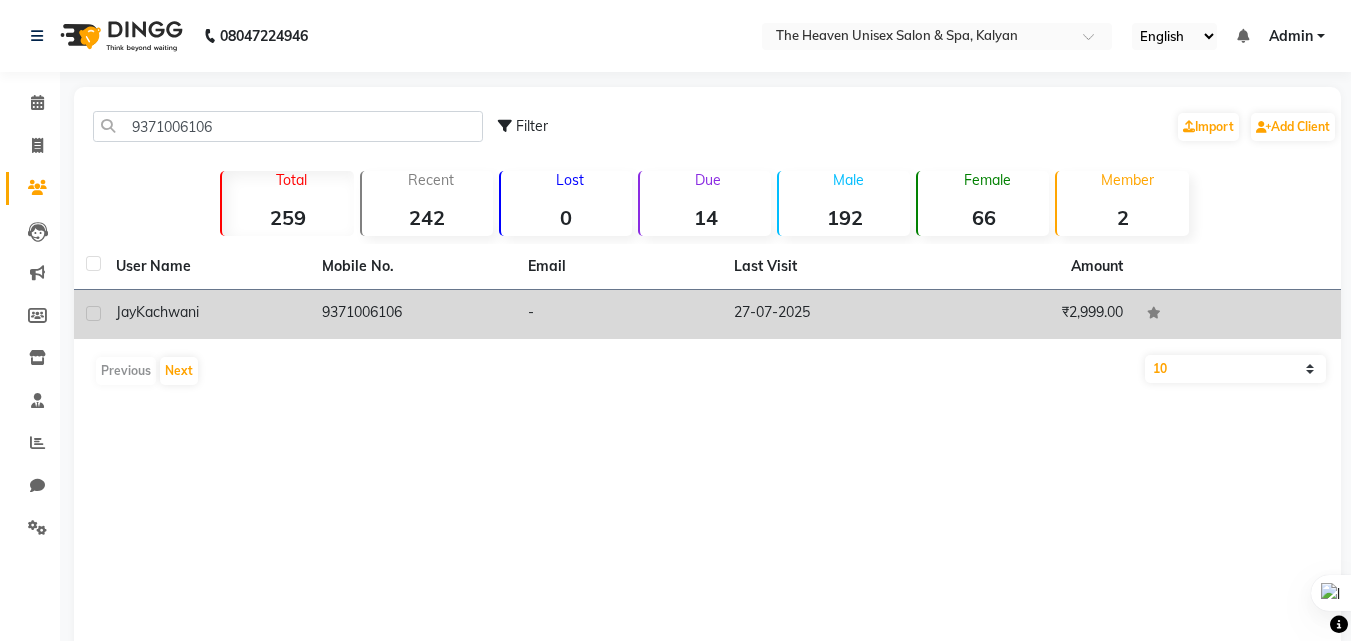 click on "[FIRST]  [LAST]" 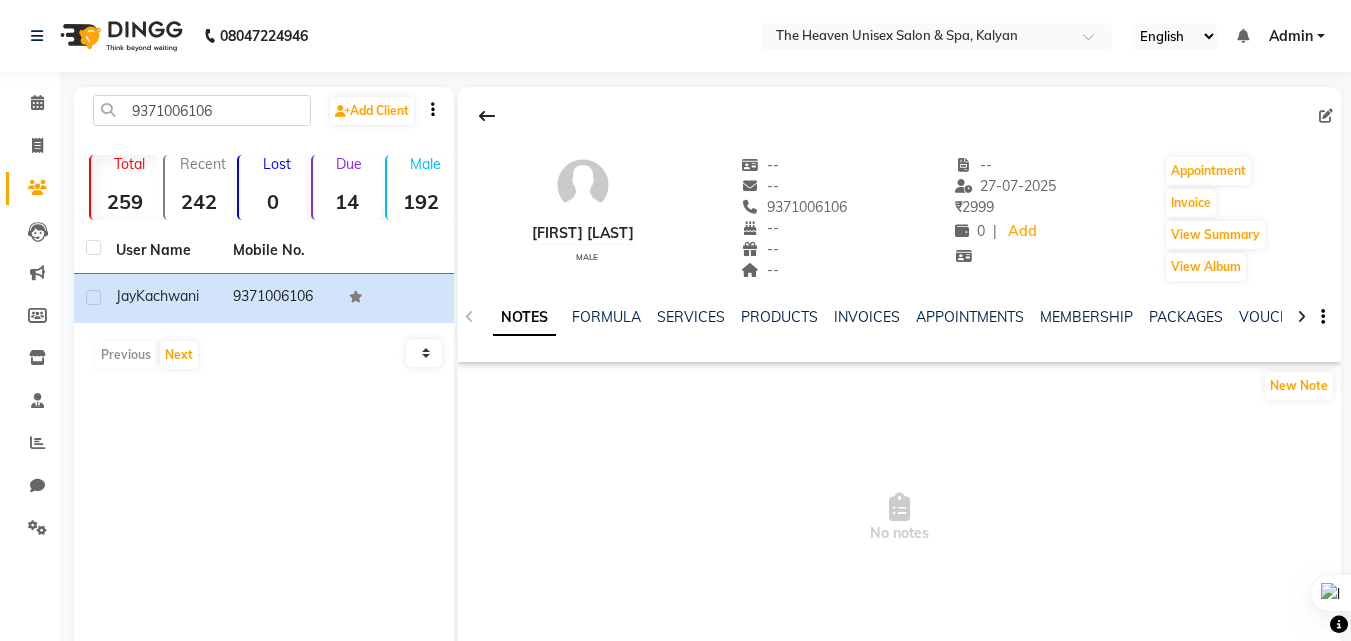 click on "NOTES FORMULA SERVICES PRODUCTS INVOICES APPOINTMENTS MEMBERSHIP PACKAGES VOUCHERS GIFTCARDS POINTS FORMS FAMILY CARDS WALLET" 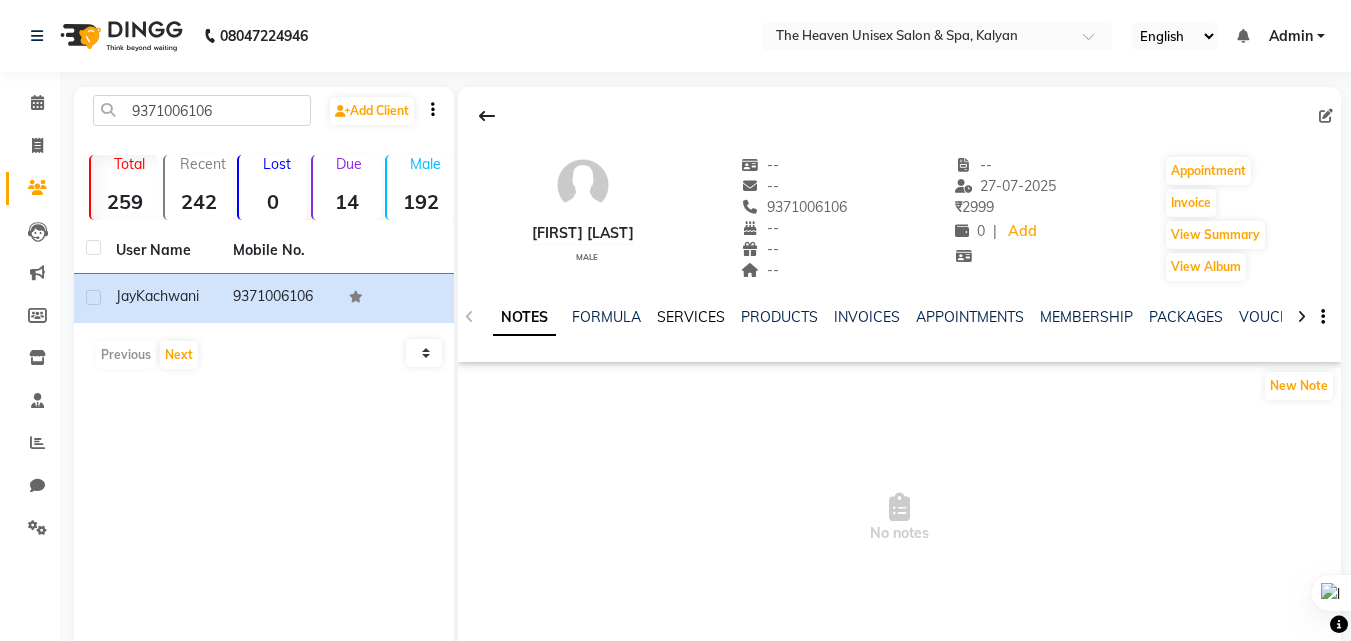click on "SERVICES" 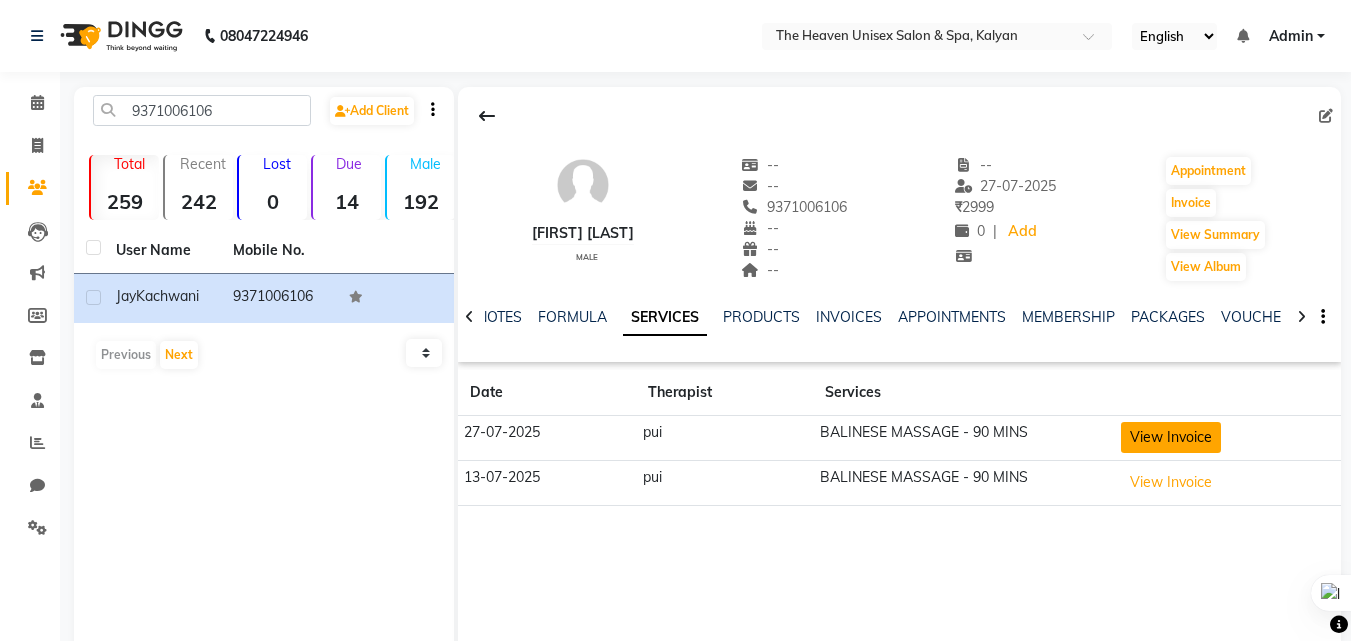 click on "View Invoice" 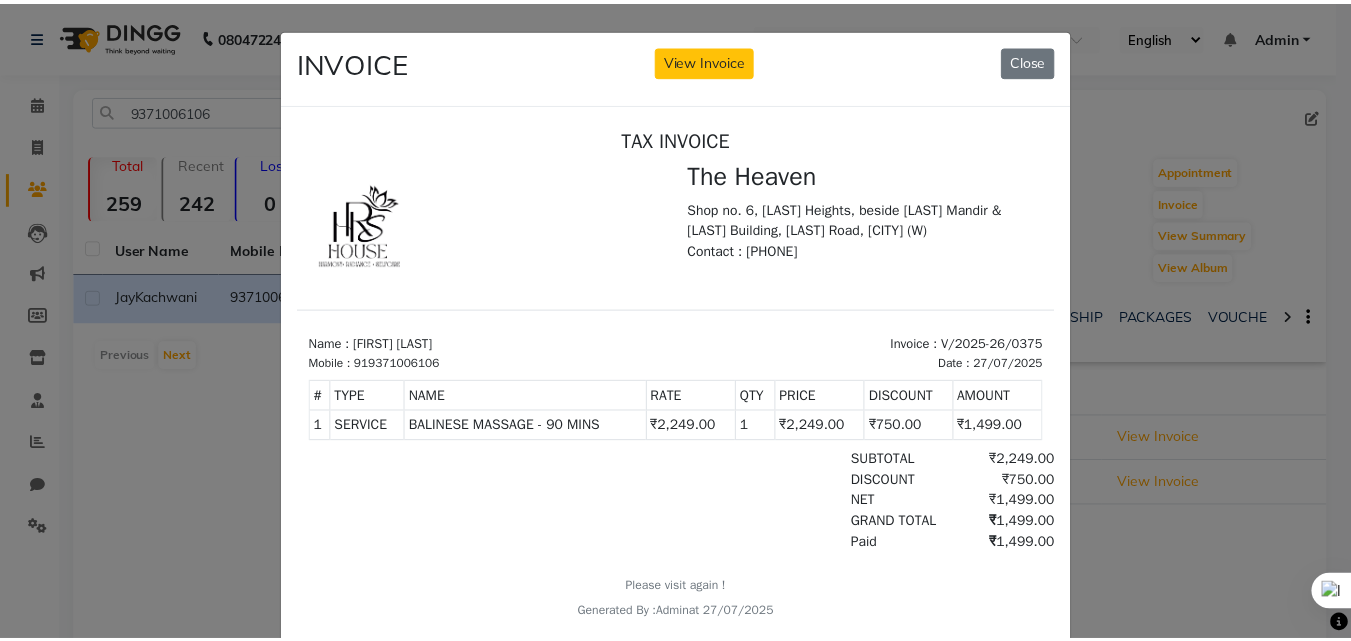 scroll, scrollTop: 0, scrollLeft: 0, axis: both 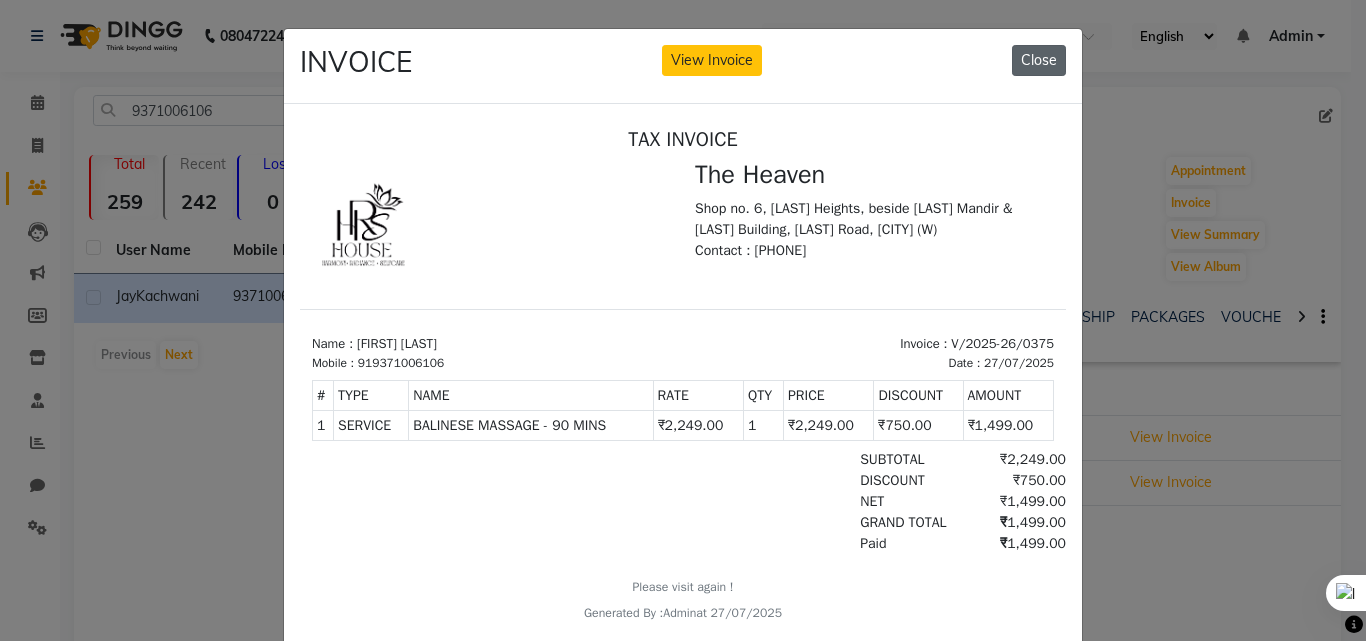 click on "Close" 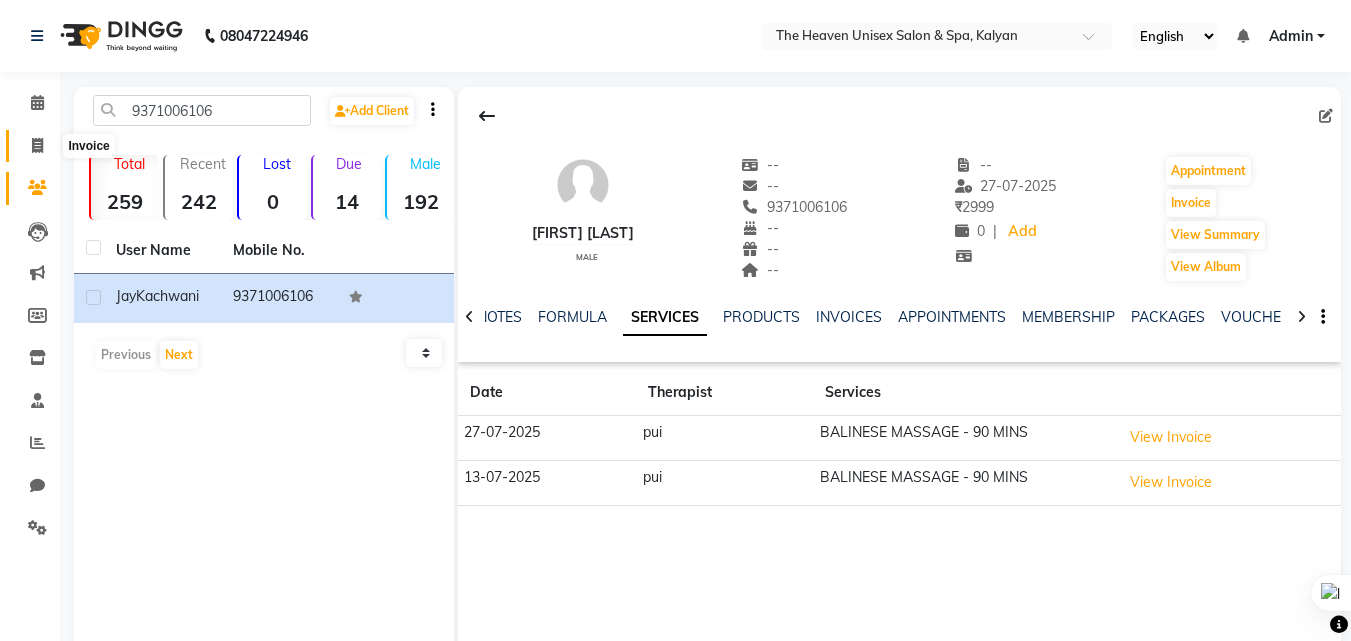 click 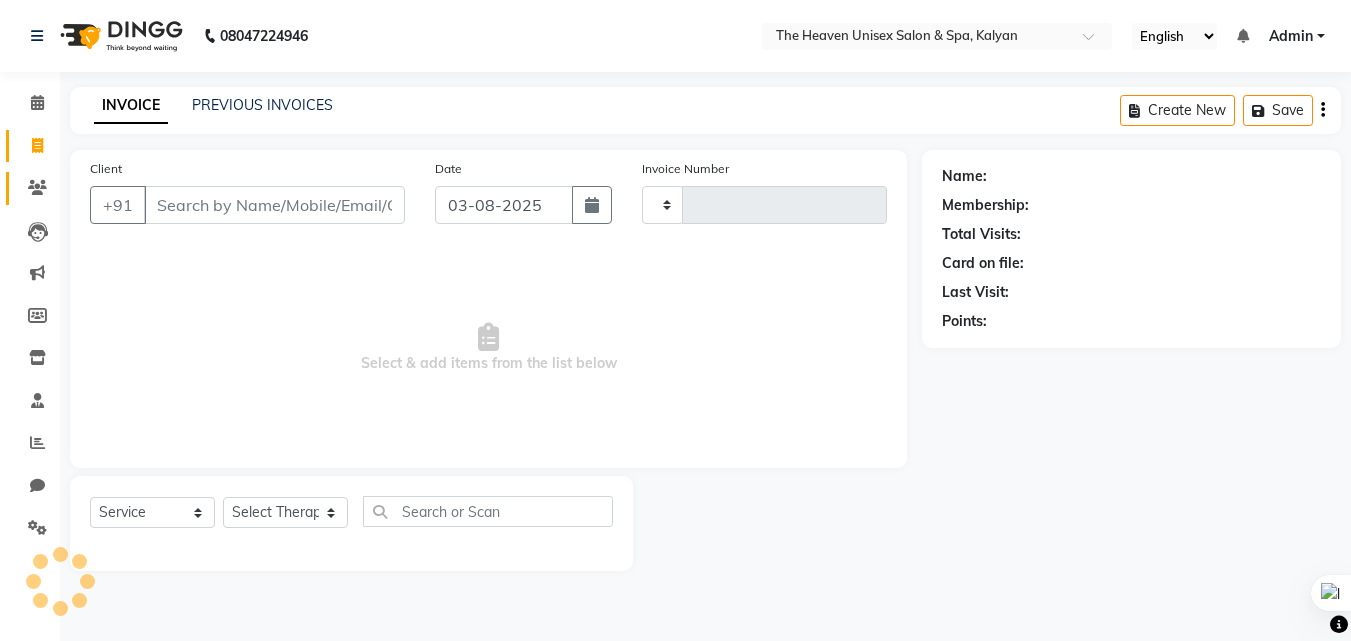 type on "0430" 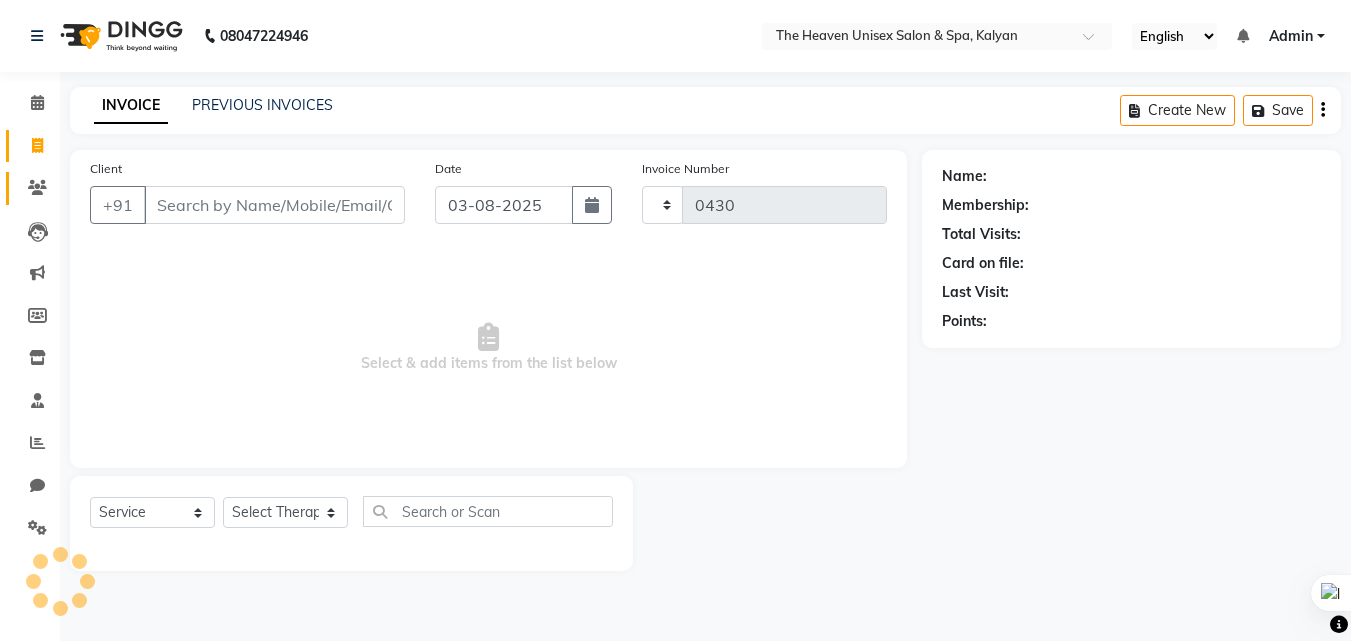 select on "8417" 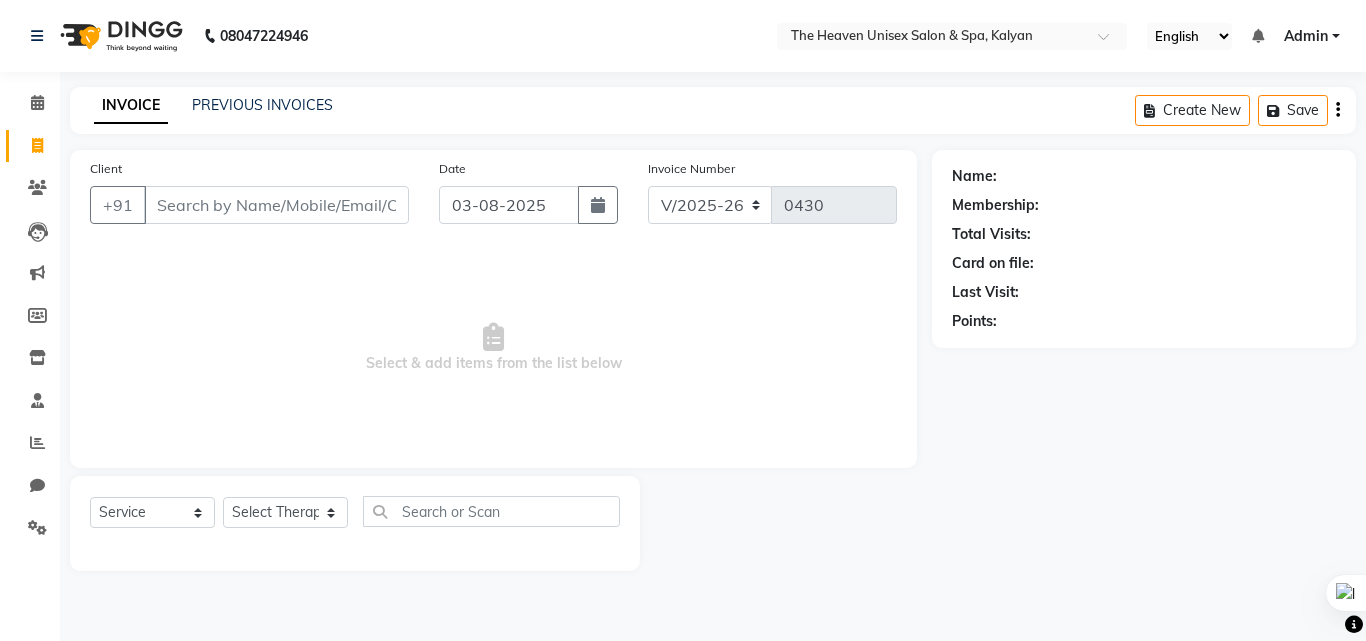 click on "Client" at bounding box center (276, 205) 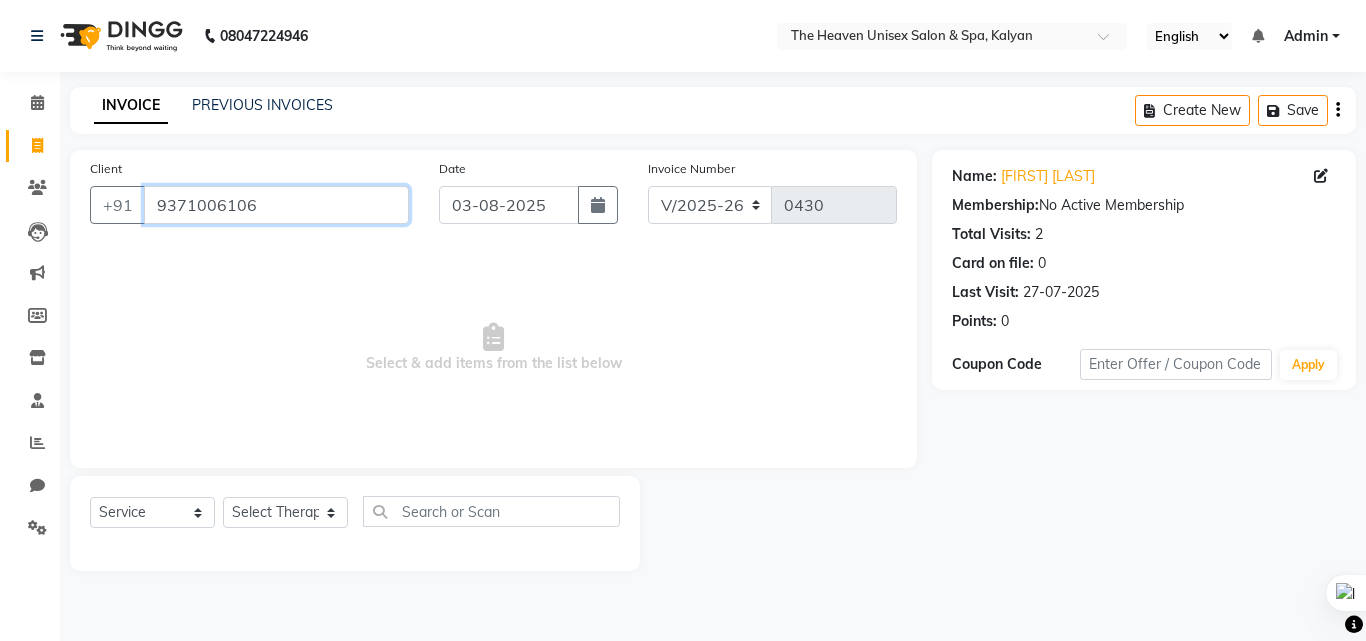 click on "9371006106" at bounding box center [276, 205] 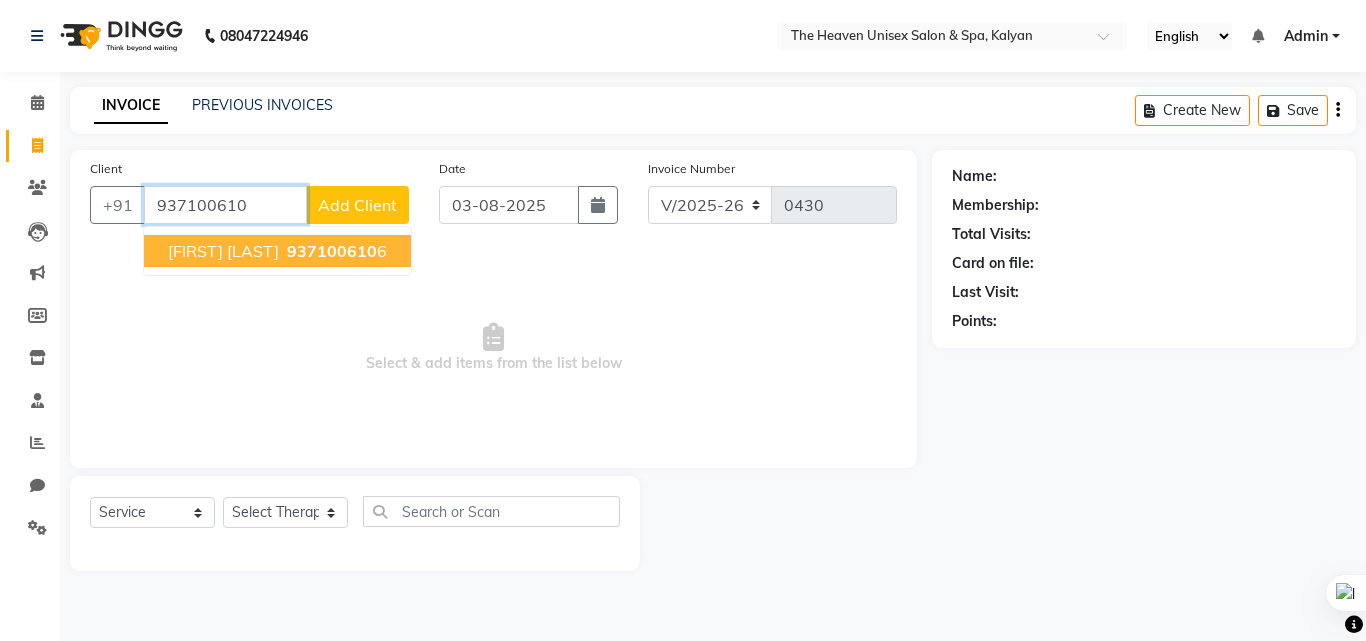 click on "[FIRST] [LAST]" at bounding box center (223, 251) 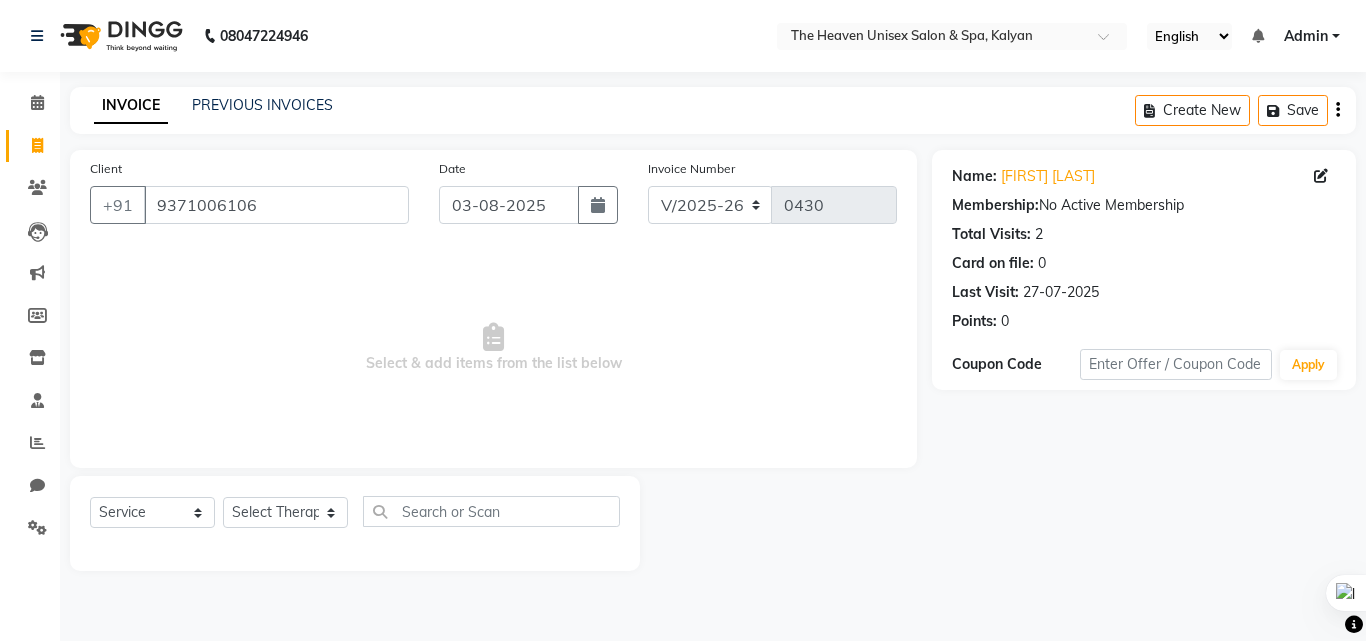 click on "Select  Service  Product  Membership  Package Voucher Prepaid Gift Card  Select Therapist [FIRST] [LAST]  HRS House [FIRST]  [FIRST] [FIRST] [FIRST] [FIRST] [FIRST] [FIRST] [FIRST]" 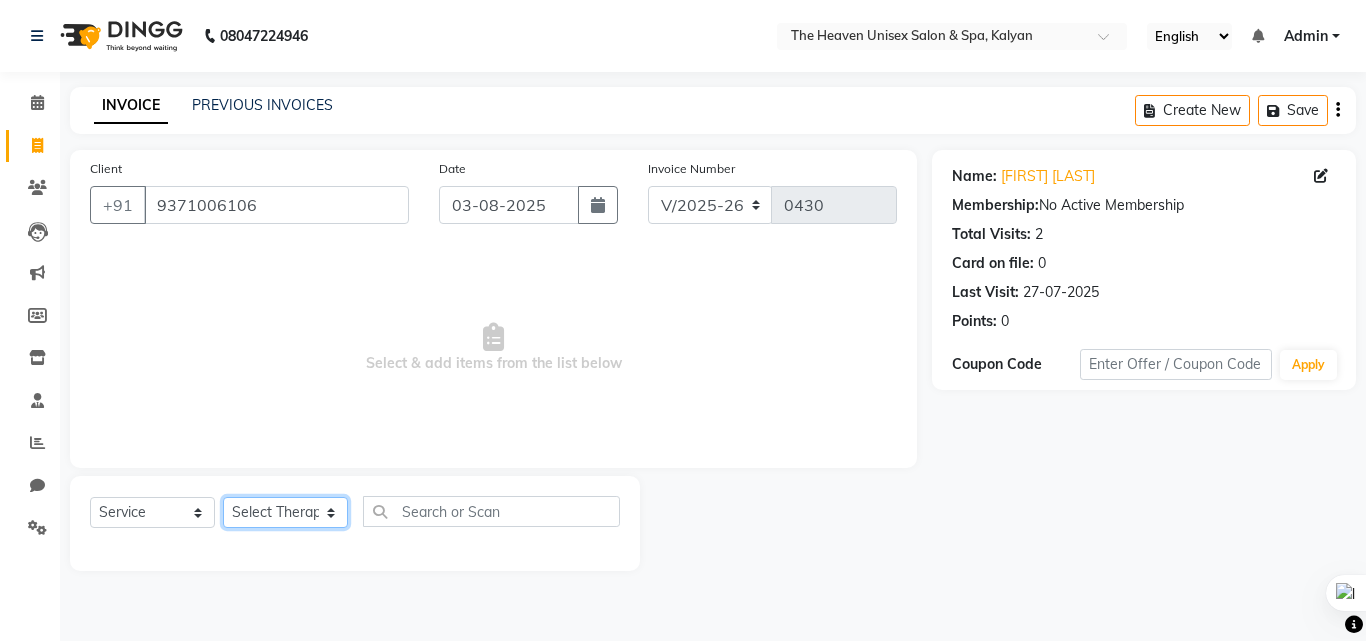 click on "Select Therapist [FIRST] [LAST]  HRS House [FIRST]  [FIRST] [FIRST] [FIRST] [FIRST] [FIRST] [FIRST] [FIRST]" 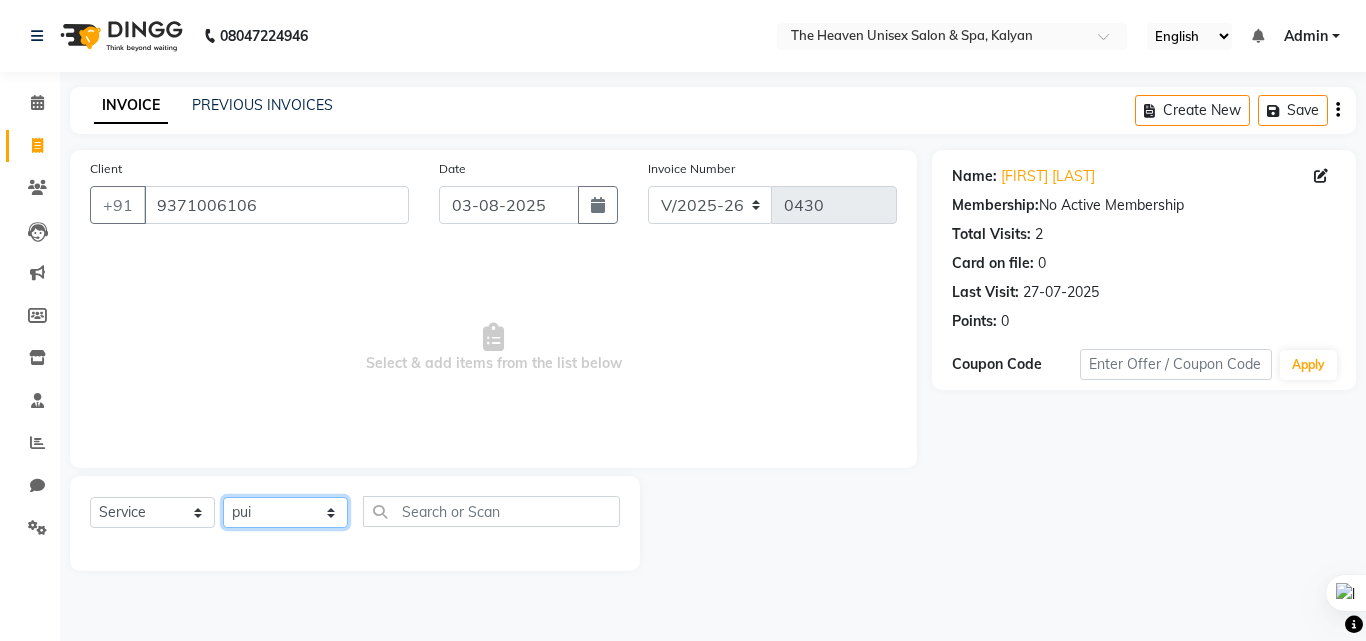 click on "Select Therapist [FIRST] [LAST]  HRS House [FIRST]  [FIRST] [FIRST] [FIRST] [FIRST] [FIRST] [FIRST] [FIRST]" 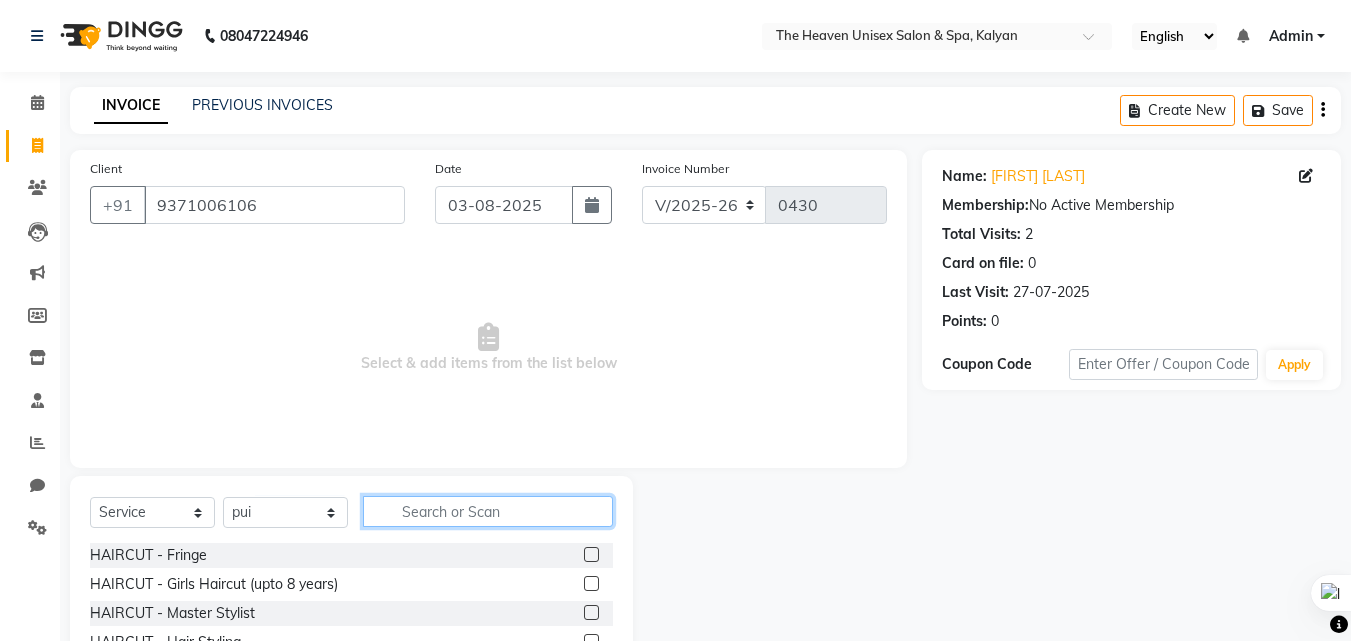 click 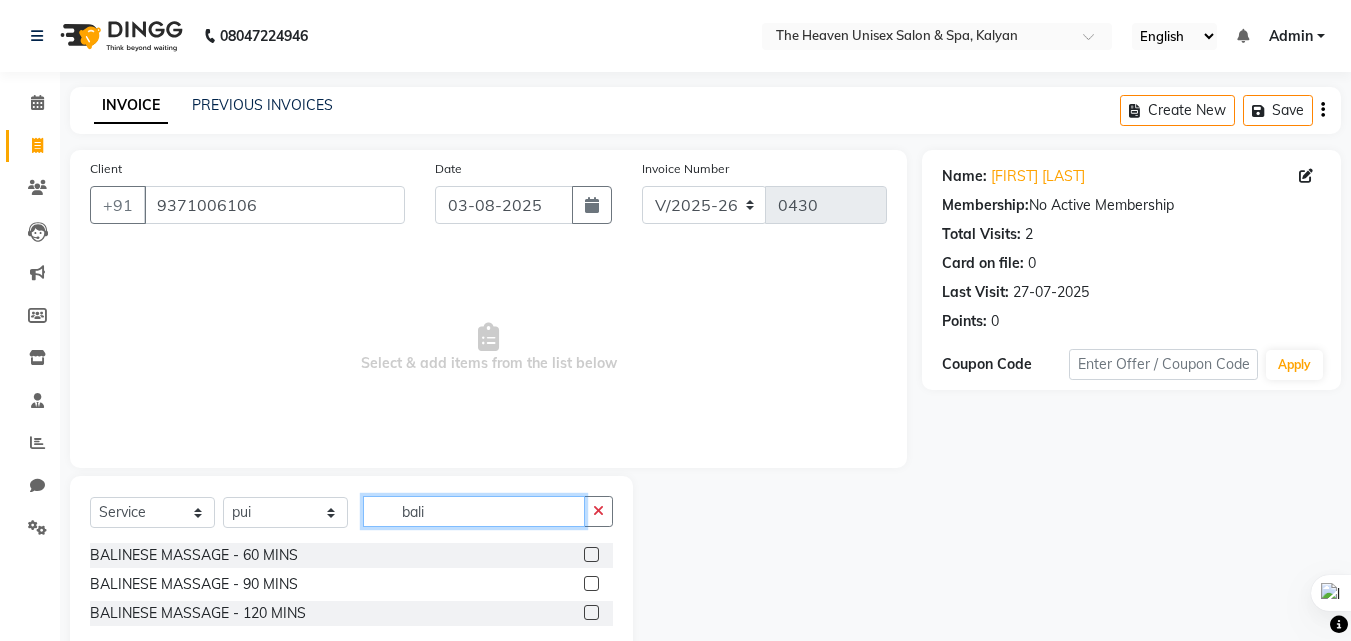 type on "bali" 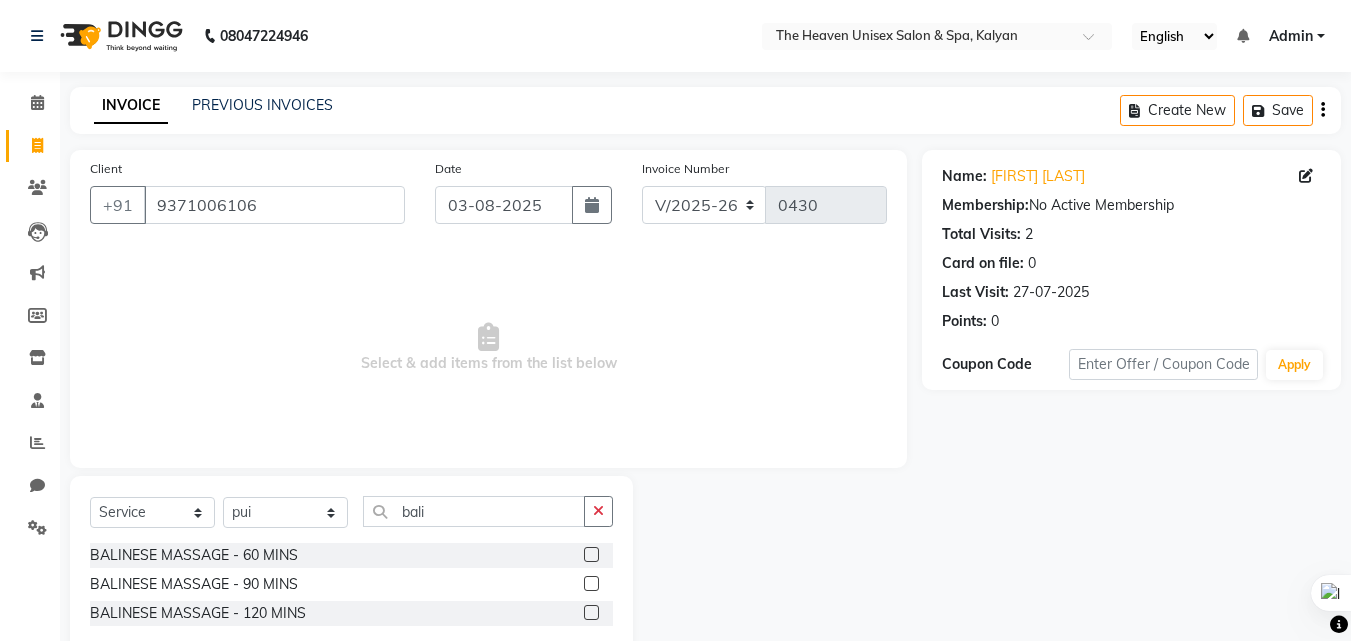 click 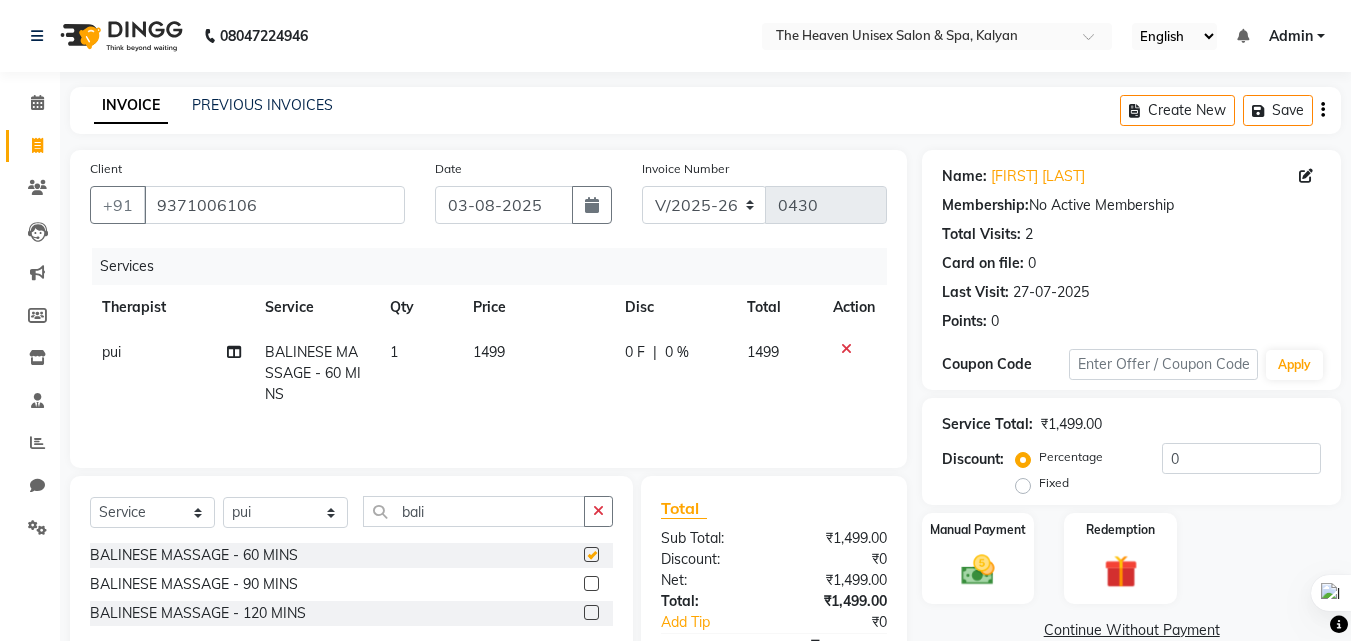 checkbox on "false" 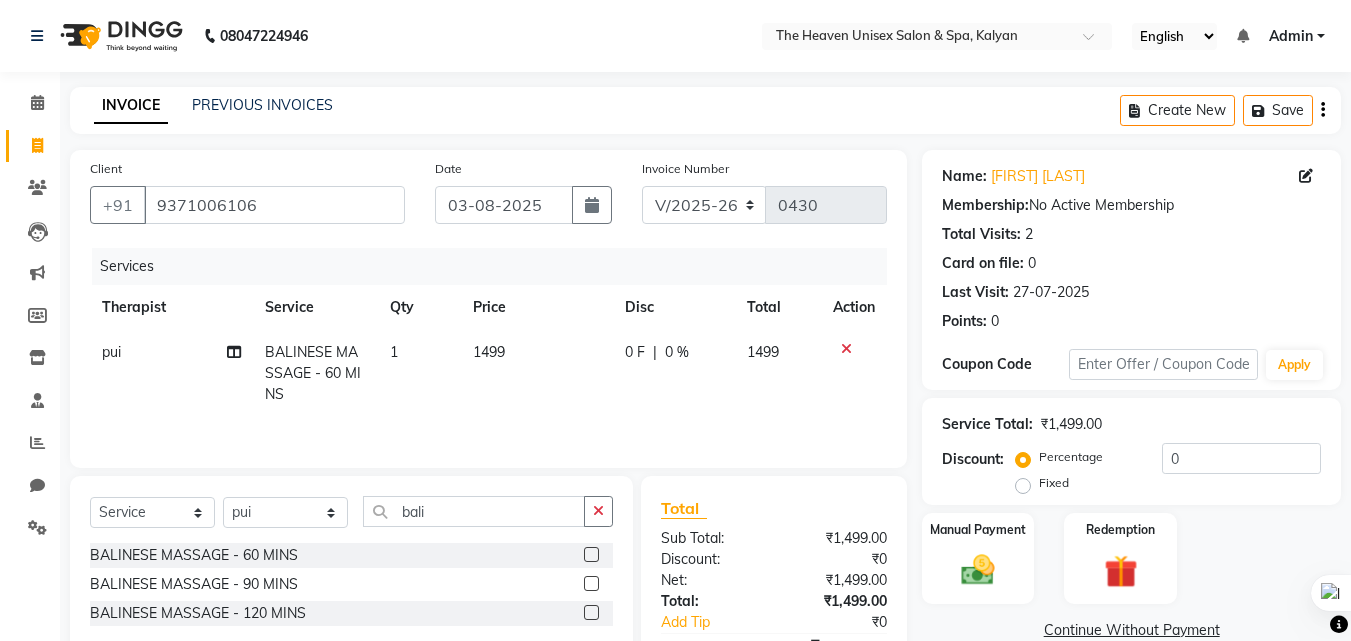 click on "0 F" 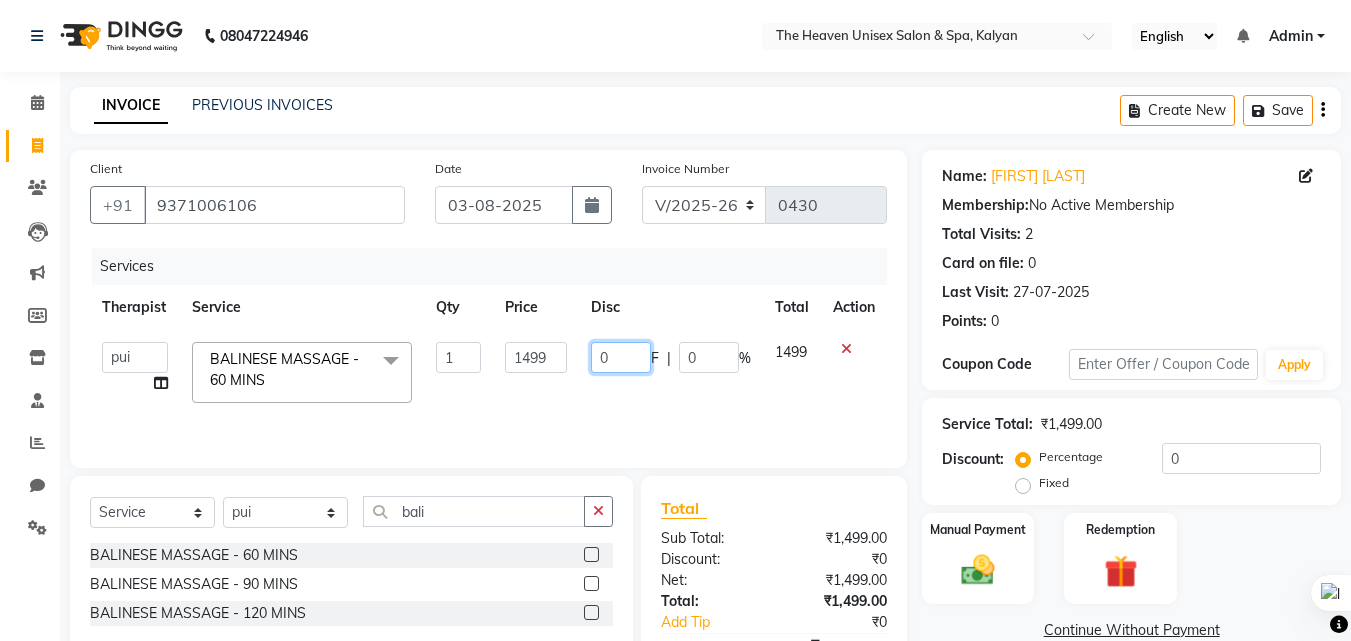 click on "0" 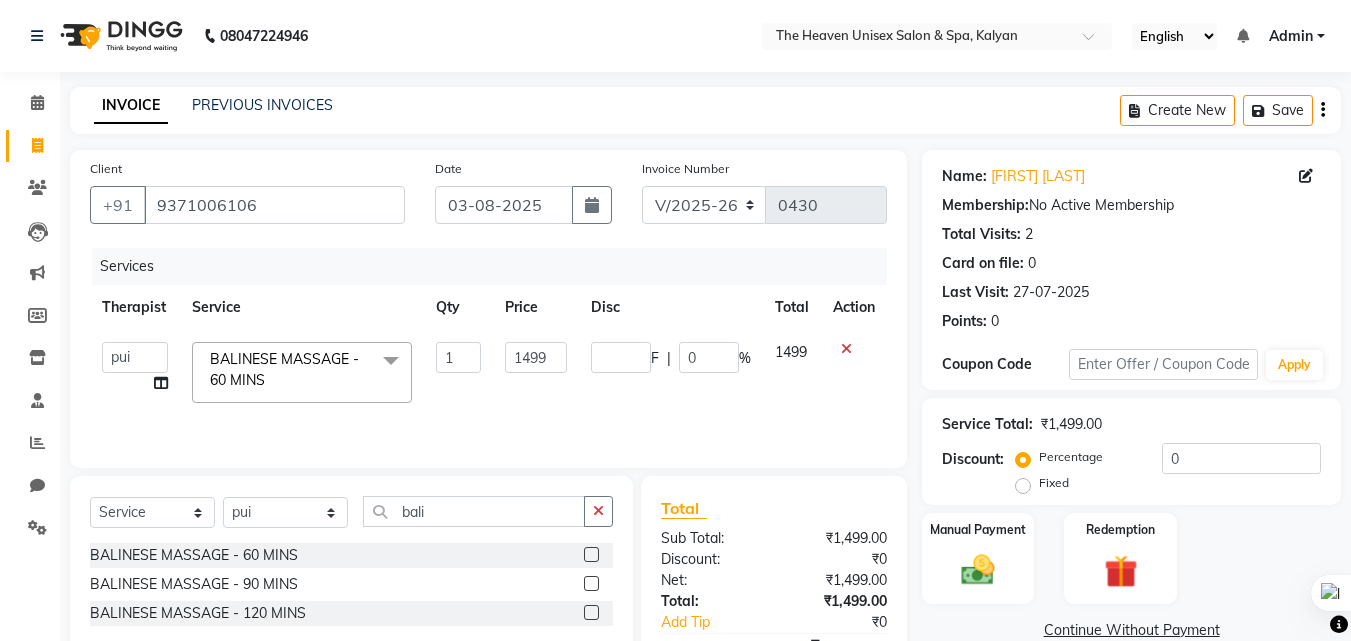 click 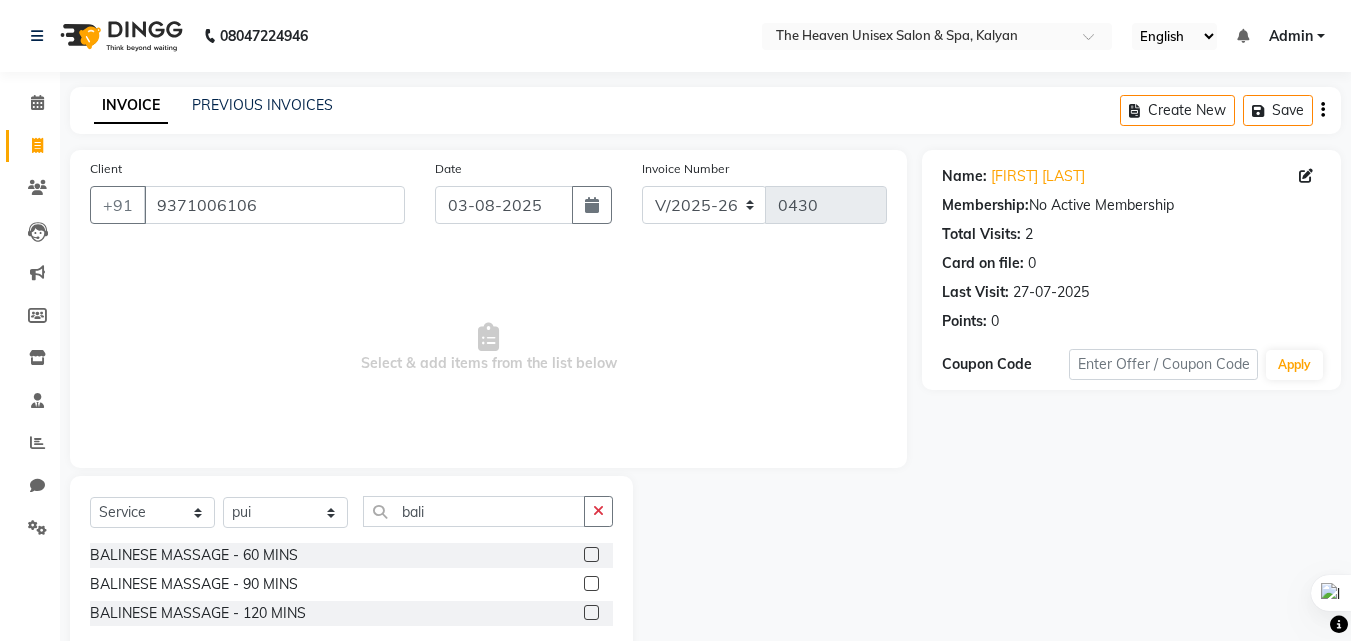 click 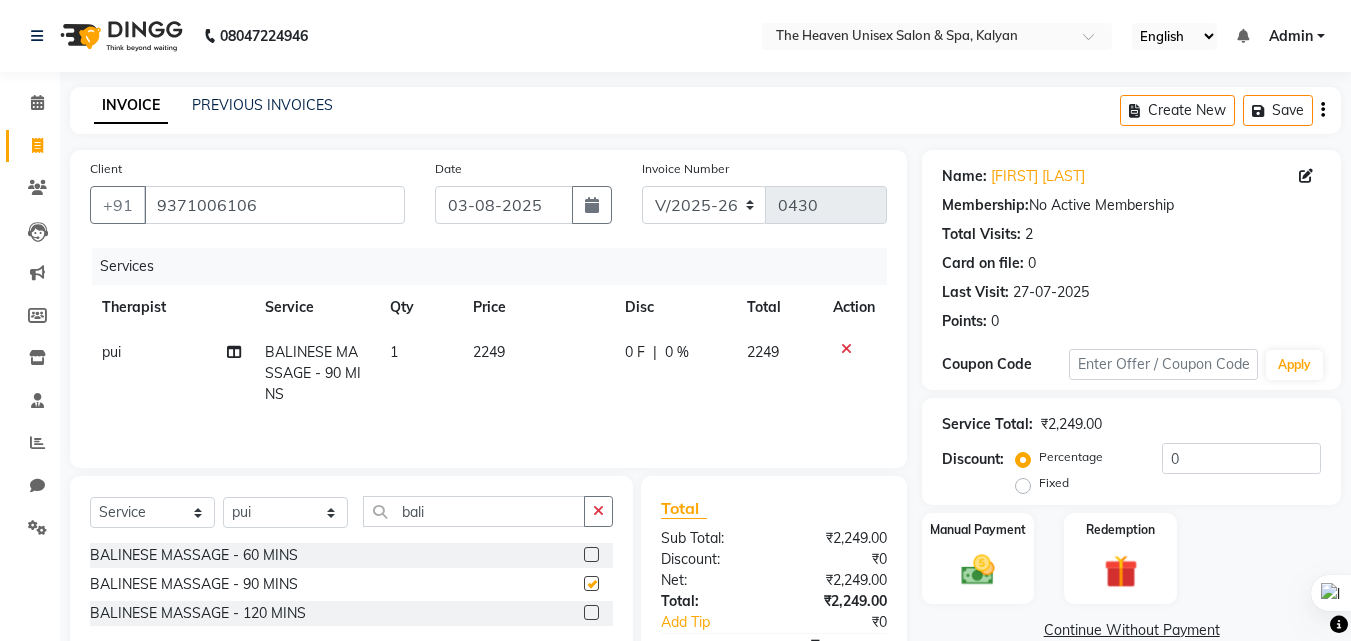 checkbox on "false" 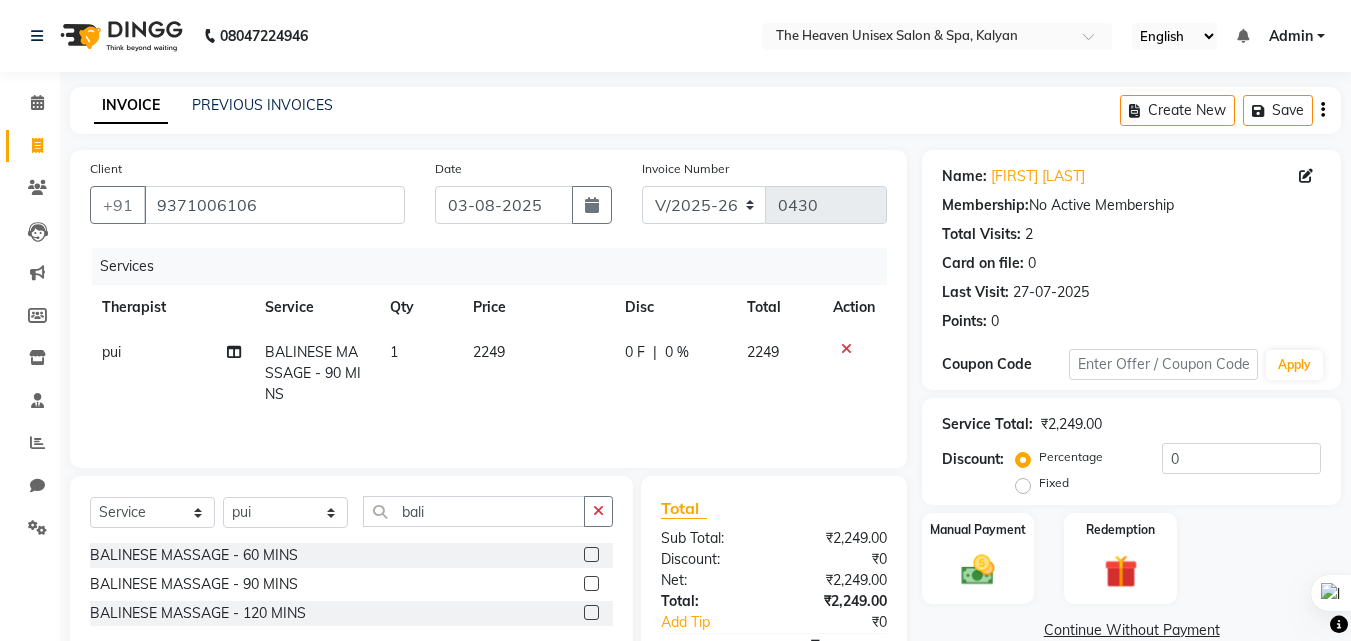 click on "0 F" 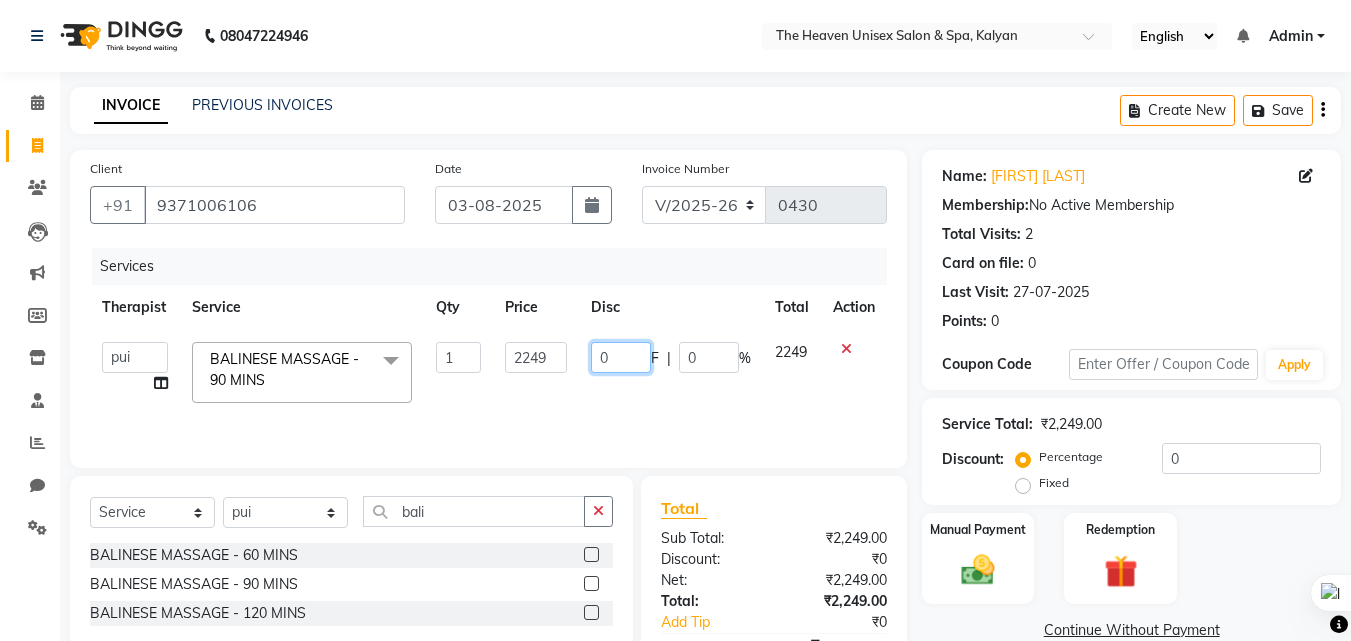 click on "0" 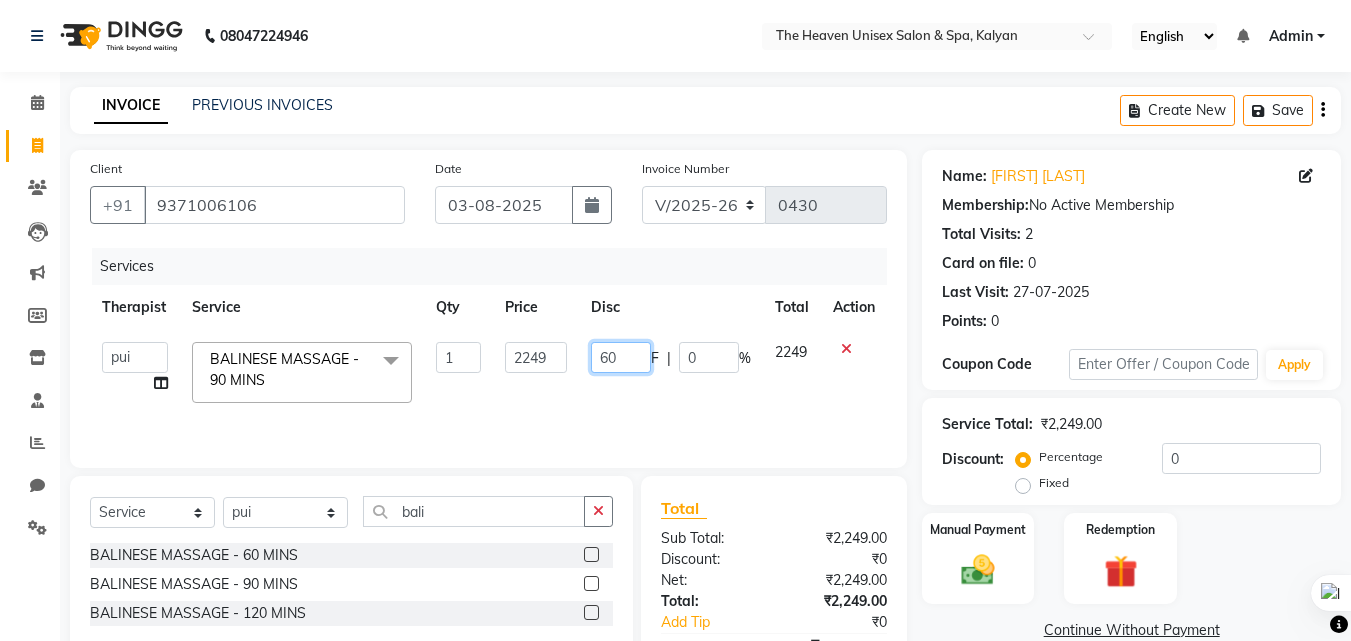 type on "600" 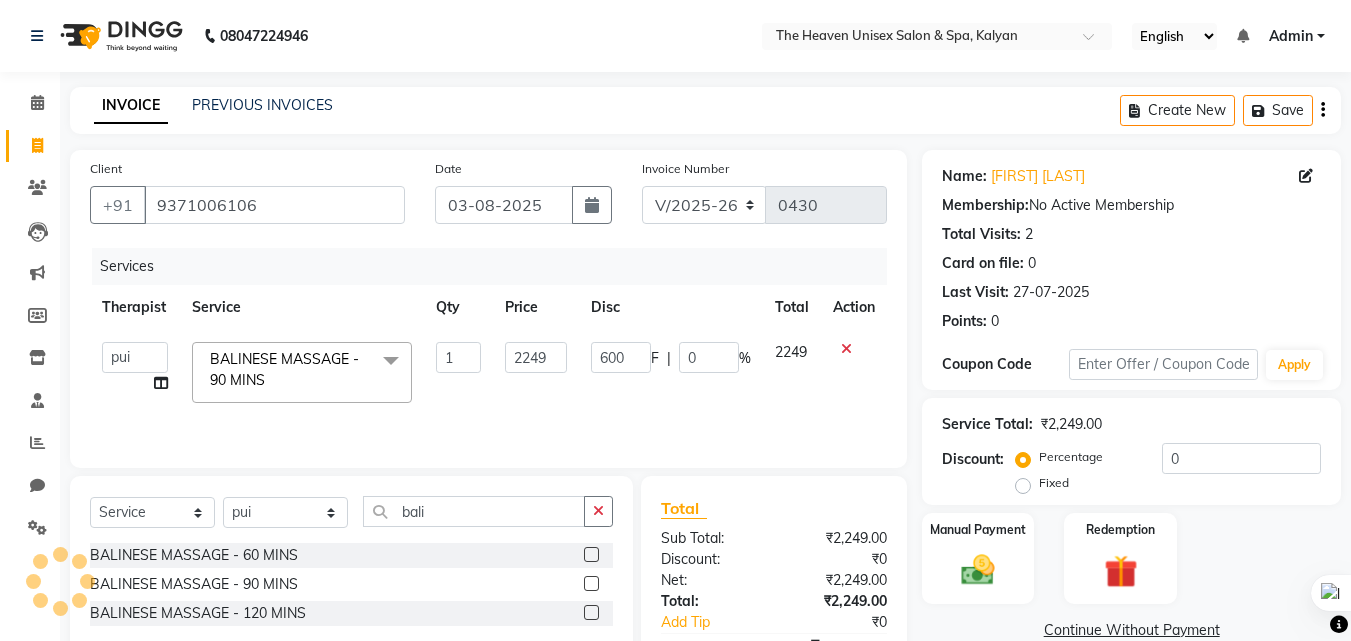 click on "₹0" 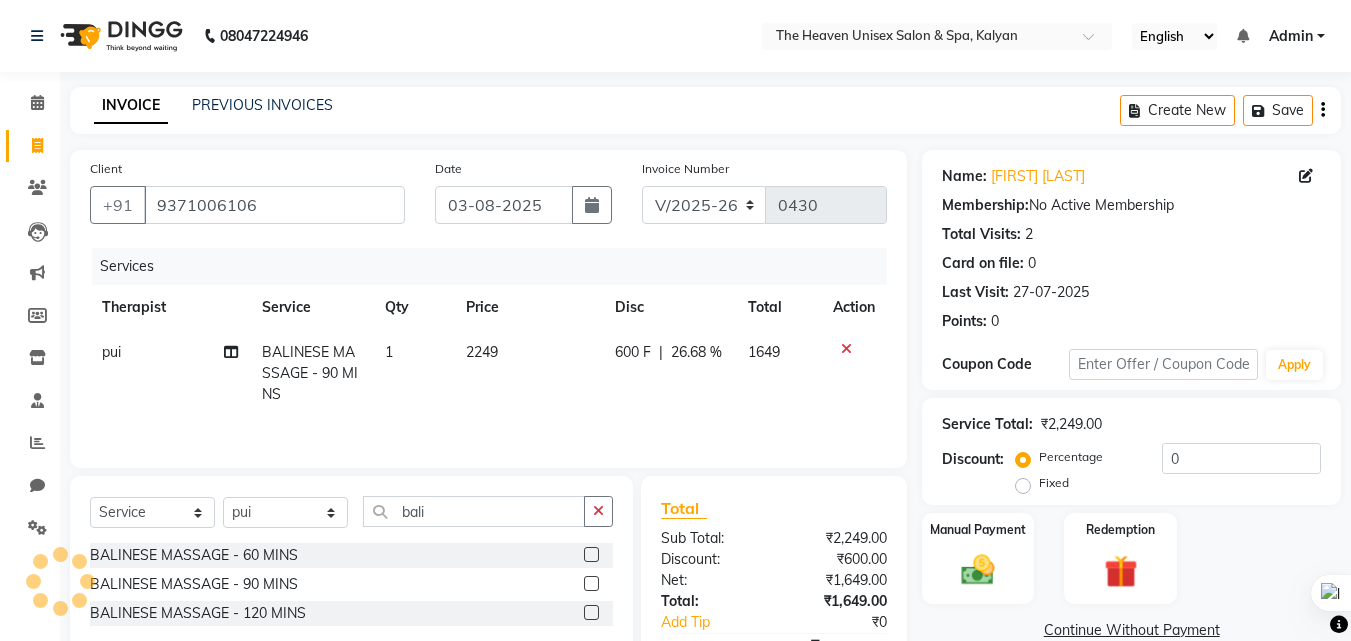 scroll, scrollTop: 117, scrollLeft: 0, axis: vertical 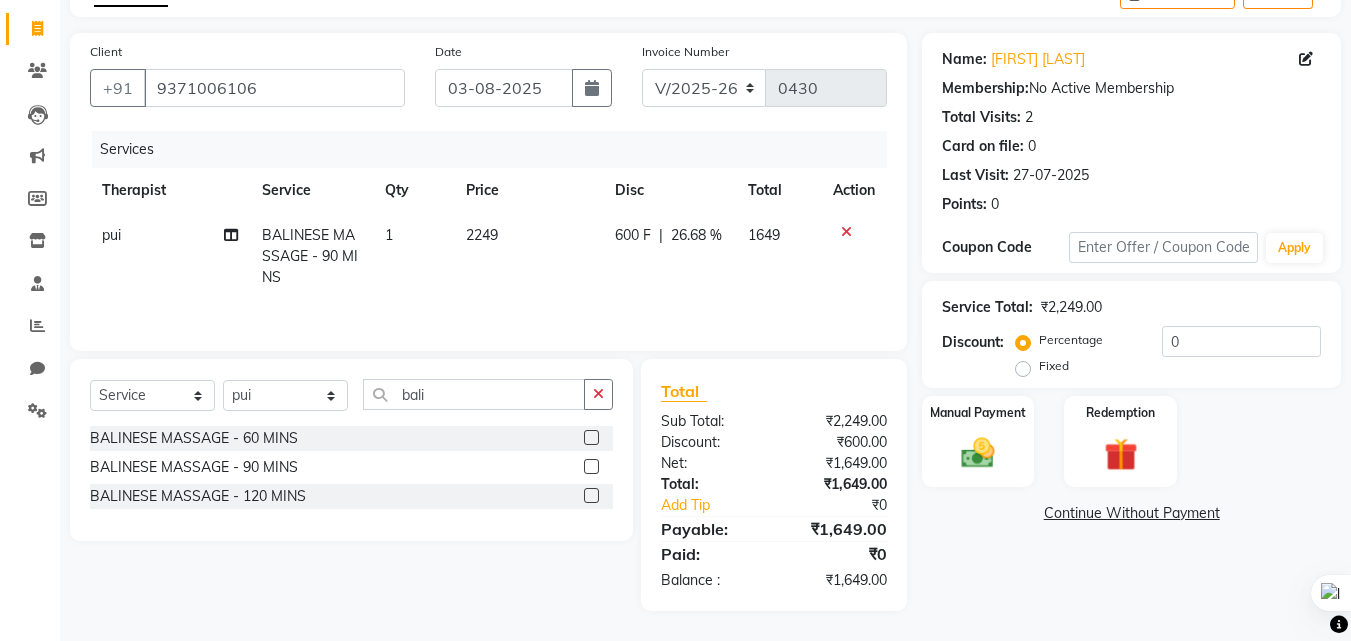 click on "600 F" 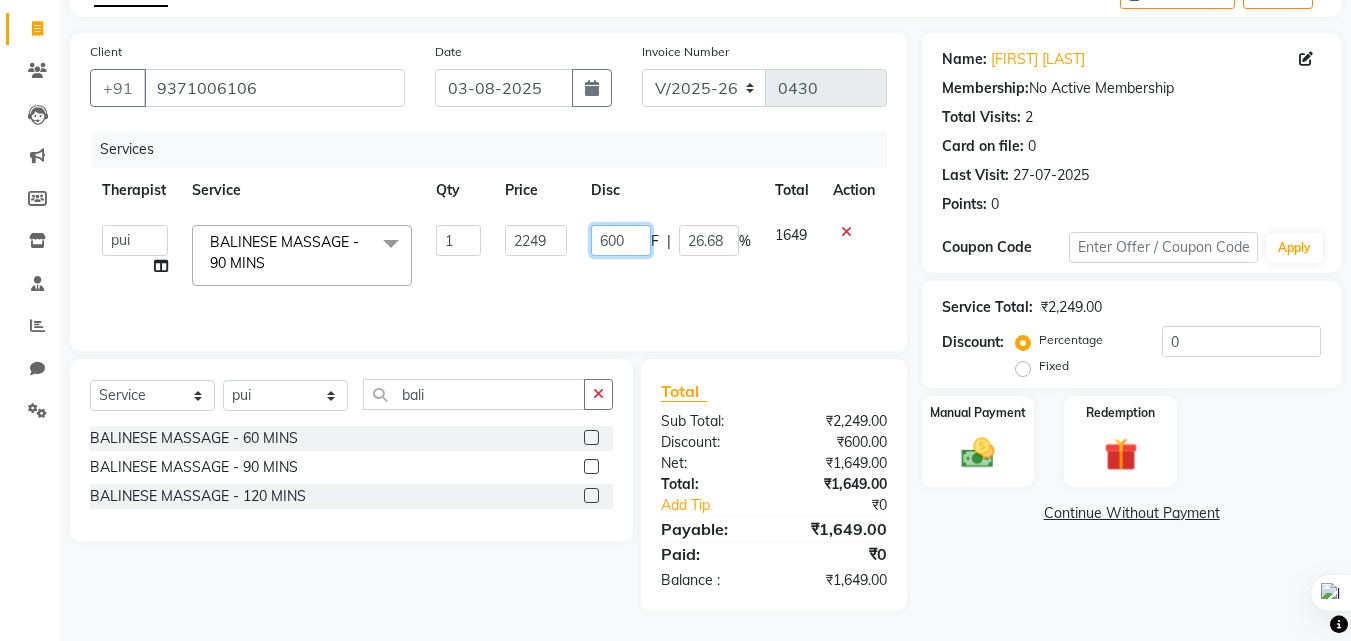 click on "600" 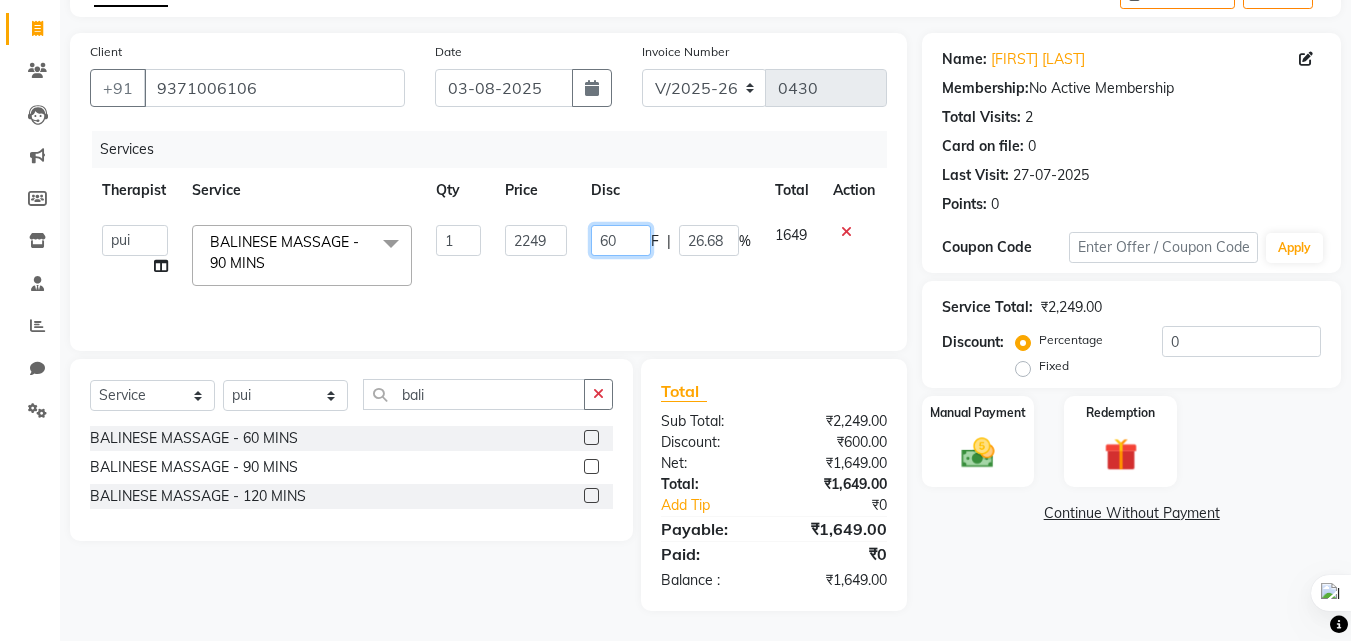 type on "6" 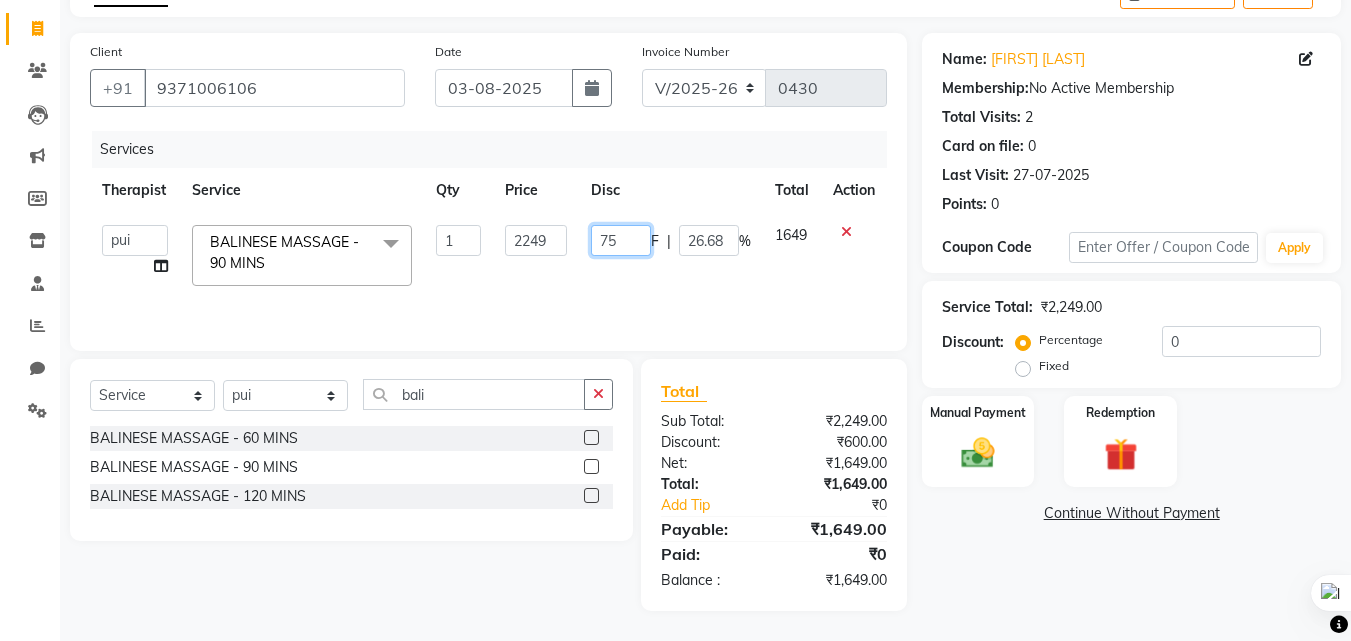 type on "750" 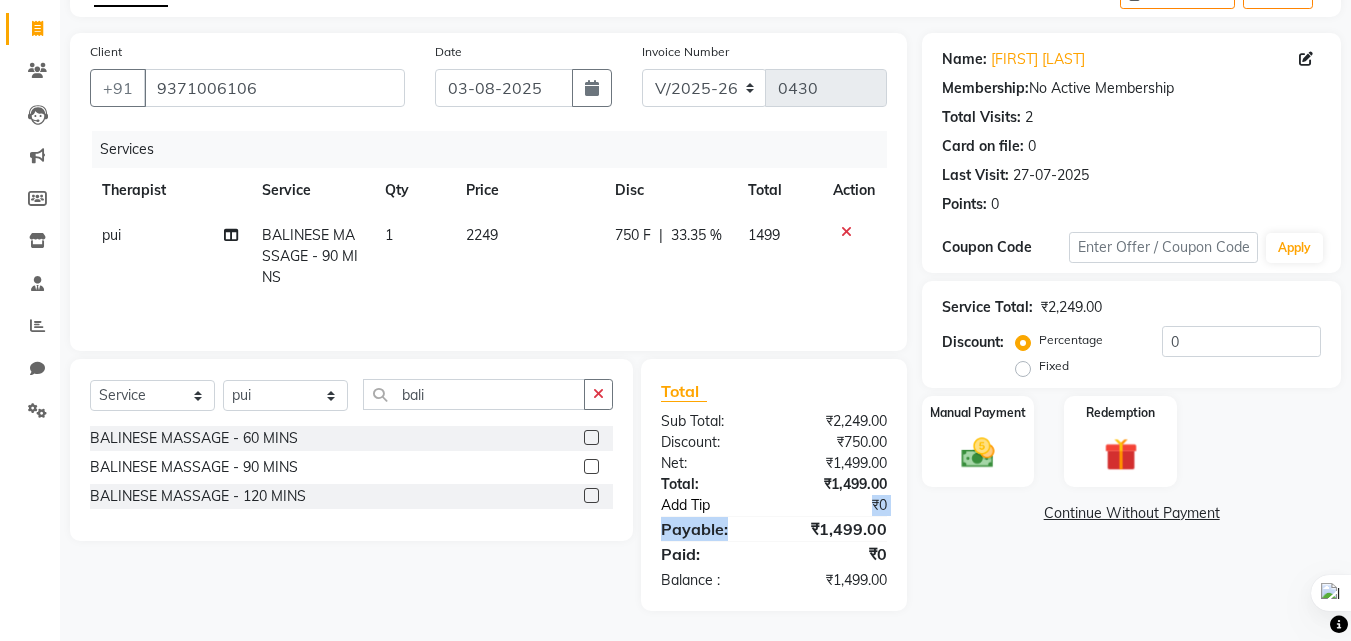 click on "Total Sub Total: ₹2,249.00 Discount: ₹750.00 Net: ₹1,499.00 Total: ₹1,499.00 Add Tip ₹0 Payable: ₹1,499.00 Paid: ₹0 Balance   : ₹1,499.00" 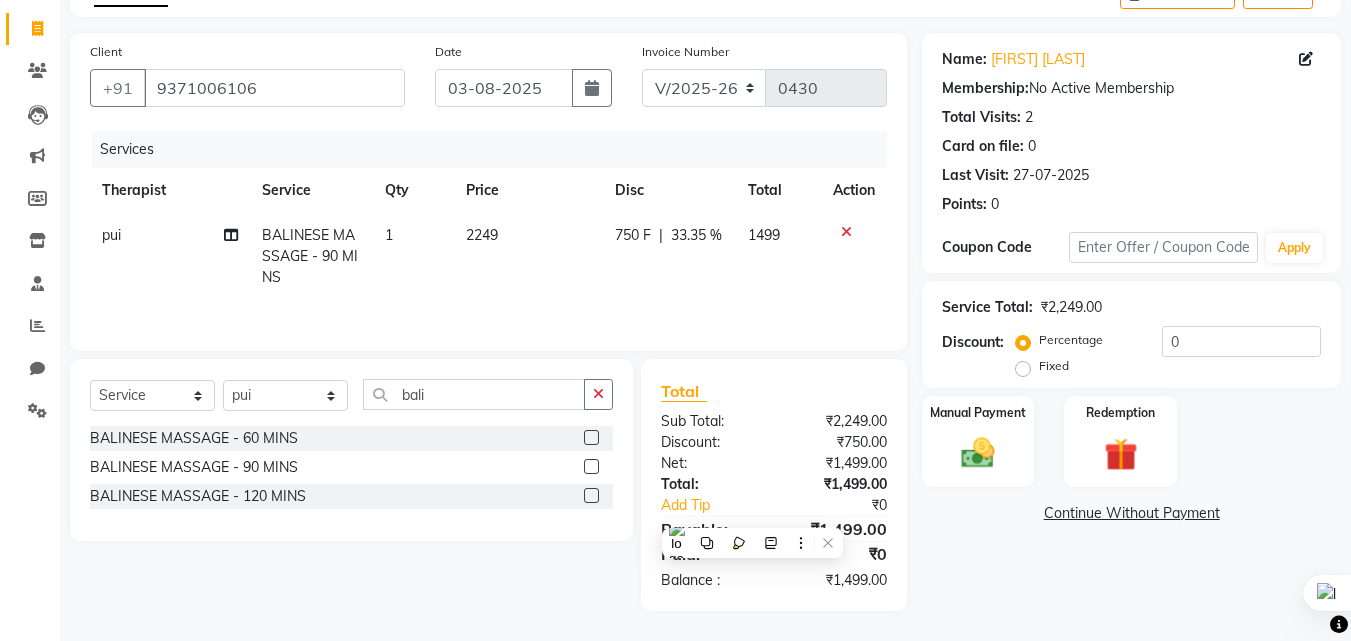 click on "Name: [FIRST] [LAST] Membership:  No Active Membership  Total Visits:  2 Card on file:  0 Last Visit:   [DATE] Points:   0  Coupon Code Apply Service Total:  ₹2,249.00  Discount:  Percentage   Fixed  0 Manual Payment Redemption  Continue Without Payment" 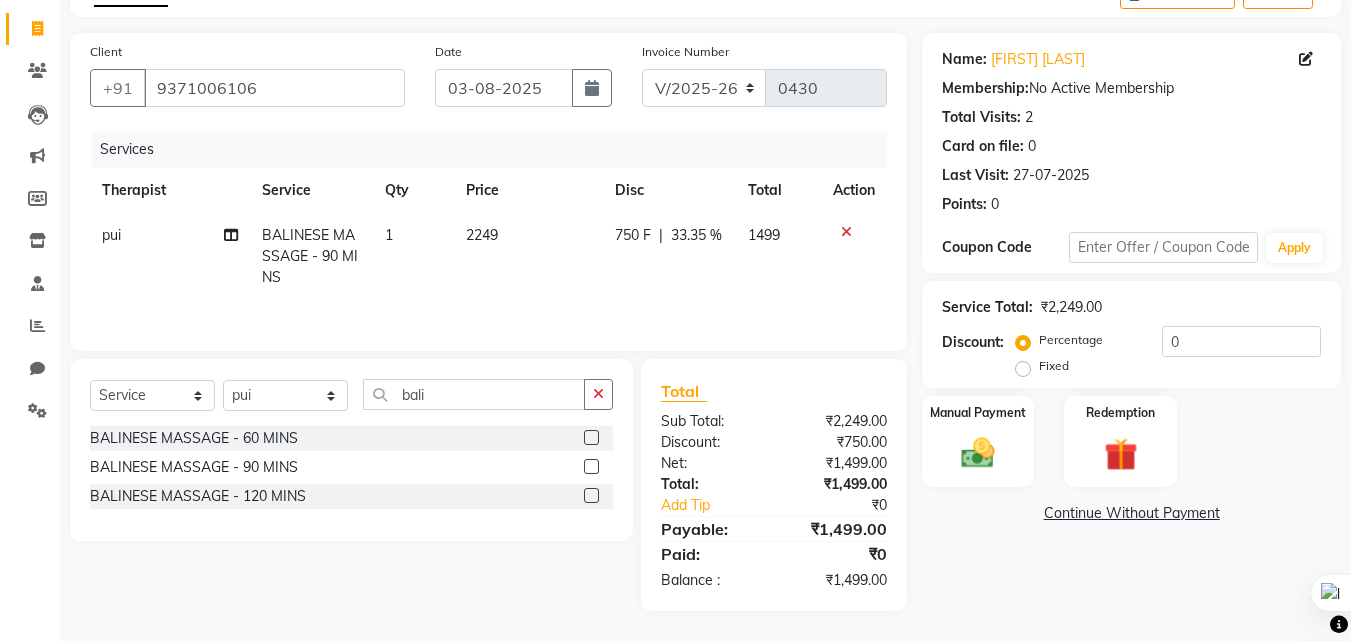 click on "Name: [FIRST] [LAST] Membership:  No Active Membership  Total Visits:  2 Card on file:  0 Last Visit:   [DATE] Points:   0  Coupon Code Apply Service Total:  ₹2,249.00  Discount:  Percentage   Fixed  0 Manual Payment Redemption  Continue Without Payment" 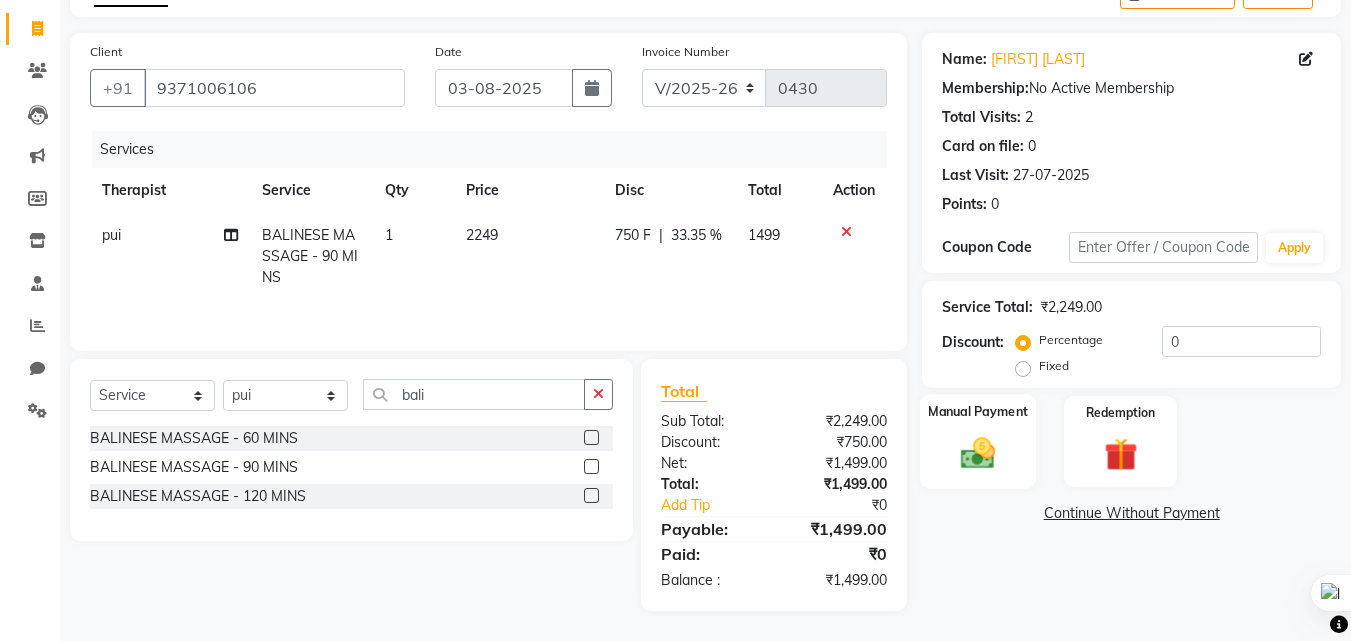 click 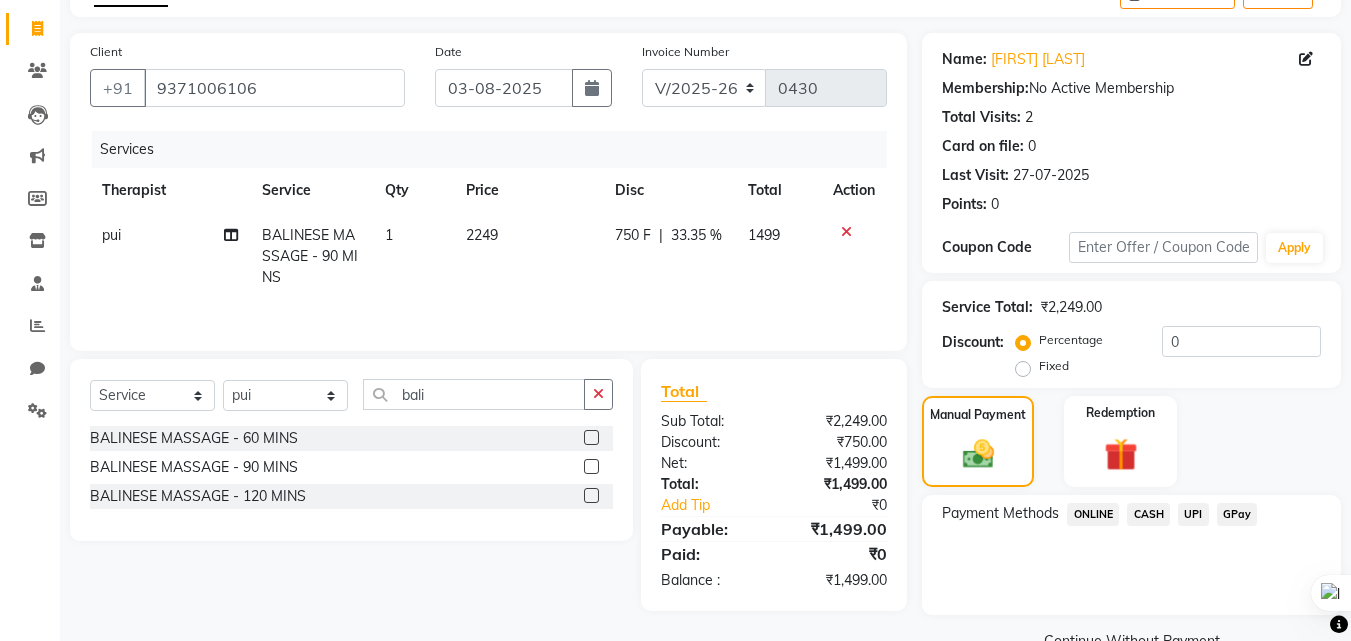 click on "CASH" 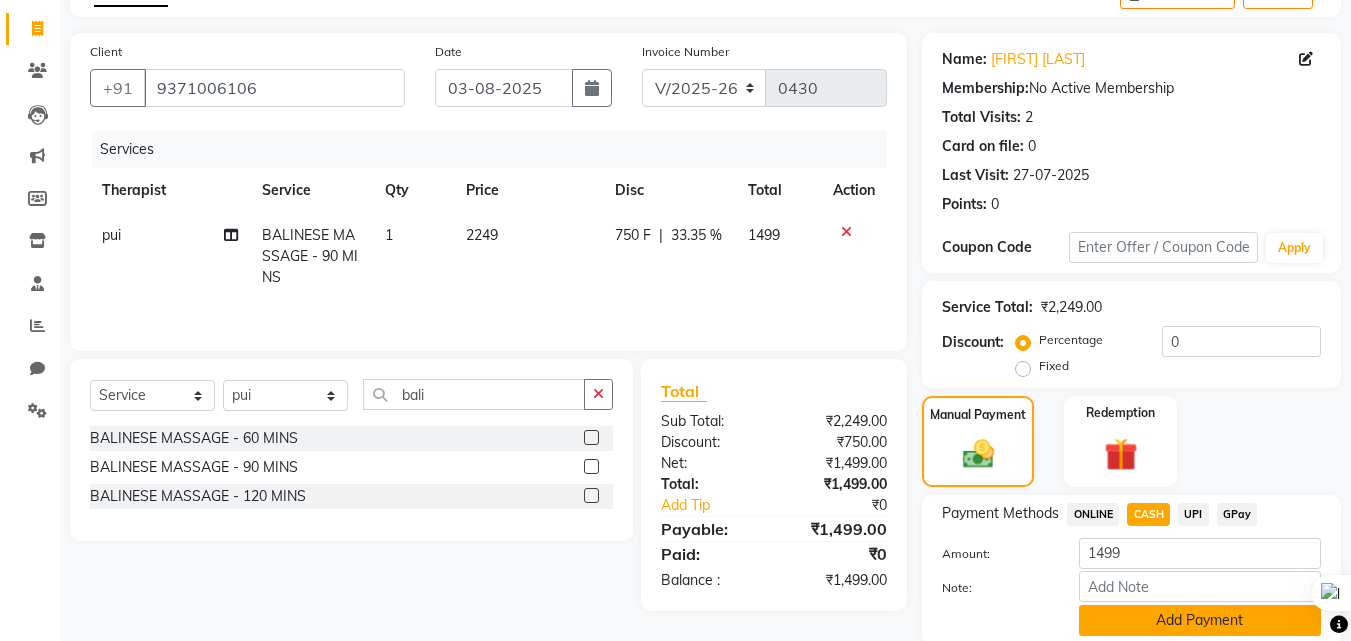 click on "Add Payment" 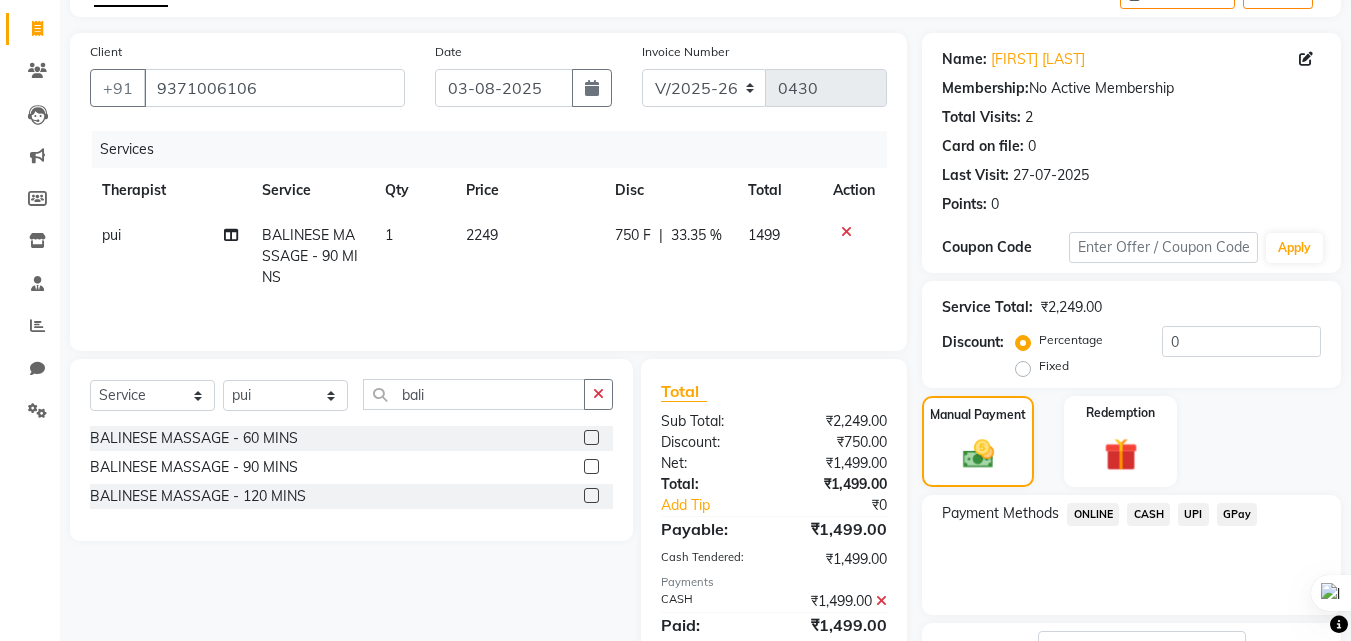 scroll, scrollTop: 275, scrollLeft: 0, axis: vertical 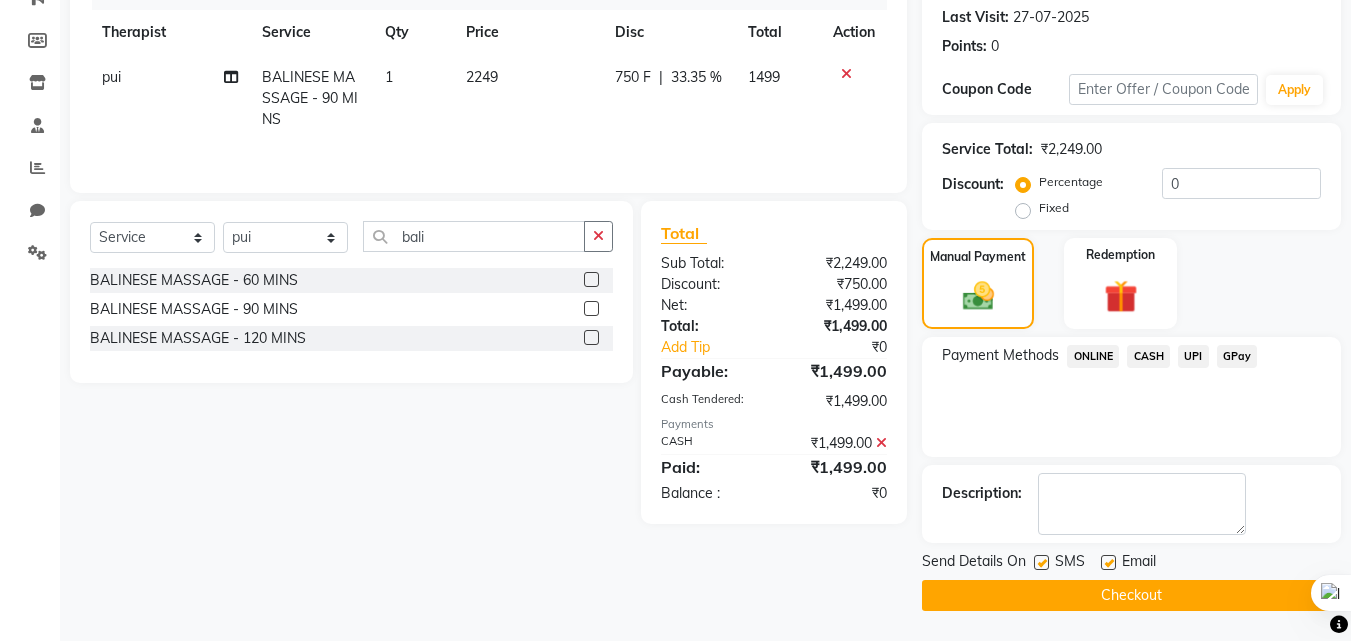 click on "Checkout" 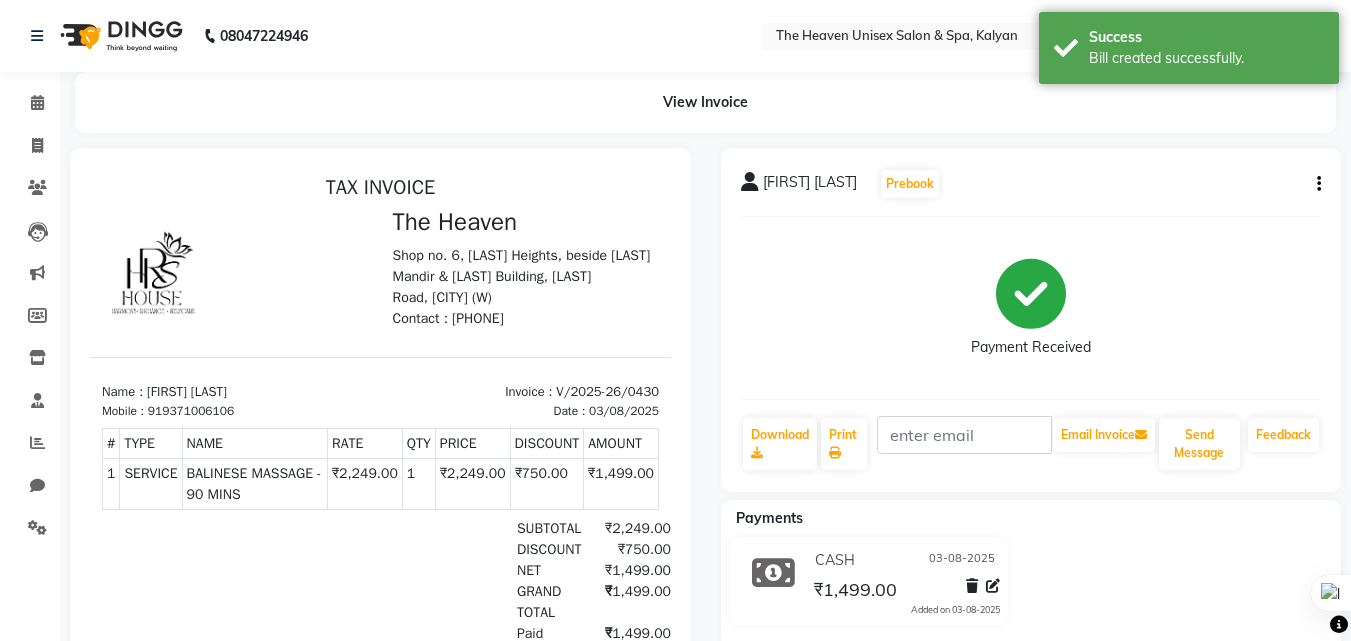 scroll, scrollTop: 0, scrollLeft: 0, axis: both 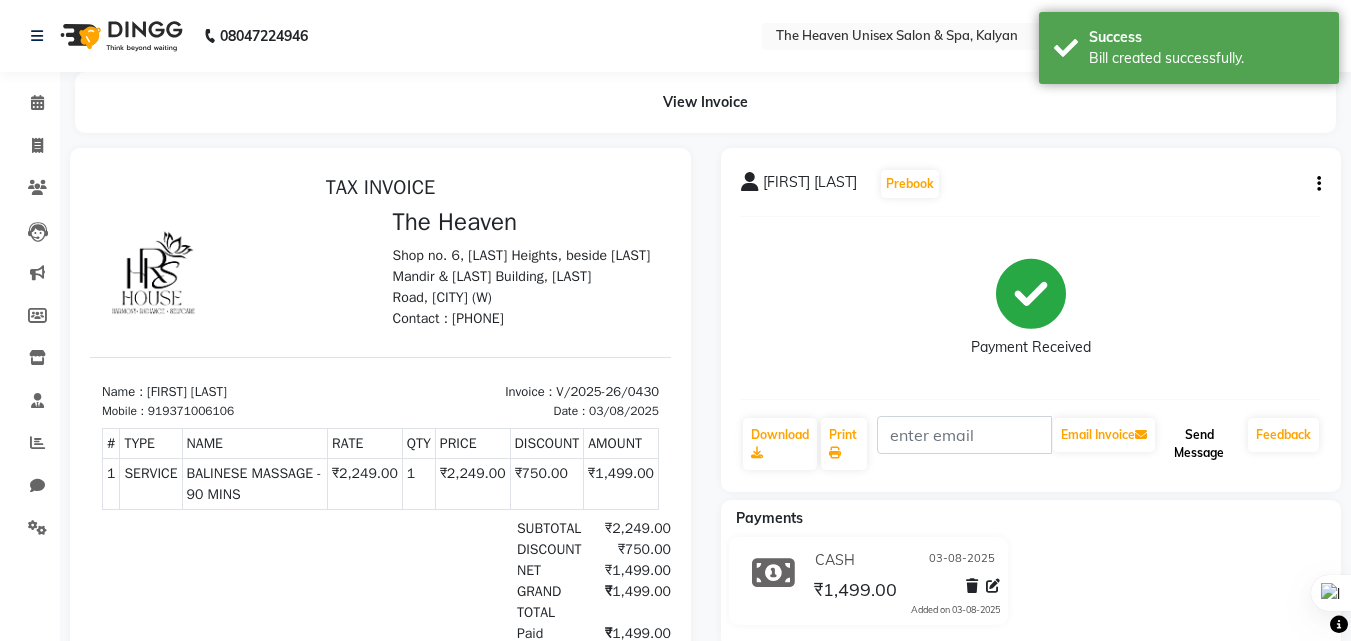 click on "Send Message" 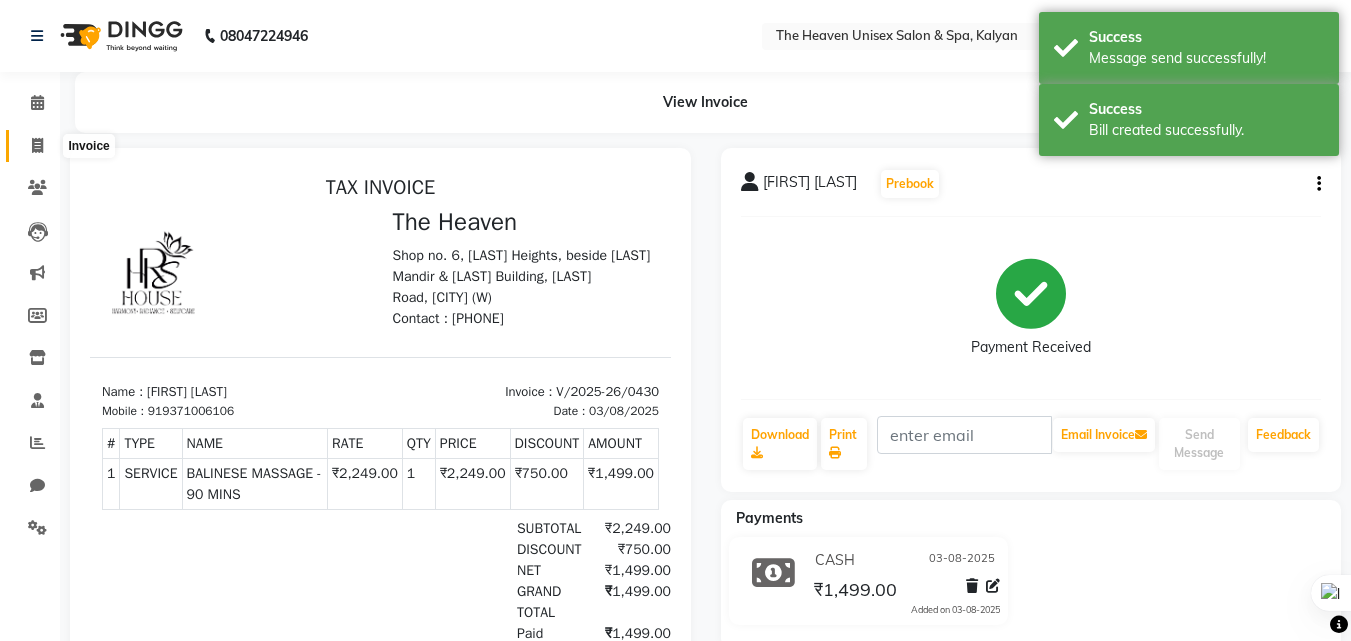 click 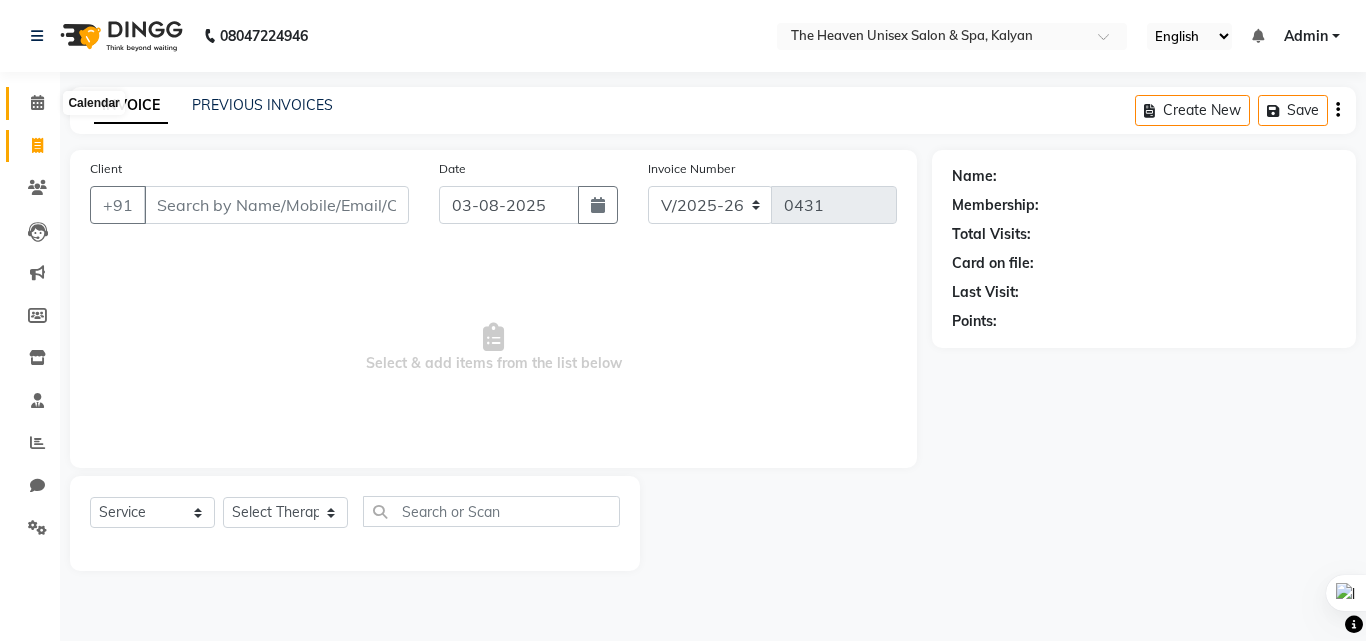 click 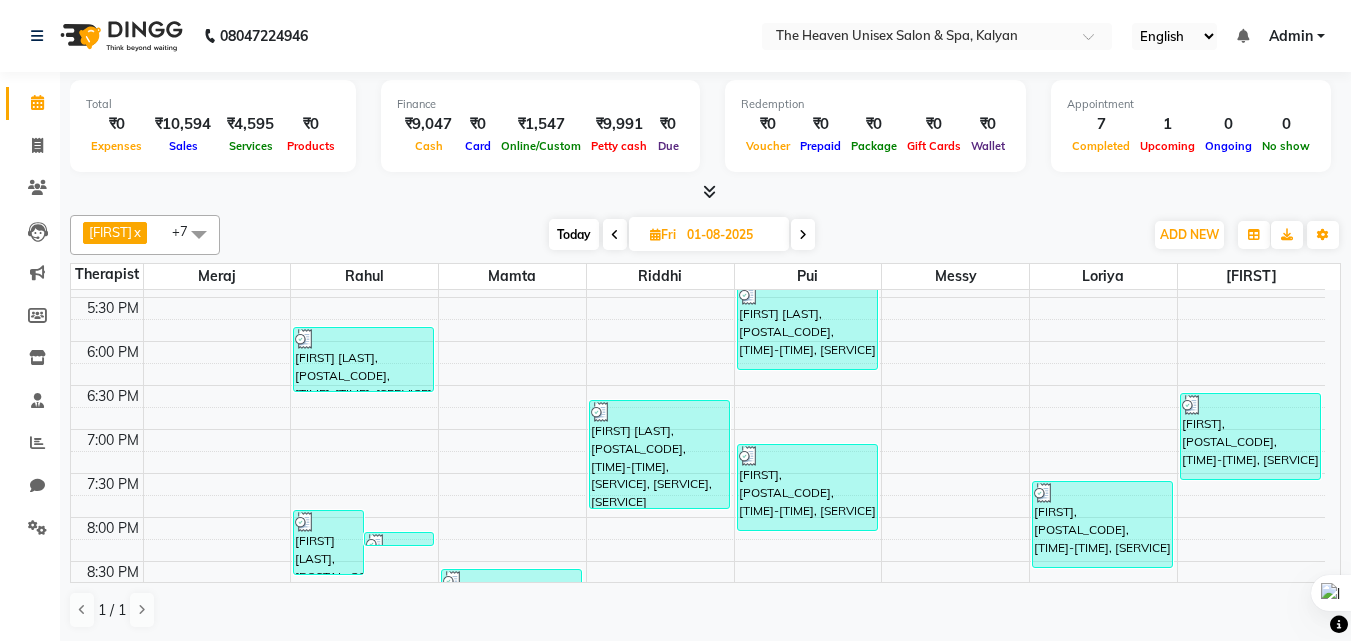 scroll, scrollTop: 739, scrollLeft: 0, axis: vertical 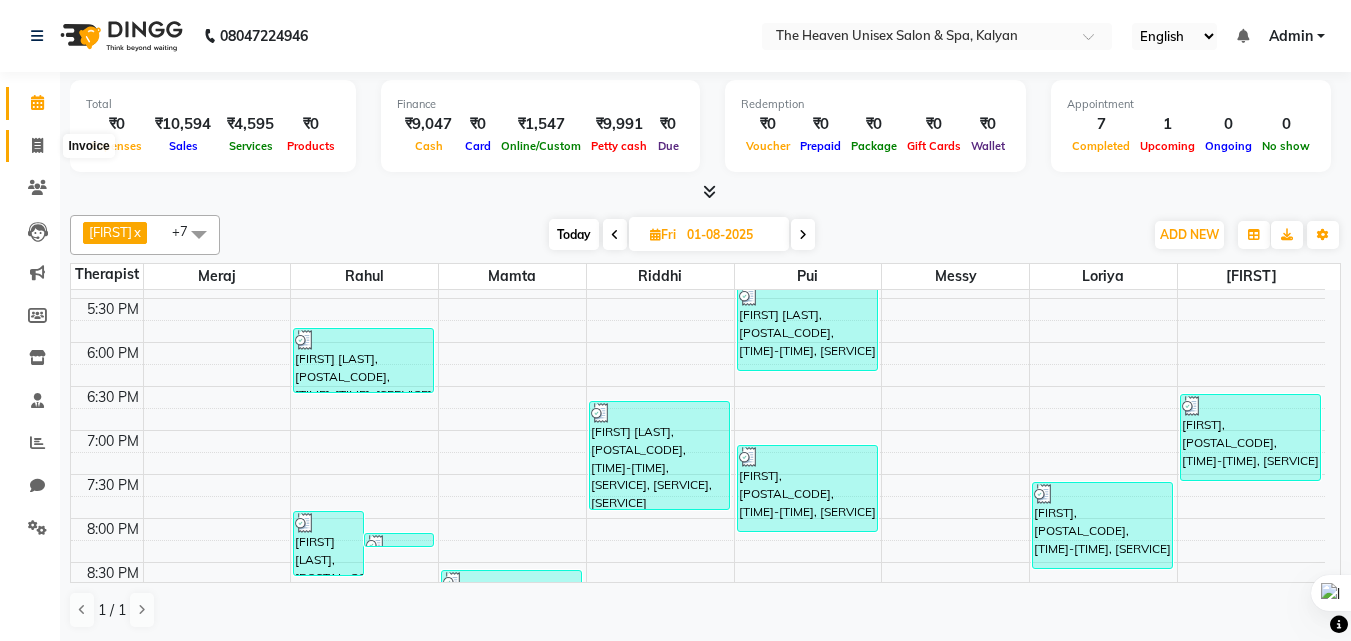 click 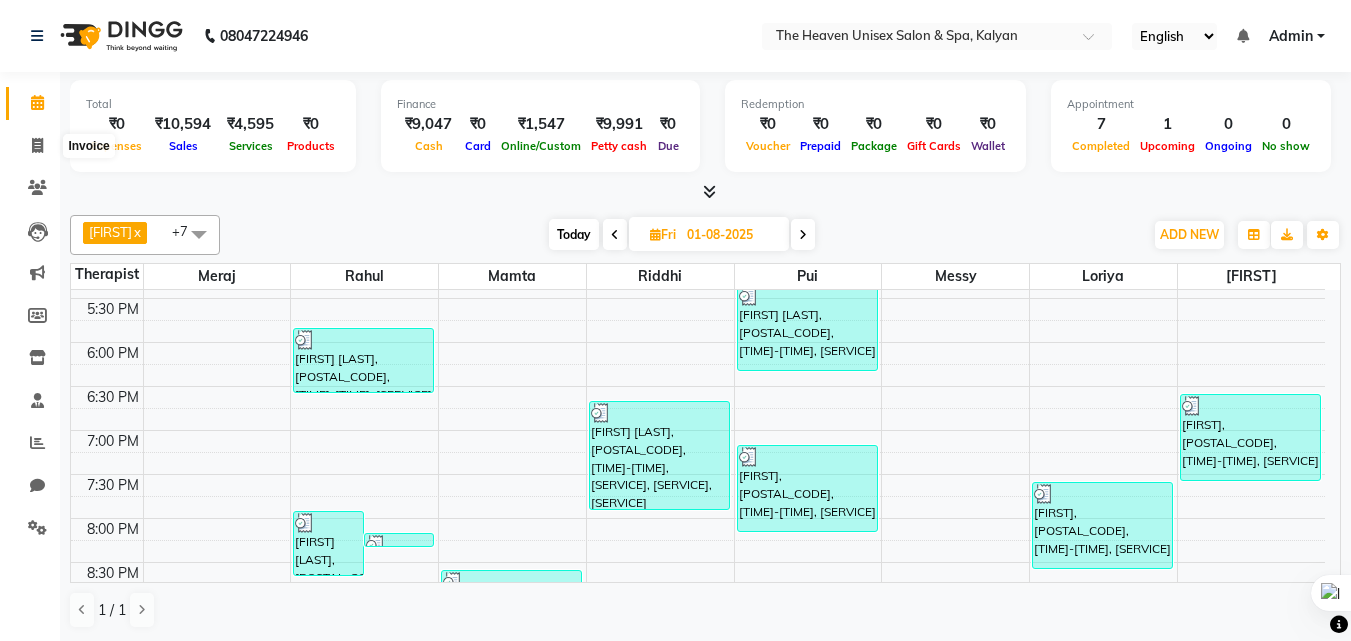 select on "8417" 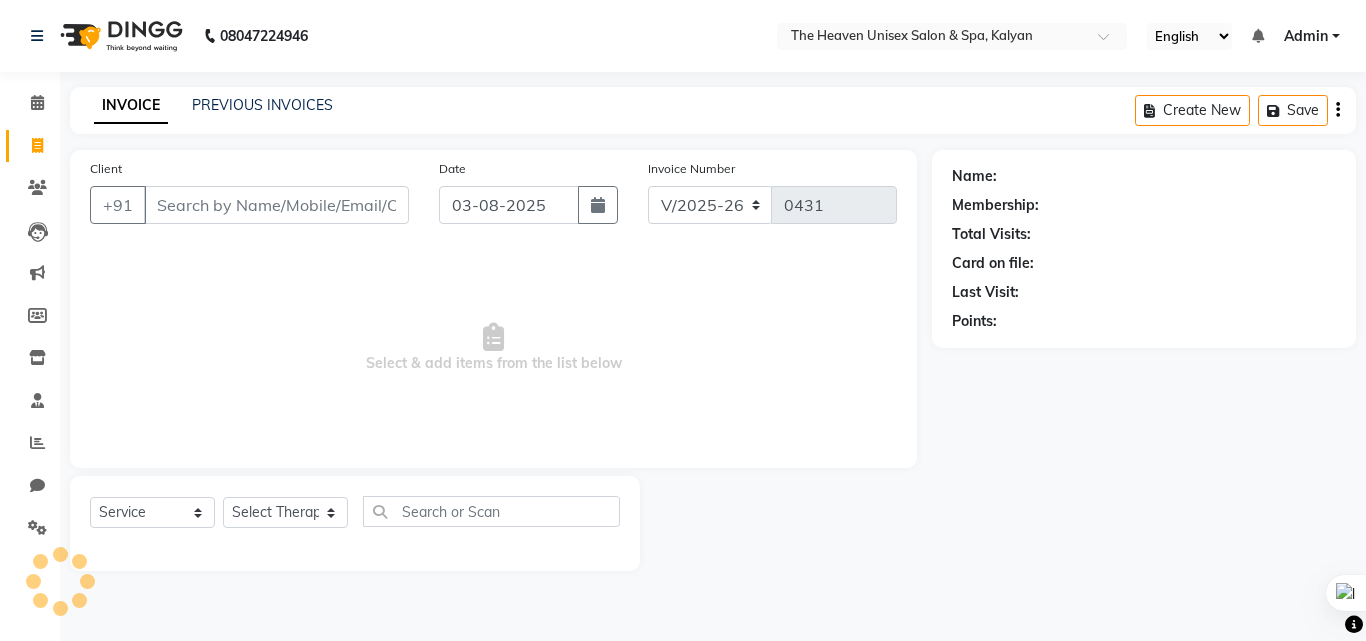 click on "Client" at bounding box center (276, 205) 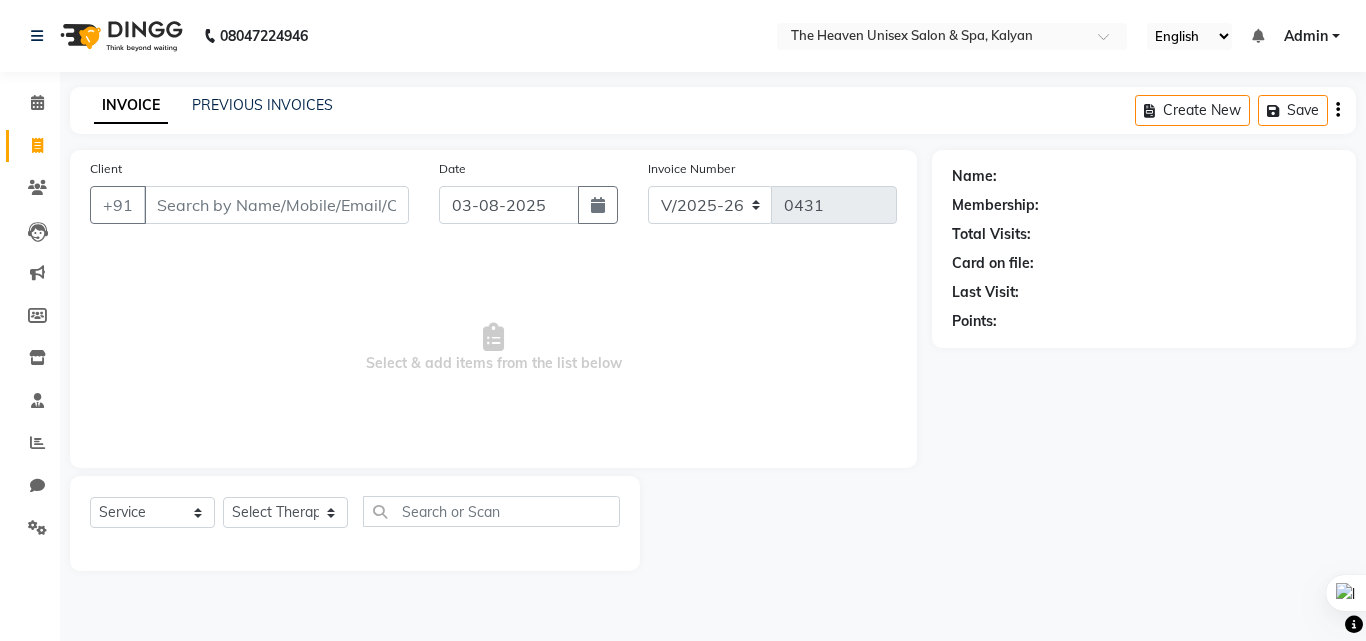 click on "PREVIOUS INVOICES" 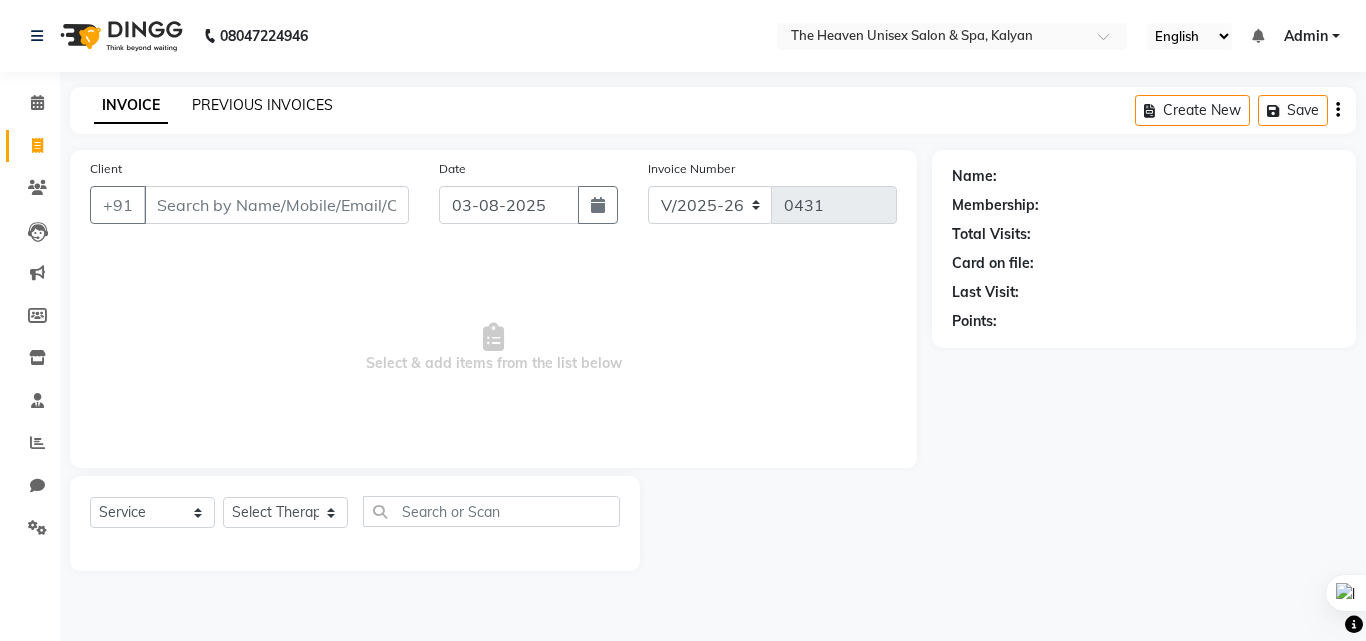 click on "PREVIOUS INVOICES" 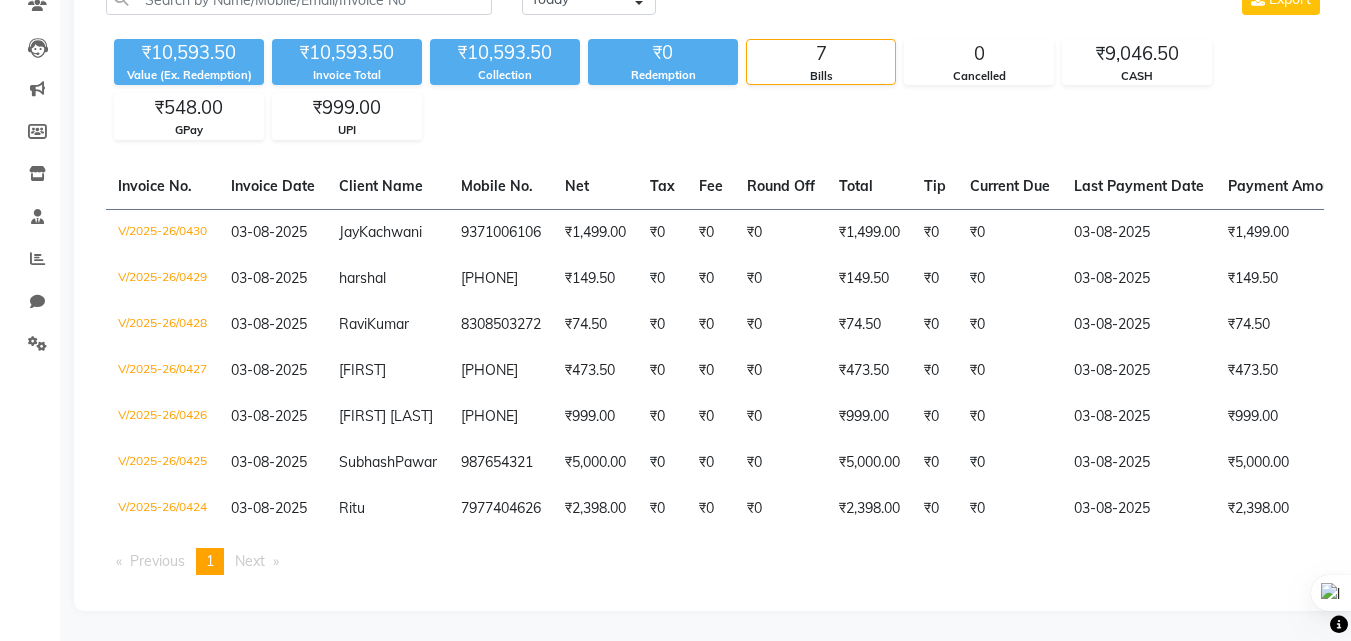 scroll, scrollTop: 0, scrollLeft: 0, axis: both 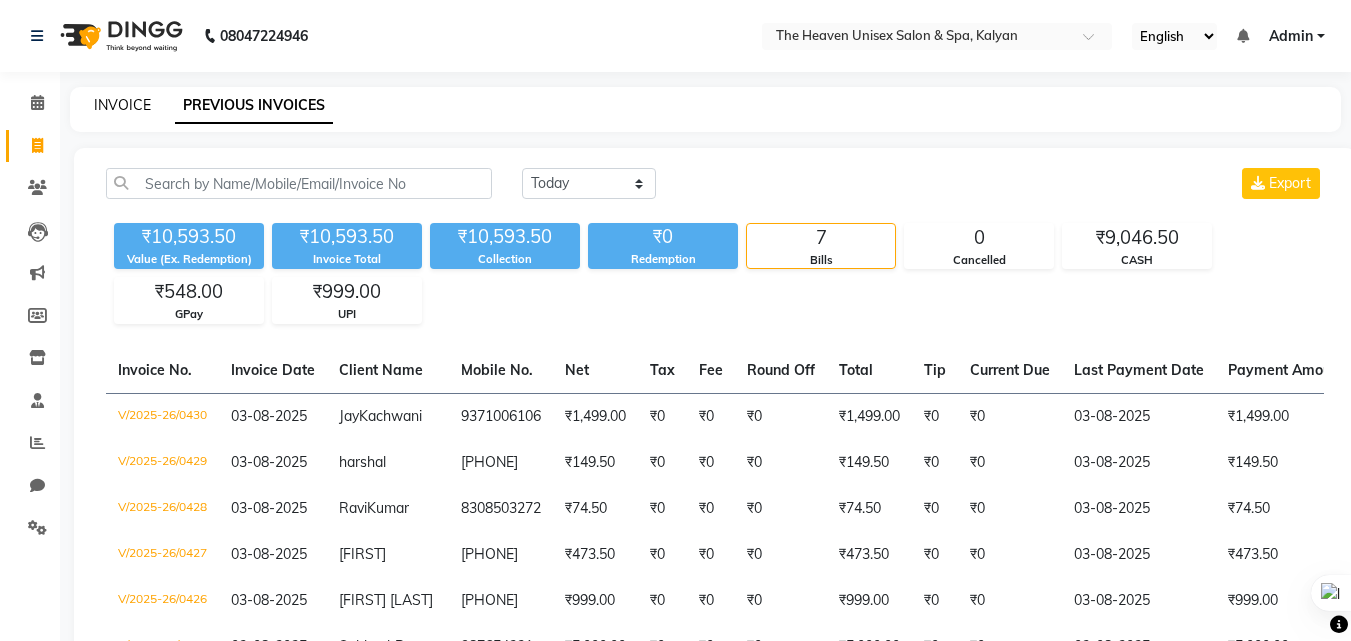 click on "INVOICE" 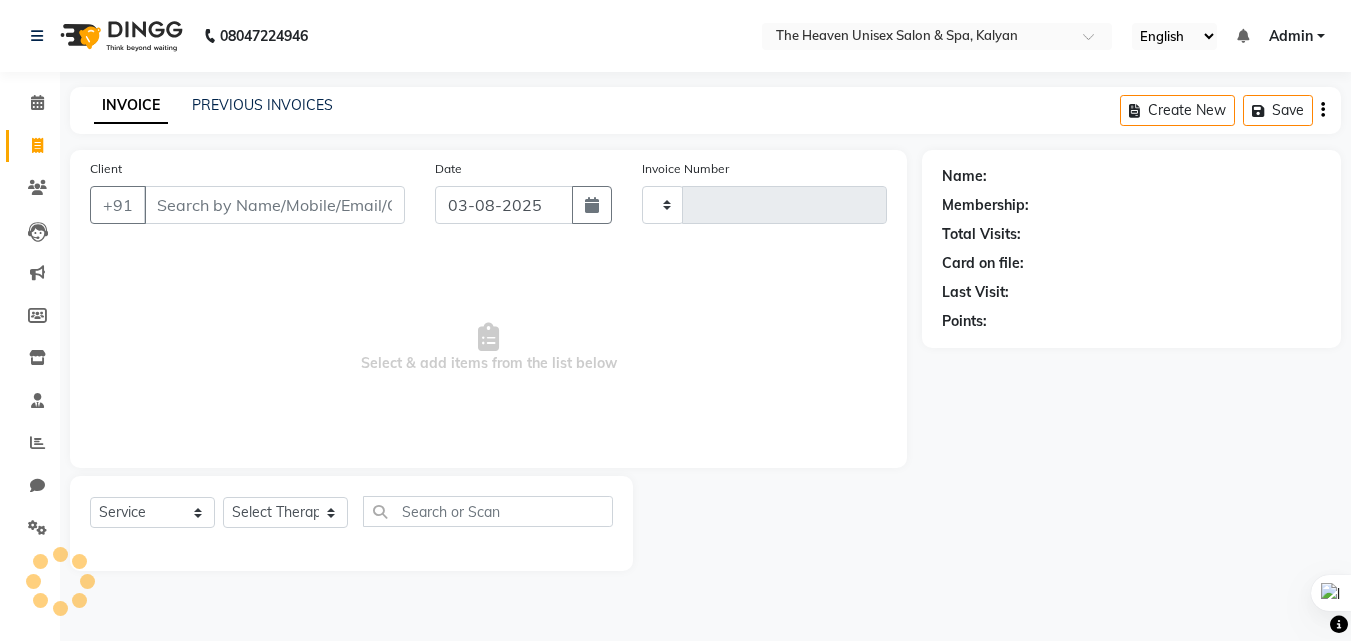 type on "0431" 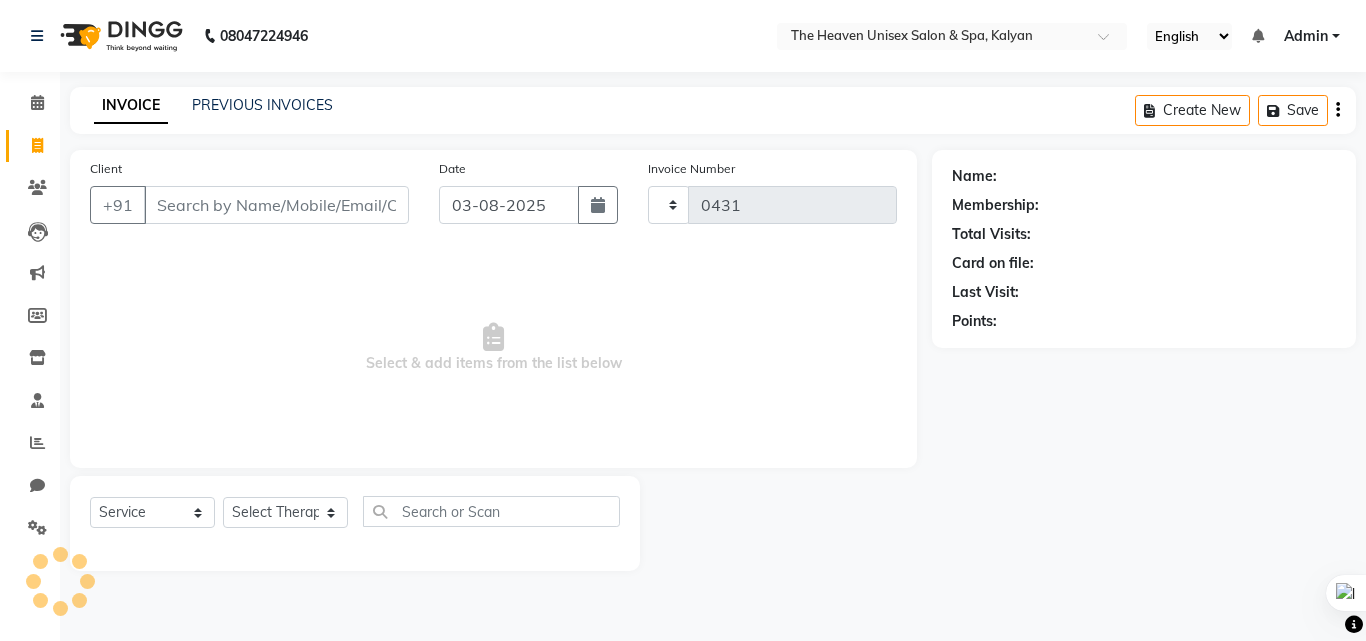 select on "8417" 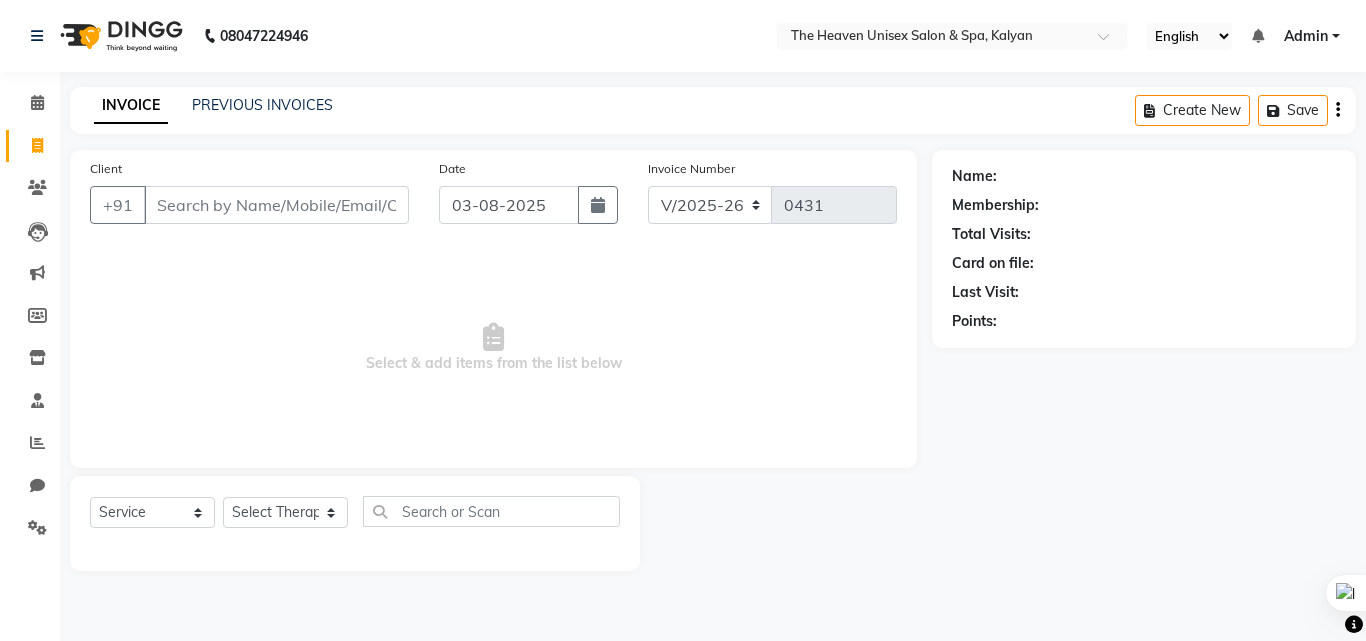 click on "Client" at bounding box center (276, 205) 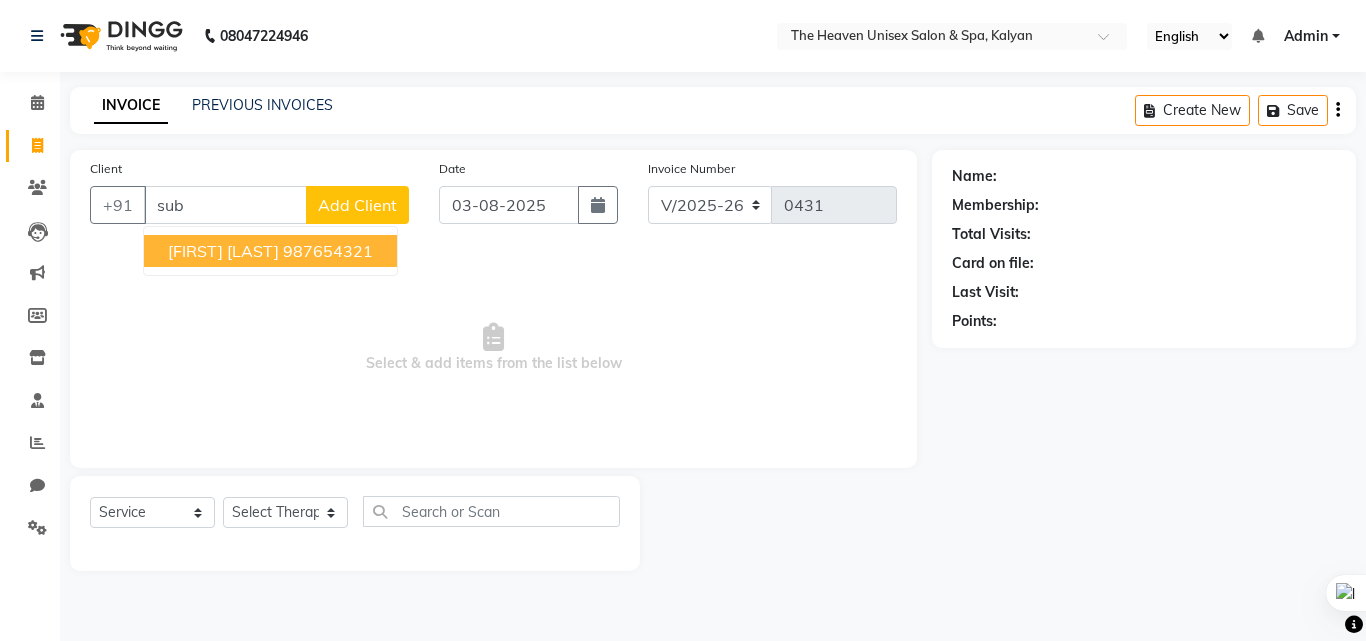 click on "[FIRST] [LAST]" at bounding box center (223, 251) 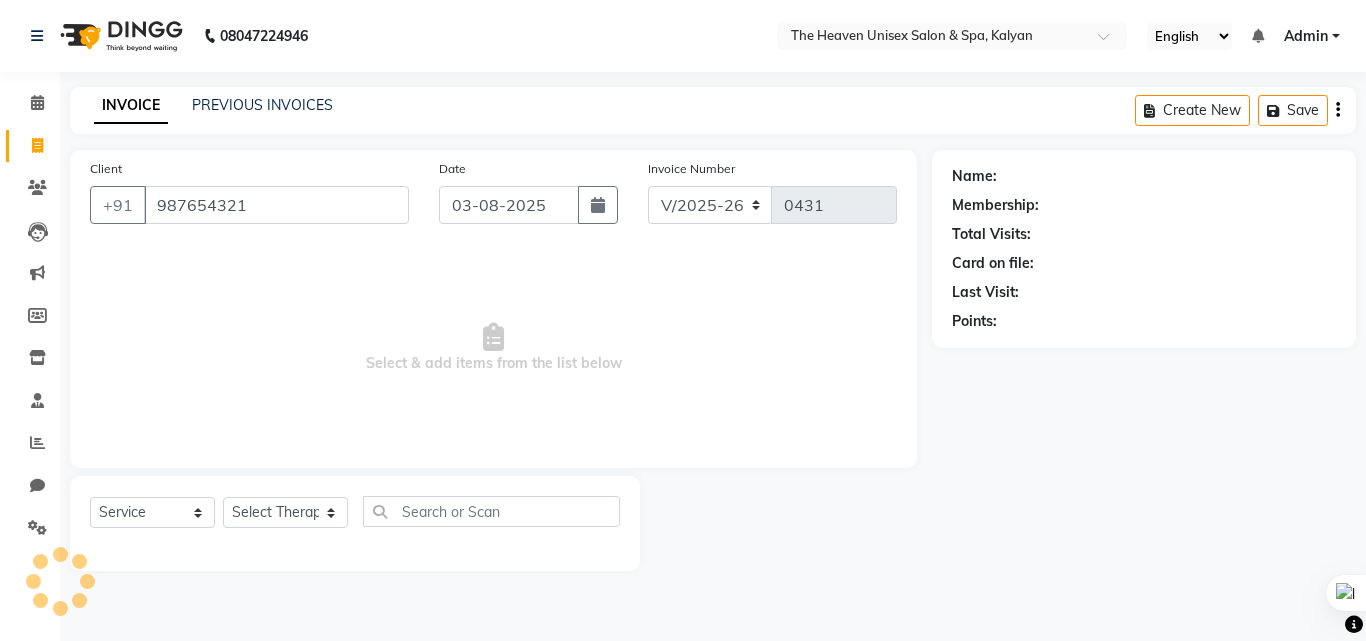 type on "987654321" 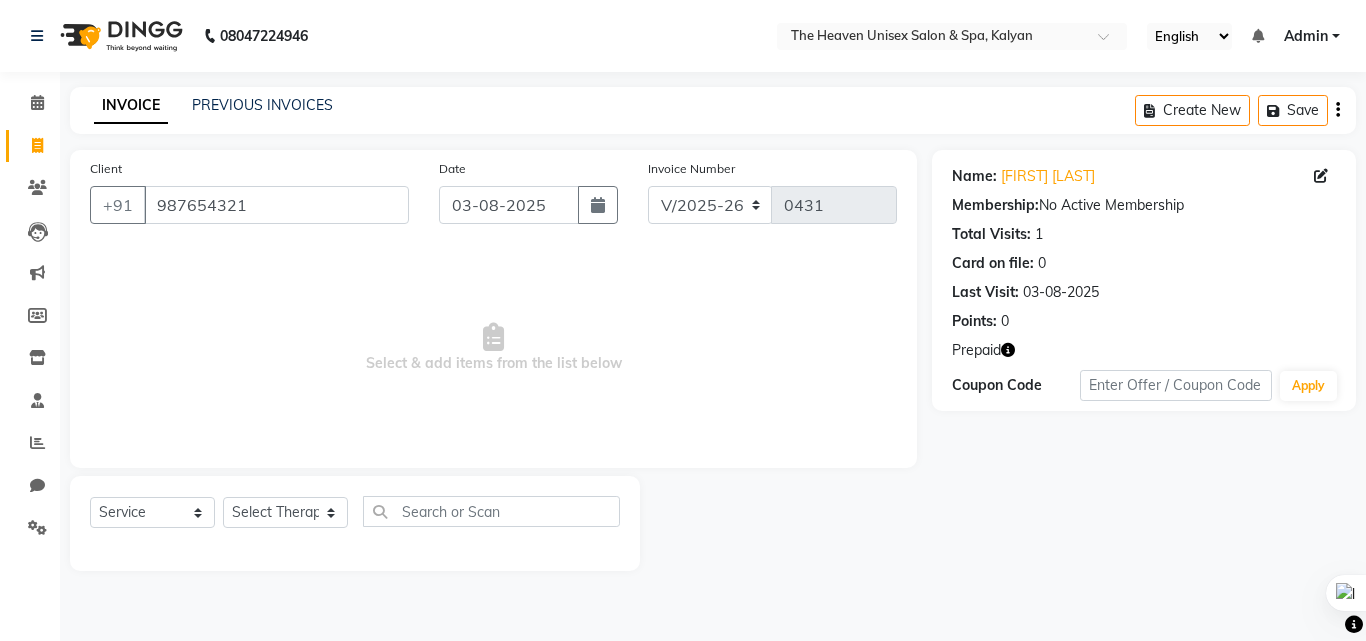 click on "Select  Service  Product  Membership  Package Voucher Prepaid Gift Card  Select Therapist [FIRST] [LAST]  HRS House [FIRST]  [FIRST] [FIRST] [FIRST] [FIRST] [FIRST] [FIRST] [FIRST]" 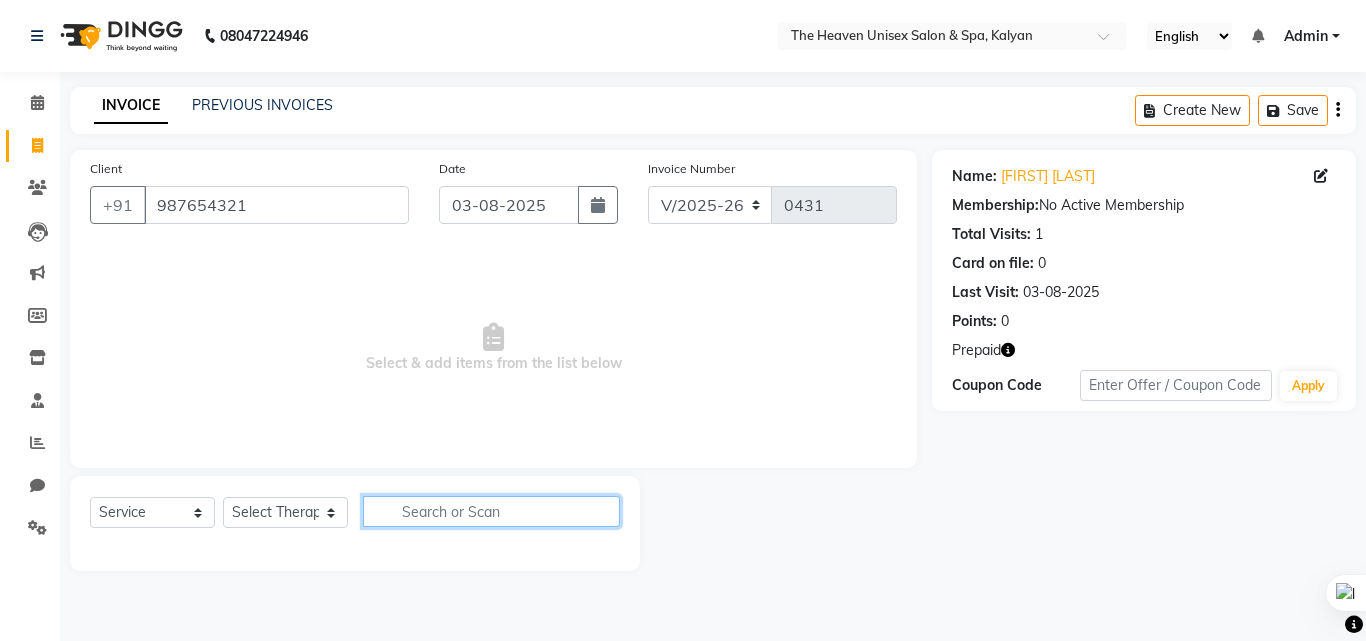 click 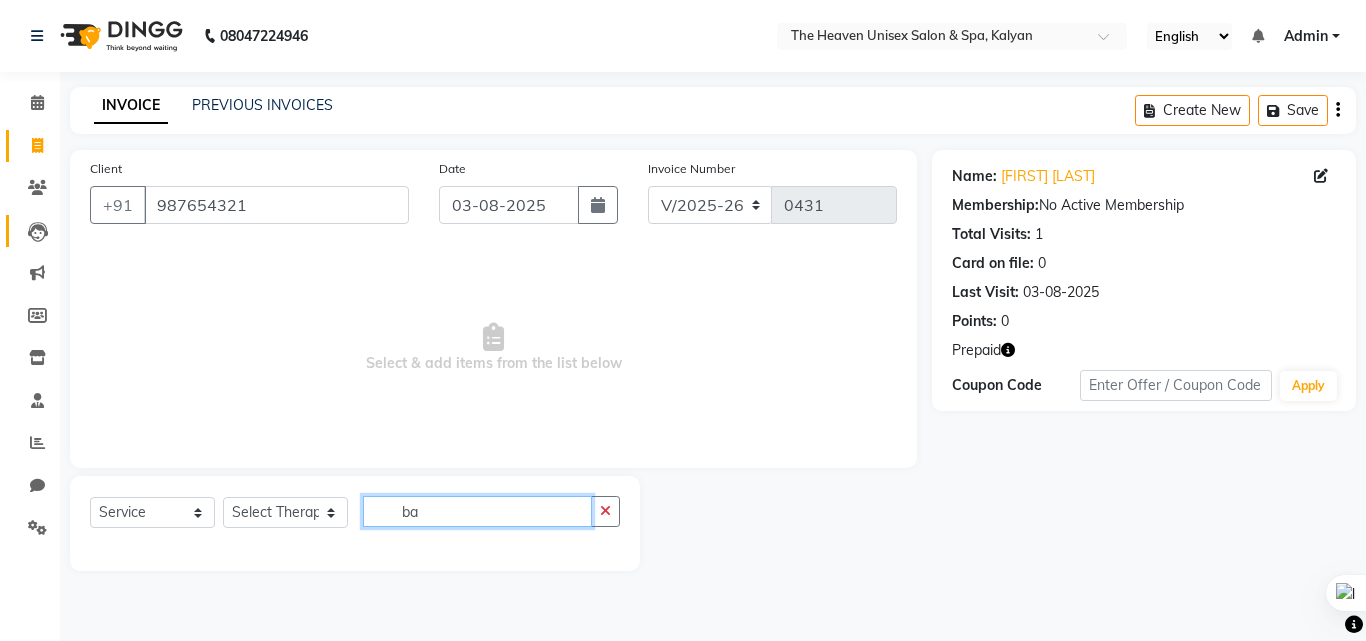 type on "b" 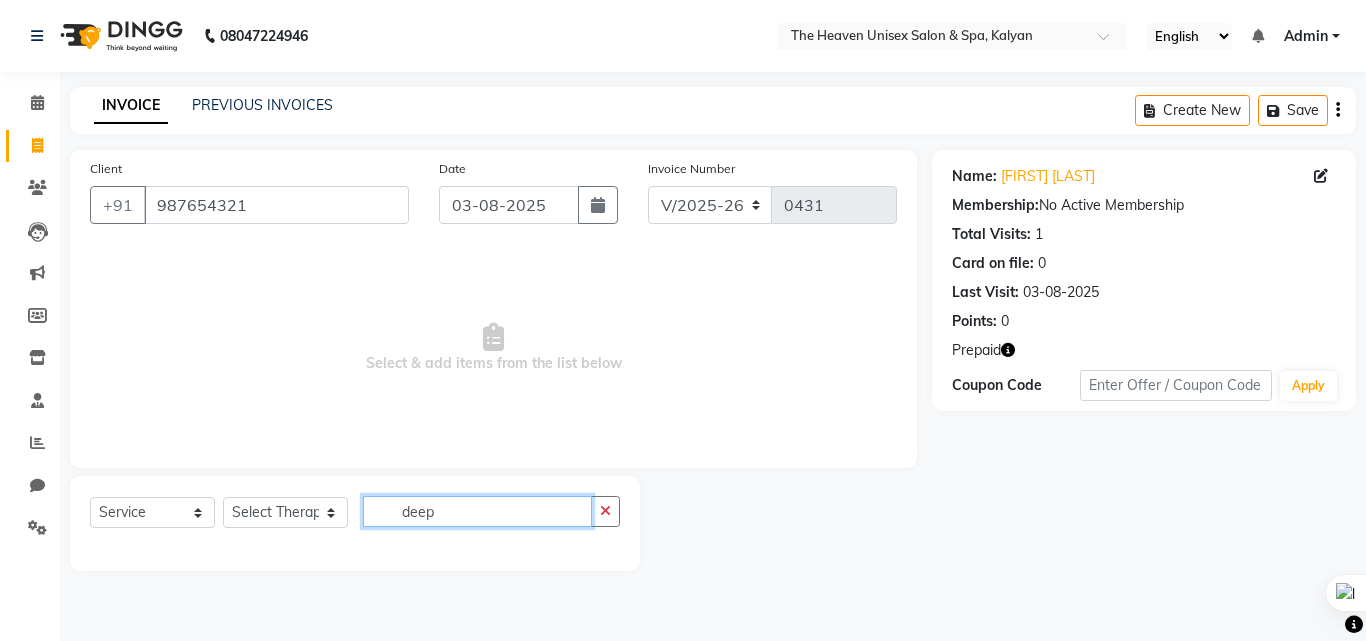 type on "deep" 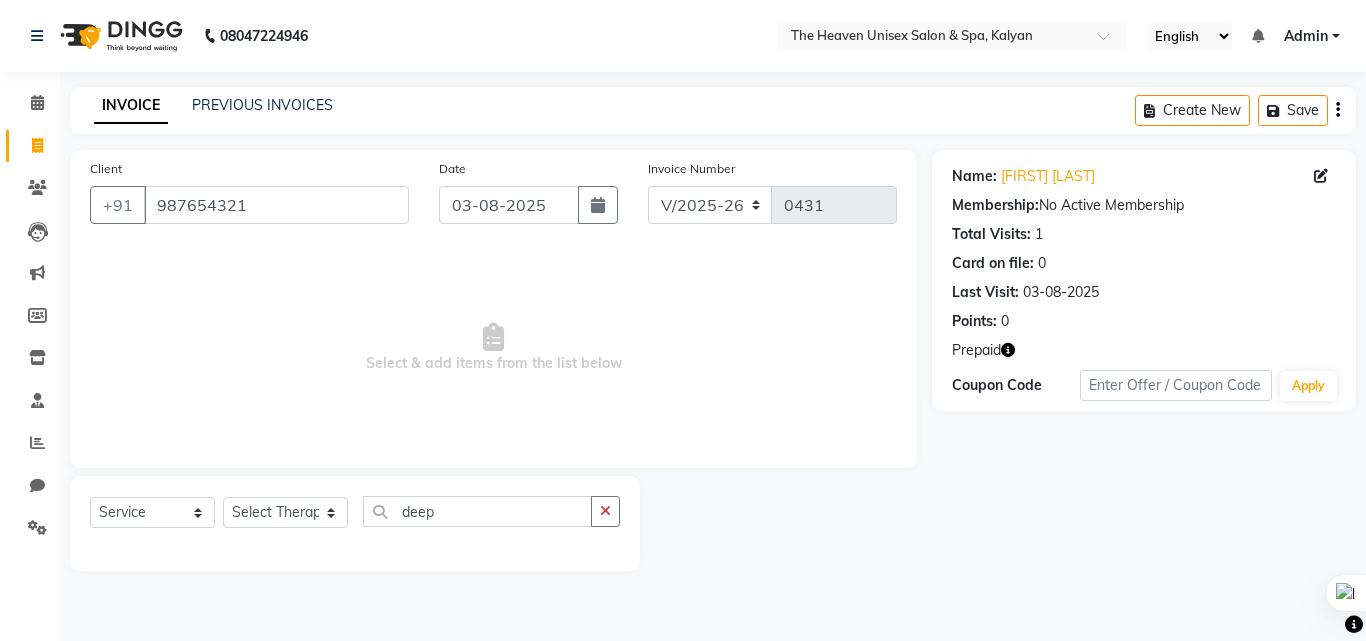click on "Select  Service  Product  Membership  Package Voucher Prepaid Gift Card  Select Therapist [FIRST] [LAST]  HRS House [FIRST]  [FIRST] [FIRST] [FIRST] [FIRST] [FIRST] [FIRST] [FIRST]" 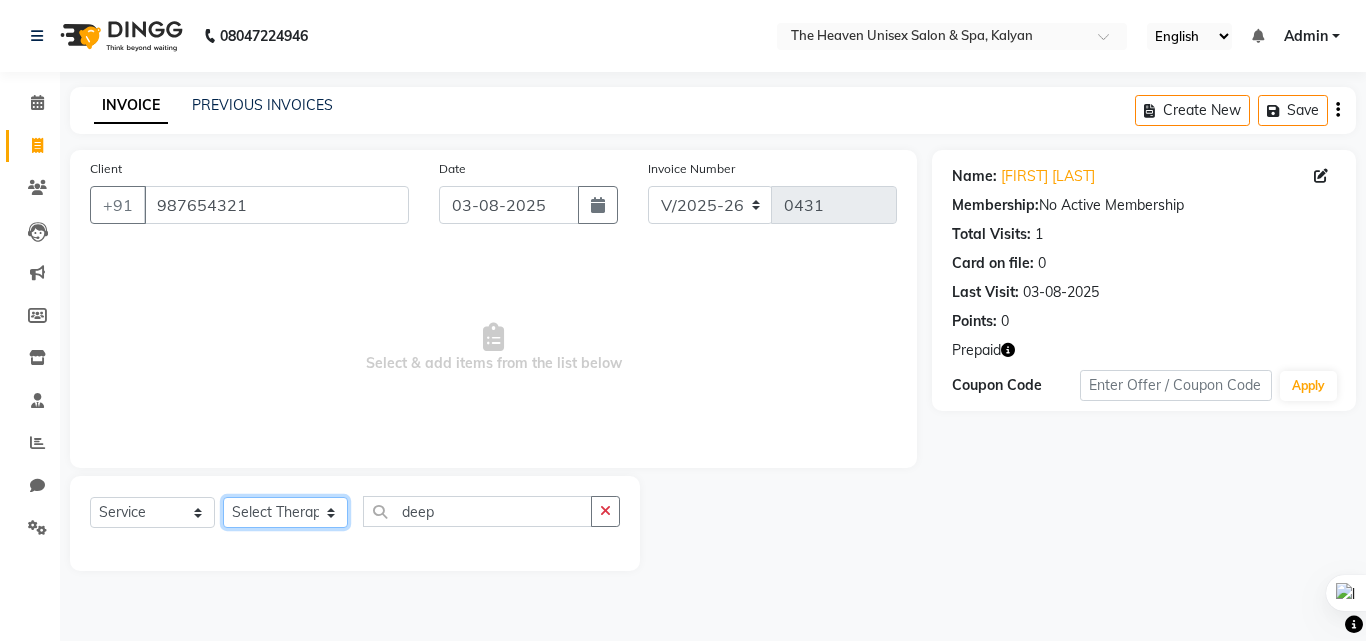 click on "Select Therapist [FIRST] [LAST]  HRS House [FIRST]  [FIRST] [FIRST] [FIRST] [FIRST] [FIRST] [FIRST] [FIRST]" 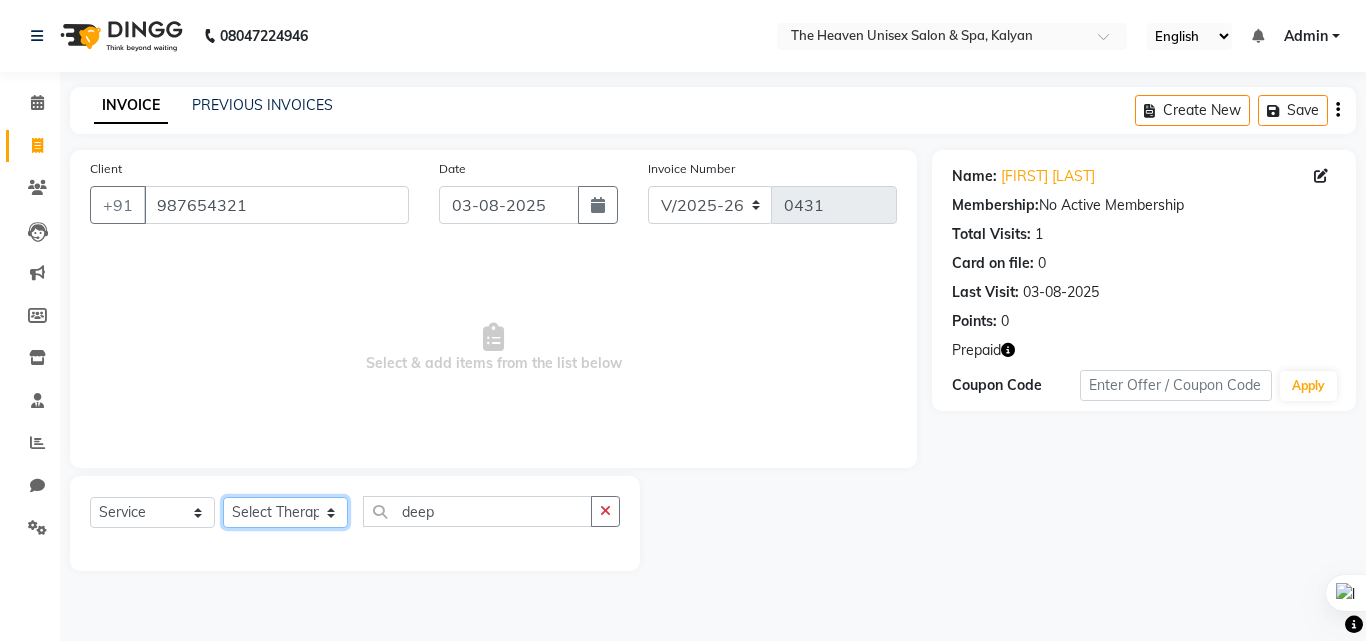 select on "83297" 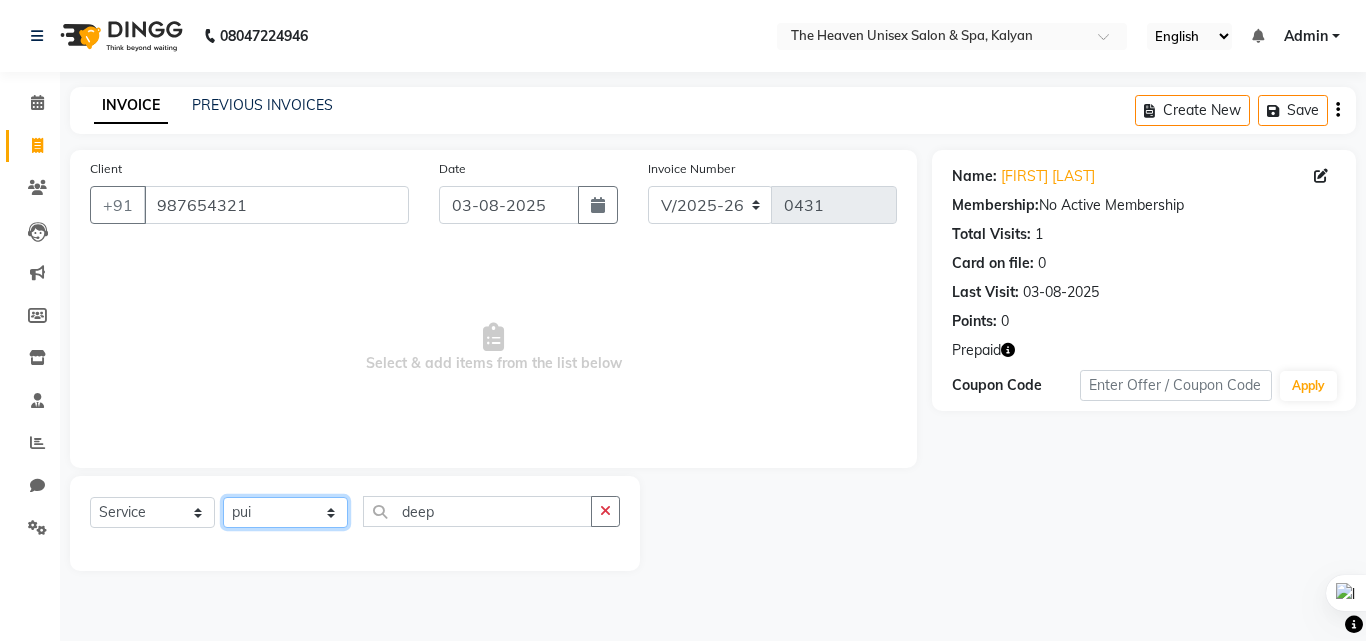 click on "Select Therapist [FIRST] [LAST]  HRS House [FIRST]  [FIRST] [FIRST] [FIRST] [FIRST] [FIRST] [FIRST] [FIRST]" 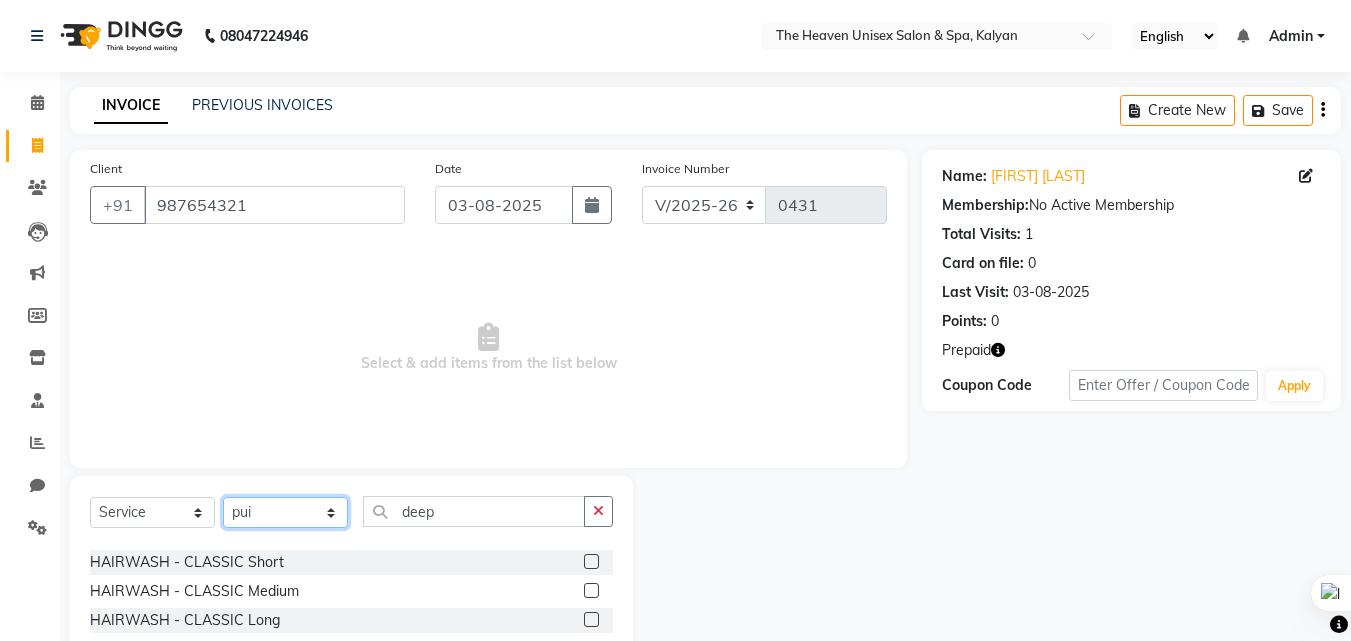 scroll, scrollTop: 300, scrollLeft: 0, axis: vertical 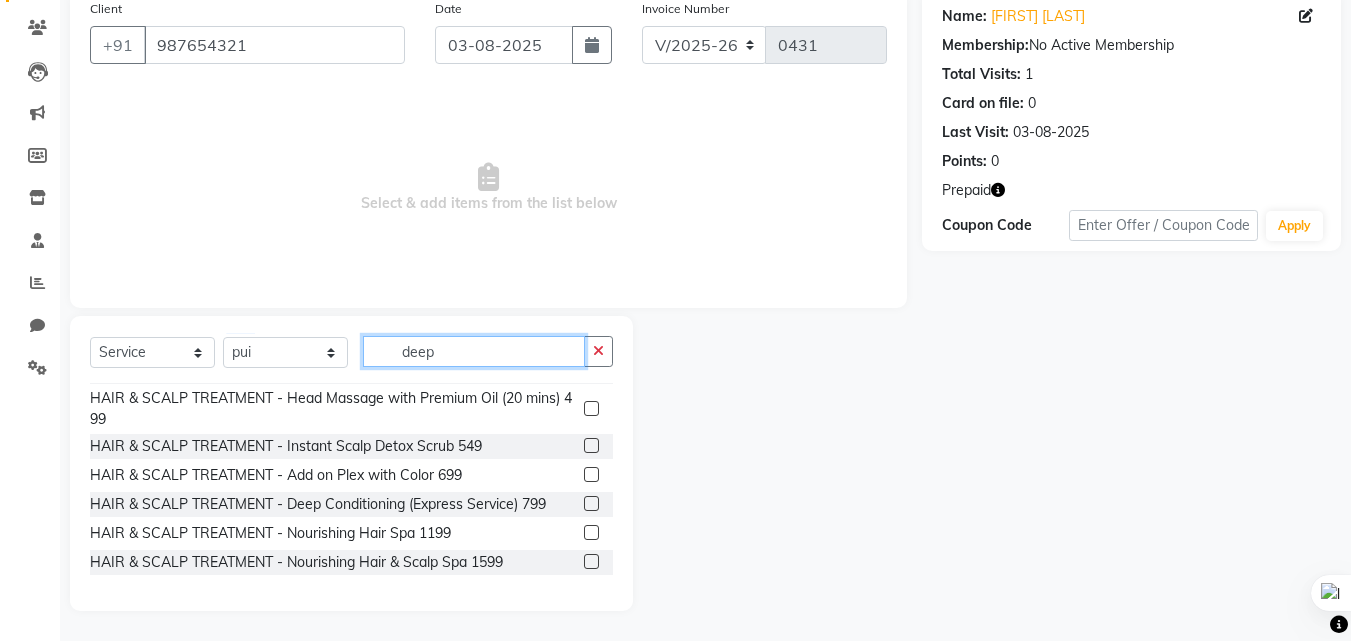 click on "deep" 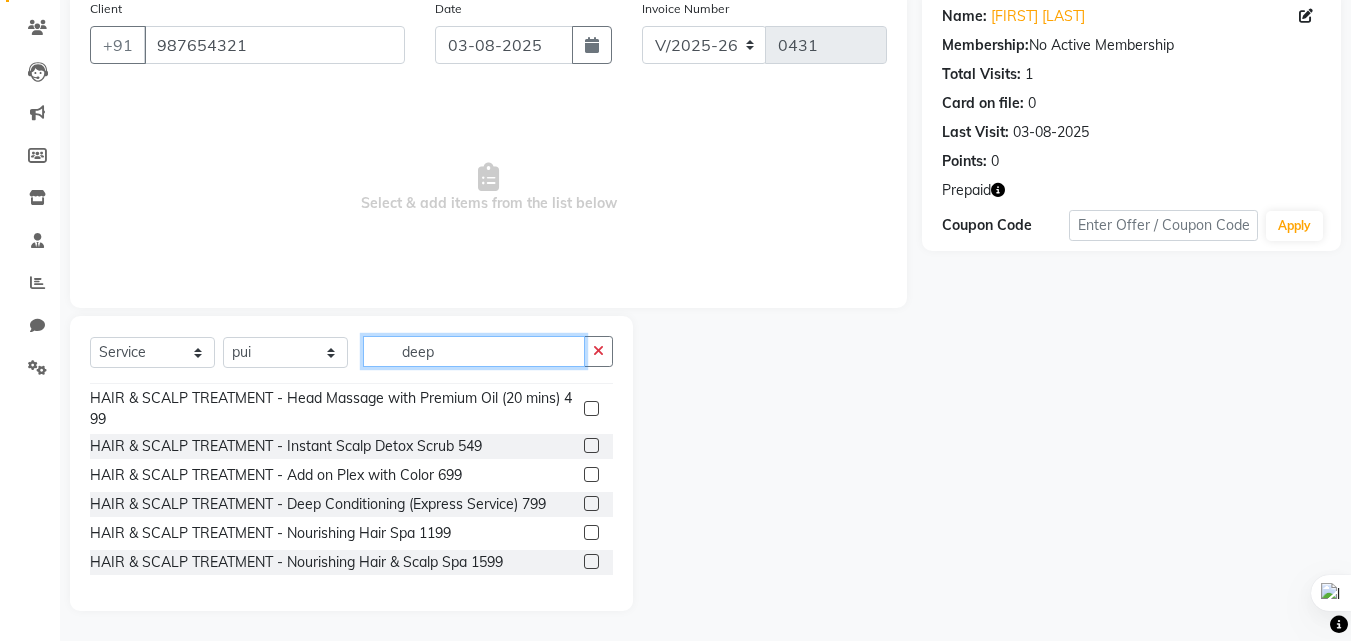 scroll, scrollTop: 105, scrollLeft: 0, axis: vertical 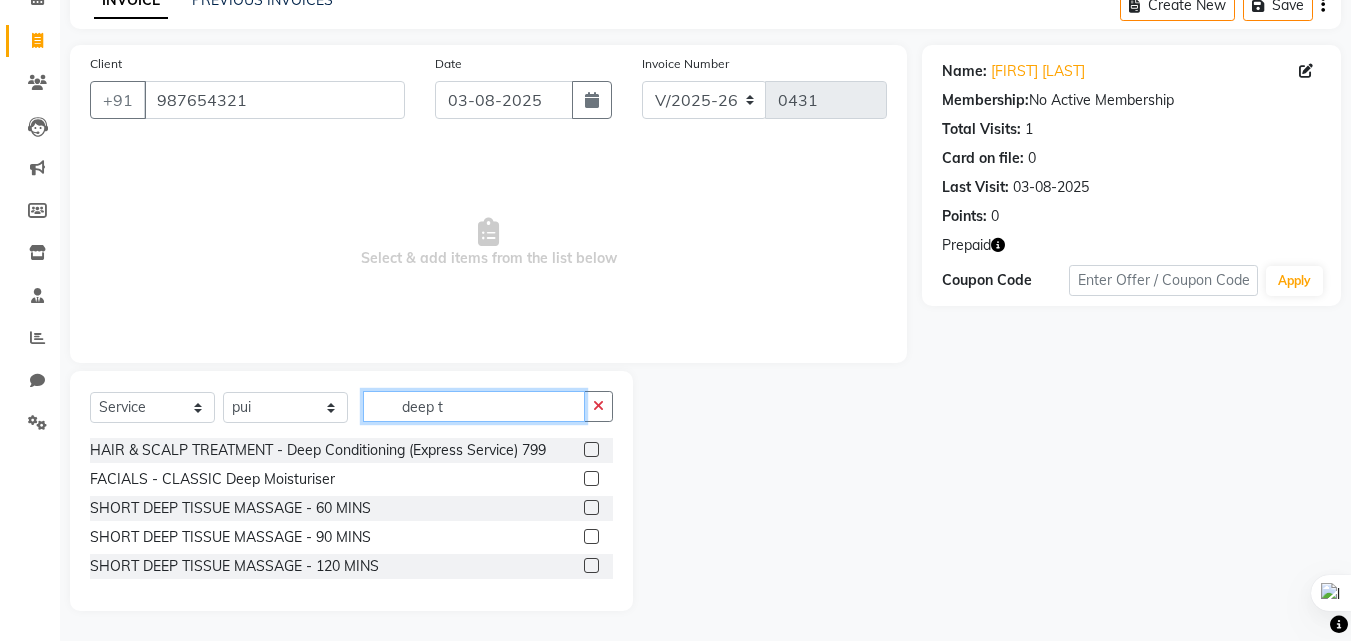 type on "deep t" 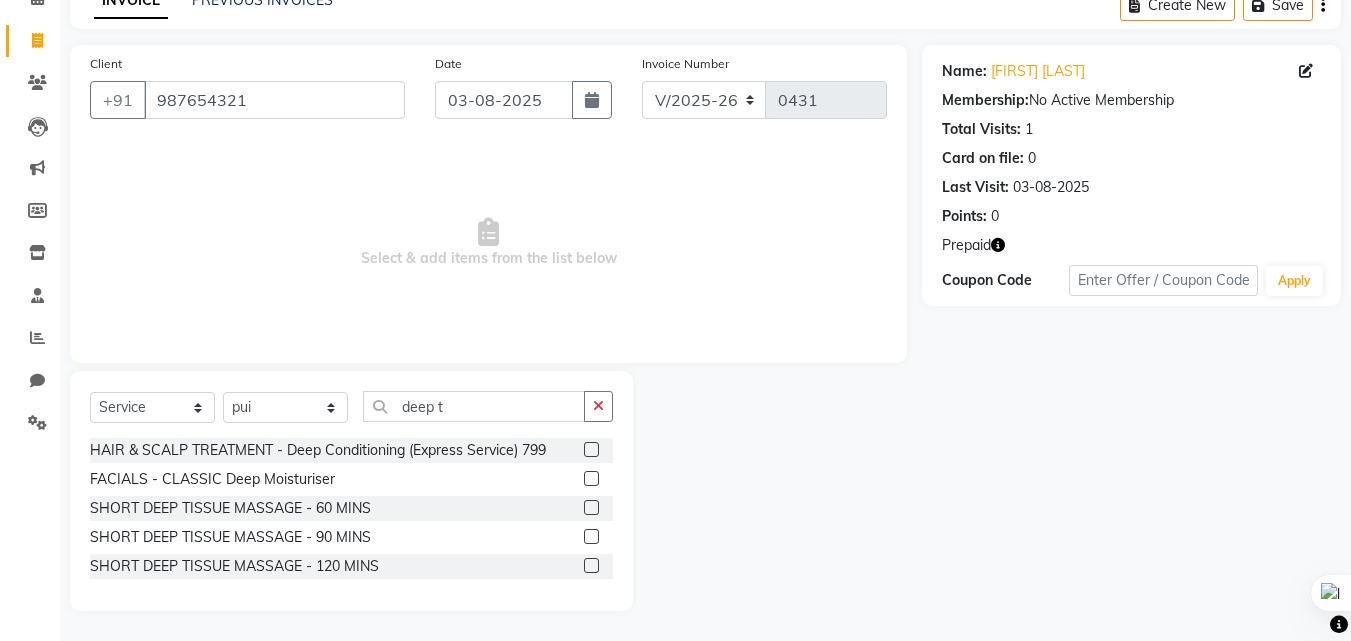 click 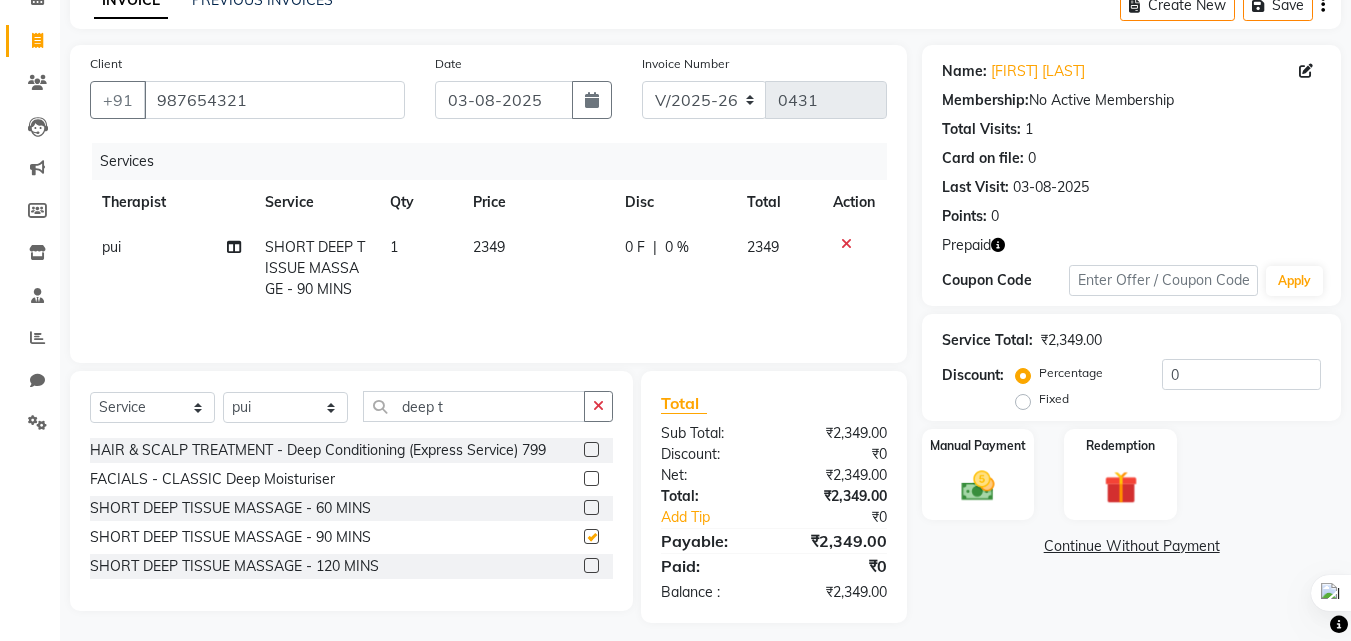checkbox on "false" 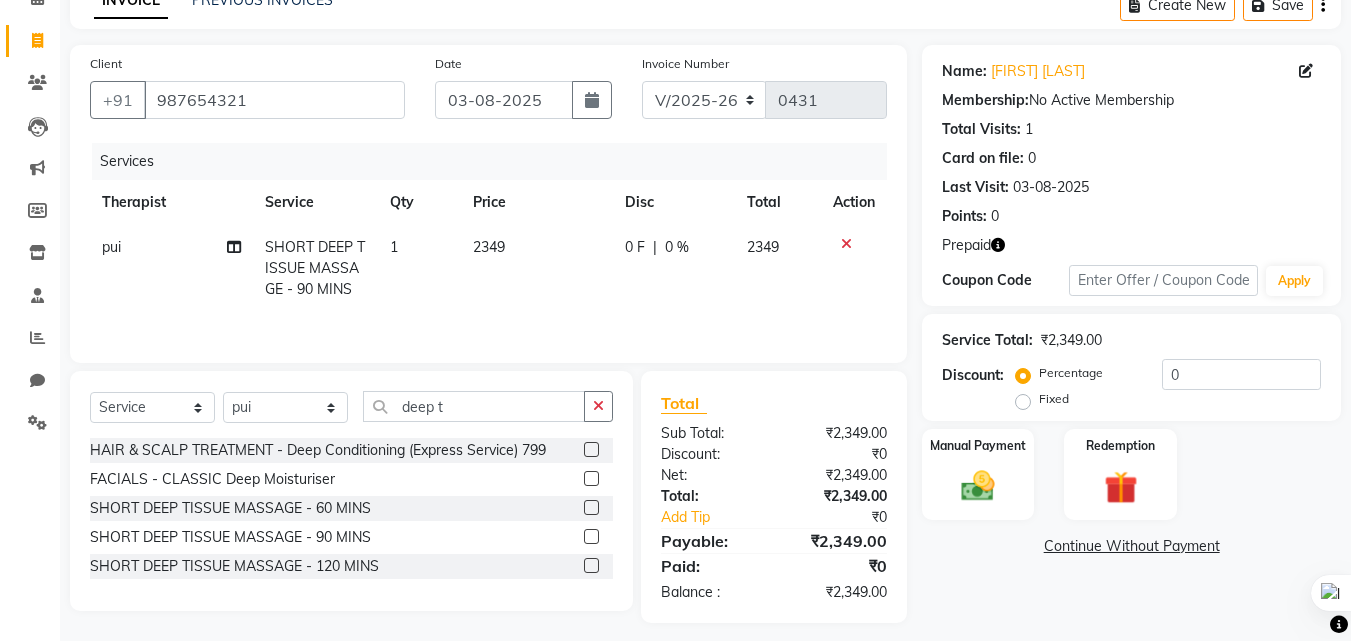 click on "2349" 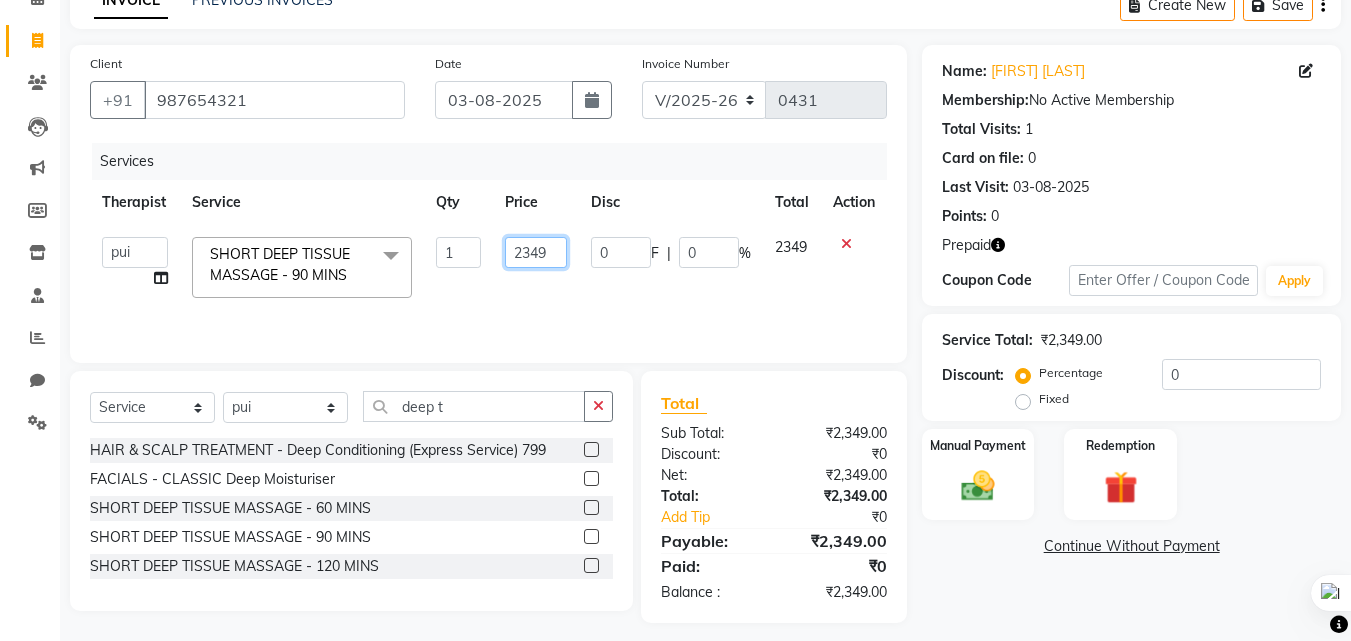 click on "2349" 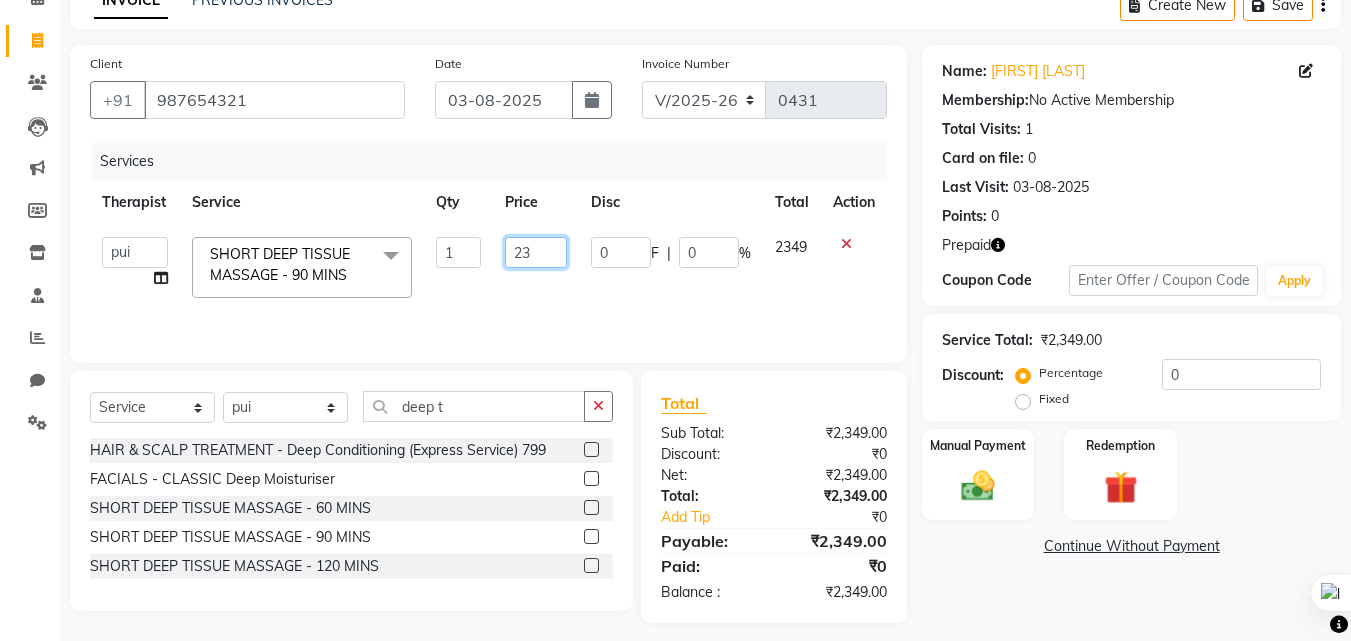 type on "2" 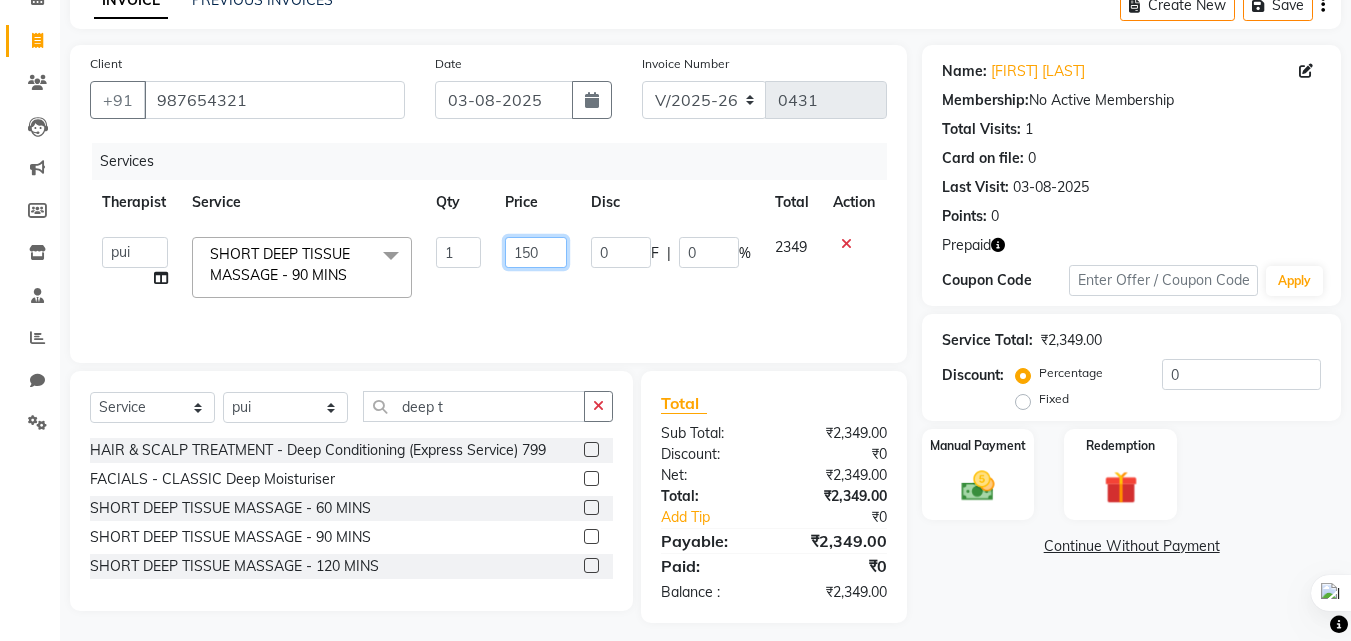 type on "1500" 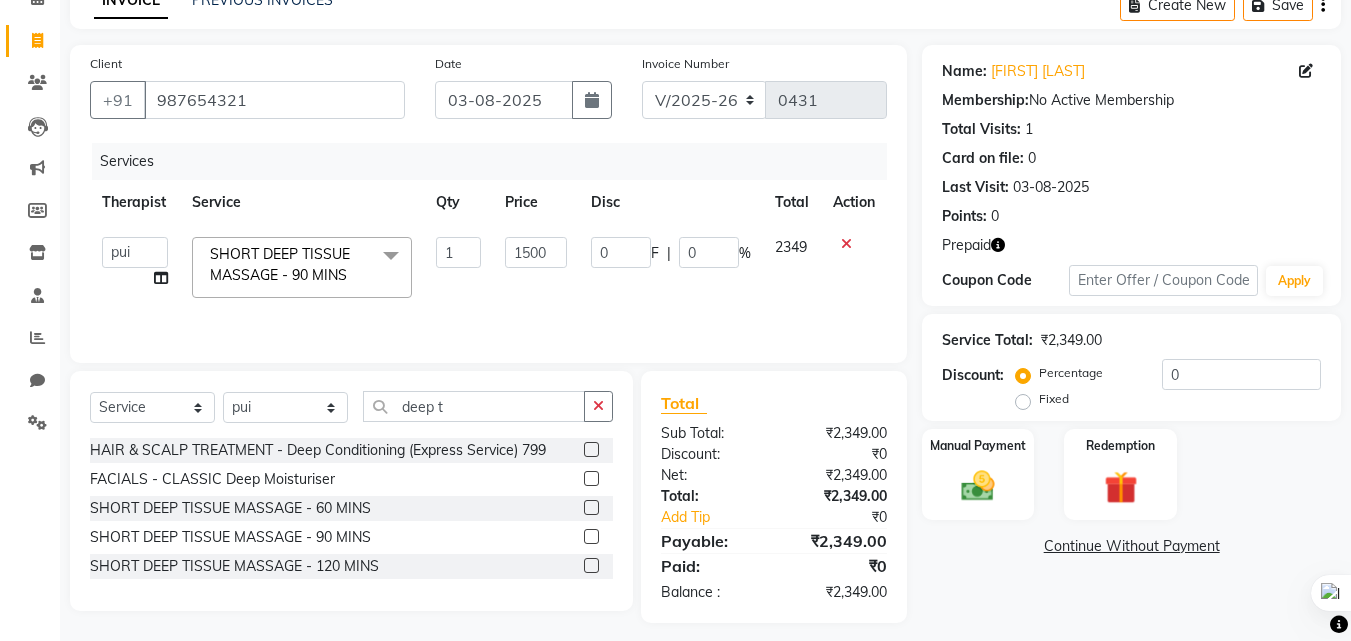 click on "Name: [FIRST] [LAST] Membership:  No Active Membership  Total Visits:  1 Card on file:  0 Last Visit:   [DATE] Points:   0  Prepaid Coupon Code Apply Service Total:  ₹2,349.00  Discount:  Percentage   Fixed  0 Manual Payment Redemption  Continue Without Payment" 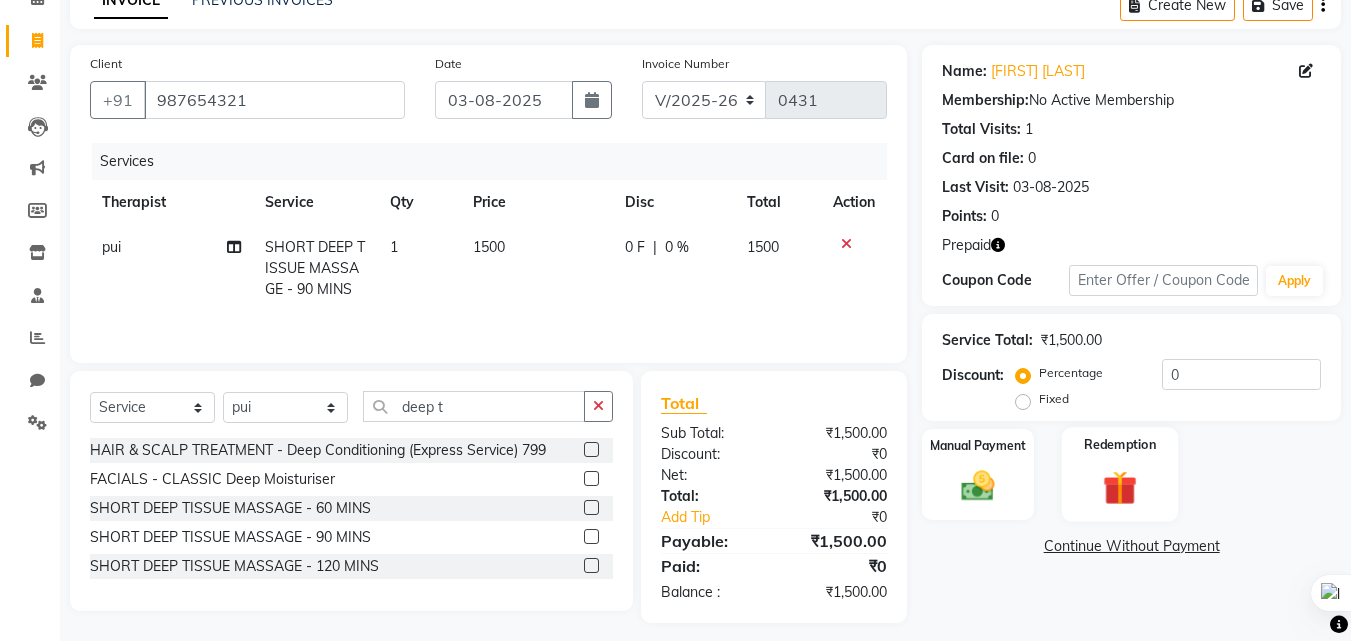 click on "Redemption" 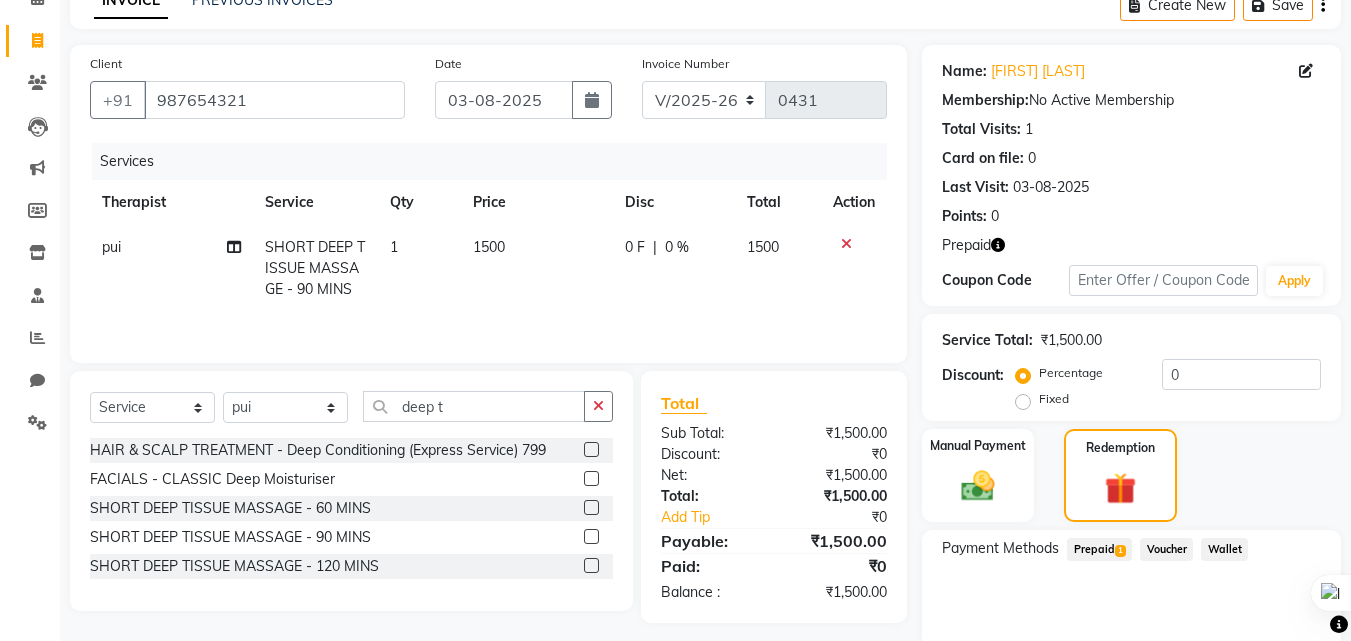 click on "Prepaid  1" 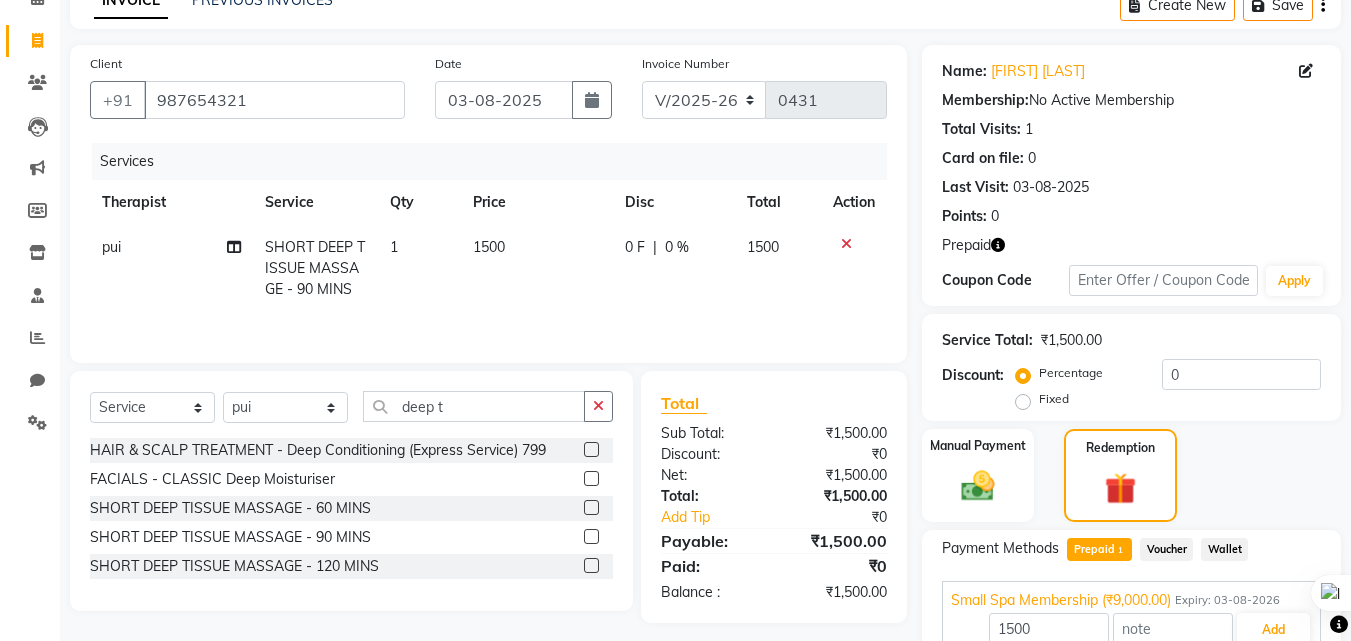 scroll, scrollTop: 201, scrollLeft: 0, axis: vertical 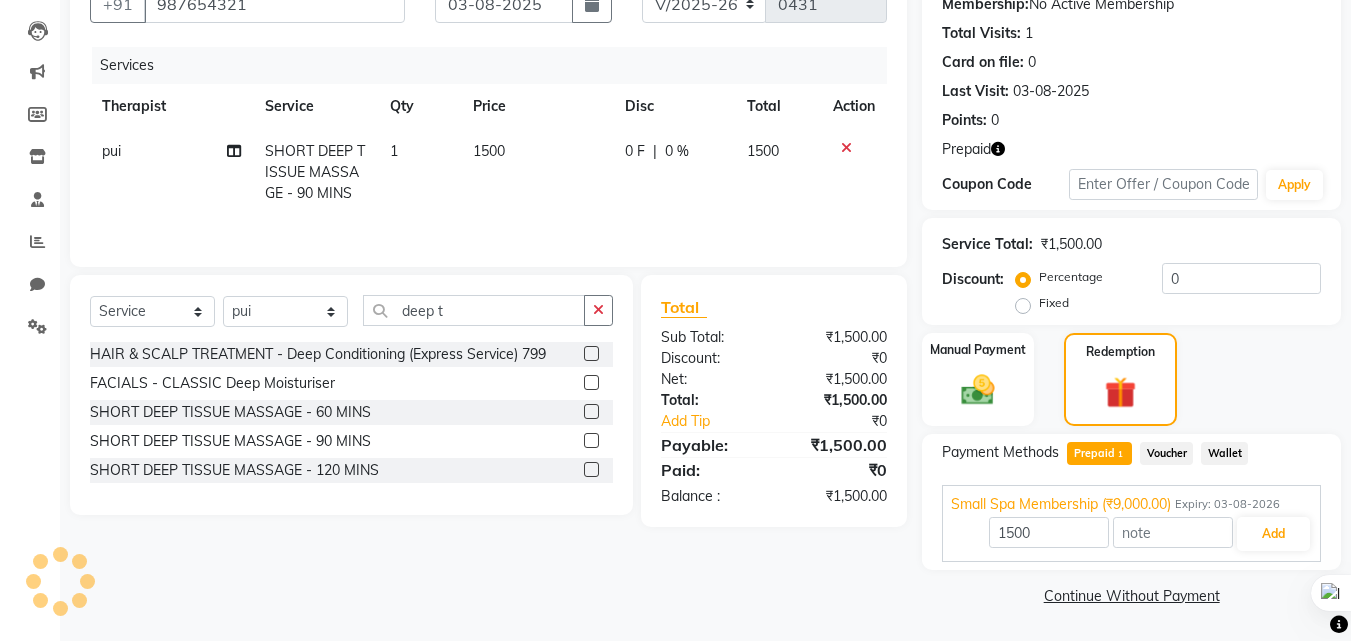click on "Small Spa Membership (₹9,000.00) Expiry: [DATE] 1500 Add" at bounding box center [1131, 523] 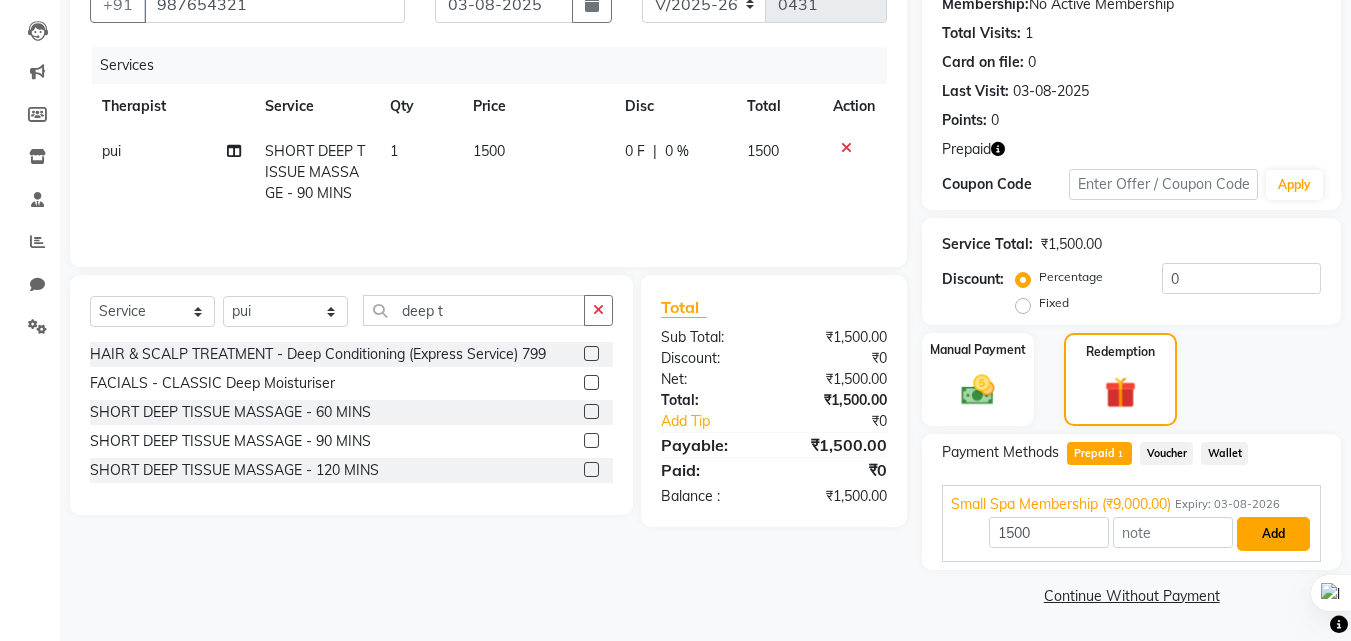 click on "Add" at bounding box center (1273, 534) 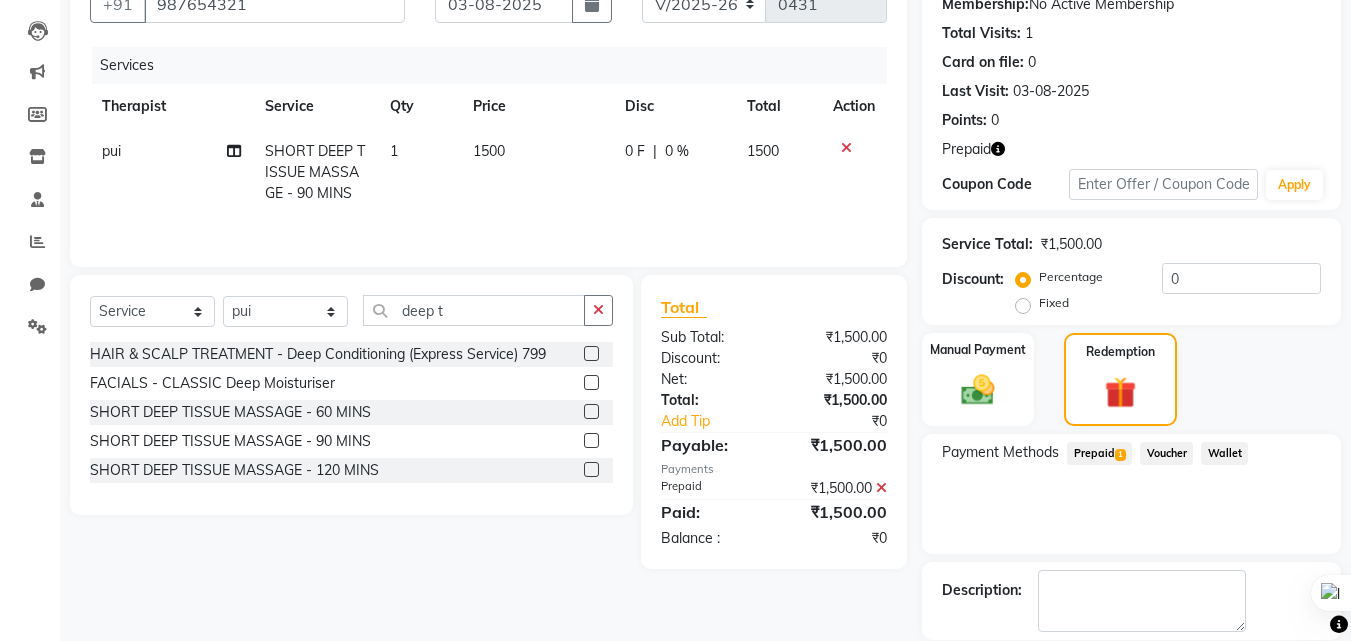 scroll, scrollTop: 298, scrollLeft: 0, axis: vertical 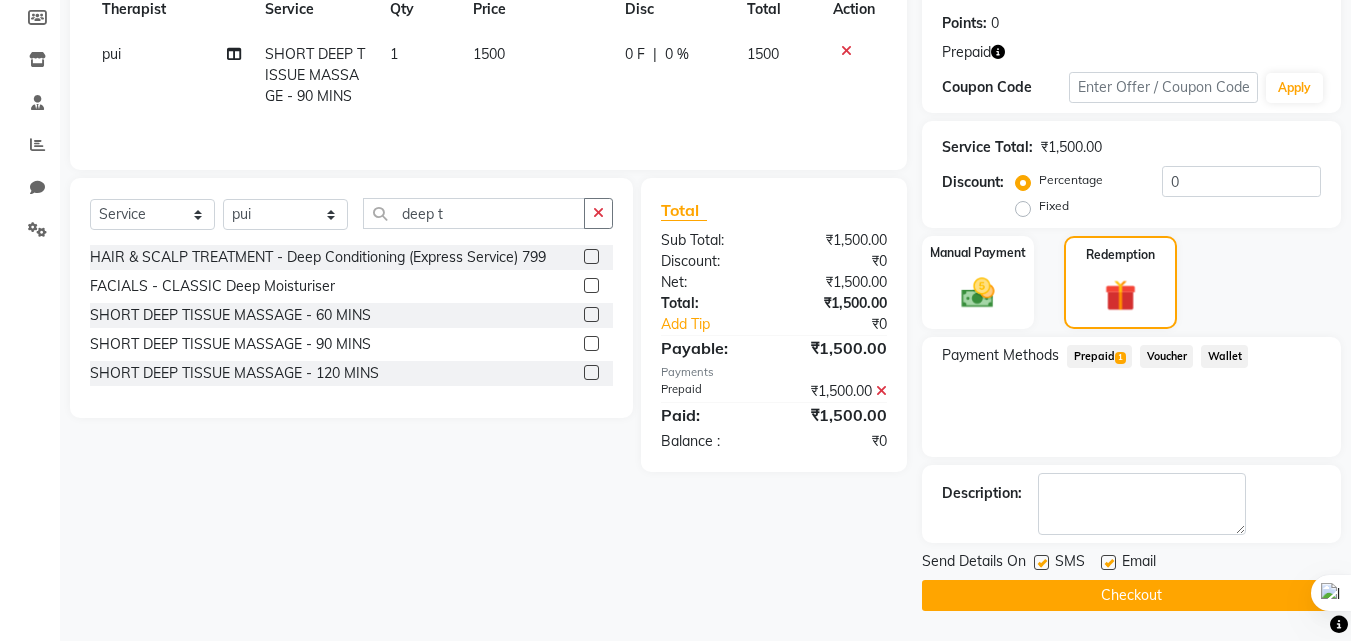 click on "Checkout" 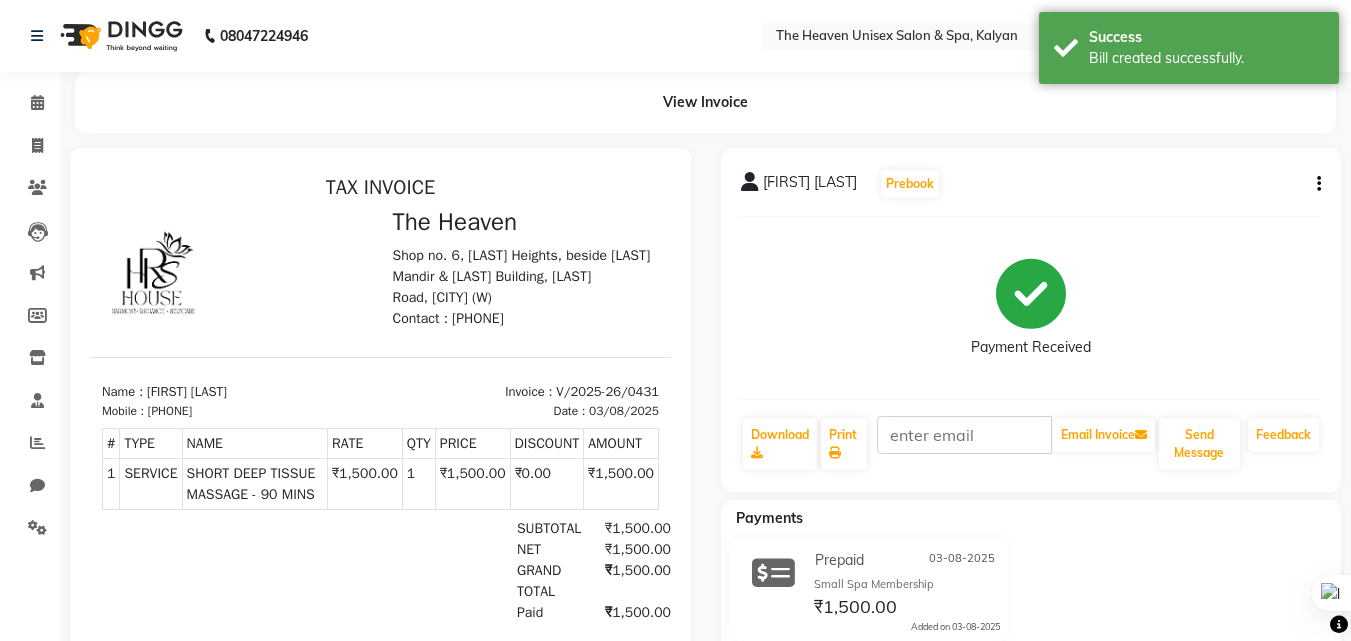 scroll, scrollTop: 0, scrollLeft: 0, axis: both 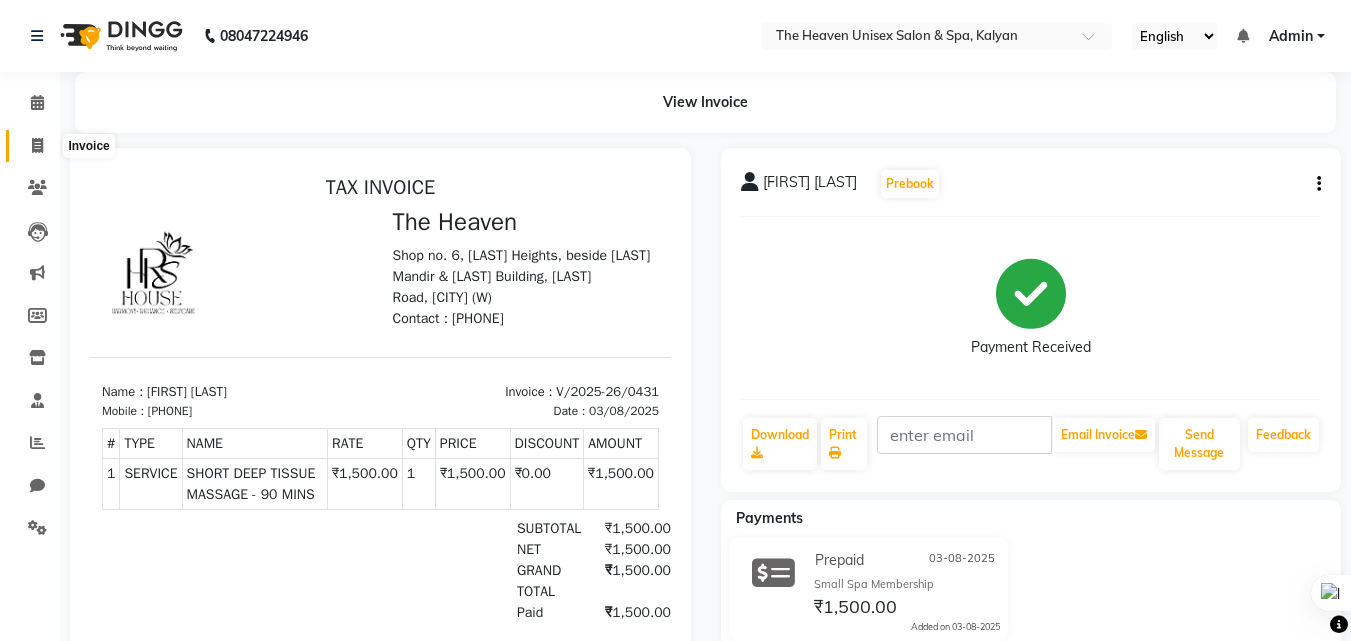 click 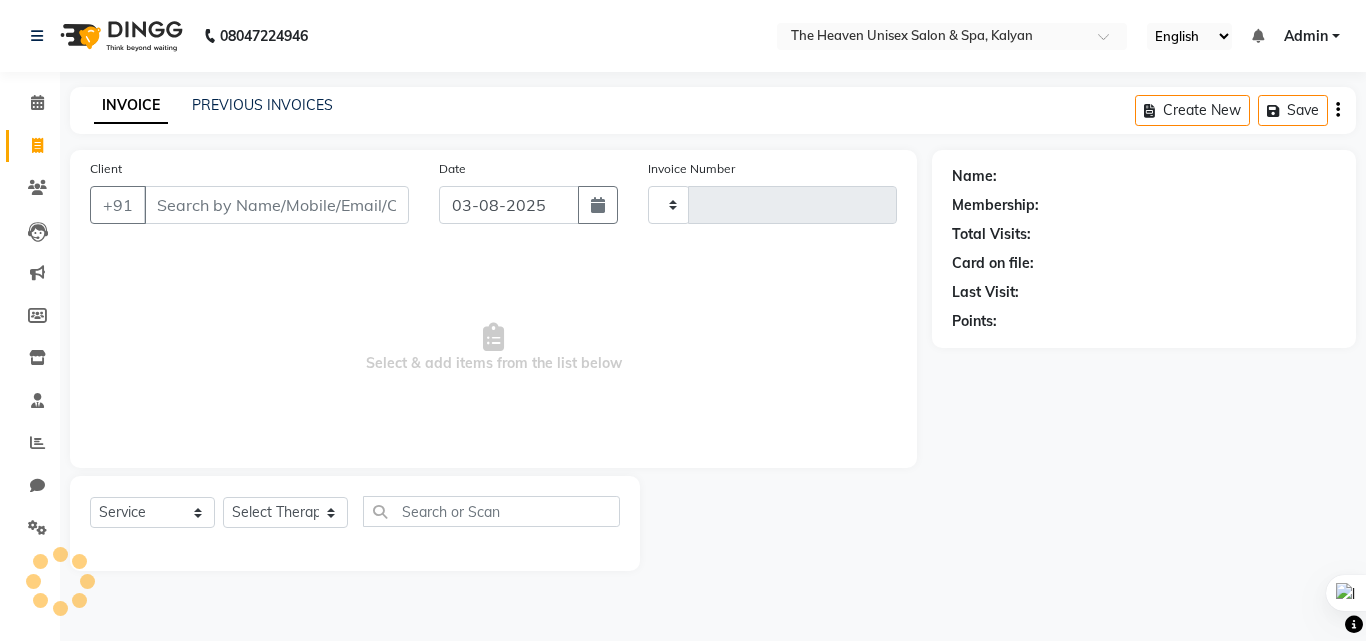 type on "0432" 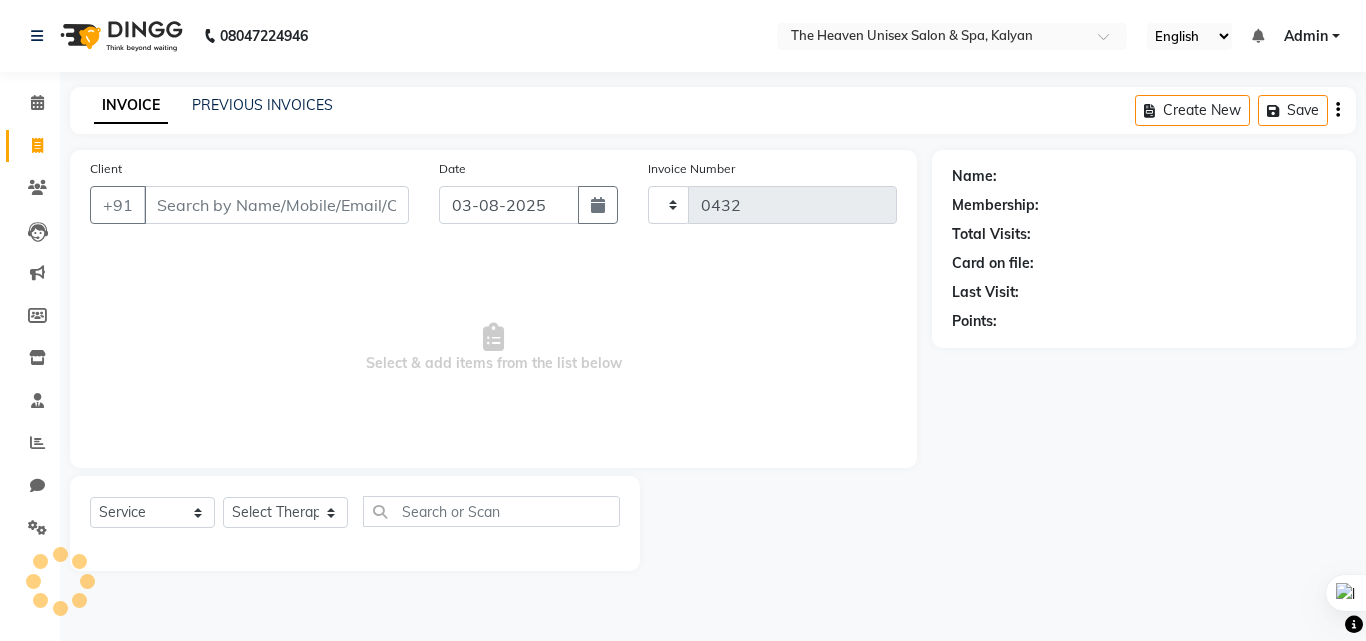 select on "8417" 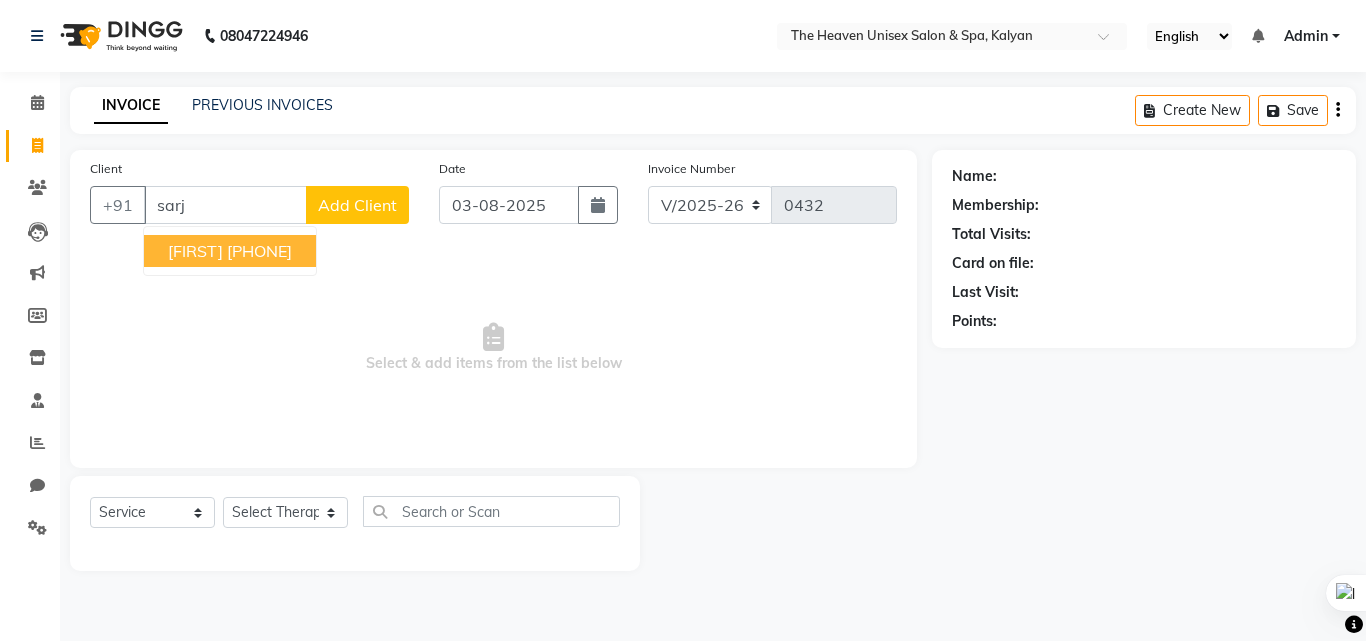 click on "[PHONE]" at bounding box center [259, 251] 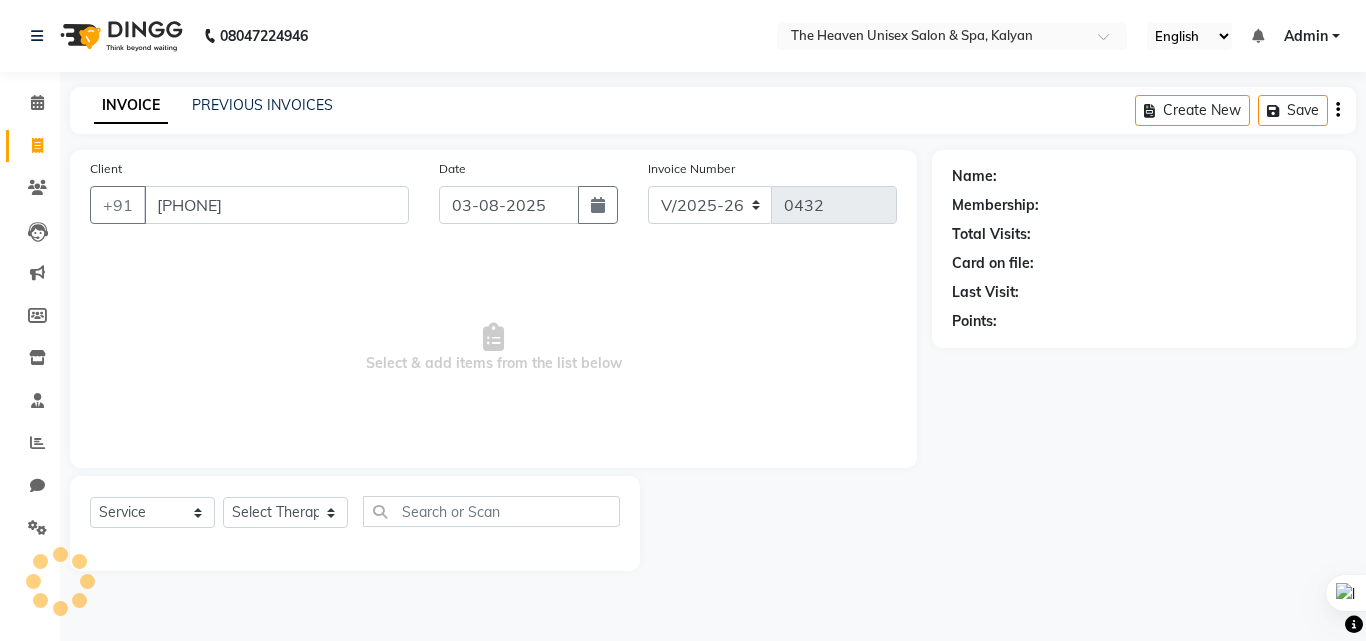 type on "[PHONE]" 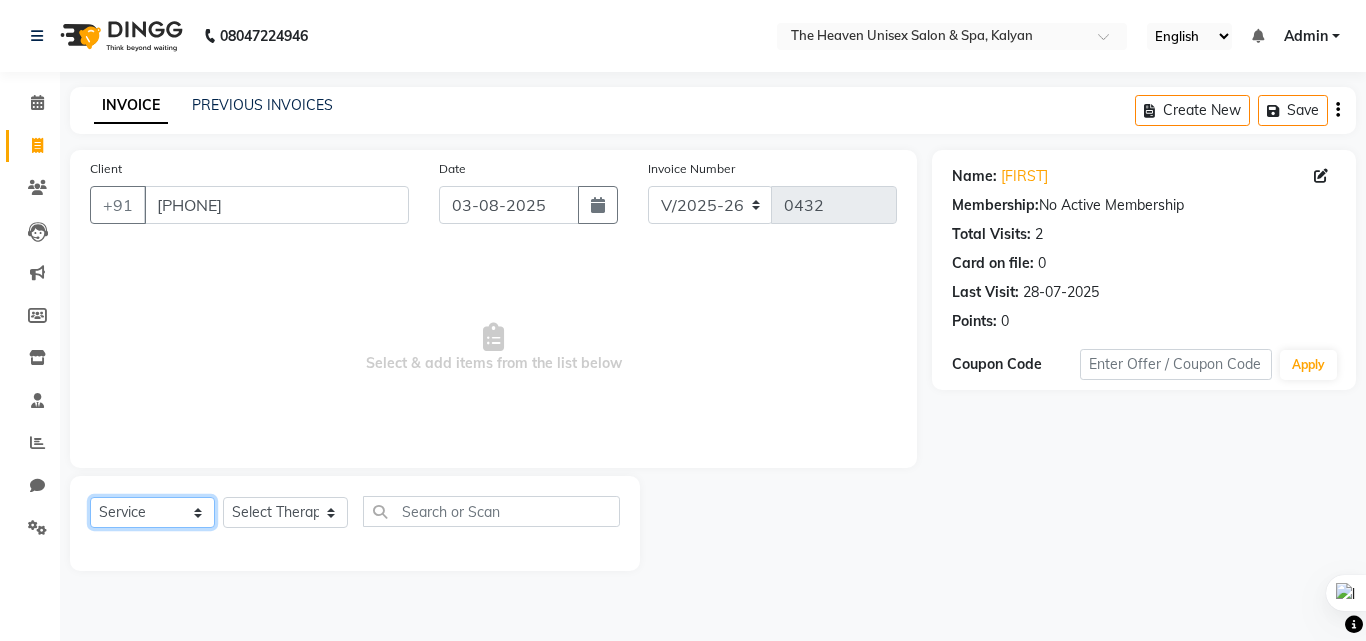 click on "Select  Service  Product  Membership  Package Voucher Prepaid Gift Card" 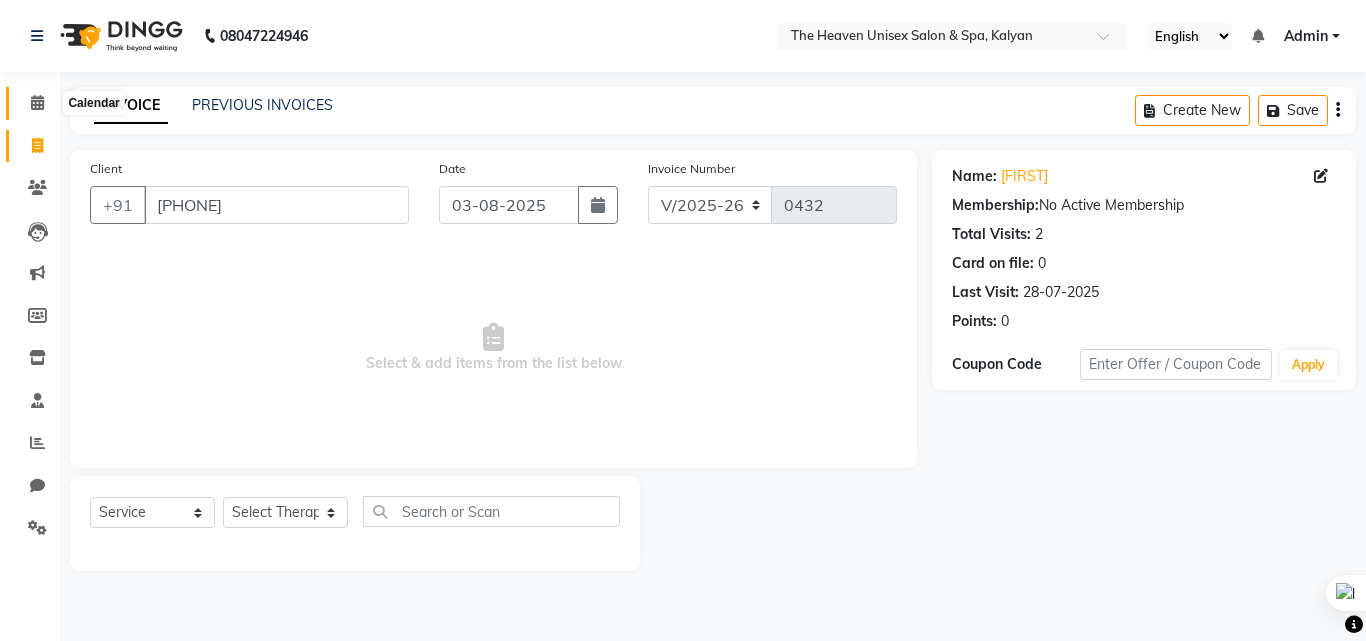 click 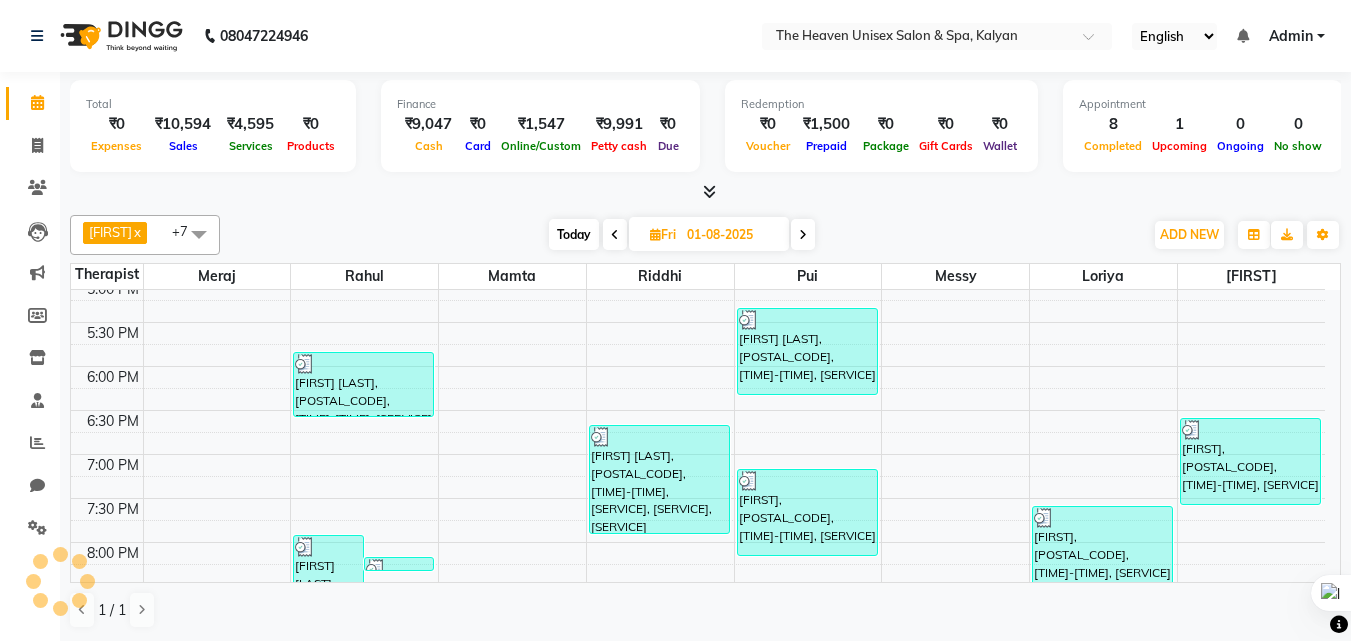 scroll, scrollTop: 0, scrollLeft: 0, axis: both 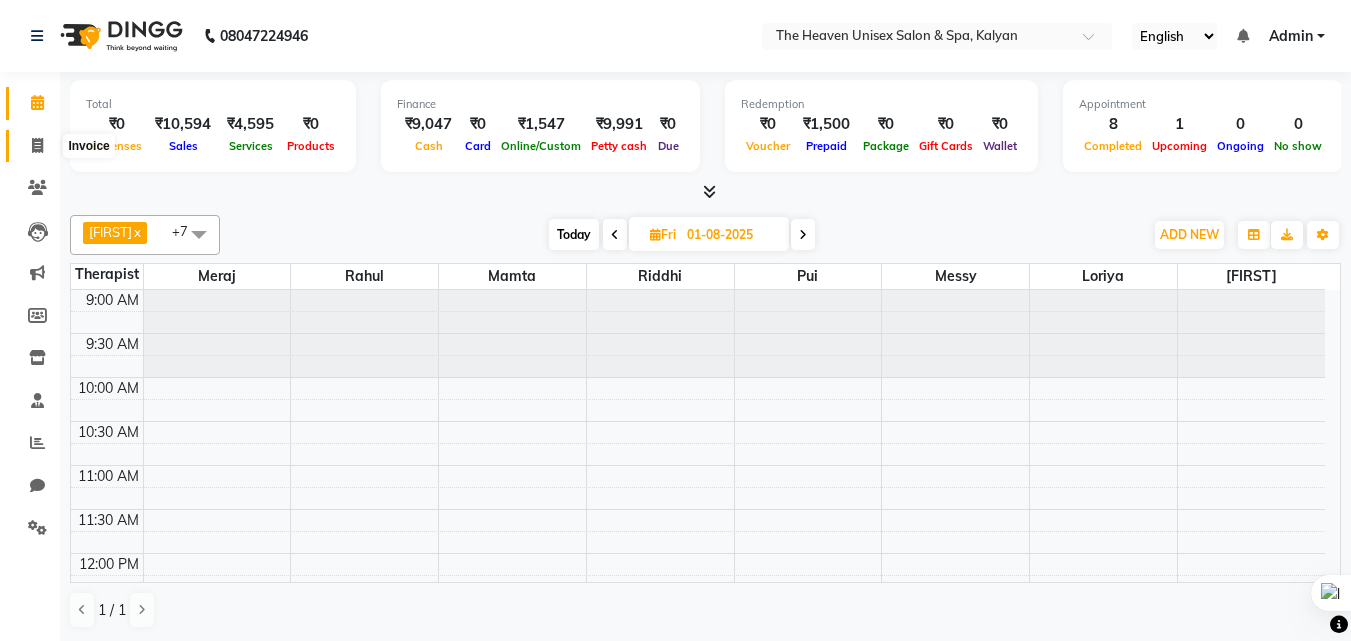 click 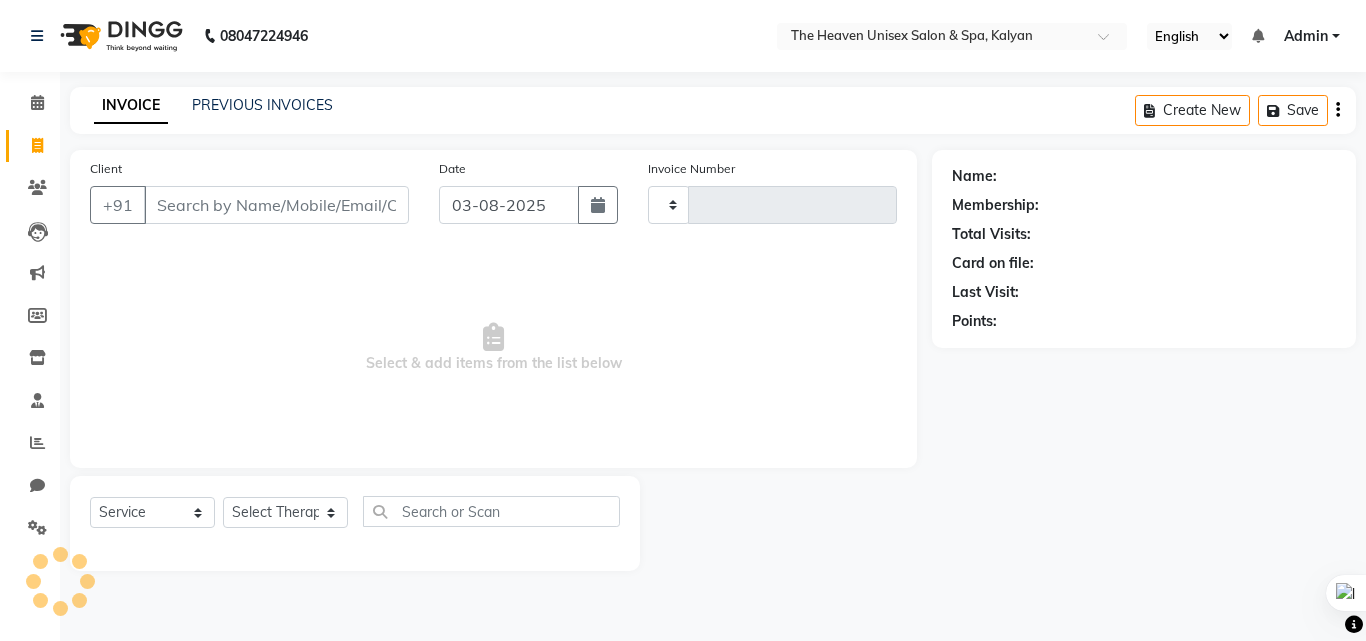 type on "0432" 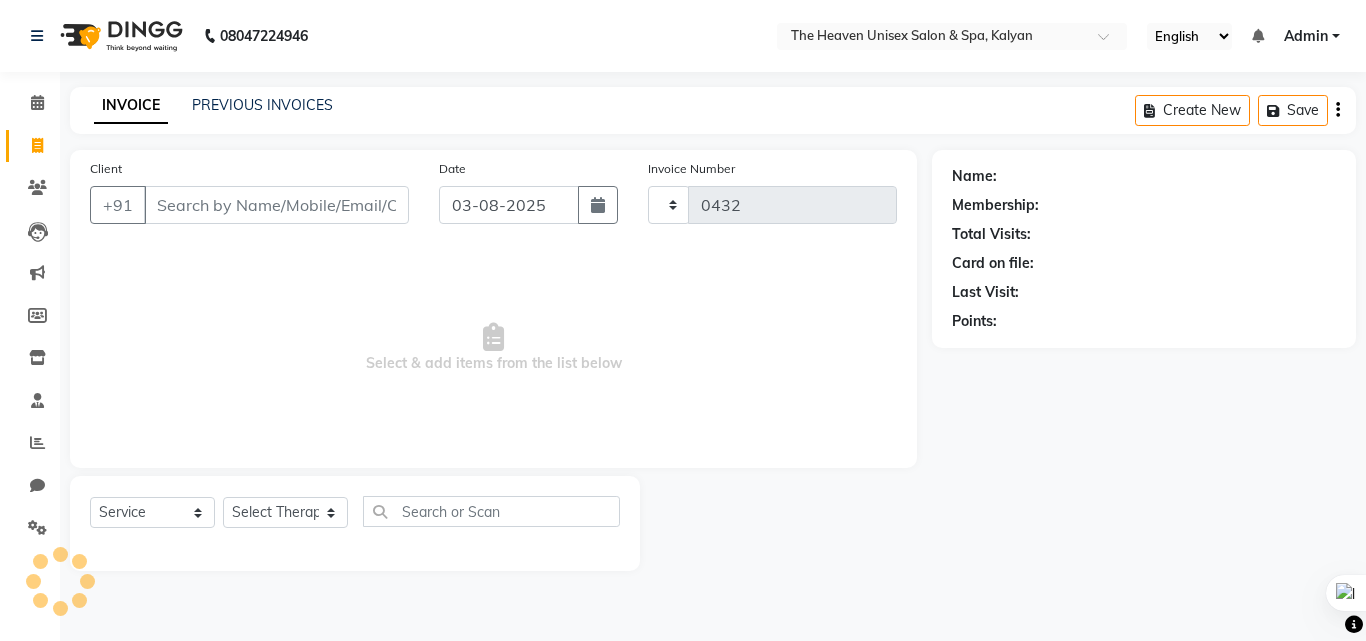 select on "8417" 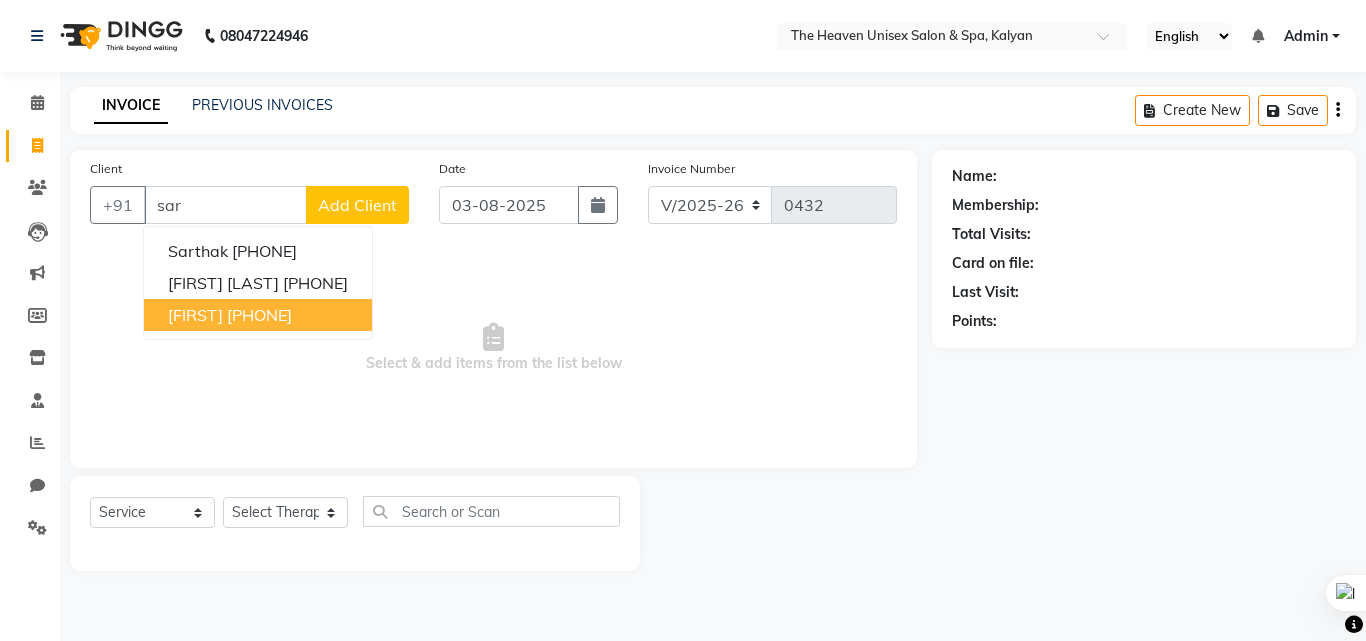 click on "[FIRST]  [PHONE]" at bounding box center [258, 315] 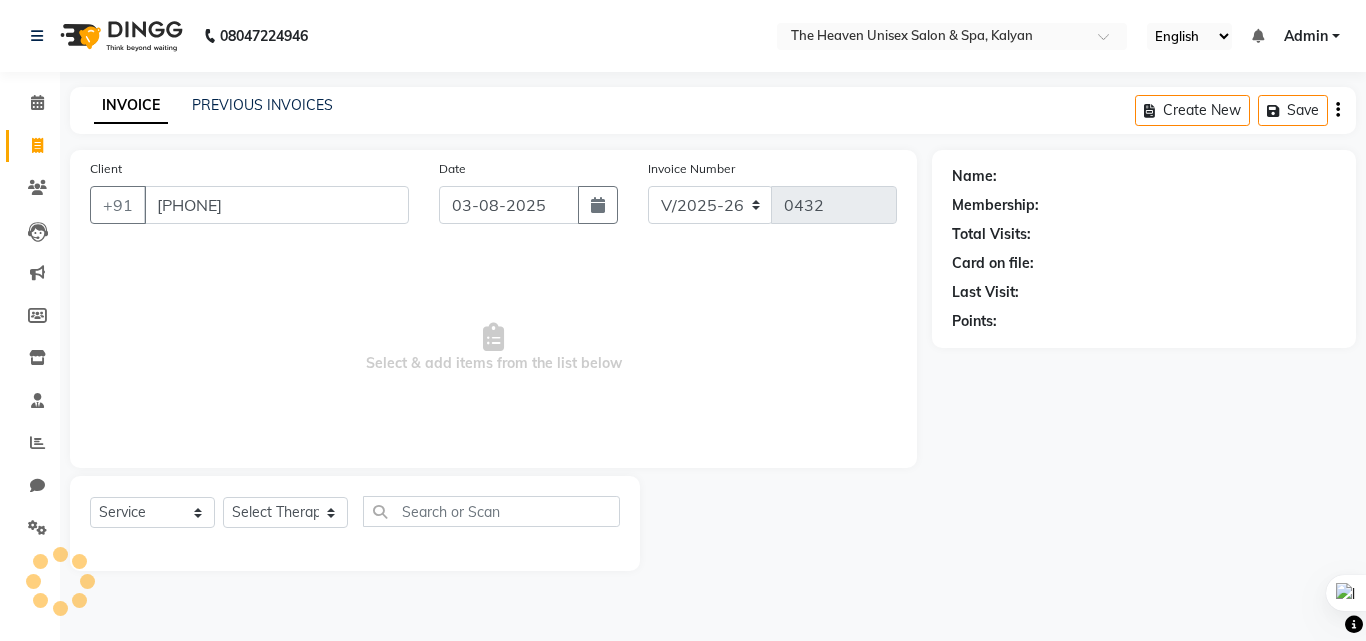 type on "[PHONE]" 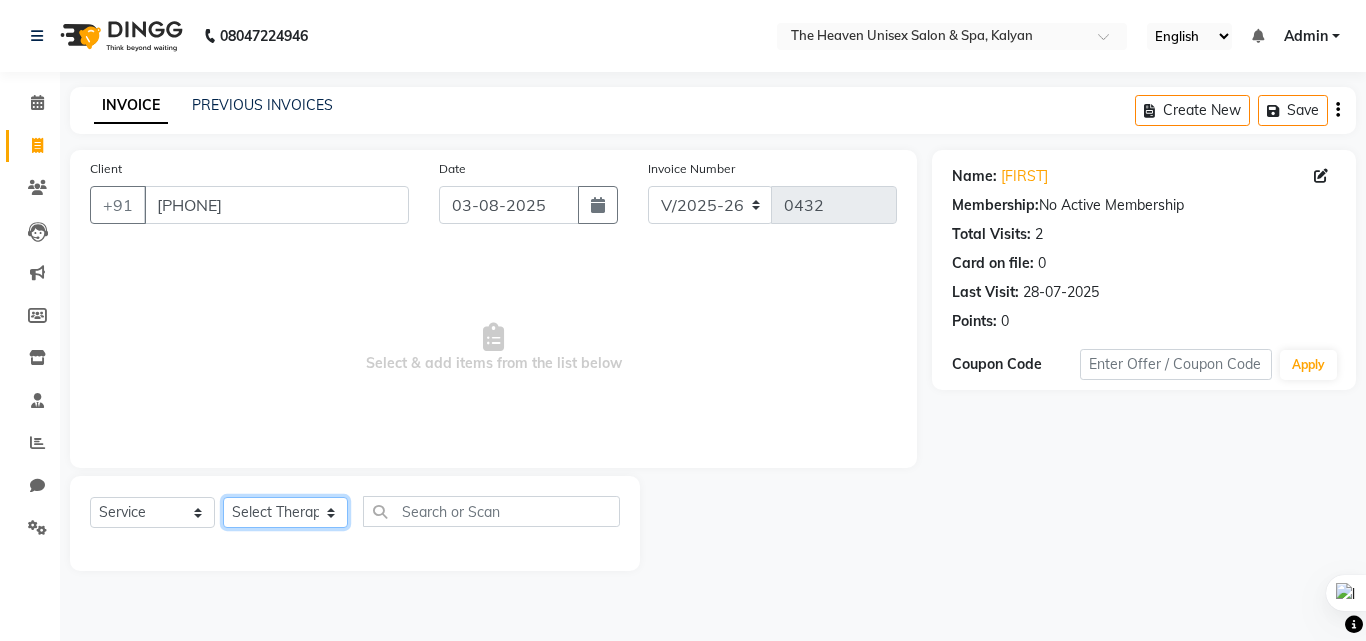 click on "Select Therapist [FIRST] [LAST]  HRS House [FIRST]  [FIRST] [FIRST] [FIRST] [FIRST] [FIRST] [FIRST] [FIRST]" 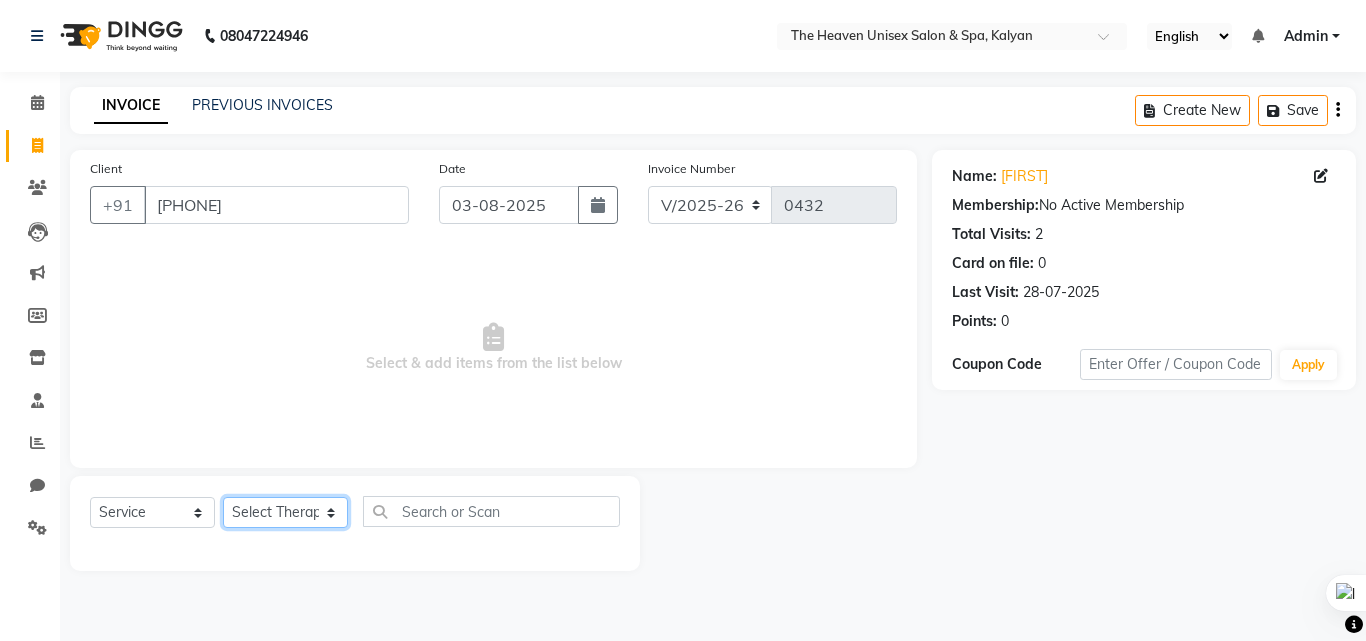 select on "82834" 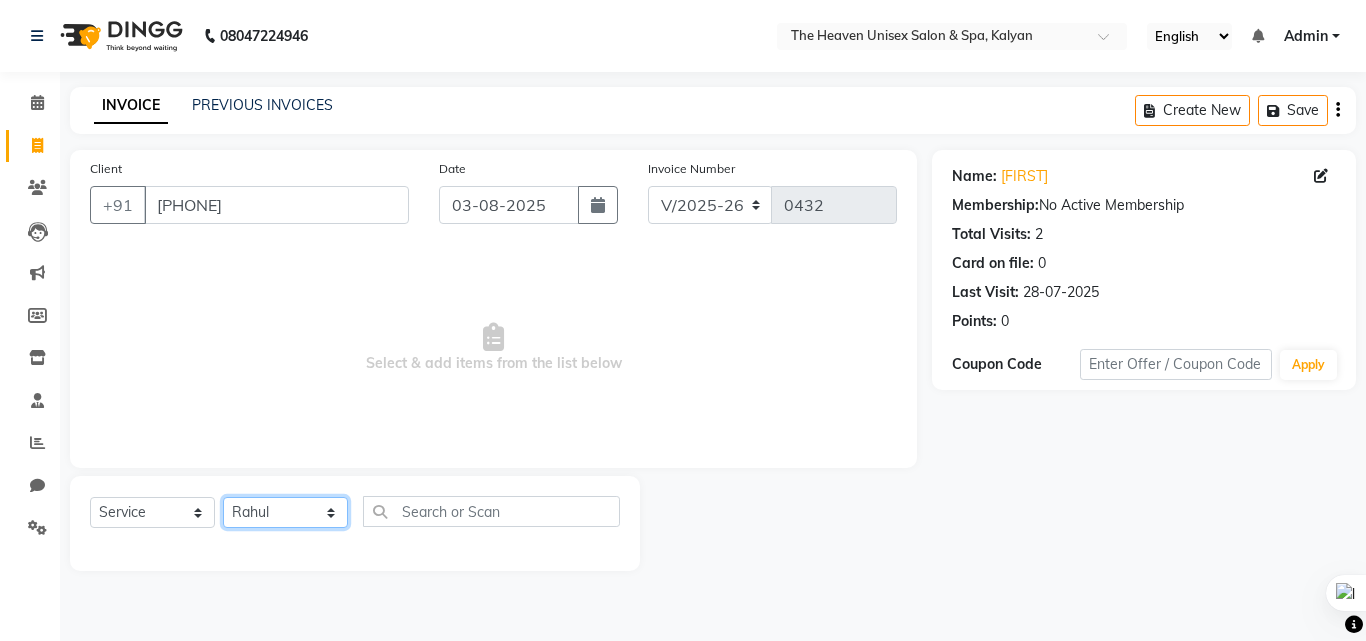 click on "Select Therapist [FIRST] [LAST]  HRS House [FIRST]  [FIRST] [FIRST] [FIRST] [FIRST] [FIRST] [FIRST] [FIRST]" 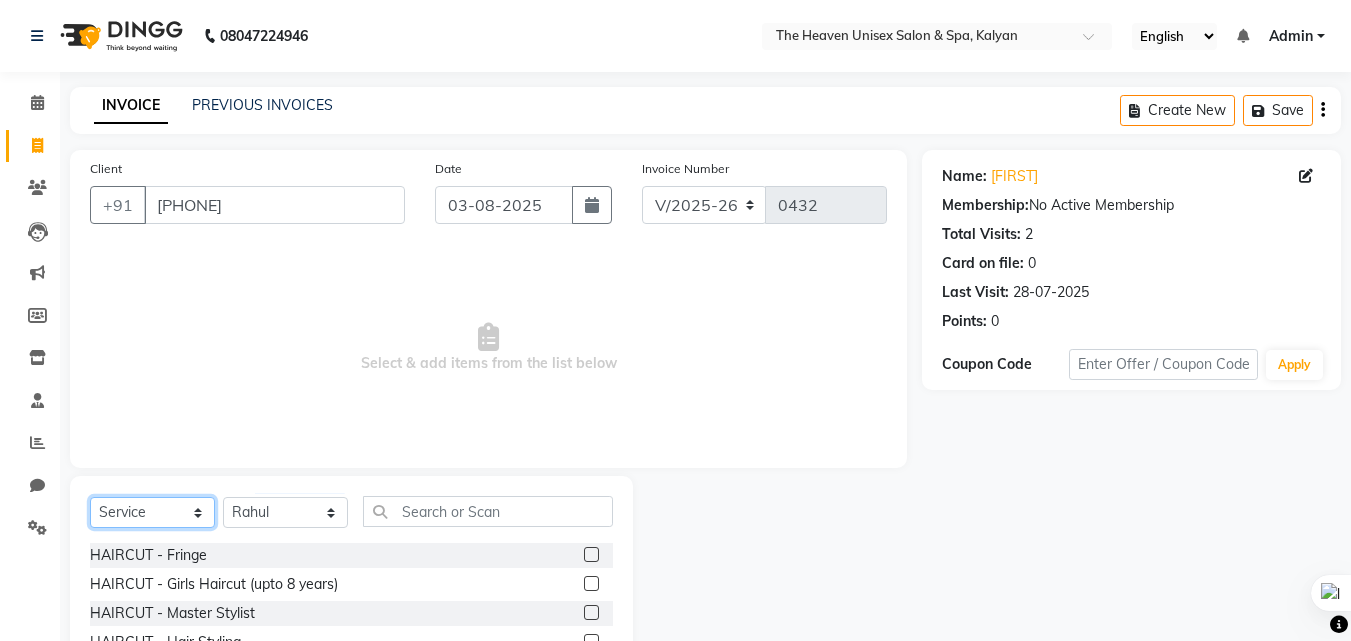 click on "Select  Service  Product  Membership  Package Voucher Prepaid Gift Card" 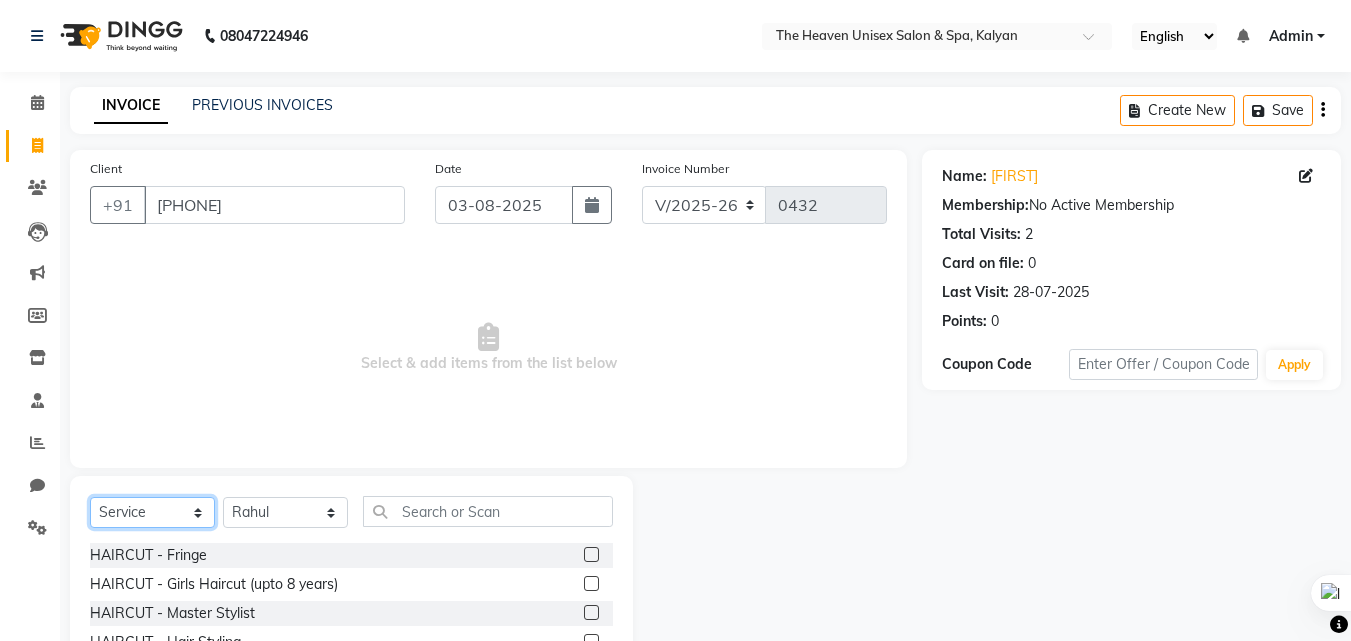 select on "product" 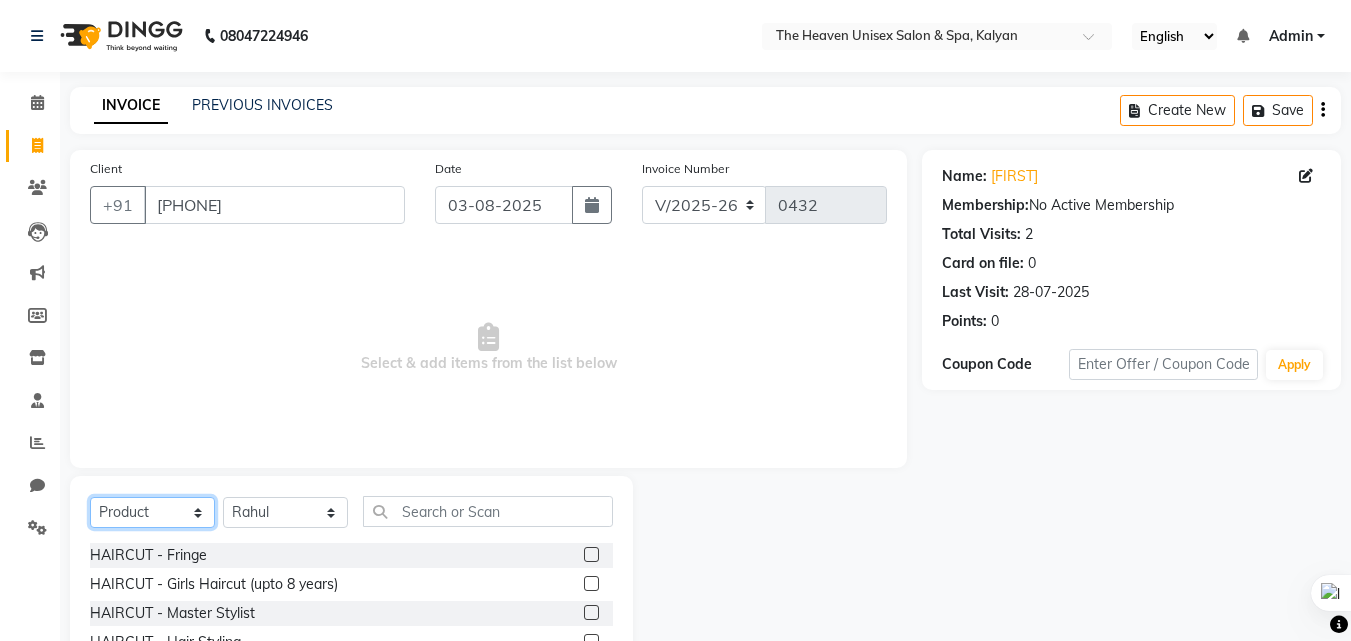 click on "Select  Service  Product  Membership  Package Voucher Prepaid Gift Card" 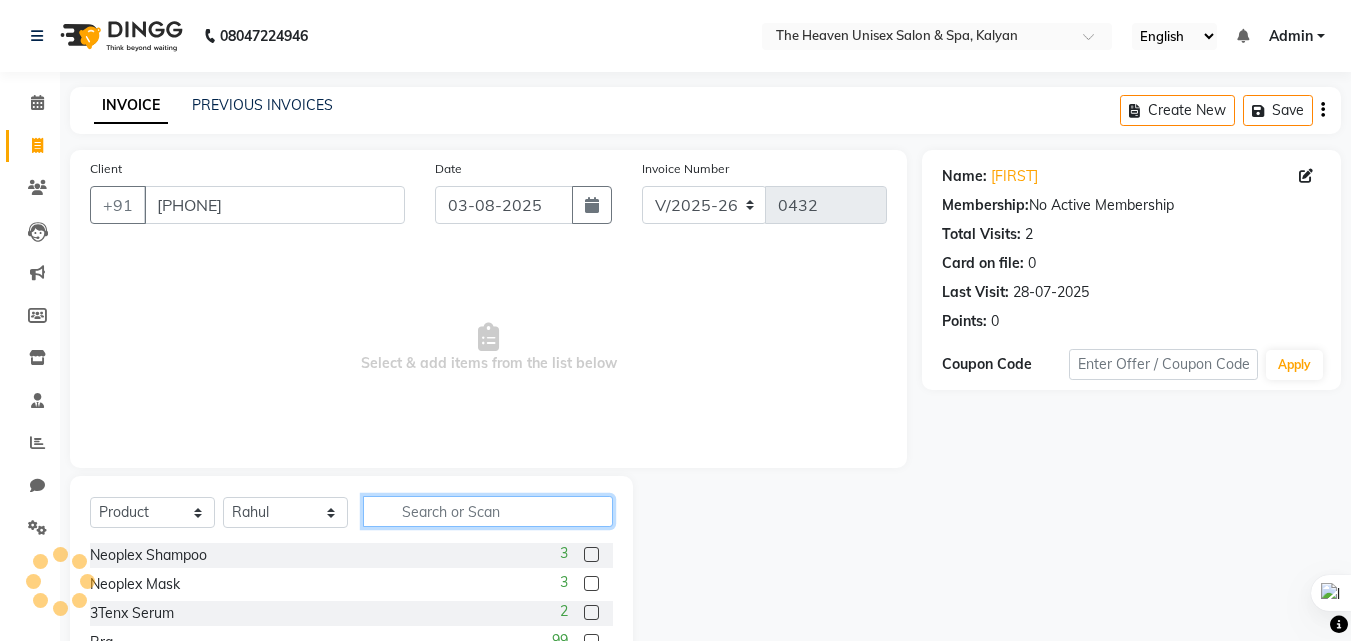 click 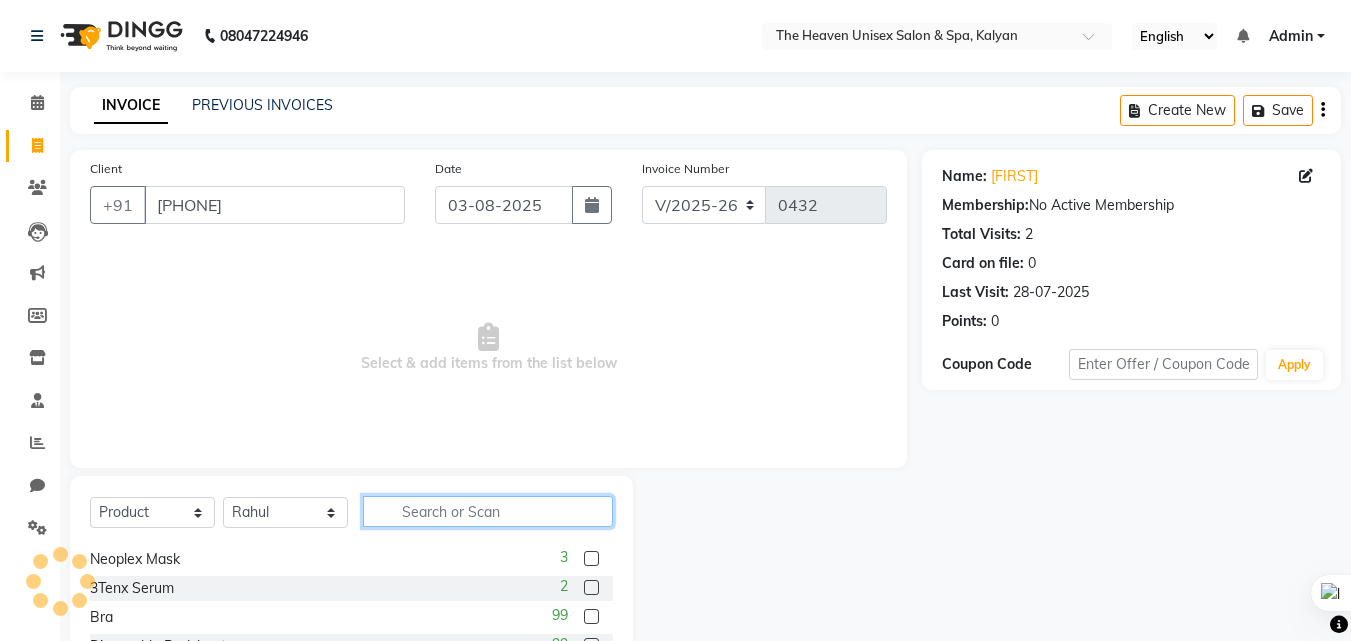 scroll, scrollTop: 0, scrollLeft: 0, axis: both 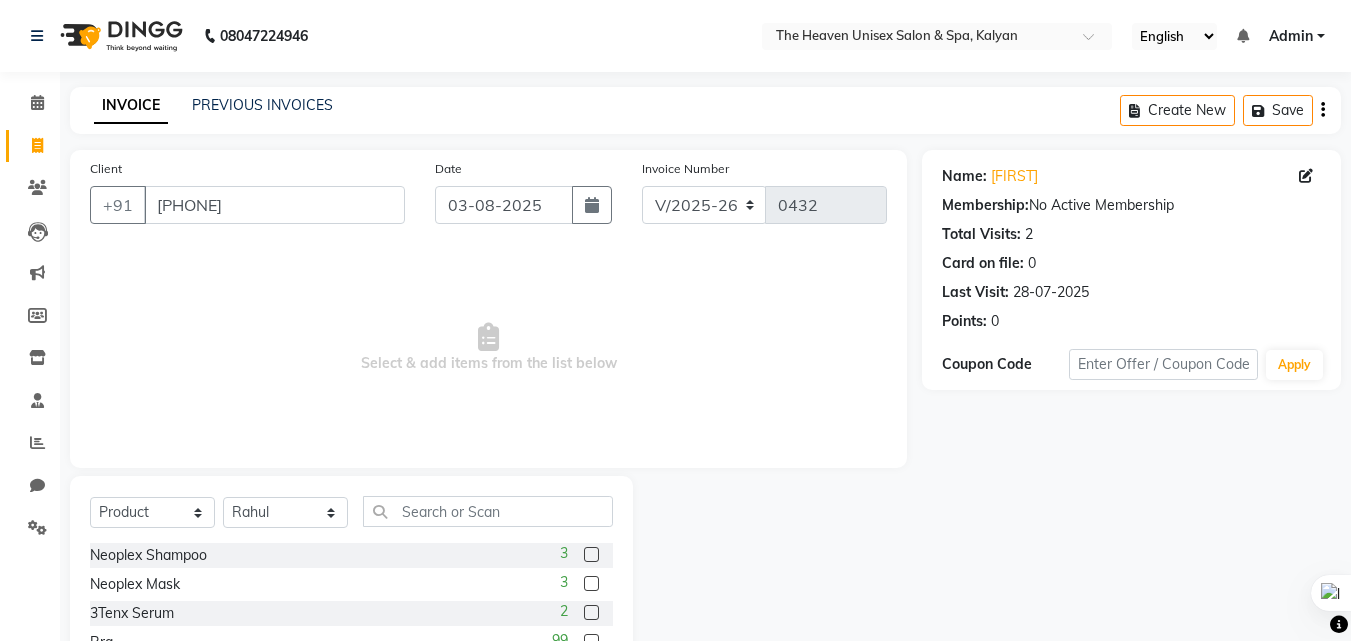click 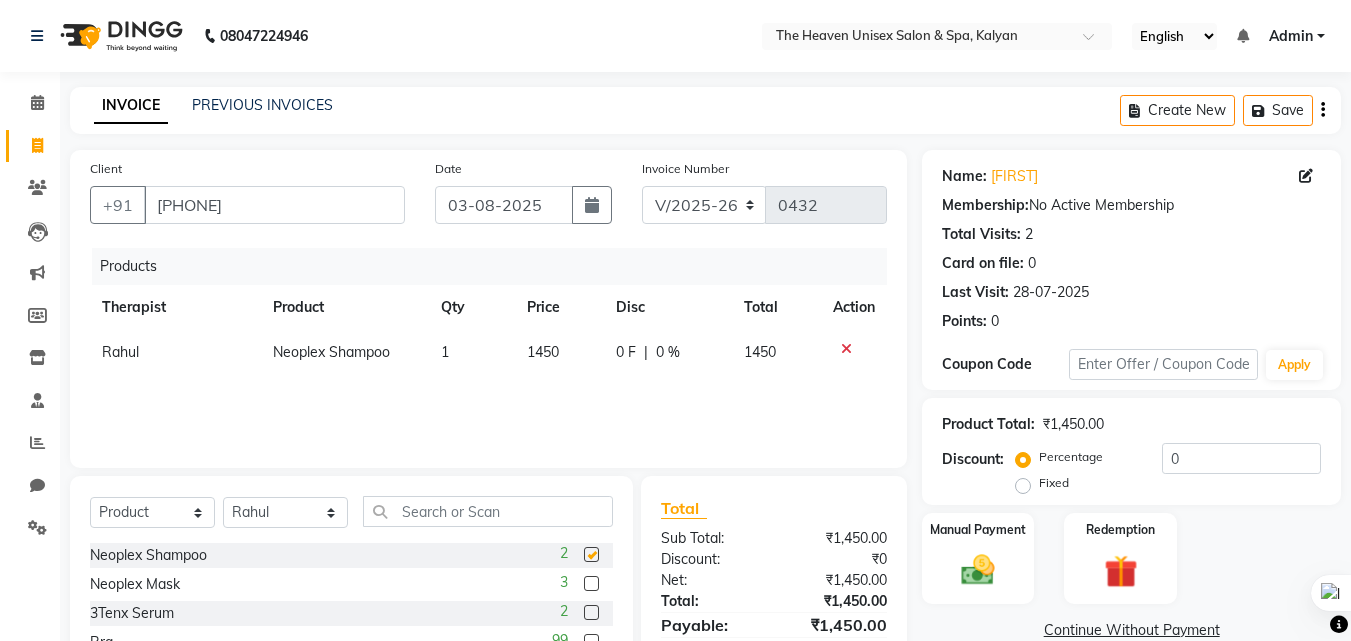 checkbox on "false" 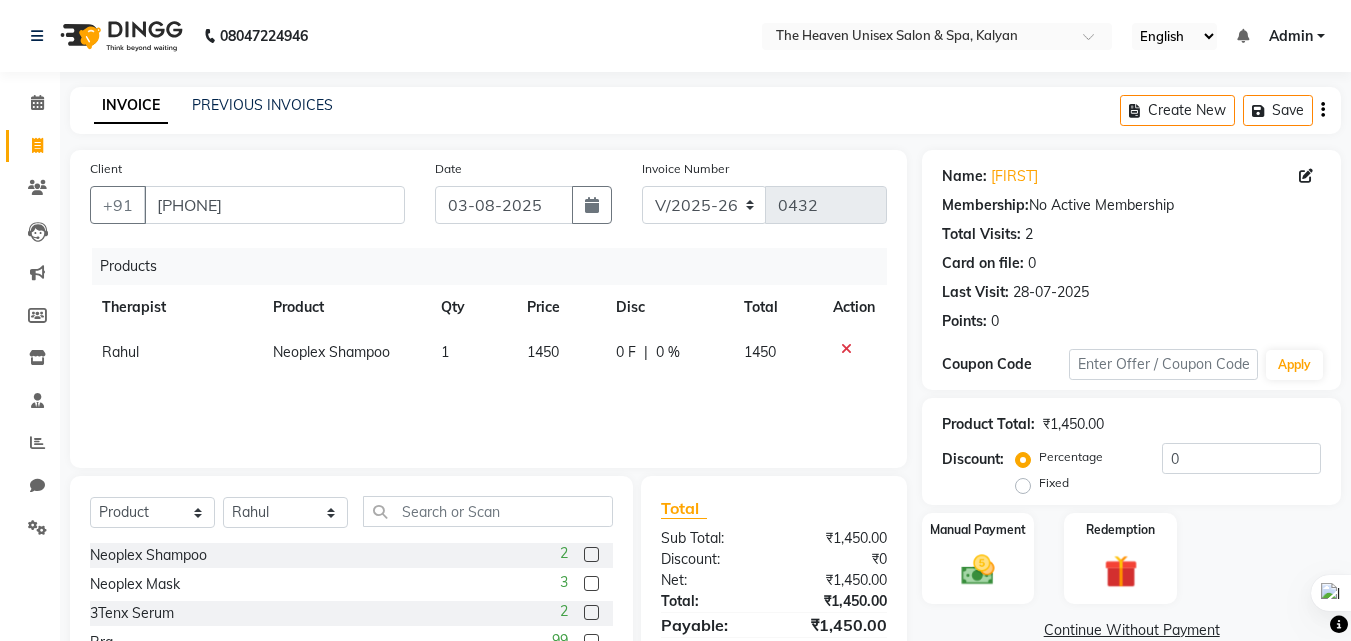 click 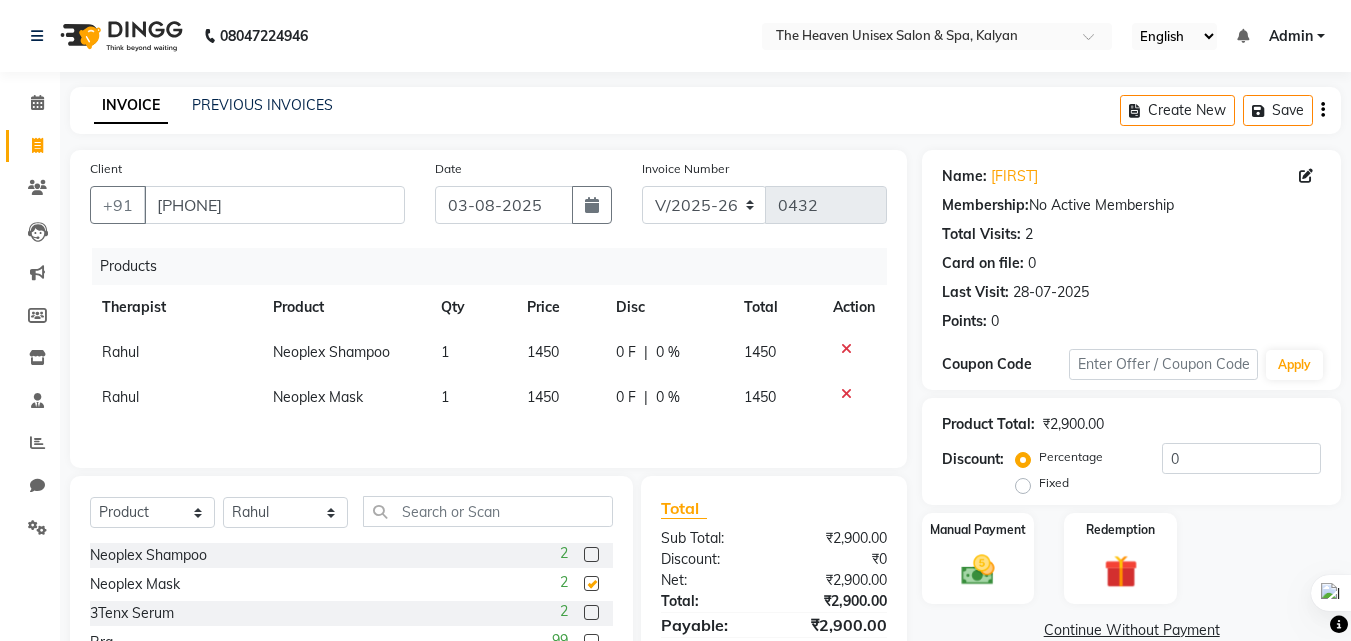 checkbox on "false" 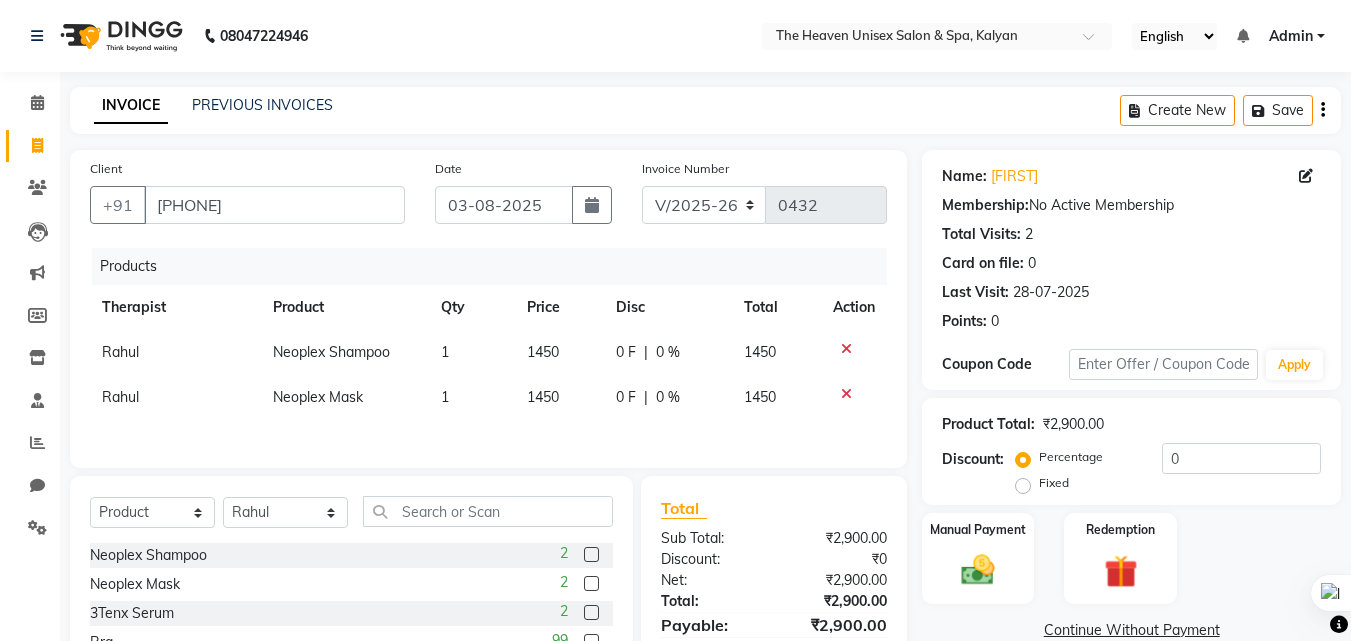 click on "0 %" 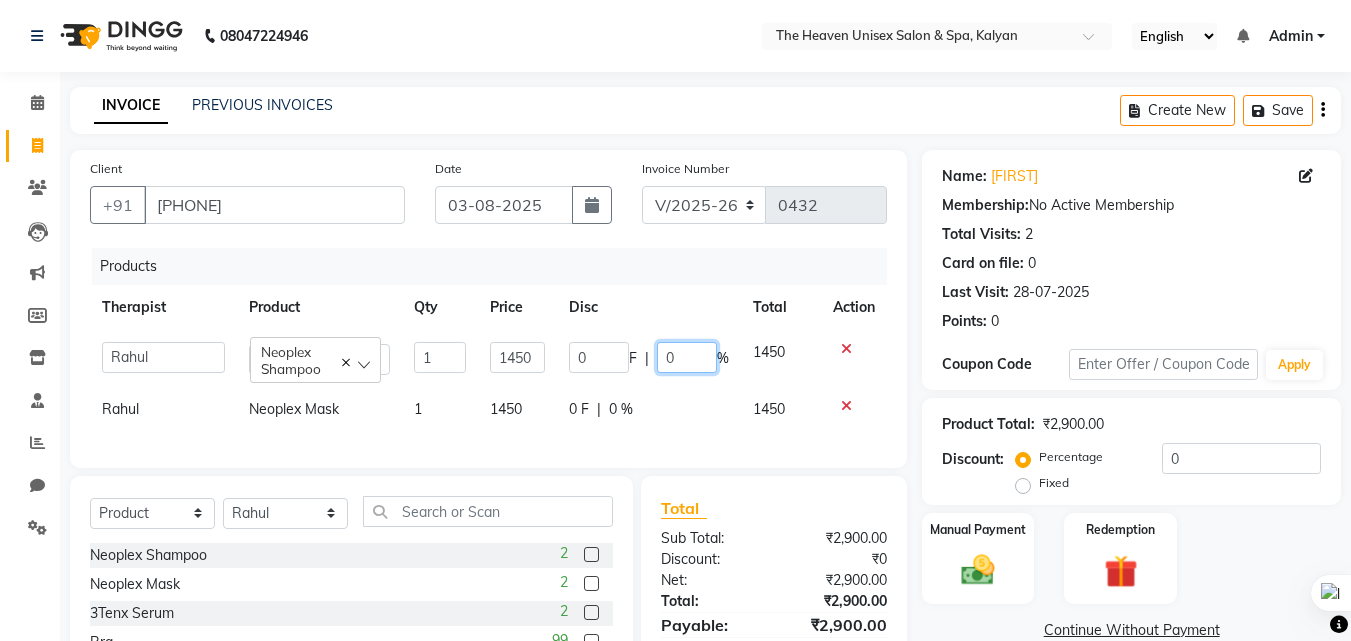 click on "0" 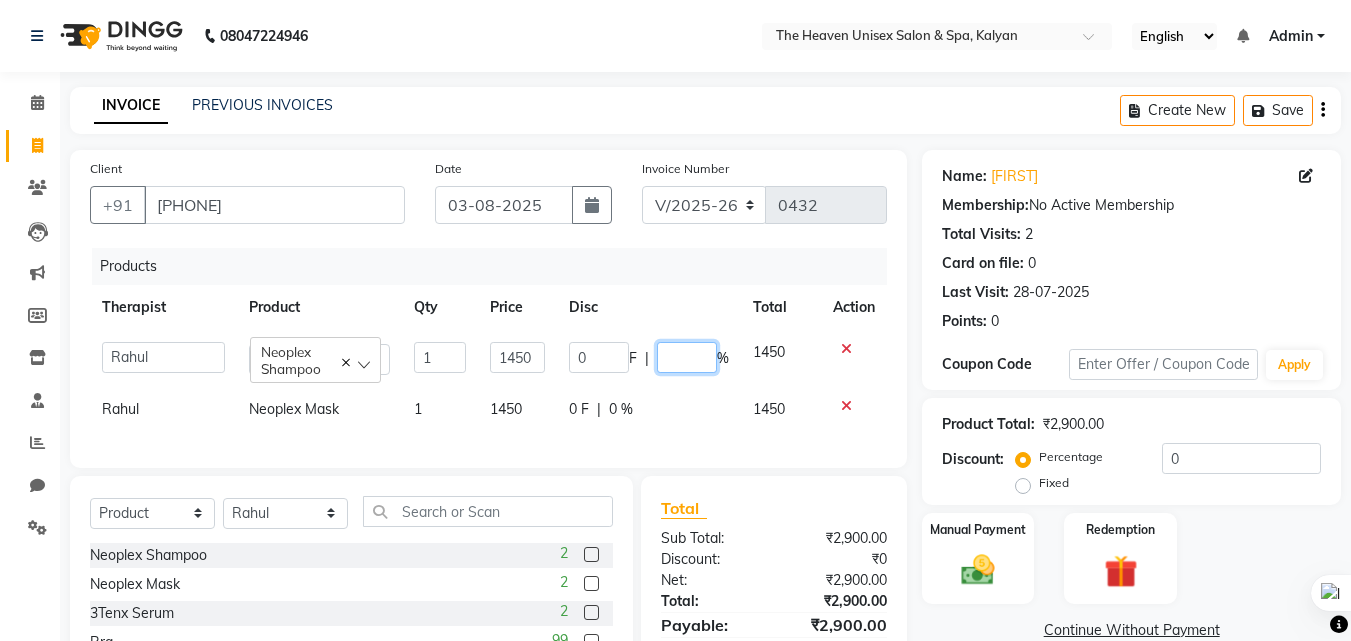 type on "5" 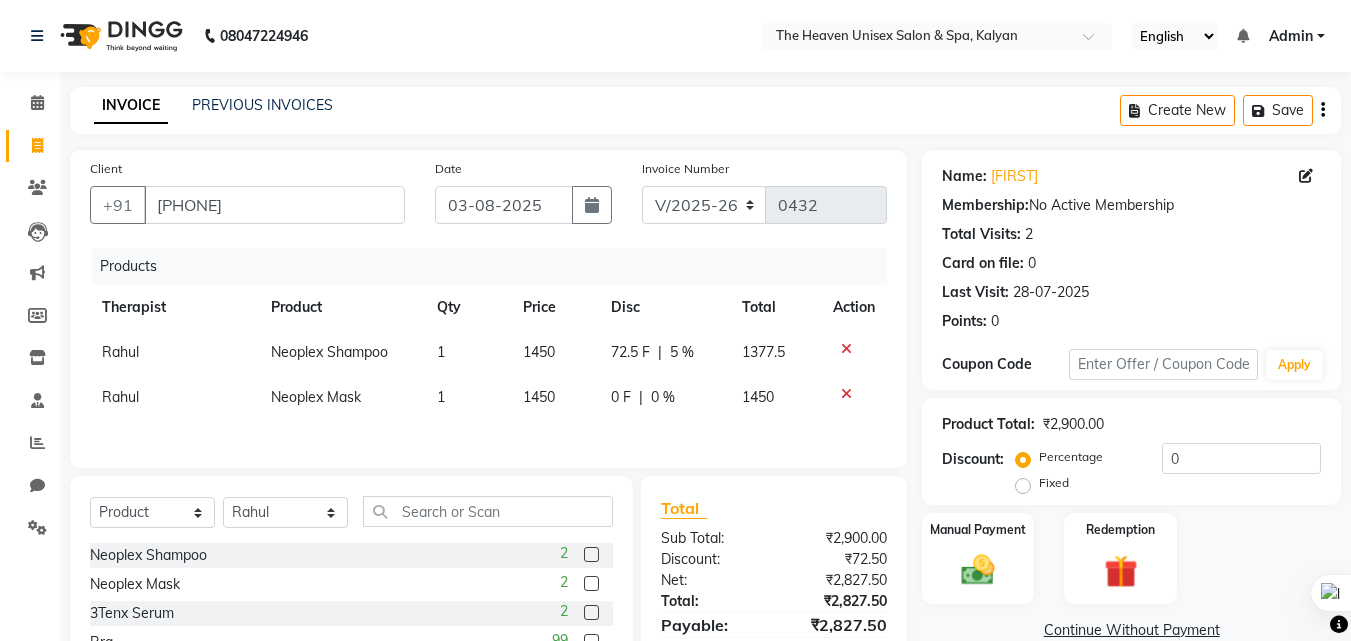 drag, startPoint x: 626, startPoint y: 417, endPoint x: 611, endPoint y: 417, distance: 15 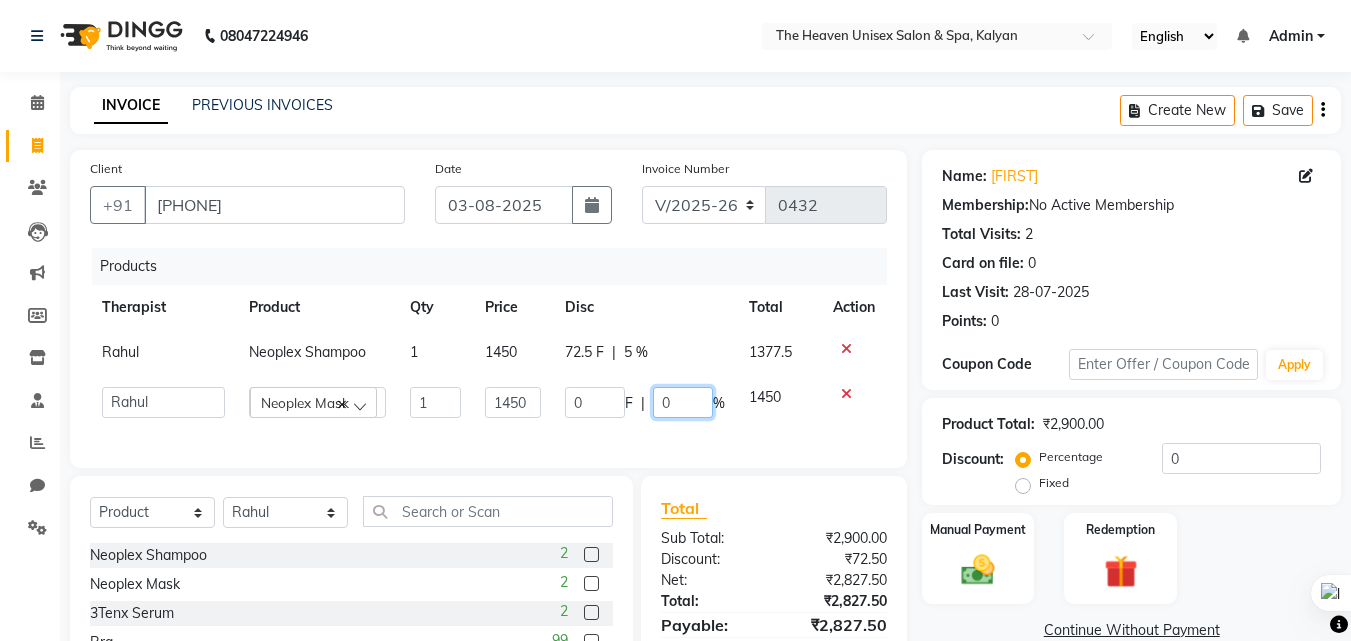 click on "0" 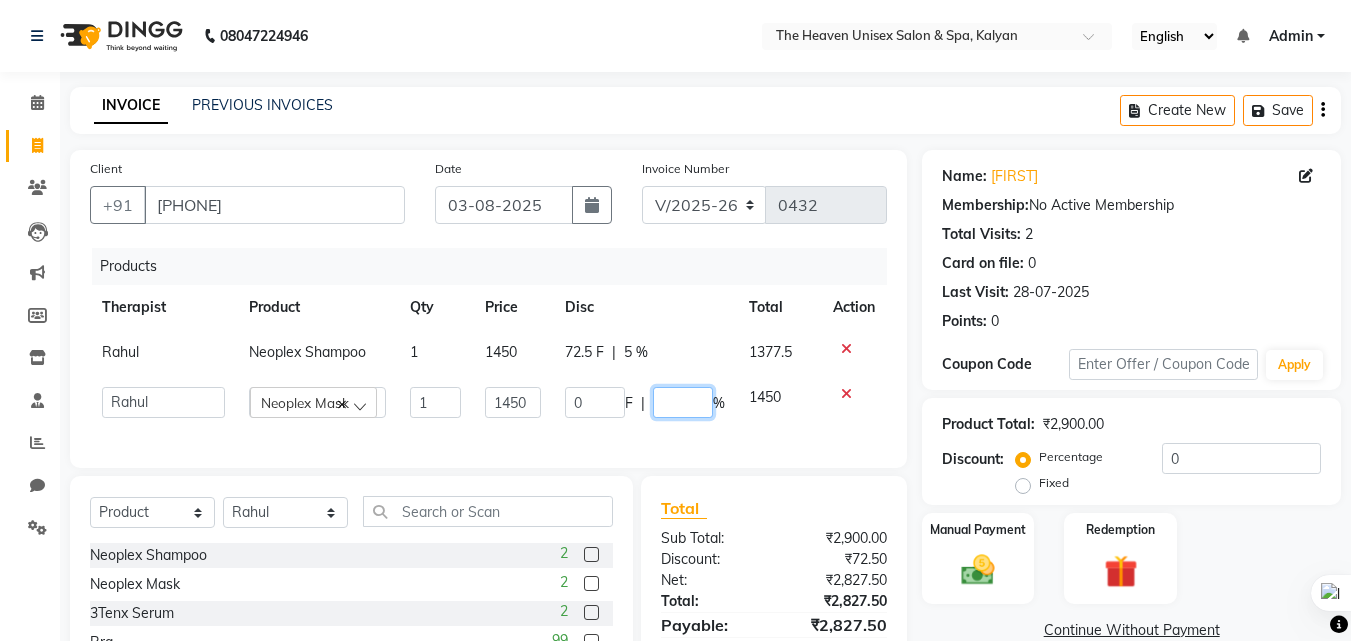 type on "5" 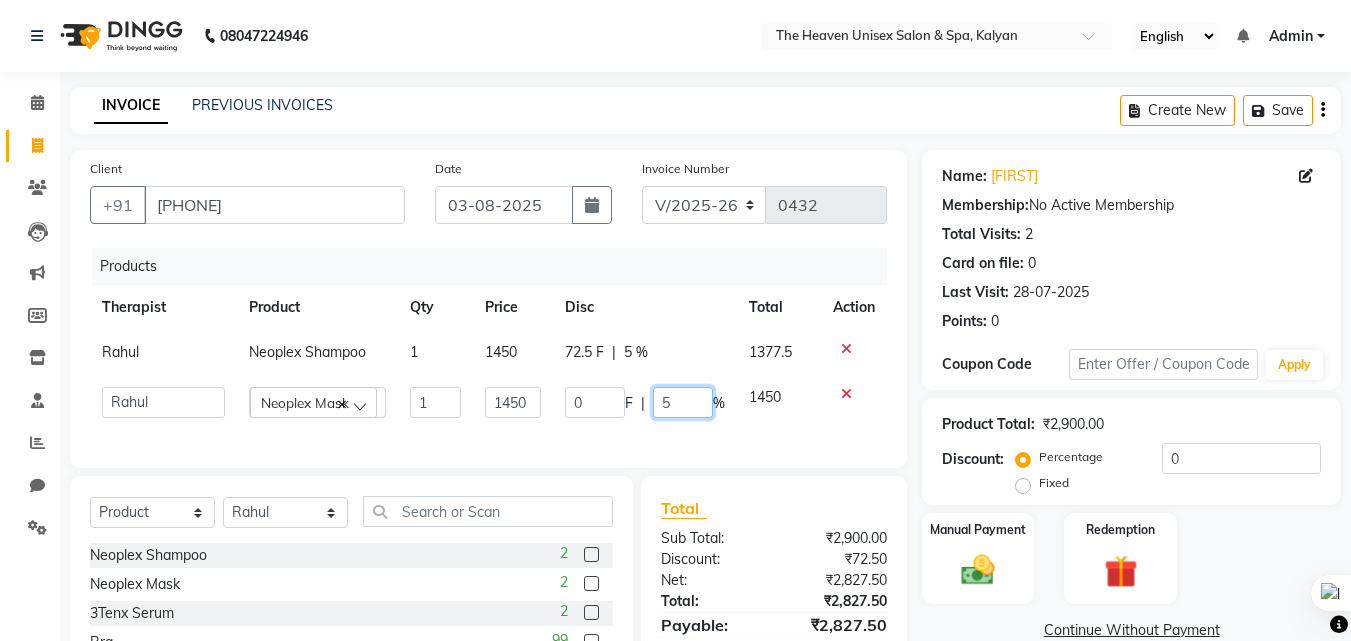 scroll, scrollTop: 173, scrollLeft: 0, axis: vertical 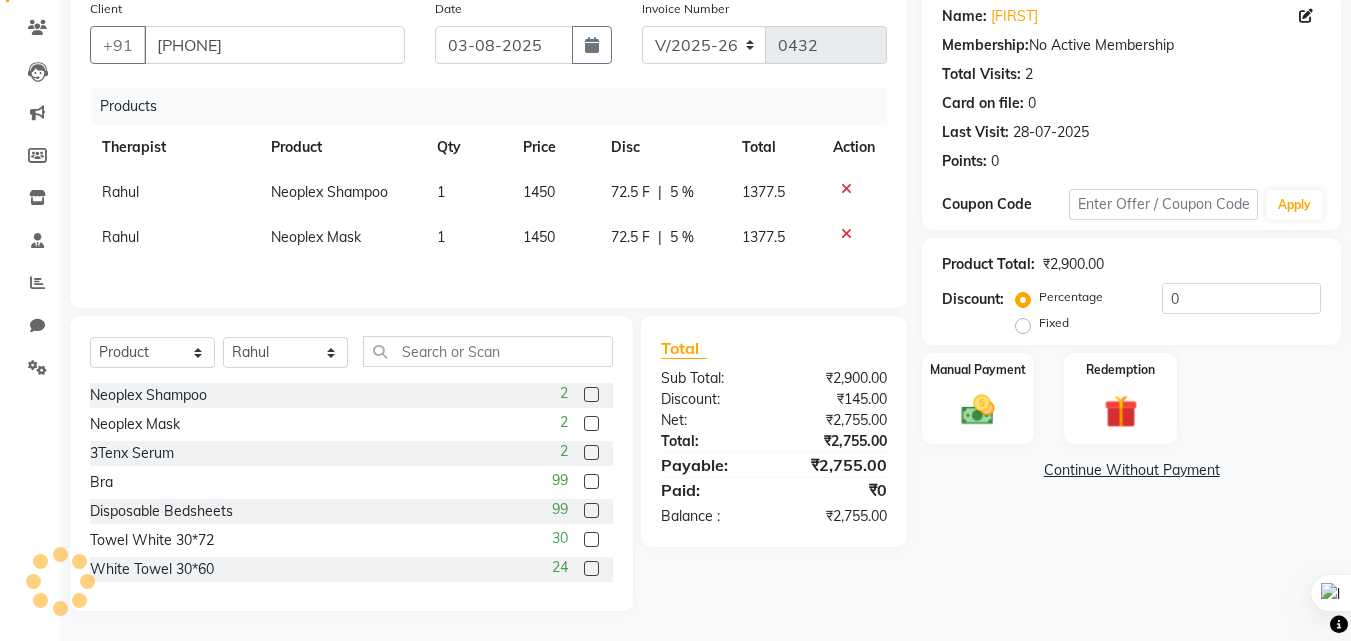 click on "Name: [FIRST] [LAST] Membership:  No Active Membership  Total Visits:  2 Card on file:  0 Last Visit:   [DATE] Points:   0  Coupon Code Apply Product Total:  ₹2,900.00  Discount:  Percentage   Fixed  0 Manual Payment Redemption  Continue Without Payment" 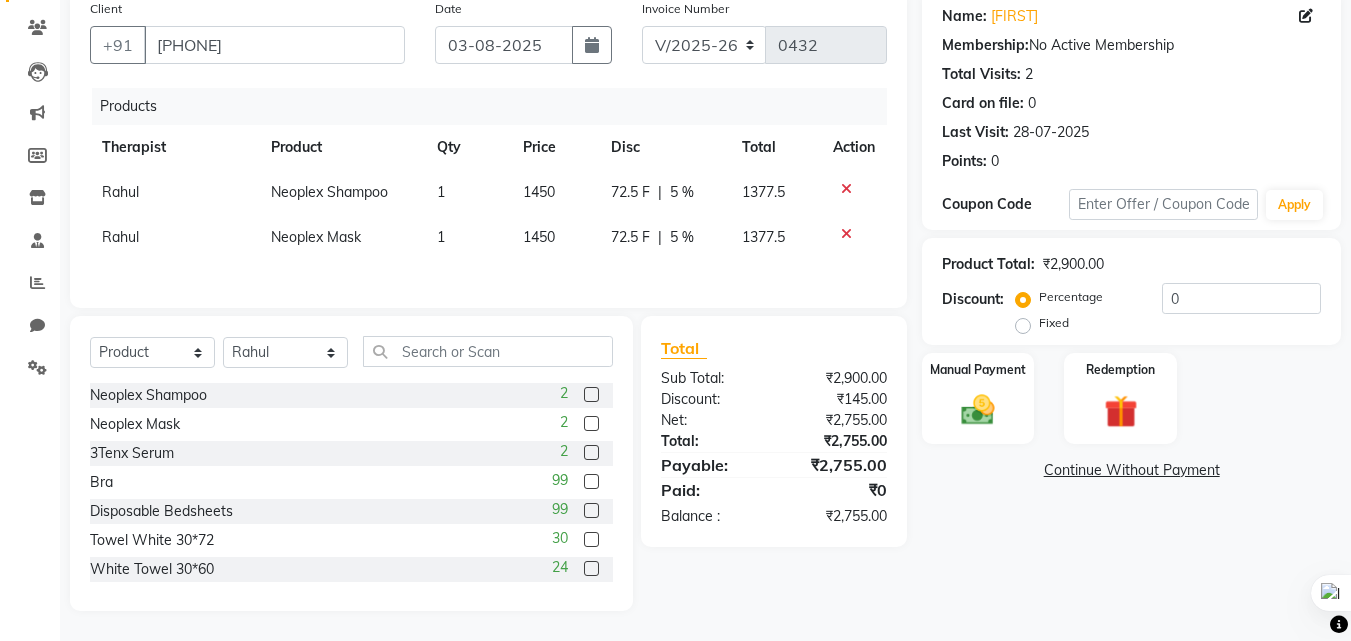 click on "5 %" 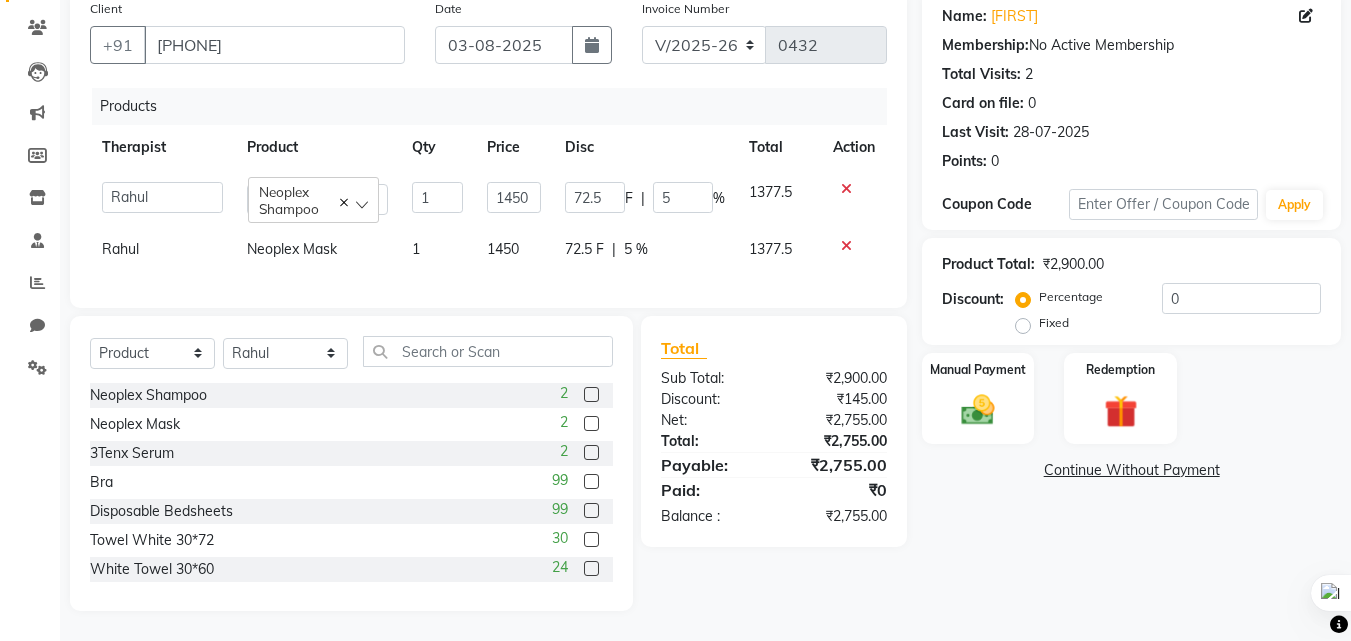 scroll, scrollTop: 173, scrollLeft: 0, axis: vertical 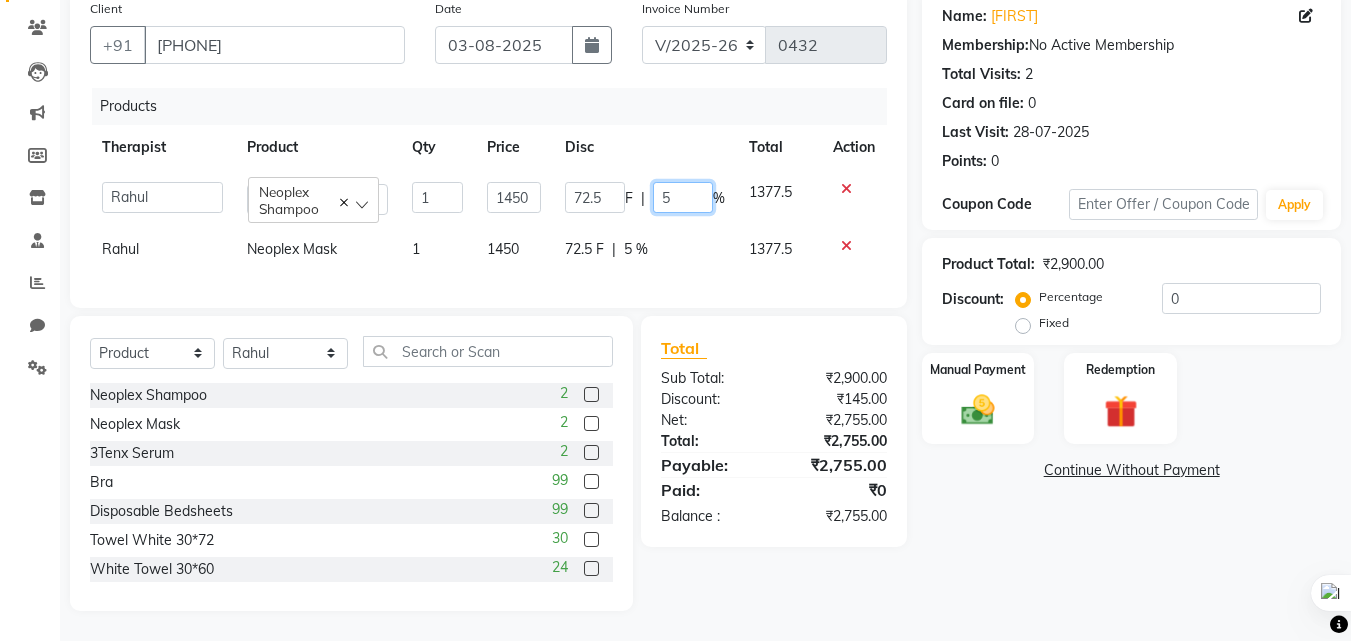 click on "5" 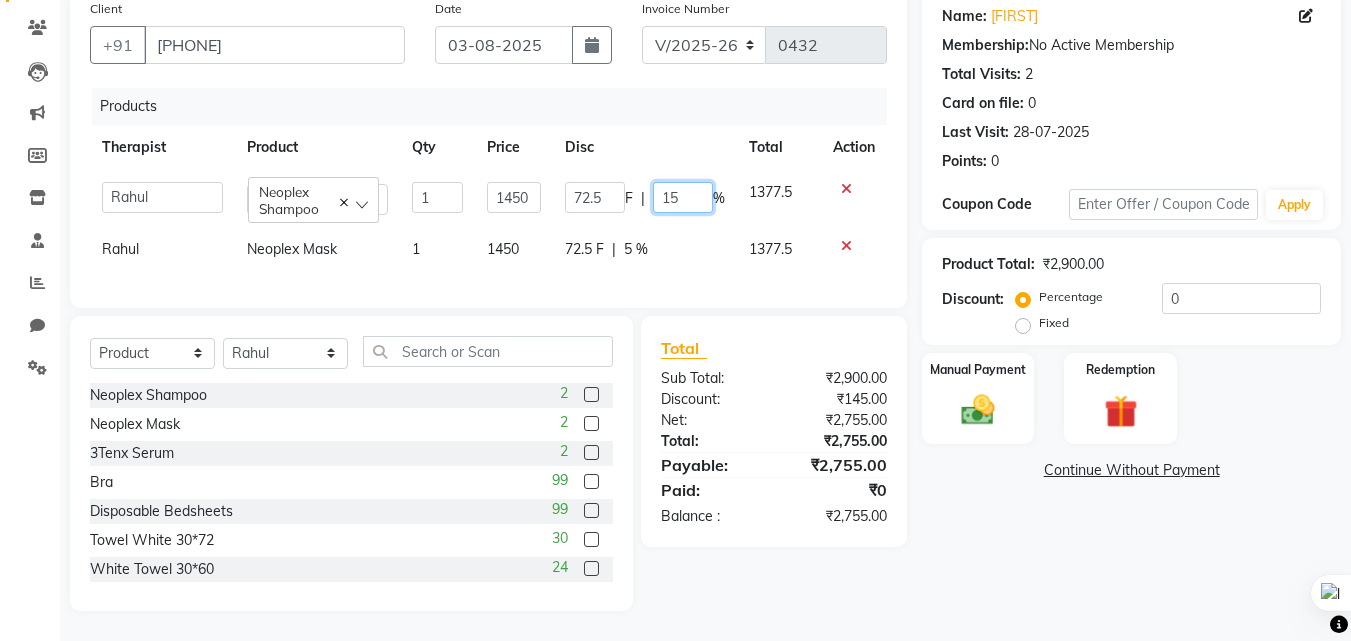 type on "1" 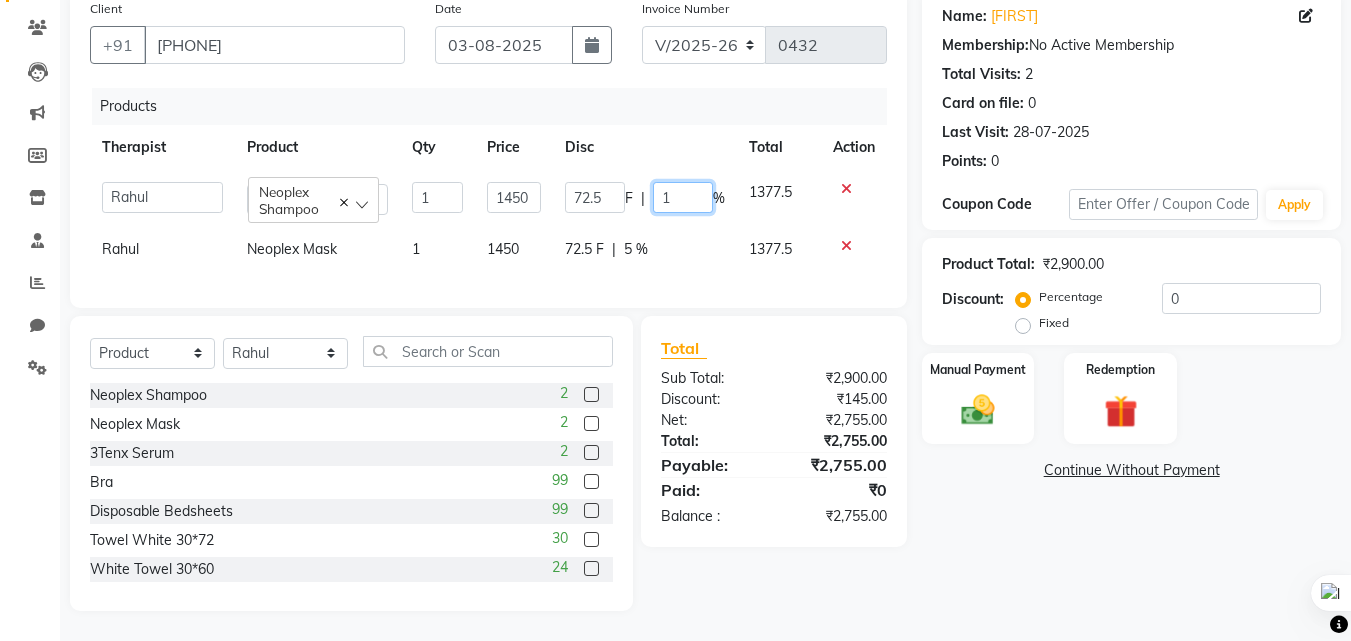 type 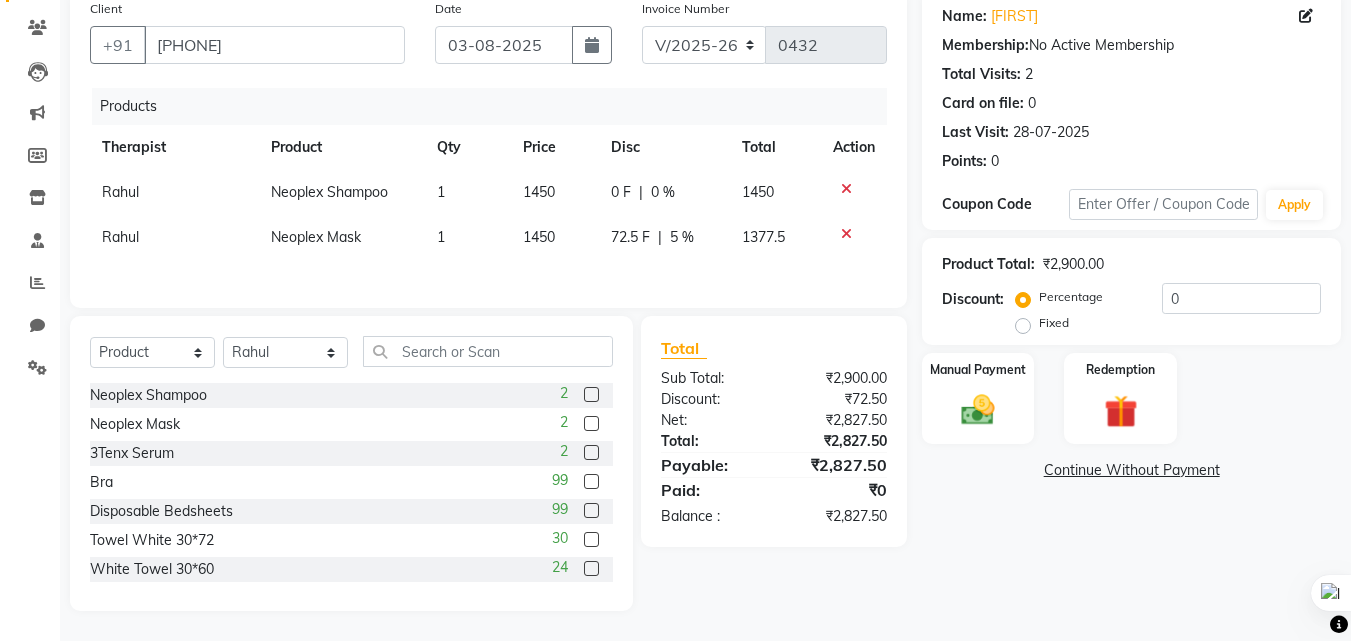 click on "72.5 F | 5 %" 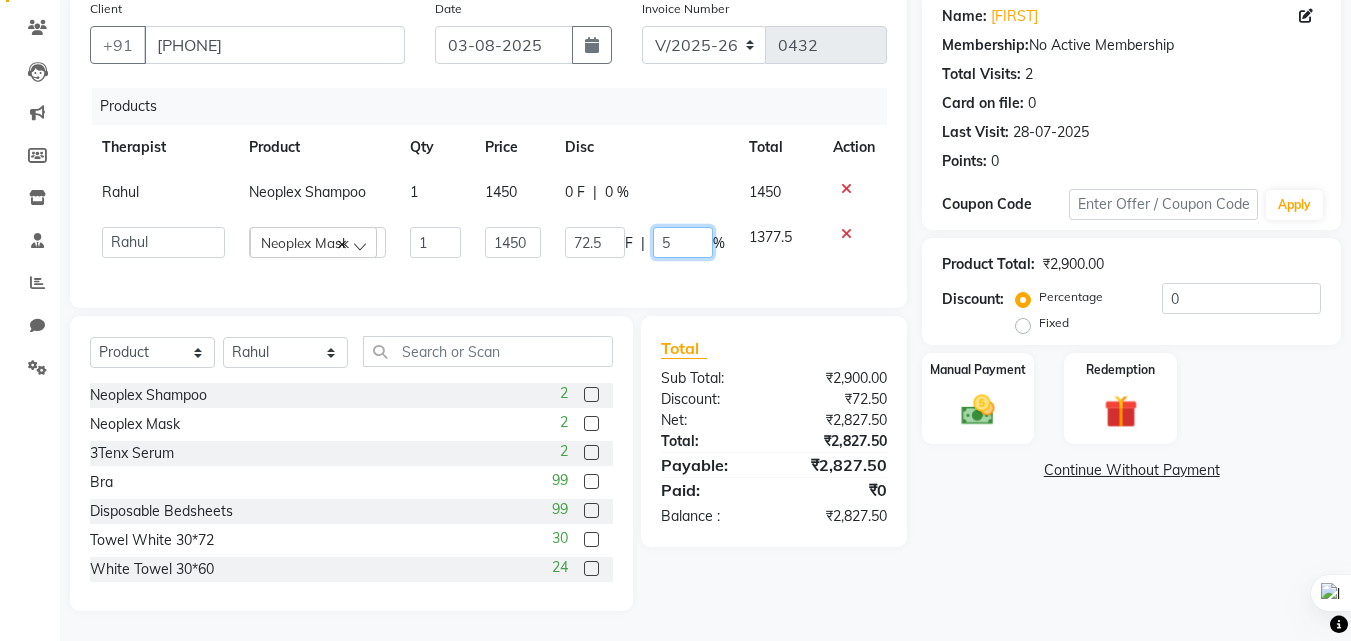 click on "5" 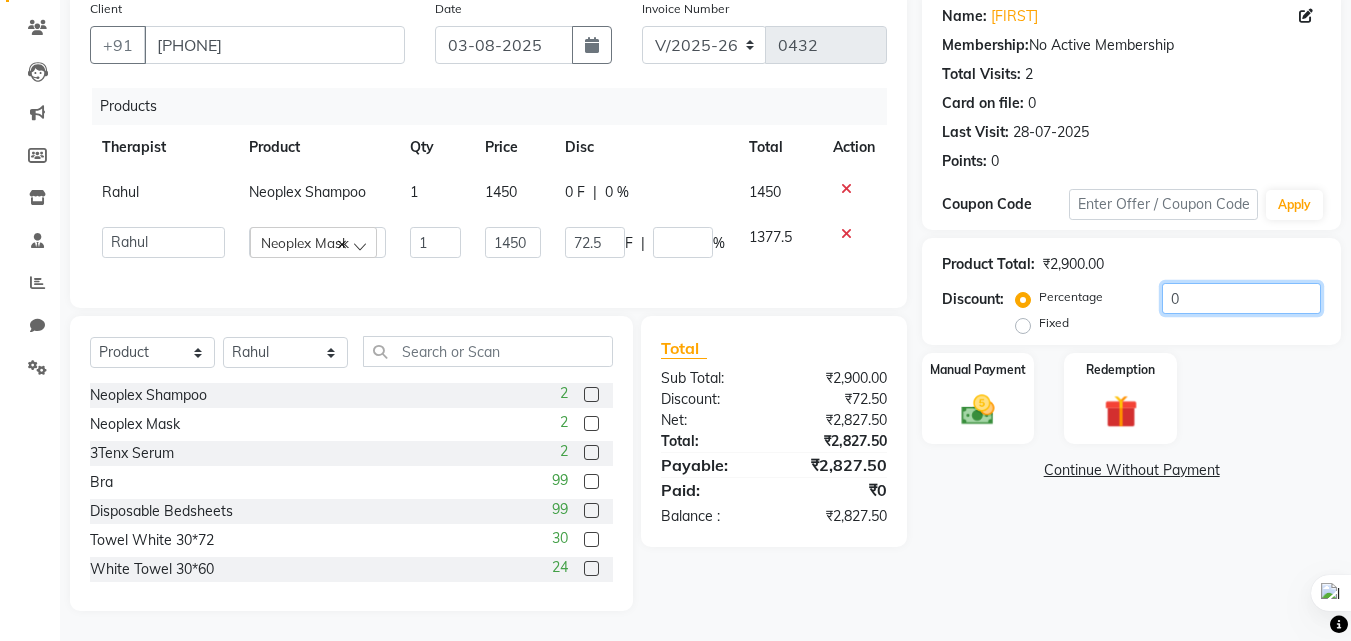 click on "0" 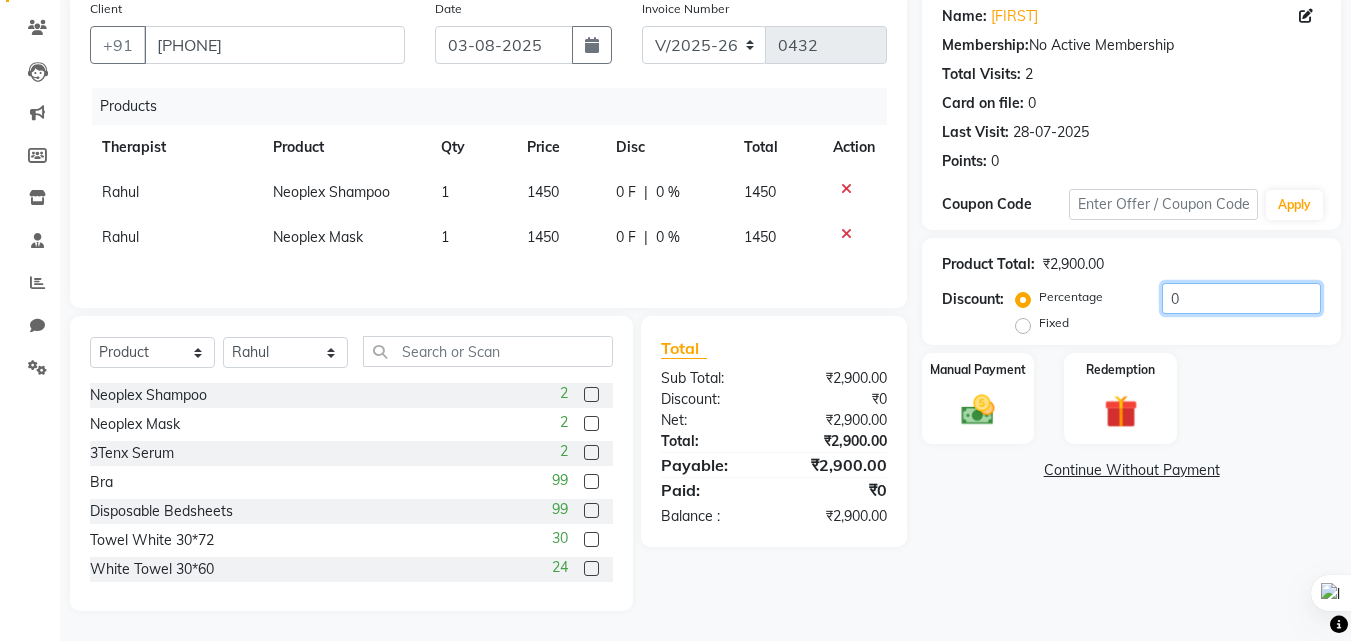 scroll, scrollTop: 163, scrollLeft: 0, axis: vertical 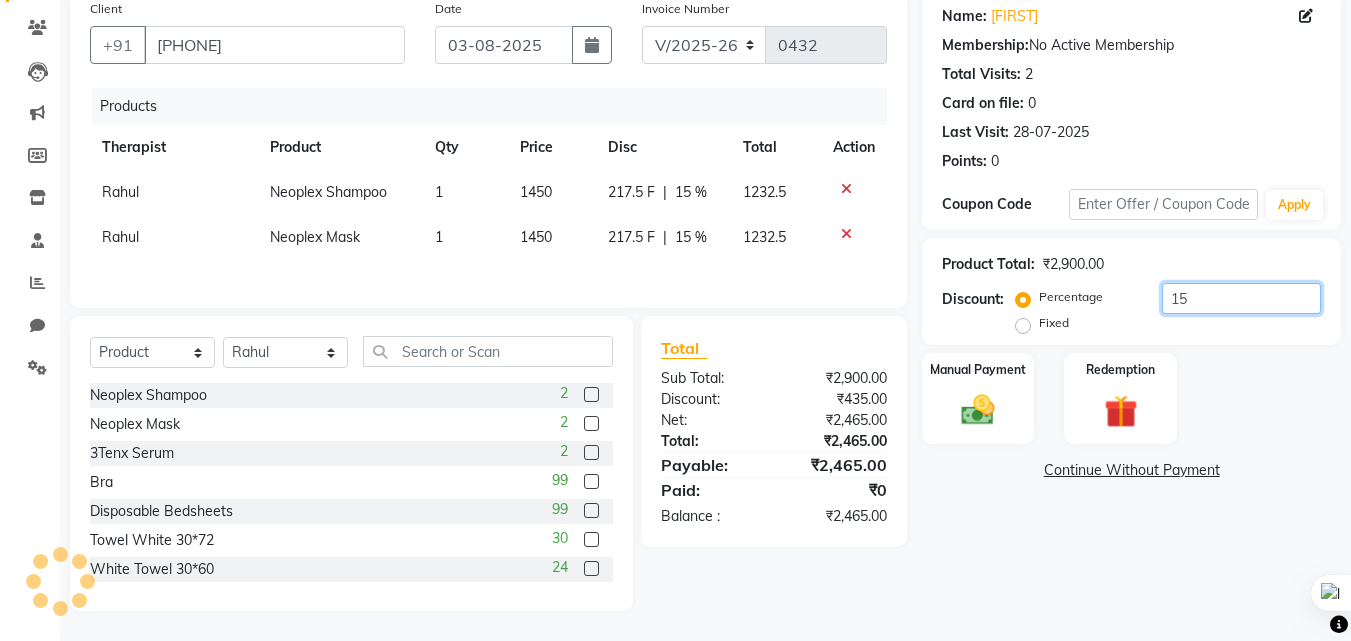 type on "15" 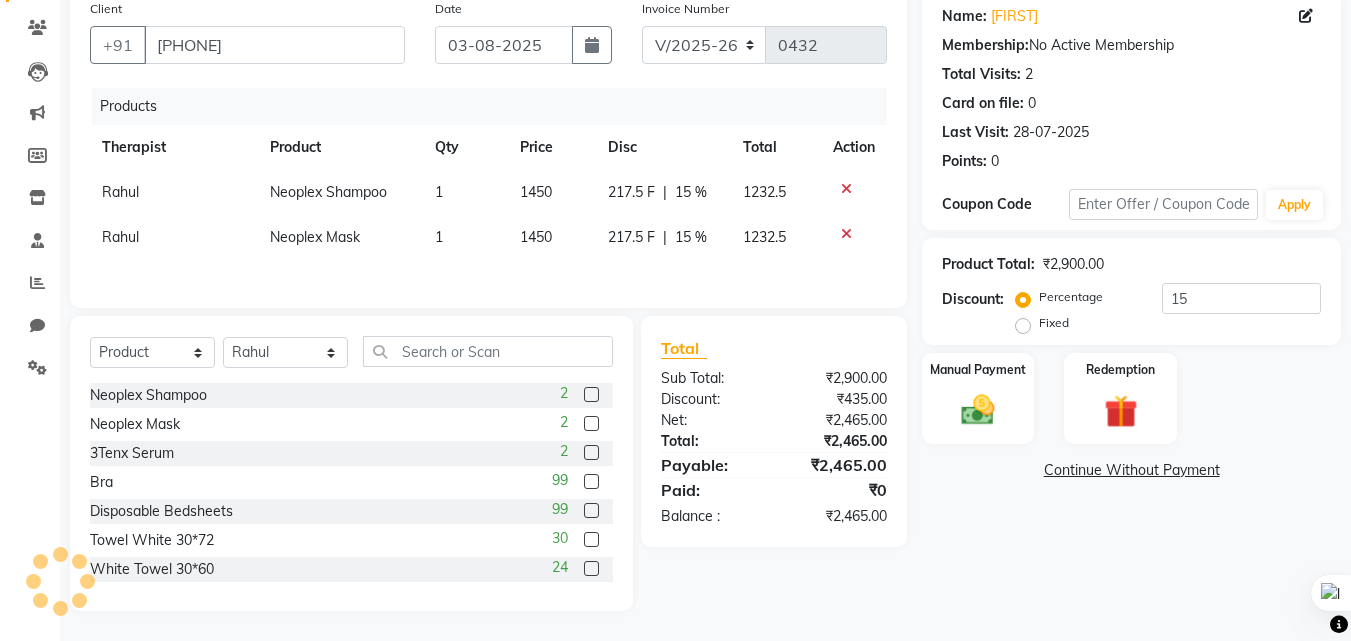 click on "Name: [FIRST] [LAST] Membership:  No Active Membership  Total Visits:  2 Card on file:  0 Last Visit:   [DATE] Points:   0  Coupon Code Apply Product Total:  ₹2,900.00  Discount:  Percentage   Fixed  15 Manual Payment Redemption  Continue Without Payment" 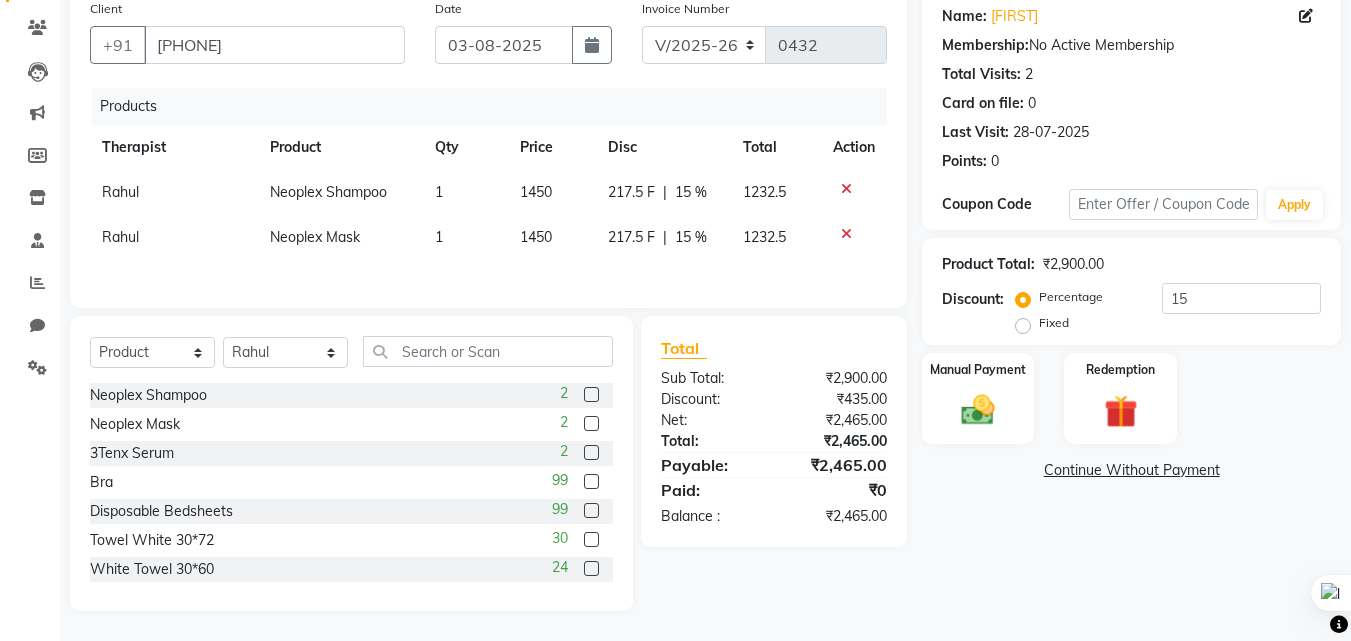 click on "Total Sub Total: ₹2,900.00 Discount: ₹435.00 Net: ₹2,465.00 Total: ₹2,465.00 Payable: ₹2,465.00 Paid: ₹0 Balance   : ₹2,465.00" 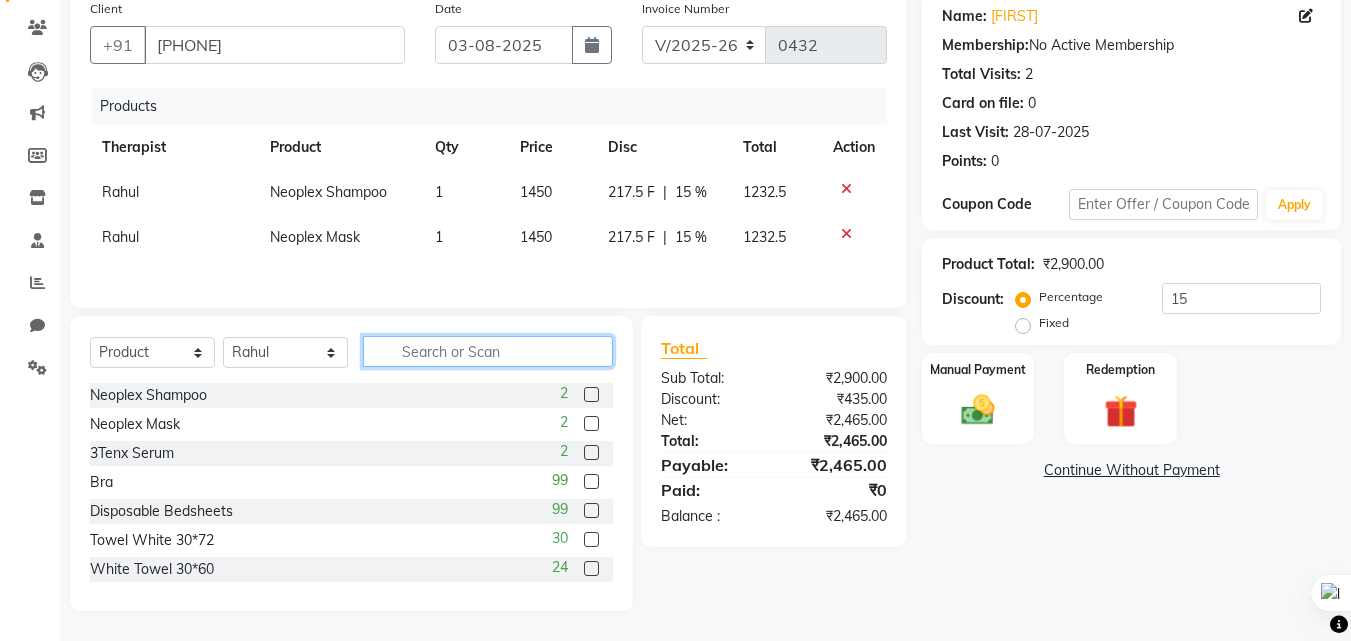 click 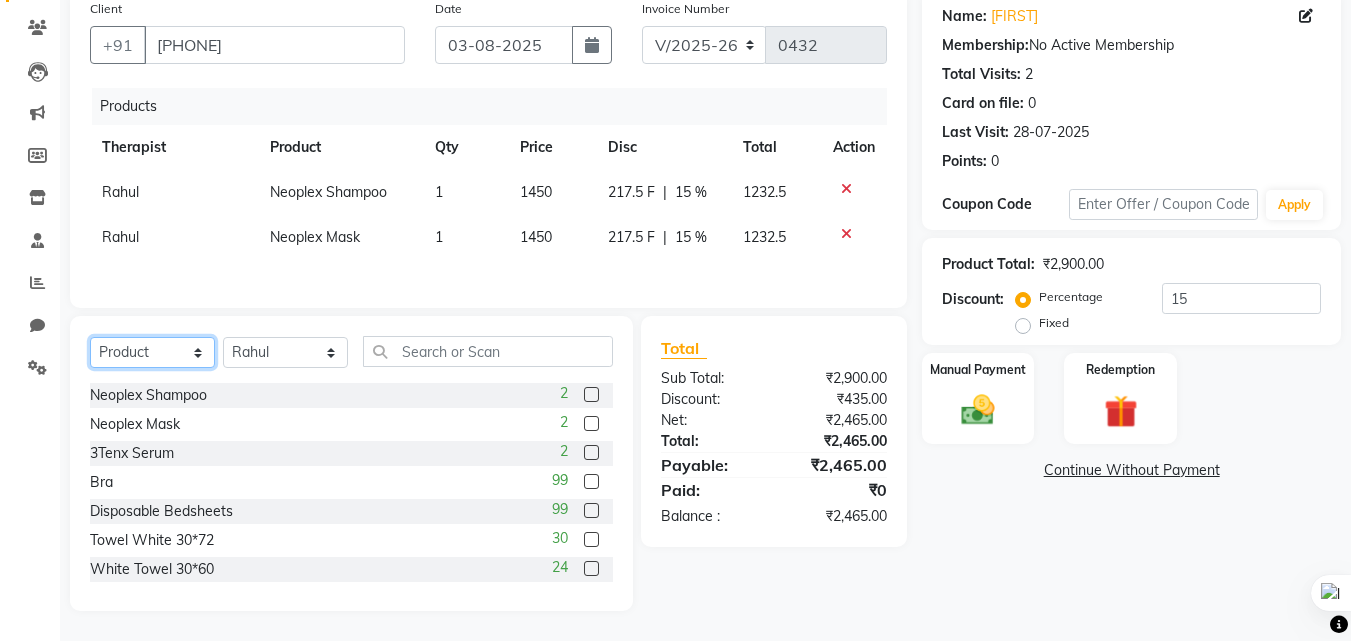 click on "Select  Service  Product  Membership  Package Voucher Prepaid Gift Card" 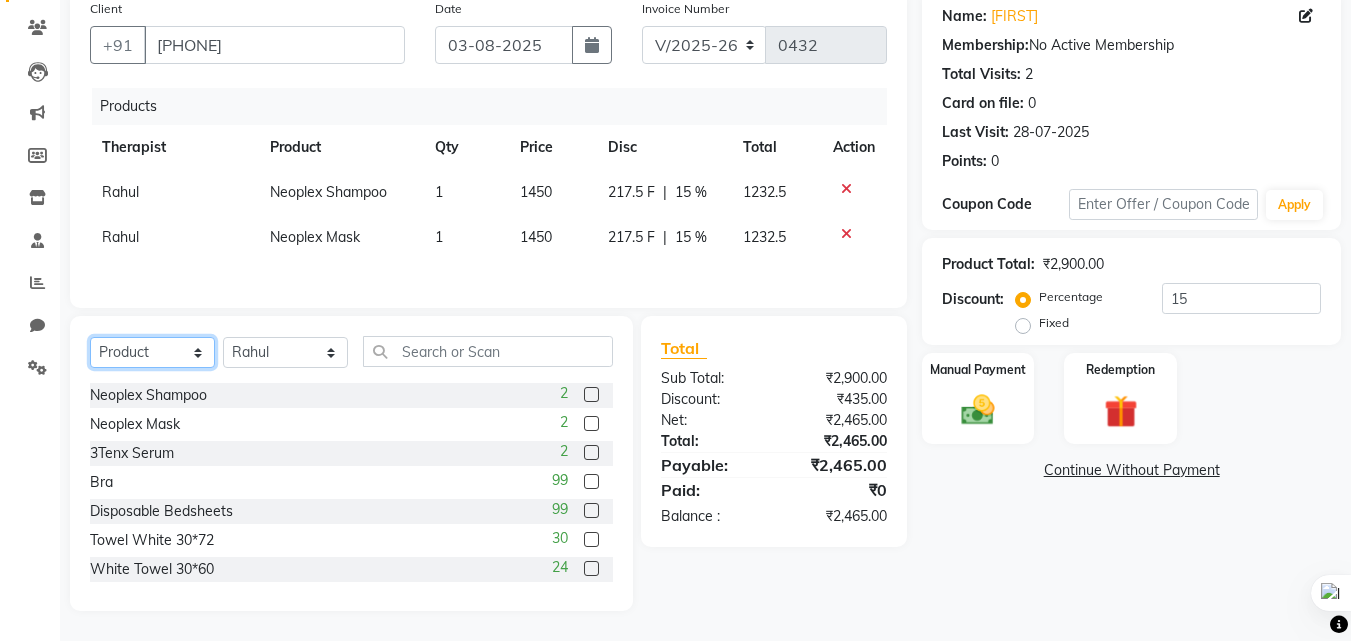 select on "service" 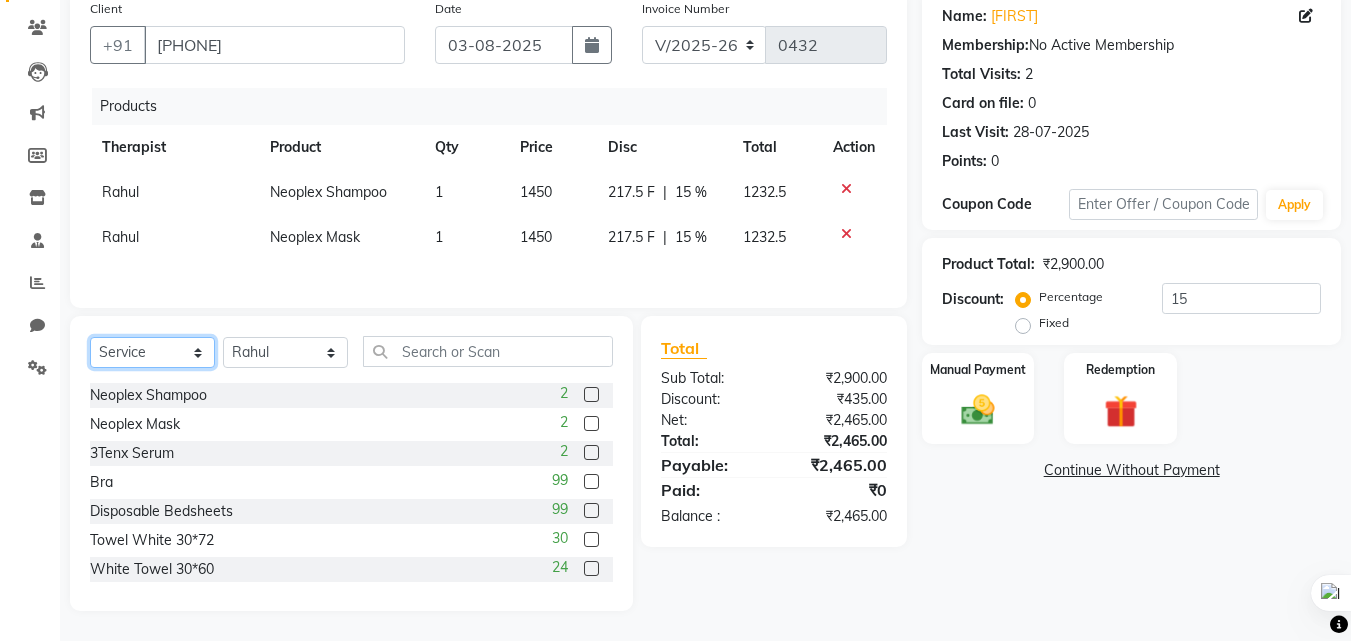 click on "Select  Service  Product  Membership  Package Voucher Prepaid Gift Card" 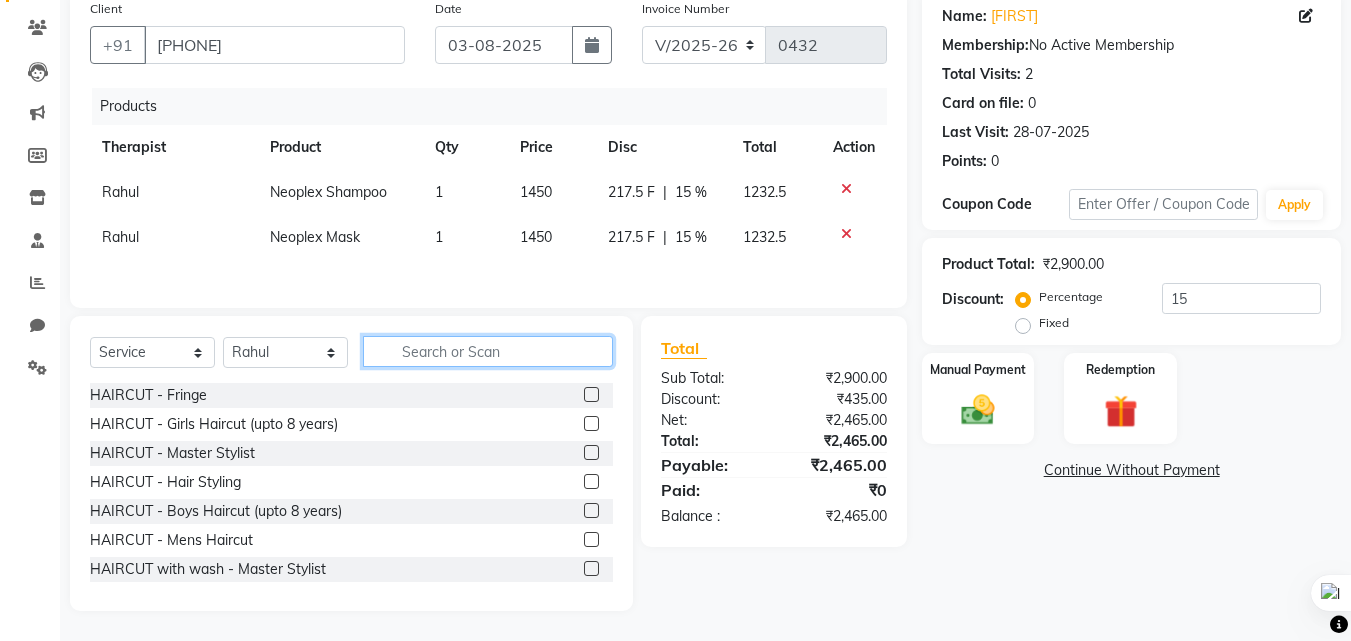 click 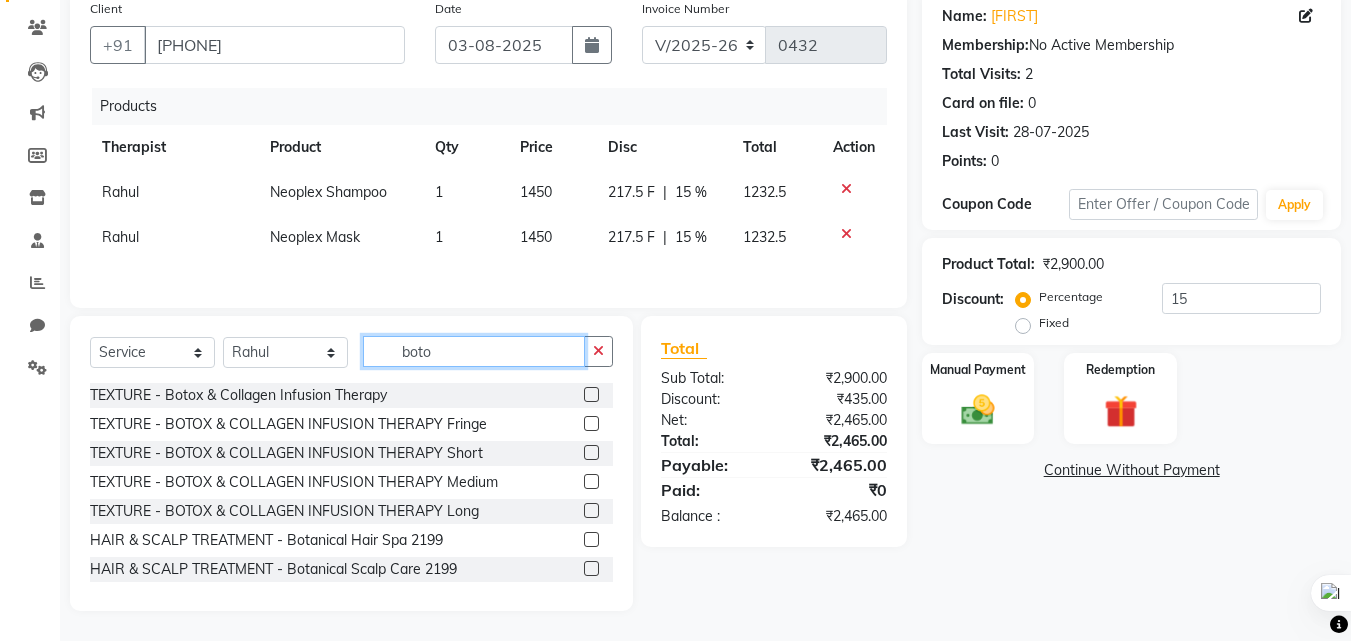 scroll, scrollTop: 108, scrollLeft: 0, axis: vertical 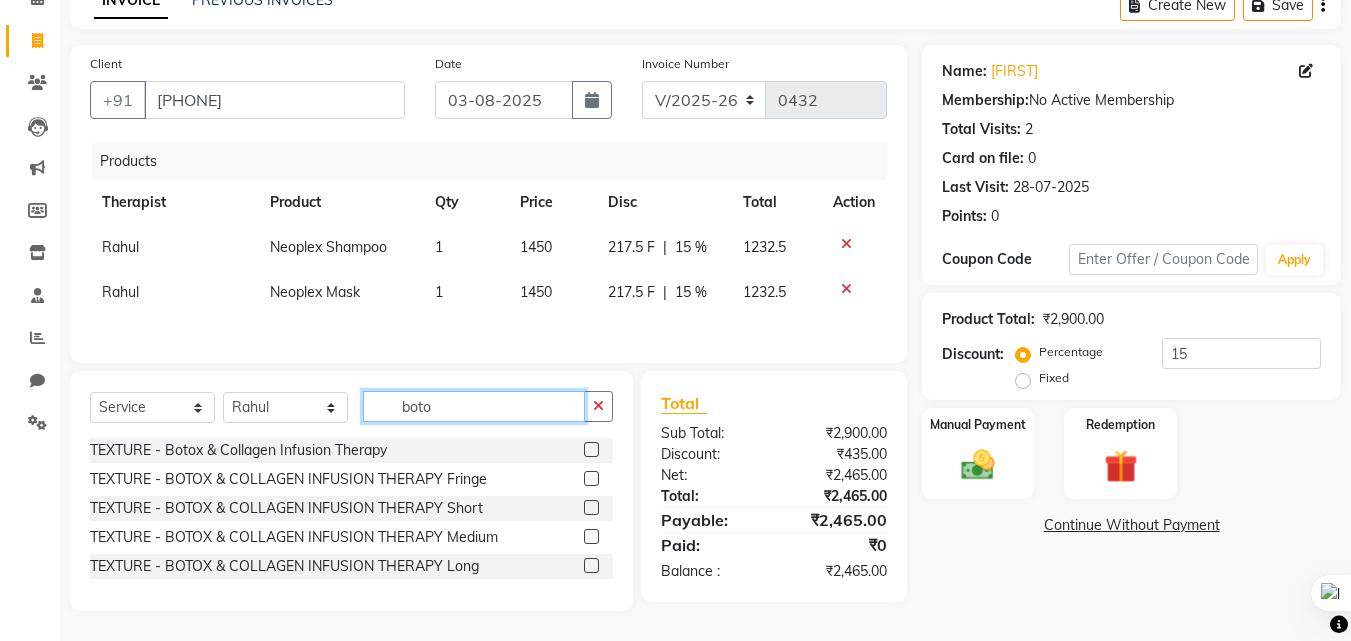 type on "boto" 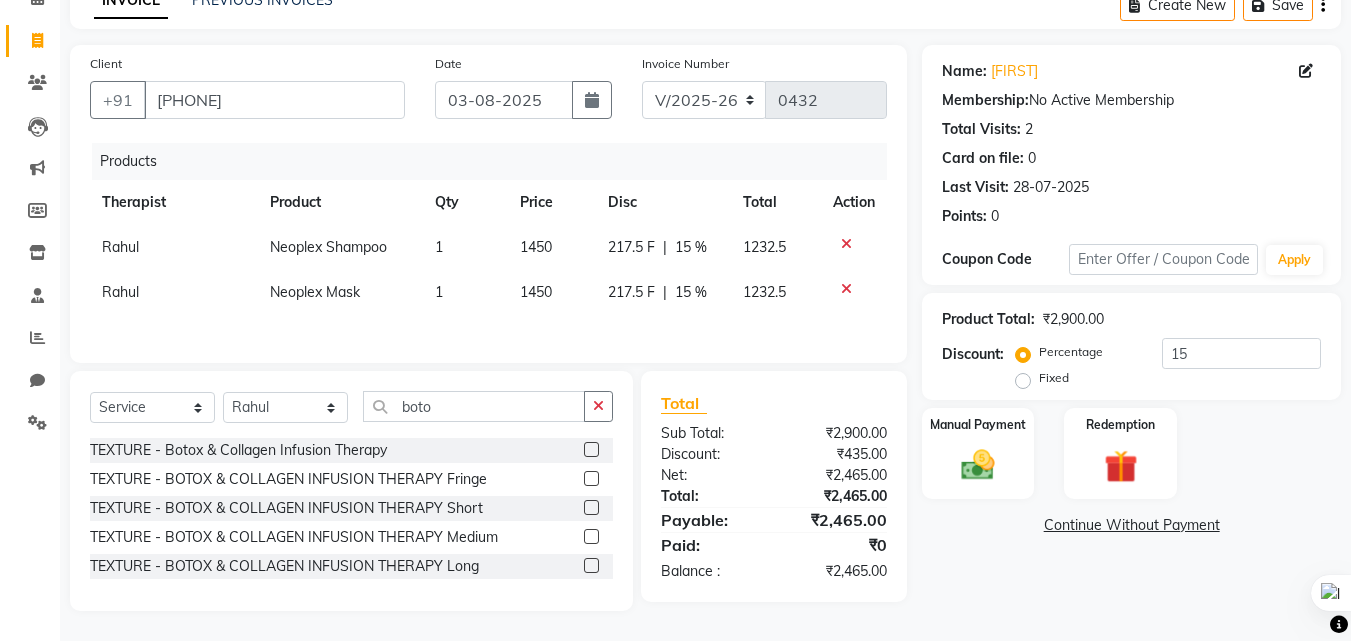 click 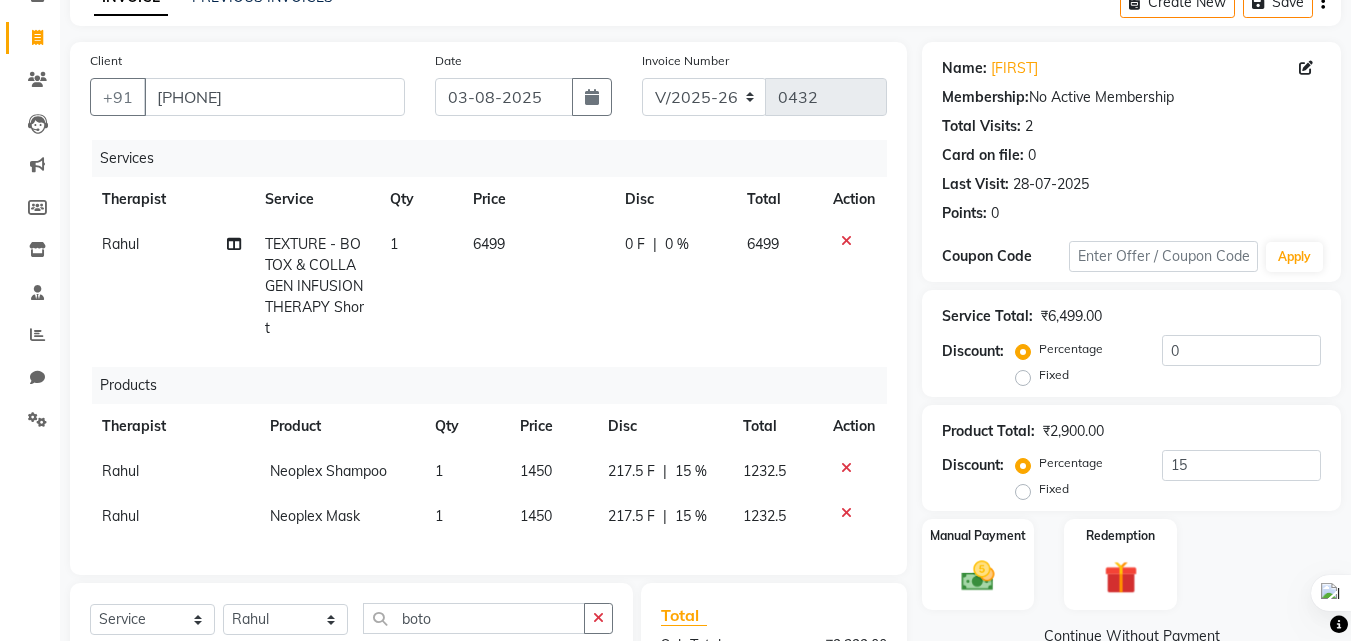 checkbox on "false" 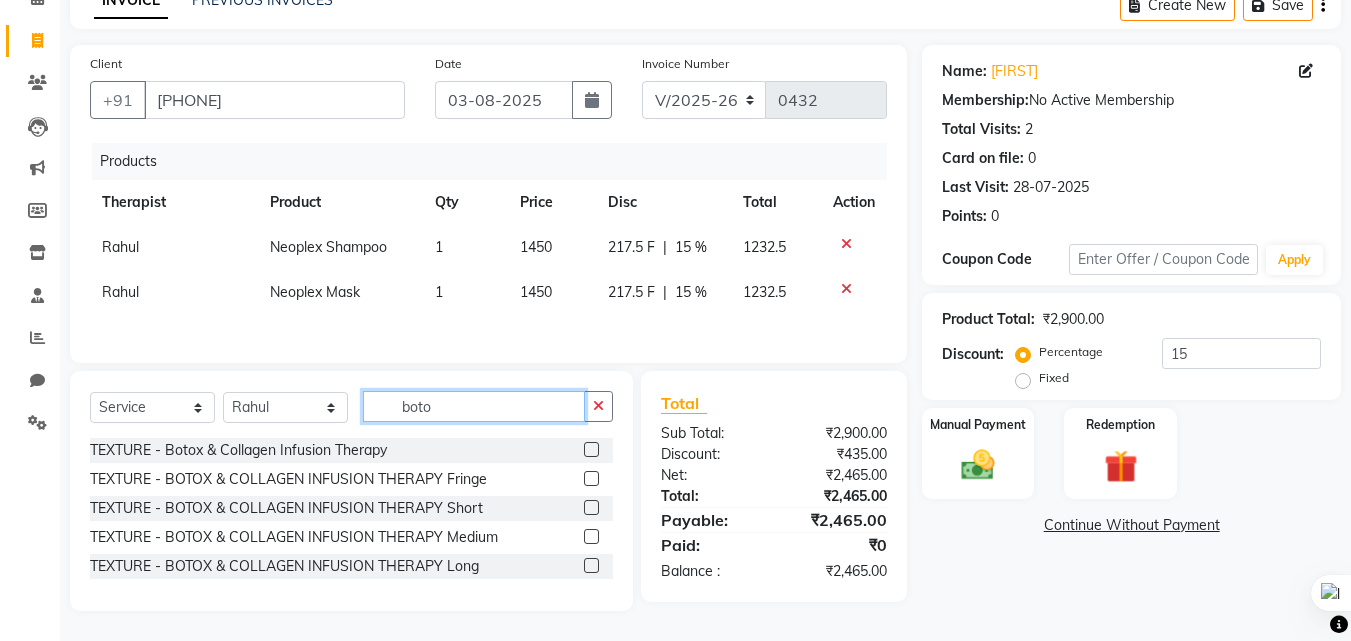 click on "boto" 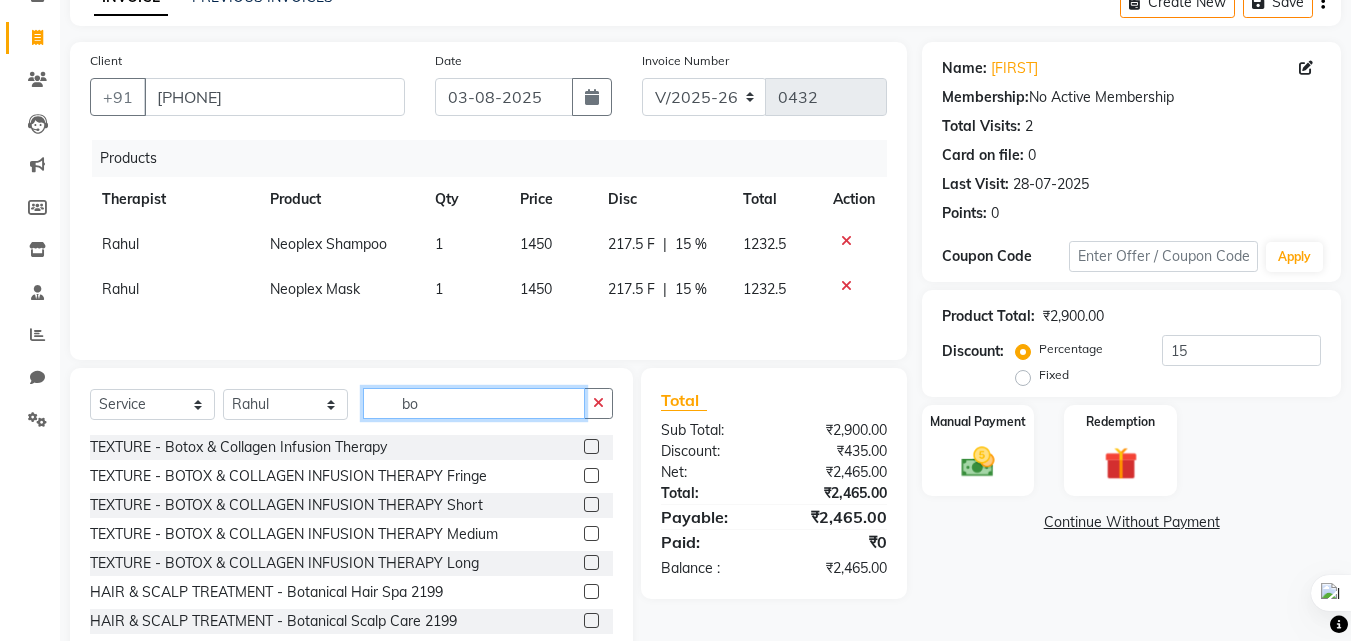 type on "b" 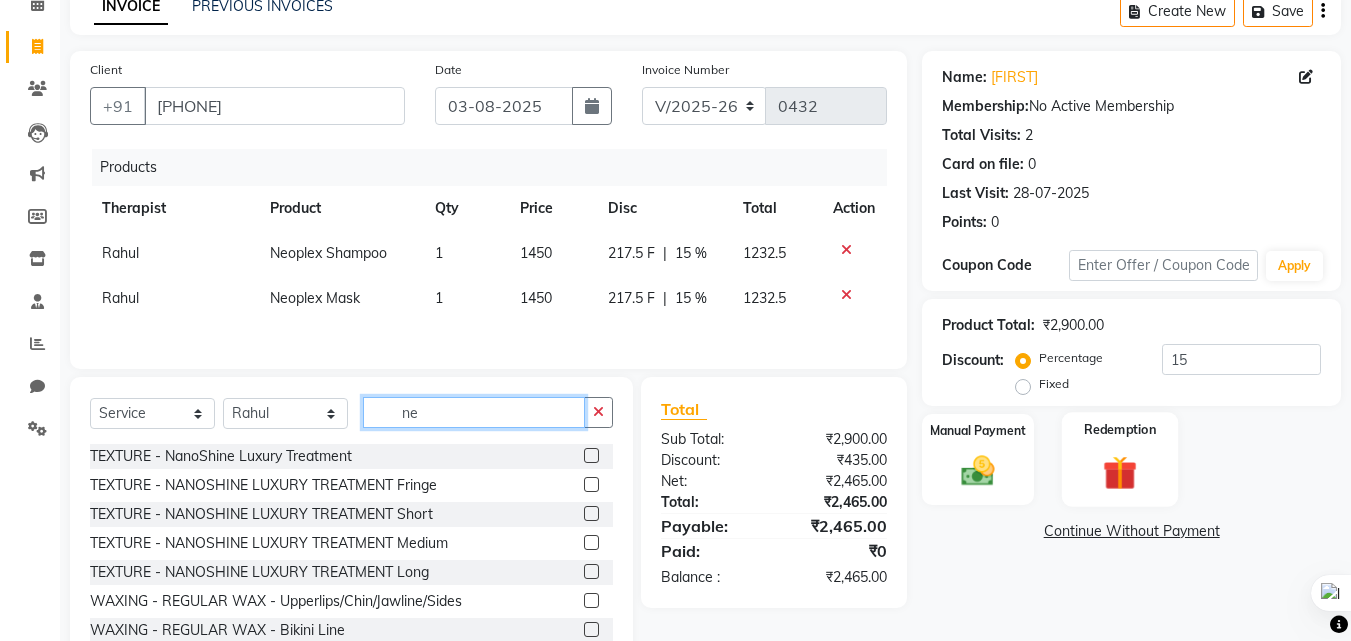 scroll, scrollTop: 108, scrollLeft: 0, axis: vertical 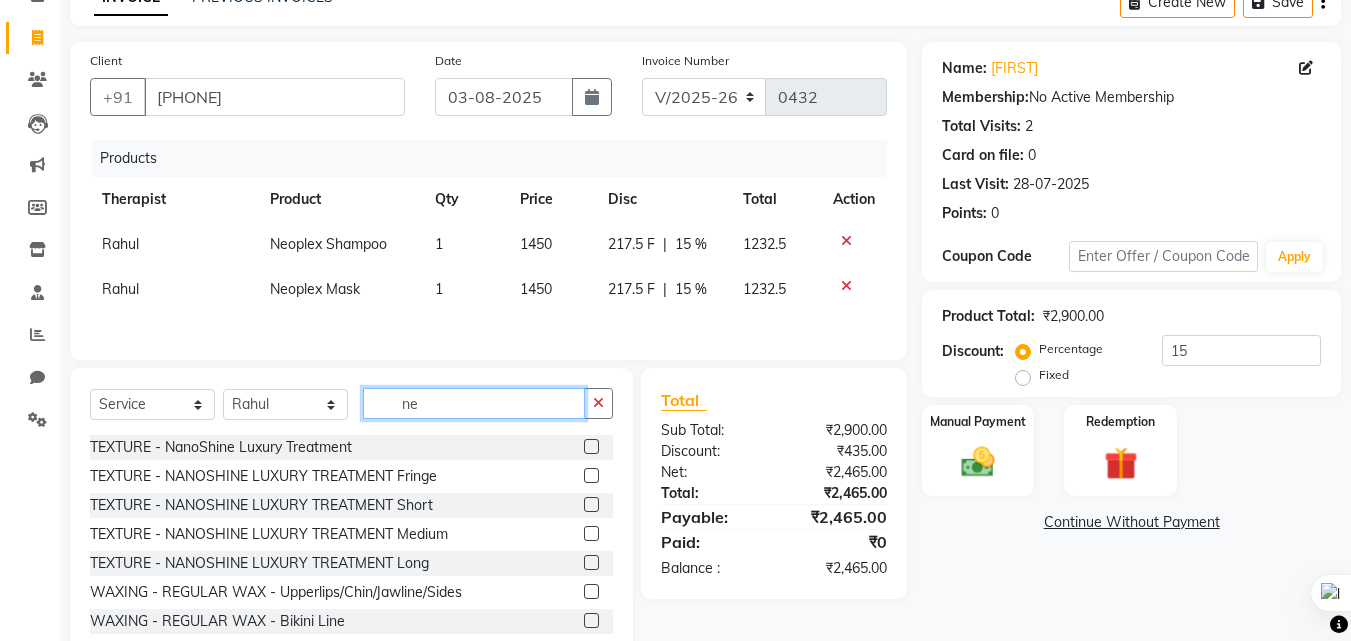 type on "ne" 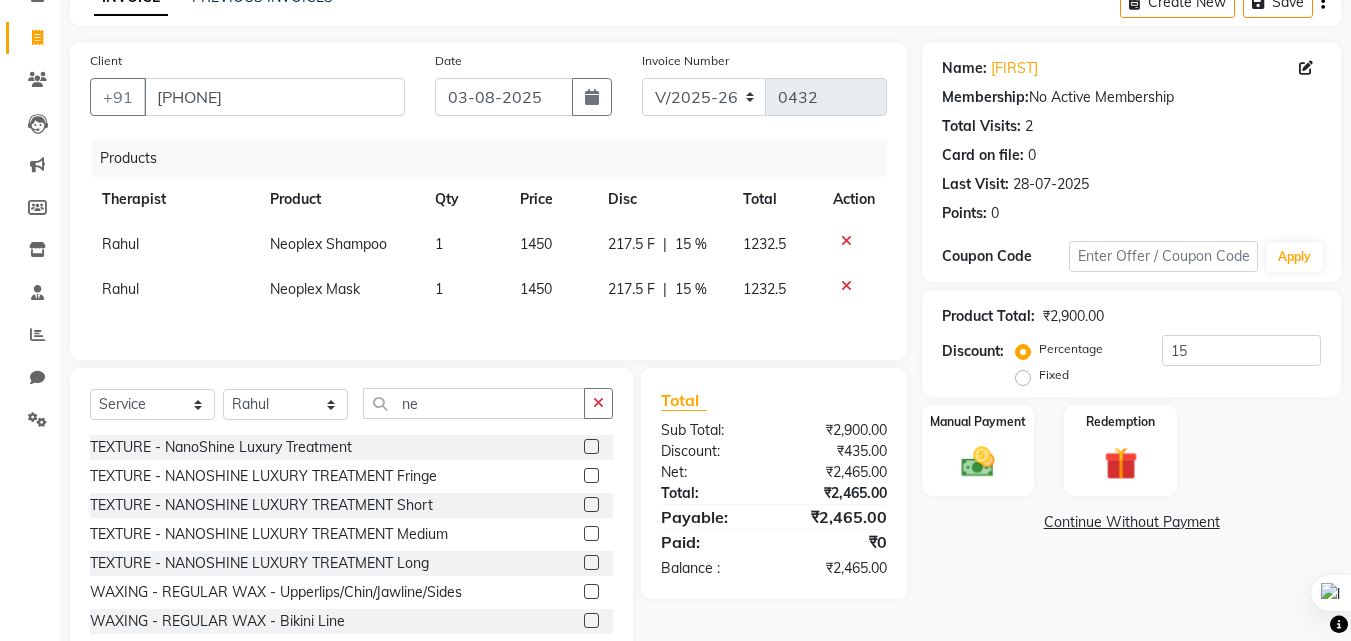 click 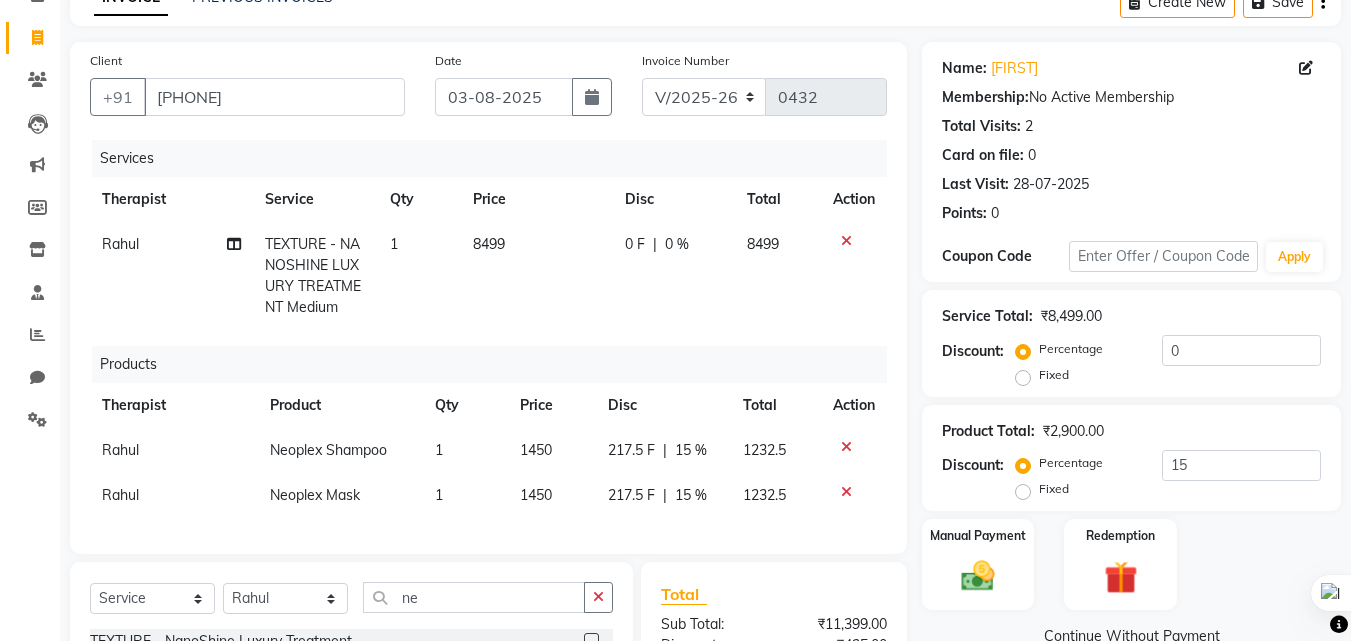 checkbox on "false" 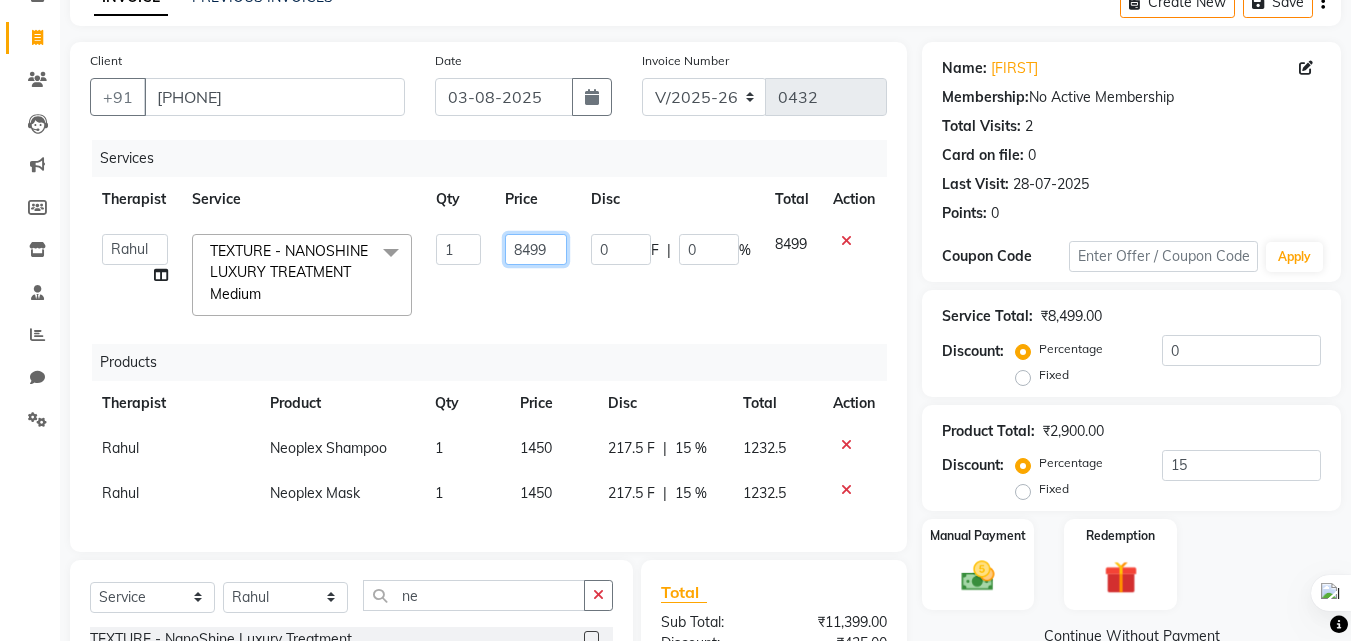 click on "8499" 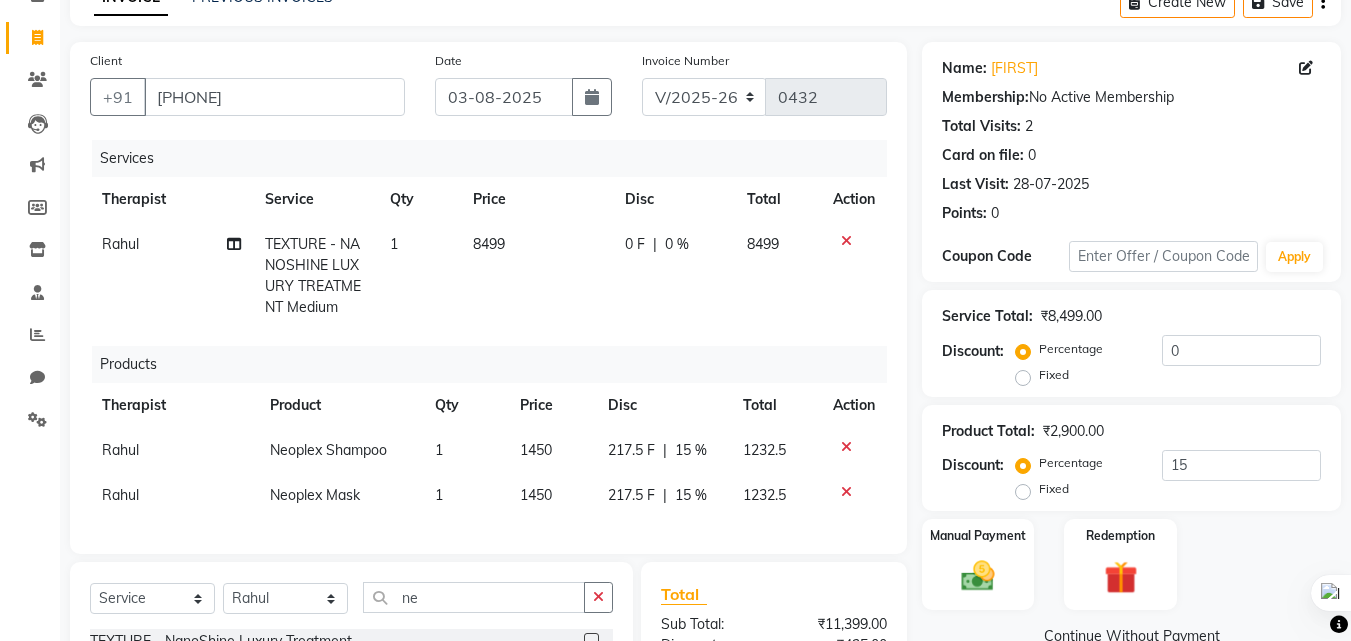 click on "0 F | 0 %" 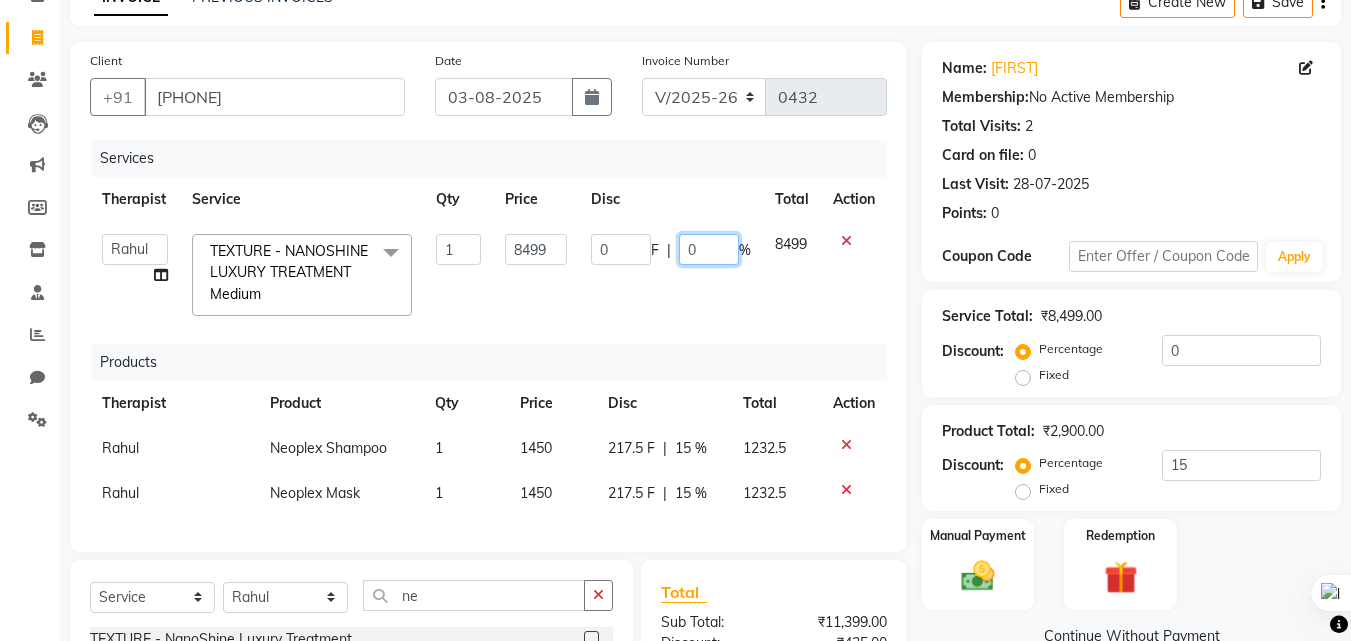 click on "0" 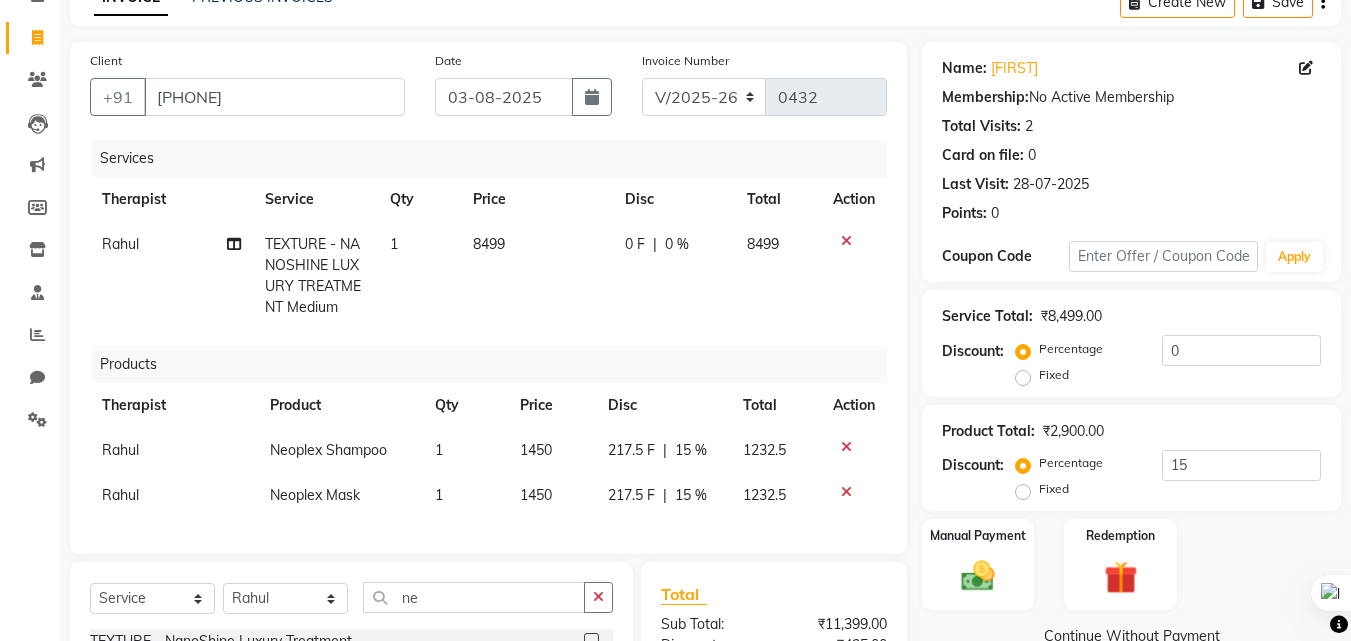 click on "0 F" 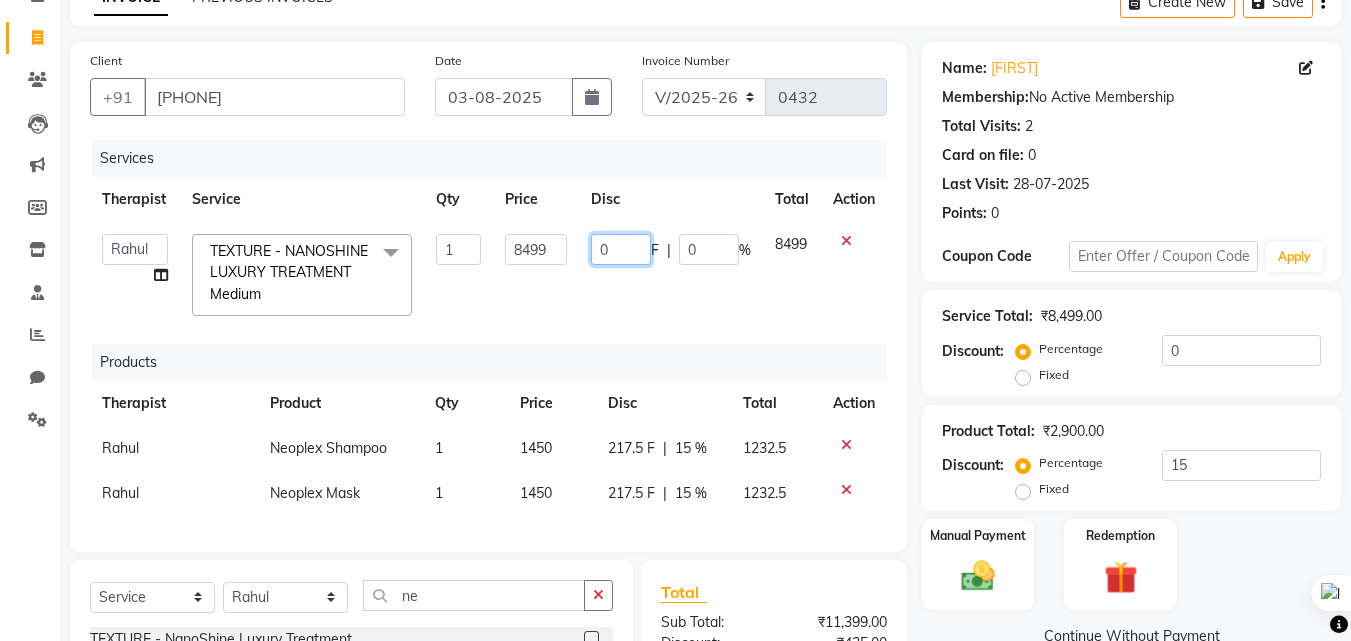 click on "0" 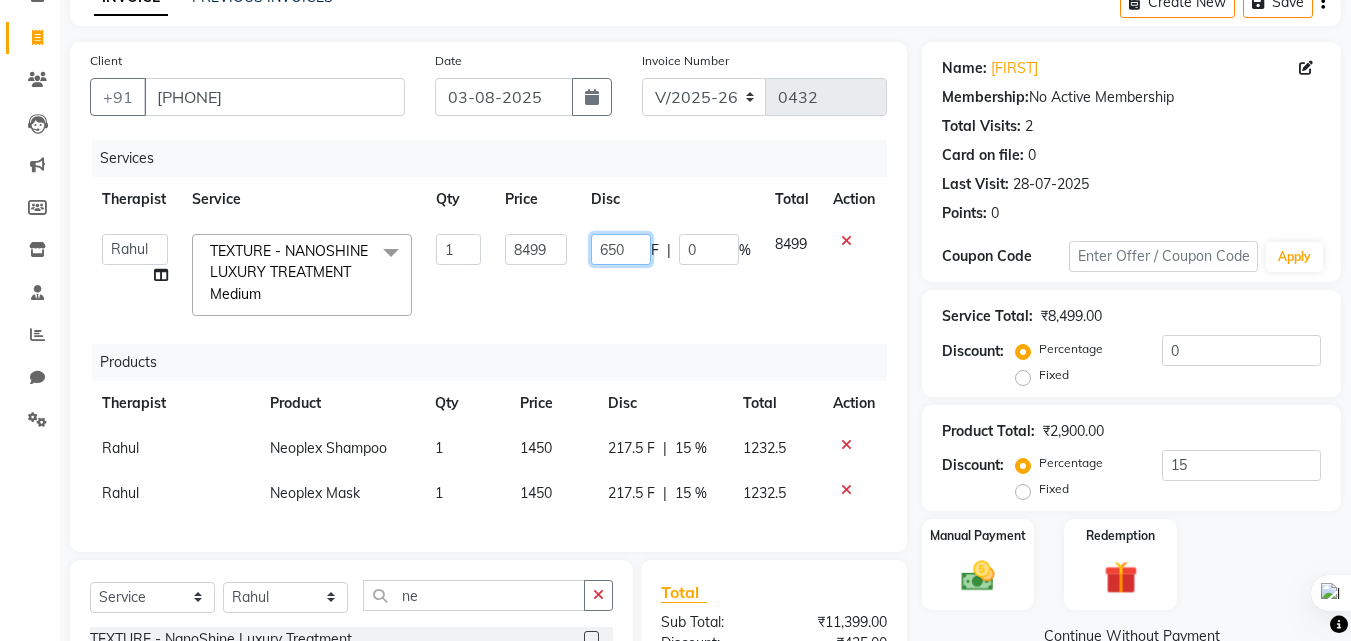 type on "6500" 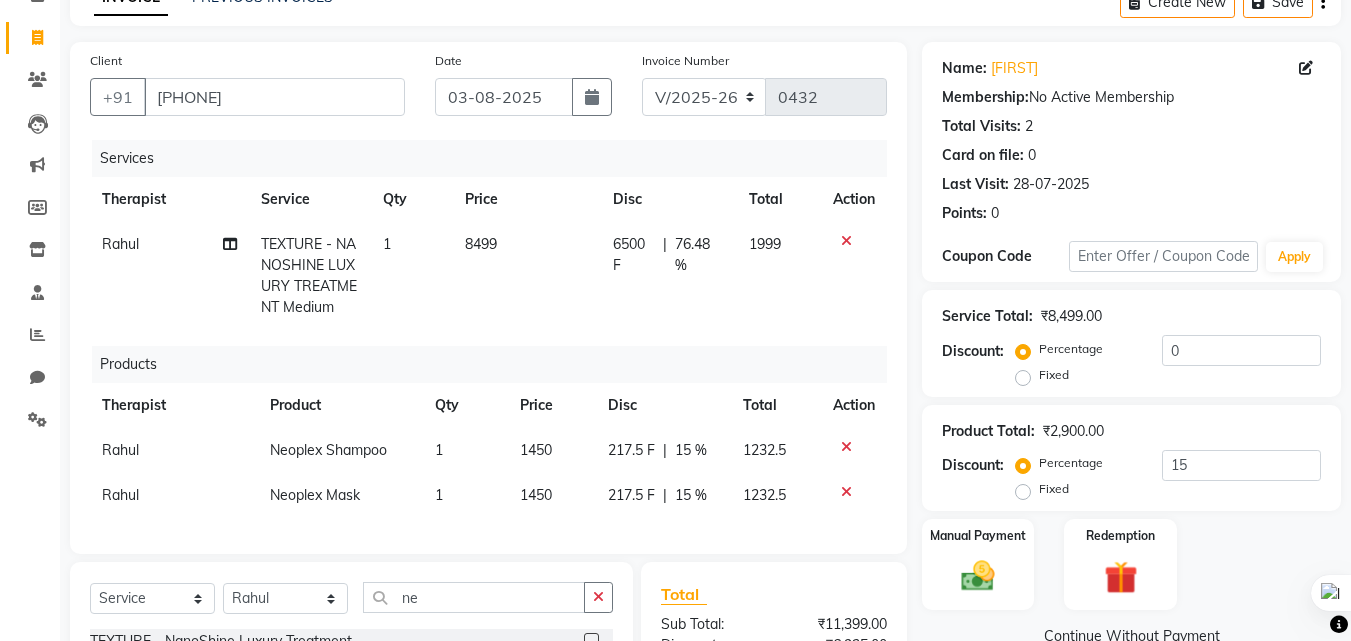 click on "Manual Payment Redemption" 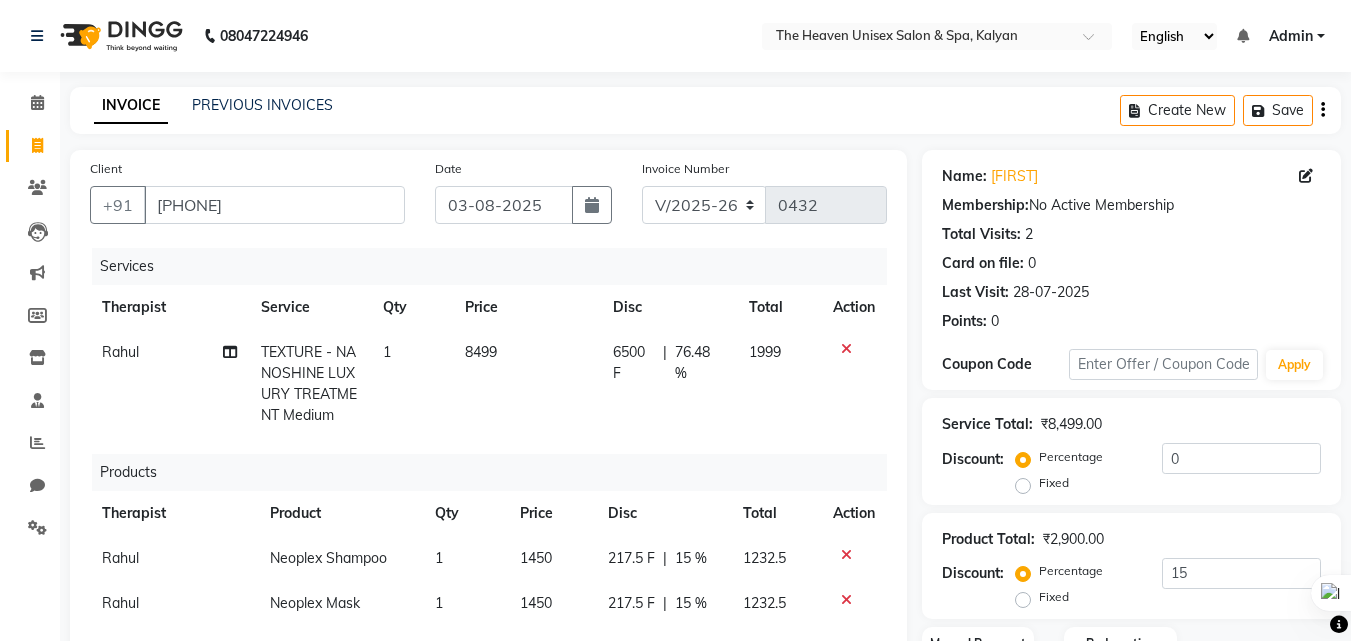 scroll, scrollTop: 369, scrollLeft: 0, axis: vertical 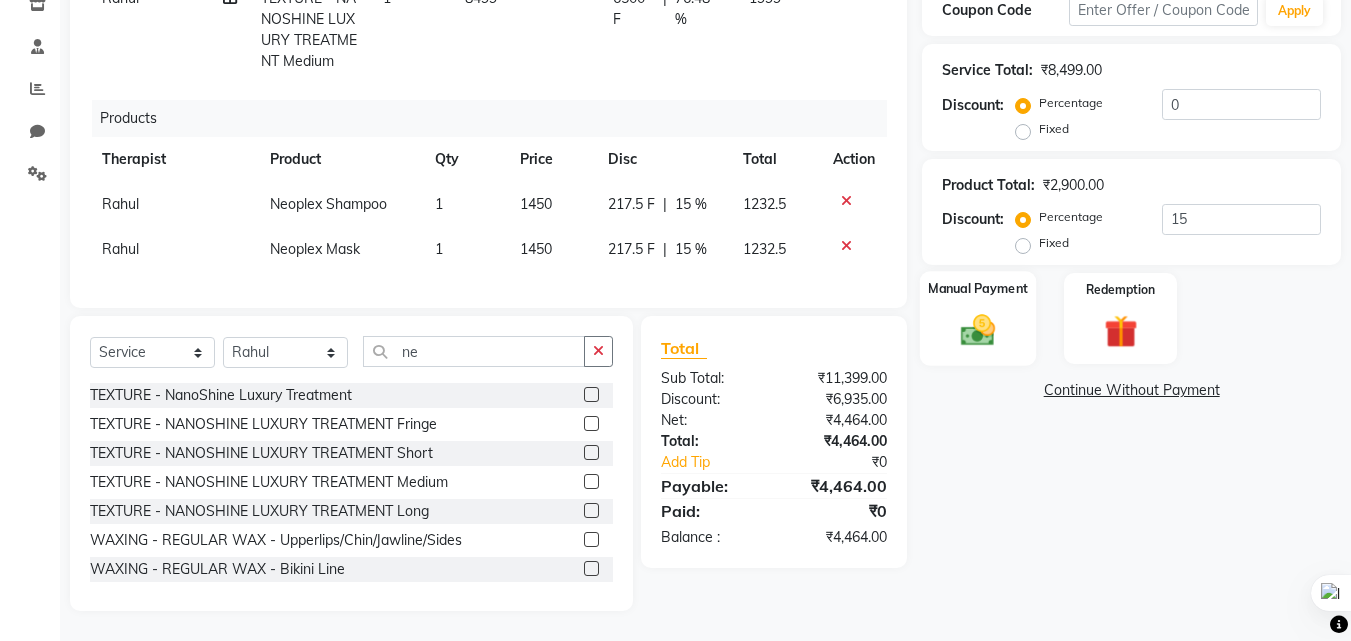 click 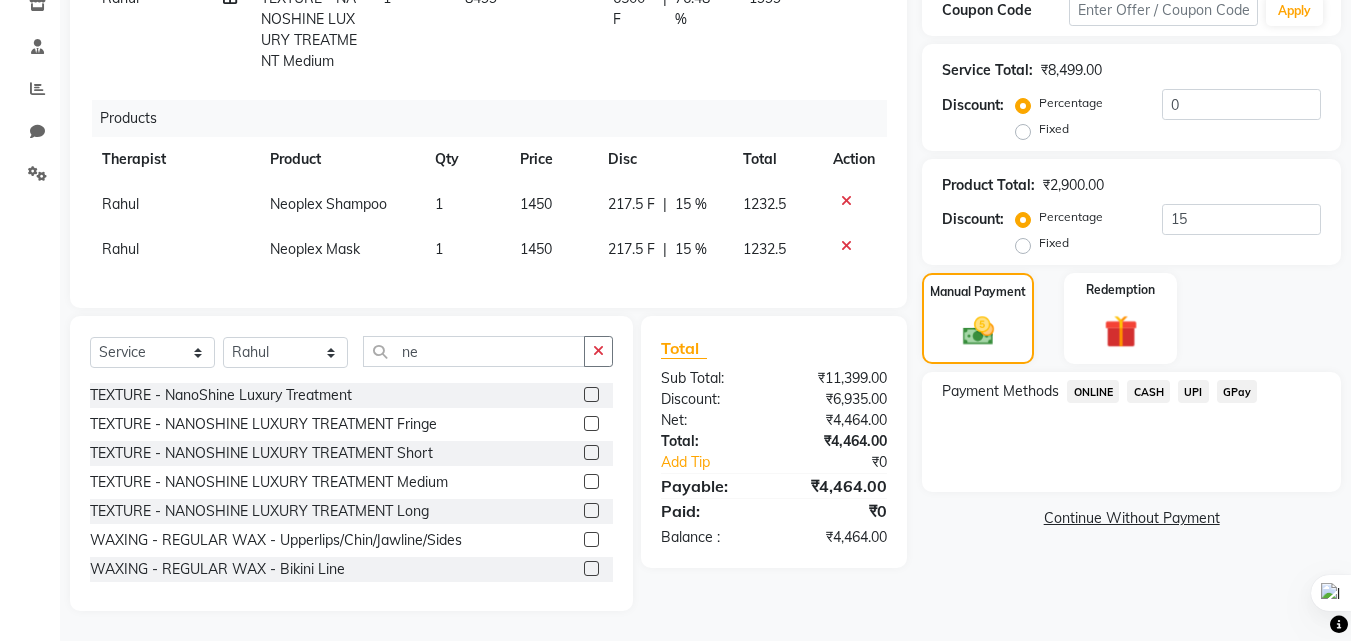 click on "GPay" 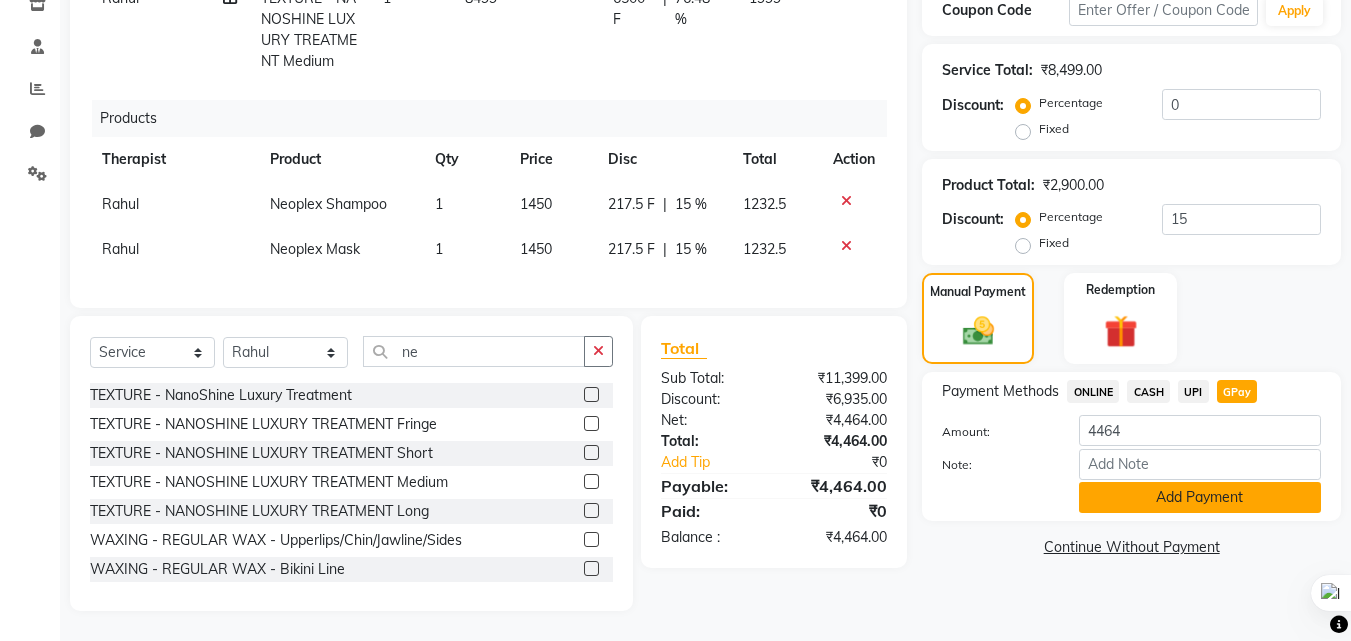 click on "Add Payment" 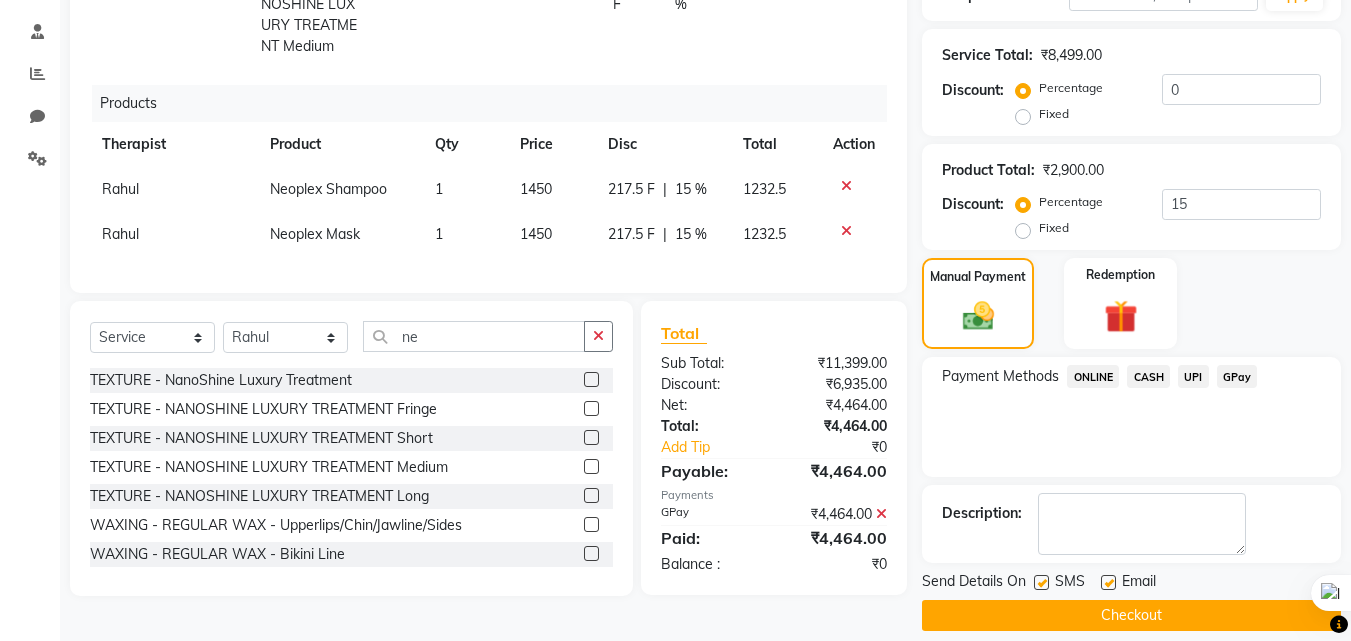 scroll, scrollTop: 389, scrollLeft: 0, axis: vertical 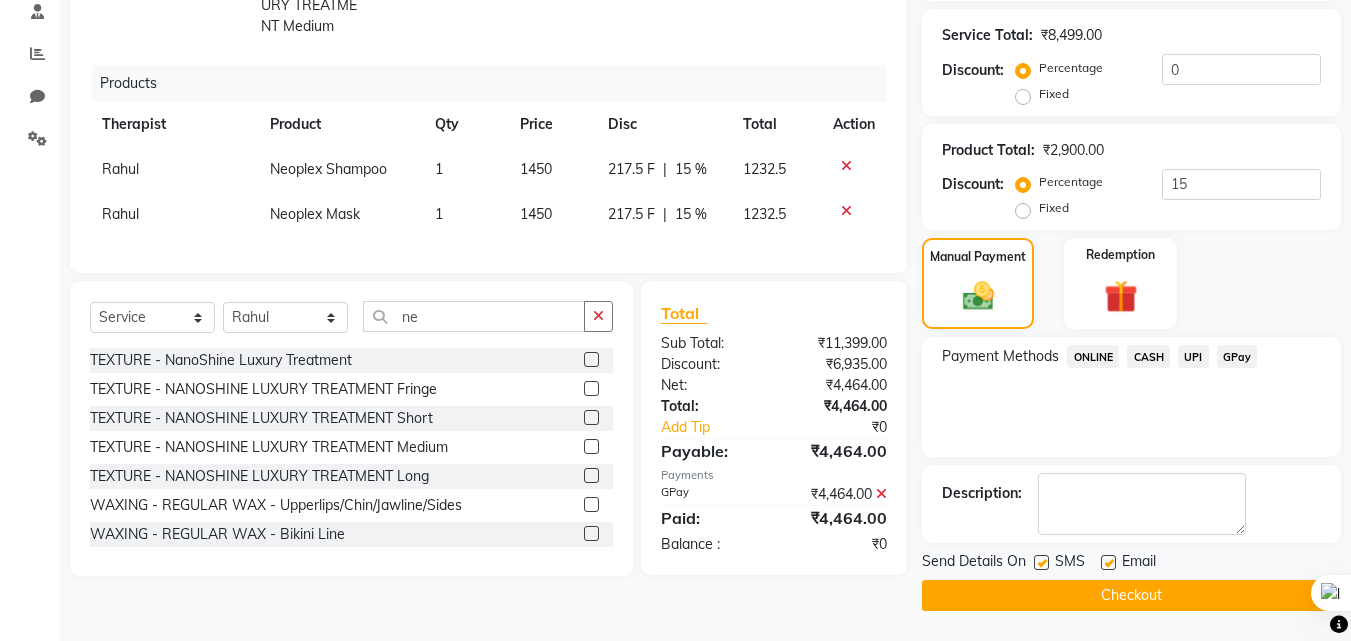 click on "Checkout" 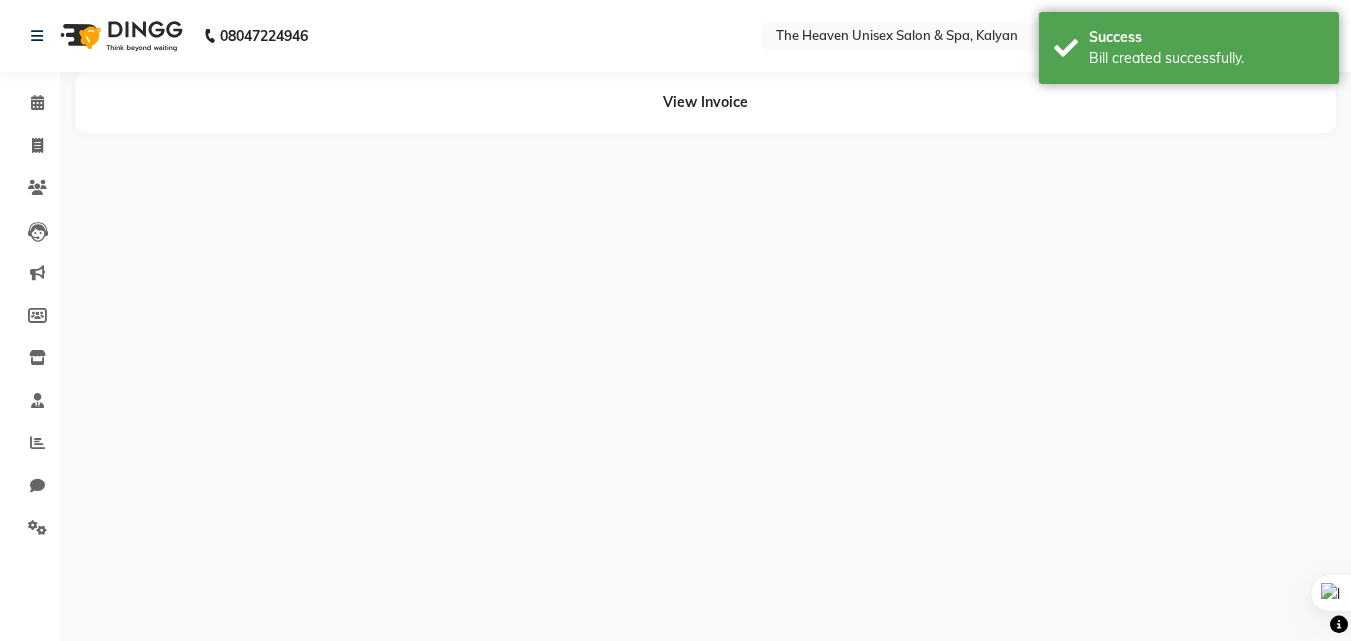 scroll, scrollTop: 0, scrollLeft: 0, axis: both 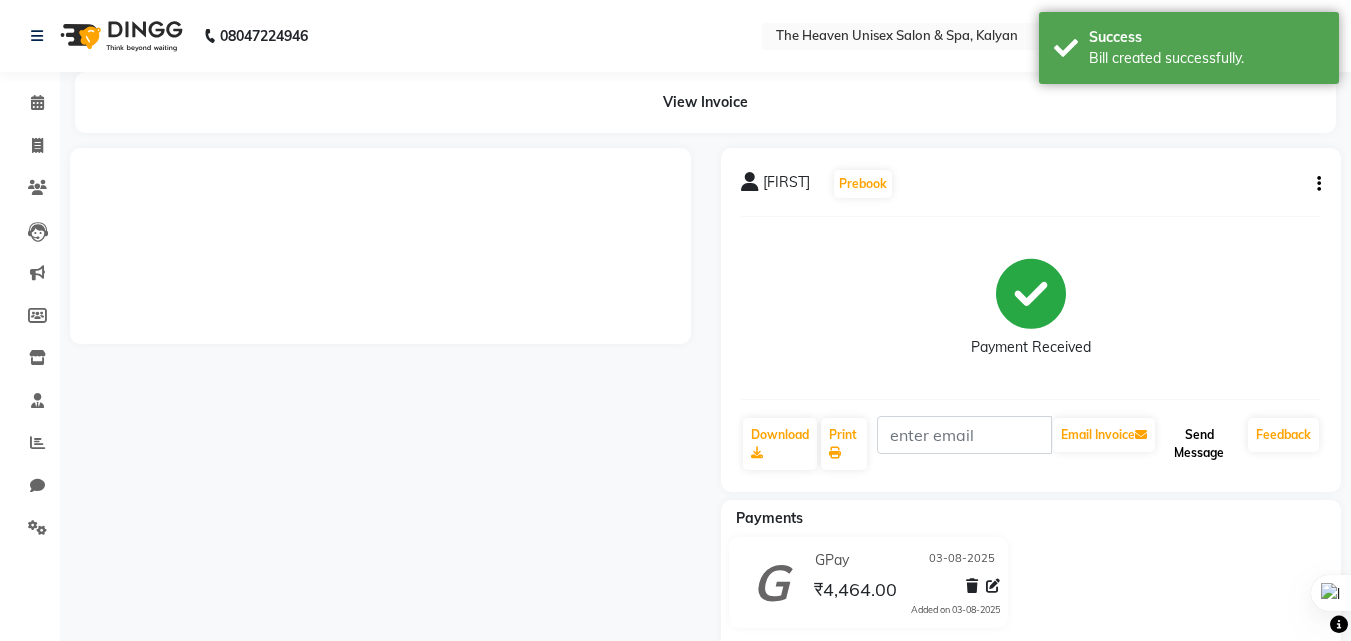 click on "Send Message" 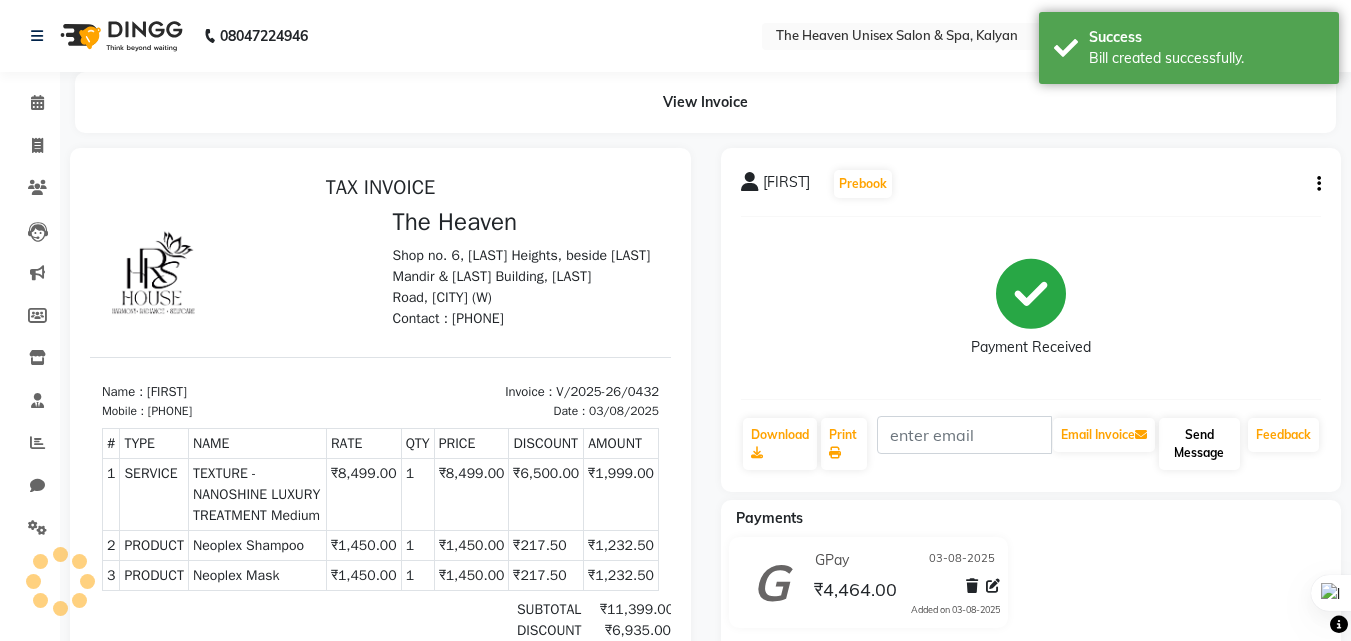scroll, scrollTop: 0, scrollLeft: 0, axis: both 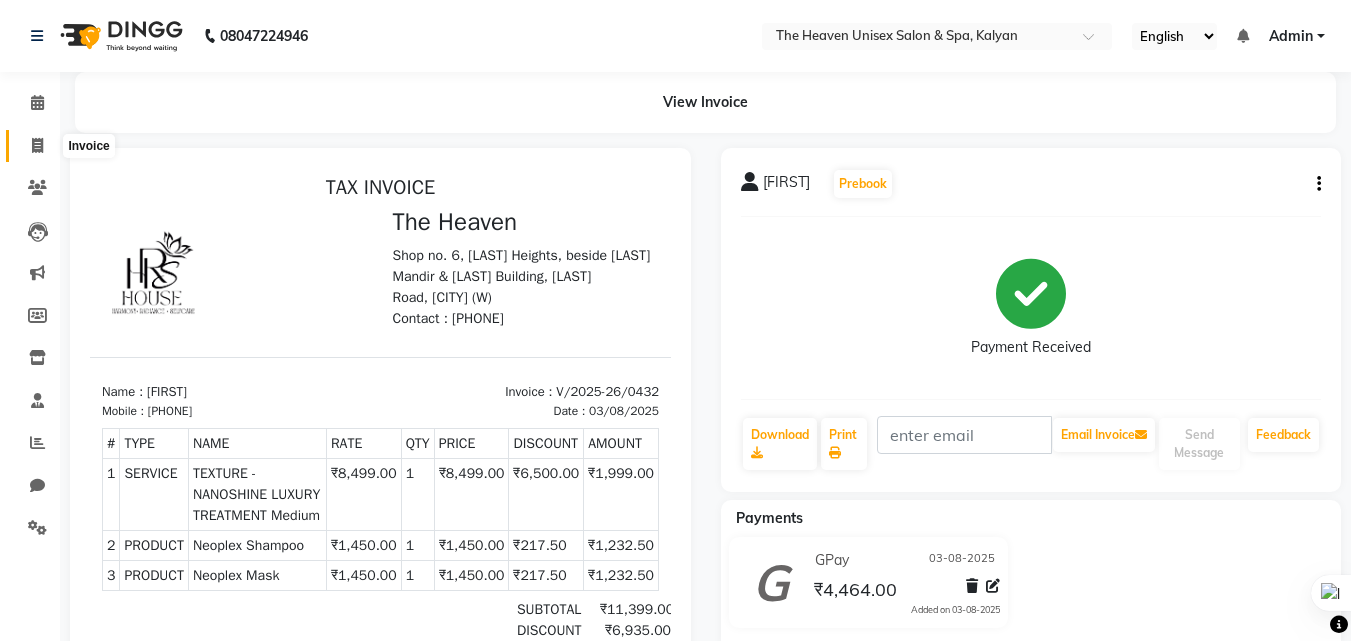 click 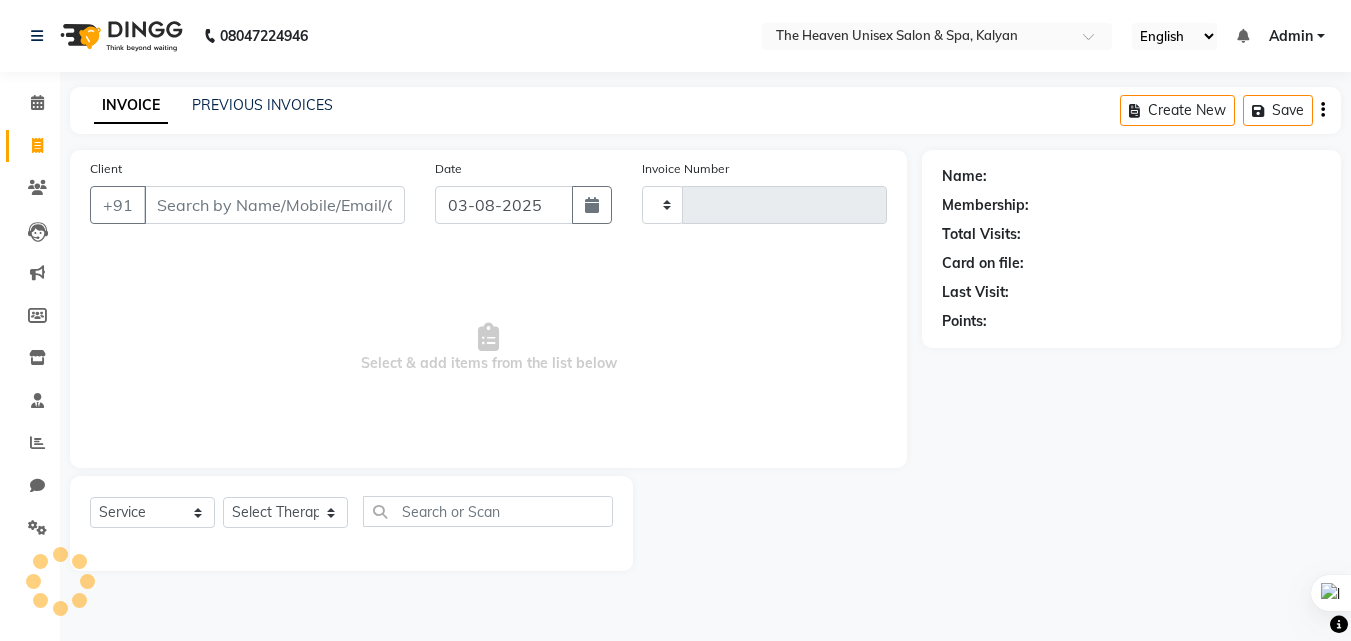 type on "0433" 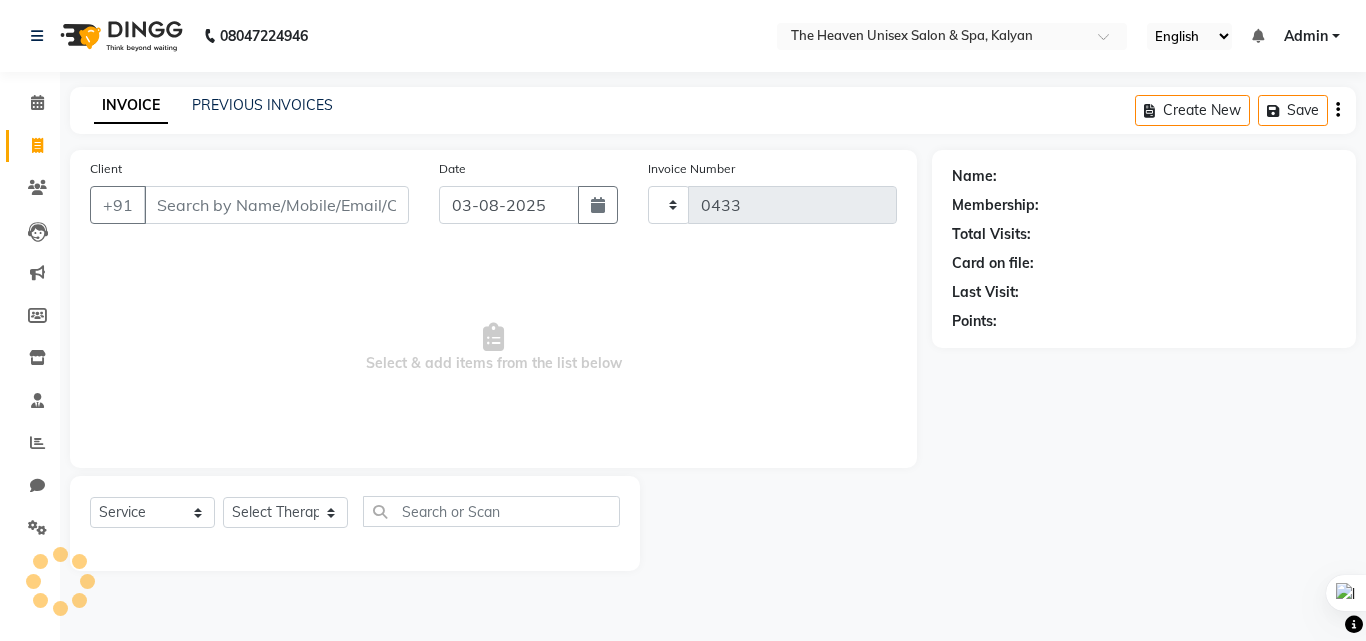 select on "8417" 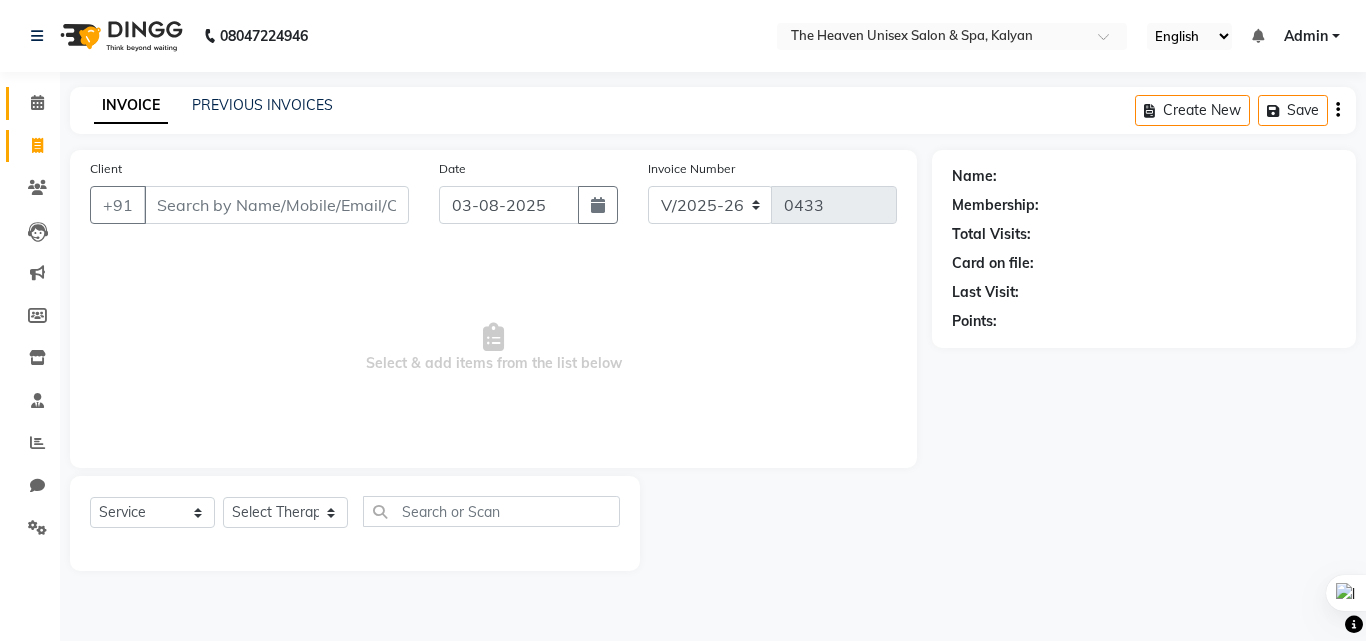 click on "Calendar" 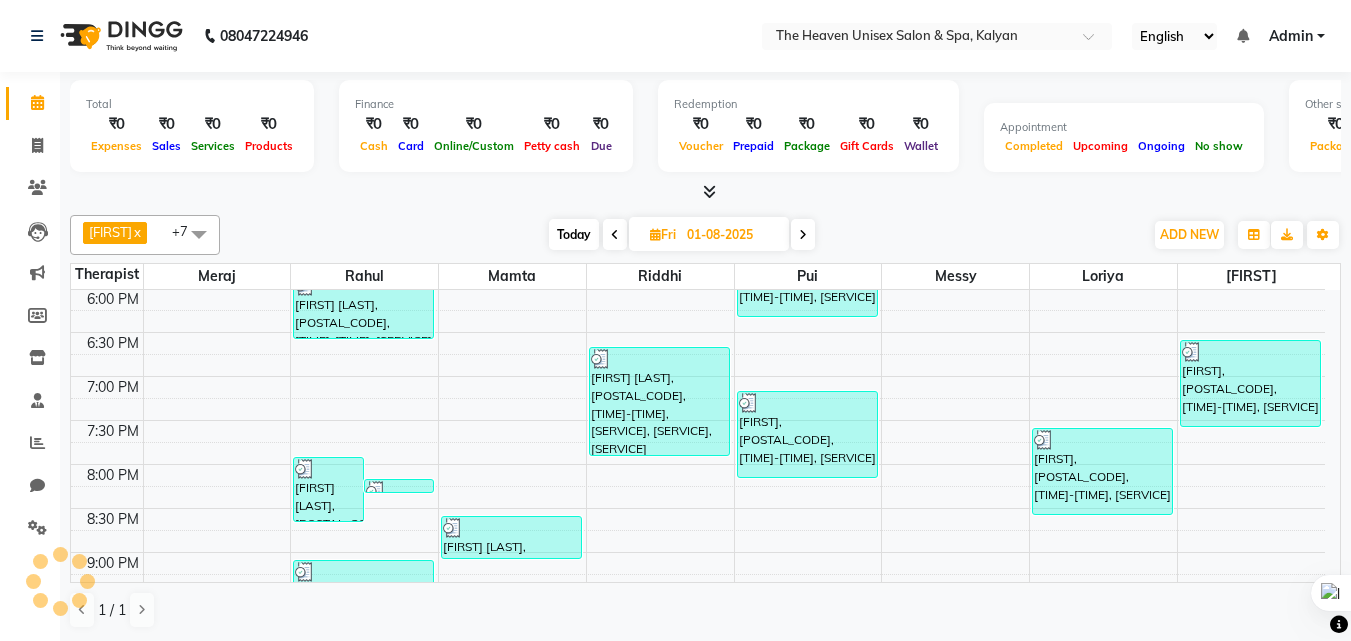 scroll, scrollTop: 0, scrollLeft: 0, axis: both 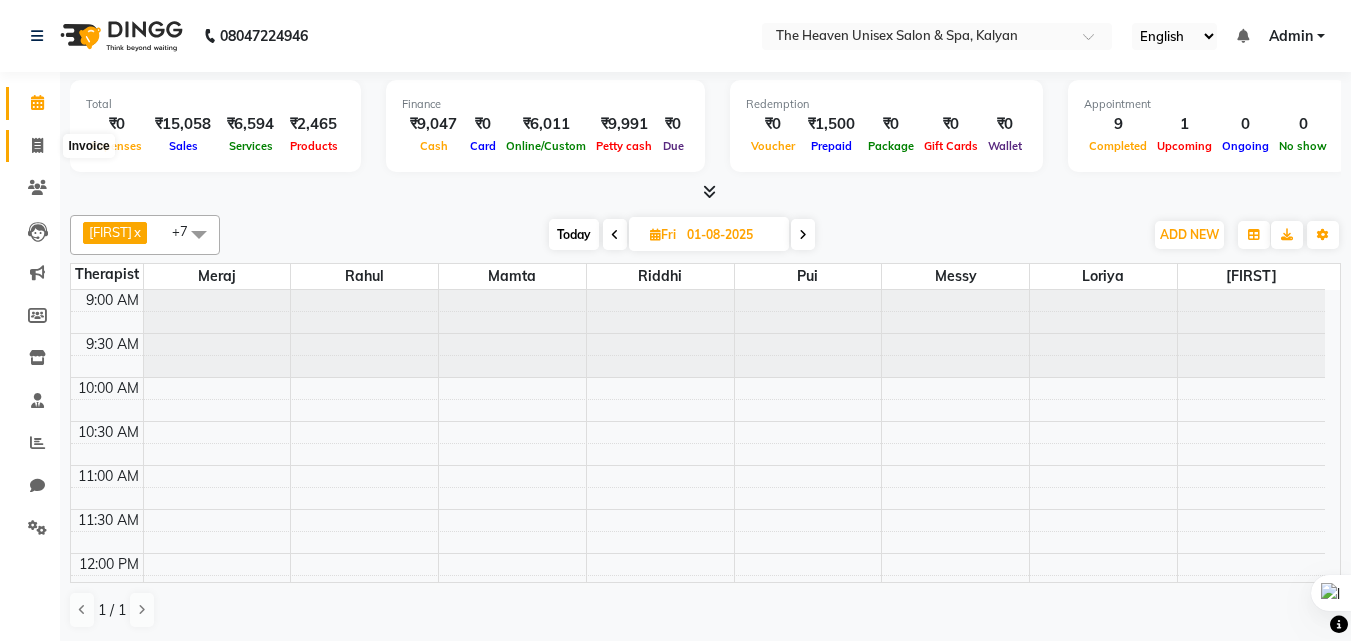 click 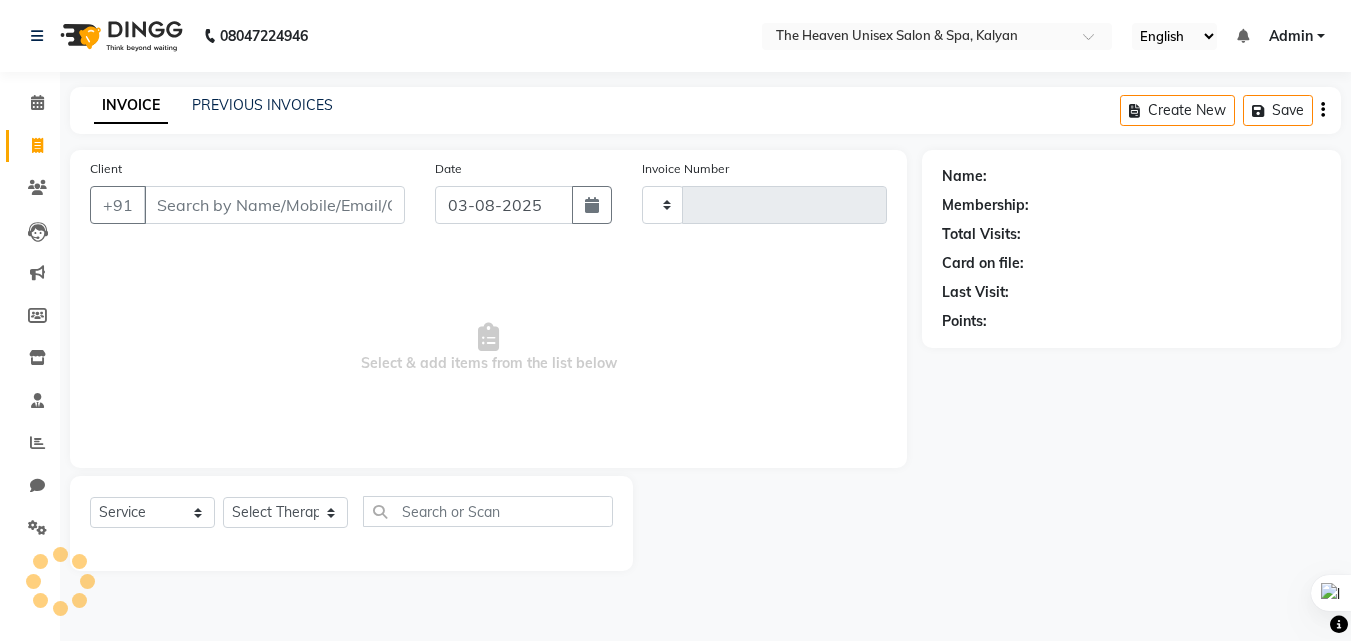 type on "0433" 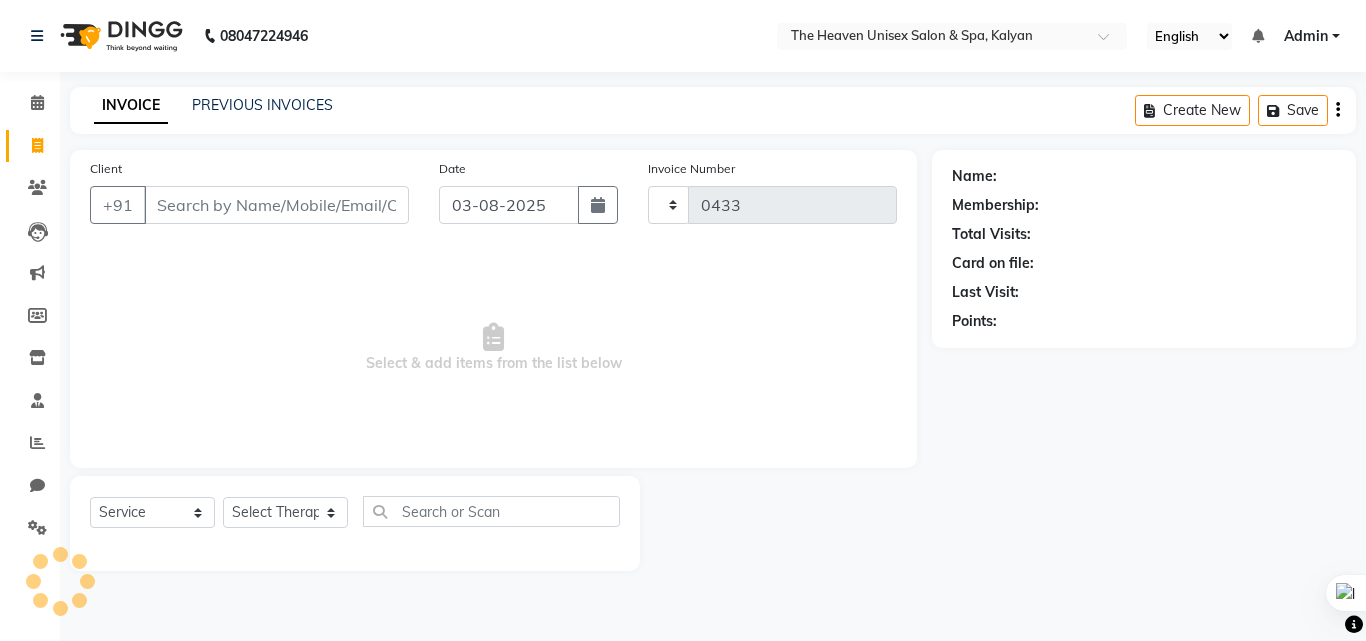 select on "8417" 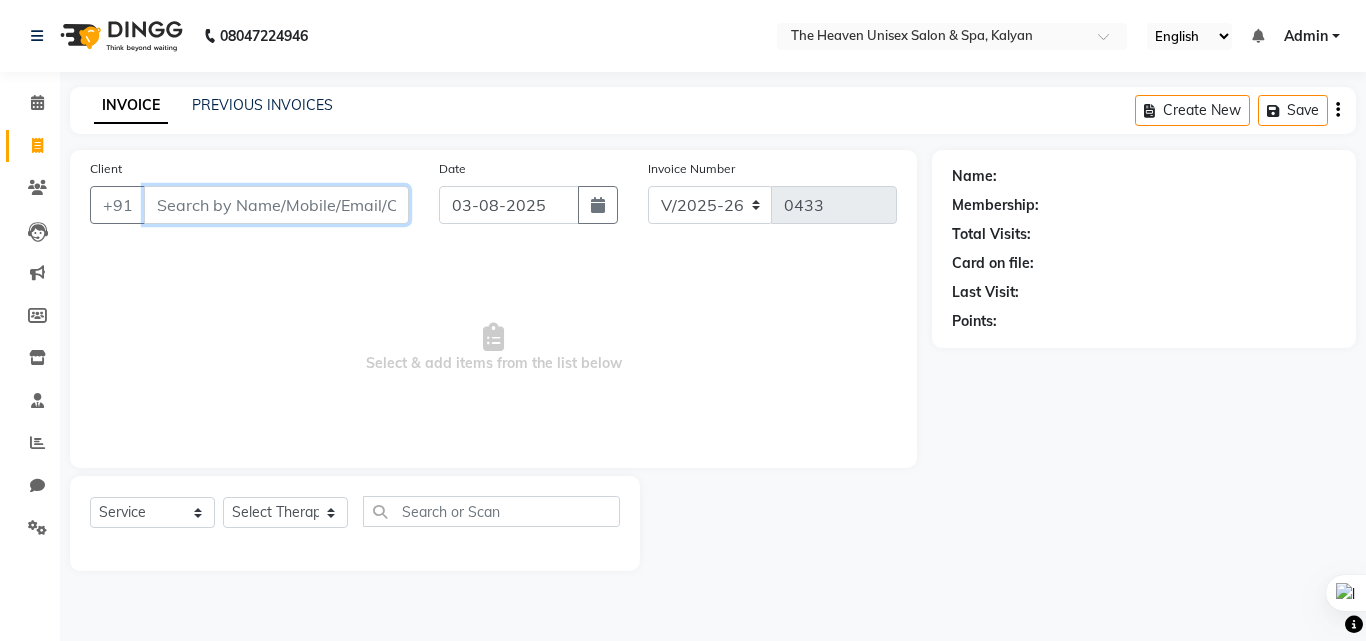 click on "Client" at bounding box center [276, 205] 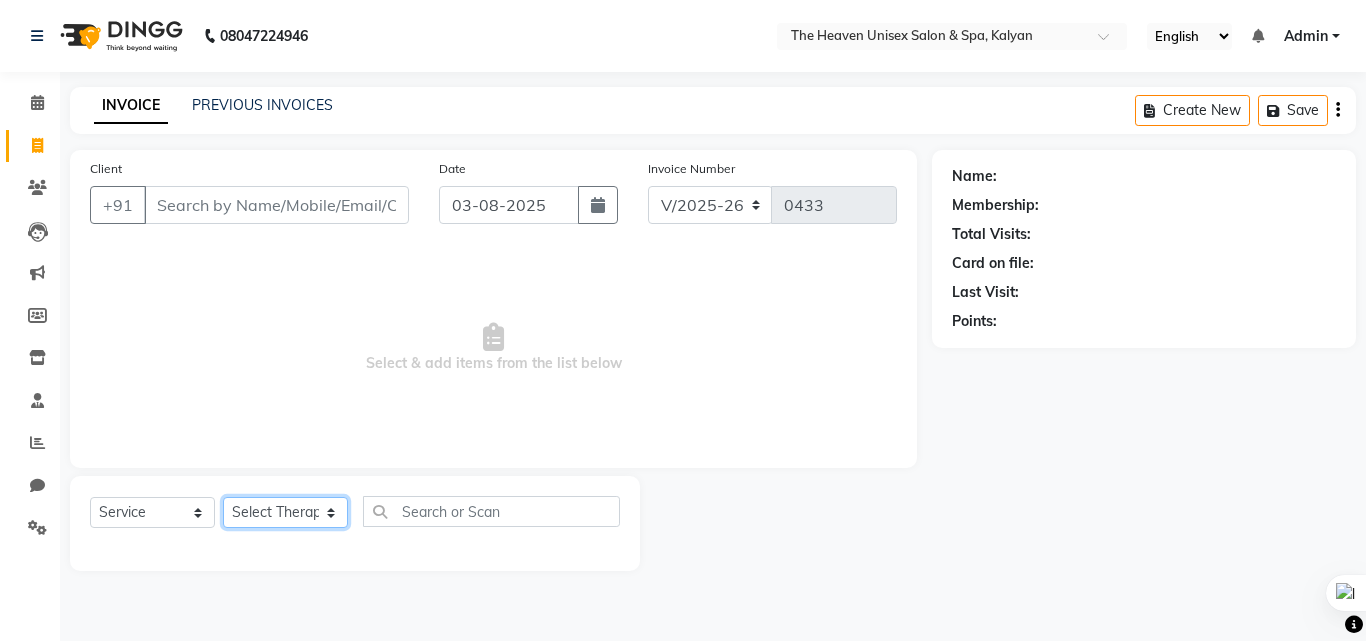 click on "Select Therapist [FIRST] [LAST]  HRS House [FIRST]  [FIRST] [FIRST] [FIRST] [FIRST] [FIRST] [FIRST] [FIRST]" 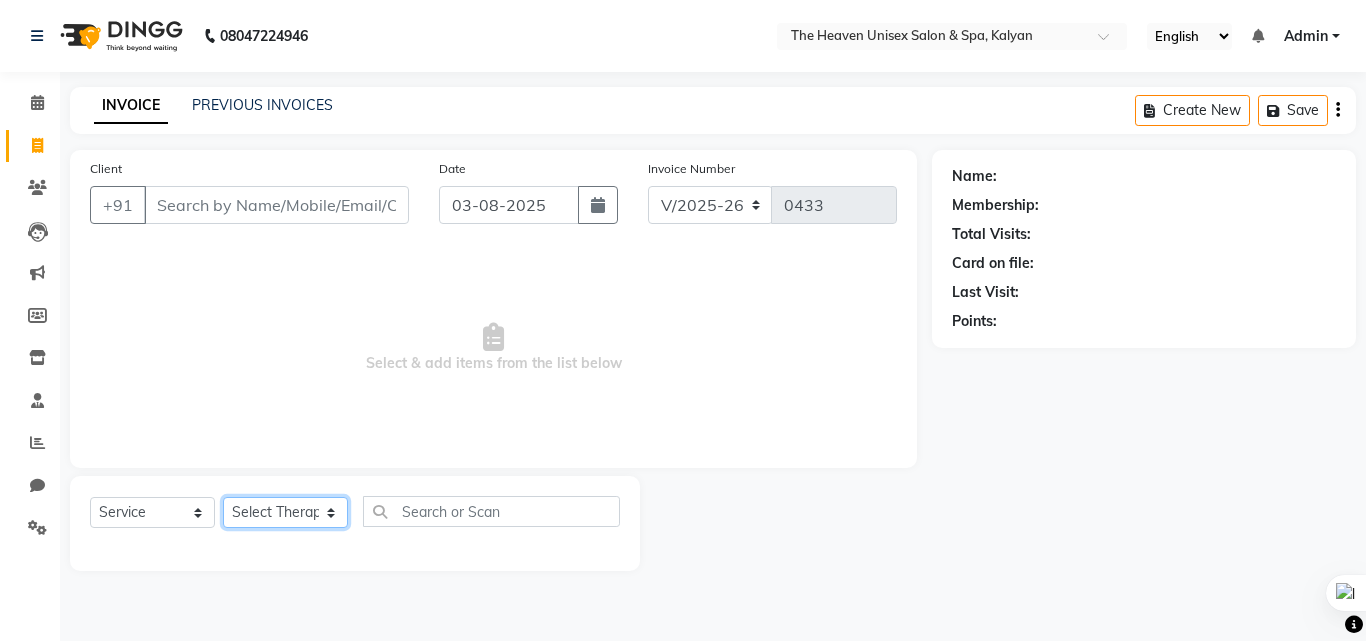 select on "86058" 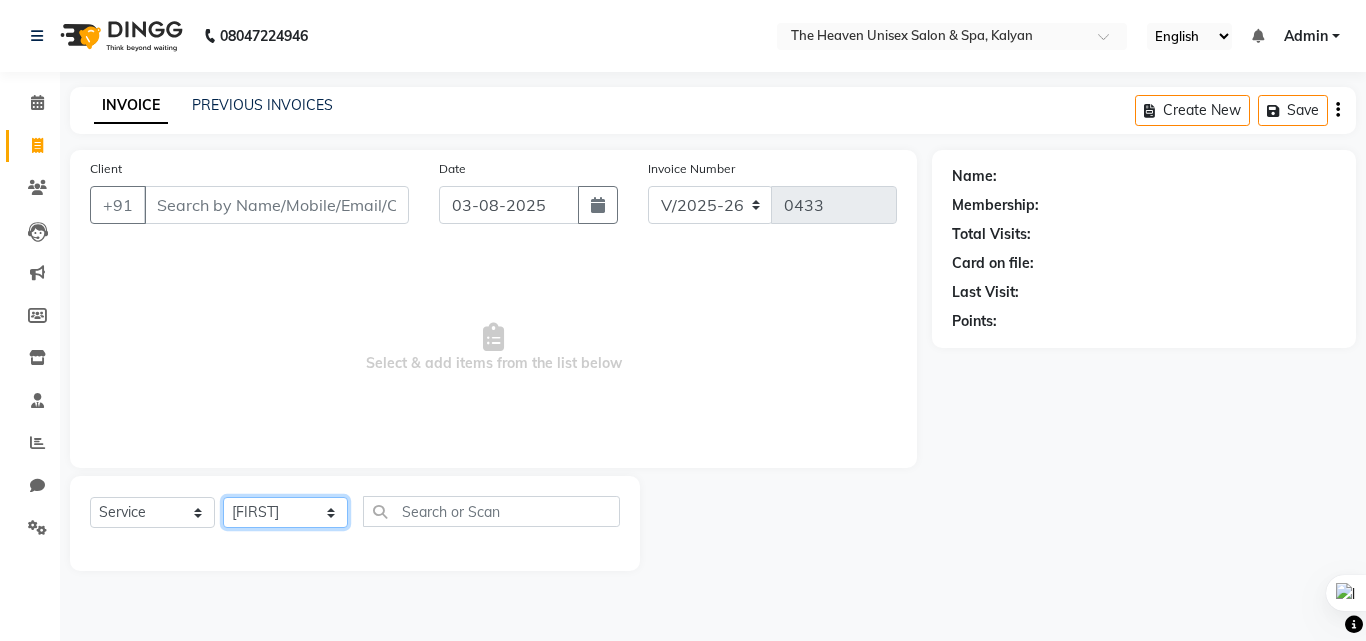 click on "Select Therapist [FIRST] [LAST]  HRS House [FIRST]  [FIRST] [FIRST] [FIRST] [FIRST] [FIRST] [FIRST] [FIRST]" 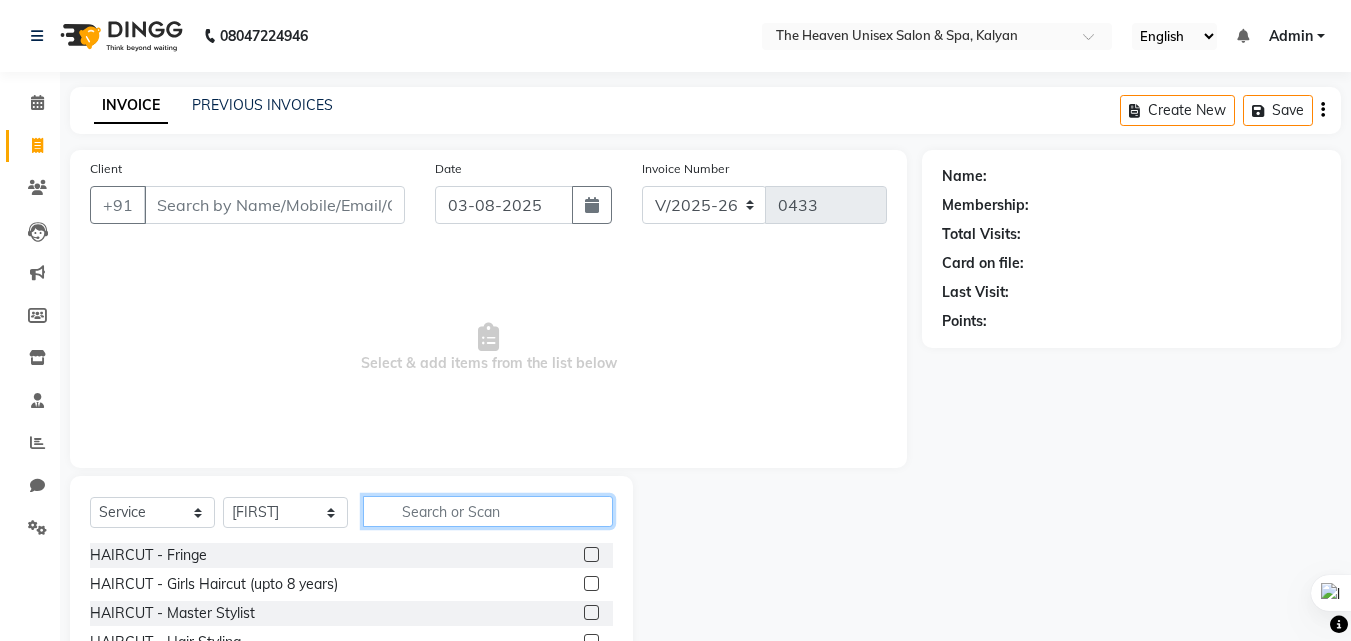 click 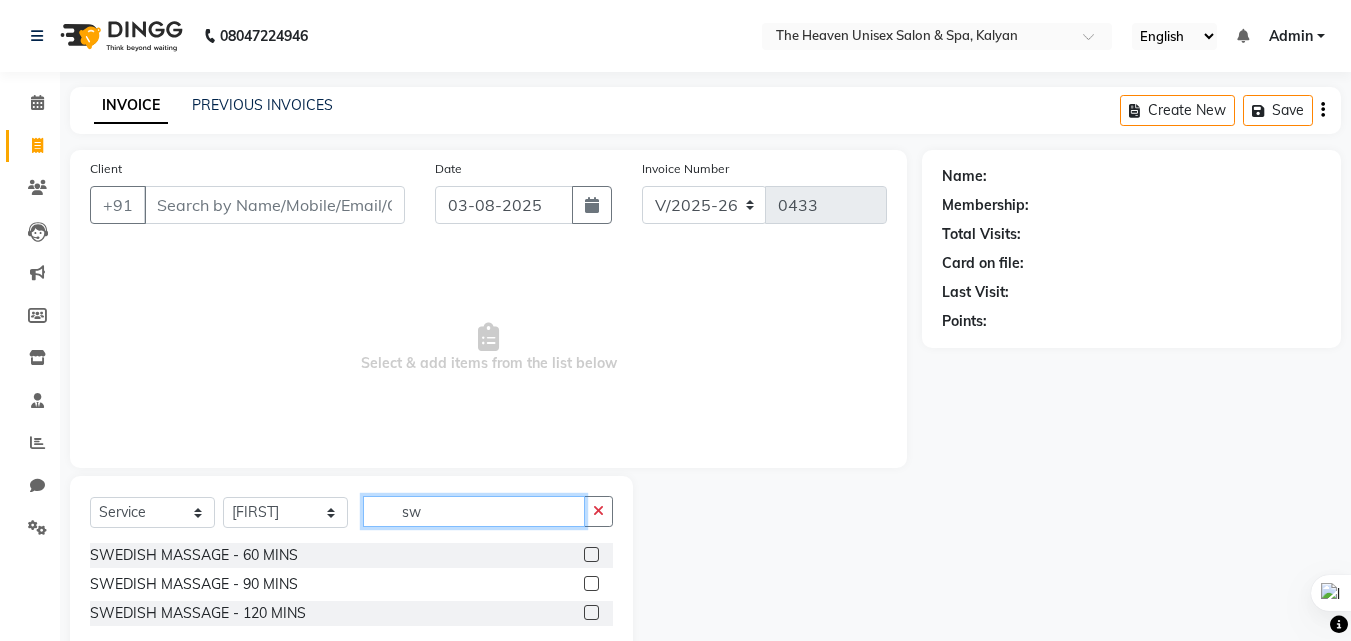 type on "sw" 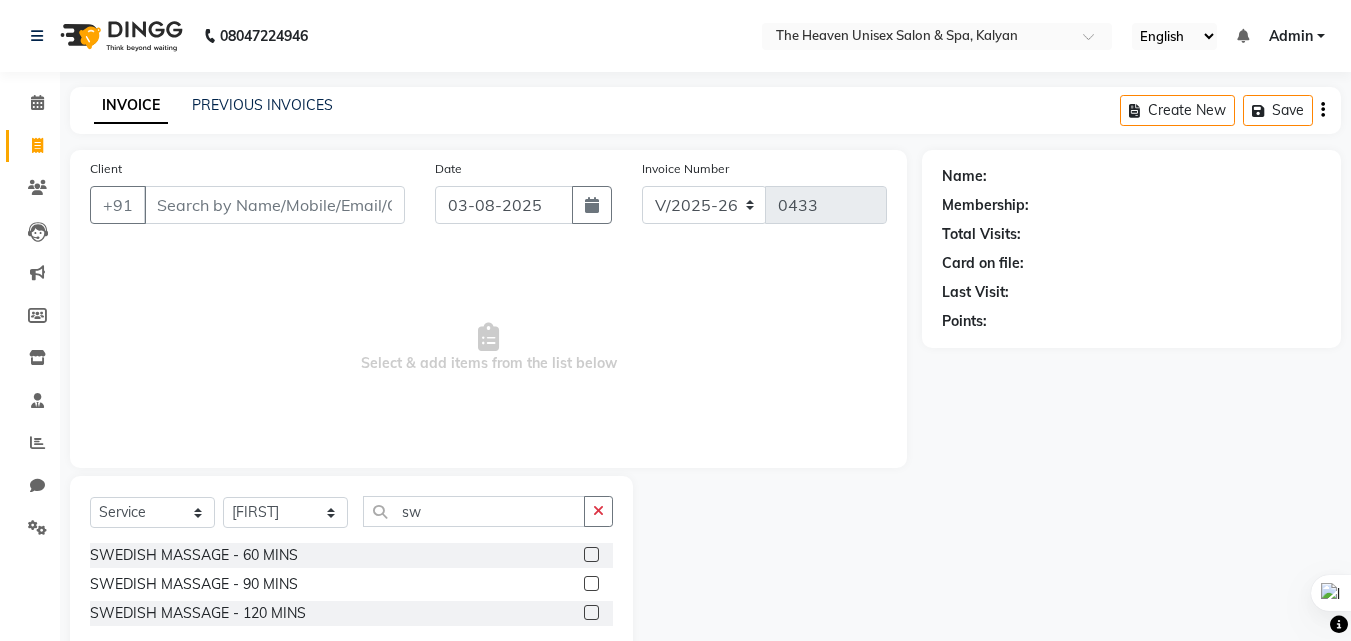 click 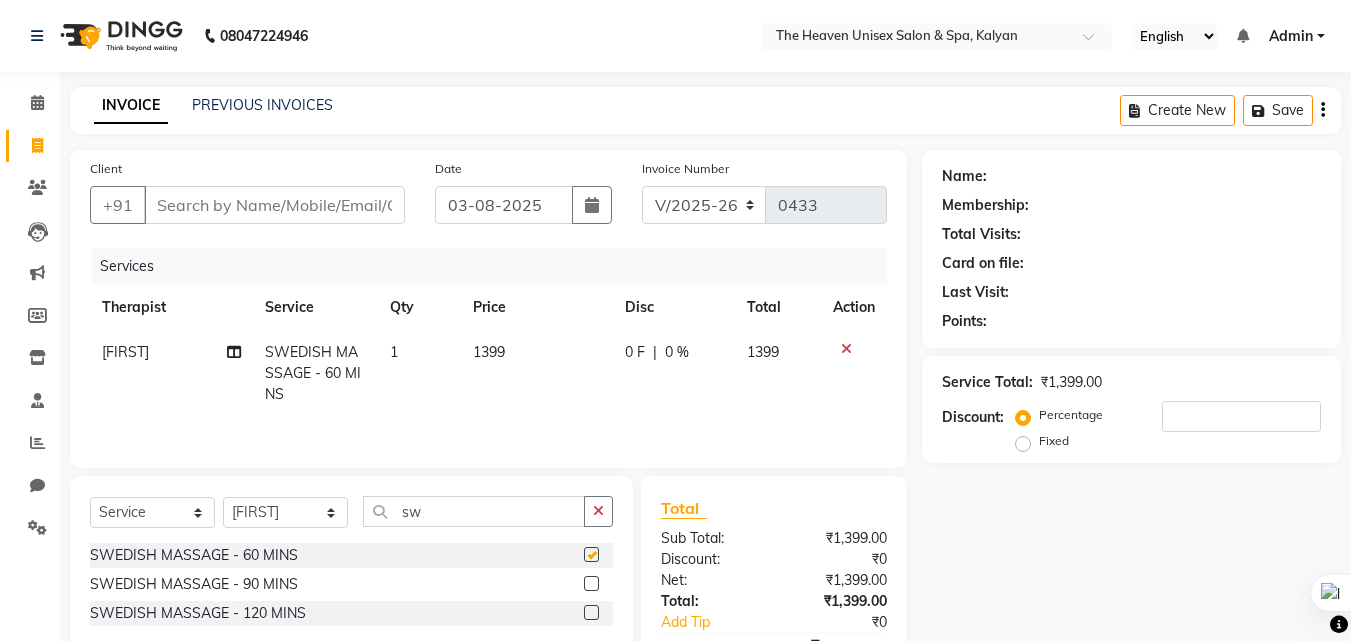 checkbox on "false" 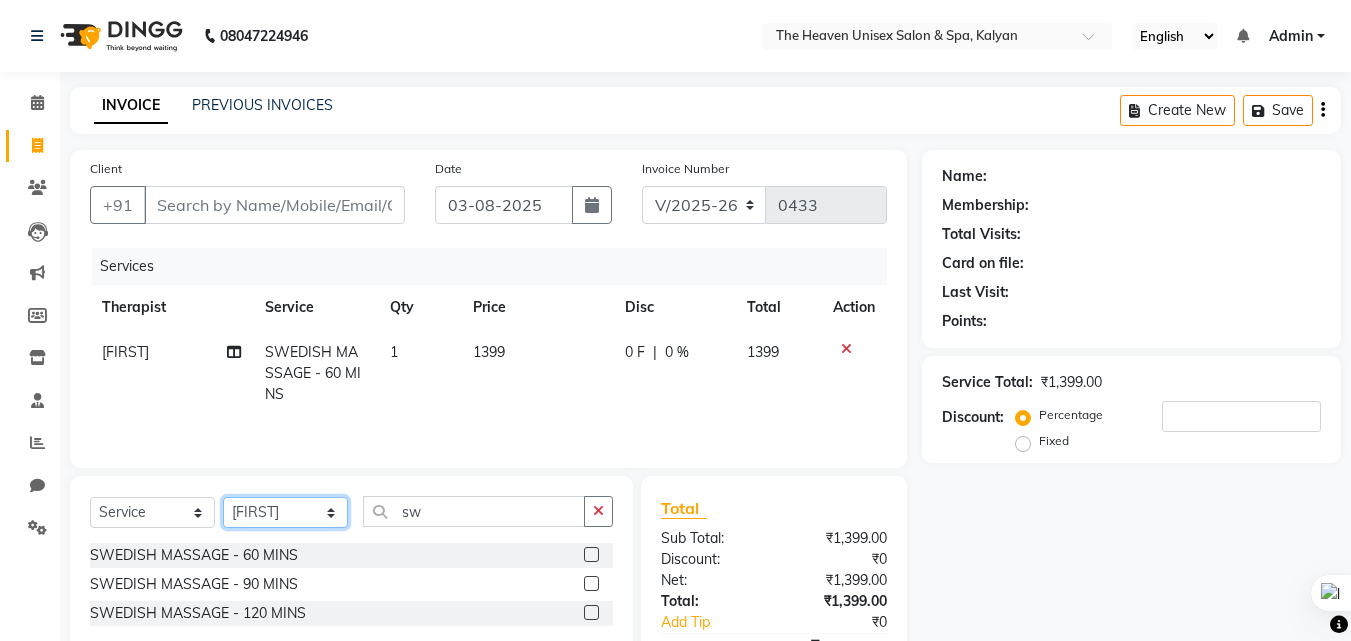 click on "Select Therapist [FIRST] [LAST]  HRS House [FIRST]  [FIRST] [FIRST] [FIRST] [FIRST] [FIRST] [FIRST] [FIRST]" 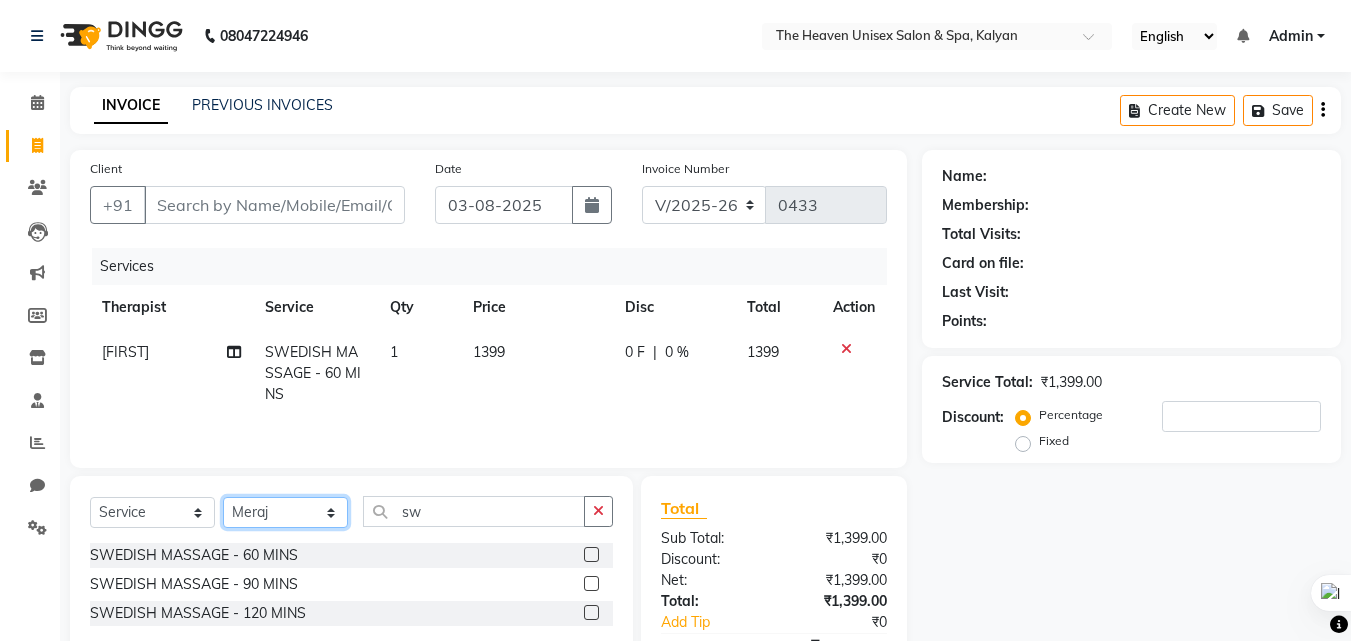 click on "Select Therapist [FIRST] [LAST]  HRS House [FIRST]  [FIRST] [FIRST] [FIRST] [FIRST] [FIRST] [FIRST] [FIRST]" 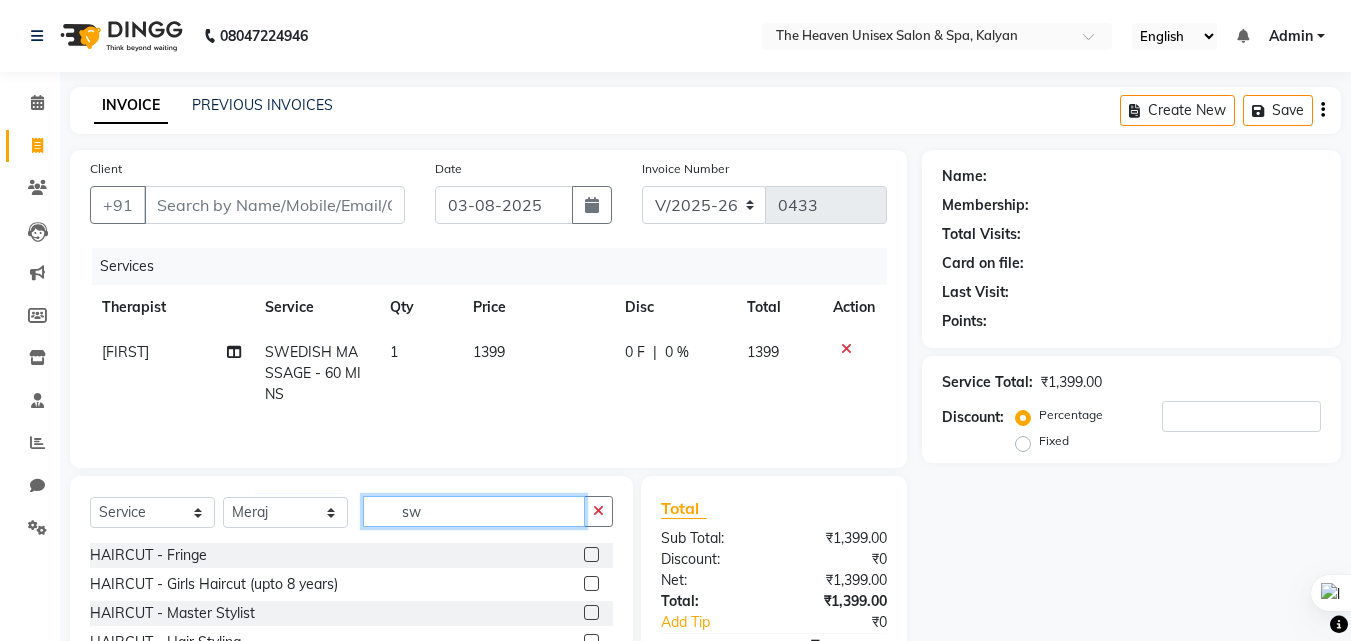 click on "sw" 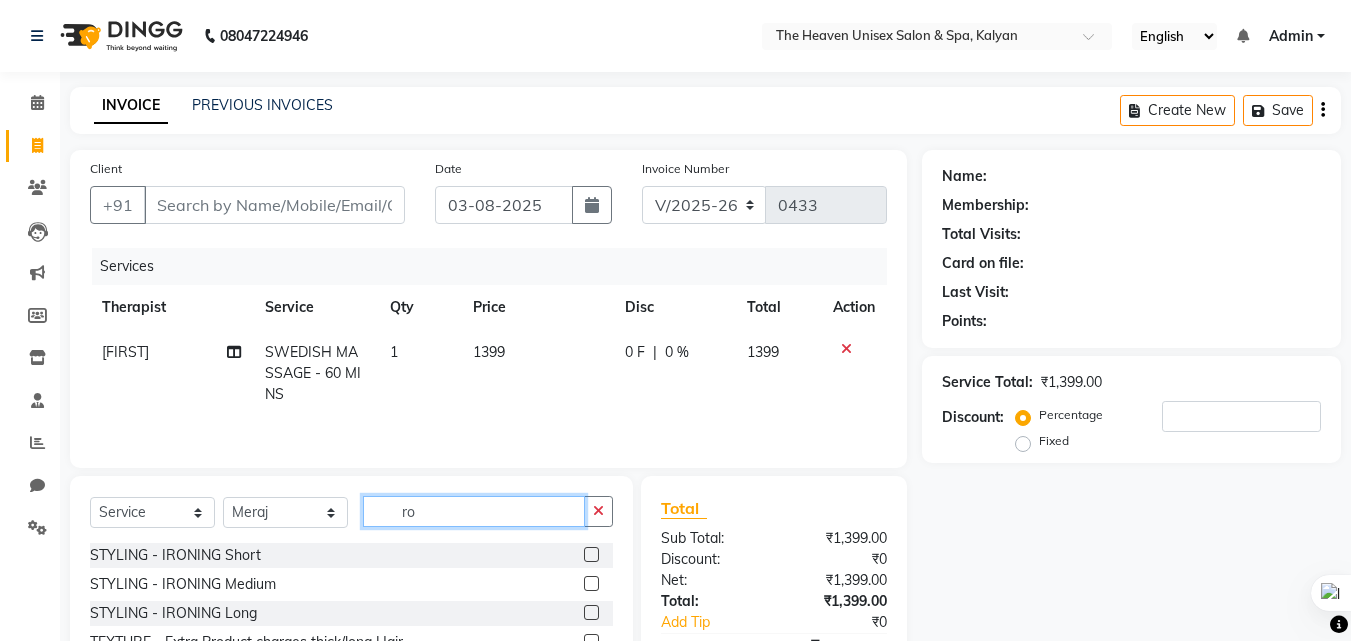 type on "r" 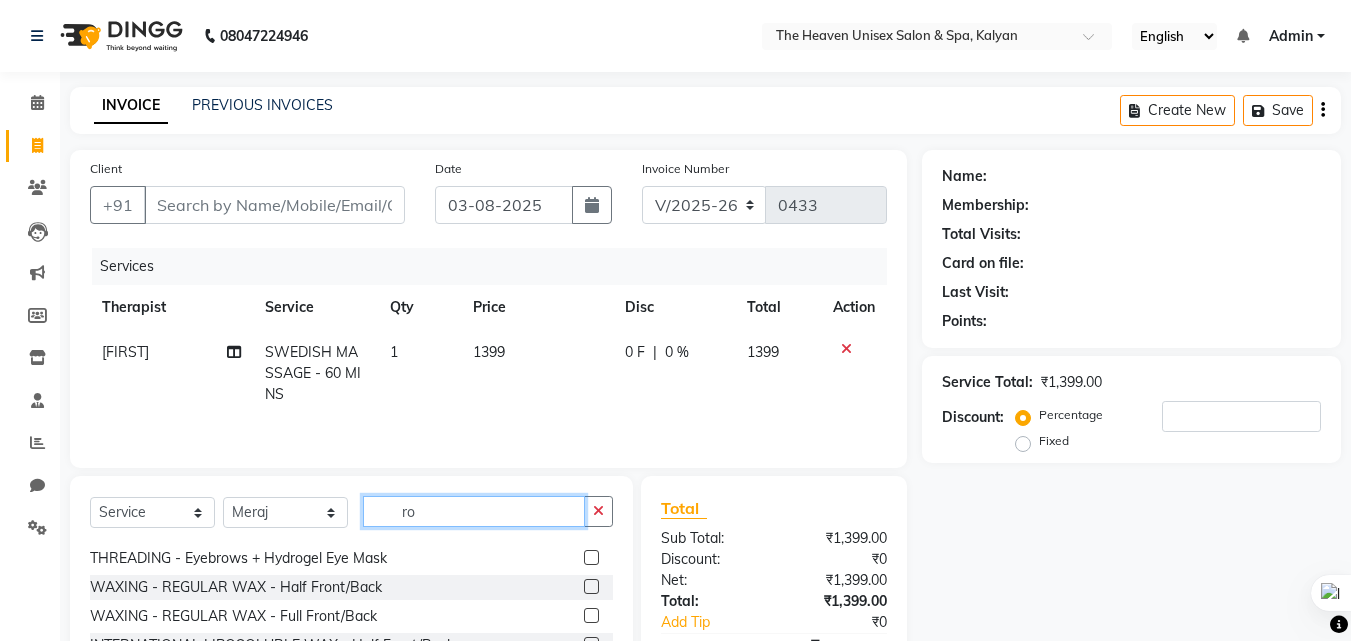 scroll, scrollTop: 300, scrollLeft: 0, axis: vertical 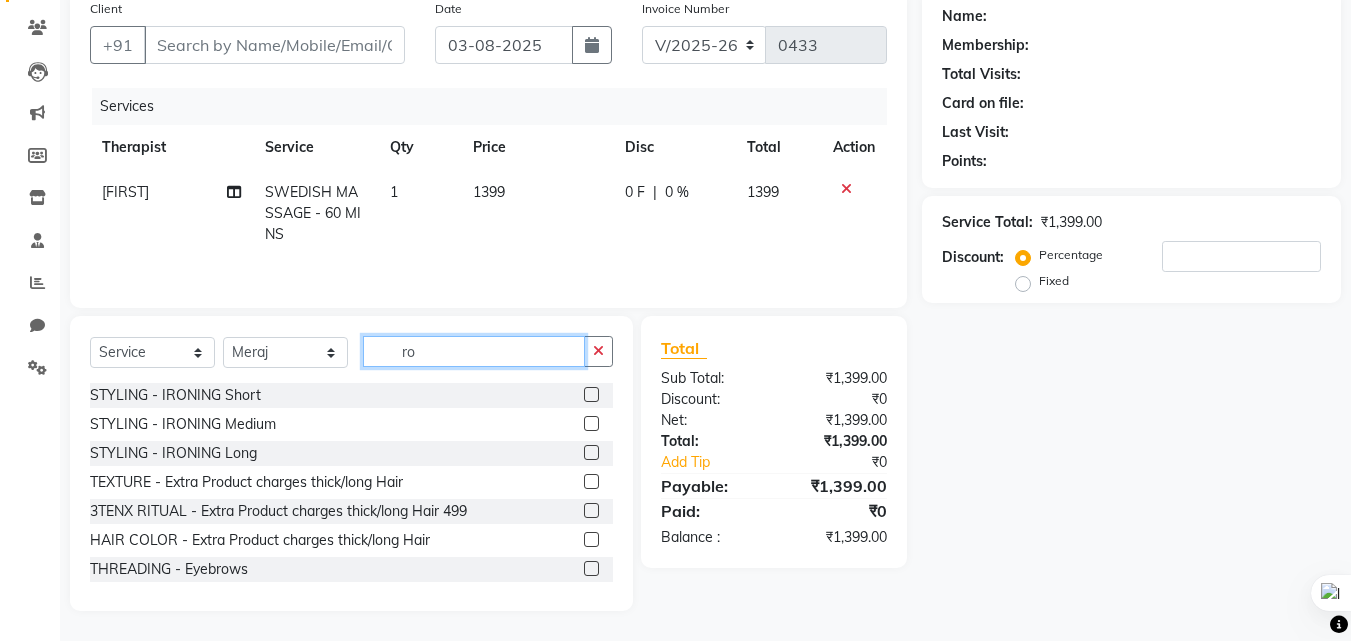 click on "ro" 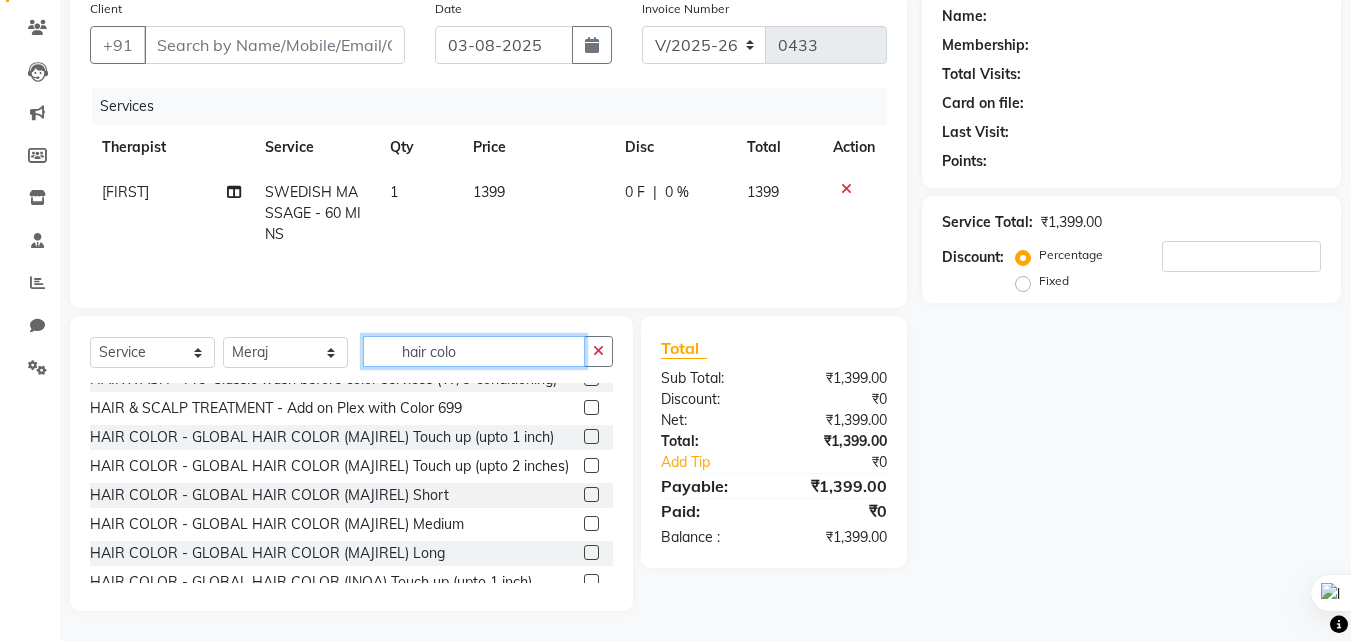 scroll, scrollTop: 0, scrollLeft: 0, axis: both 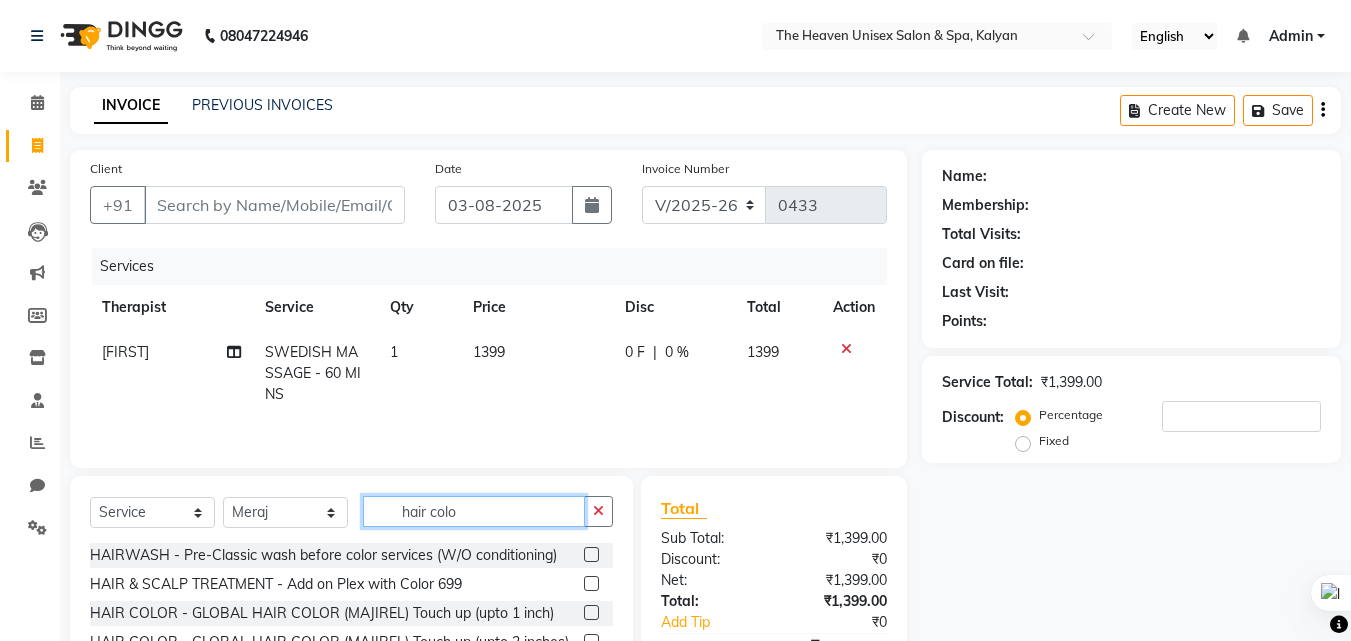 type on "hair colo" 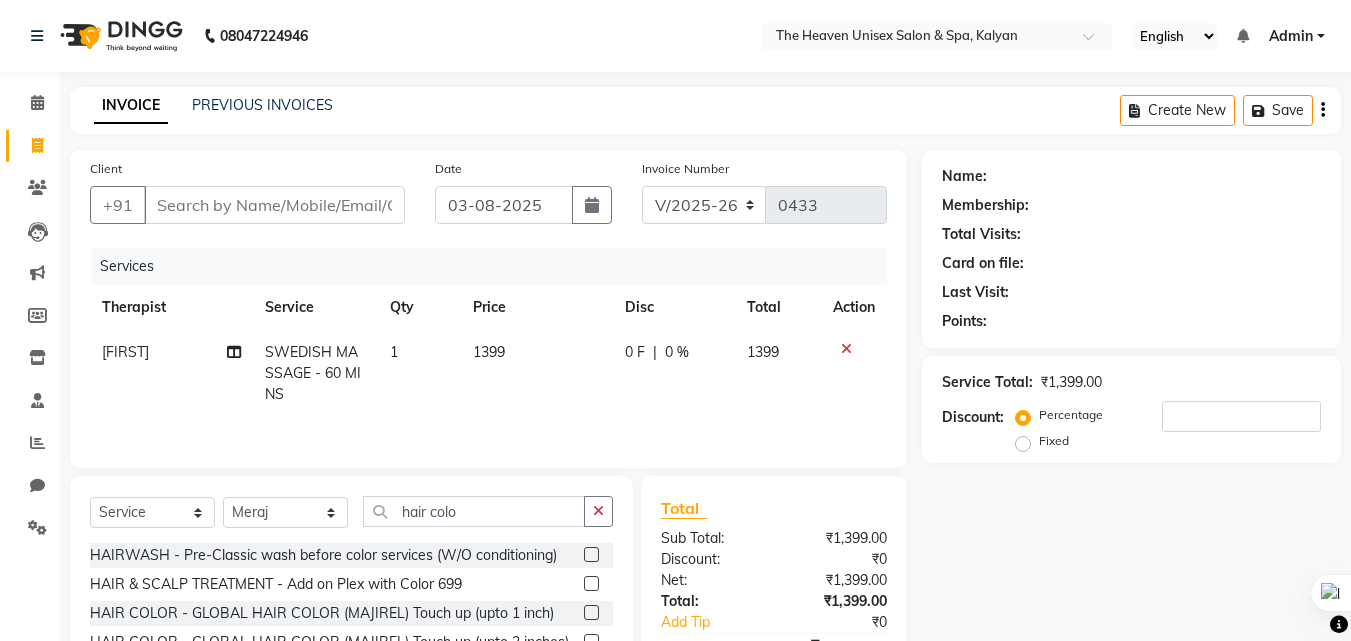 click 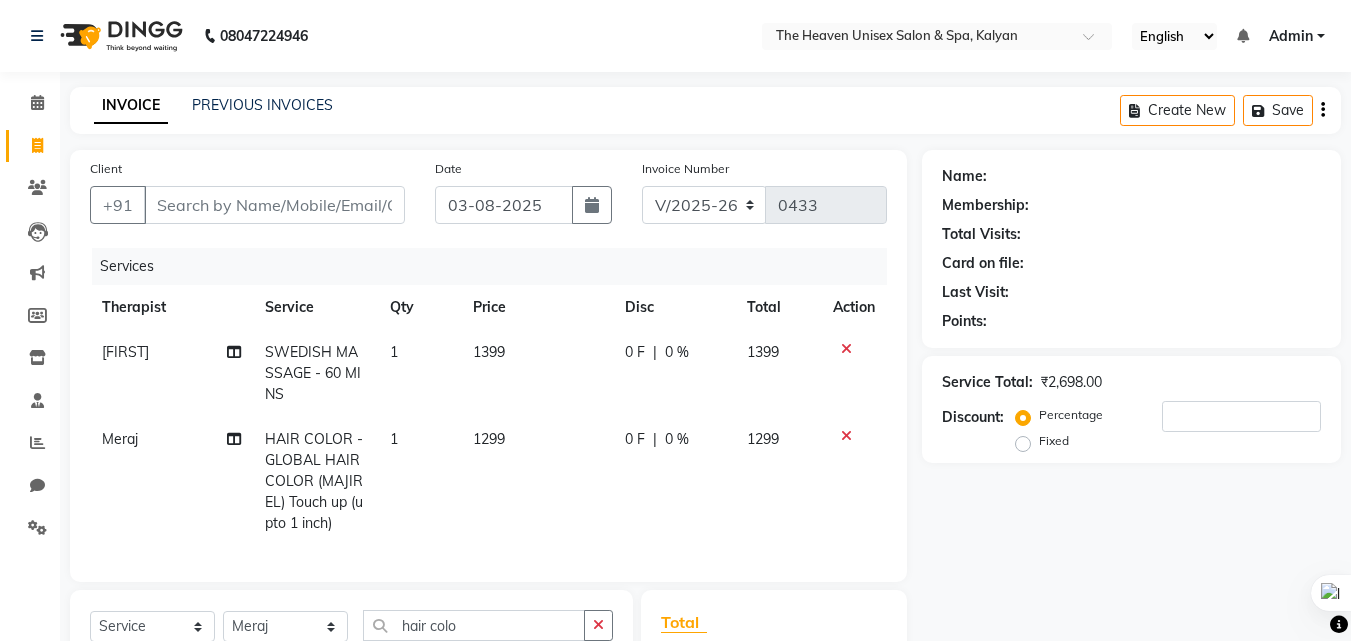 checkbox on "false" 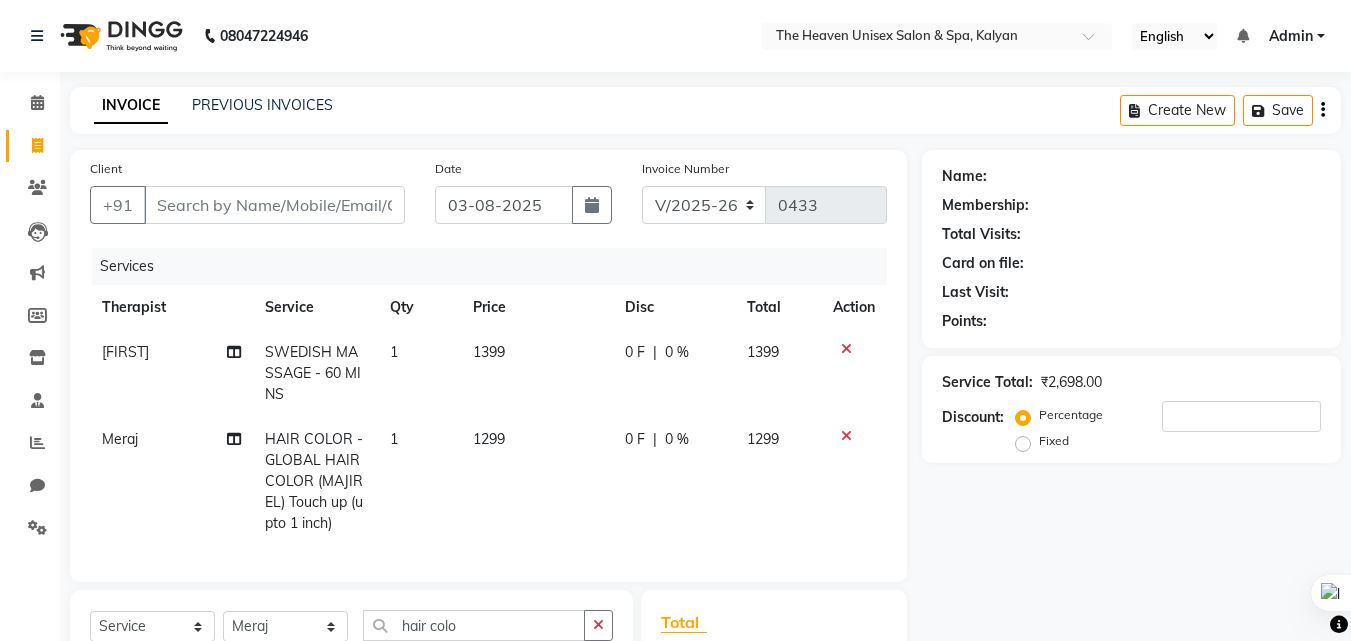 scroll, scrollTop: 289, scrollLeft: 0, axis: vertical 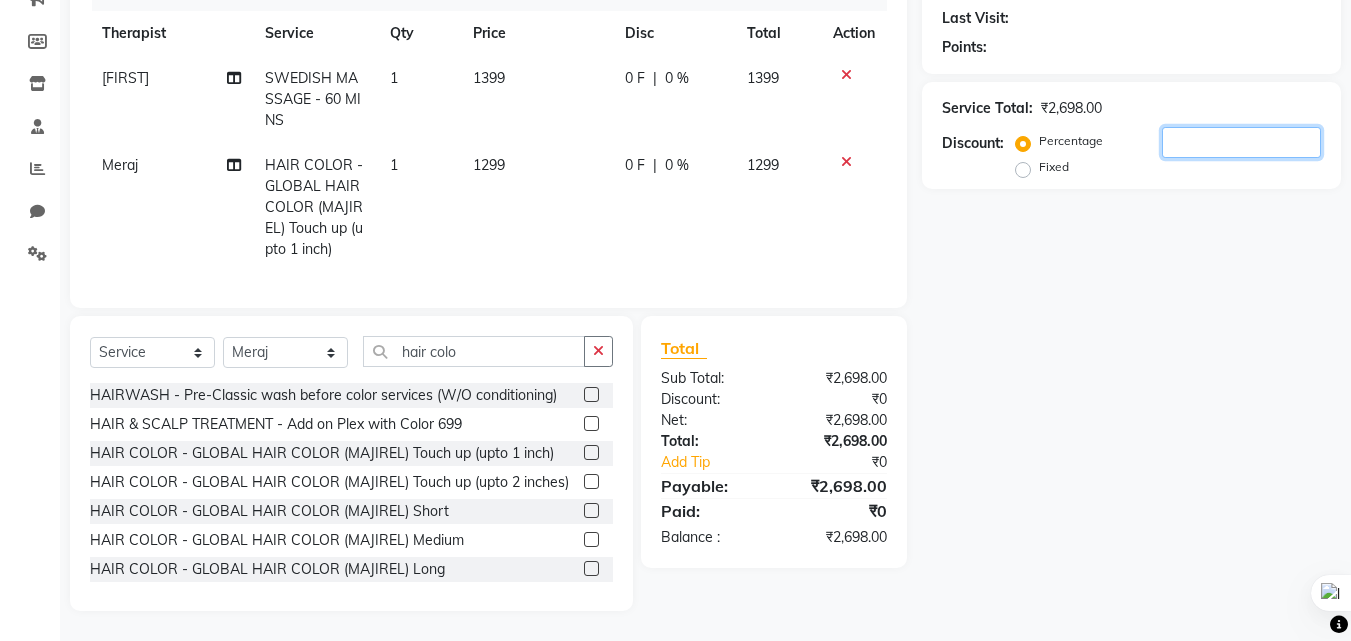 drag, startPoint x: 1241, startPoint y: 155, endPoint x: 1233, endPoint y: 138, distance: 18.788294 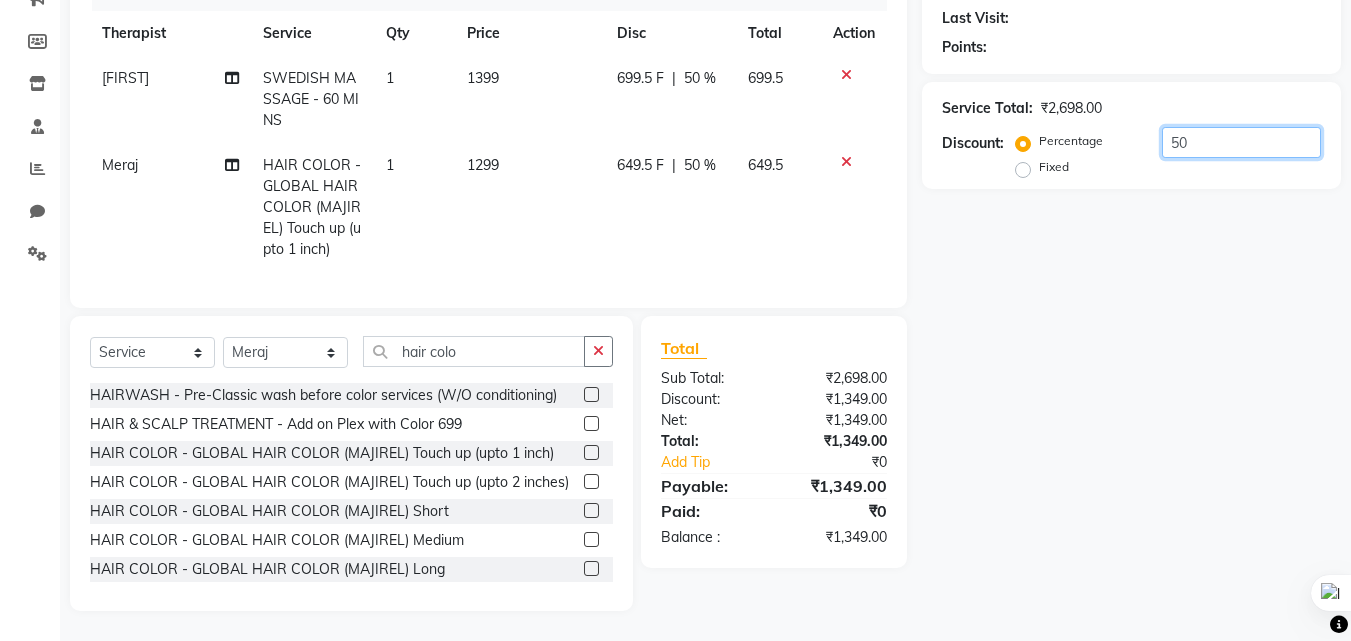 scroll, scrollTop: 0, scrollLeft: 0, axis: both 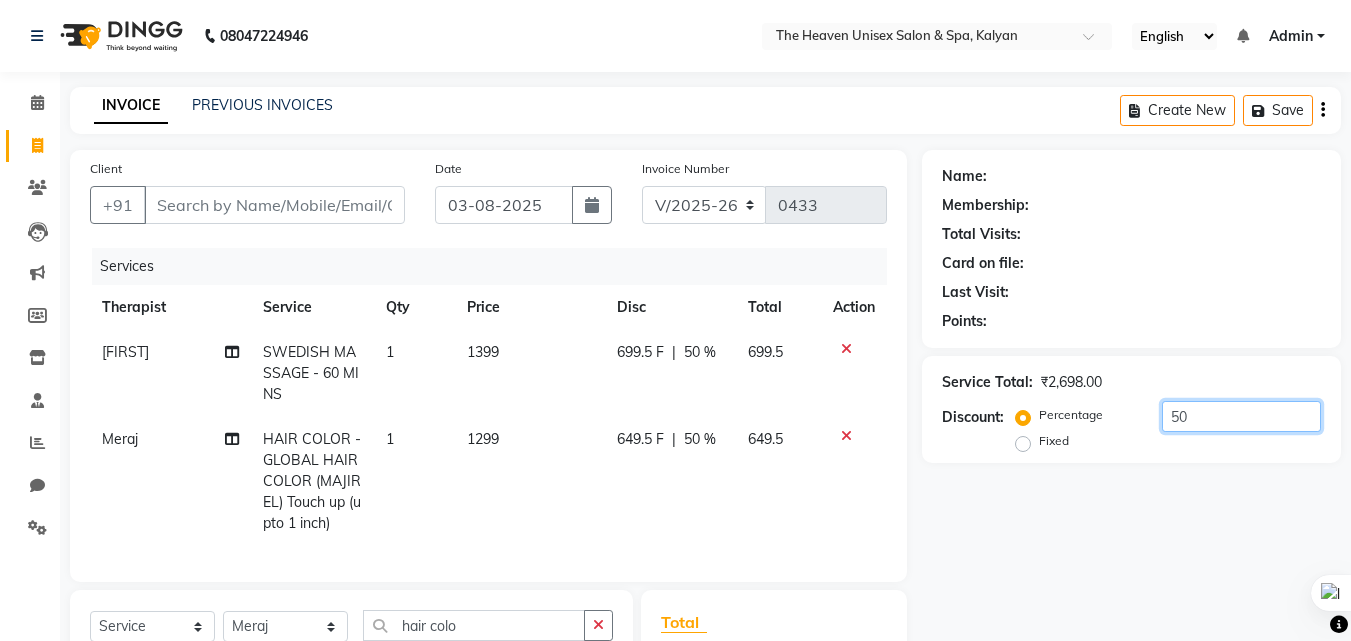 type on "50" 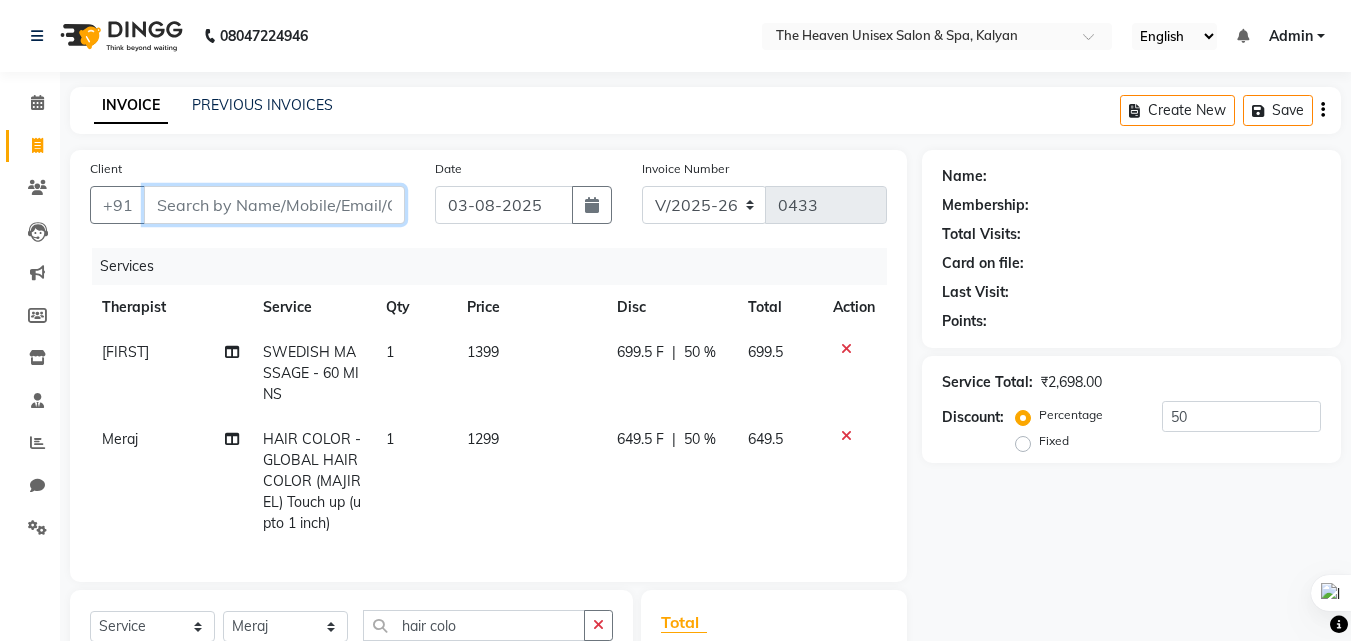 click on "Client" at bounding box center [274, 205] 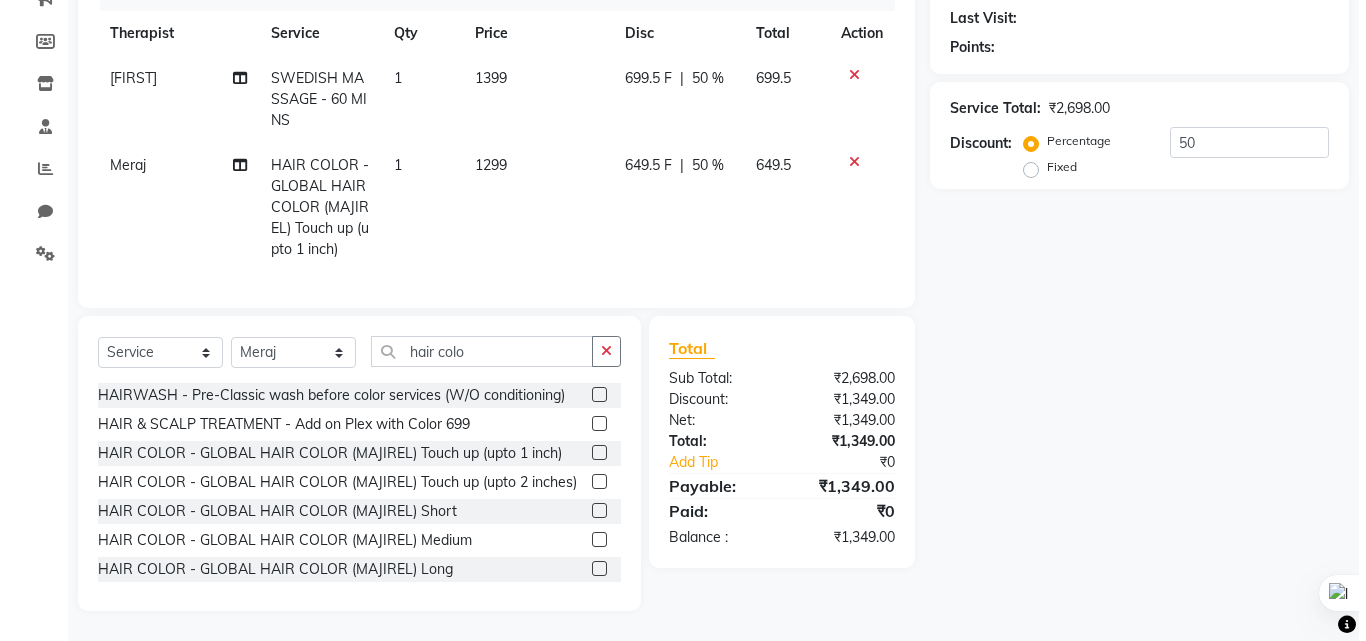 scroll, scrollTop: 0, scrollLeft: 0, axis: both 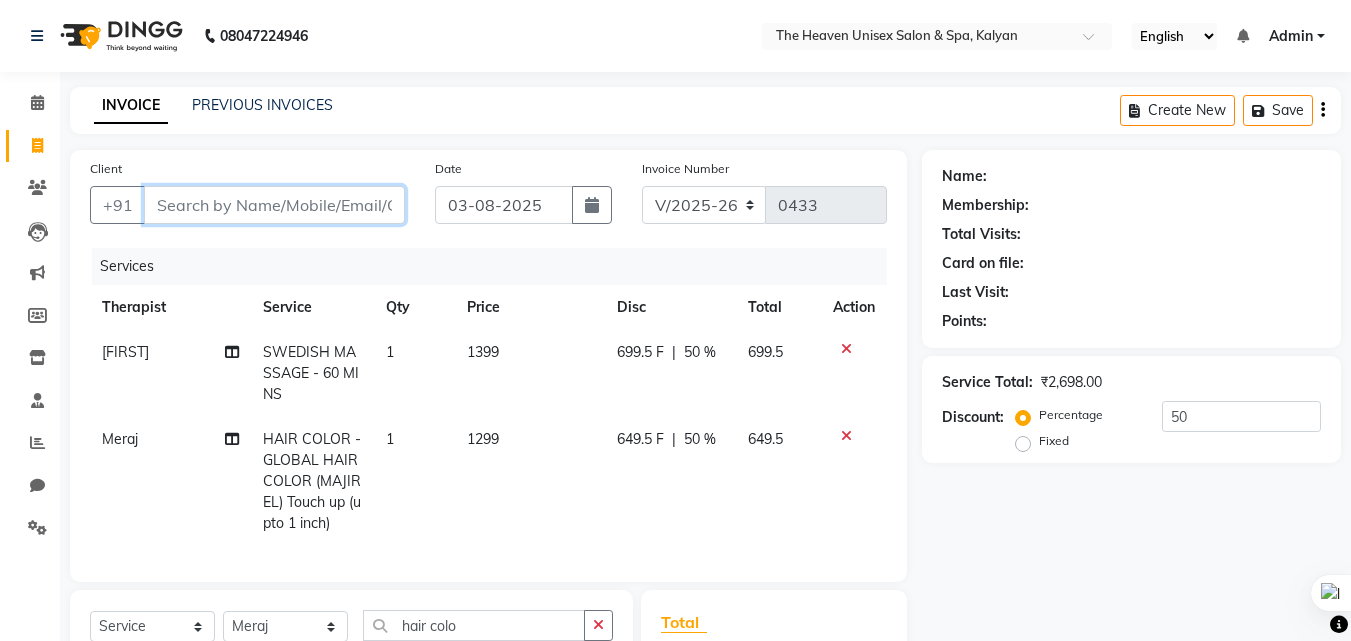 type on "8" 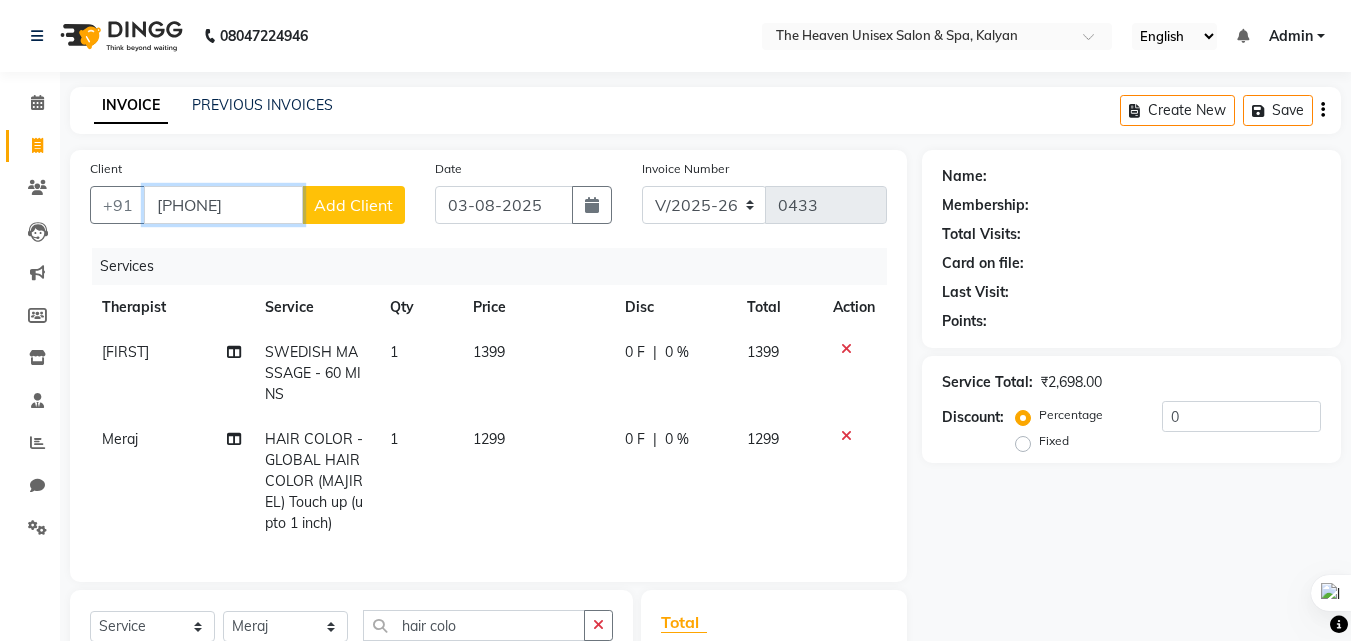 type on "[PHONE]" 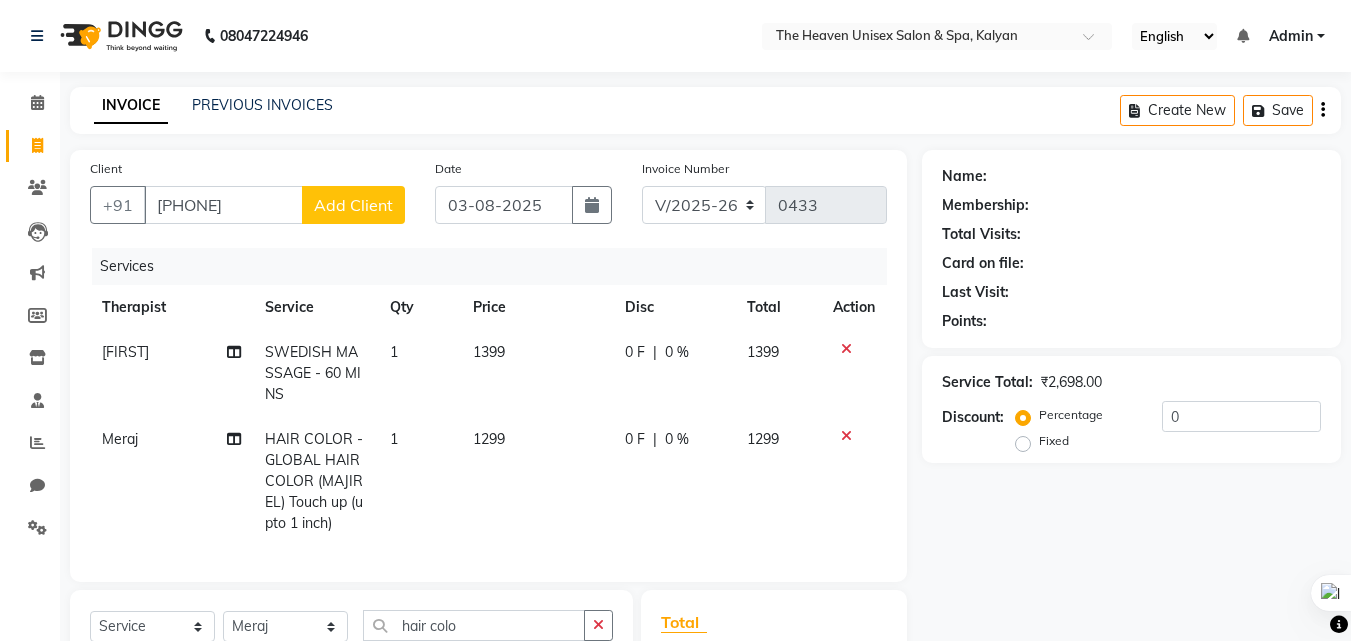 click on "Add Client" 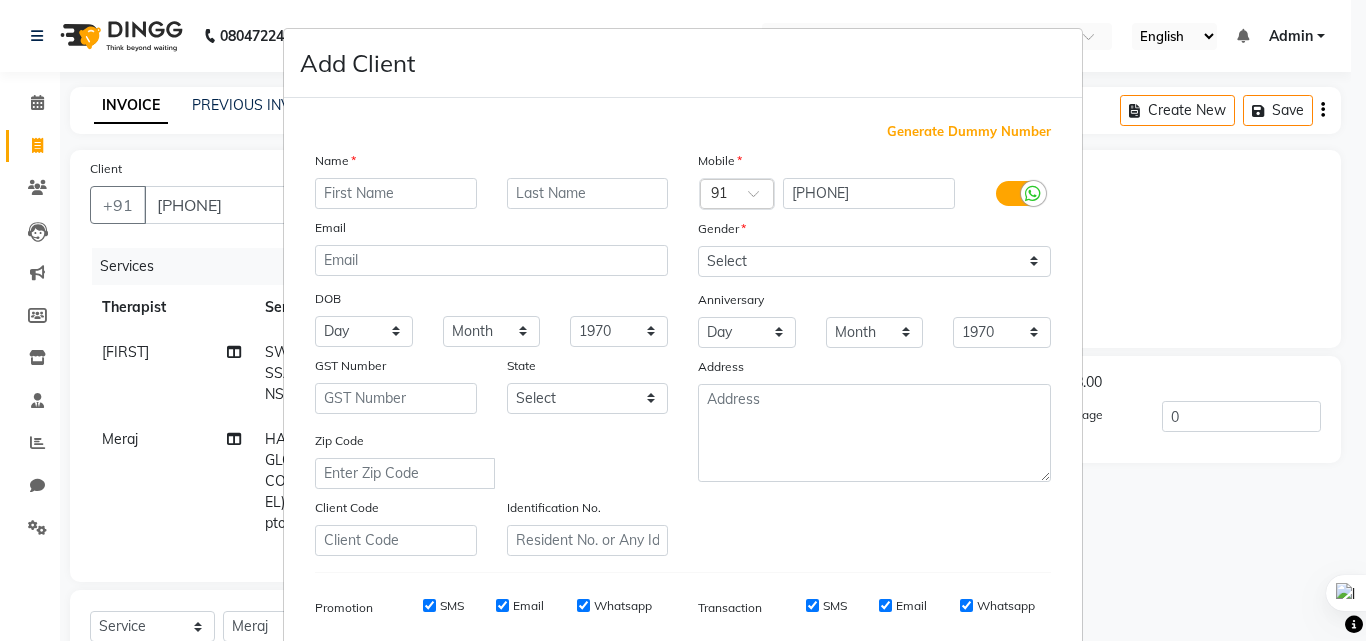 click on "Add Client Generate Dummy Number Name Email DOB Day 01 02 03 04 05 06 07 08 09 10 11 12 13 14 15 16 17 18 19 20 21 22 23 24 25 26 27 28 29 30 31 Month January February March April May June July August September October November December 1940 1941 1942 1943 1944 1945 1946 1947 1948 1949 1950 1951 1952 1953 1954 1955 1956 1957 1958 1959 1960 1961 1962 1963 1964 1965 1966 1967 1968 1969 1970 1971 1972 1973 1974 1975 1976 1977 1978 1979 1980 1981 1982 1983 1984 1985 1986 1987 1988 1989 1990 1991 1992 1993 1994 1995 1996 1997 1998 1999 2000 2001 2002 2003 2004 2005 2006 2007 2008 2009 2010 2011 2012 2013 2014 2015 2016 2017 2018 2019 2020 2021 2022 2023 2024 GST Number State Select Andaman and Nicobar Islands Andhra Pradesh Arunachal Pradesh Assam Bihar Chandigarh Chhattisgarh Dadra and Nagar Haveli Daman and Diu Delhi Goa Gujarat Haryana Himachal Pradesh Jammu and Kashmir Jharkhand Karnataka Kerala Lakshadweep Madhya Pradesh Maharashtra Manipur Meghalaya Mizoram Nagaland Odisha Pondicherry Punjab Rajasthan Sikkim" at bounding box center (683, 320) 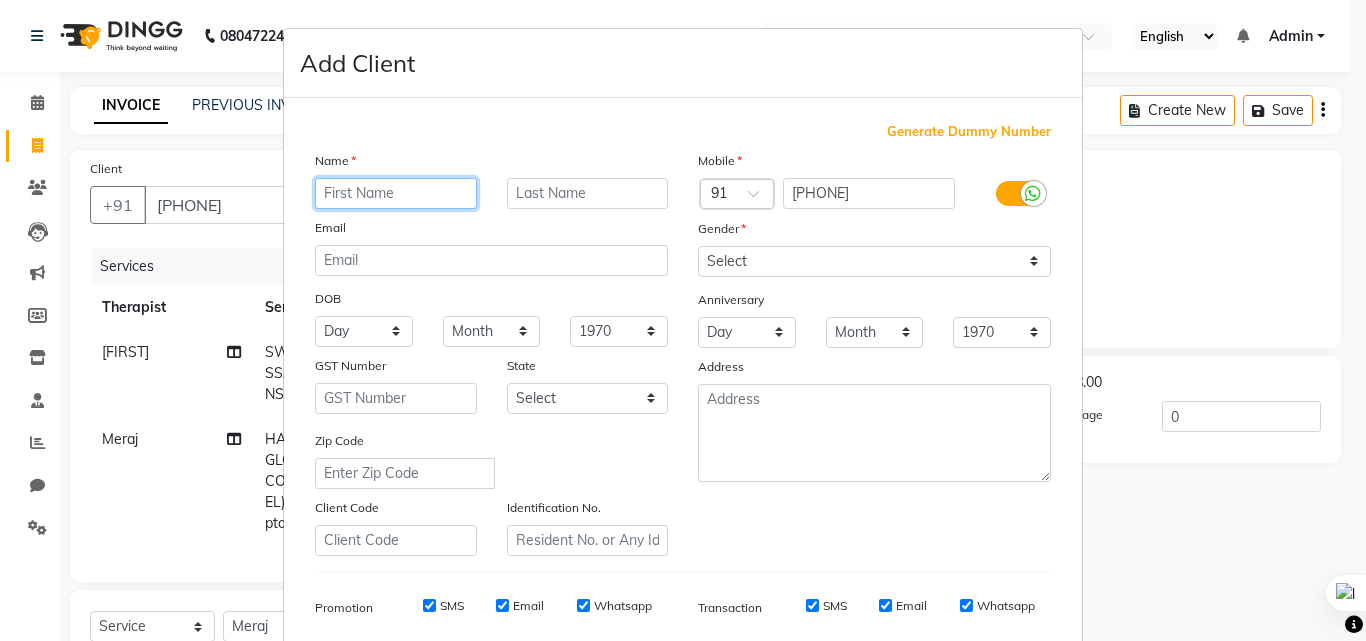 click at bounding box center (396, 193) 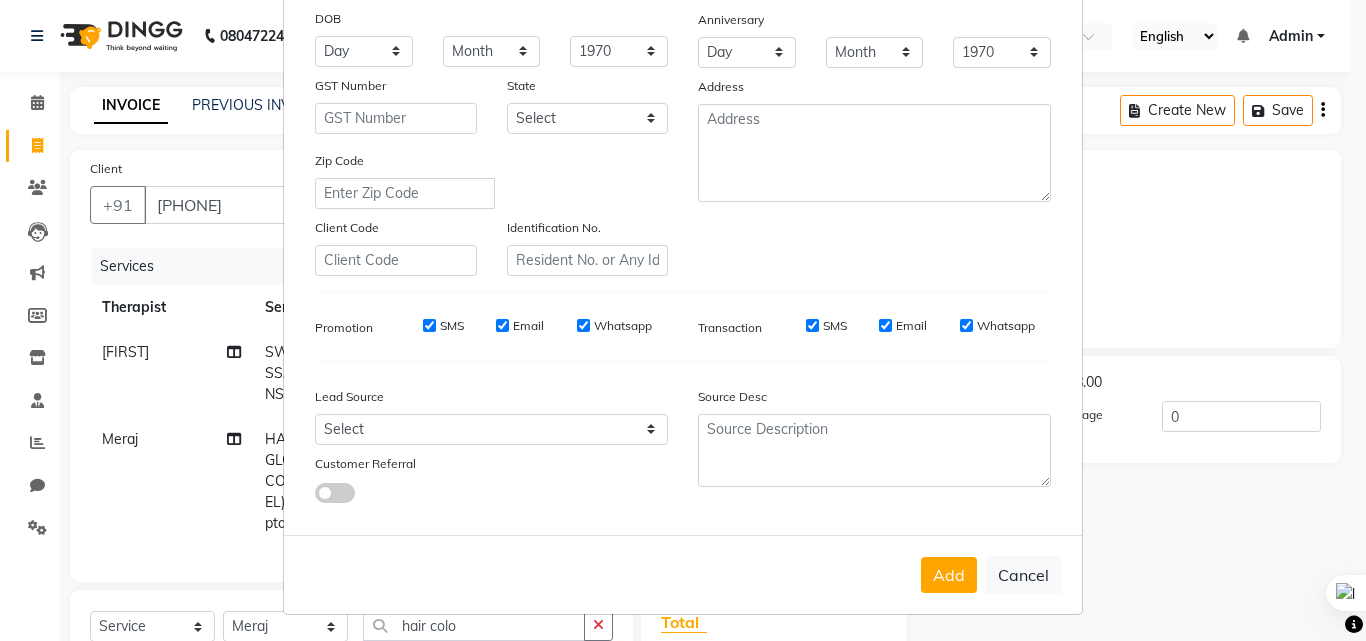 scroll, scrollTop: 282, scrollLeft: 0, axis: vertical 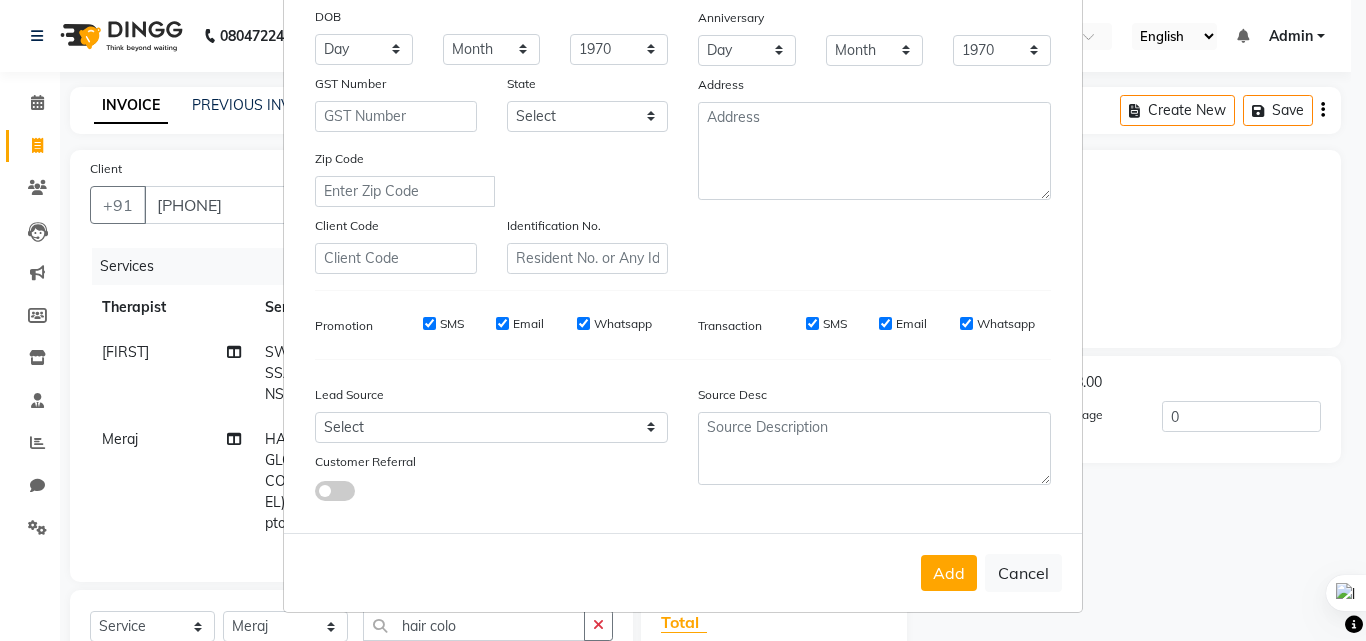 type on "jyoti" 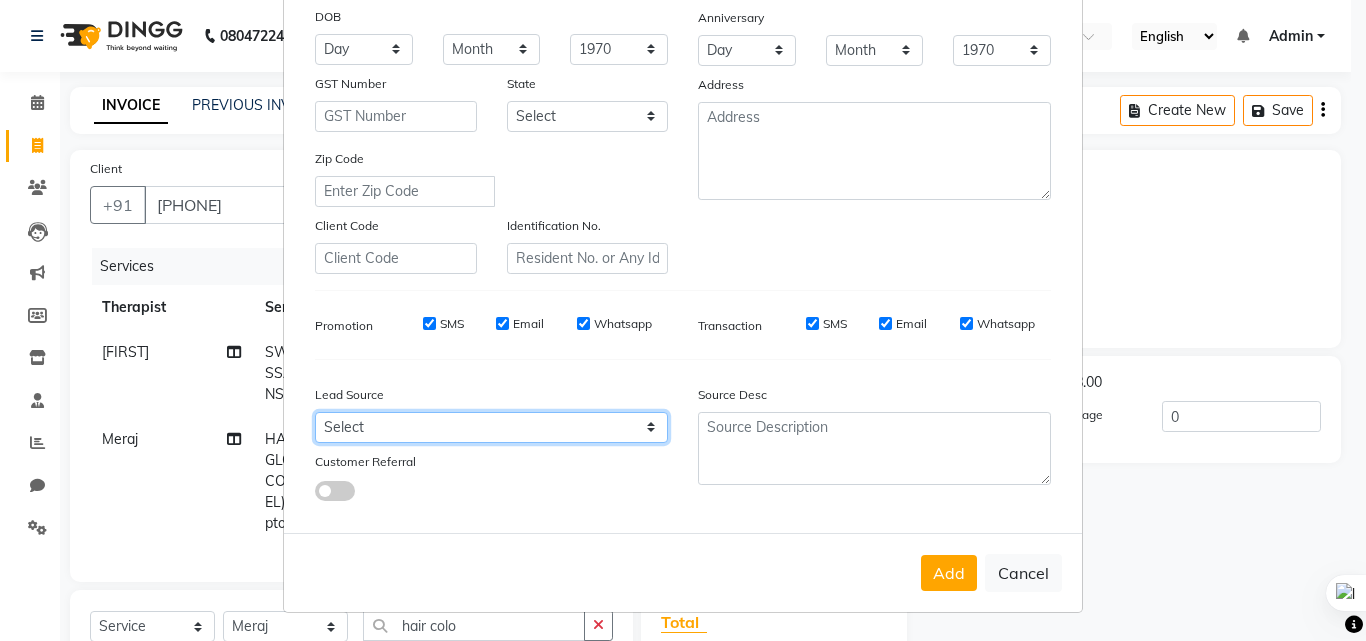 click on "Select Walk-in Referral Internet Friend Word of Mouth Advertisement Facebook JustDial Google Other" at bounding box center [491, 427] 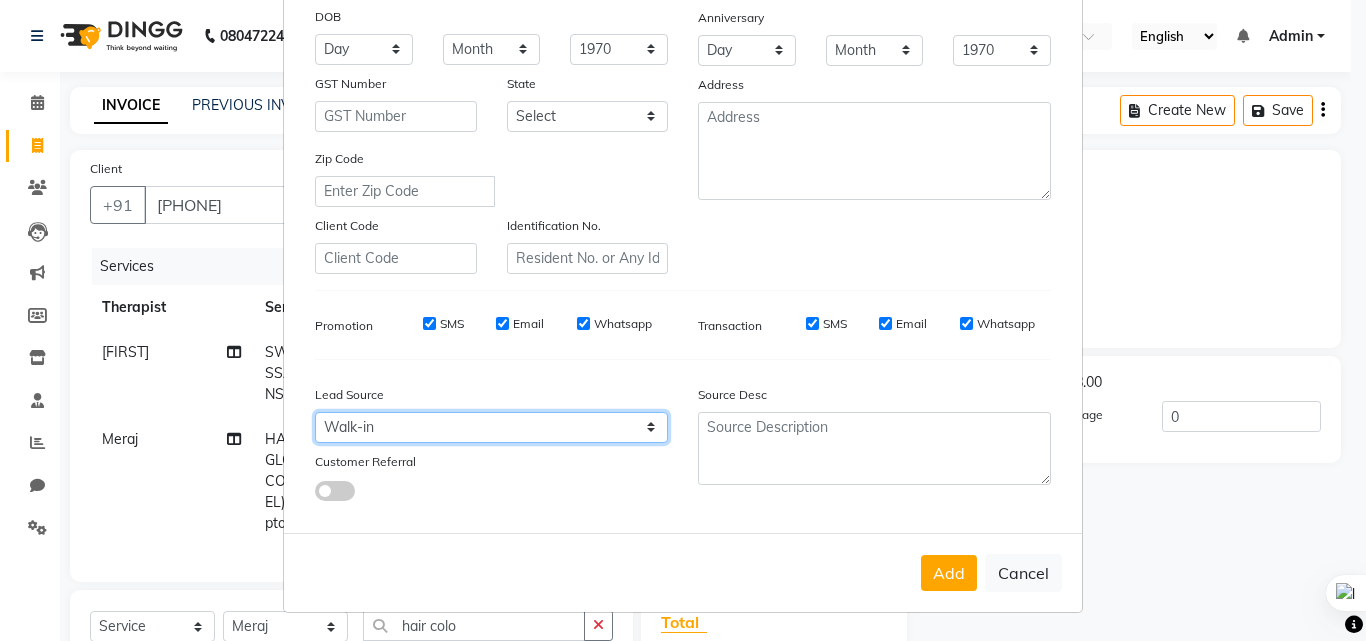 click on "Select Walk-in Referral Internet Friend Word of Mouth Advertisement Facebook JustDial Google Other" at bounding box center [491, 427] 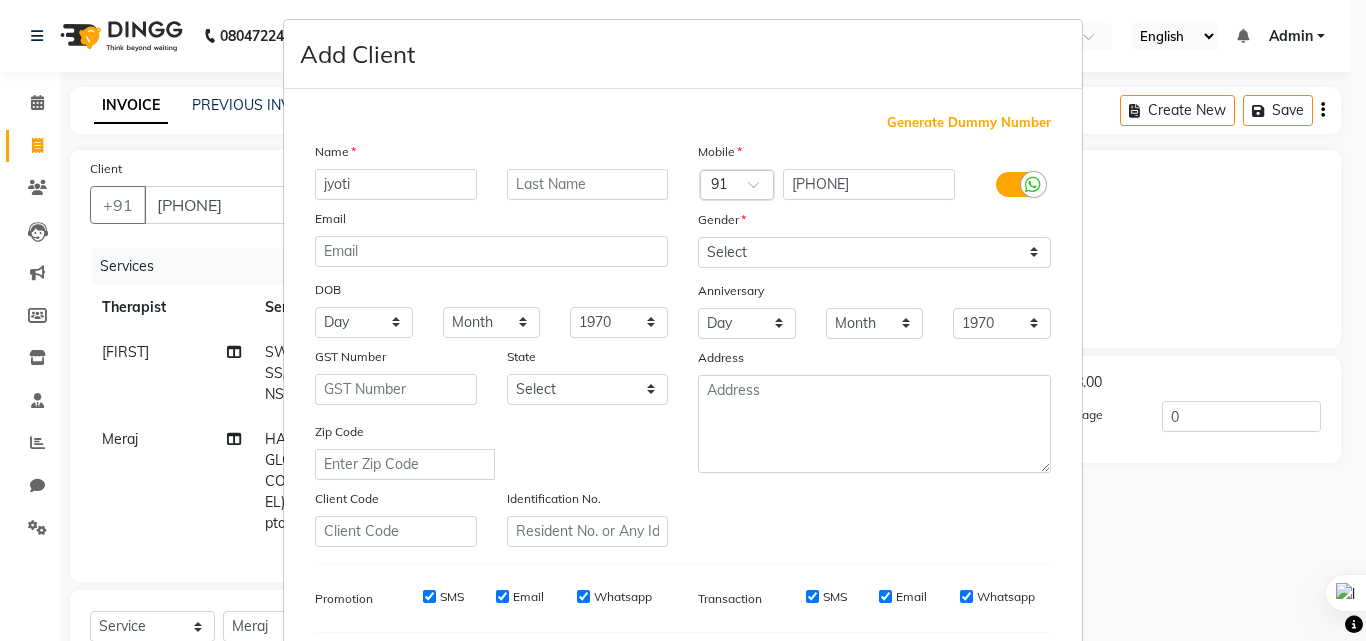 scroll, scrollTop: 0, scrollLeft: 0, axis: both 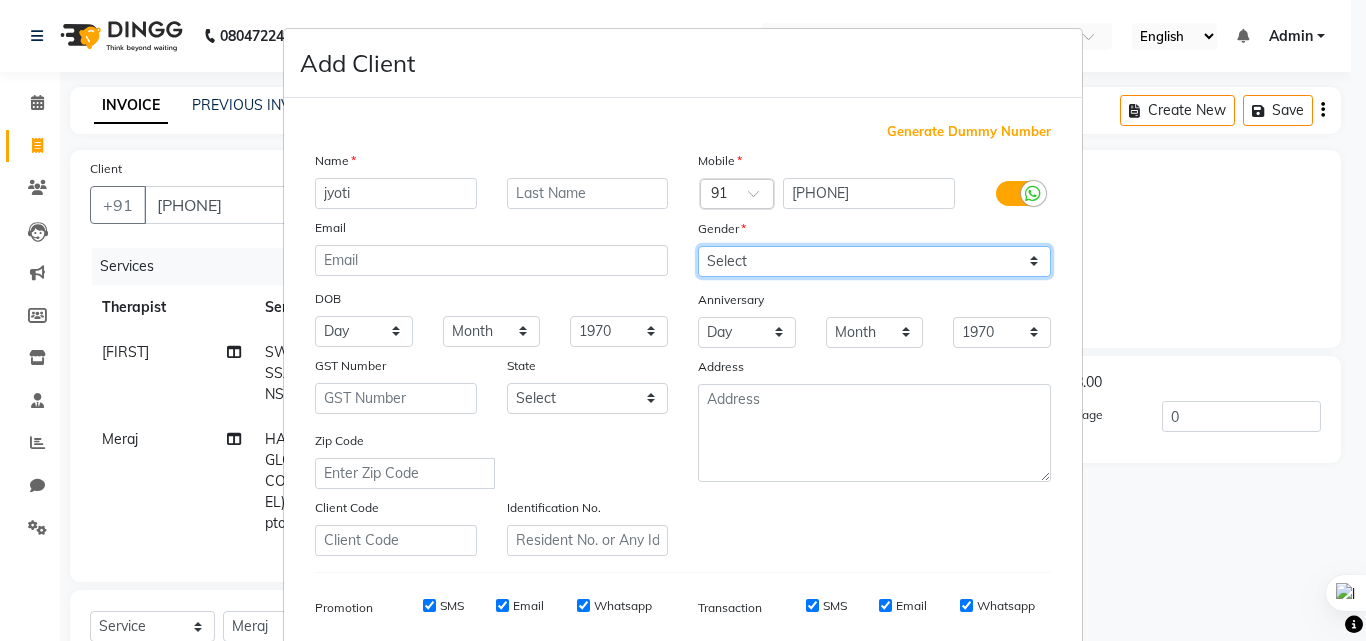 click on "Select Male Female Other Prefer Not To Say" at bounding box center (874, 261) 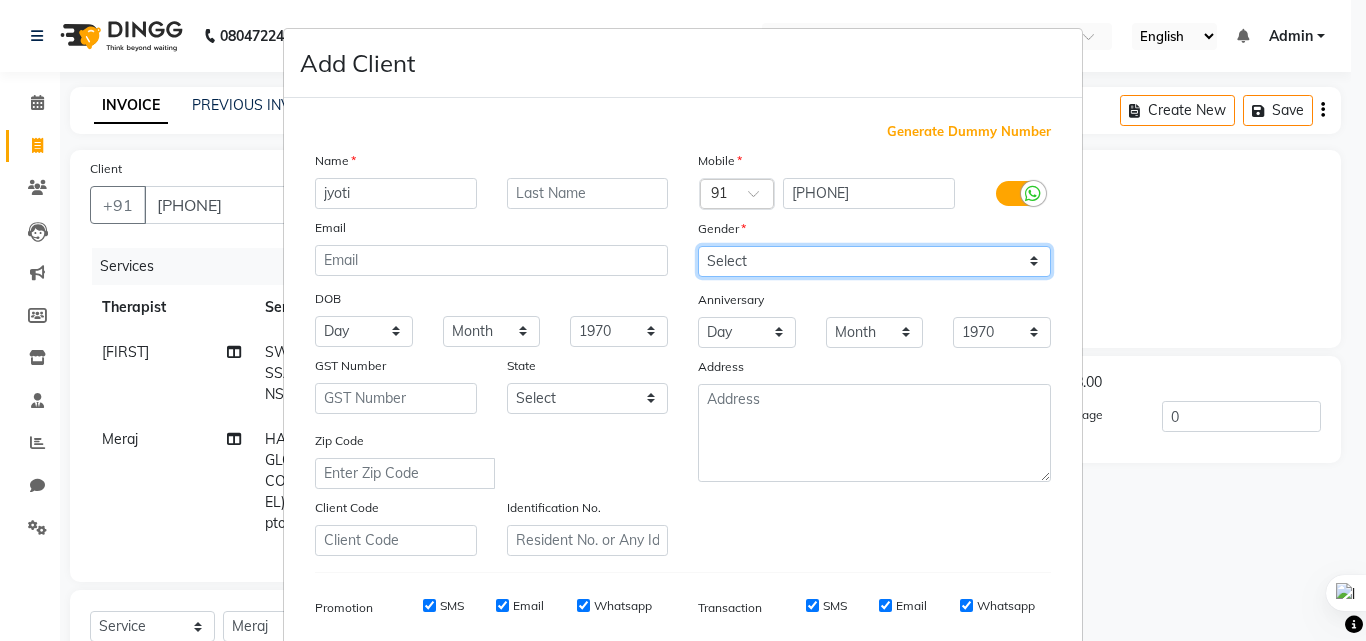 select on "female" 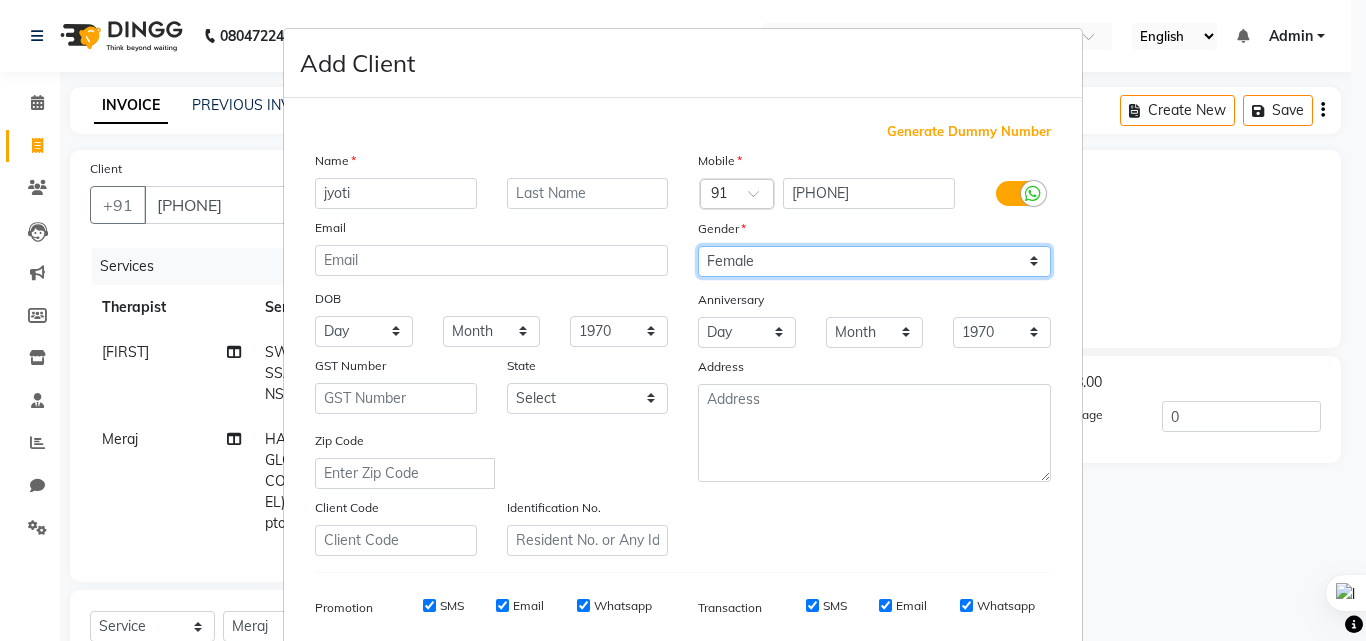 click on "Select Male Female Other Prefer Not To Say" at bounding box center (874, 261) 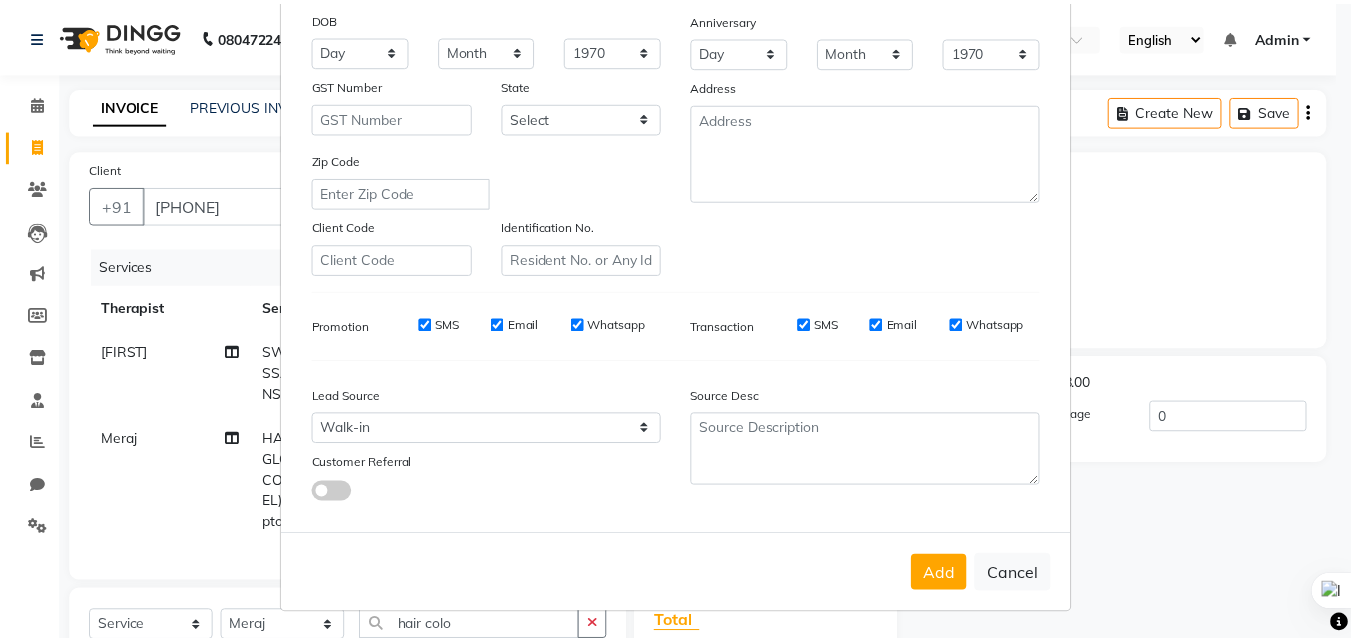 scroll, scrollTop: 282, scrollLeft: 0, axis: vertical 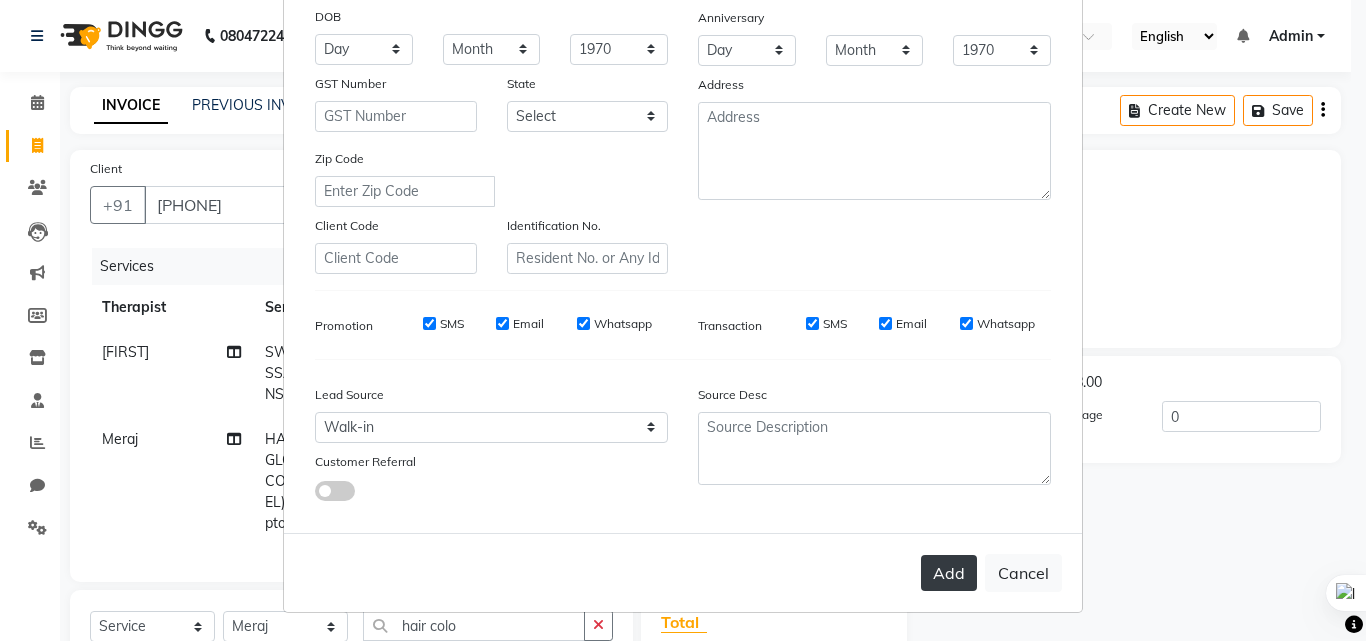 click on "Add" at bounding box center (949, 573) 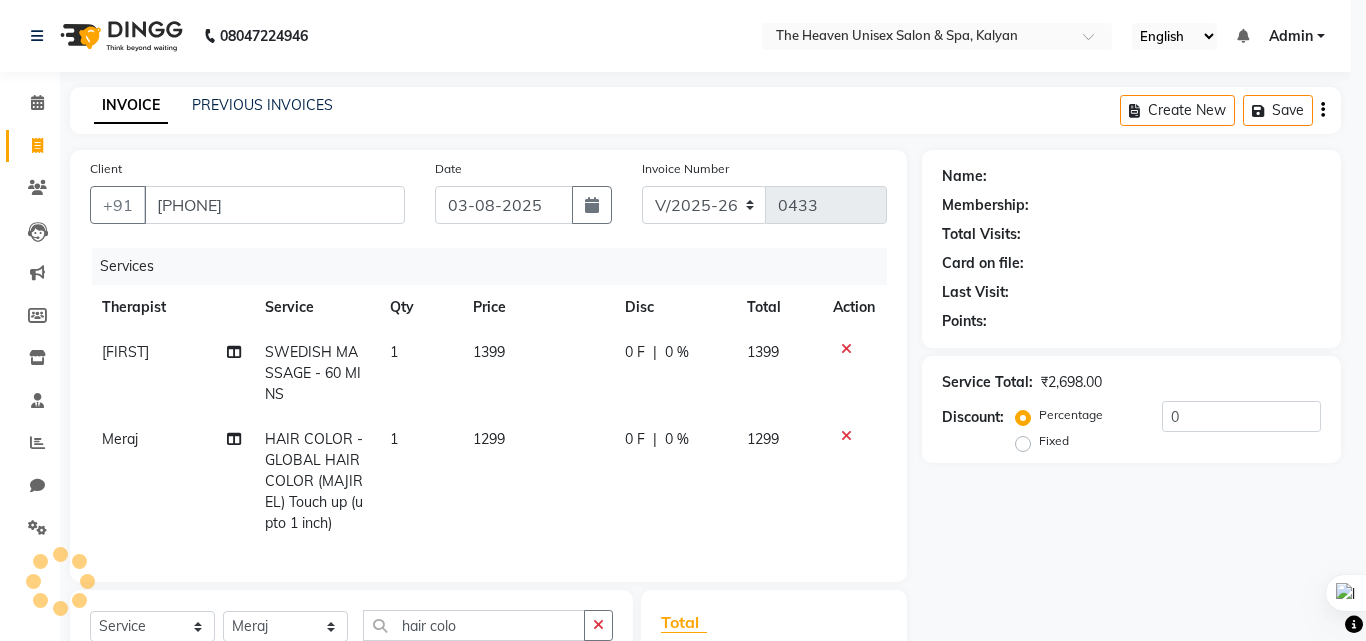 type 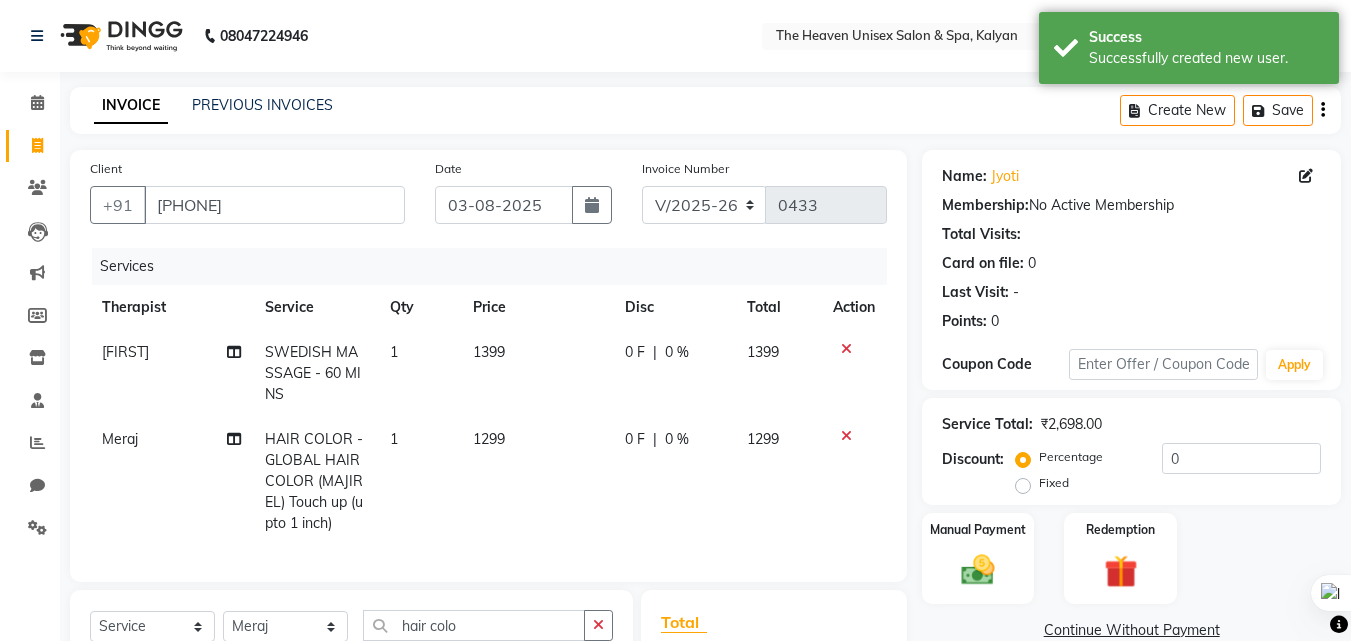 scroll, scrollTop: 289, scrollLeft: 0, axis: vertical 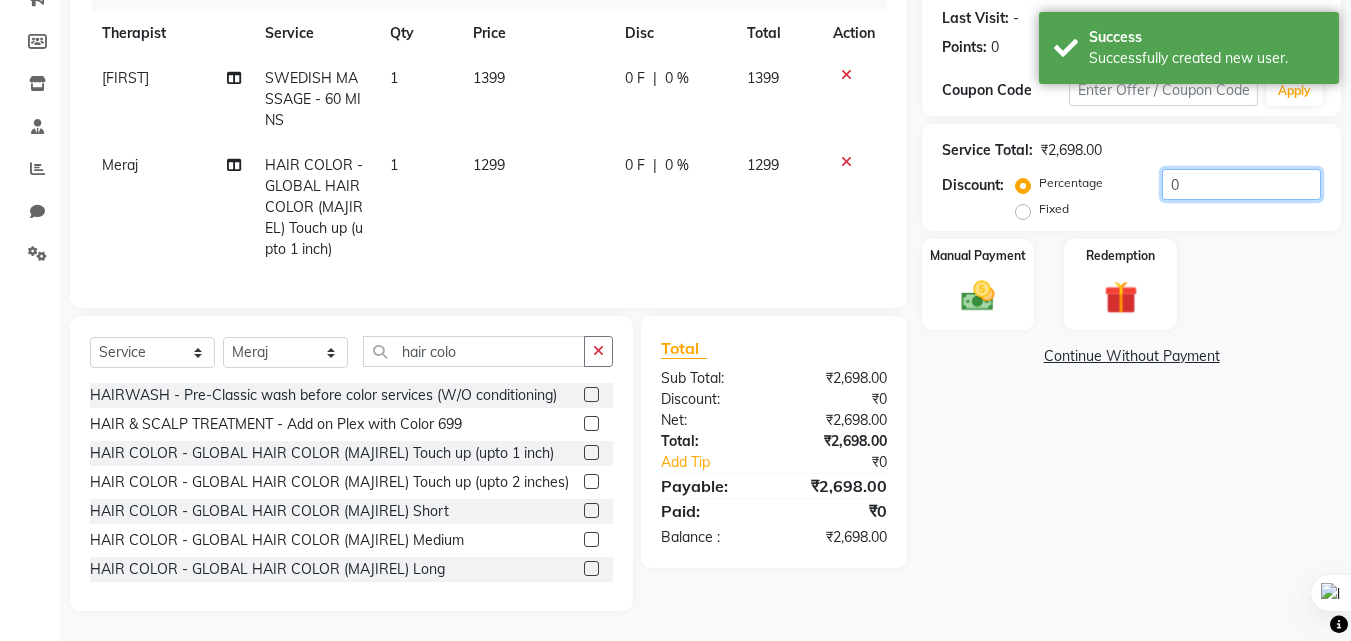 click on "0" 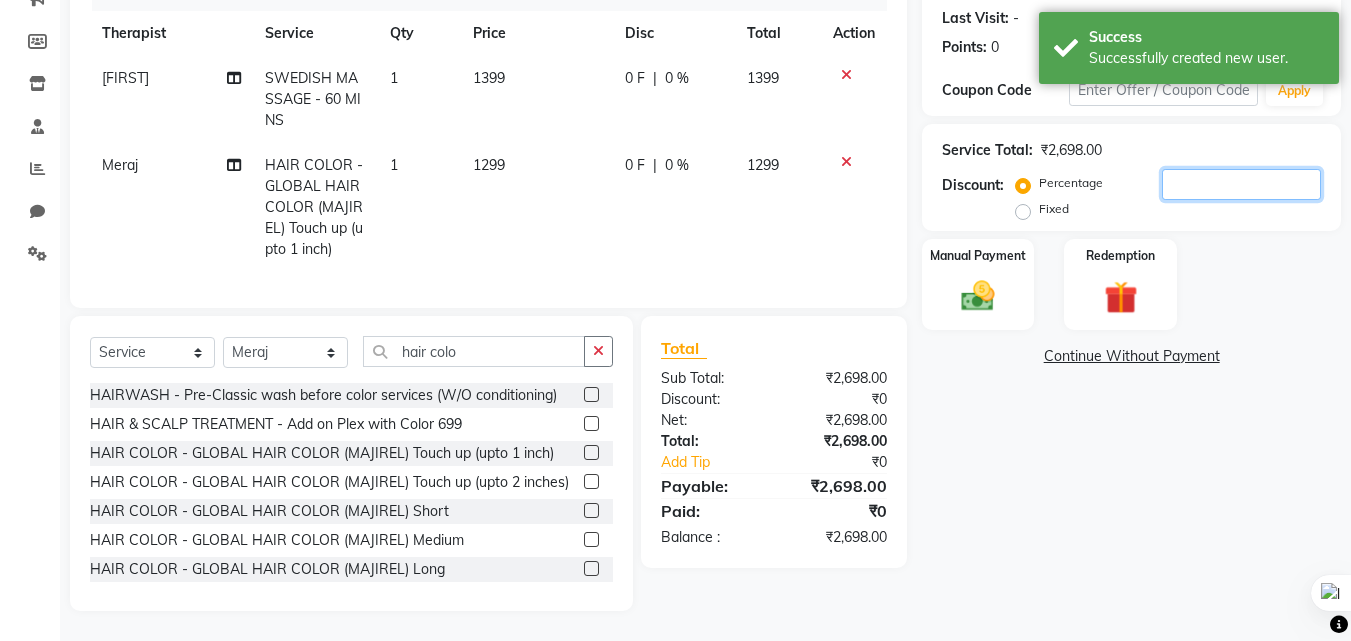 type on "5" 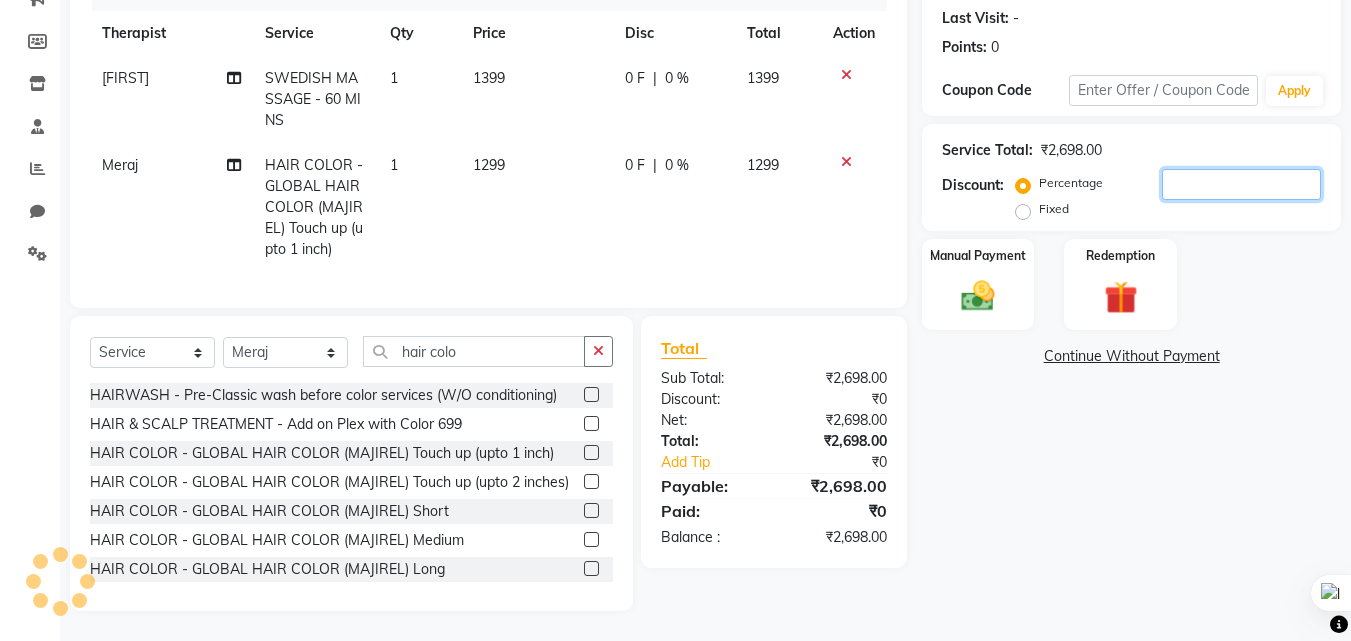 type 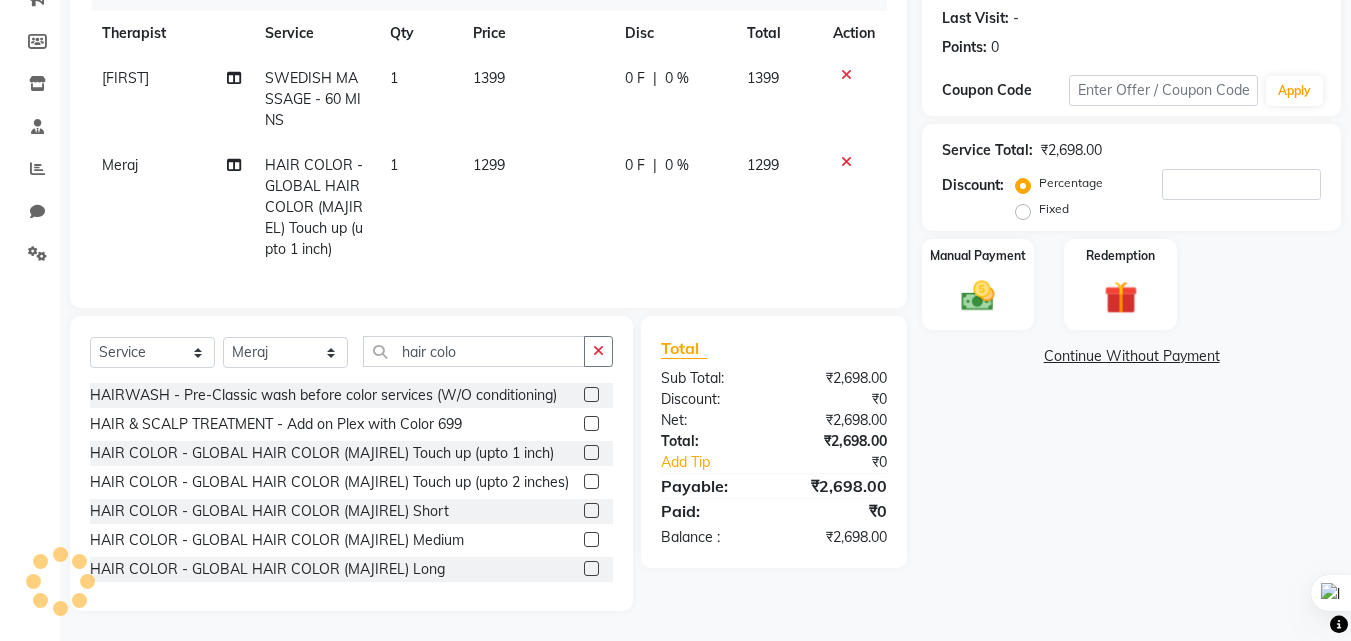 click on "0 F" 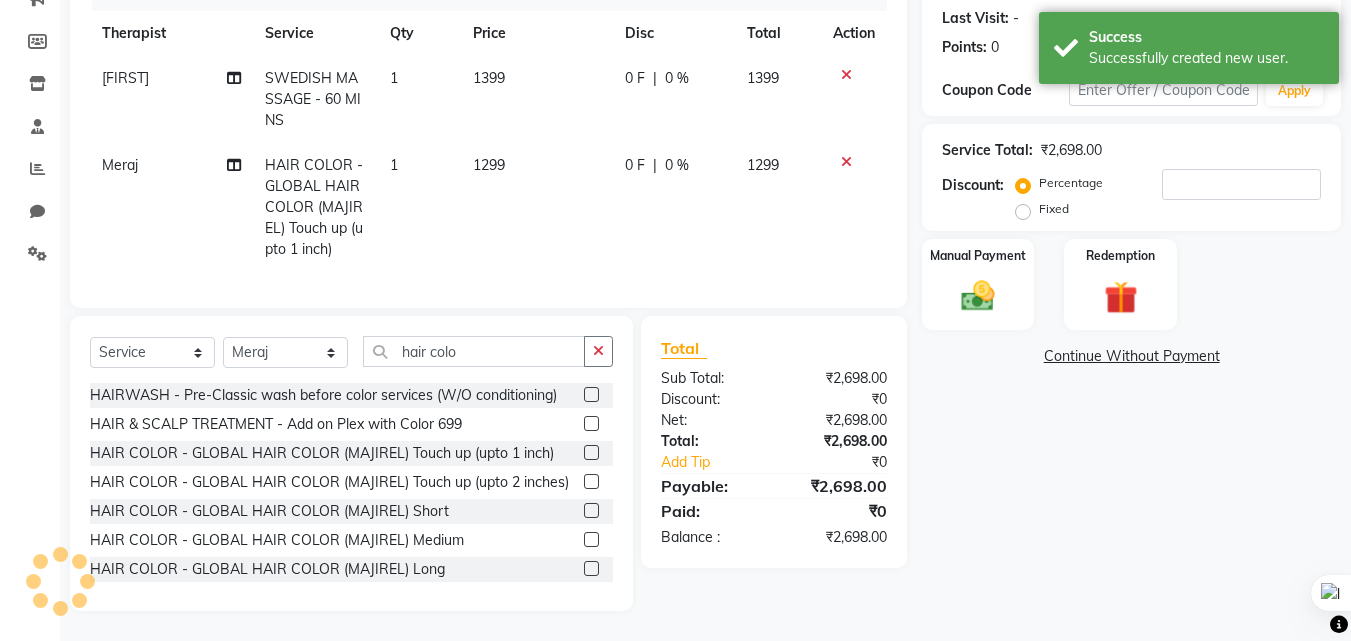 scroll, scrollTop: 245, scrollLeft: 0, axis: vertical 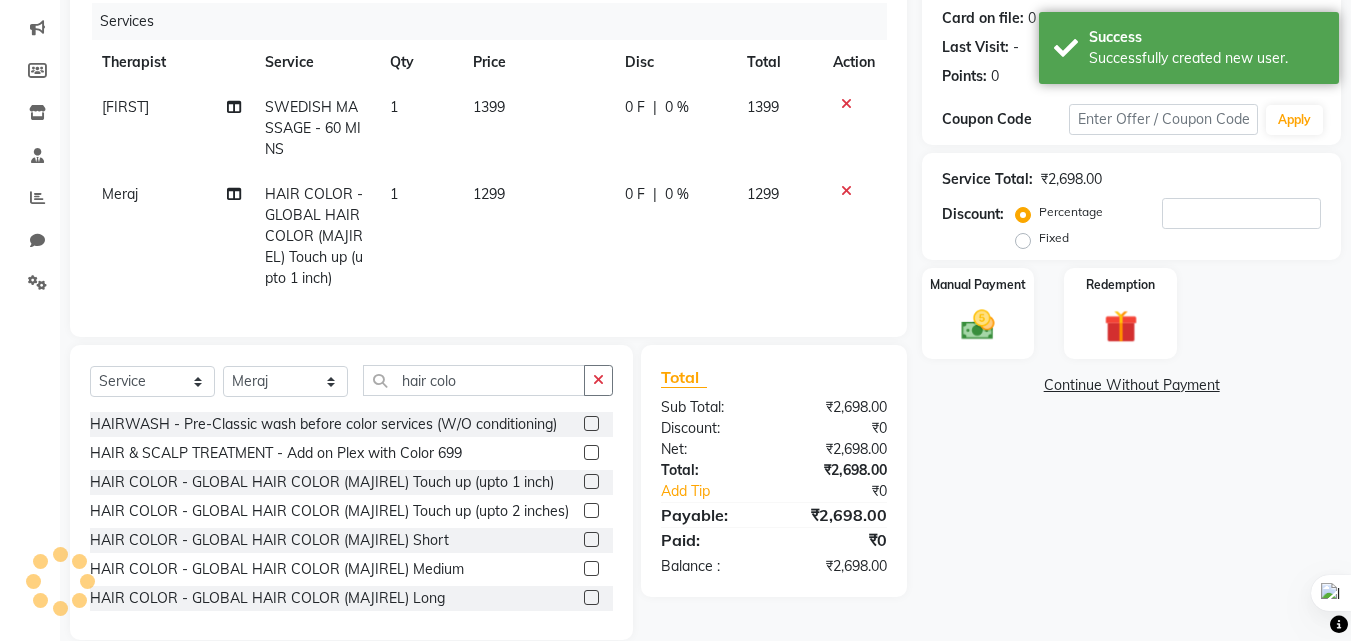 select on "86058" 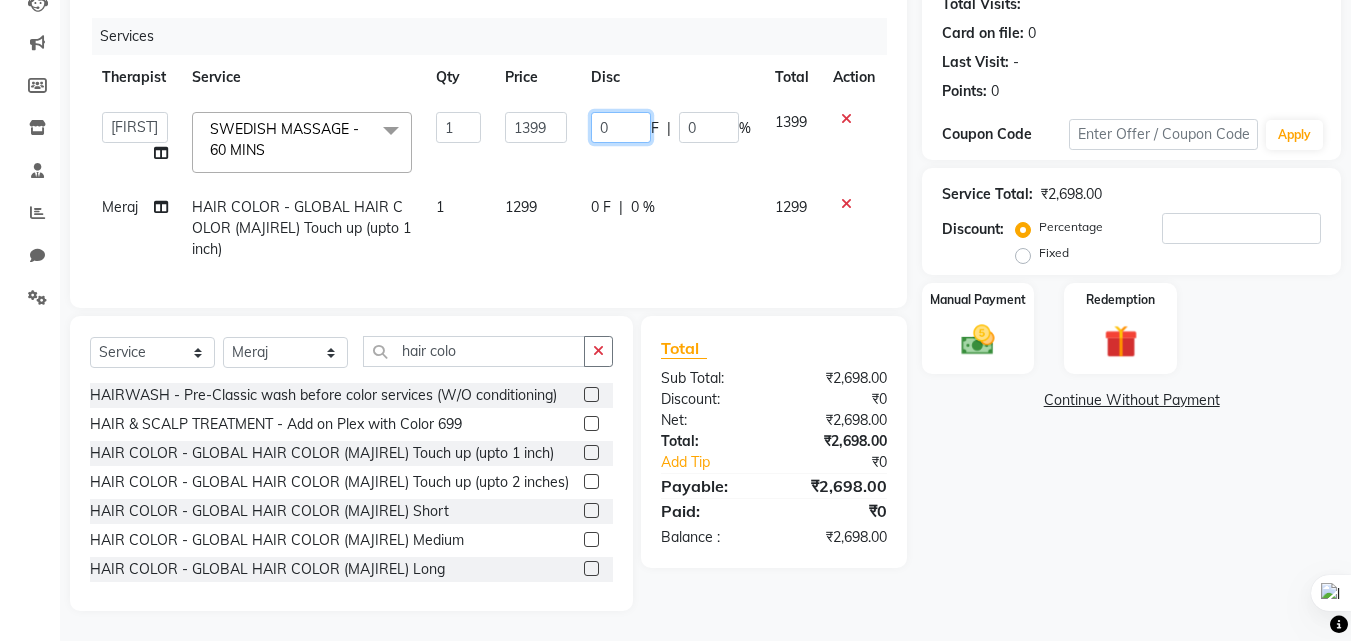 click on "0" 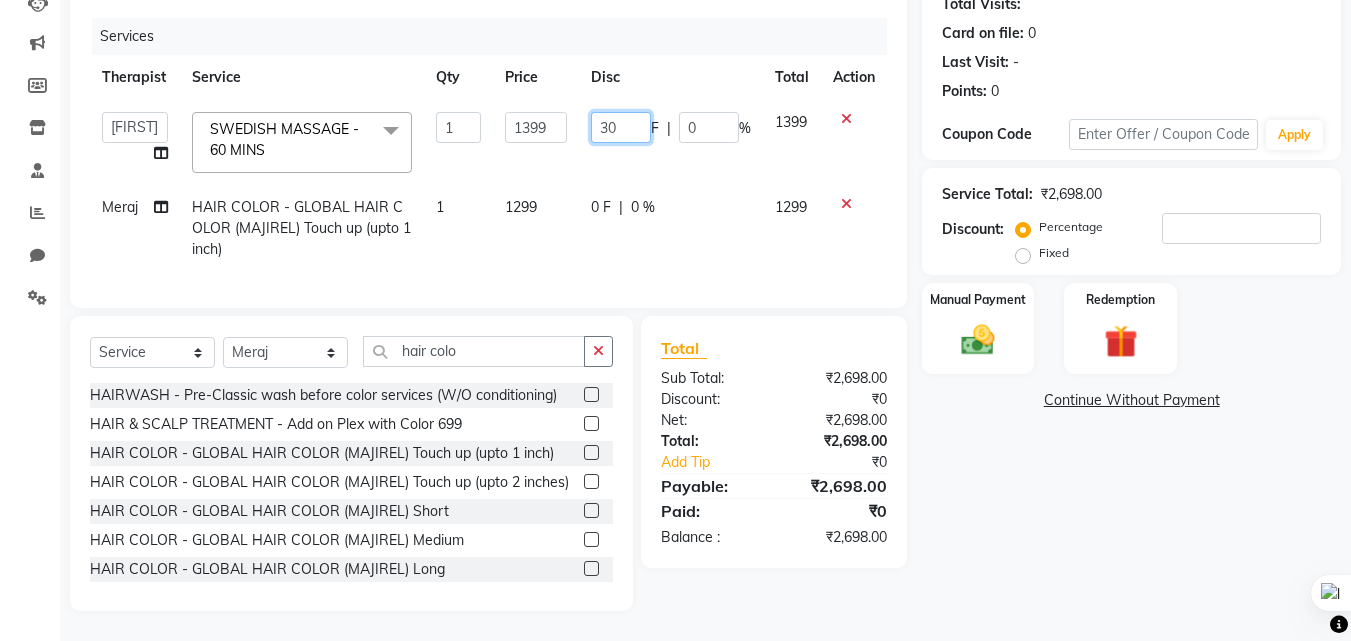 type on "3" 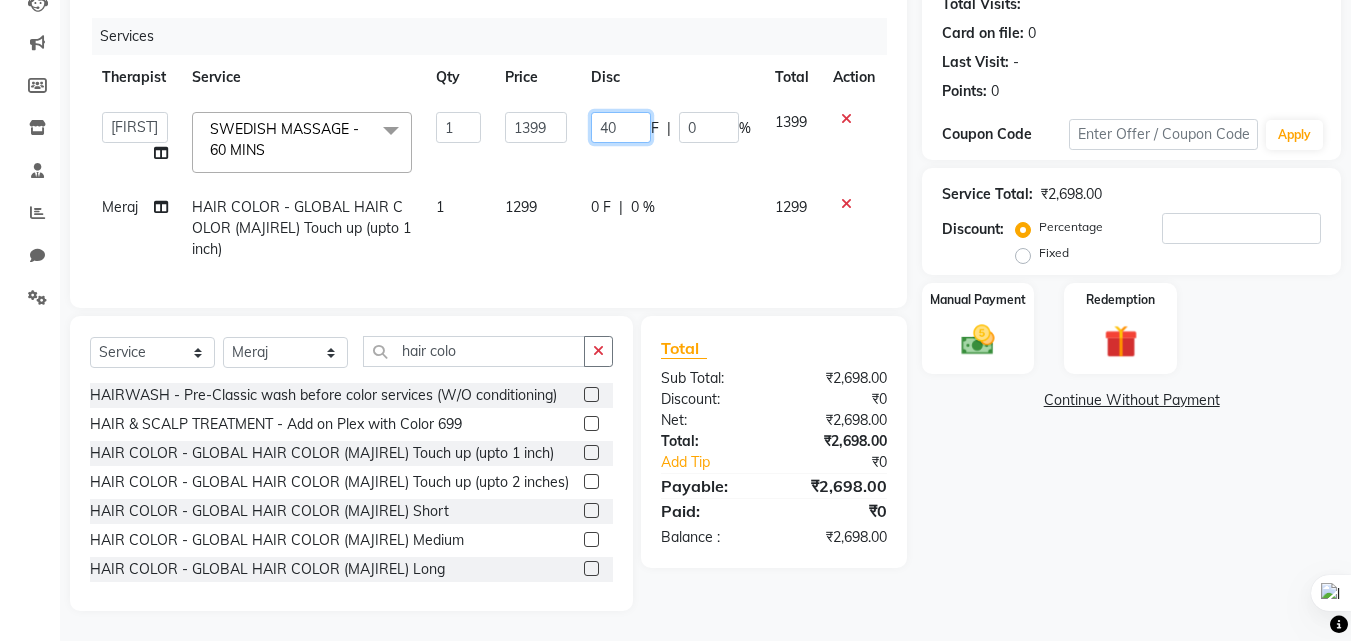 type on "400" 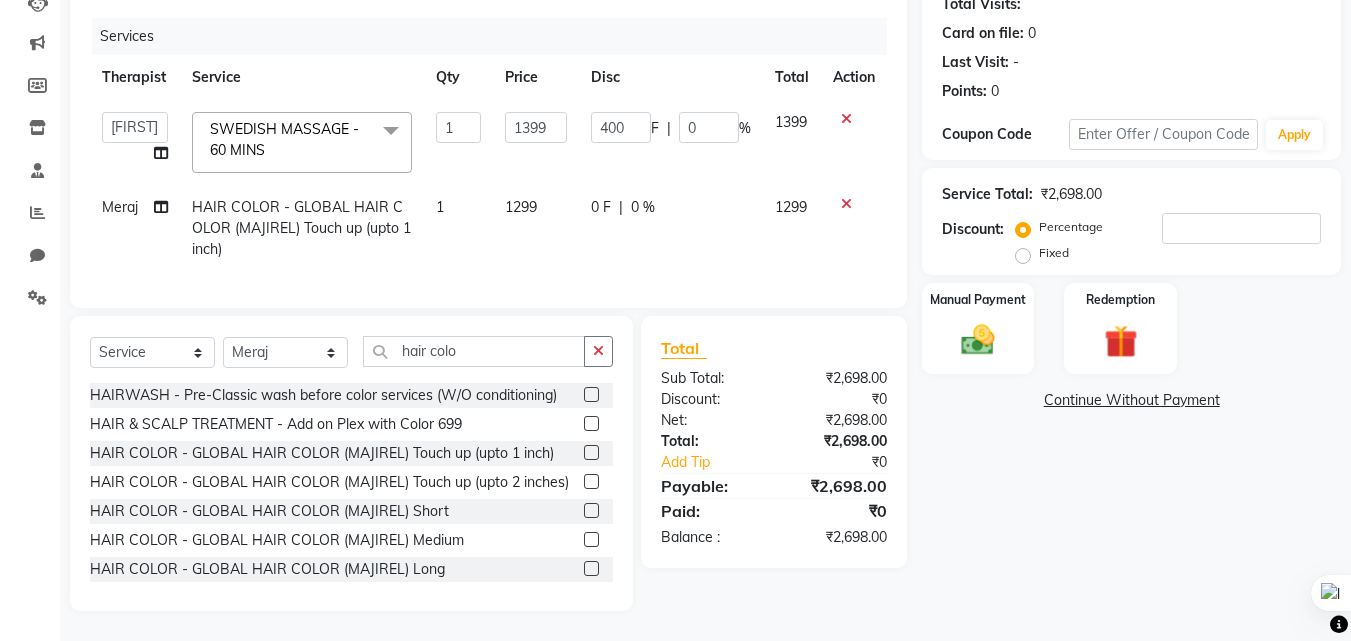 click on "0 F | 0 %" 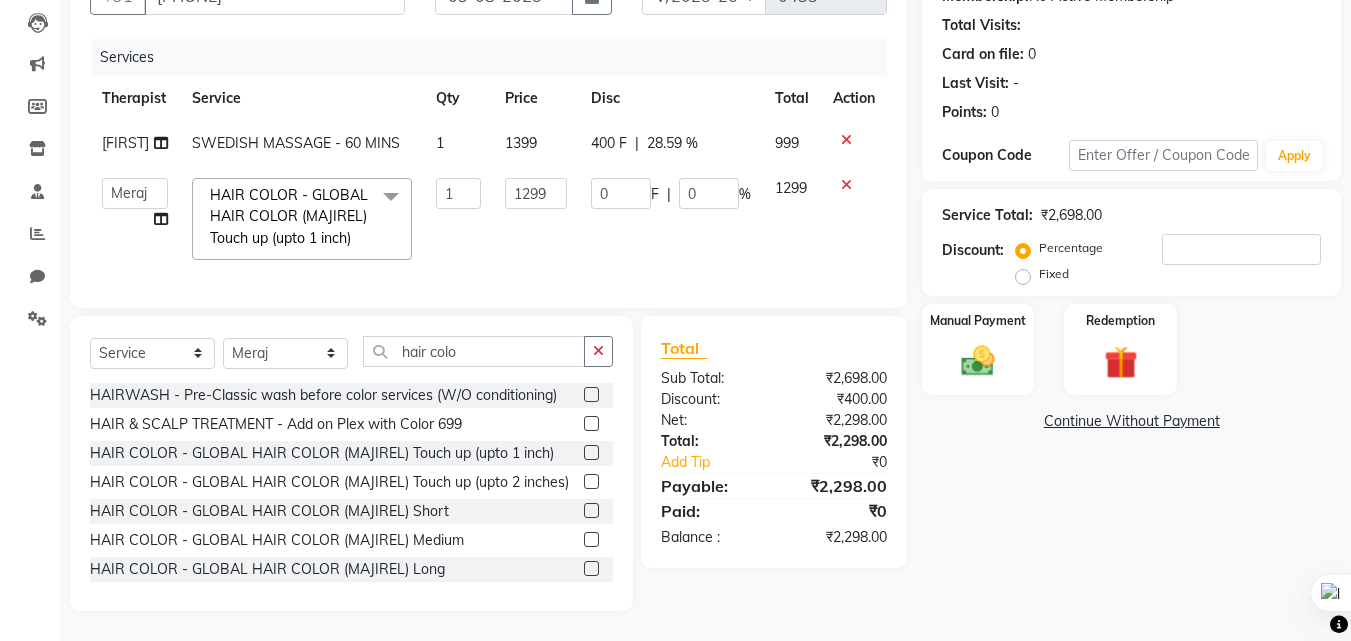 scroll, scrollTop: 224, scrollLeft: 0, axis: vertical 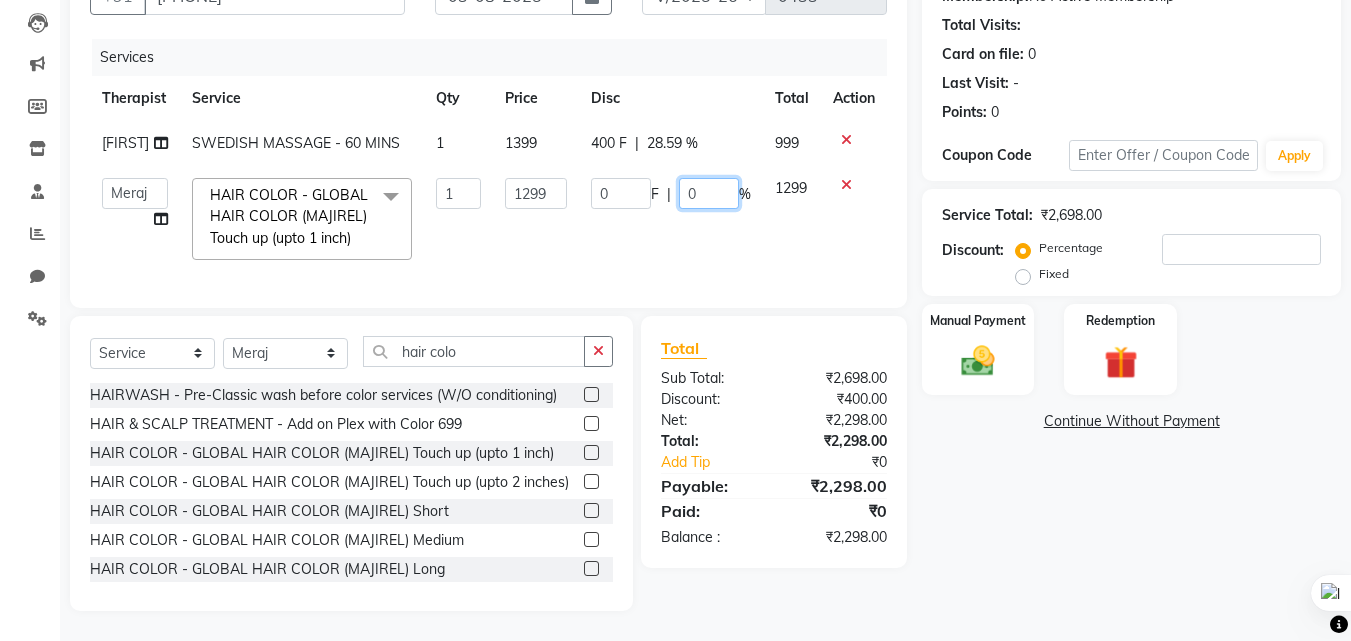 click on "0" 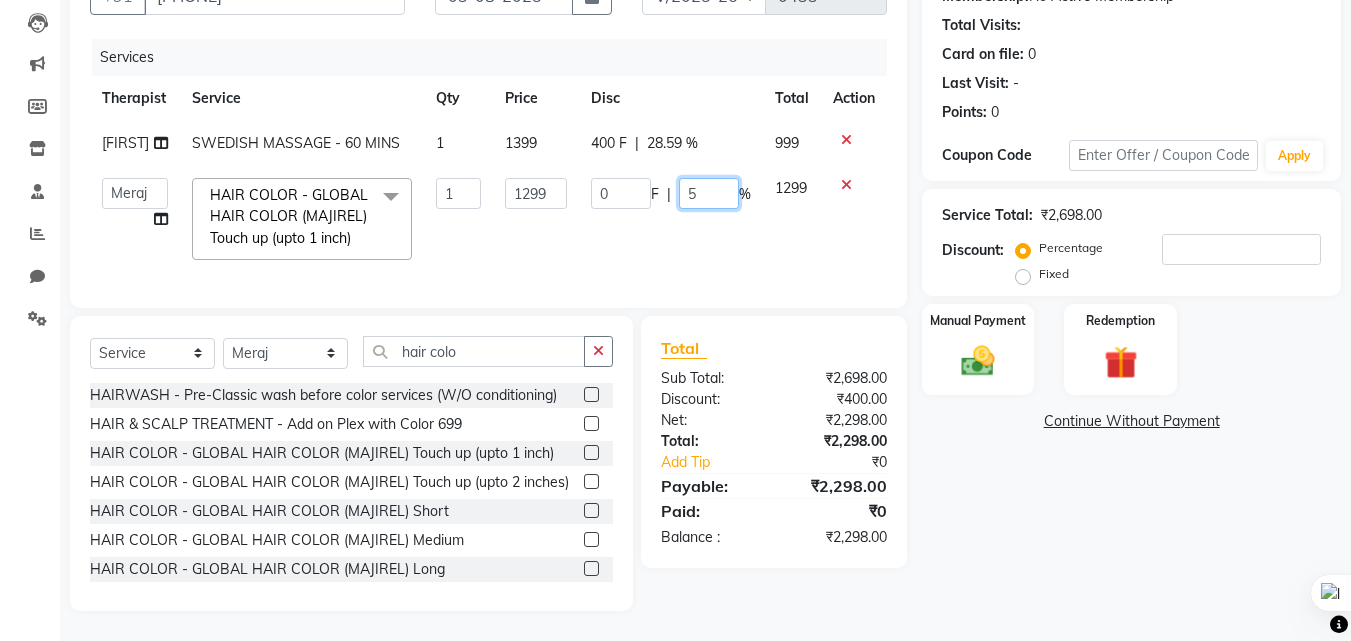 type on "50" 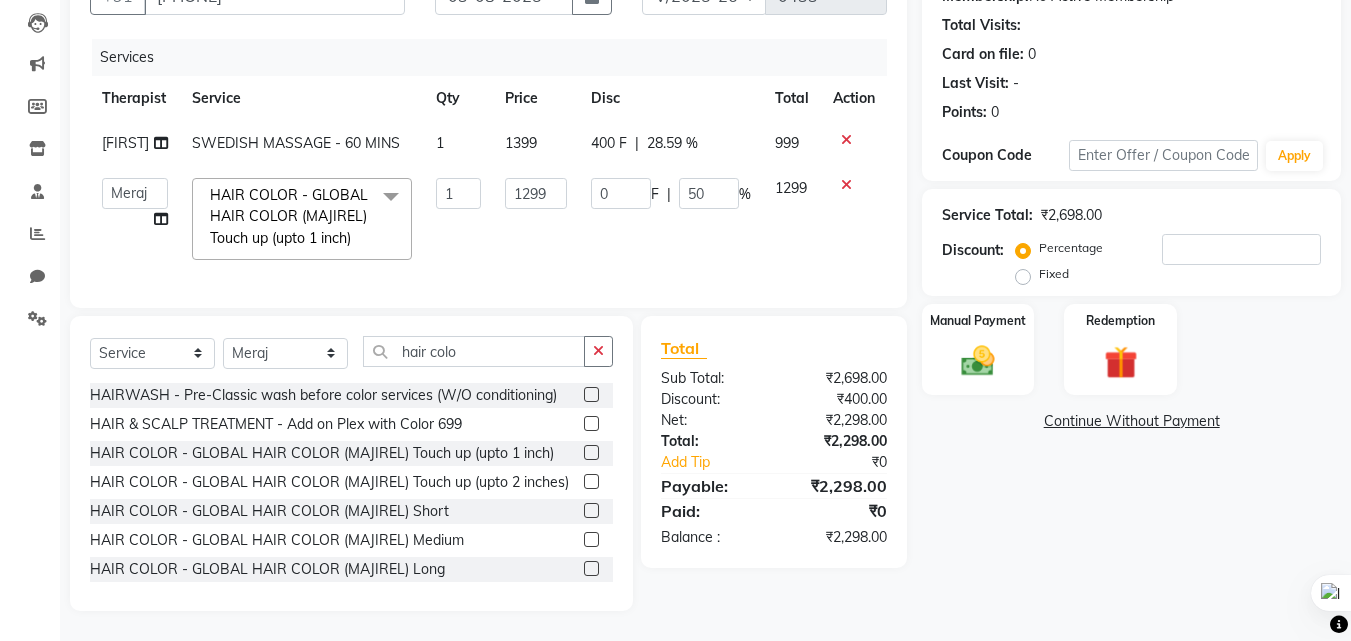 click on "Name: [FIRST]  Membership:  No Active Membership  Total Visits:   Card on file:  0 Last Visit:   - Points:   0  Coupon Code Apply Service Total:  ₹2,698.00  Discount:  Percentage   Fixed  Manual Payment Redemption  Continue Without Payment" 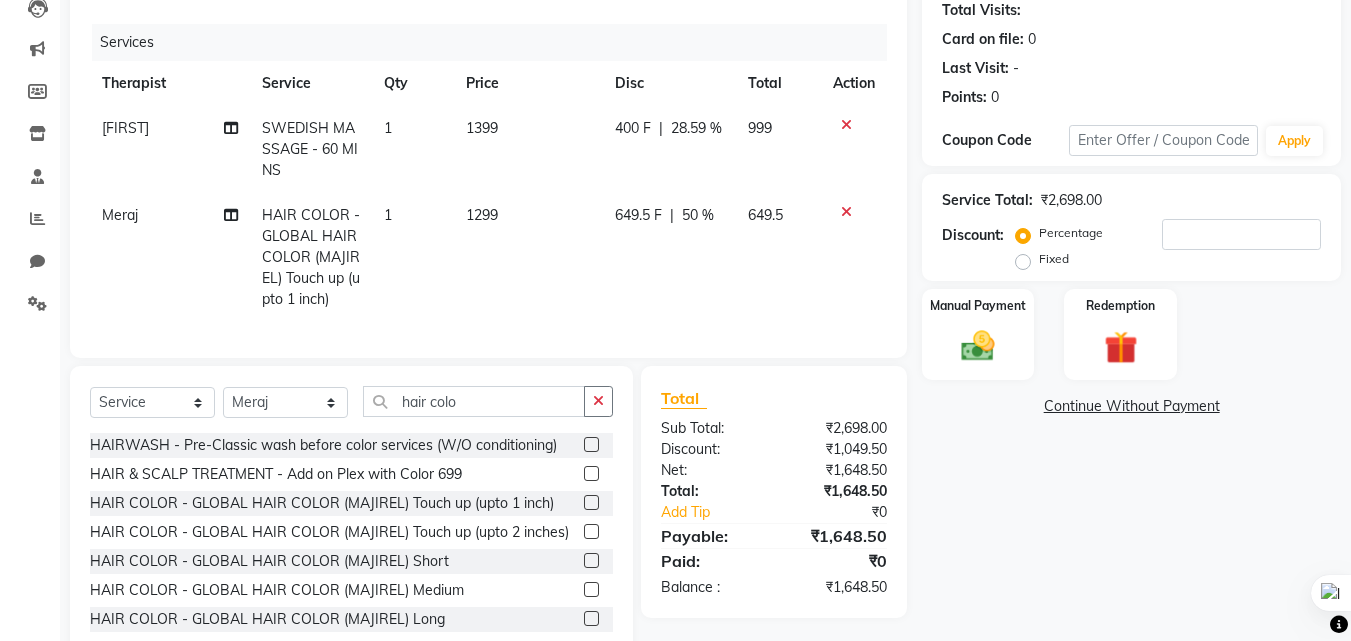 scroll, scrollTop: 289, scrollLeft: 0, axis: vertical 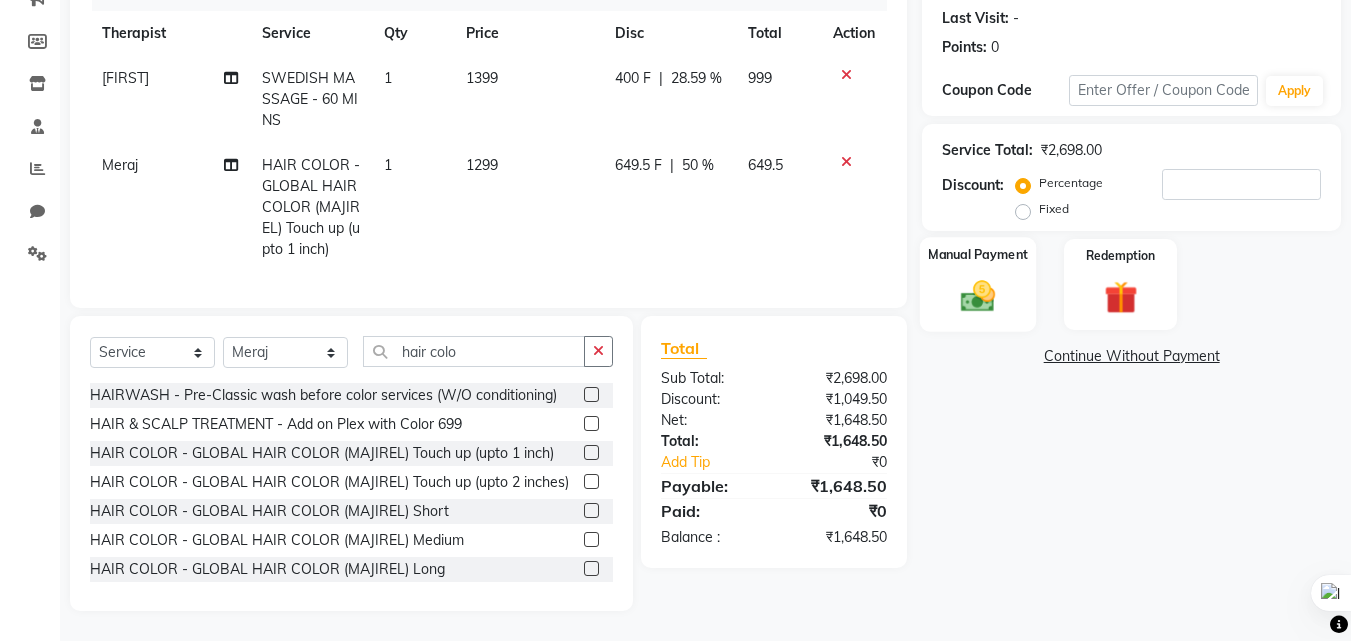 click on "Manual Payment" 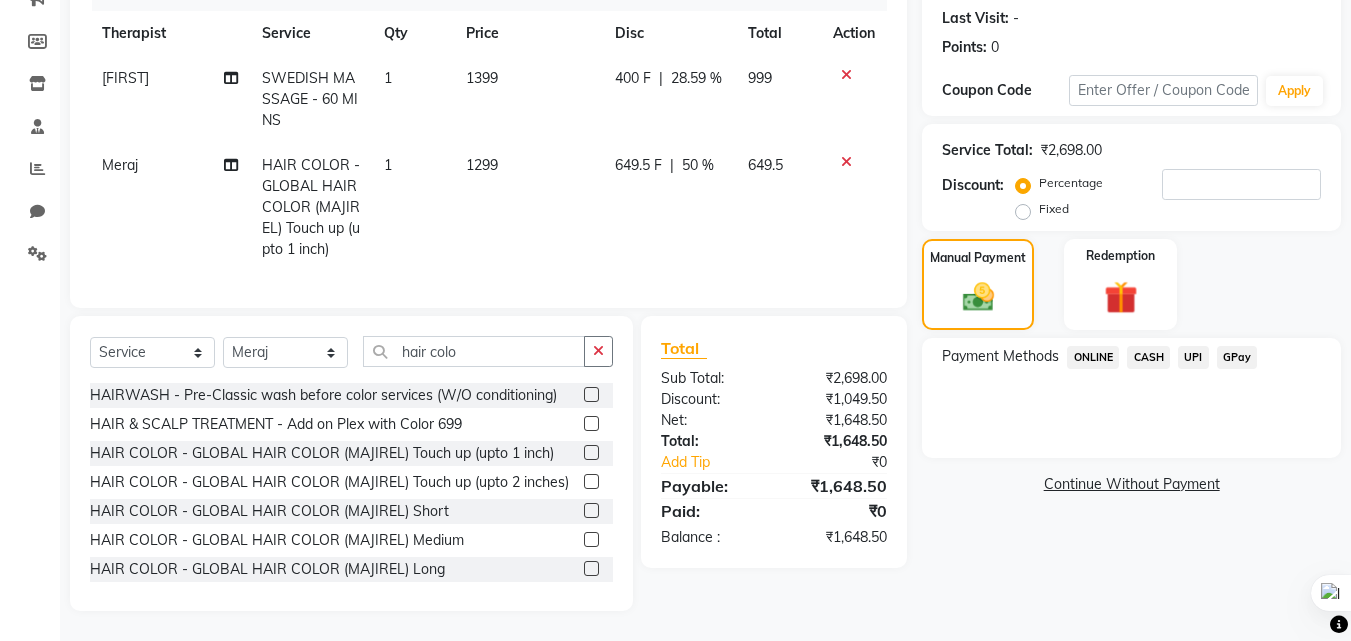 click on "GPay" 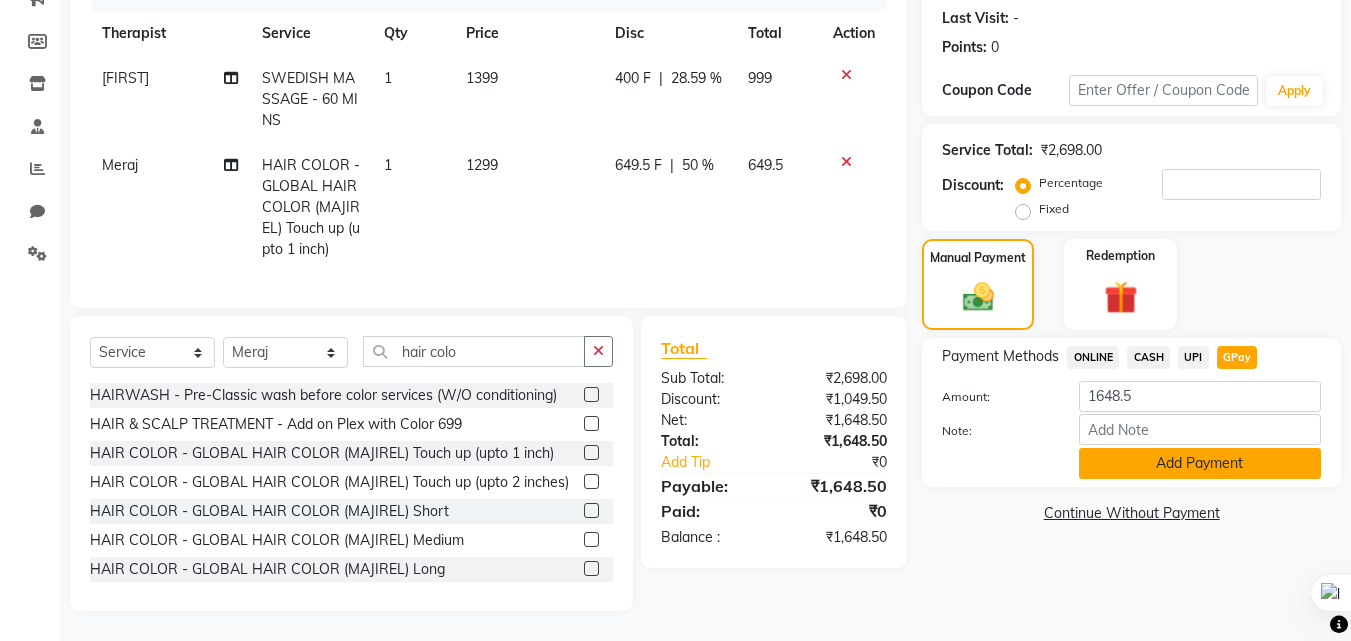 click on "Add Payment" 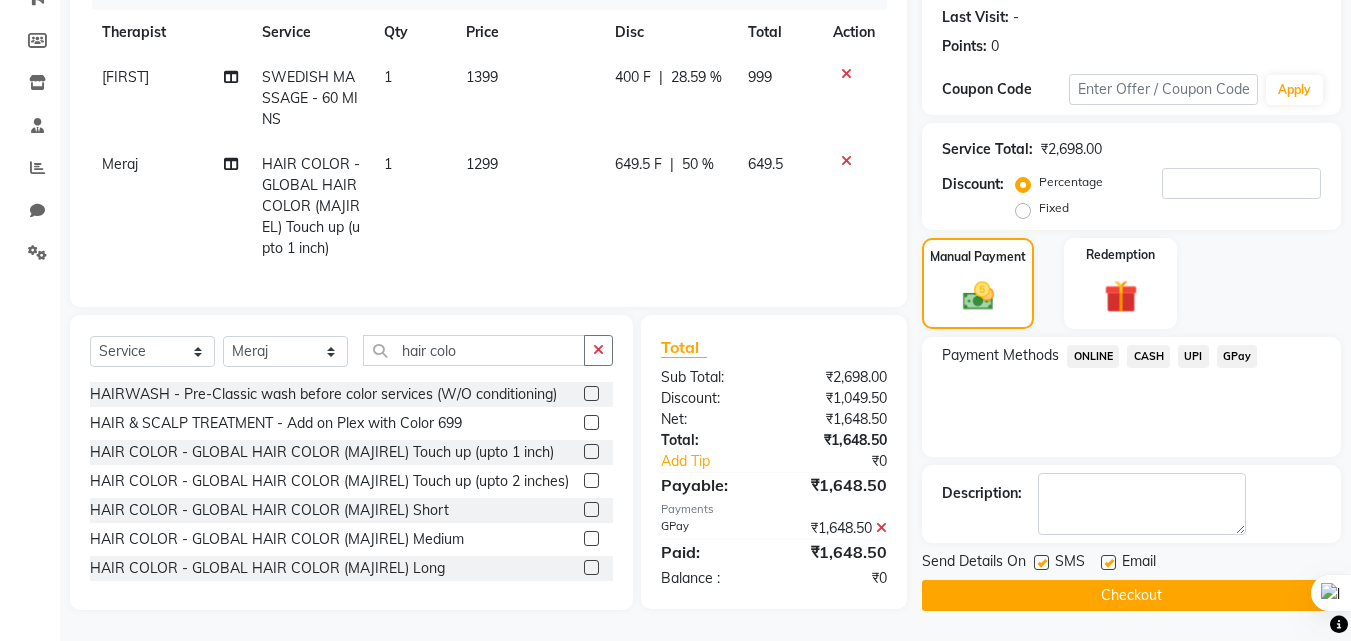 click on "Checkout" 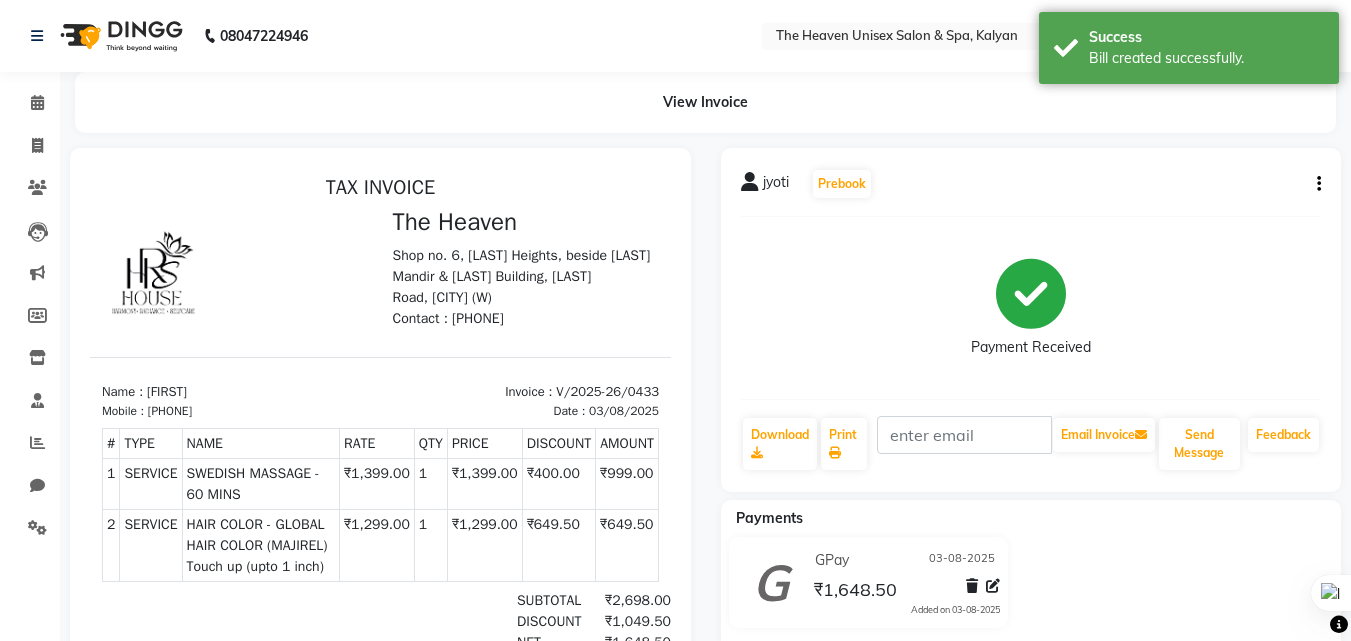 scroll, scrollTop: 0, scrollLeft: 0, axis: both 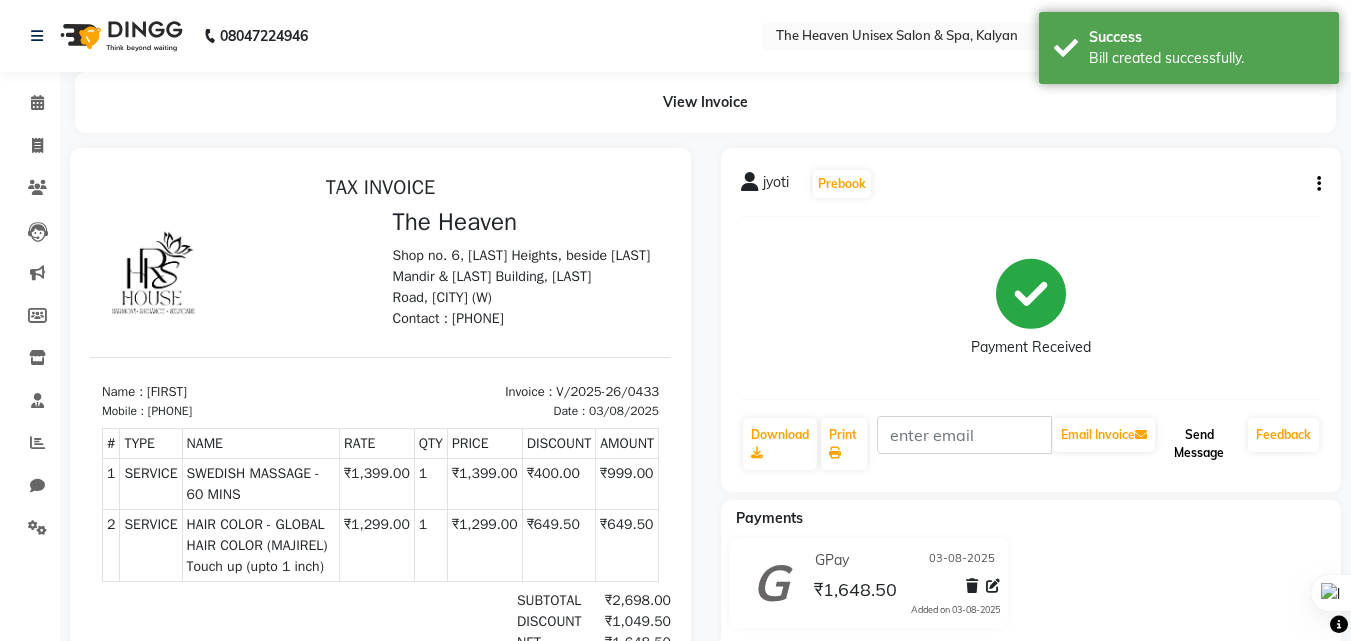 click on "Send Message" 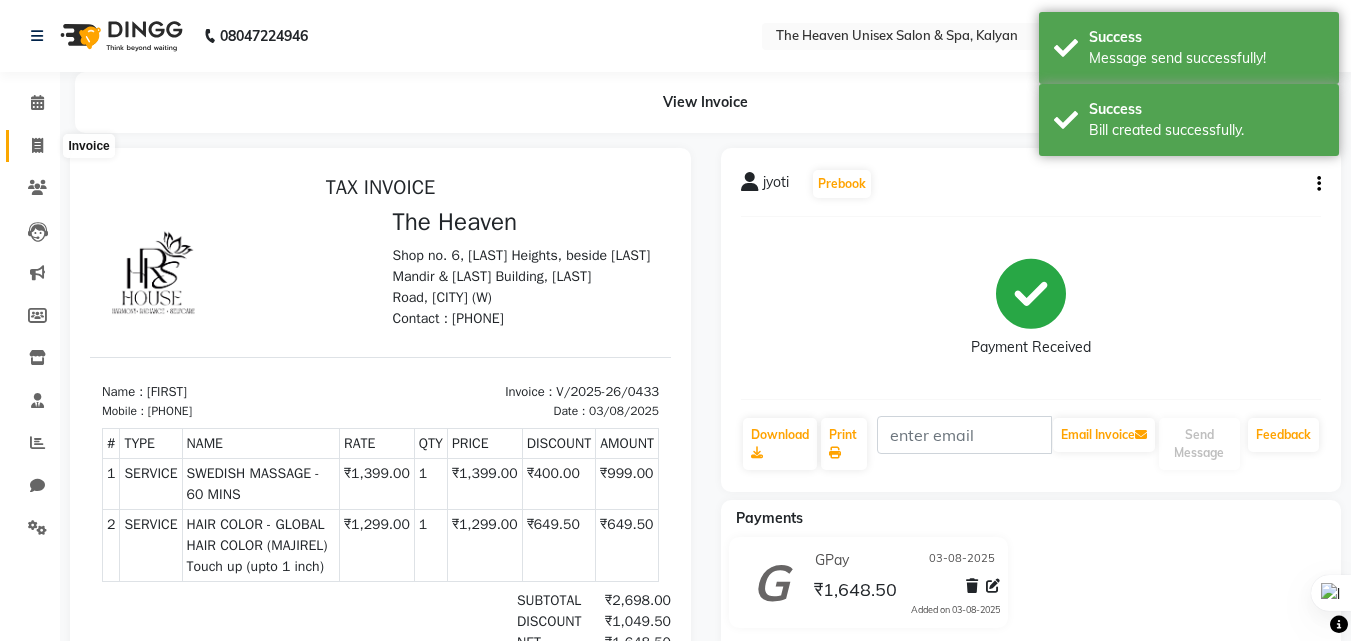 click 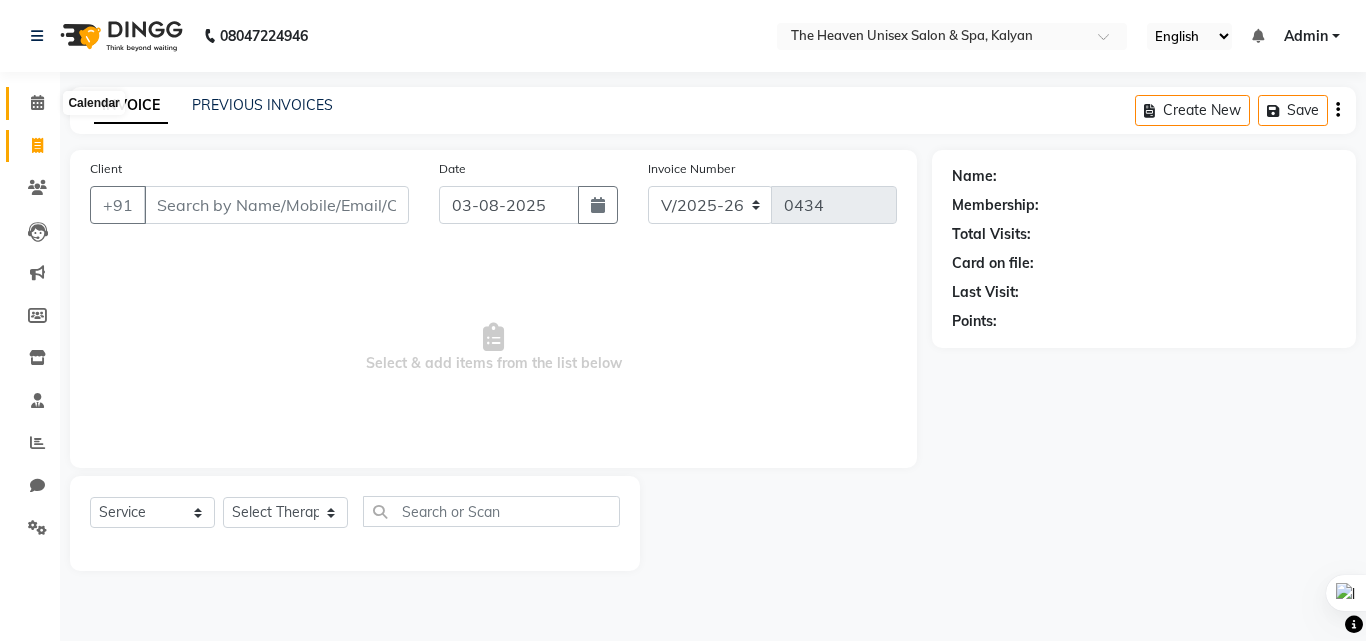 click 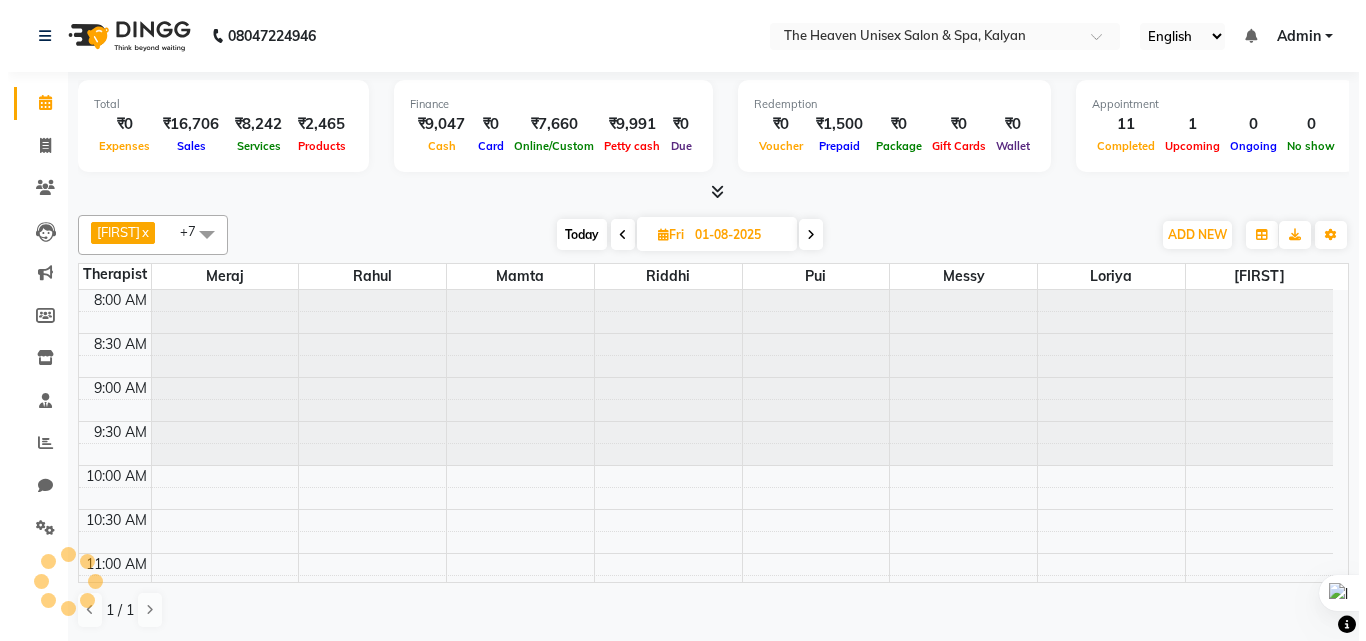 scroll, scrollTop: 0, scrollLeft: 0, axis: both 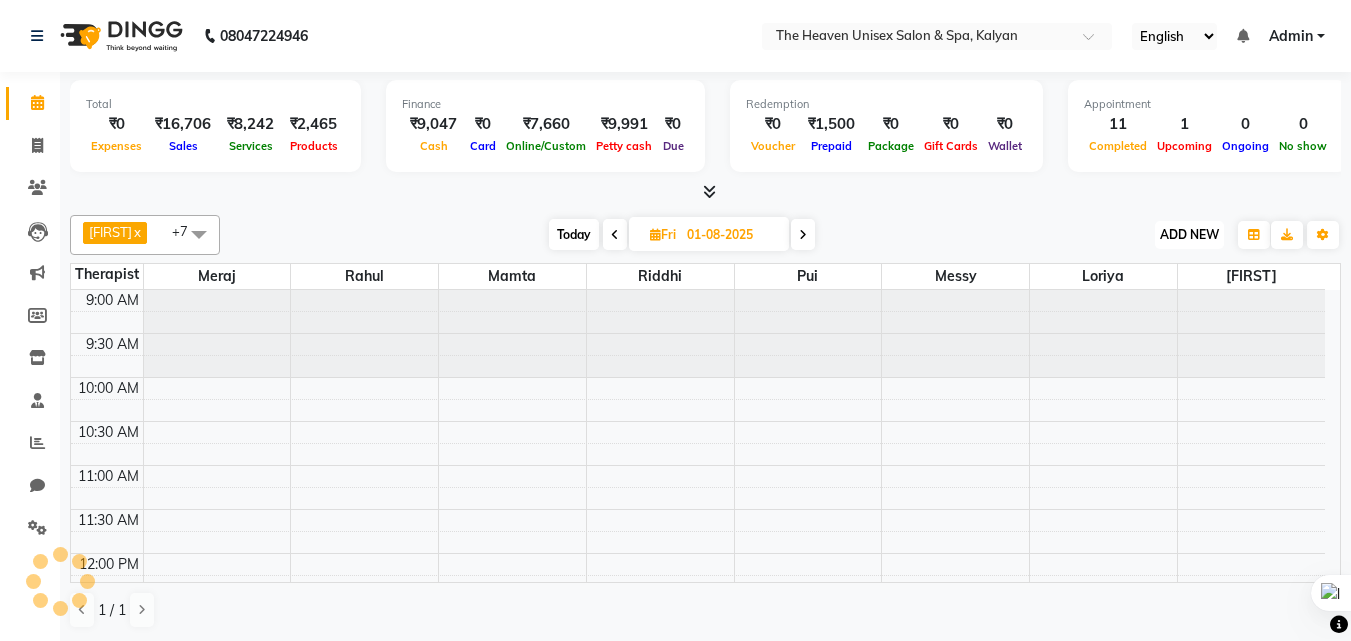 click on "ADD NEW" at bounding box center (1189, 234) 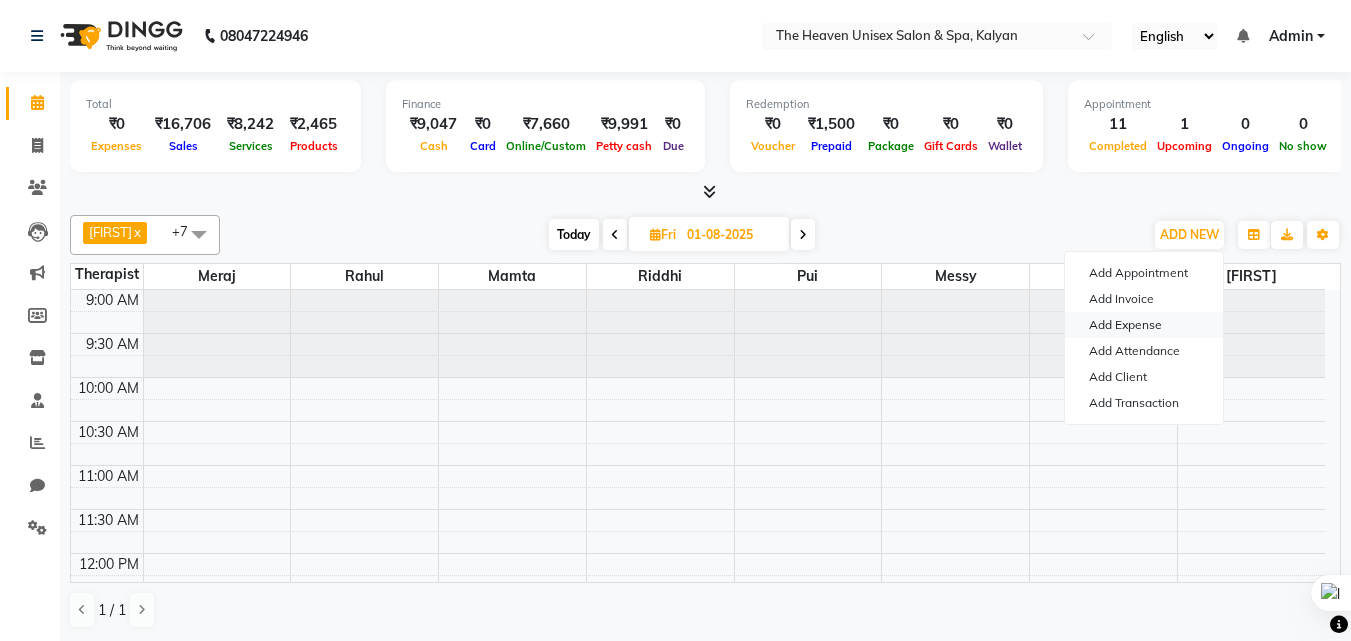 click on "Add Expense" at bounding box center (1144, 325) 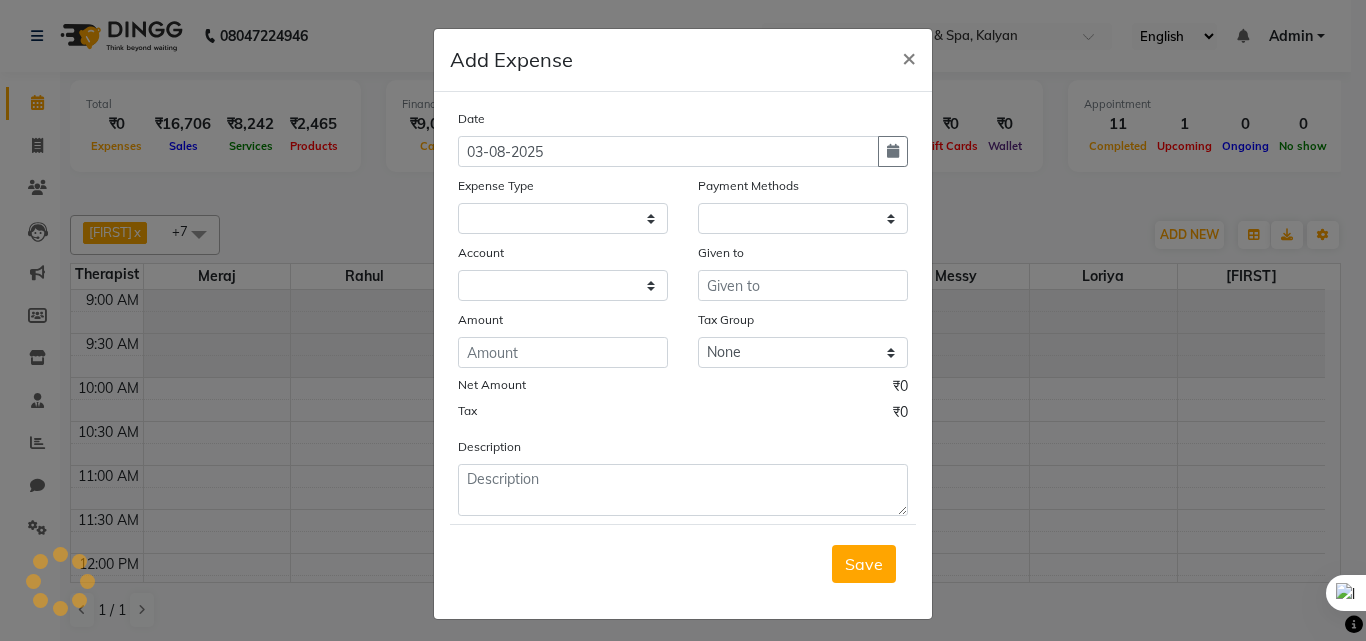 select on "1" 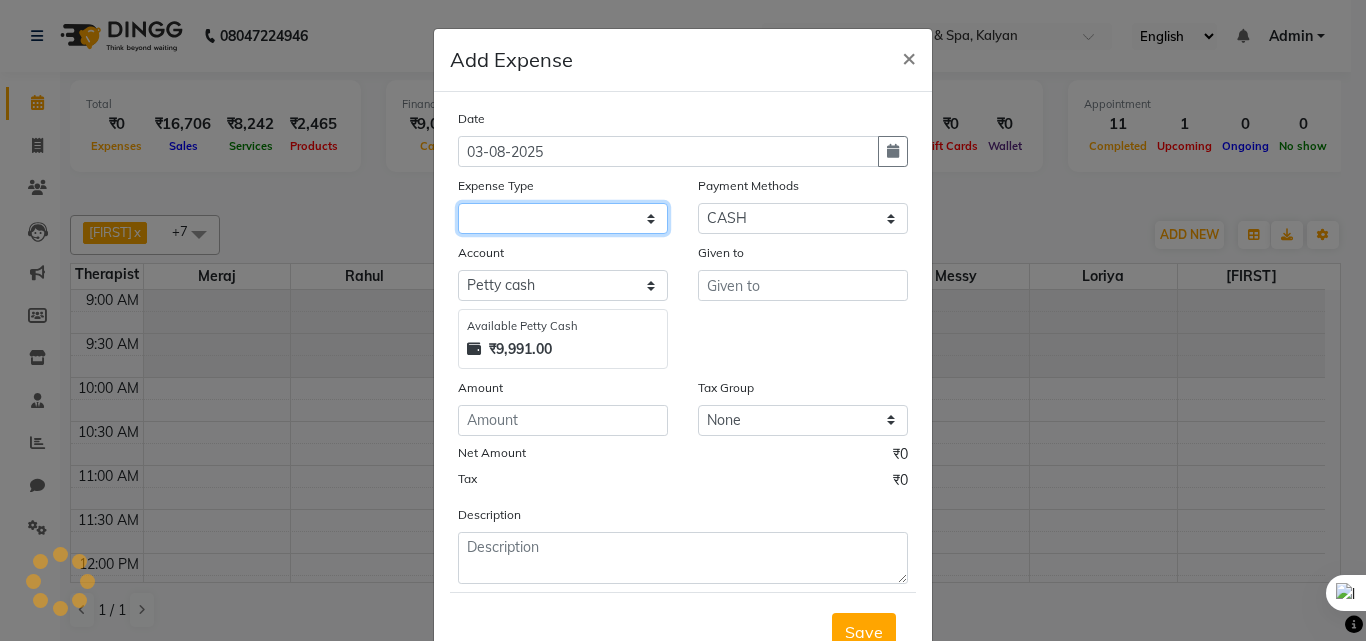 click 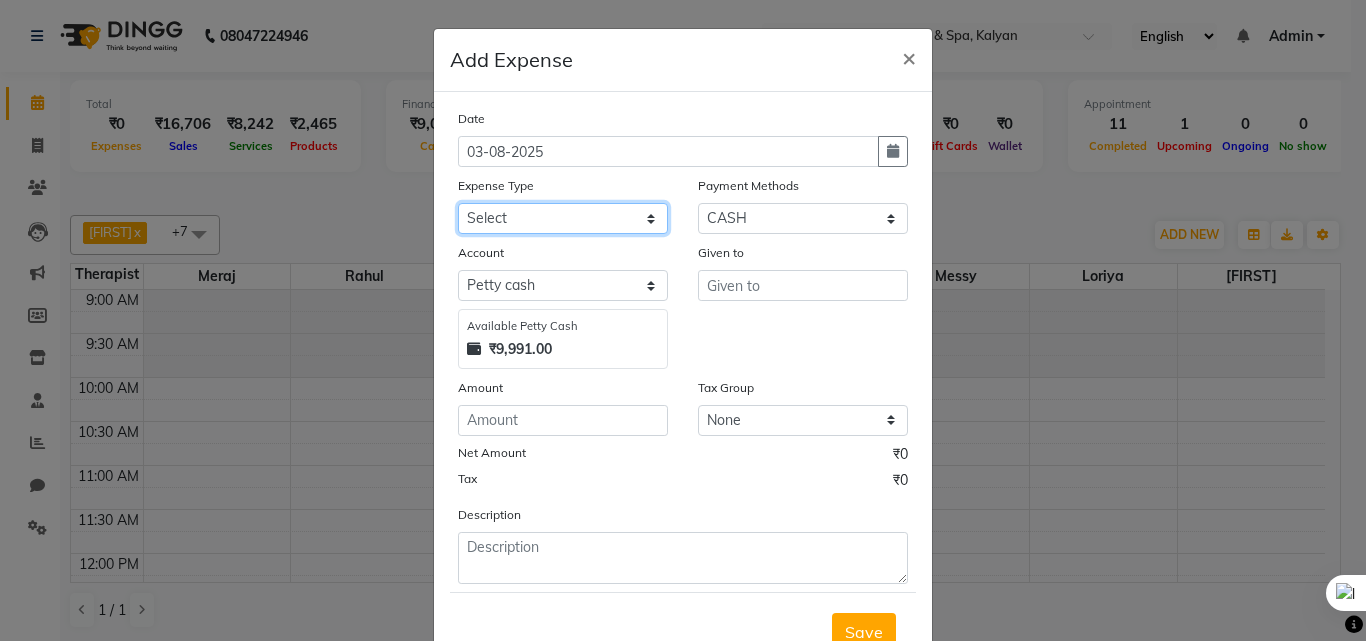 click on "Select Advance Salary Bank charges Car maintenance  Cash transfer to bank Cash transfer to hub Client Snacks Clinical charges Equipment Fuel Govt fee Incentive Insurance International purchase Loan Repayment Maintenance Marketing Miscellaneous MRA Other Pantry Product Rent Salary Staff Snacks Tax Tea & Refreshment Utilities" 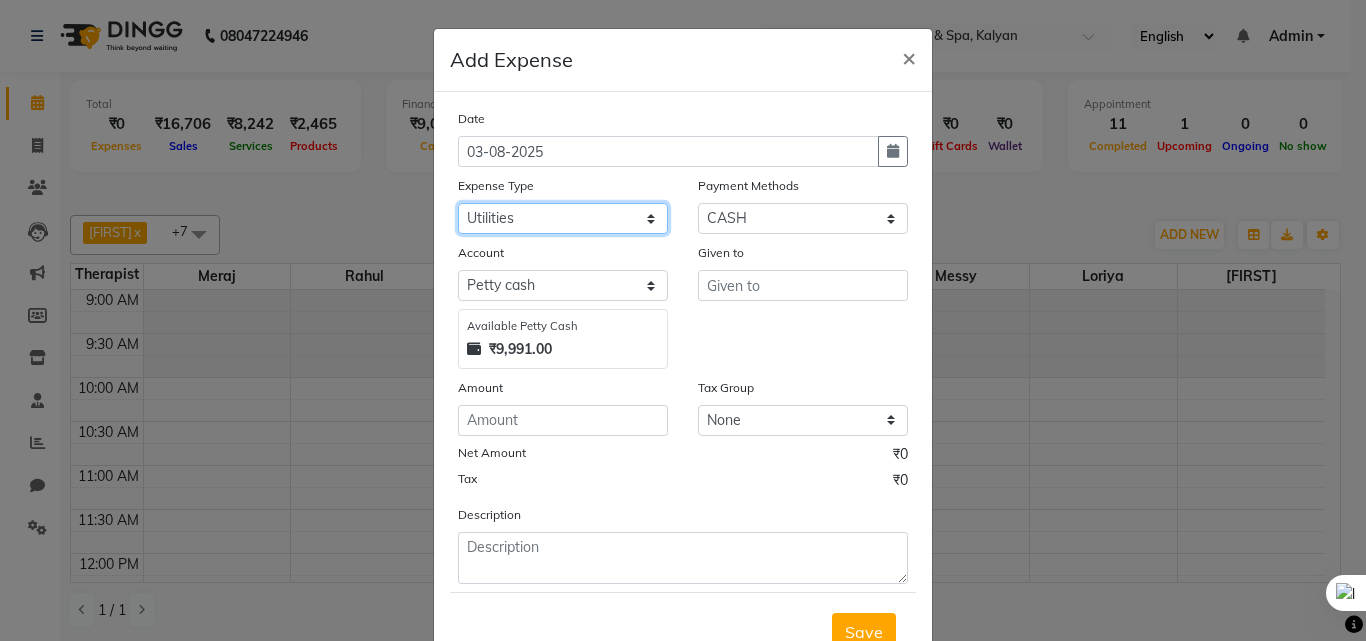 click on "Select Advance Salary Bank charges Car maintenance  Cash transfer to bank Cash transfer to hub Client Snacks Clinical charges Equipment Fuel Govt fee Incentive Insurance International purchase Loan Repayment Maintenance Marketing Miscellaneous MRA Other Pantry Product Rent Salary Staff Snacks Tax Tea & Refreshment Utilities" 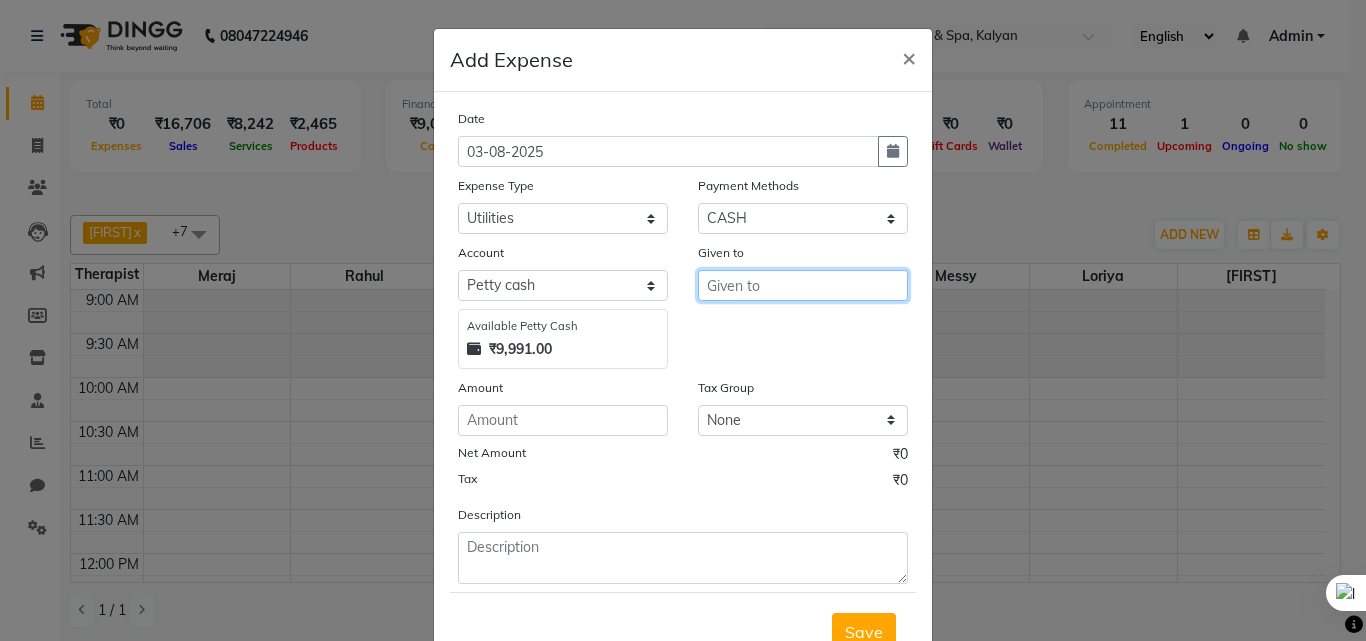 click at bounding box center (803, 285) 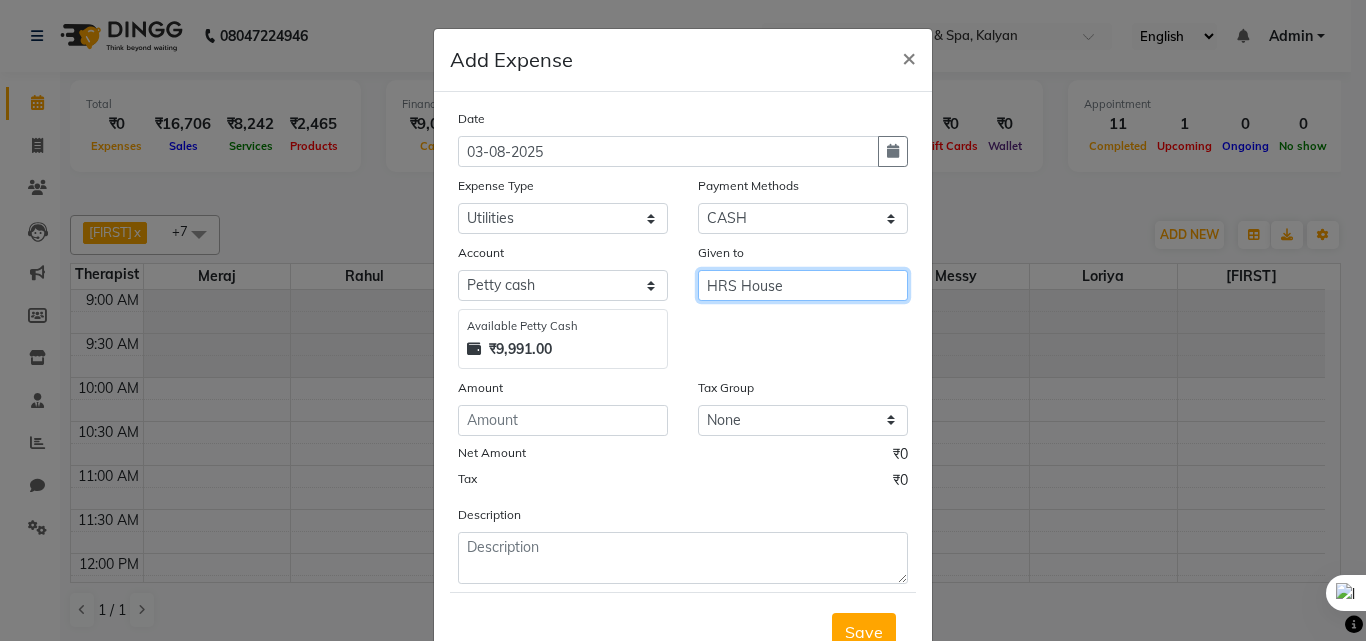 type on "HRS House" 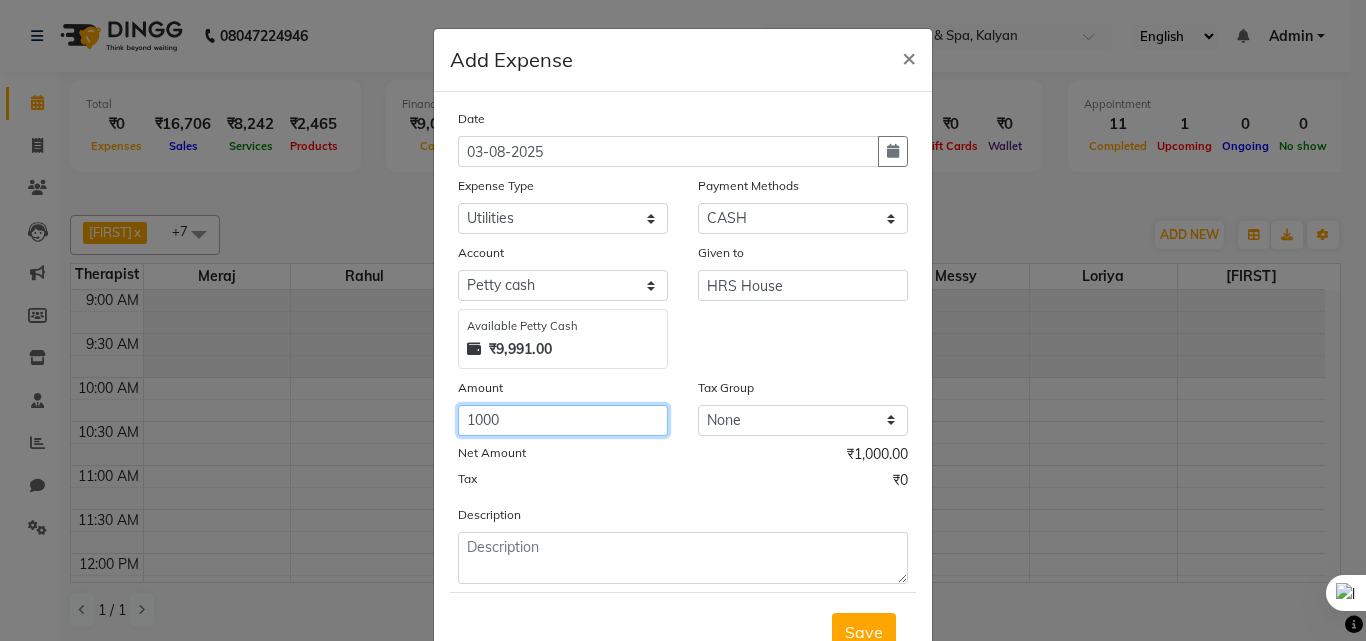 type on "1000" 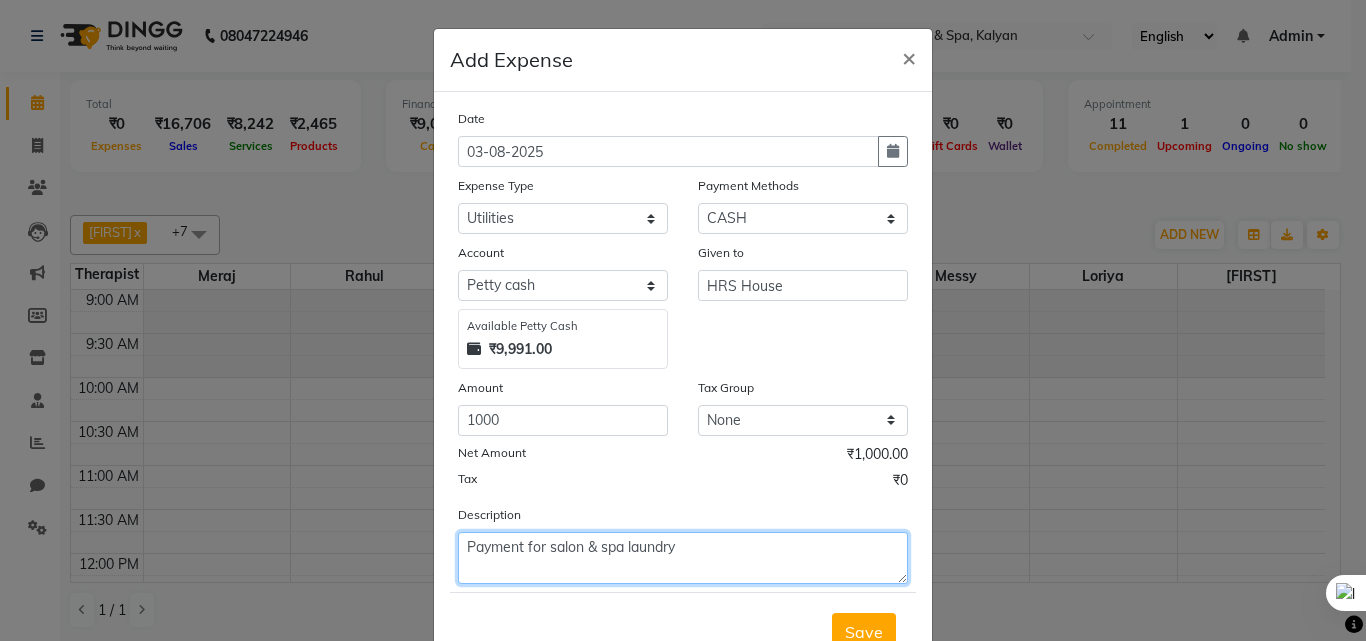 type on "Payment for salon & spa laundry" 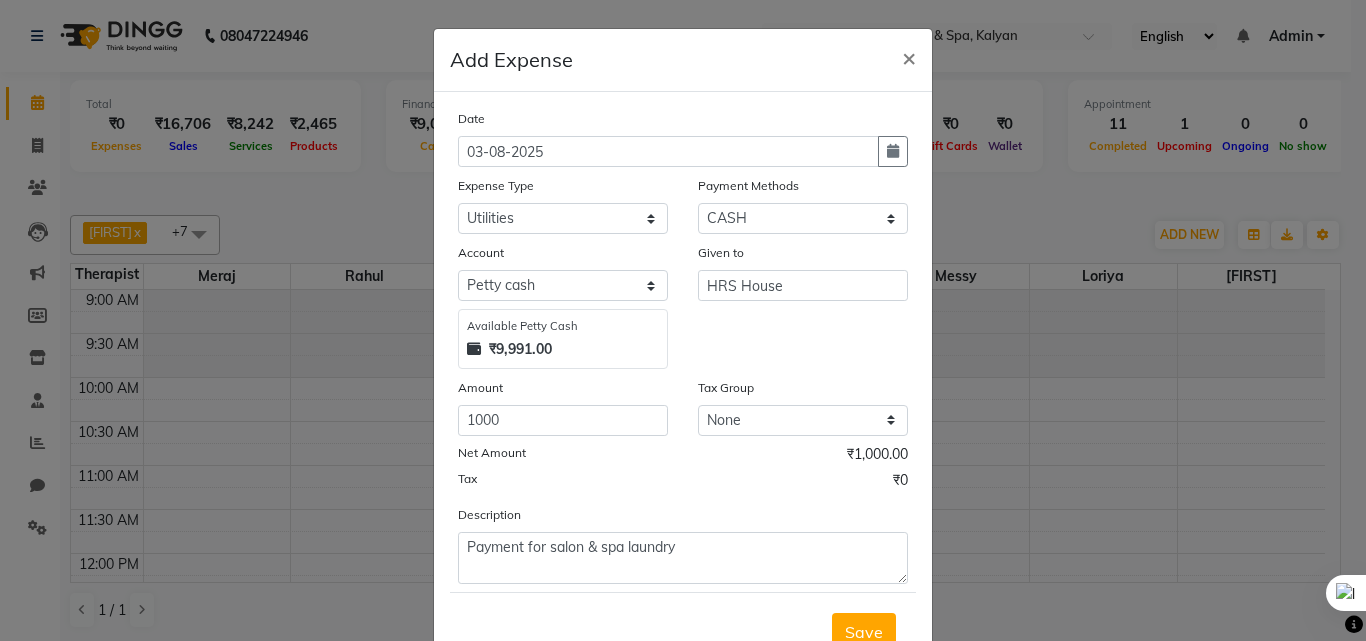 scroll, scrollTop: 10, scrollLeft: 0, axis: vertical 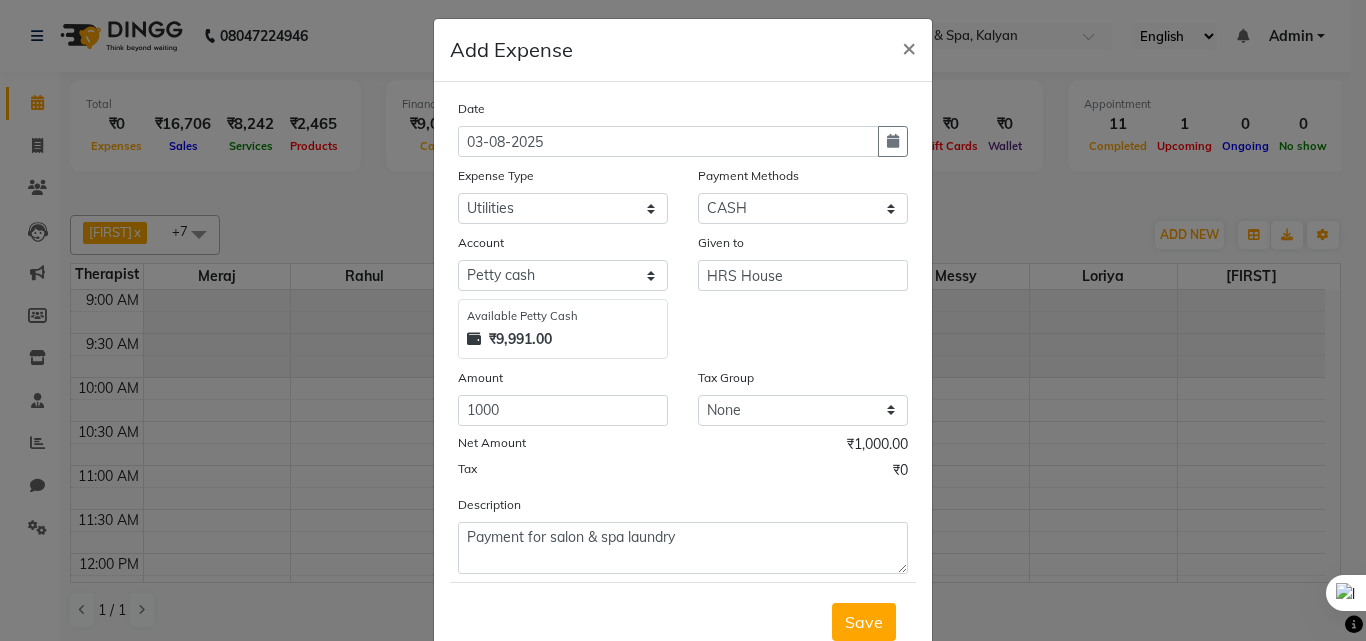 type 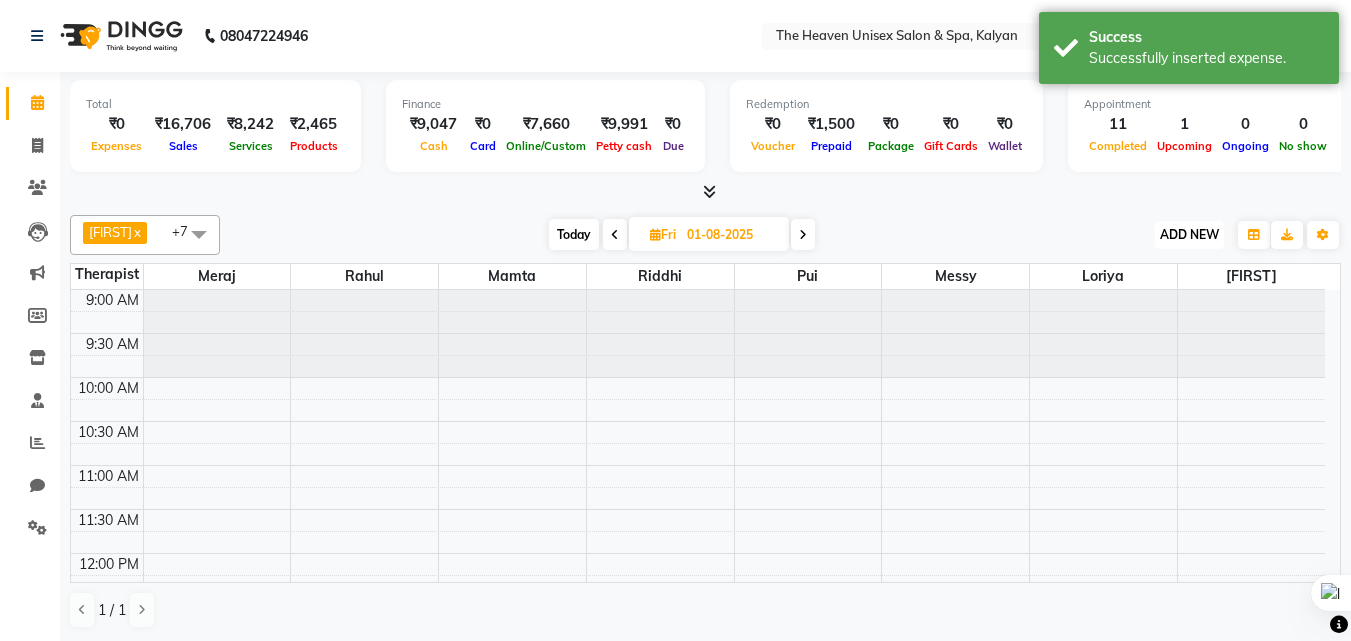 click on "ADD NEW" at bounding box center [1189, 234] 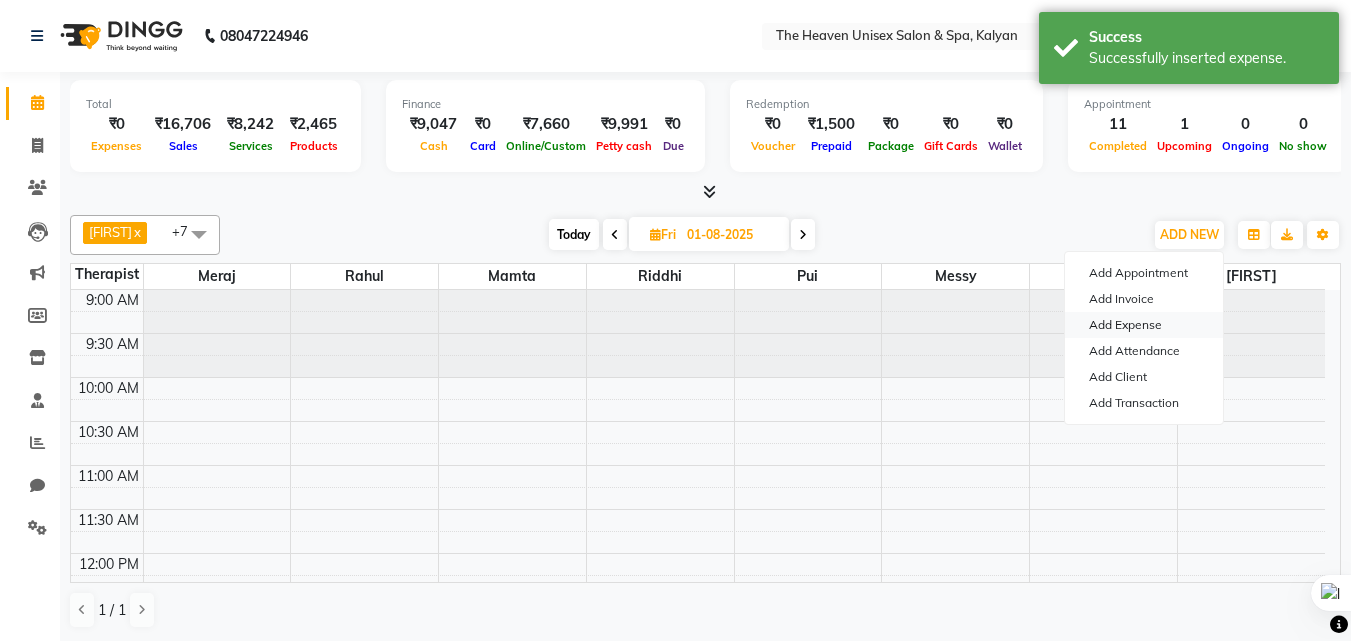 click on "Add Expense" at bounding box center (1144, 325) 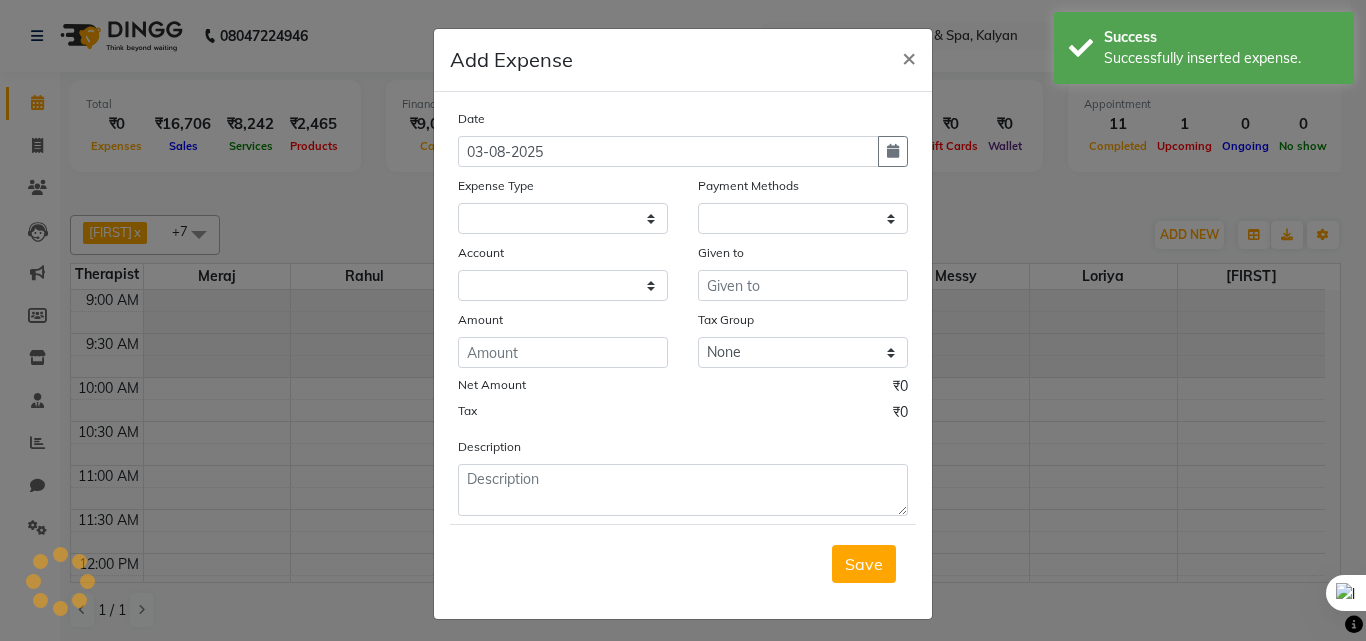 select on "1" 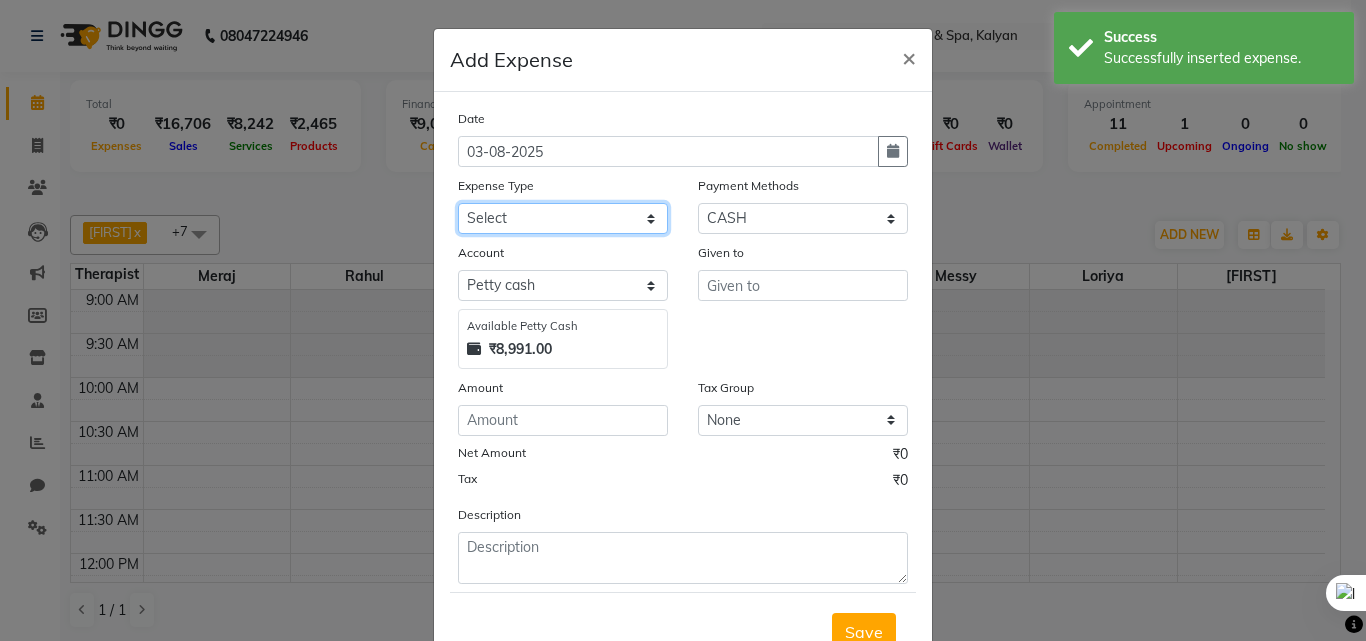 click on "Select Advance Salary Bank charges Car maintenance  Cash transfer to bank Cash transfer to hub Client Snacks Clinical charges Equipment Fuel Govt fee Incentive Insurance International purchase Loan Repayment Maintenance Marketing Miscellaneous MRA Other Pantry Product Rent Salary Staff Snacks Tax Tea & Refreshment Utilities" 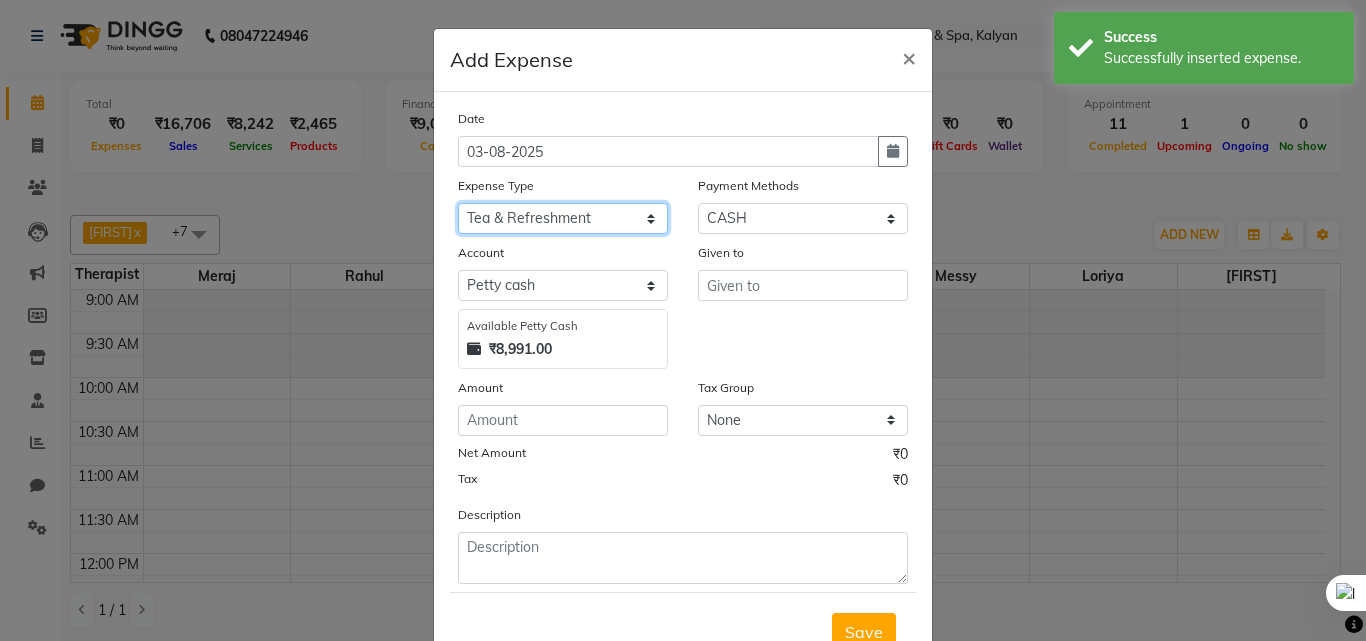 click on "Select Advance Salary Bank charges Car maintenance  Cash transfer to bank Cash transfer to hub Client Snacks Clinical charges Equipment Fuel Govt fee Incentive Insurance International purchase Loan Repayment Maintenance Marketing Miscellaneous MRA Other Pantry Product Rent Salary Staff Snacks Tax Tea & Refreshment Utilities" 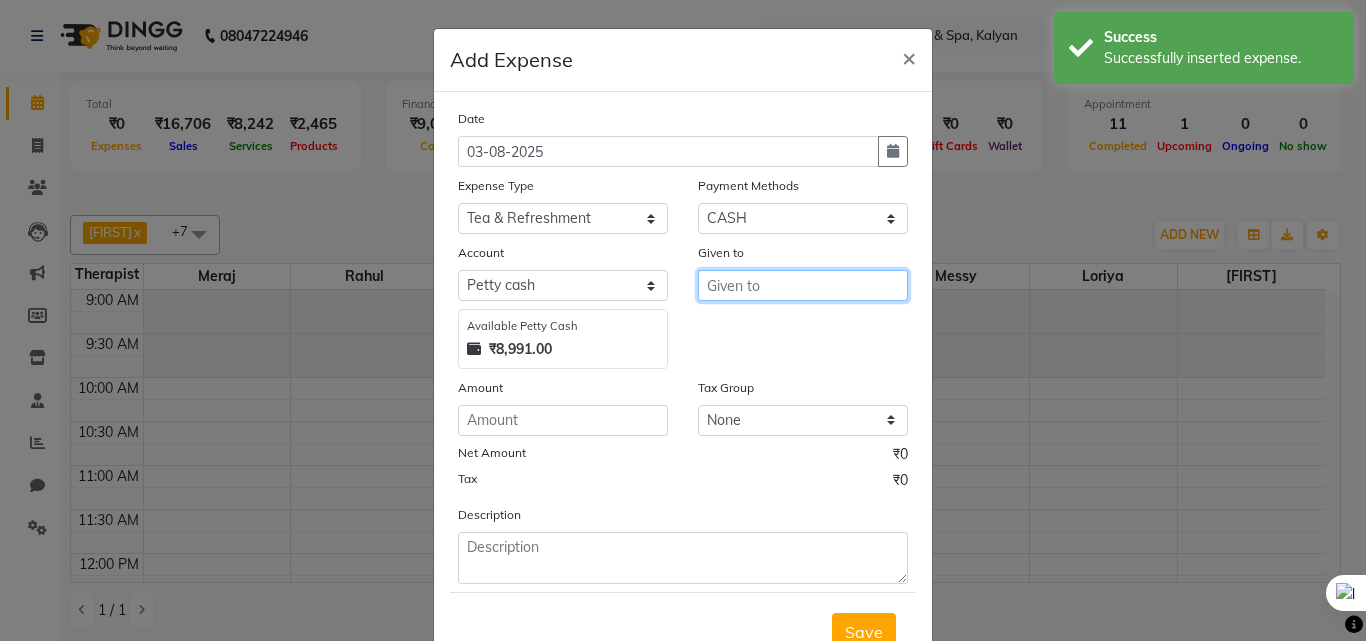 click at bounding box center (803, 285) 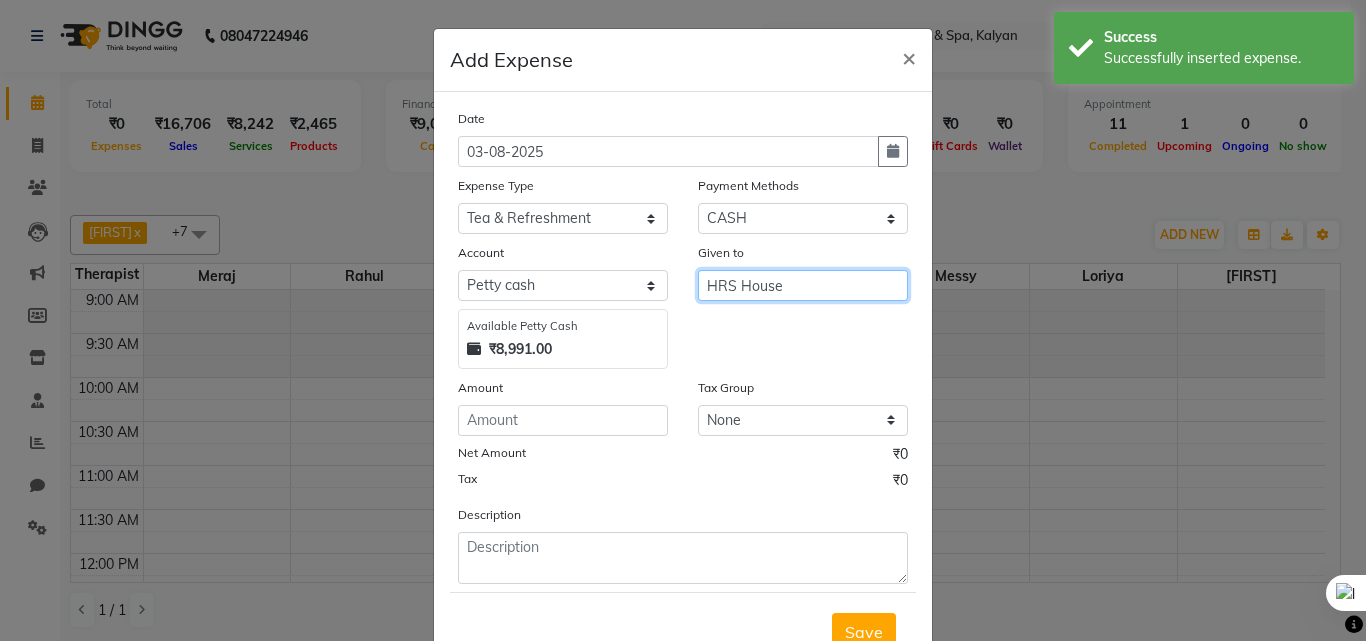 type on "HRS House" 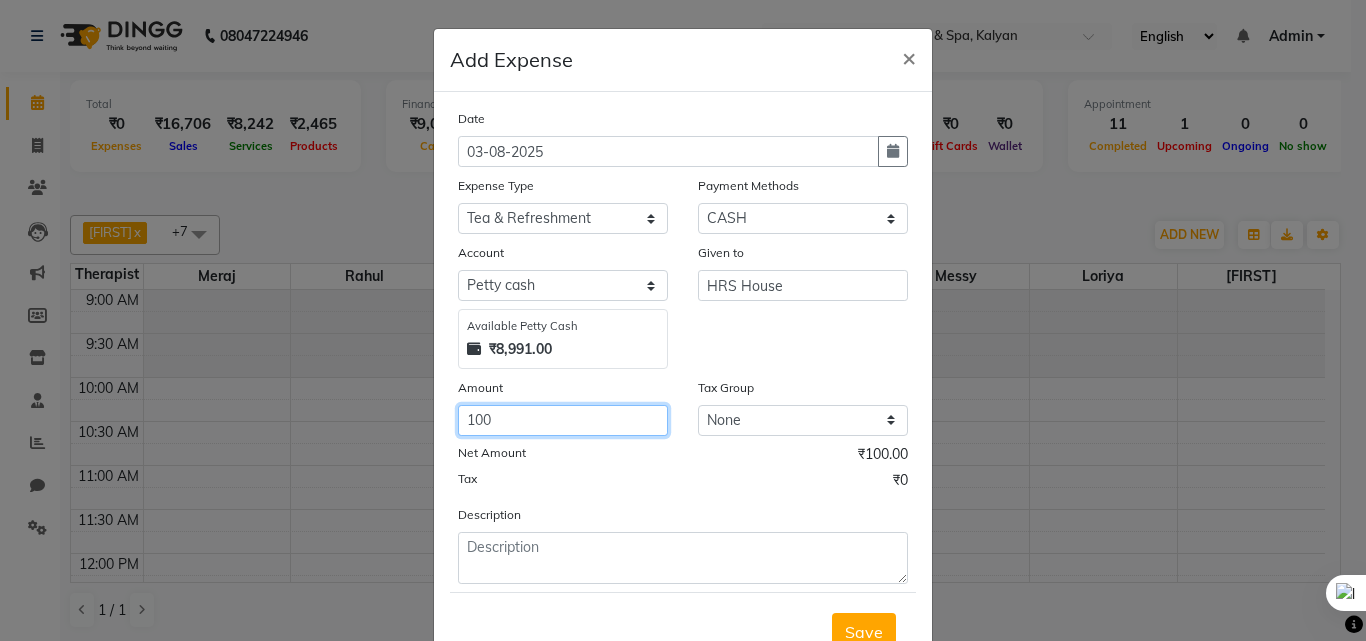 type on "100" 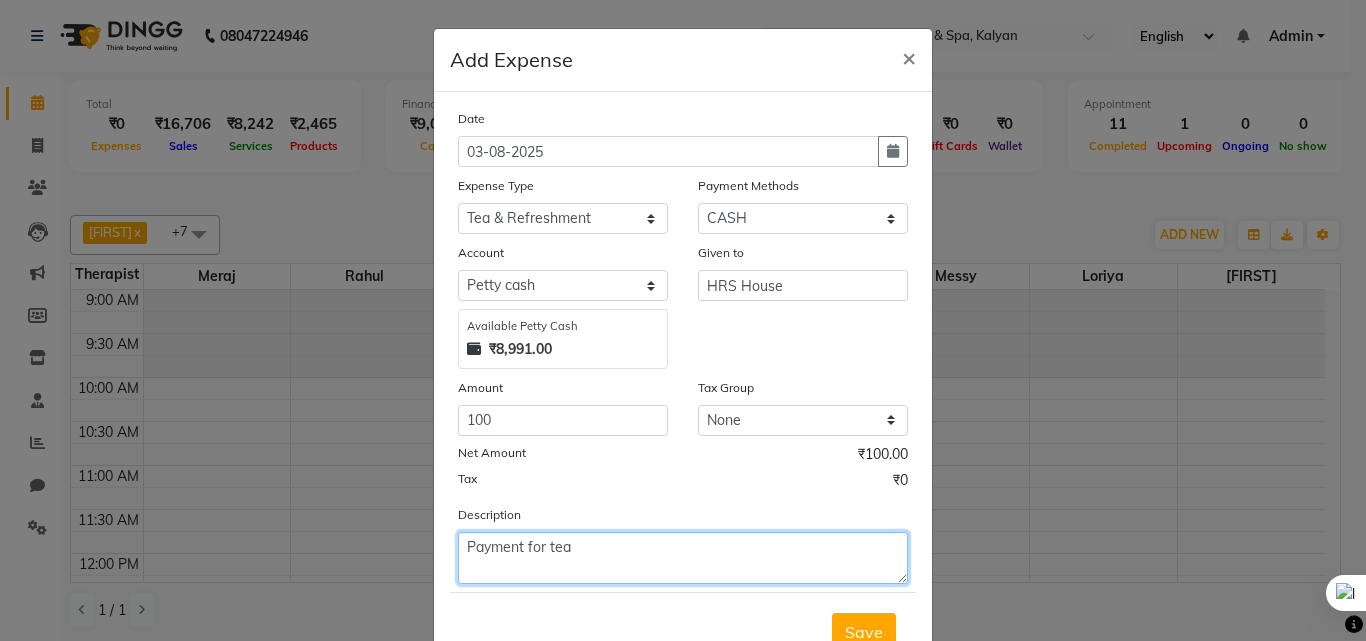 type on "Payment for tea" 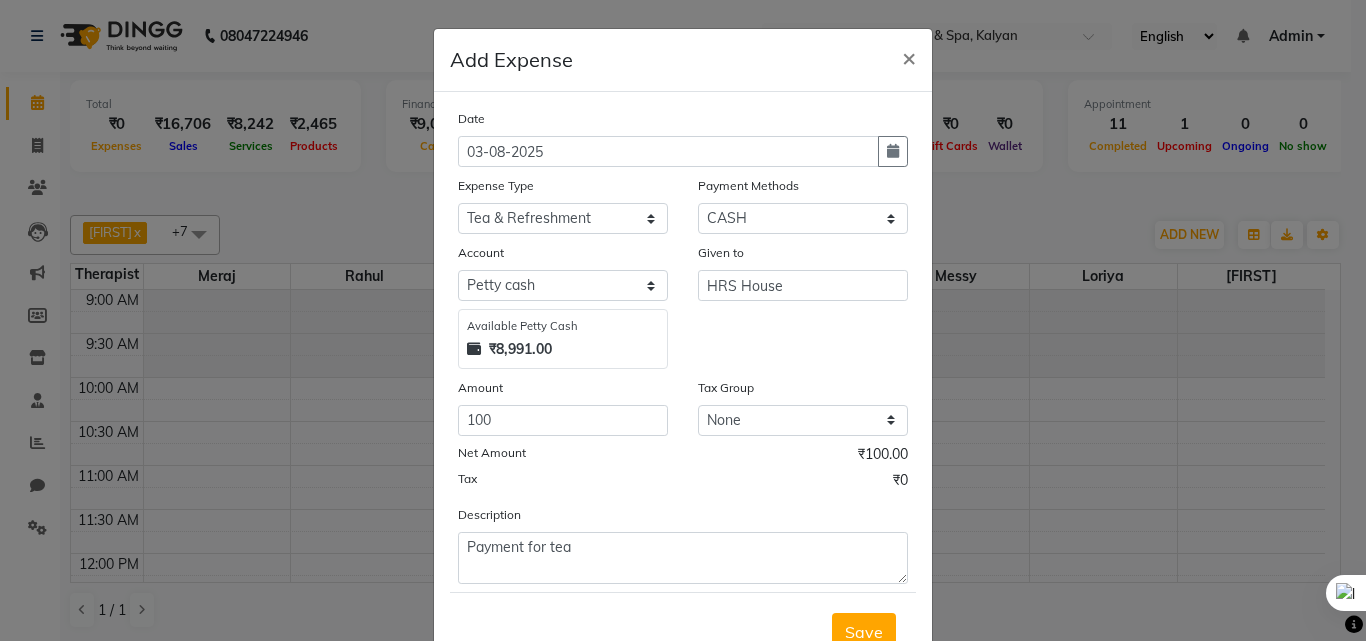 type 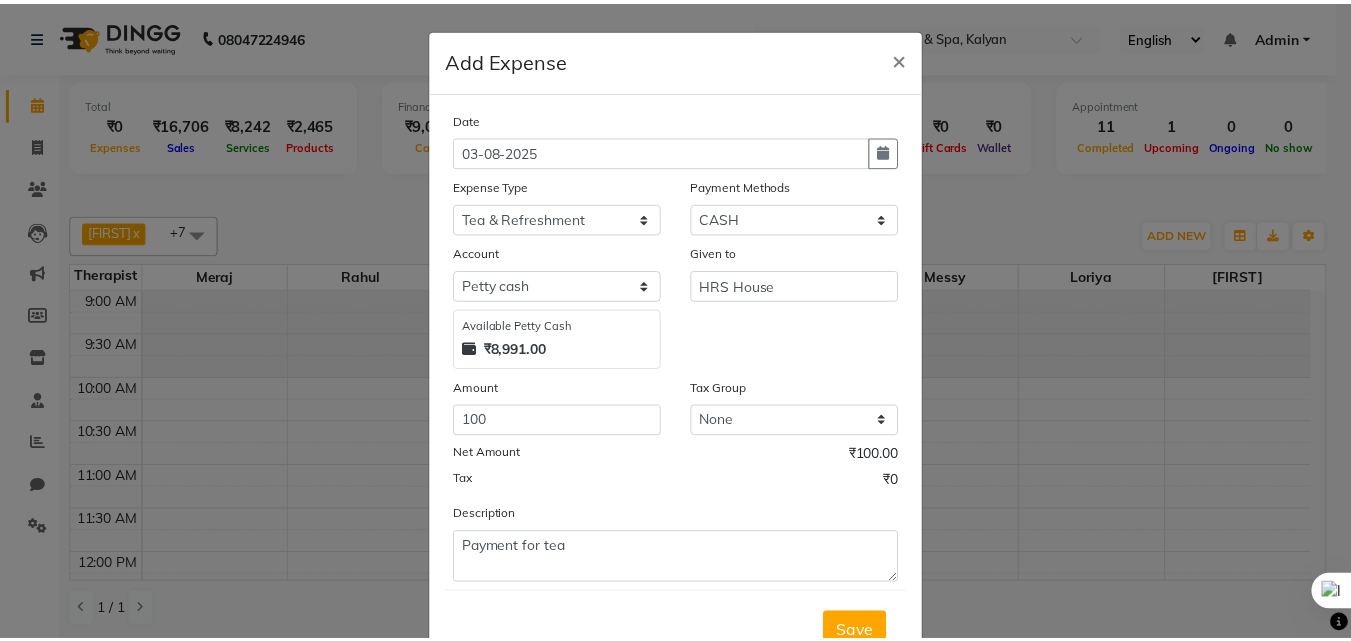 scroll, scrollTop: 10, scrollLeft: 0, axis: vertical 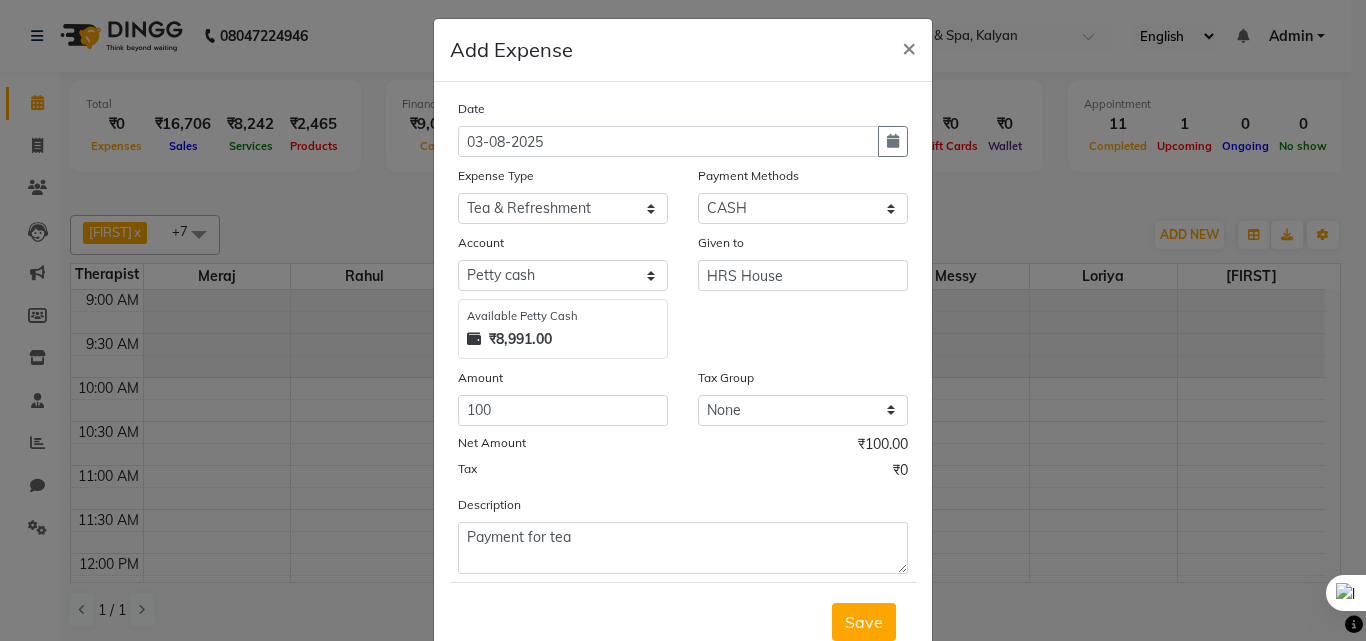 click on "Save" at bounding box center [864, 622] 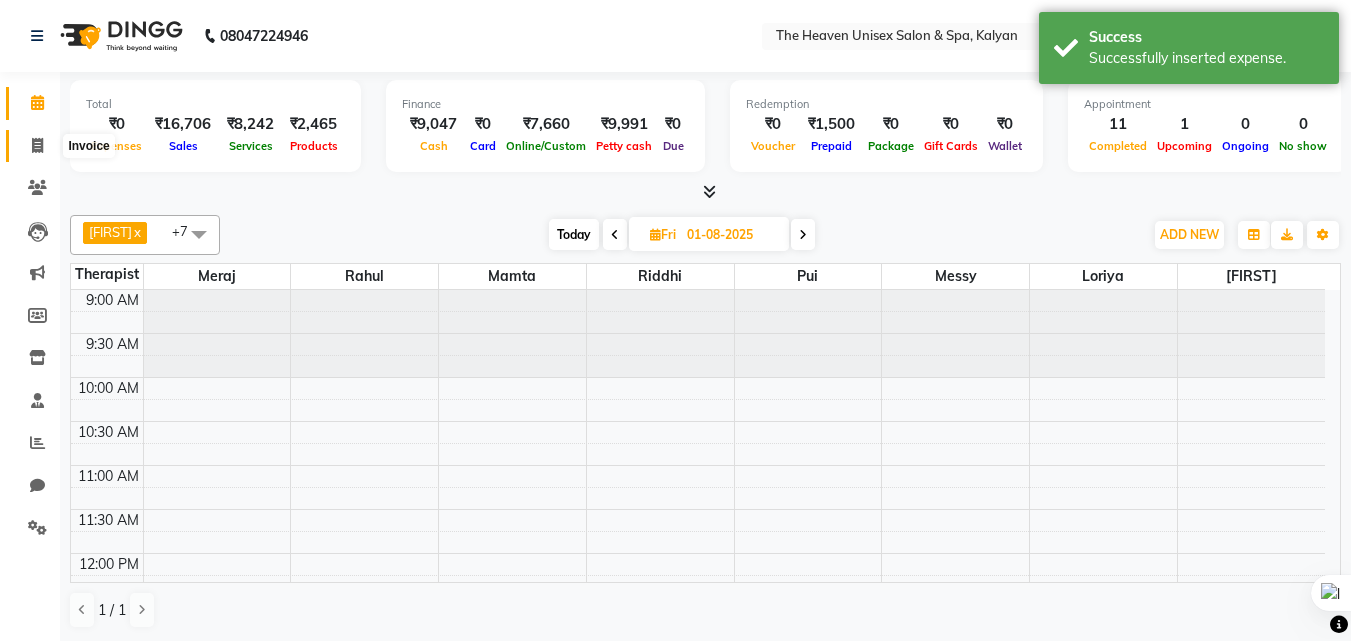click 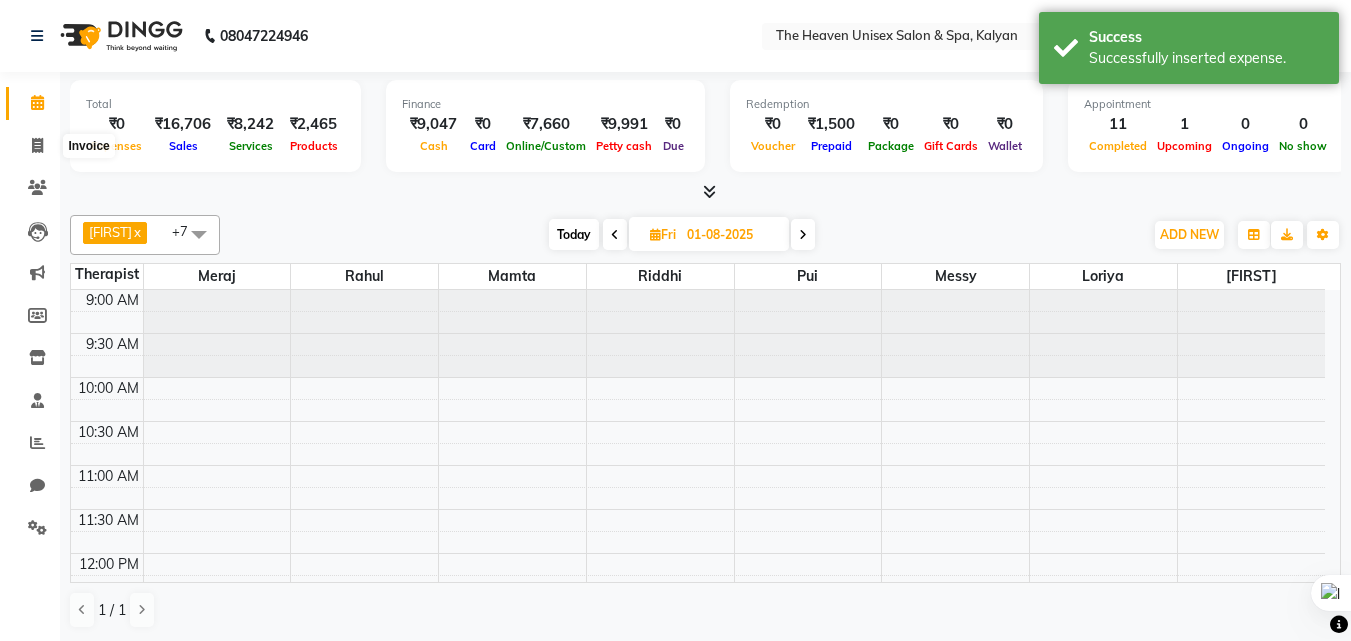 select on "service" 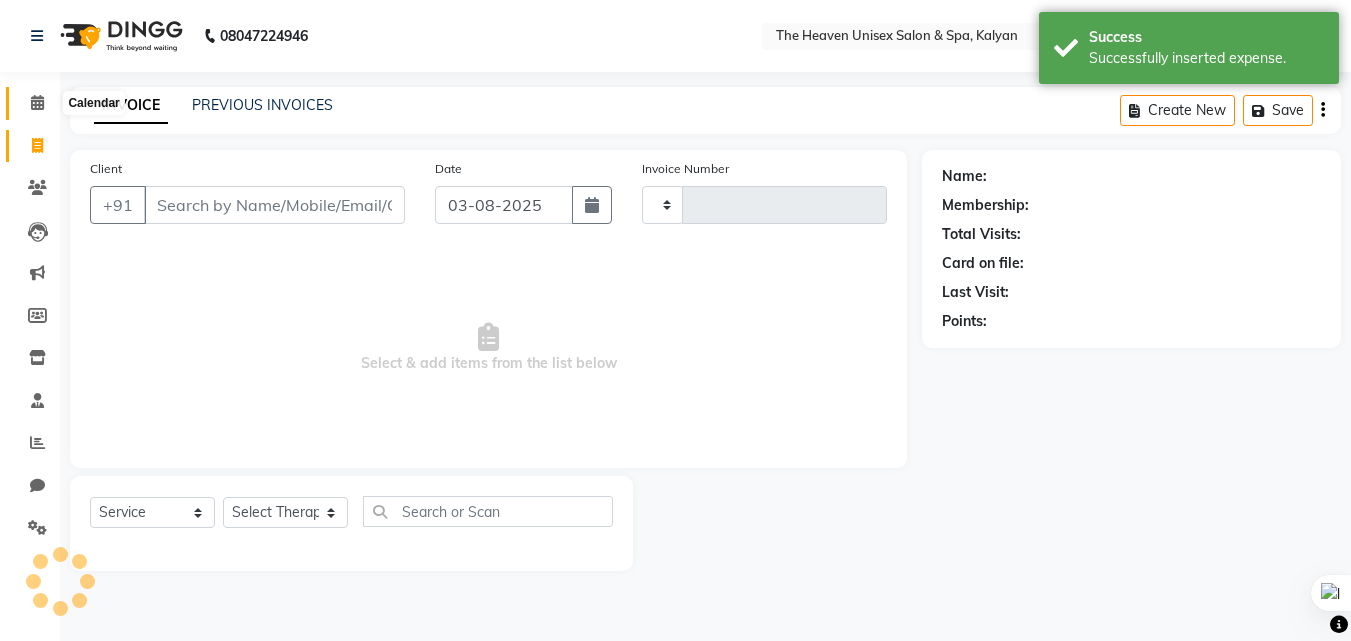 type on "0434" 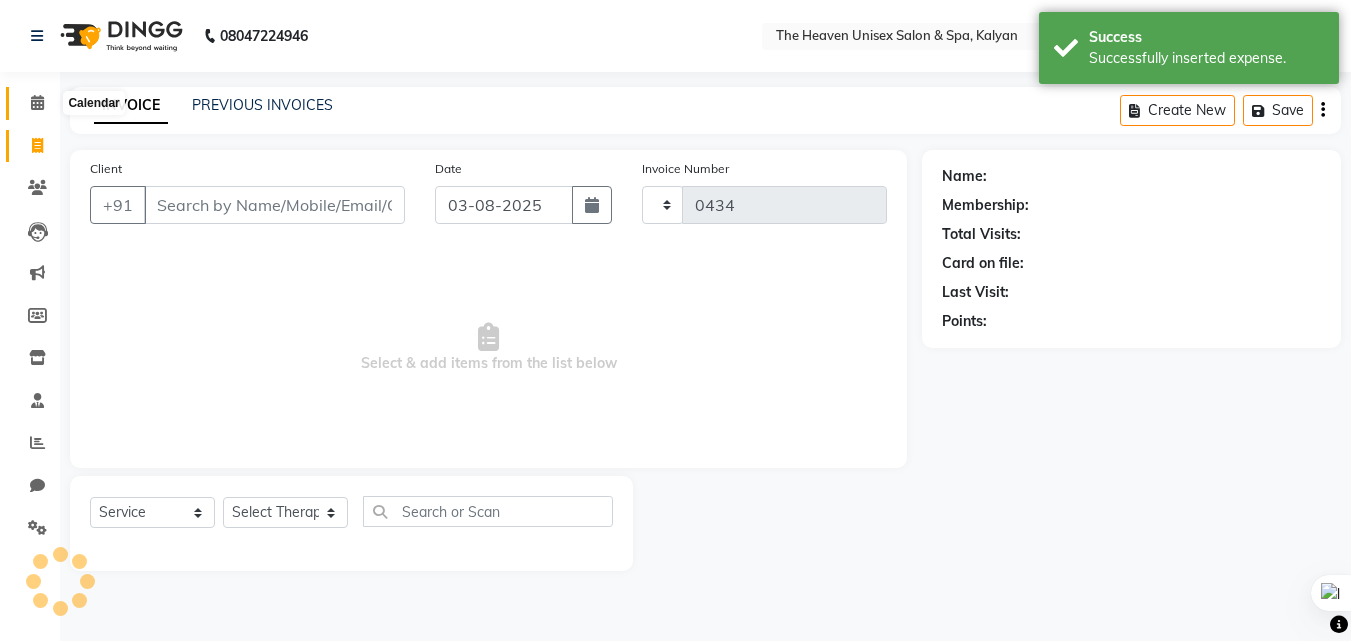 select on "8417" 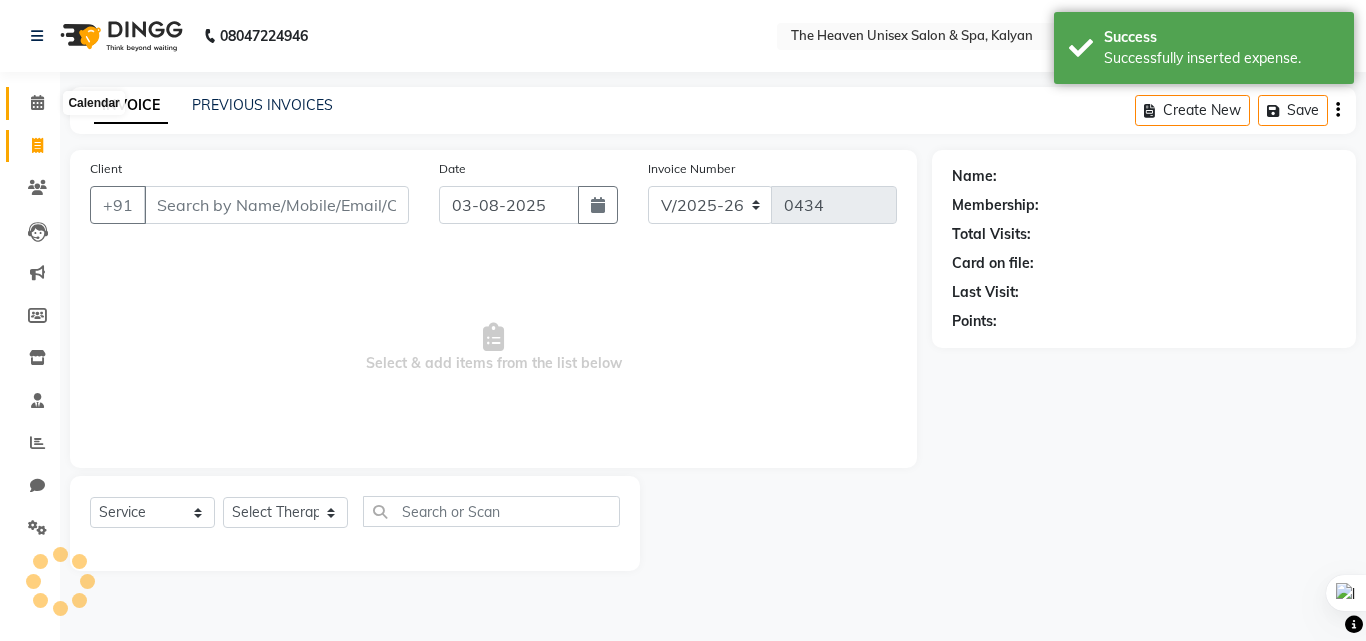 click 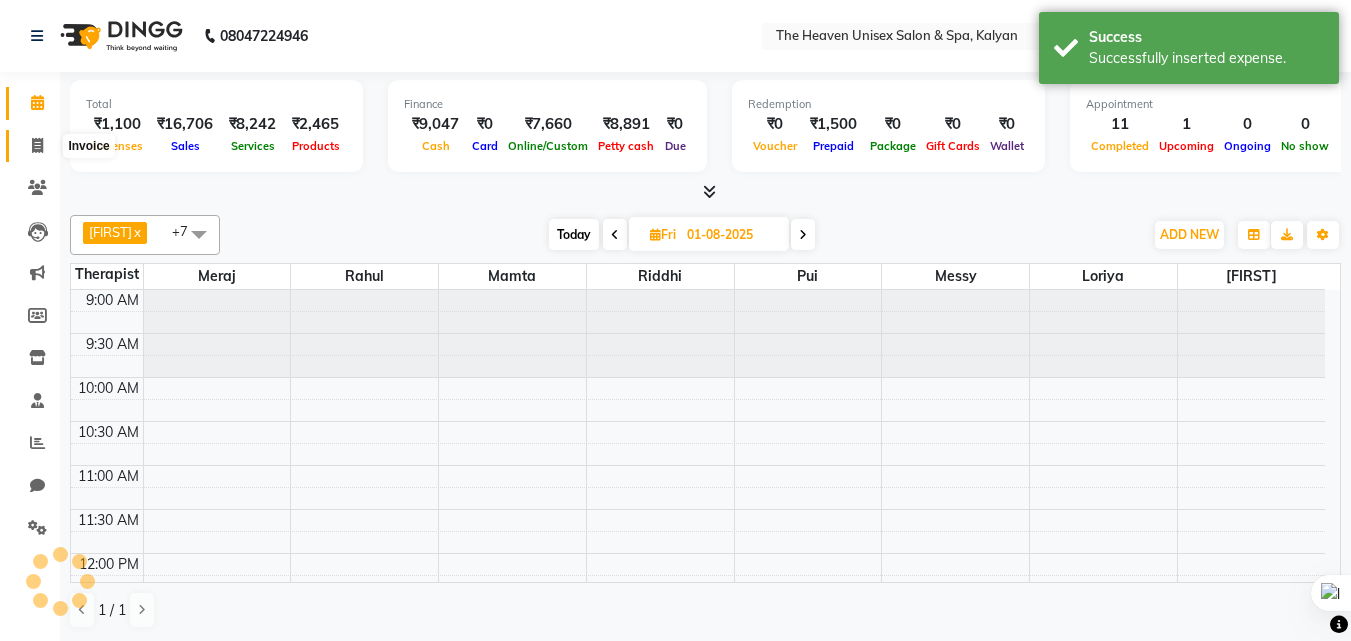 click 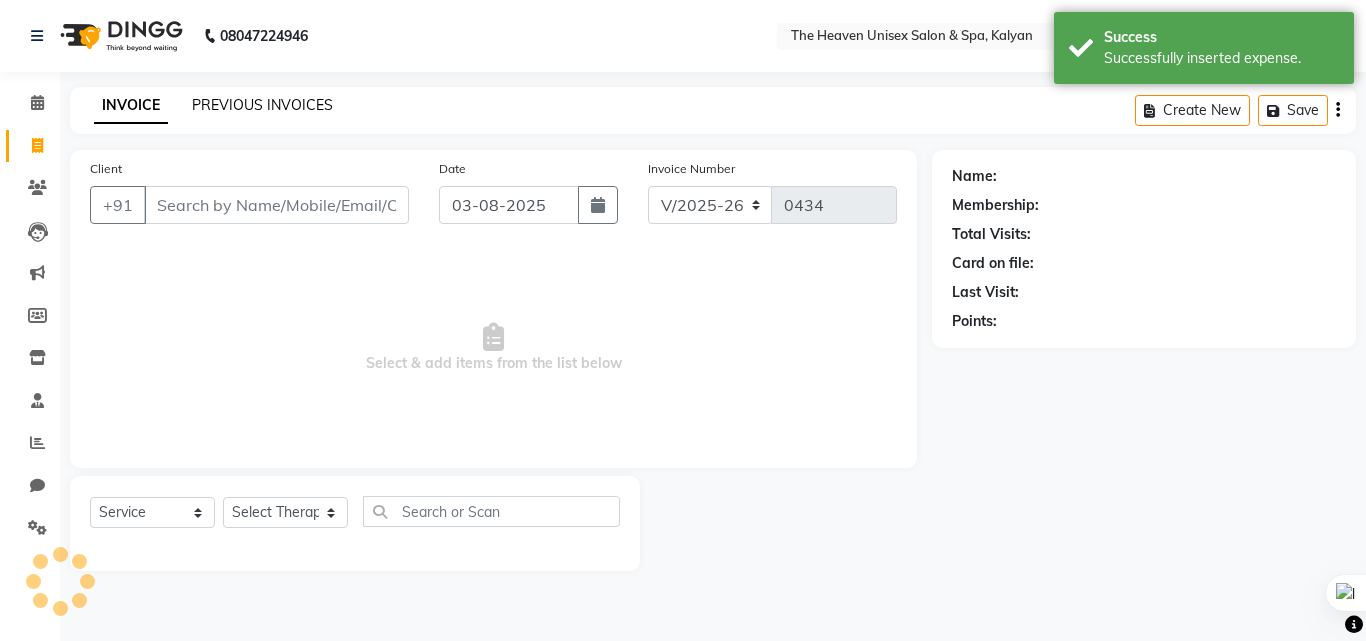 click on "PREVIOUS INVOICES" 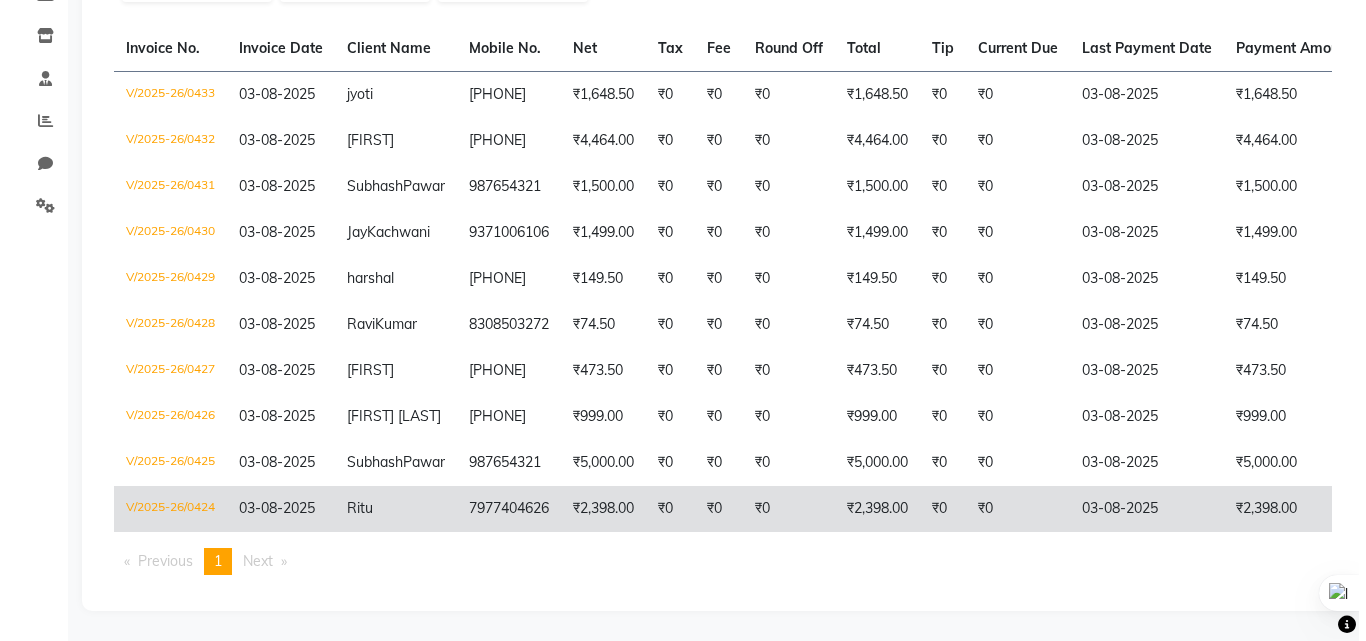 scroll, scrollTop: 0, scrollLeft: 0, axis: both 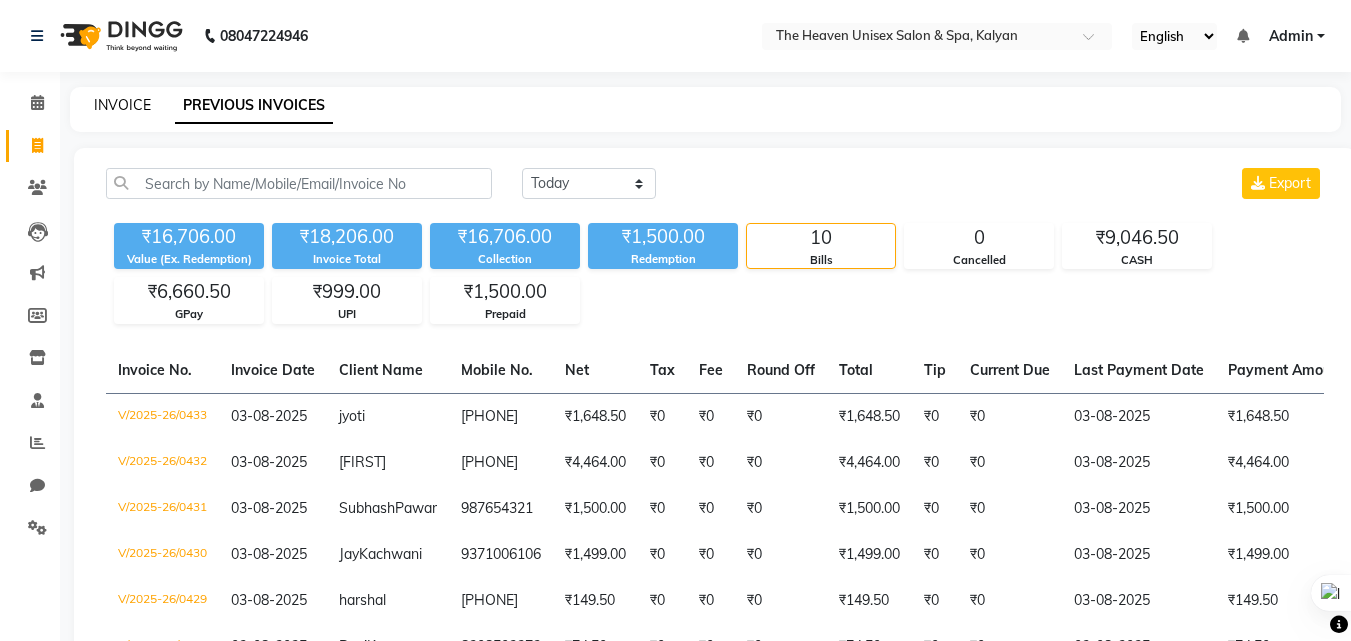 click on "INVOICE" 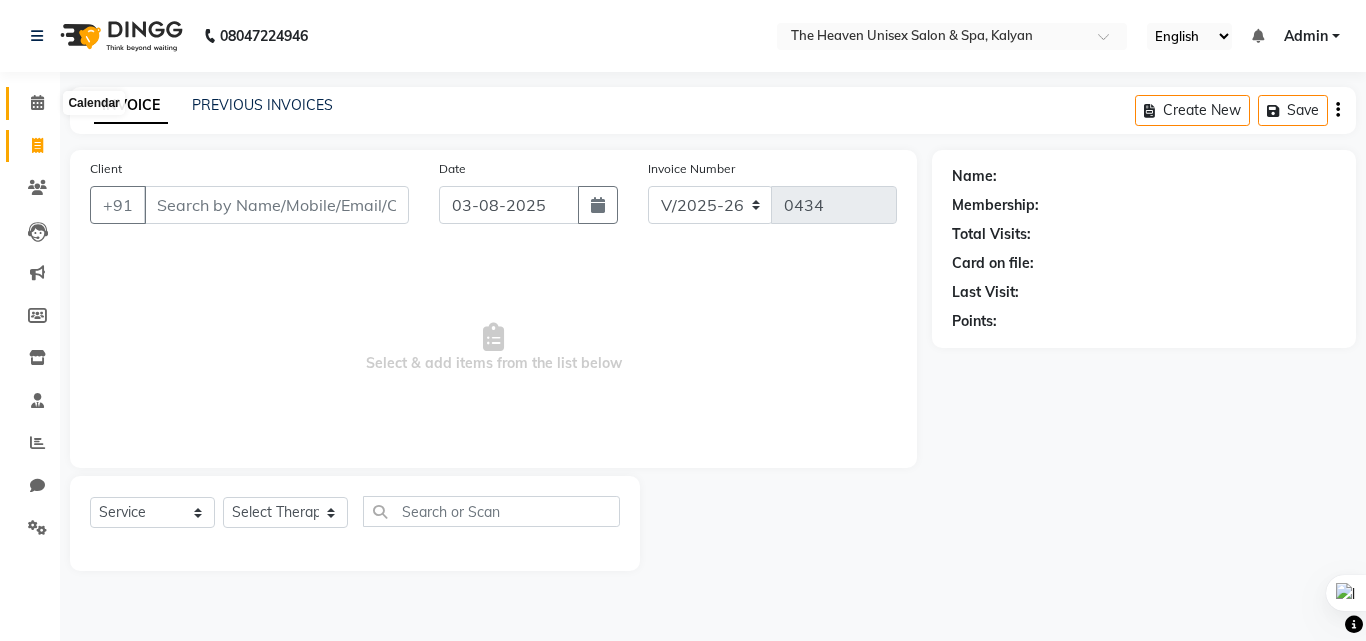 click 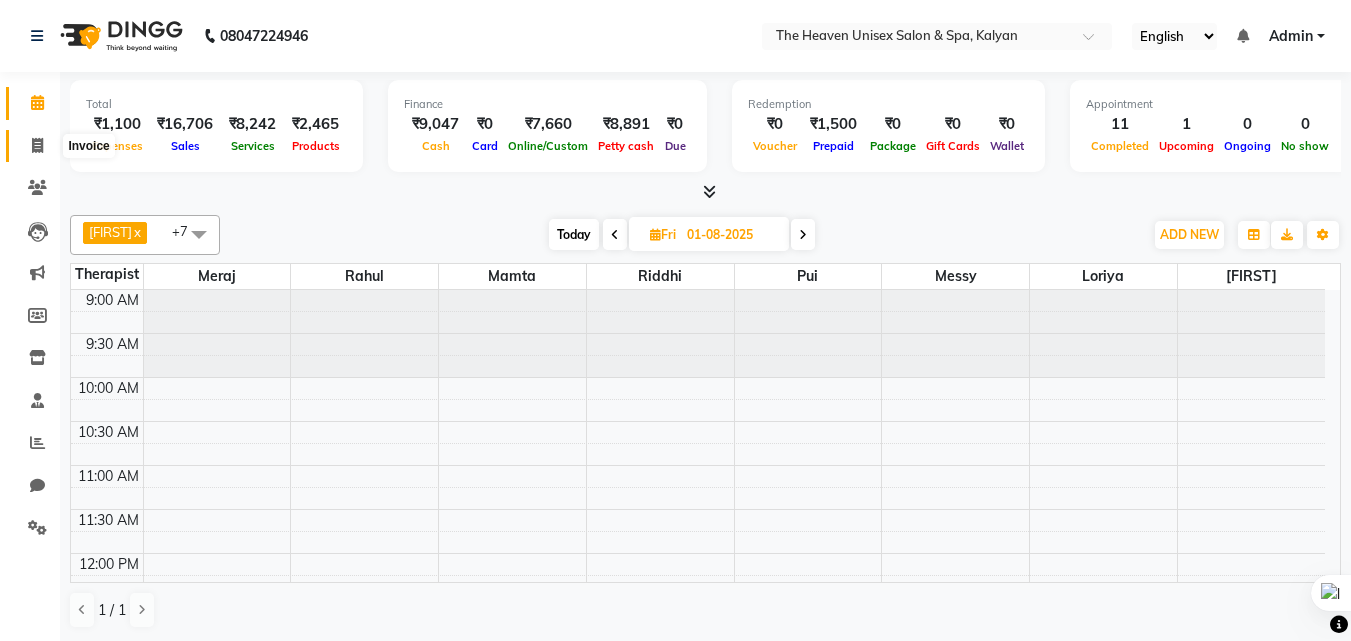 click 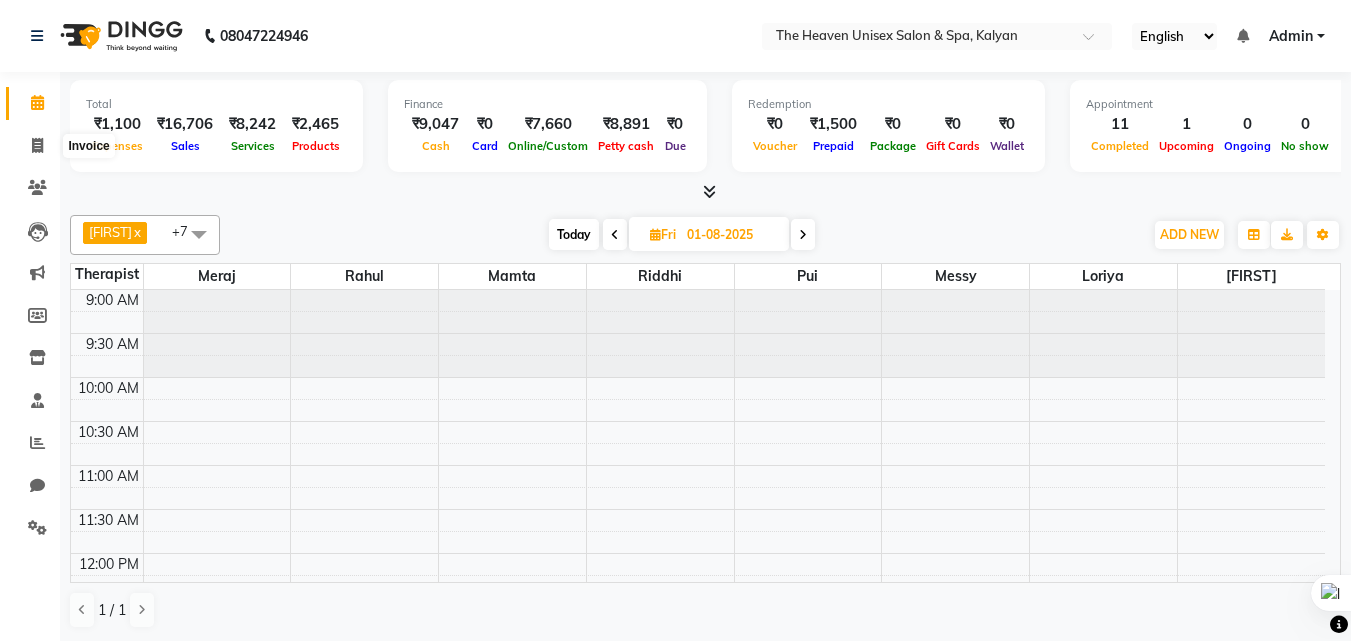 select on "8417" 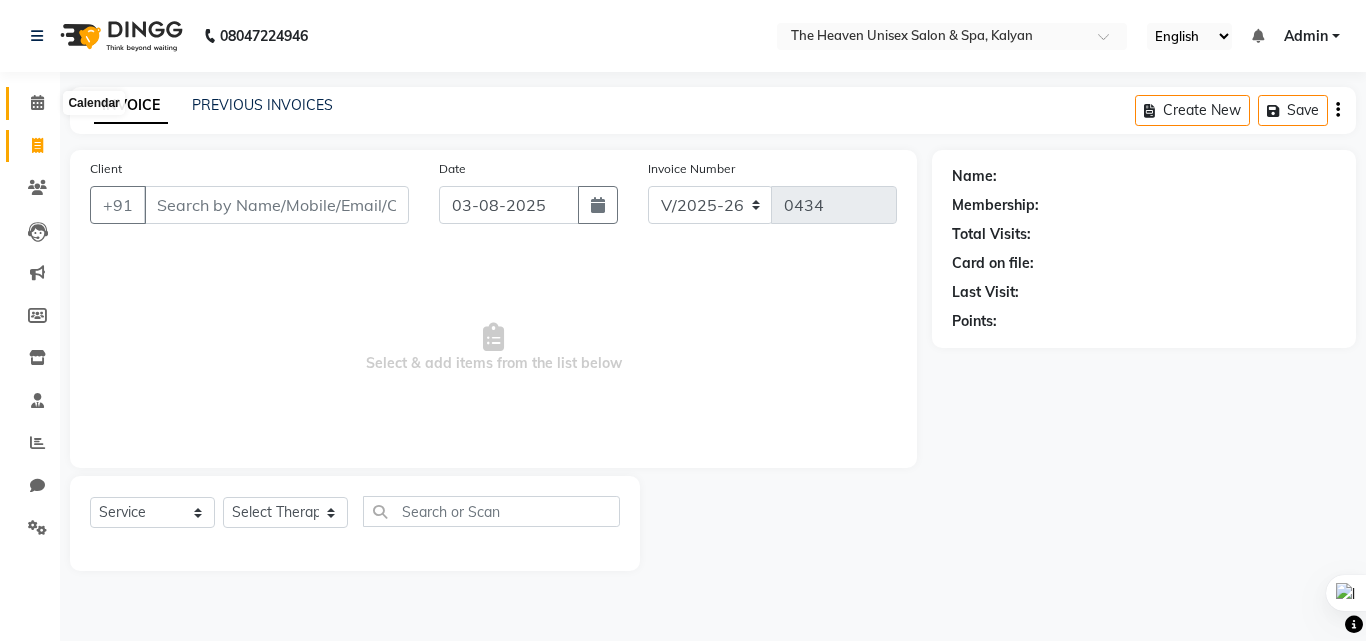 click 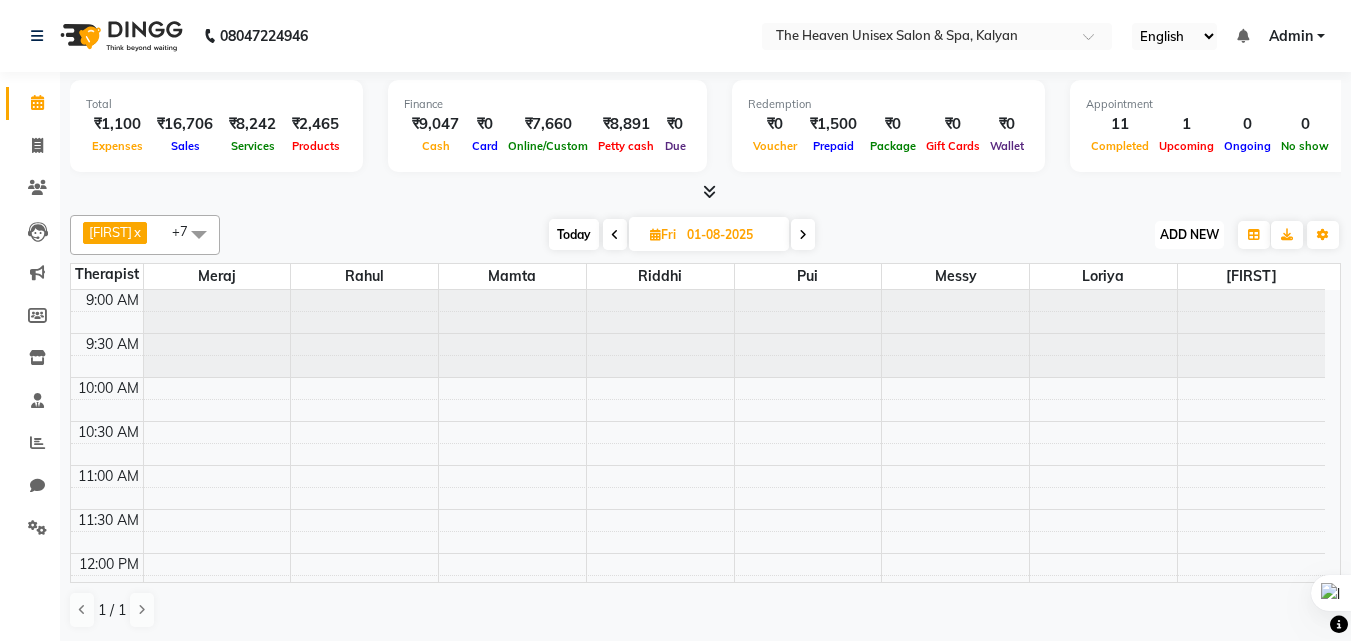 click on "ADD NEW" at bounding box center (1189, 234) 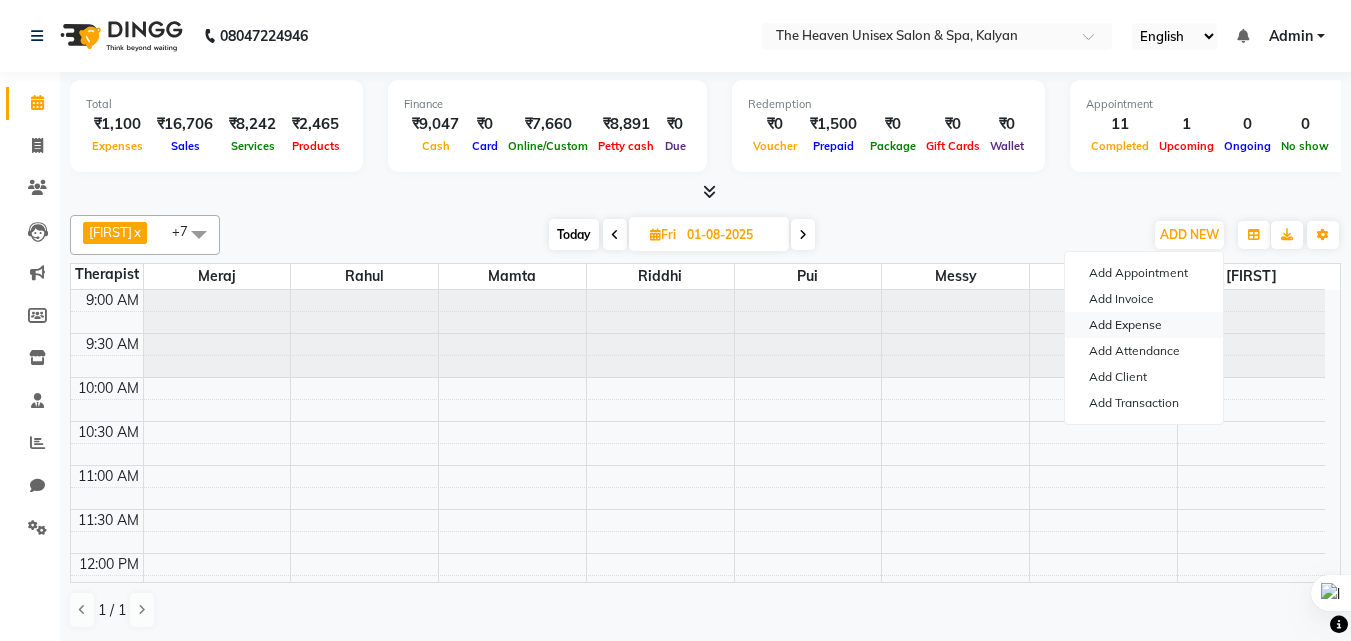 click on "Add Expense" at bounding box center (1144, 325) 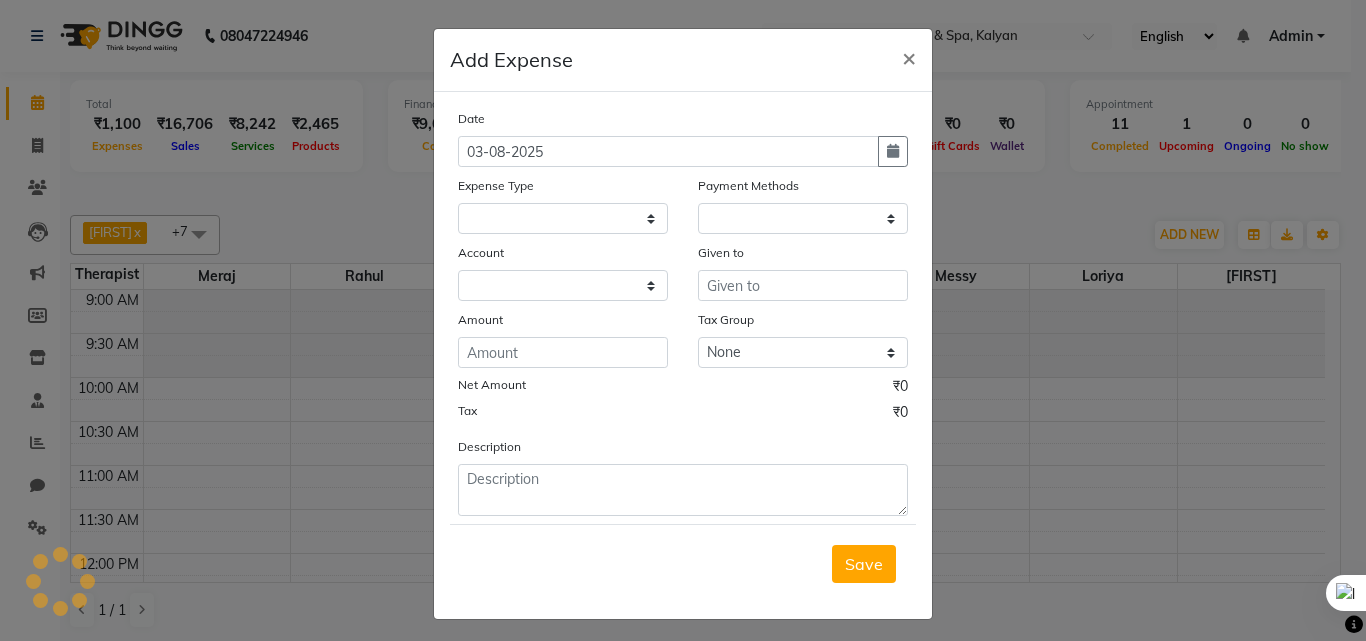 select on "1" 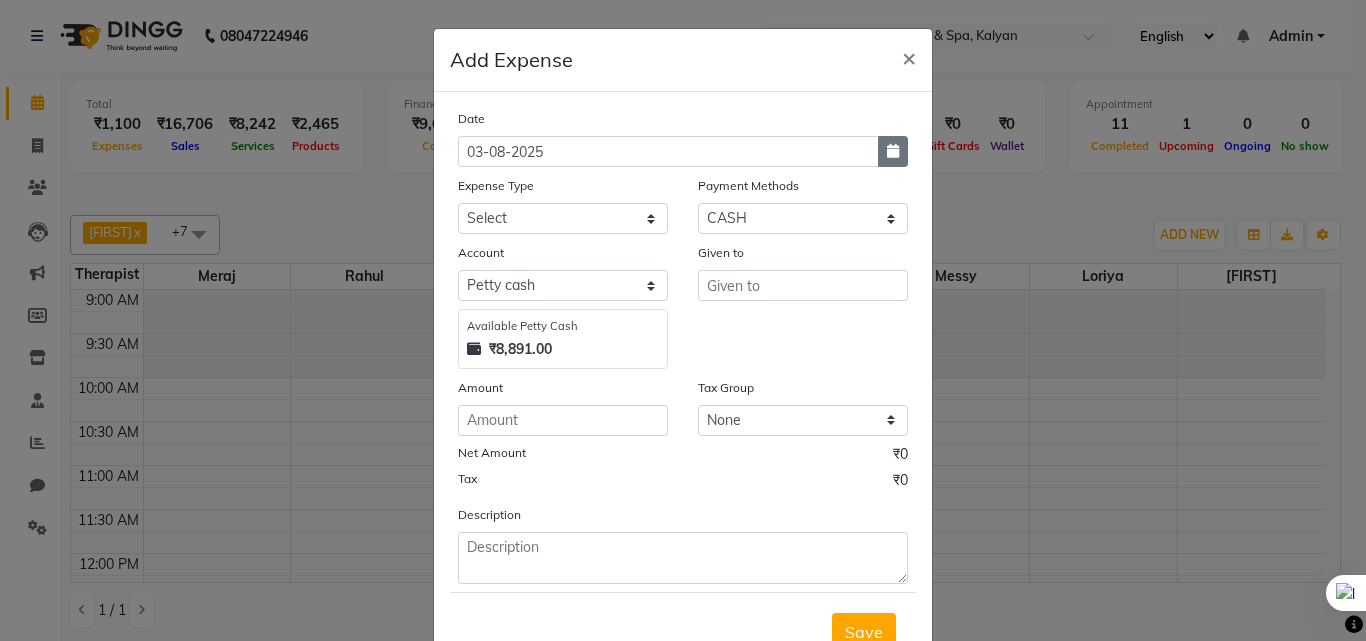 click 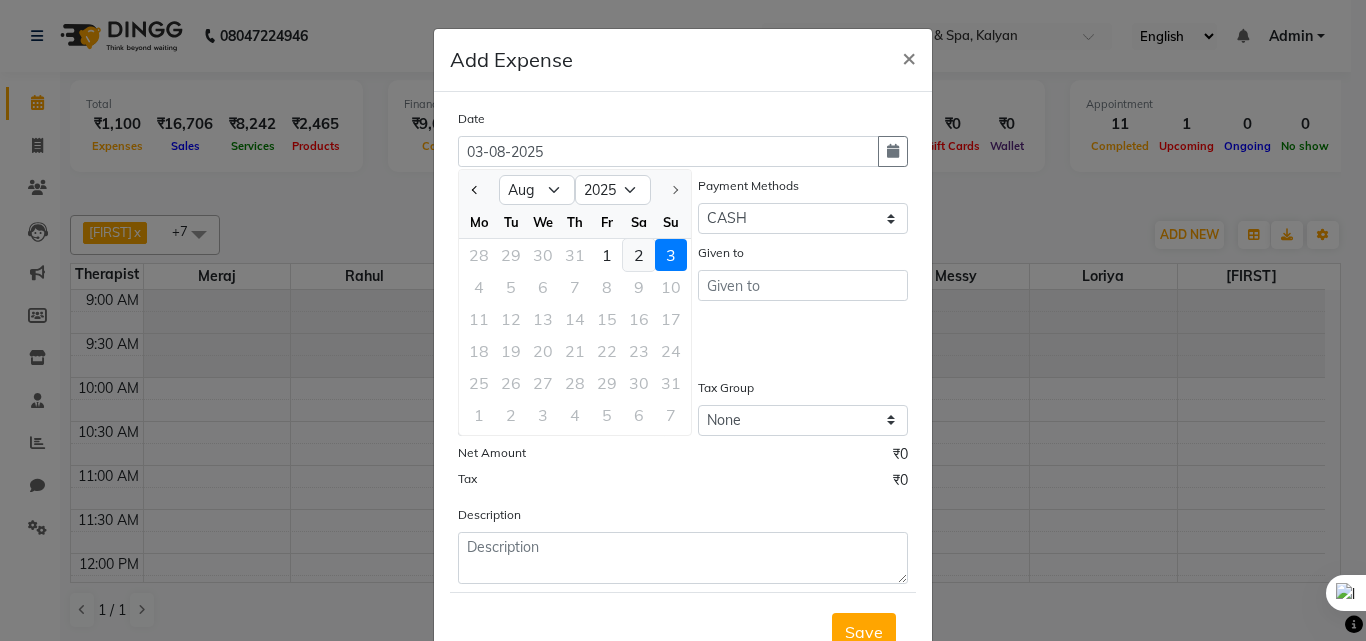 click on "2" 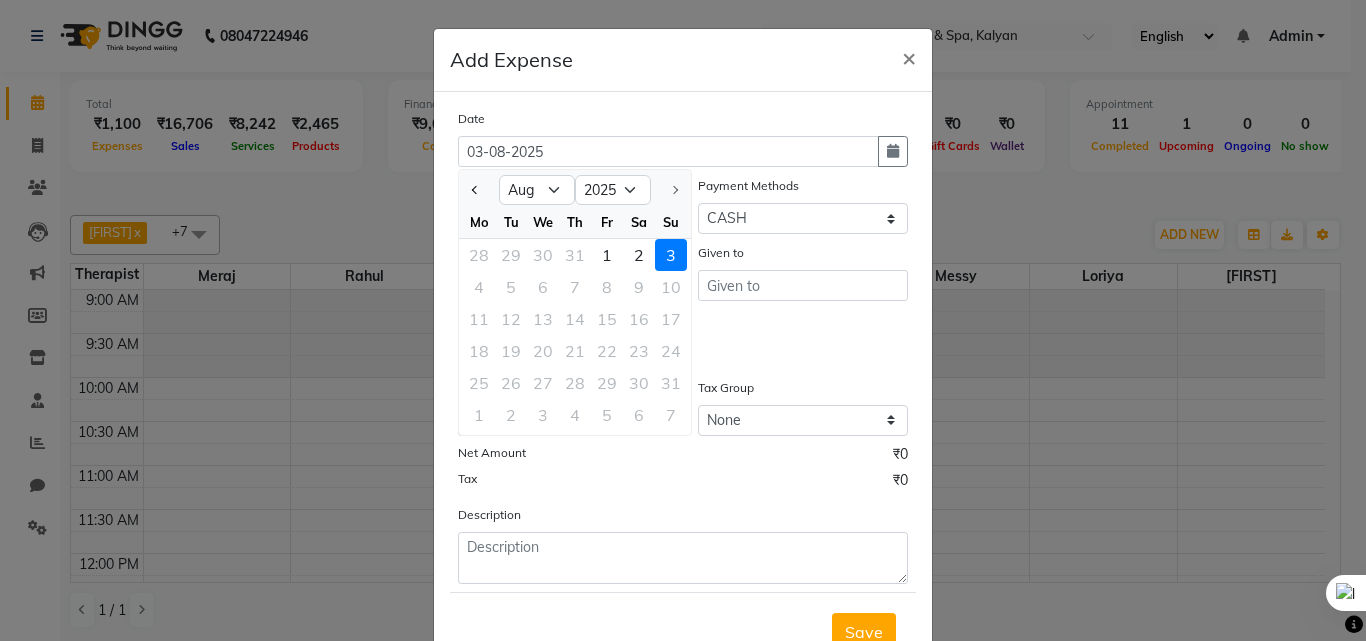 type on "02-08-2025" 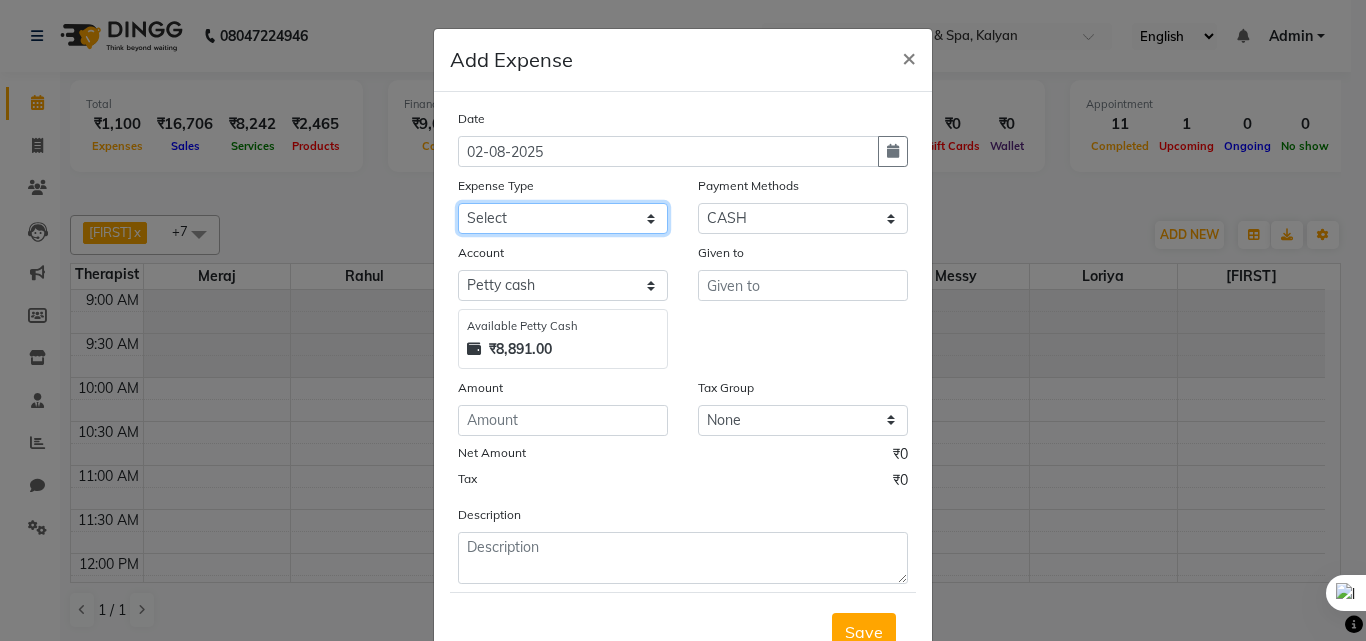 click on "Select Advance Salary Bank charges Car maintenance  Cash transfer to bank Cash transfer to hub Client Snacks Clinical charges Equipment Fuel Govt fee Incentive Insurance International purchase Loan Repayment Maintenance Marketing Miscellaneous MRA Other Pantry Product Rent Salary Staff Snacks Tax Tea & Refreshment Utilities" 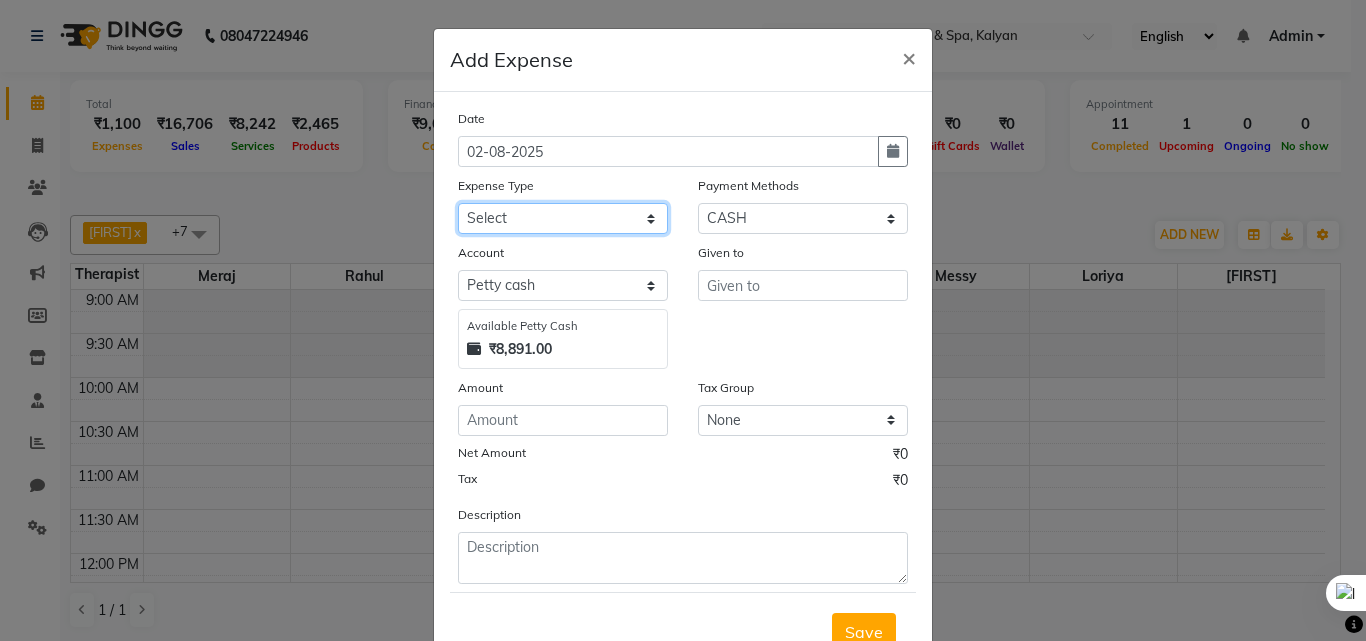 select on "13" 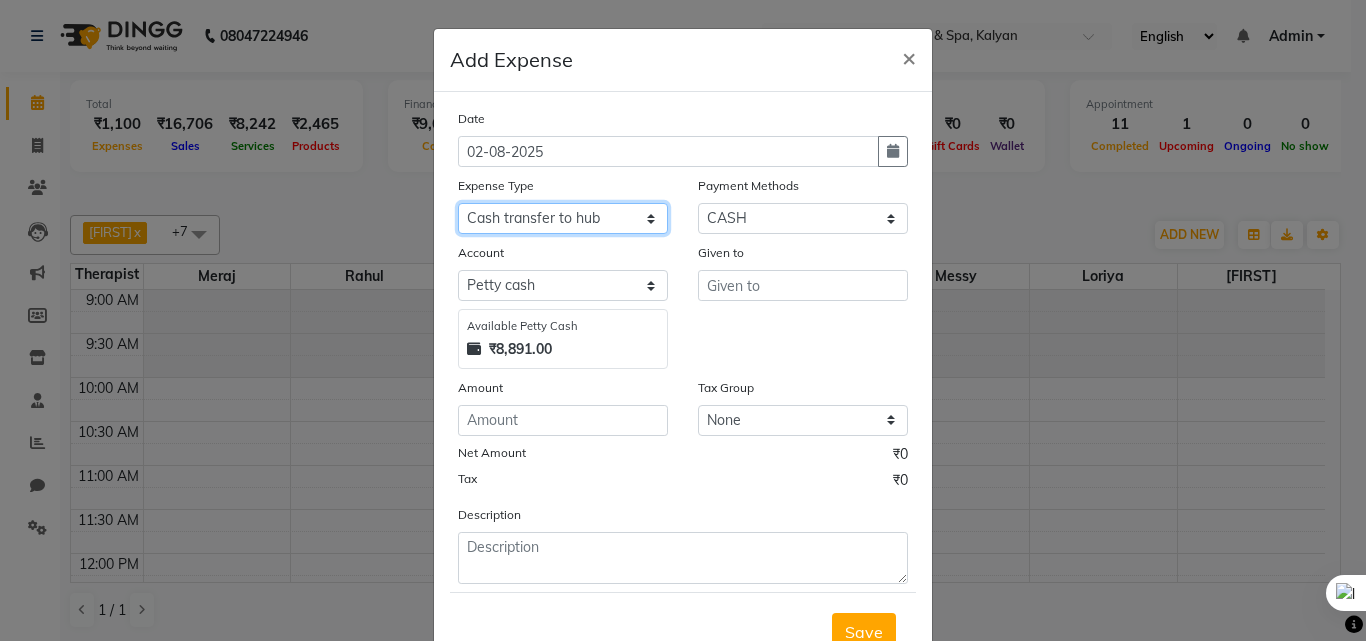 click on "Select Advance Salary Bank charges Car maintenance  Cash transfer to bank Cash transfer to hub Client Snacks Clinical charges Equipment Fuel Govt fee Incentive Insurance International purchase Loan Repayment Maintenance Marketing Miscellaneous MRA Other Pantry Product Rent Salary Staff Snacks Tax Tea & Refreshment Utilities" 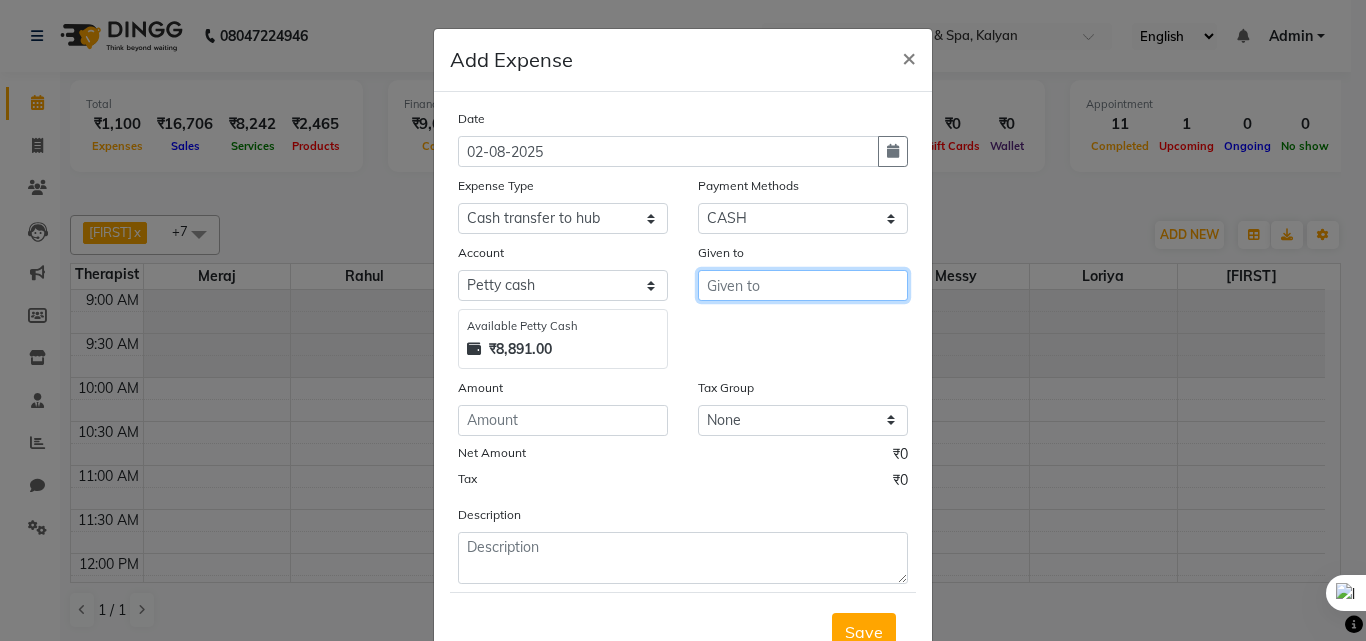 click at bounding box center [803, 285] 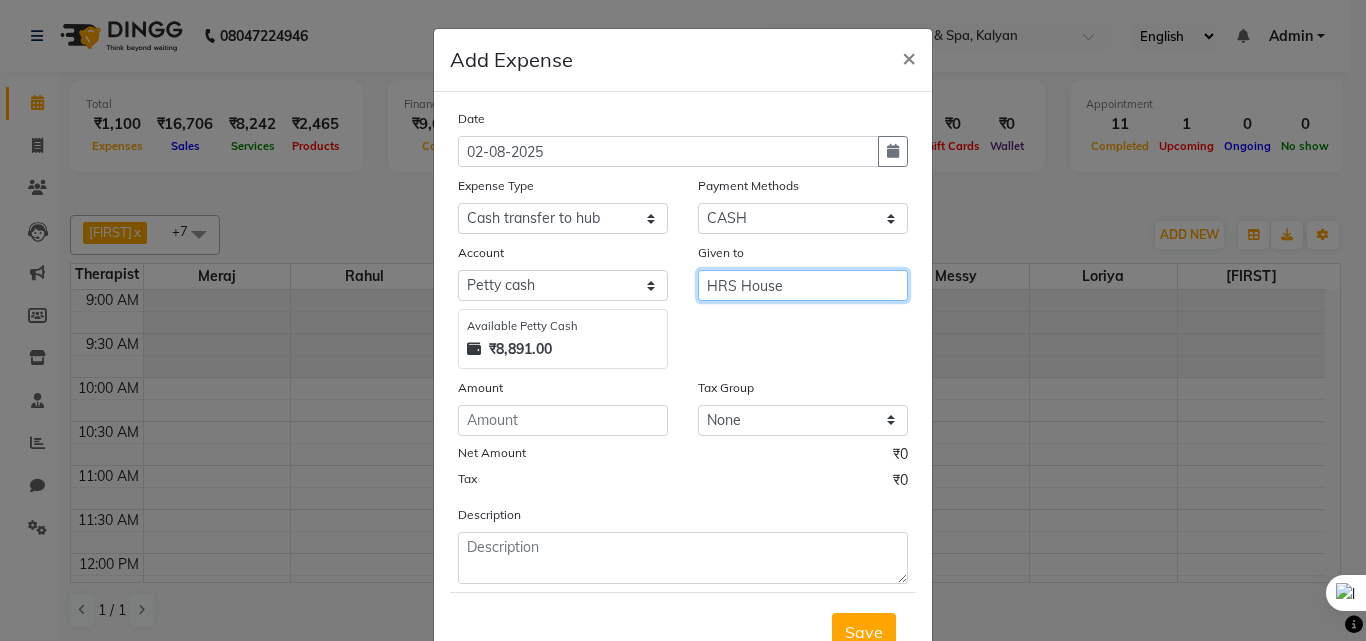 type on "HRS House" 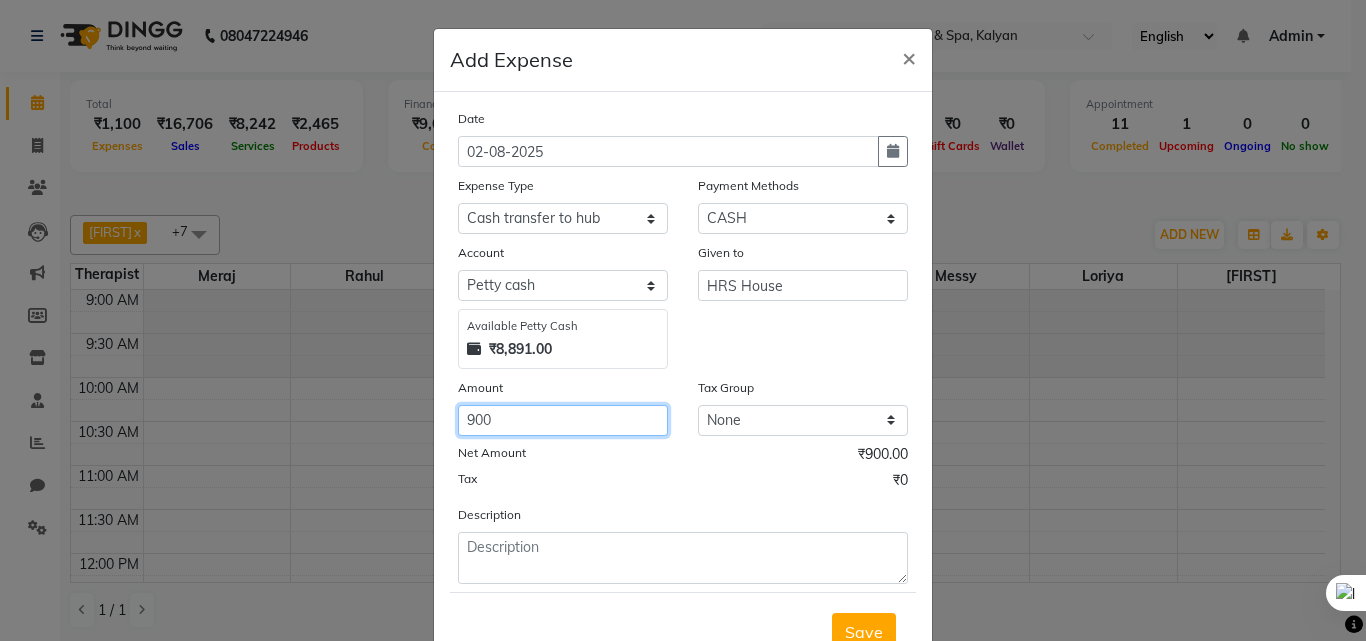 type on "900" 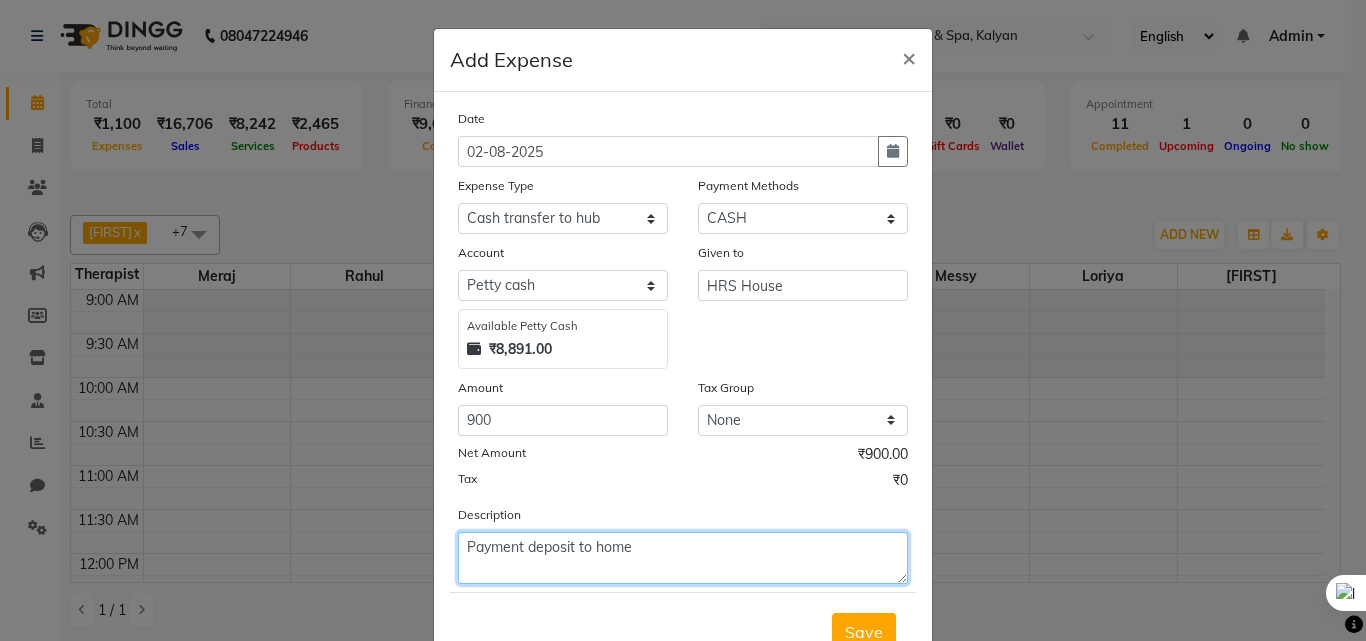 type on "Payment deposit to home" 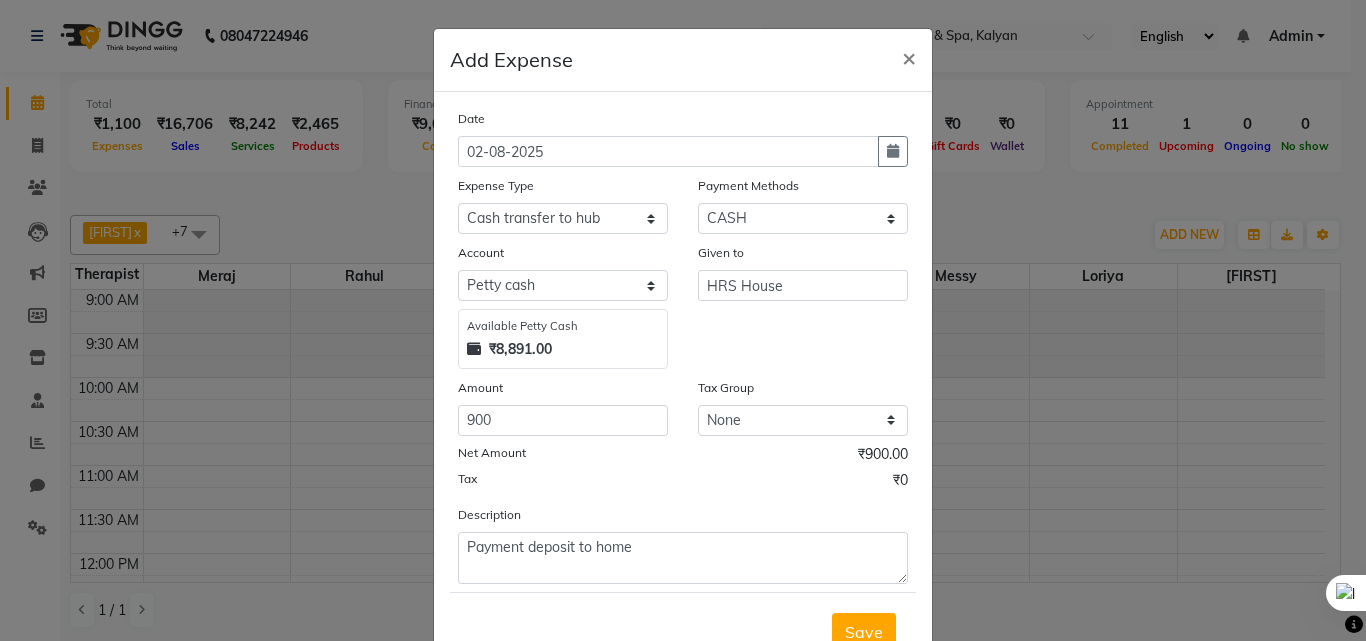 type 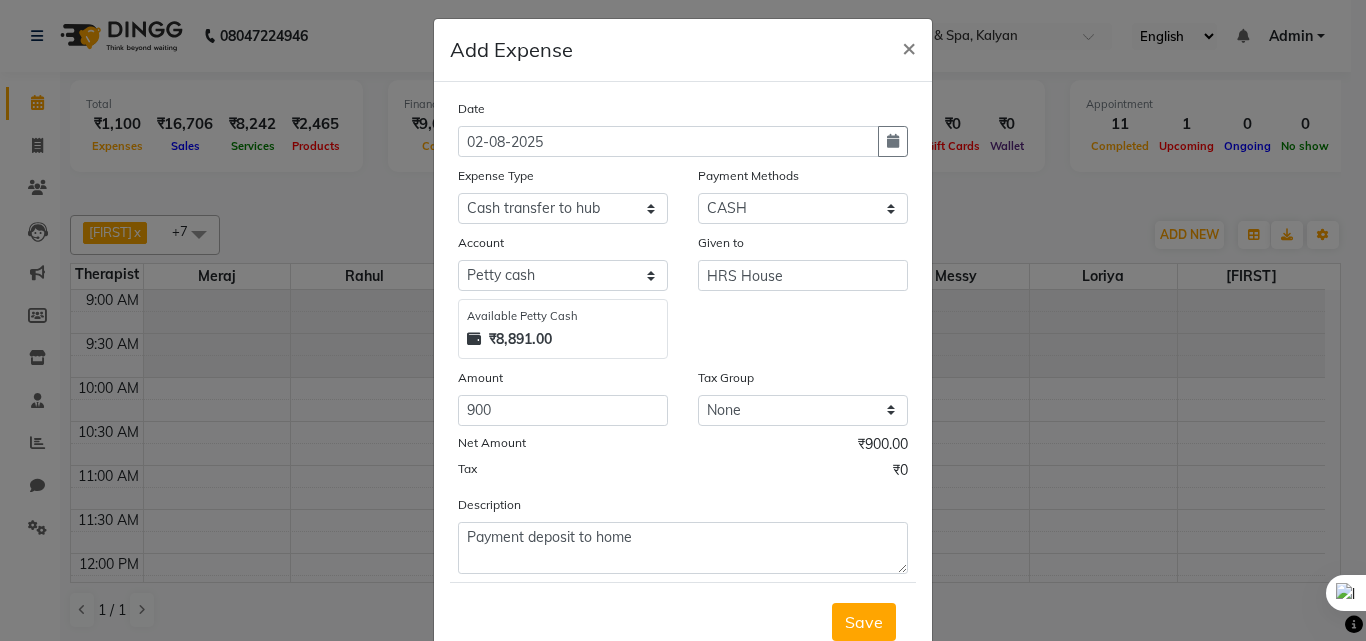 click on "Save" at bounding box center (864, 622) 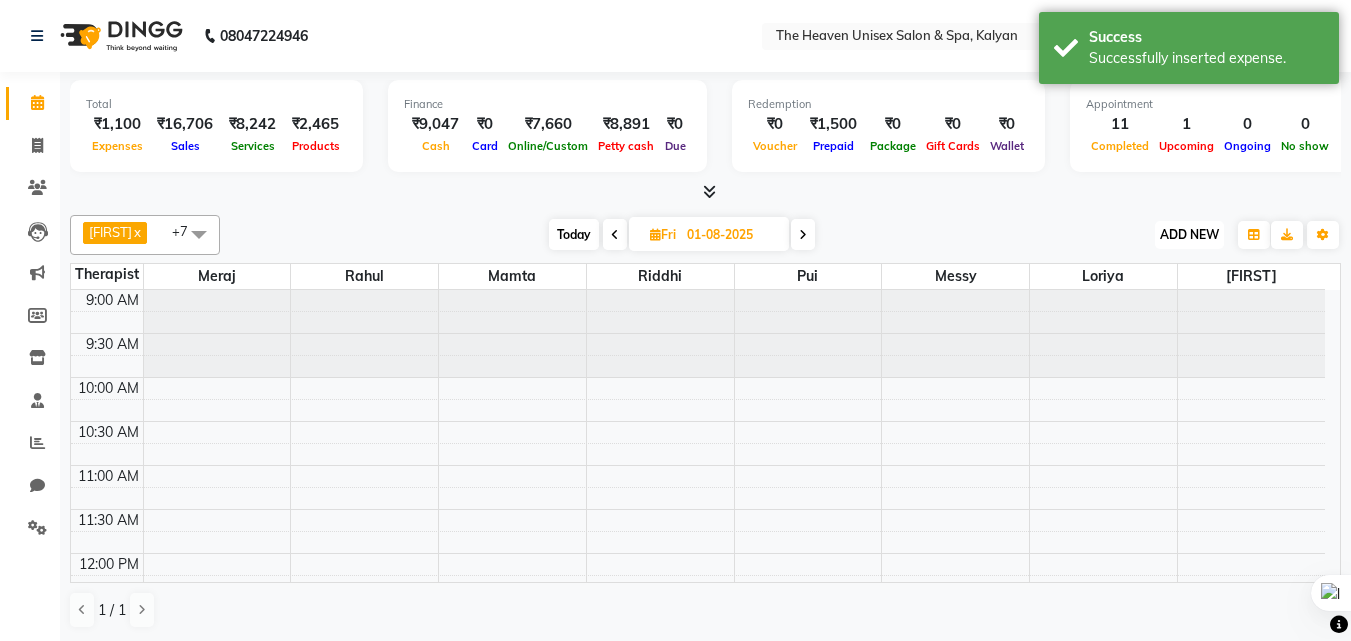 click on "ADD NEW" at bounding box center [1189, 234] 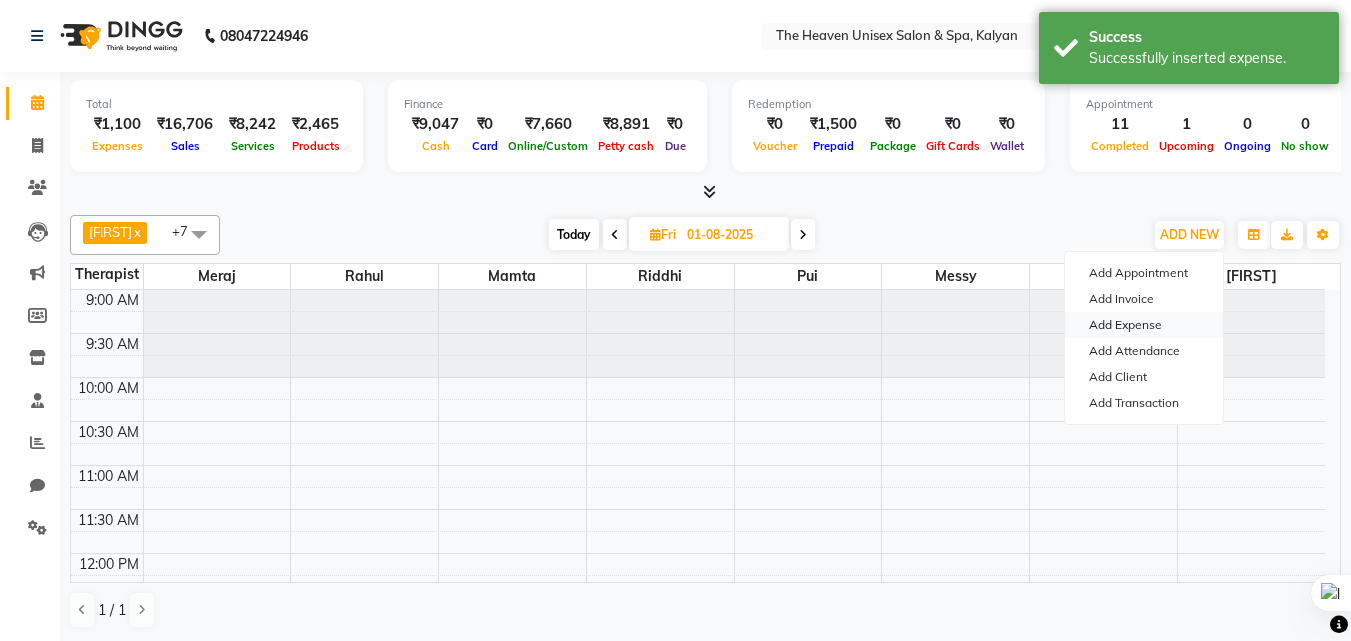 click on "Add Expense" at bounding box center [1144, 325] 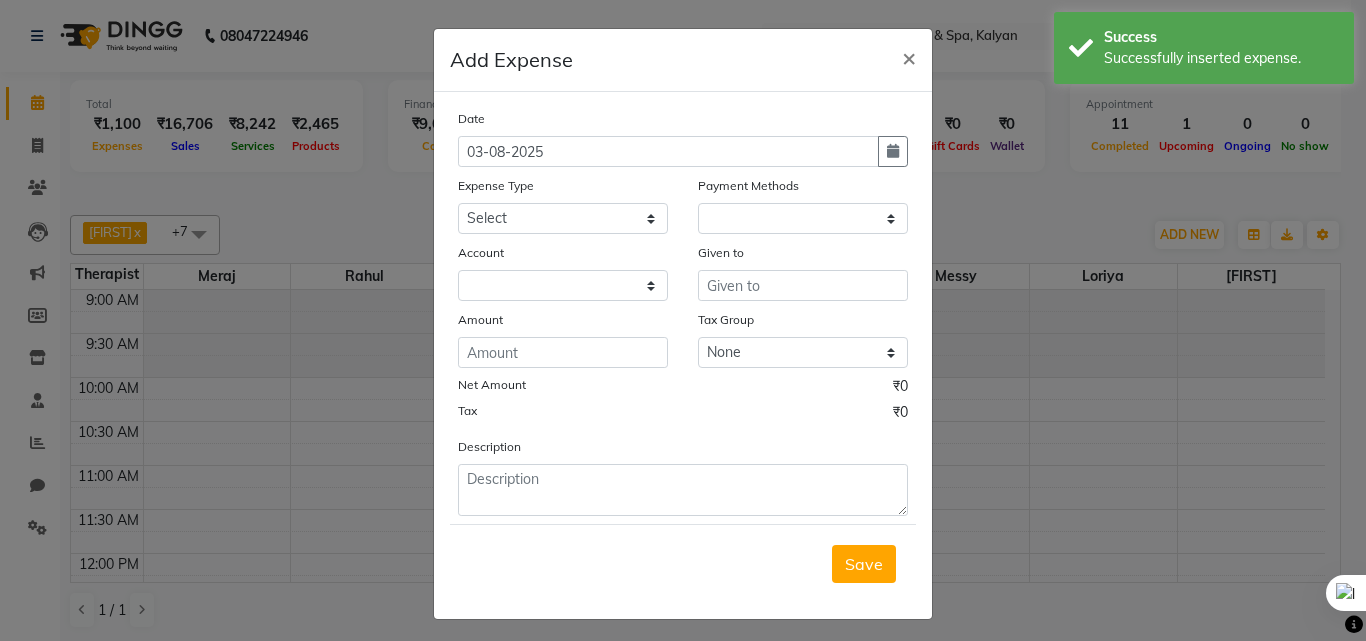 select on "1" 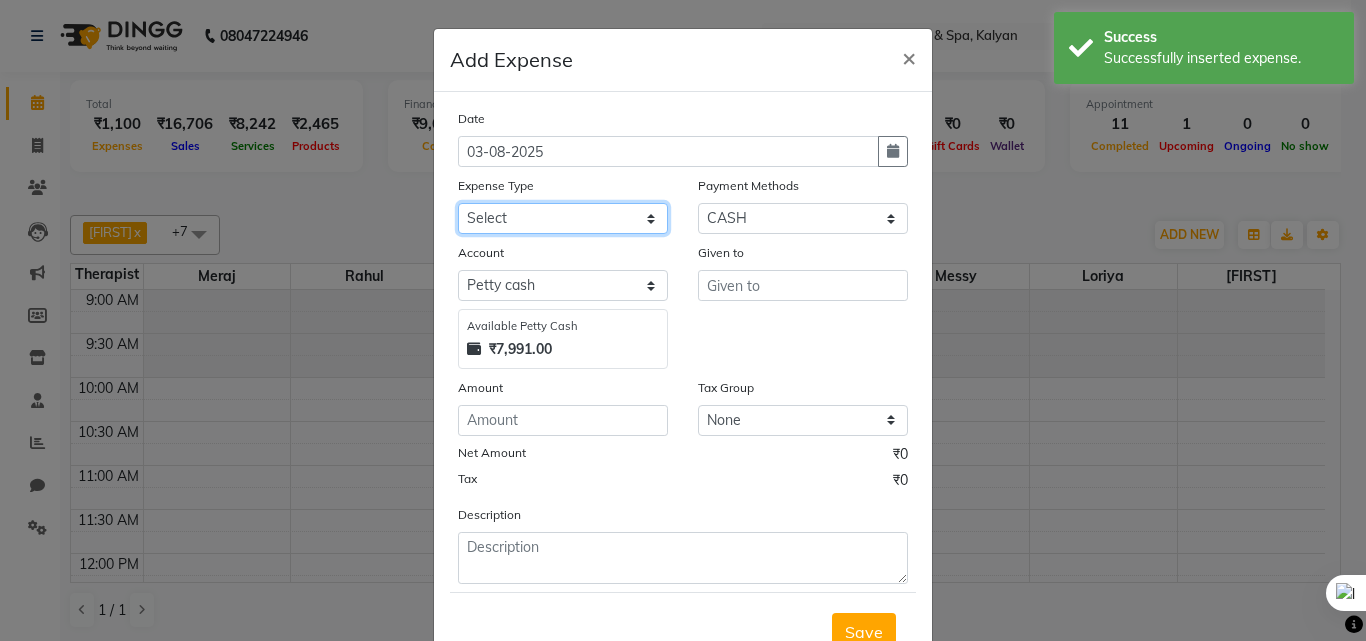 click on "Select Advance Salary Bank charges Car maintenance  Cash transfer to bank Cash transfer to hub Client Snacks Clinical charges Equipment Fuel Govt fee Incentive Insurance International purchase Loan Repayment Maintenance Marketing Miscellaneous MRA Other Pantry Product Rent Salary Staff Snacks Tax Tea & Refreshment Utilities" 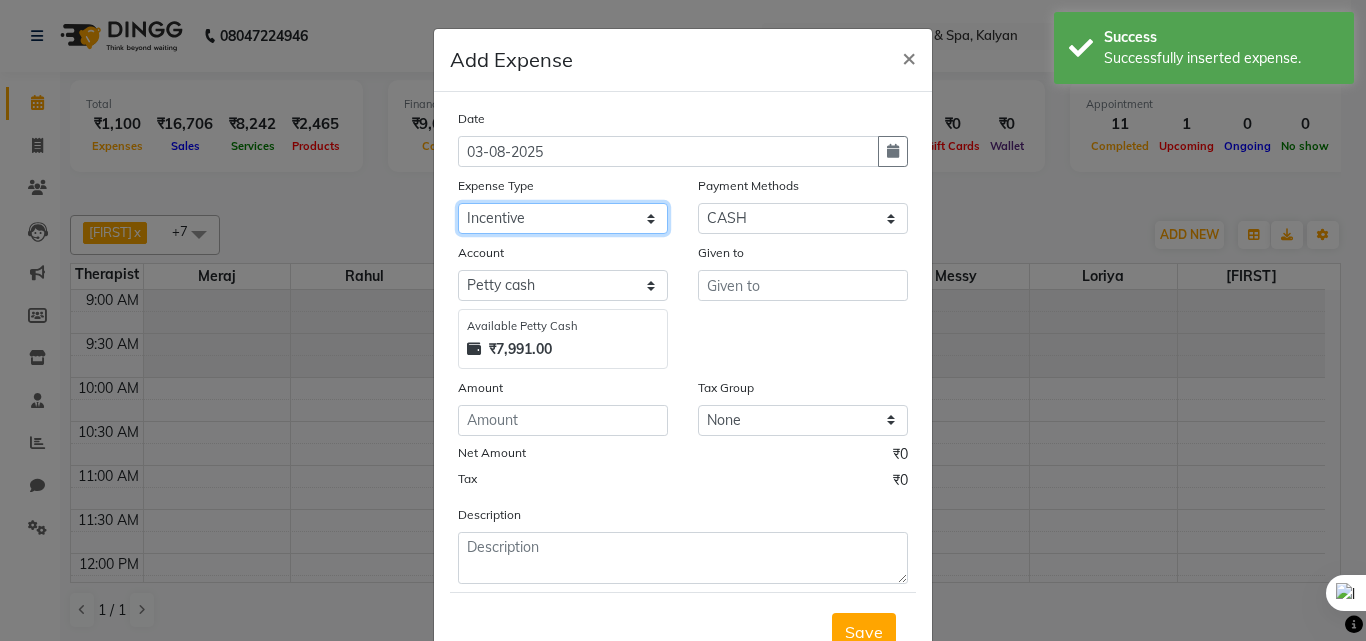 click on "Select Advance Salary Bank charges Car maintenance  Cash transfer to bank Cash transfer to hub Client Snacks Clinical charges Equipment Fuel Govt fee Incentive Insurance International purchase Loan Repayment Maintenance Marketing Miscellaneous MRA Other Pantry Product Rent Salary Staff Snacks Tax Tea & Refreshment Utilities" 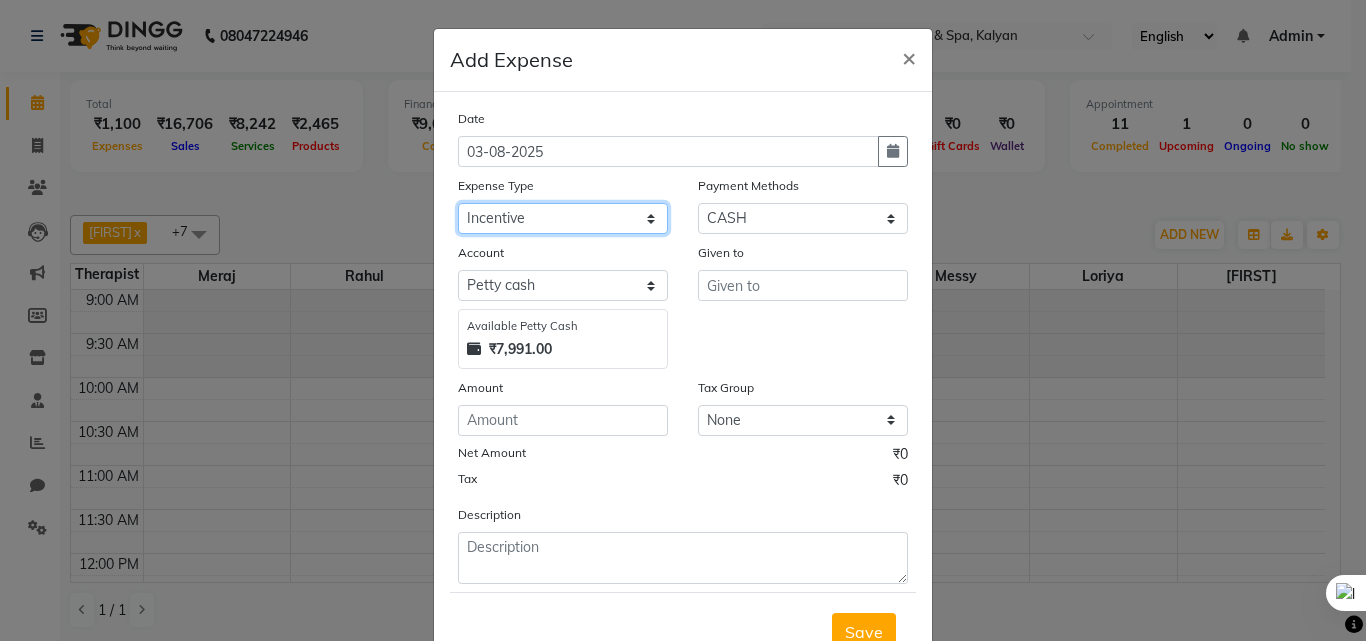 click on "Select Advance Salary Bank charges Car maintenance  Cash transfer to bank Cash transfer to hub Client Snacks Clinical charges Equipment Fuel Govt fee Incentive Insurance International purchase Loan Repayment Maintenance Marketing Miscellaneous MRA Other Pantry Product Rent Salary Staff Snacks Tax Tea & Refreshment Utilities" 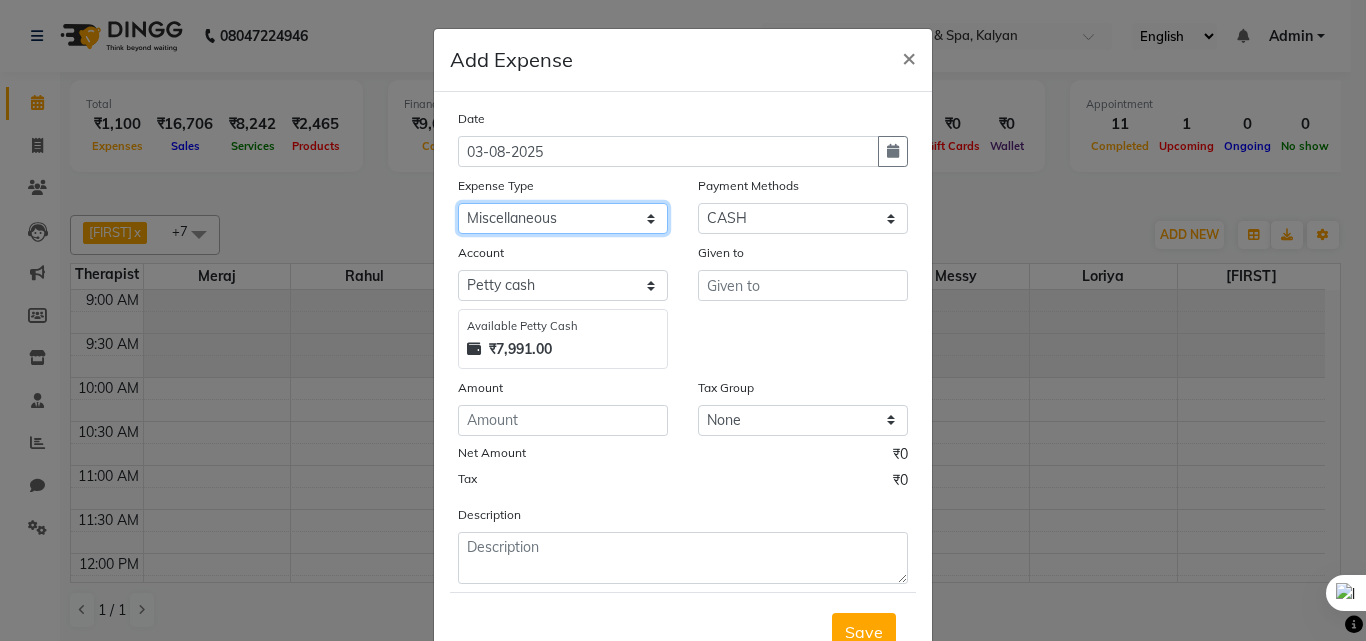 click on "Select Advance Salary Bank charges Car maintenance  Cash transfer to bank Cash transfer to hub Client Snacks Clinical charges Equipment Fuel Govt fee Incentive Insurance International purchase Loan Repayment Maintenance Marketing Miscellaneous MRA Other Pantry Product Rent Salary Staff Snacks Tax Tea & Refreshment Utilities" 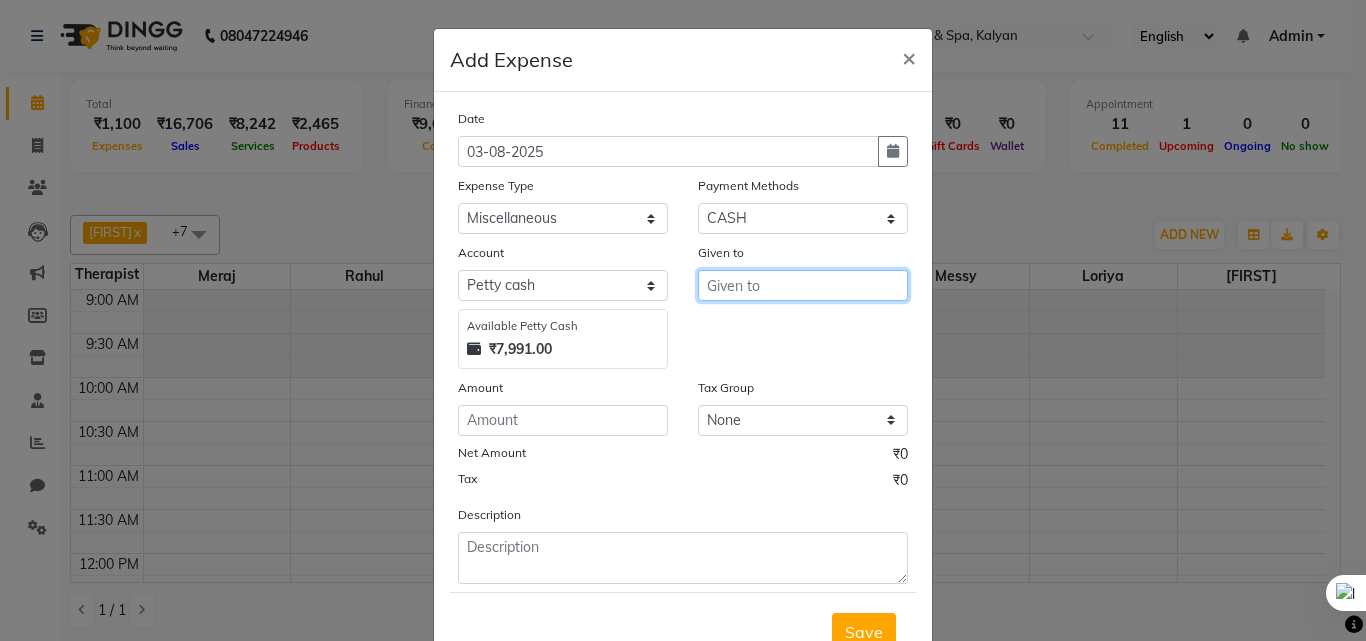 click at bounding box center [803, 285] 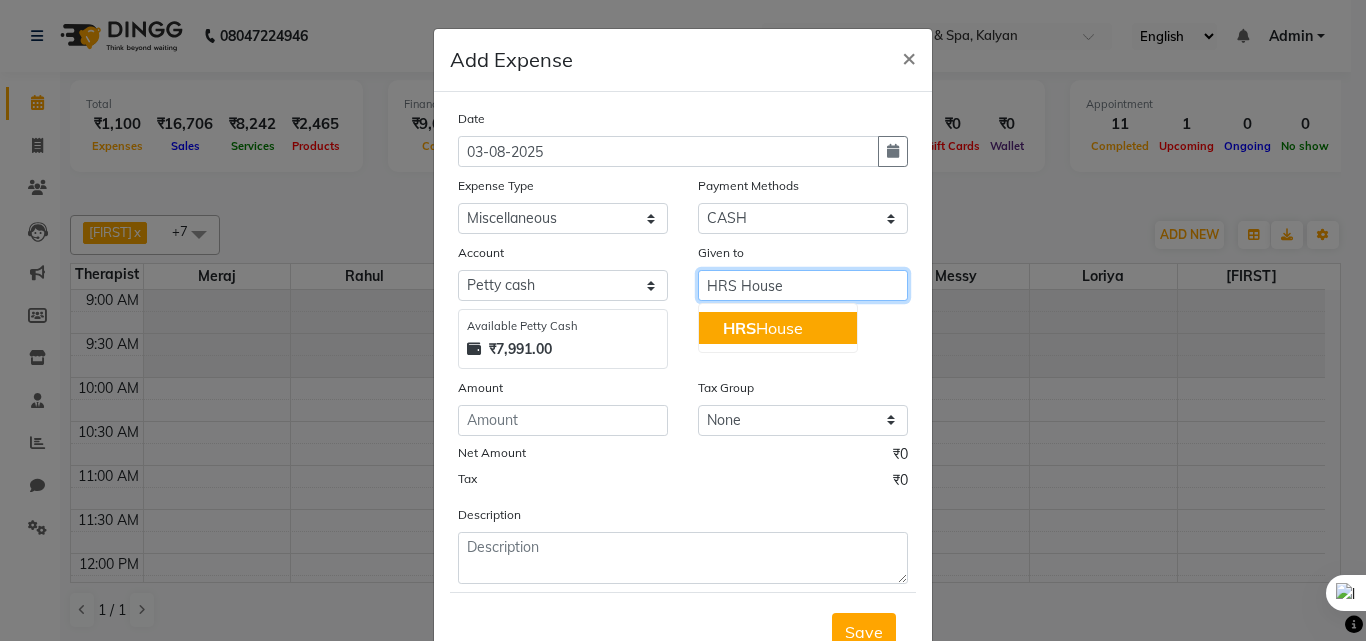 type on "HRS House" 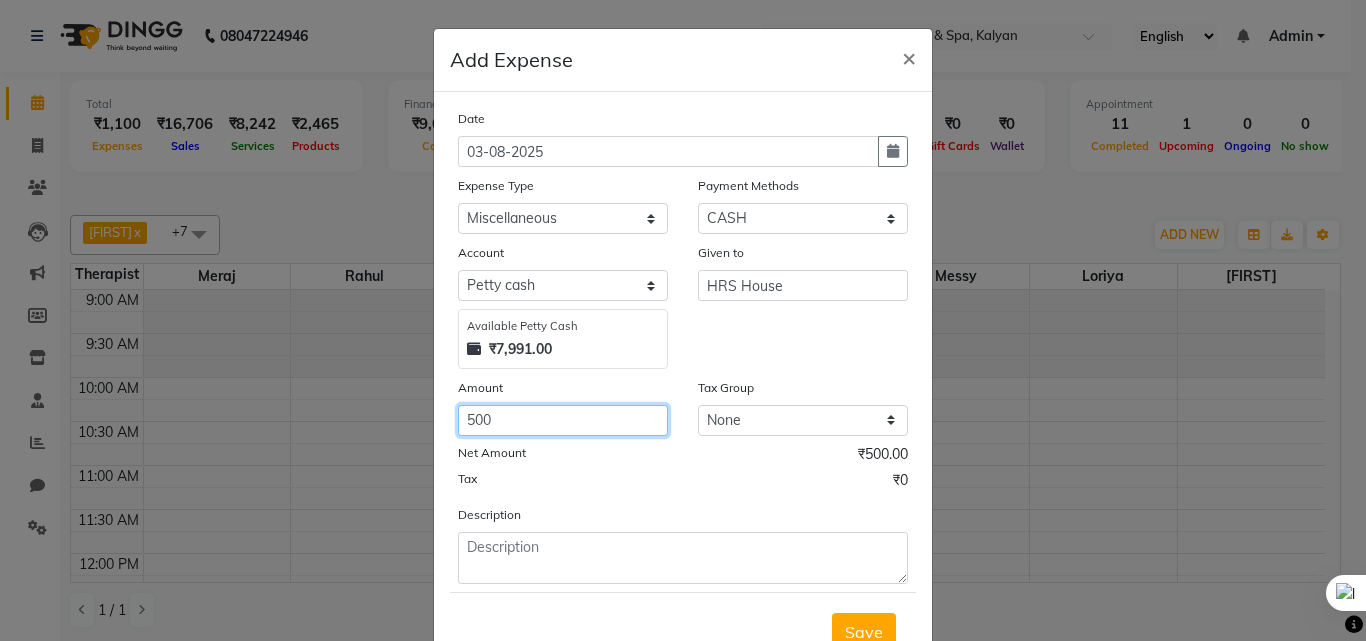 type on "500" 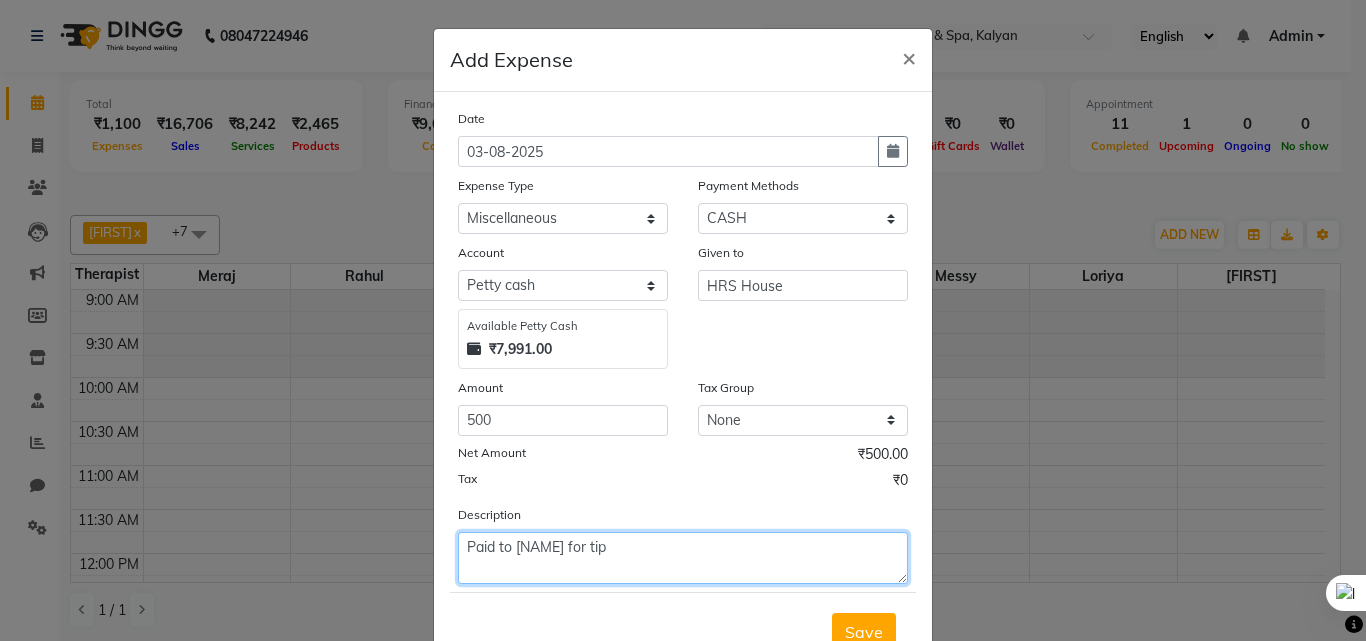 type on "Paid to [NAME] for tip" 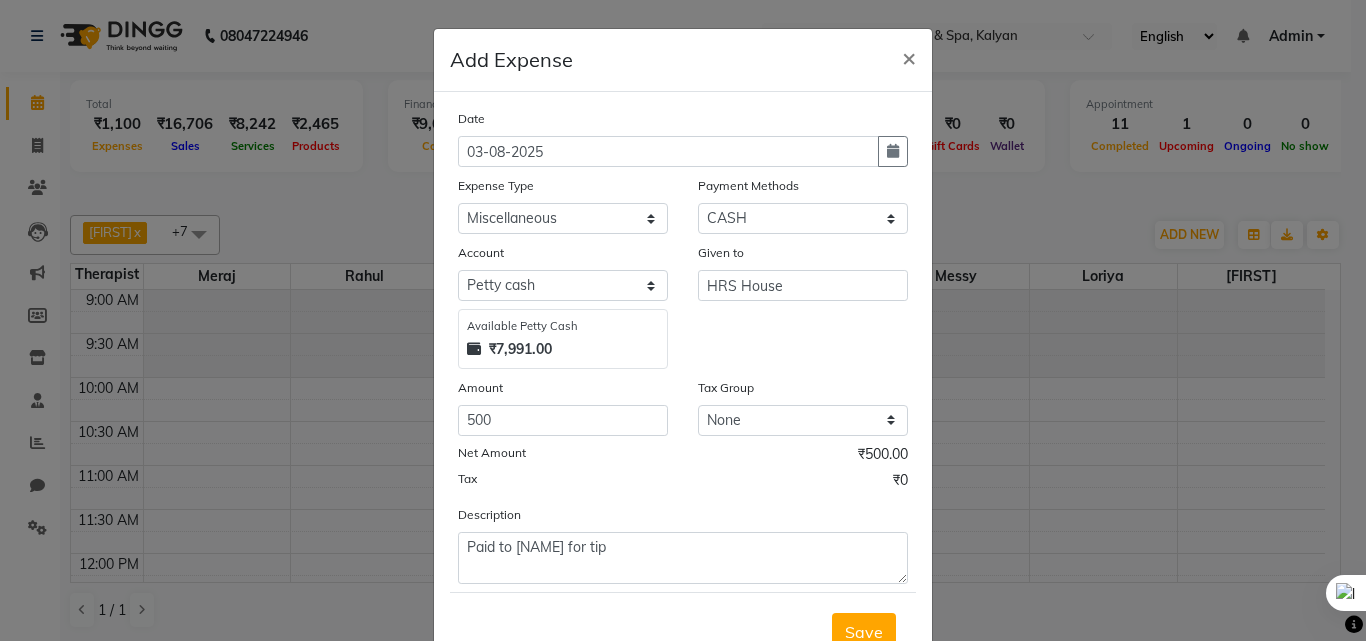 scroll, scrollTop: 10, scrollLeft: 0, axis: vertical 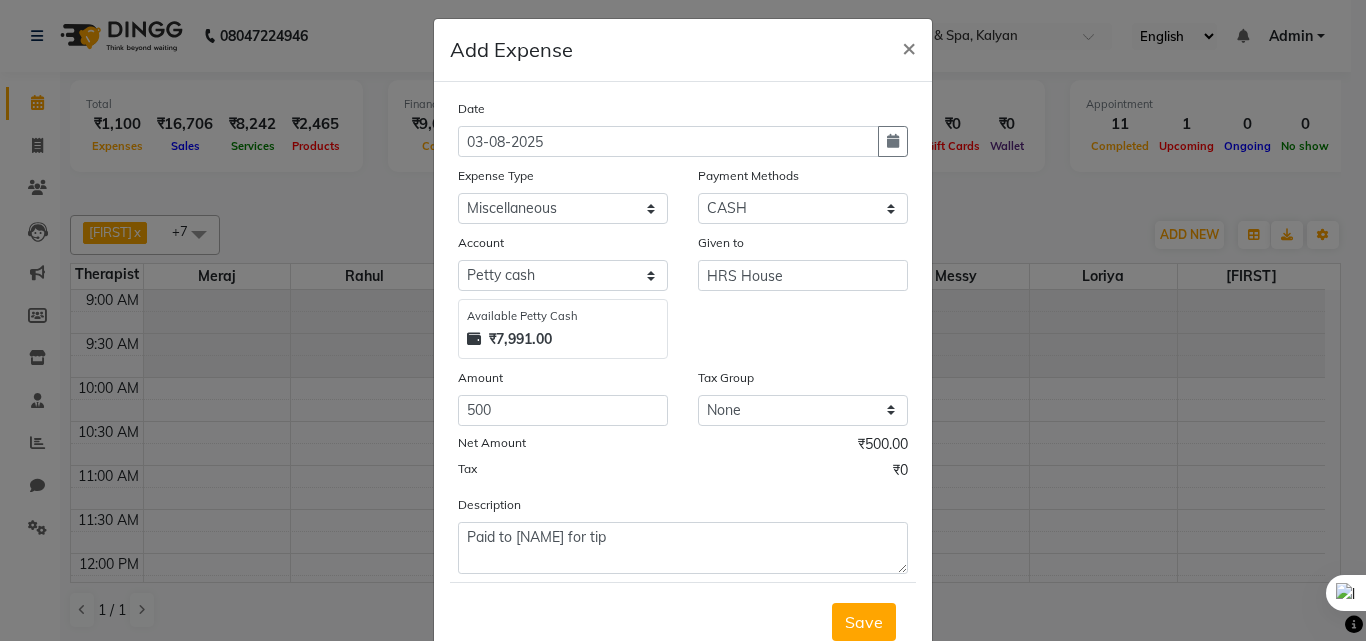 type 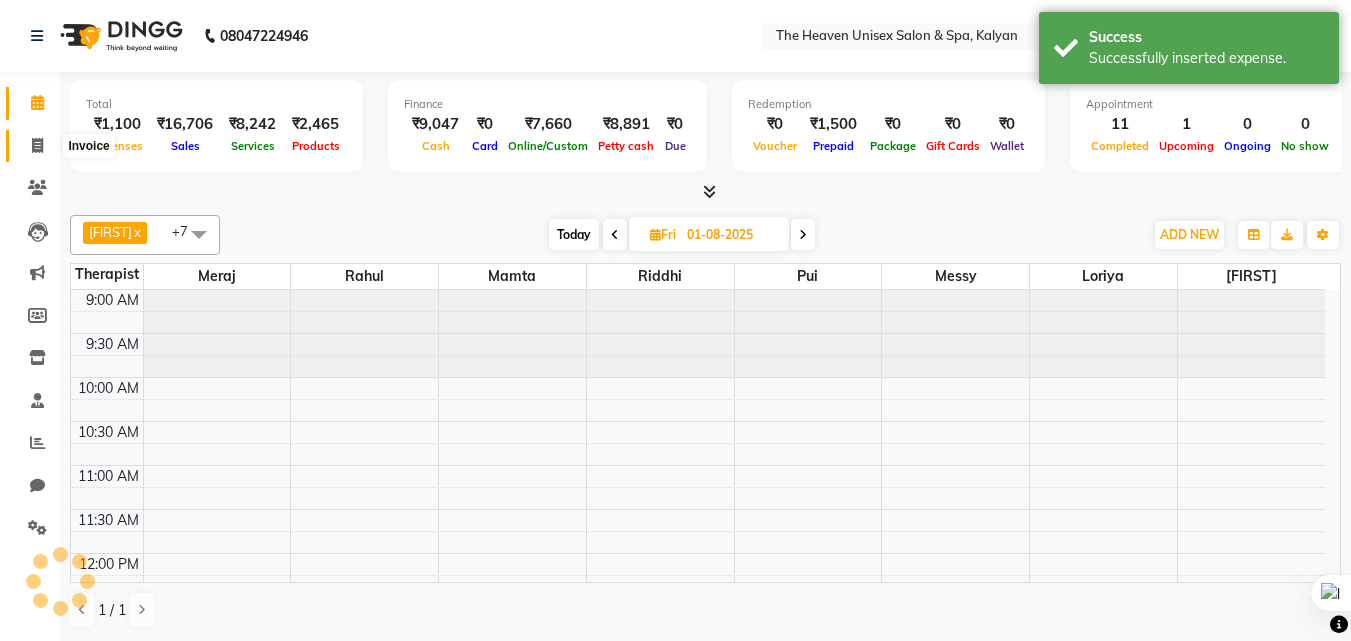 click 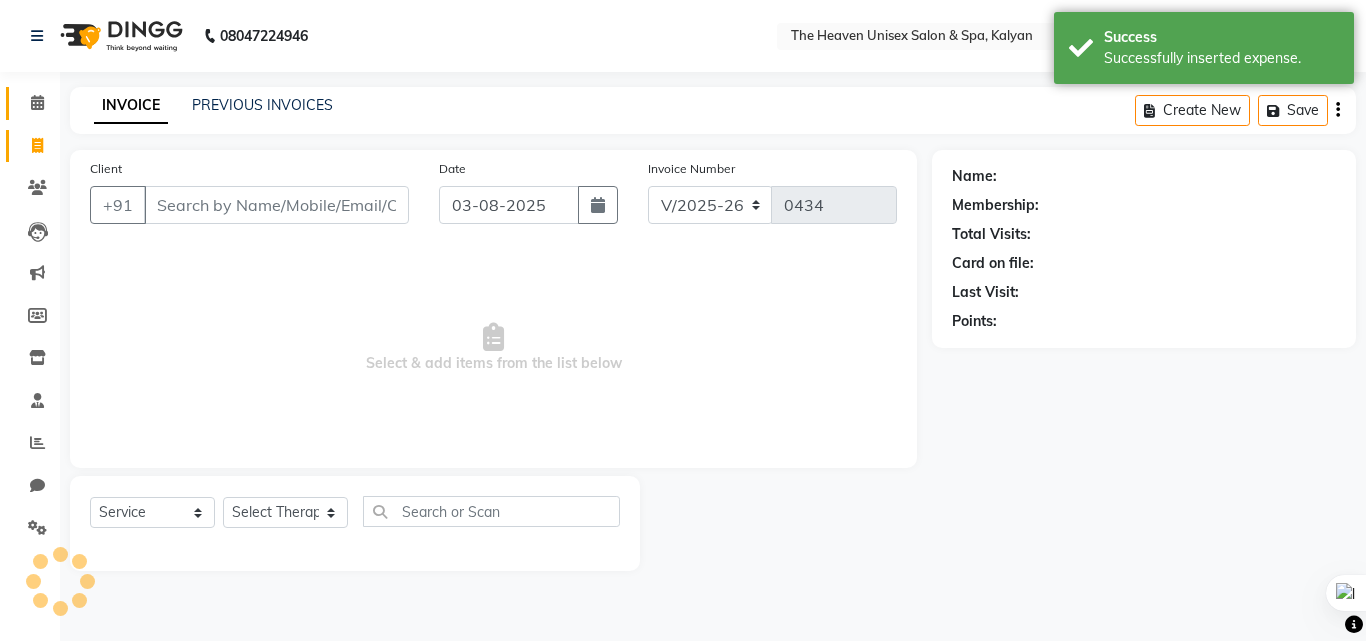 click 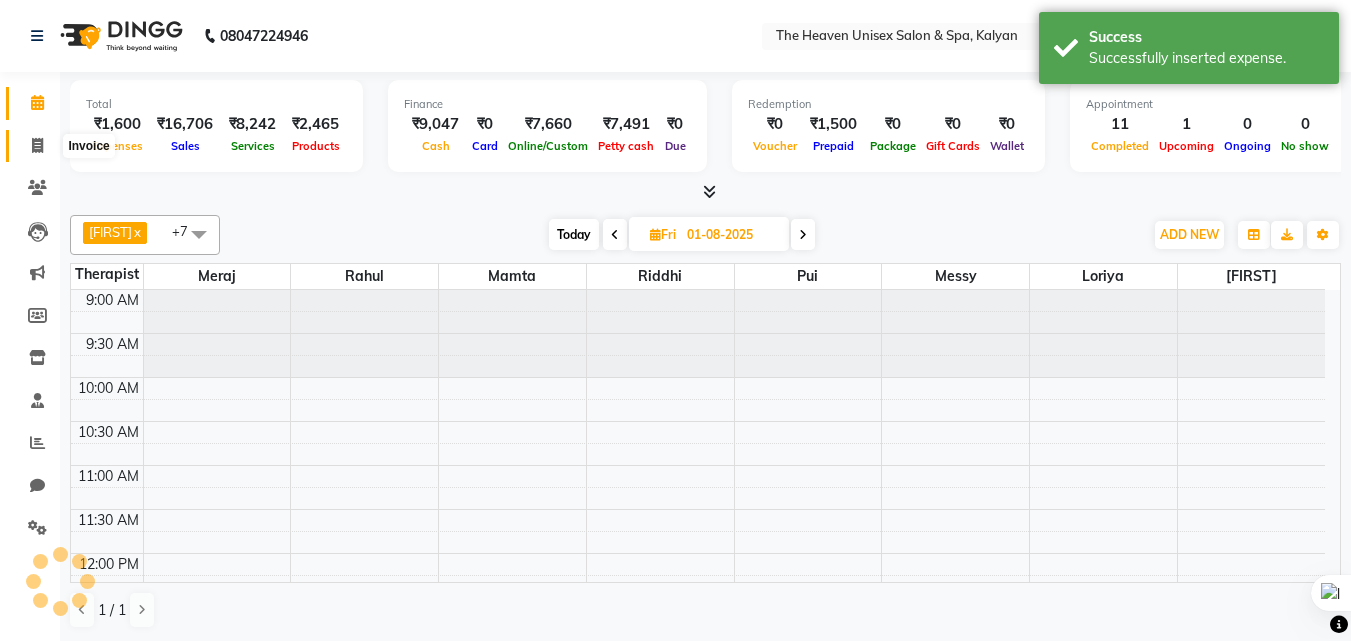 click 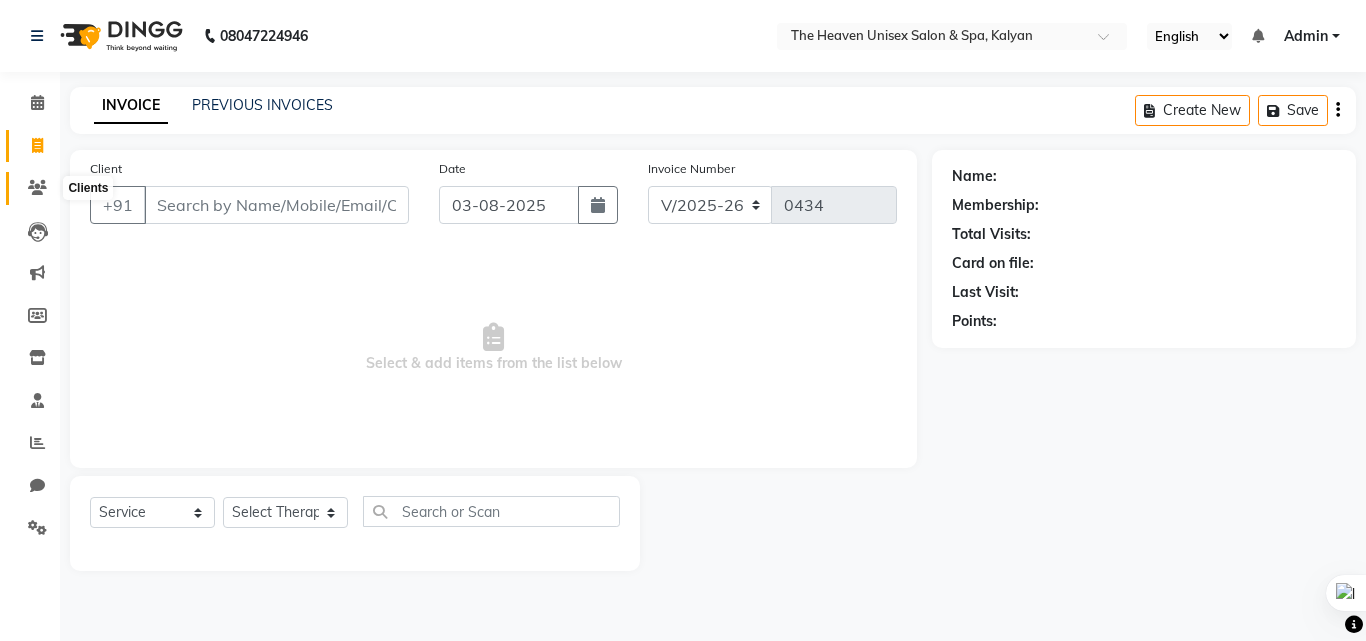 click 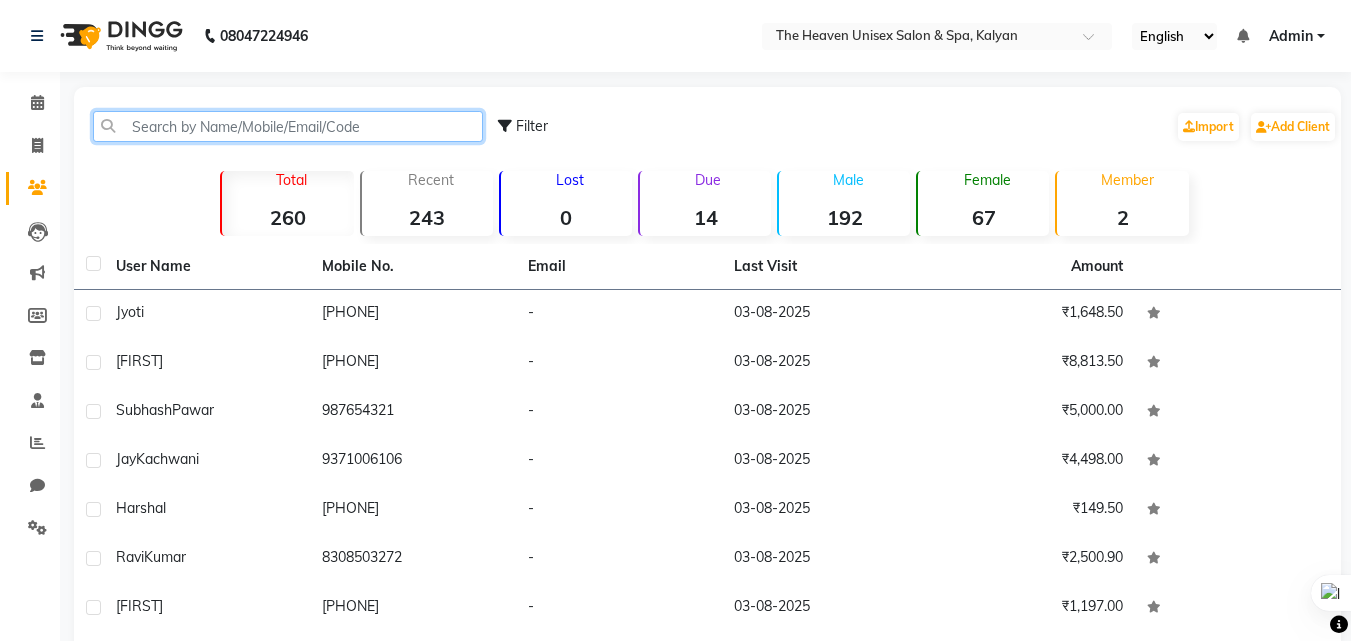 click 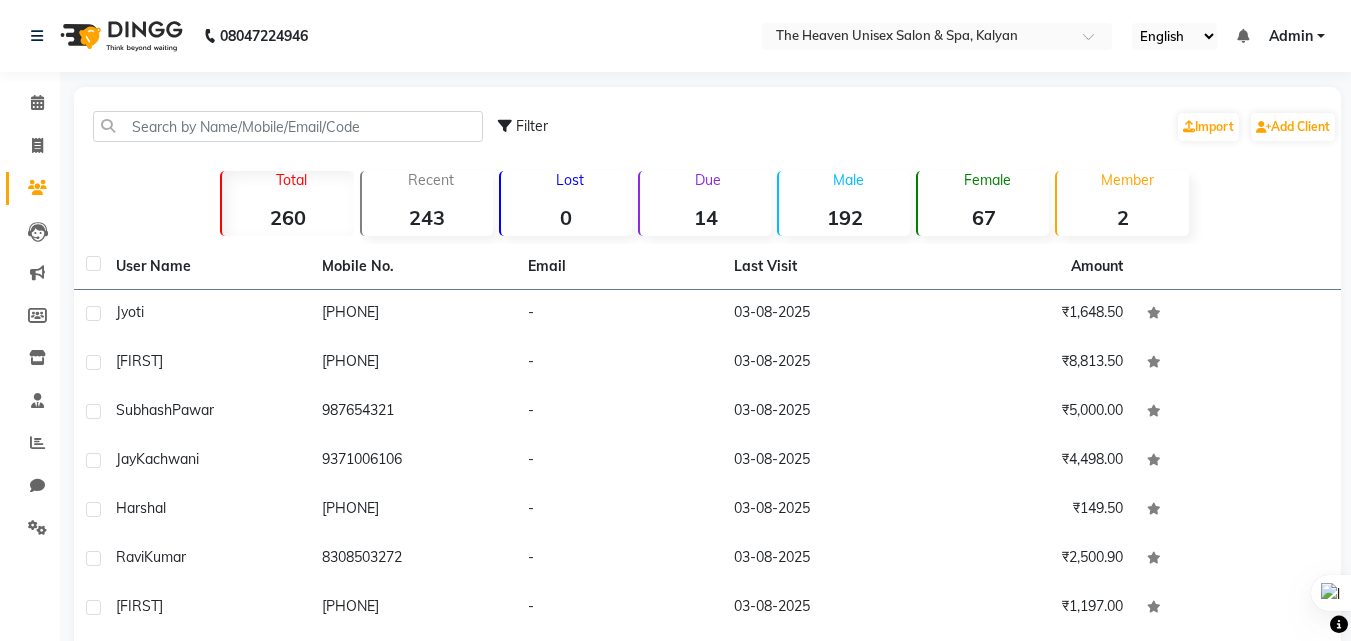 click on "Filter  Import   Add Client" 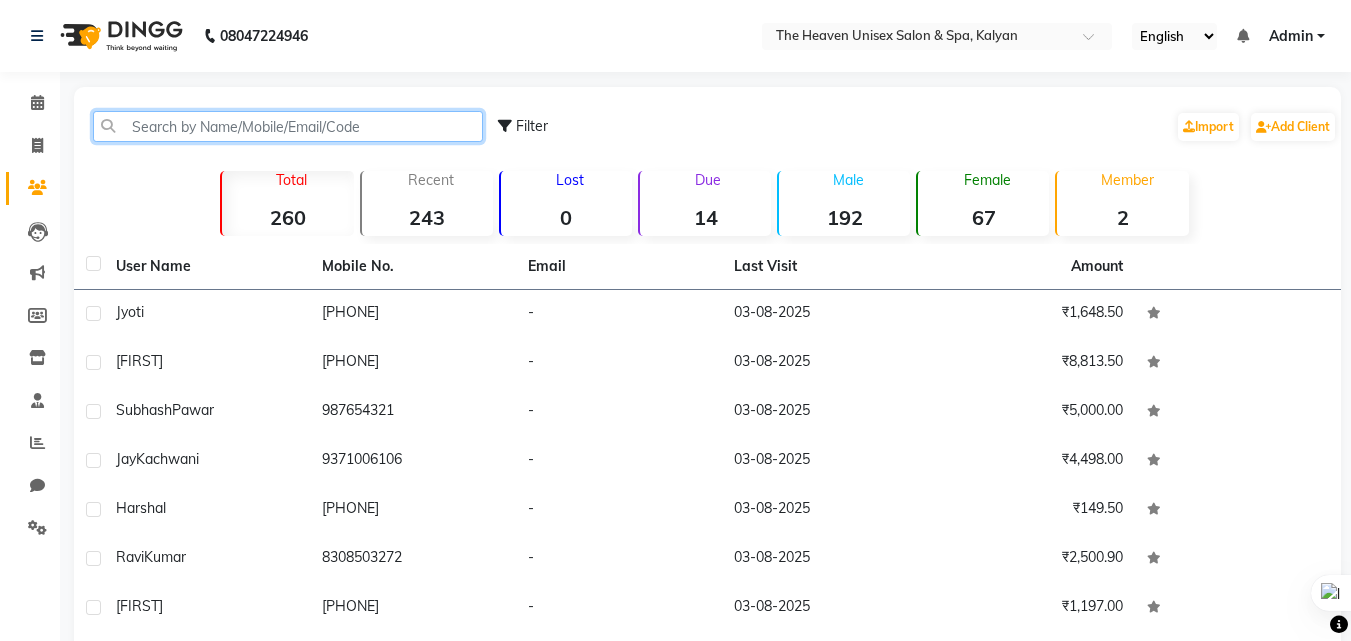 click 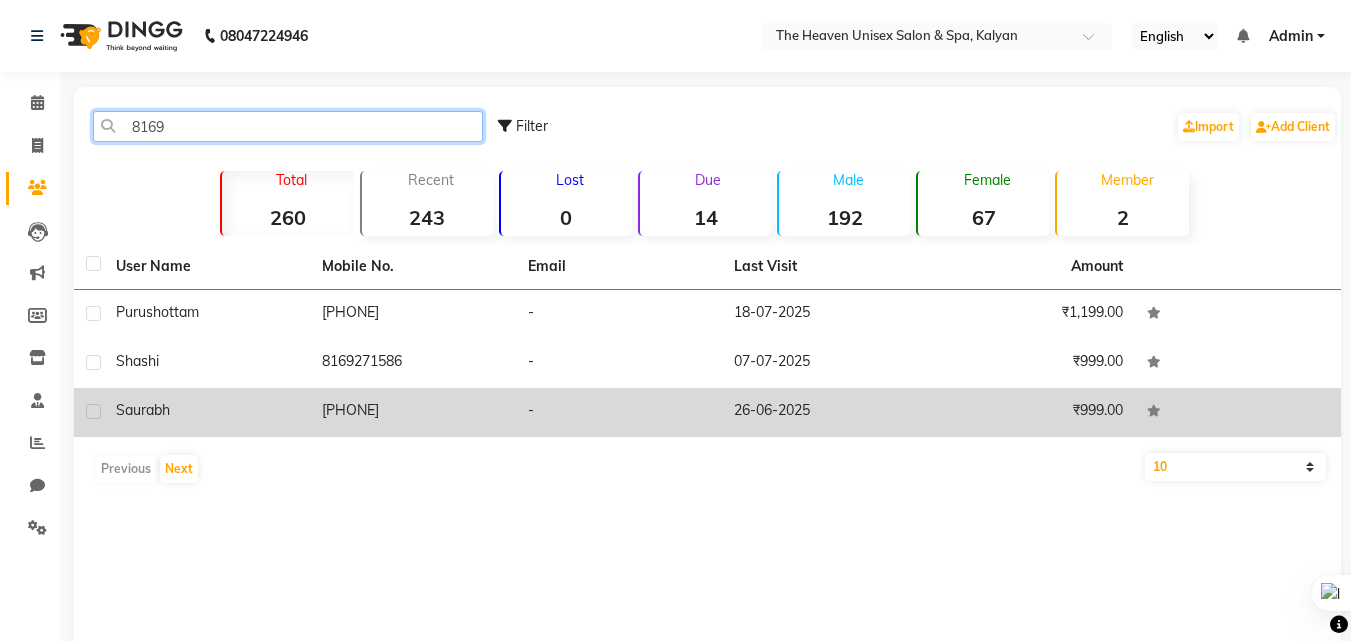 type on "8169" 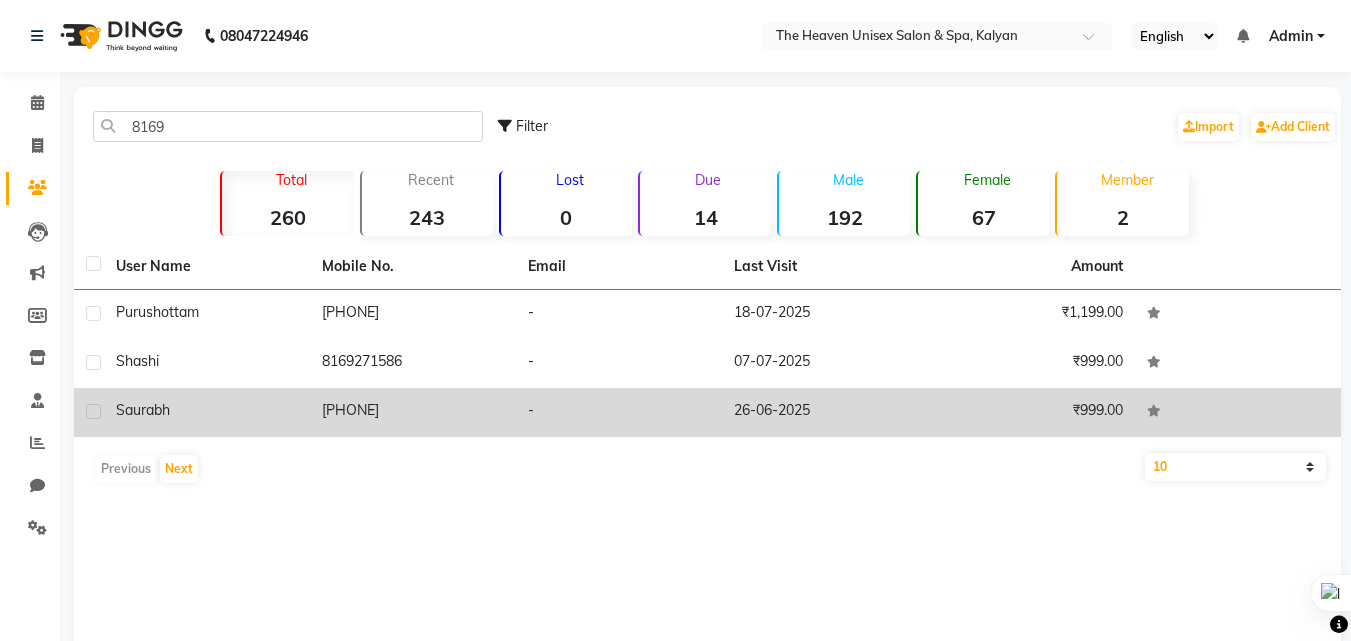 click on "[PHONE]" 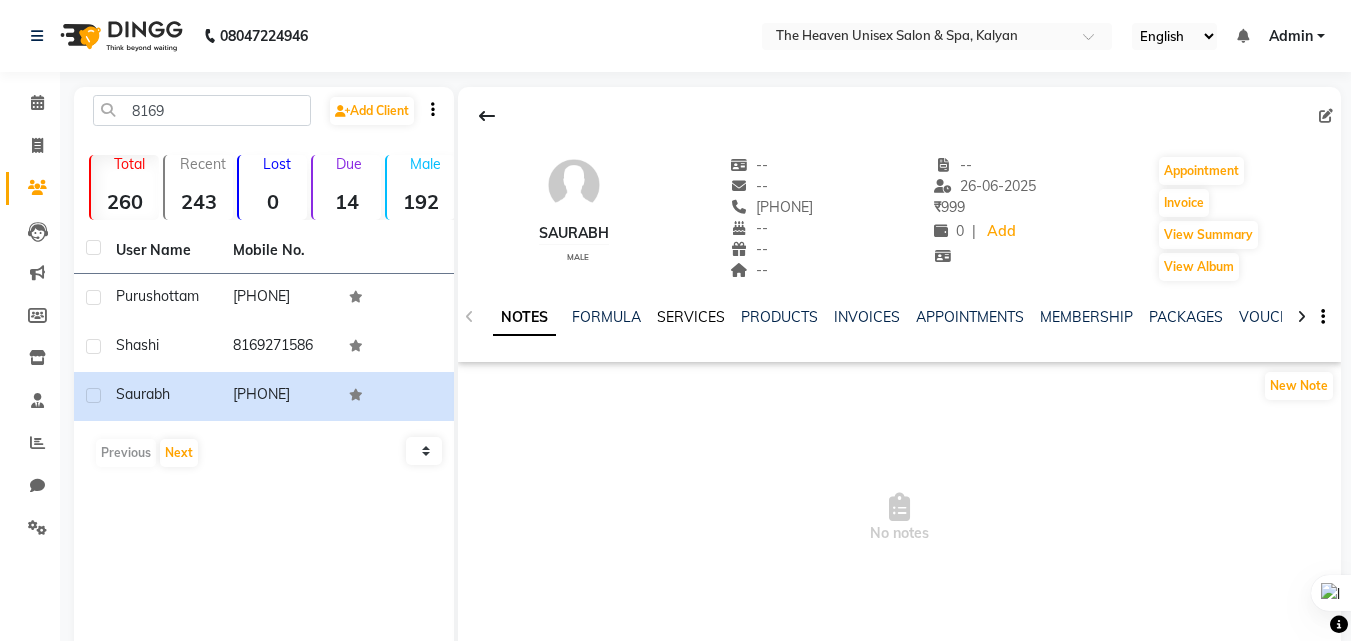 click on "SERVICES" 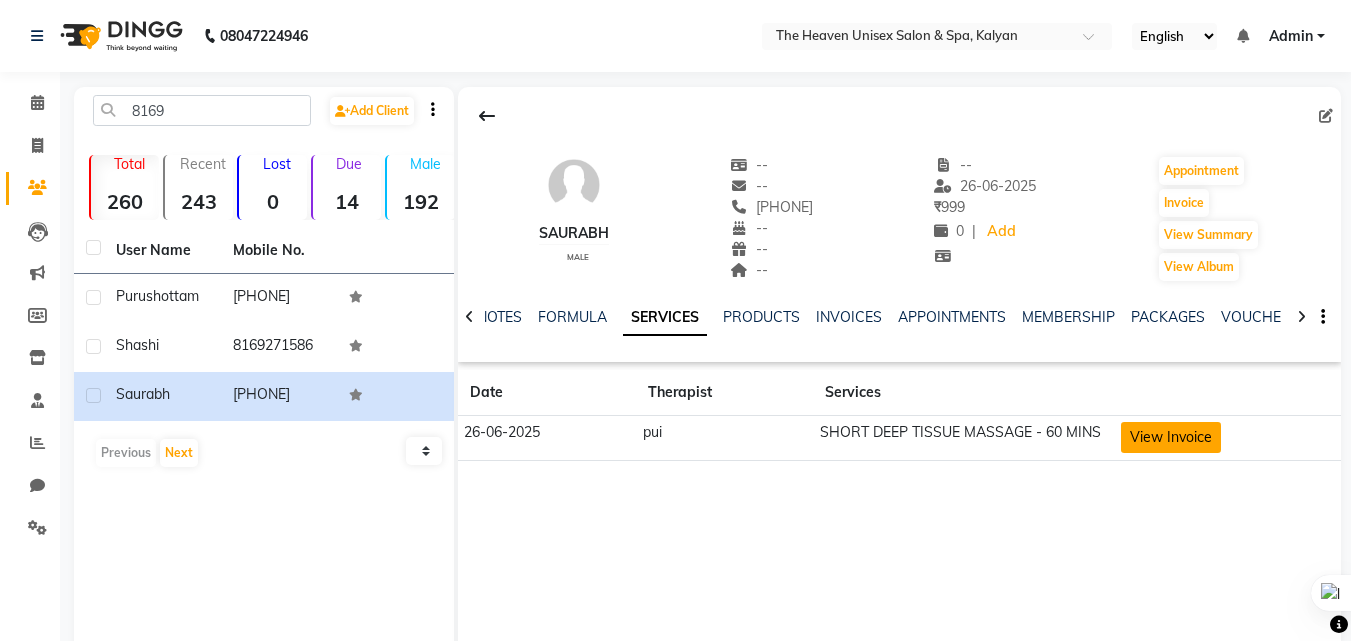 click on "View Invoice" 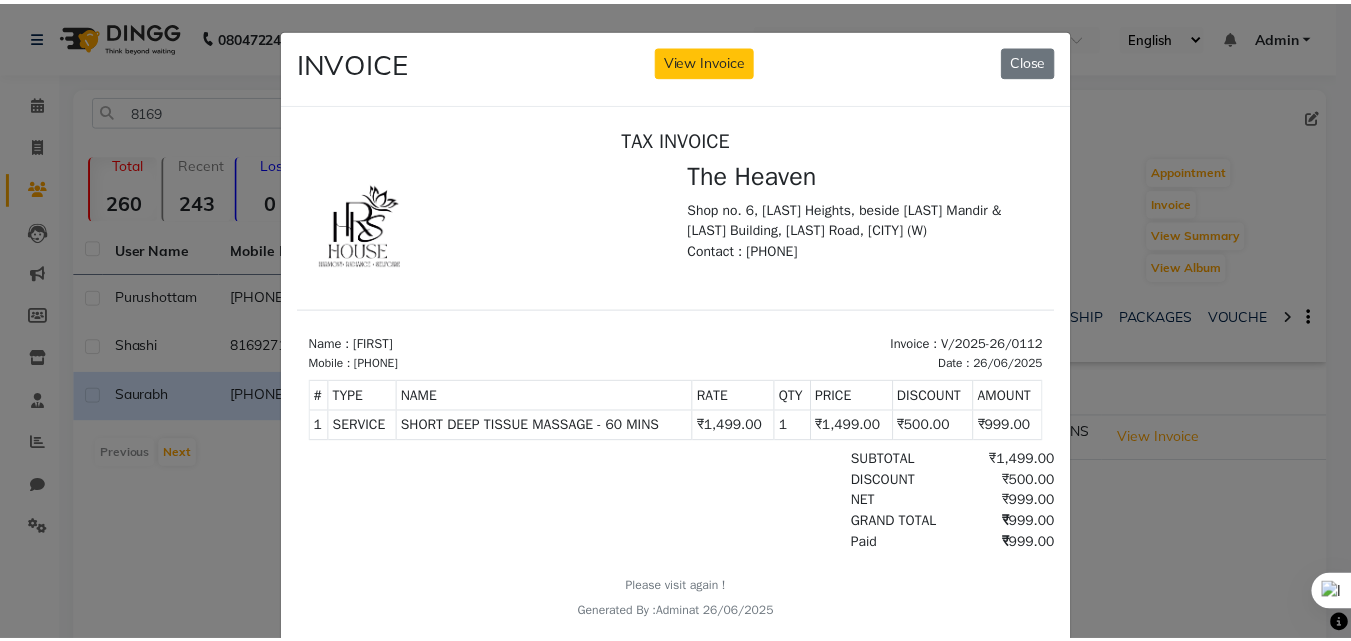 scroll, scrollTop: 16, scrollLeft: 0, axis: vertical 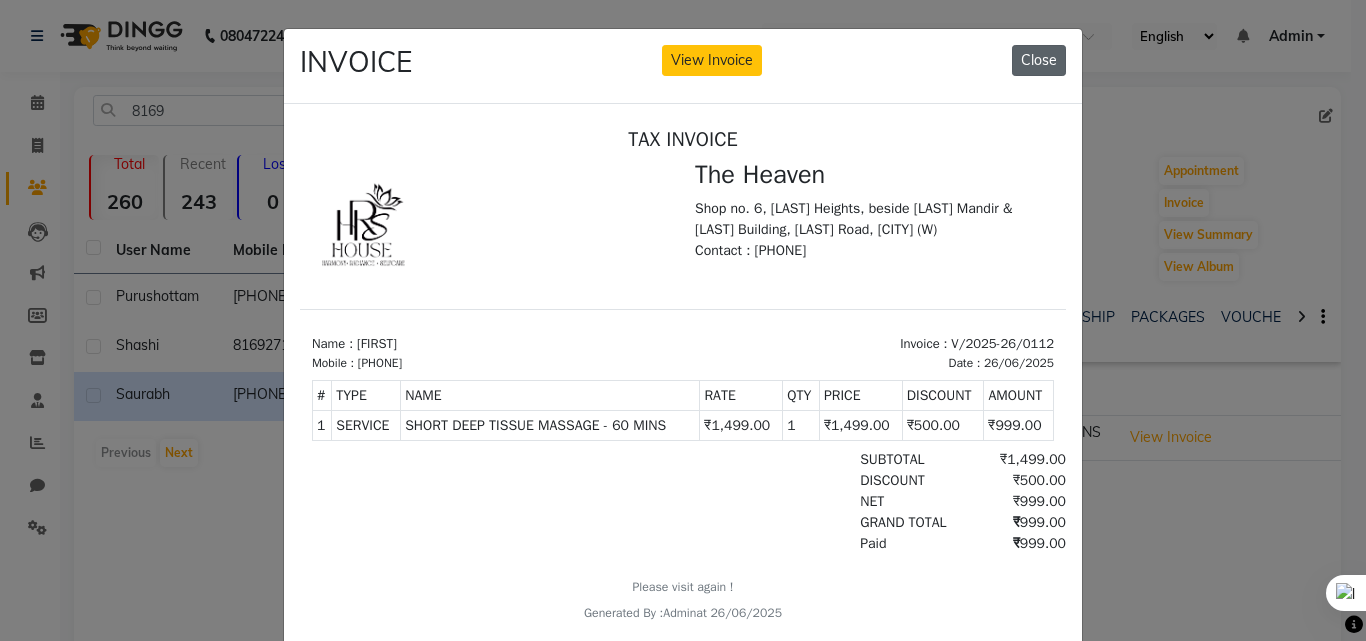 click on "Close" 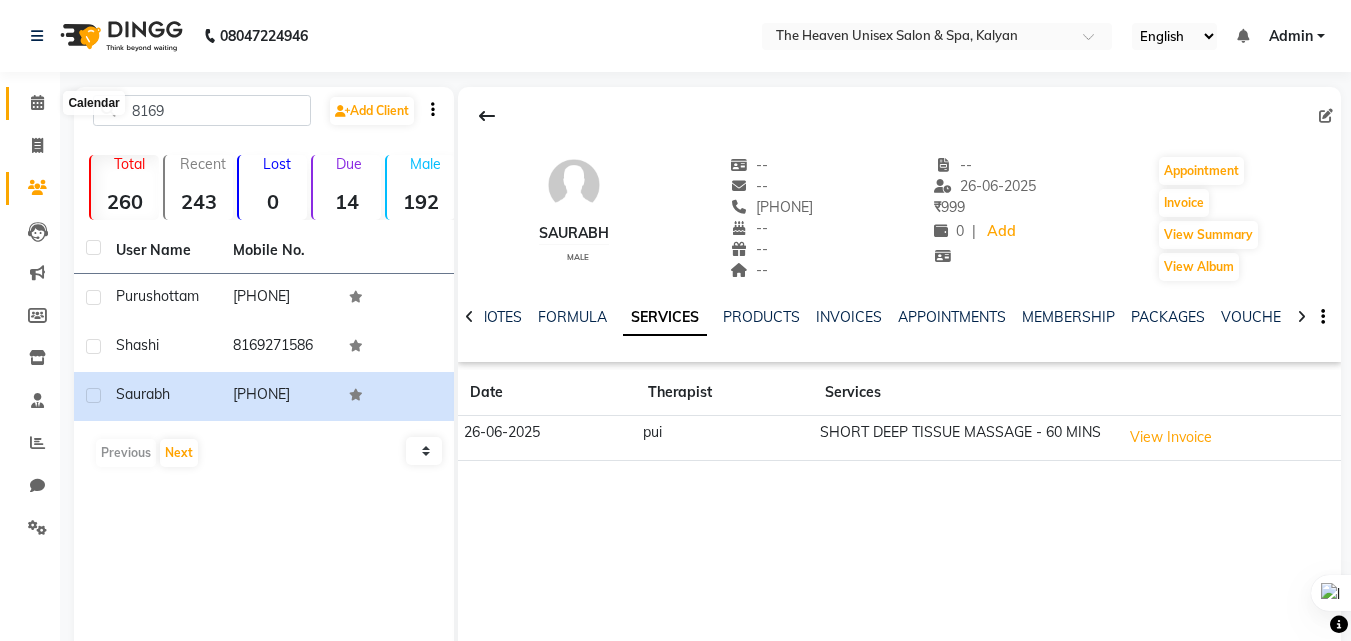 click 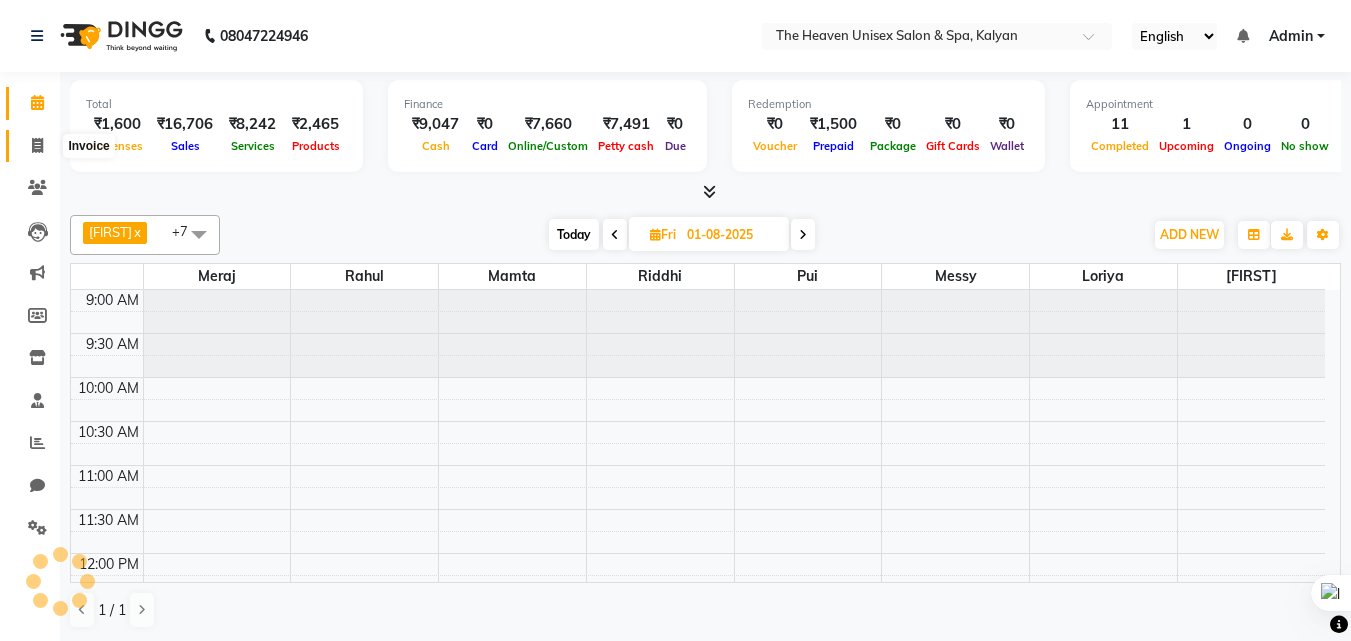 click 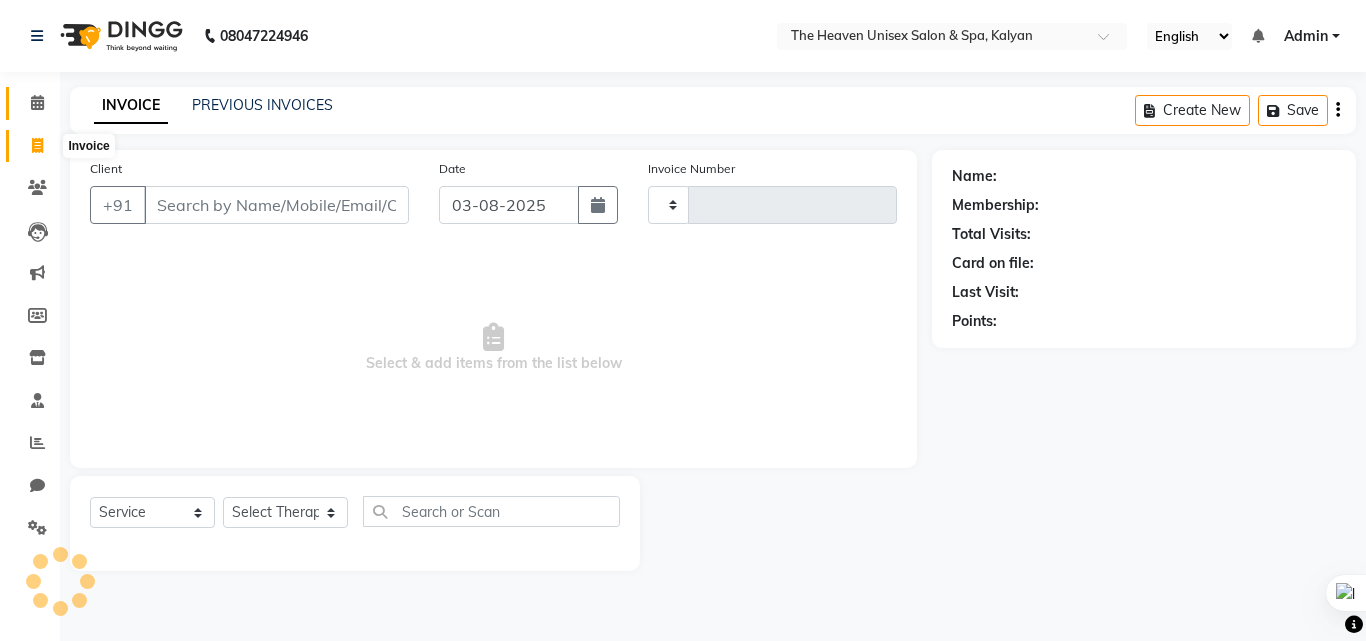 click 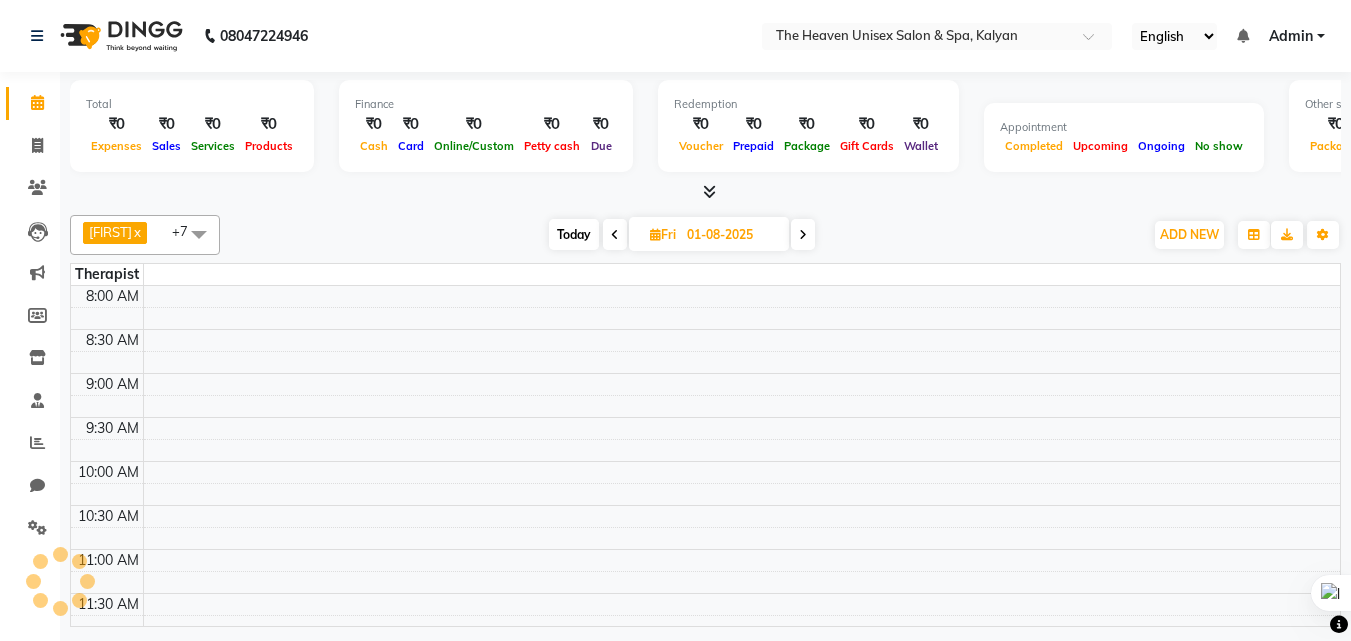 scroll, scrollTop: 0, scrollLeft: 0, axis: both 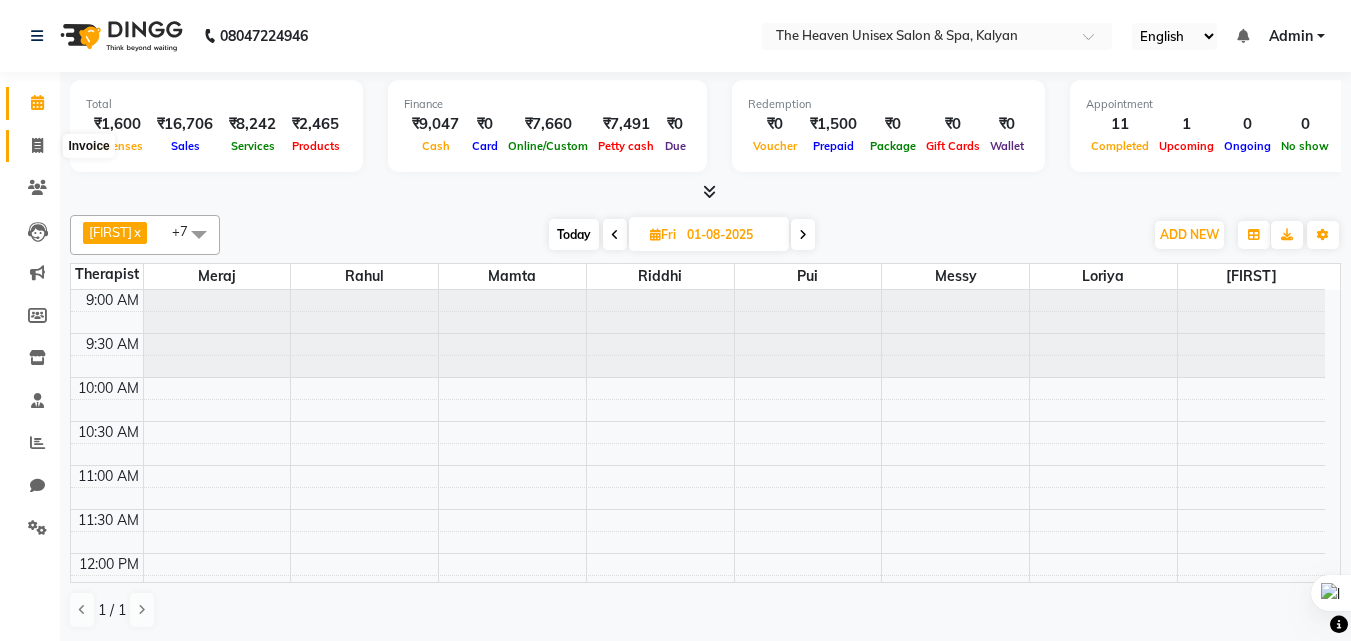 click 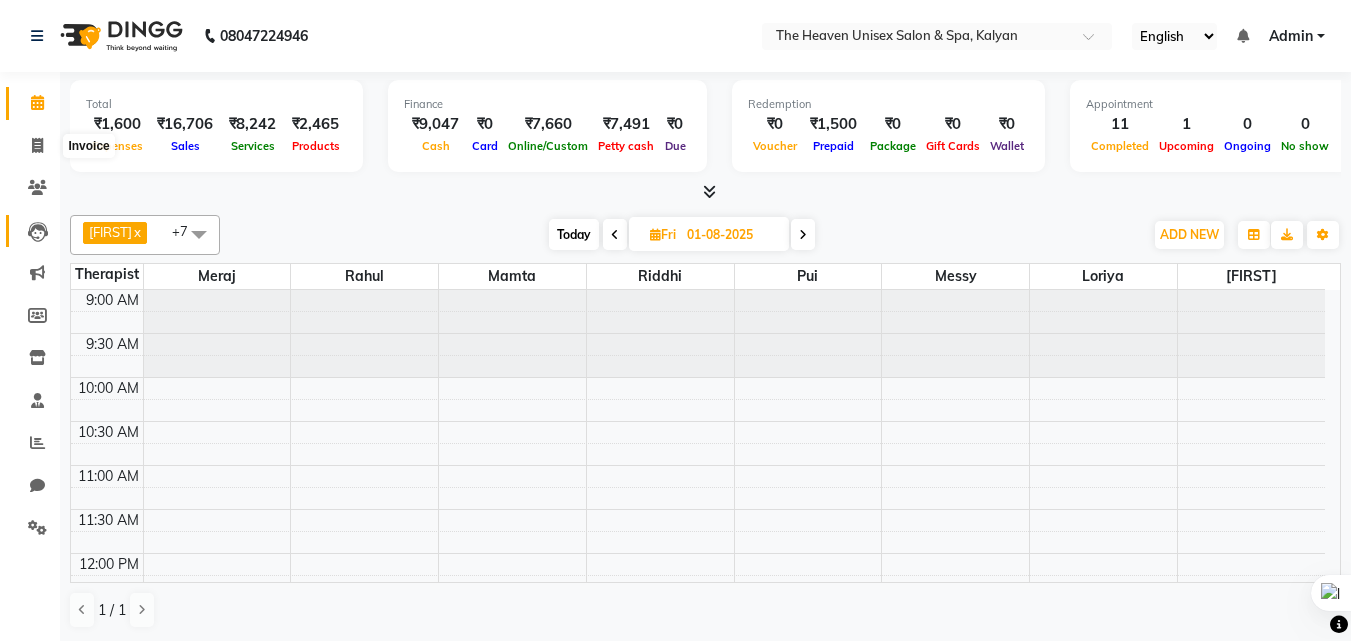 select on "8417" 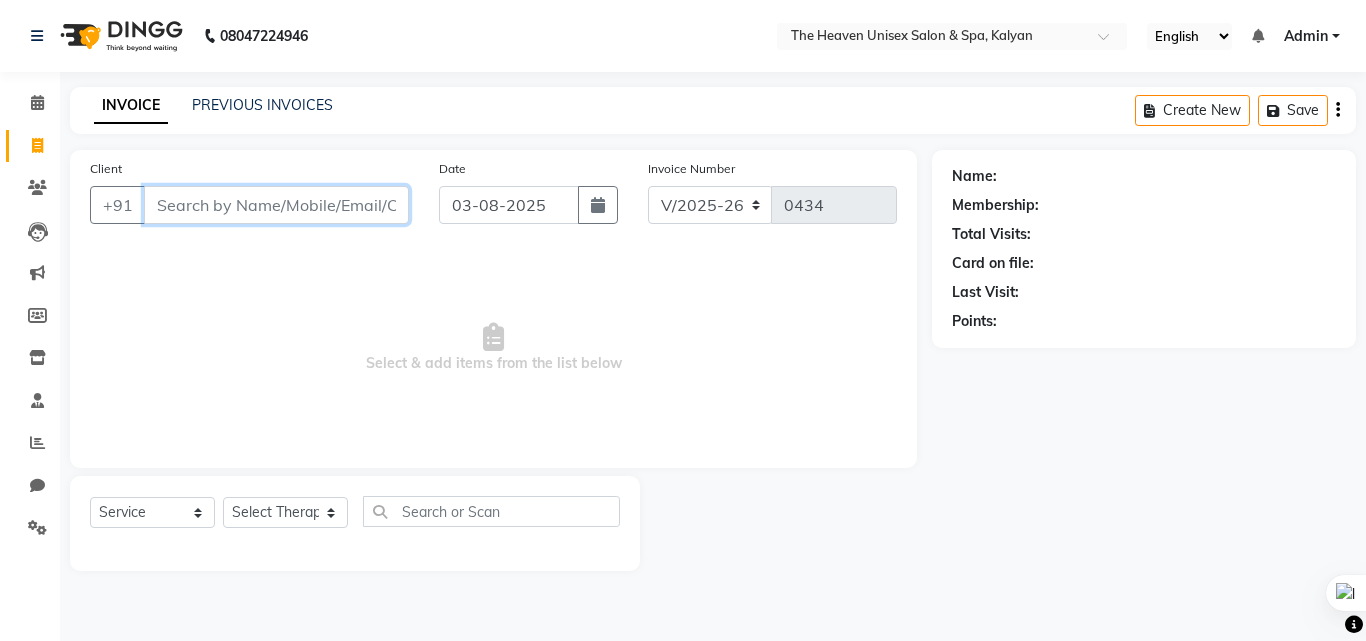 click on "Client" at bounding box center [276, 205] 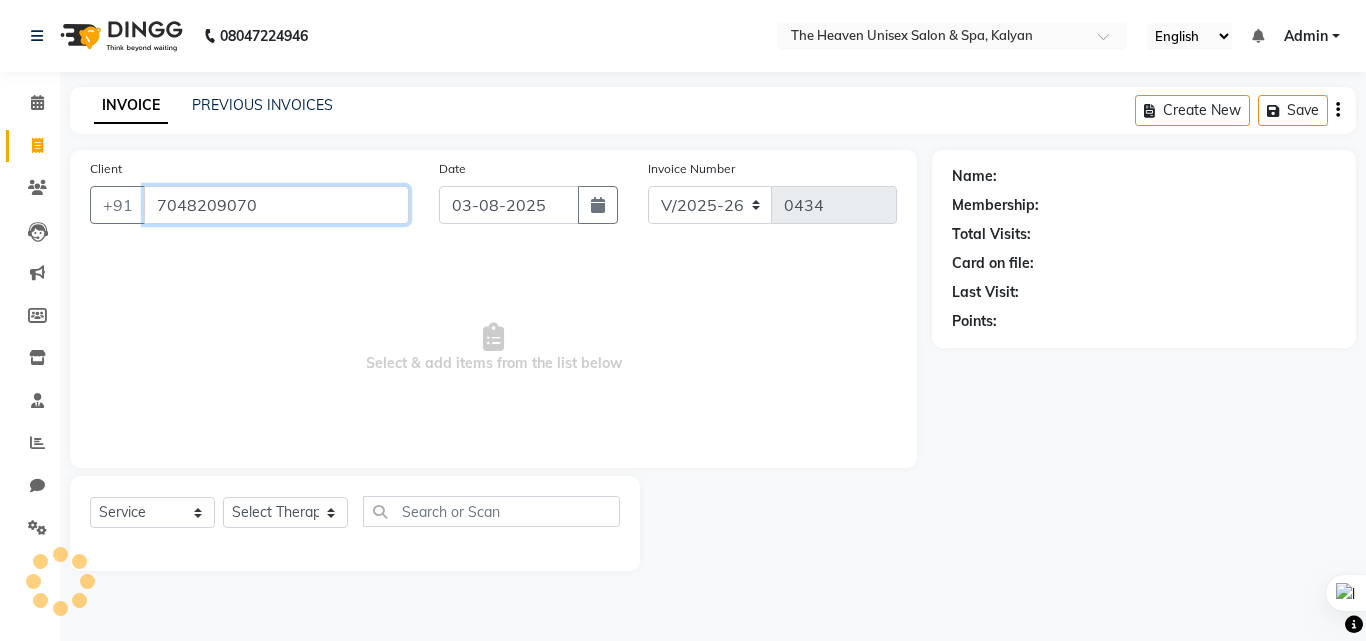 type on "7048209070" 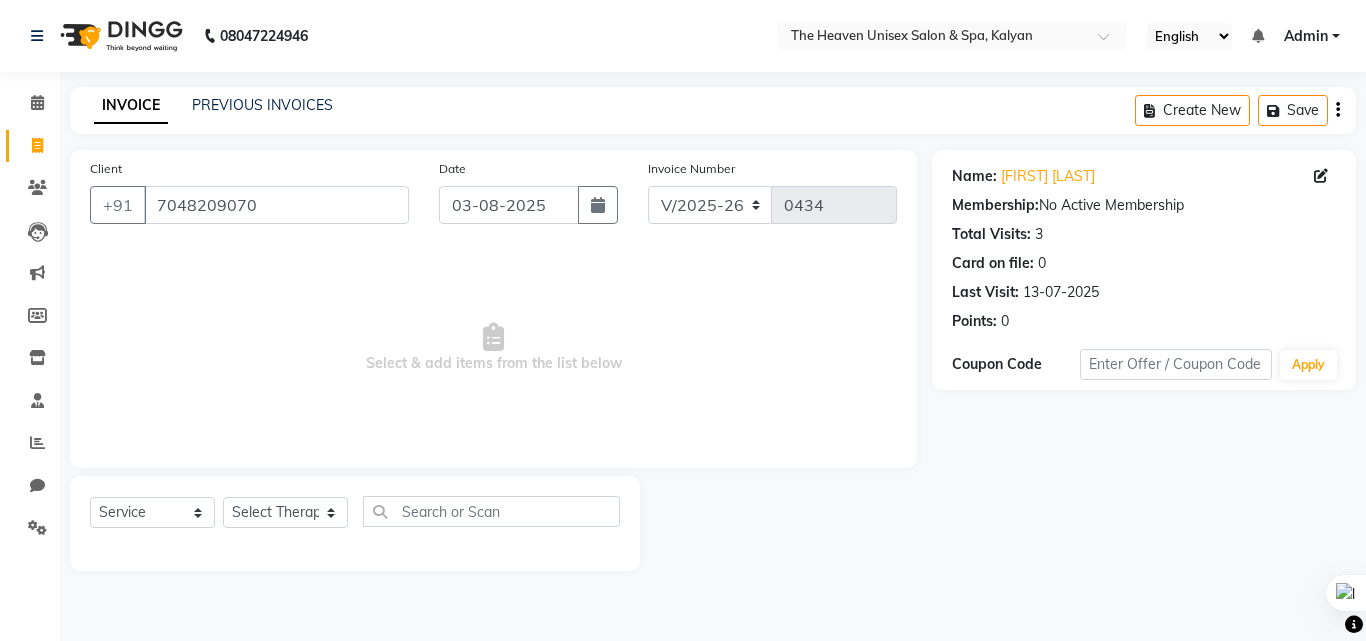 click on "Select  Service  Product  Membership  Package Voucher Prepaid Gift Card  Select Therapist [FIRST] [LAST]  HRS House [FIRST]  [FIRST] [FIRST] [FIRST] [FIRST] [FIRST] [FIRST] [FIRST]" 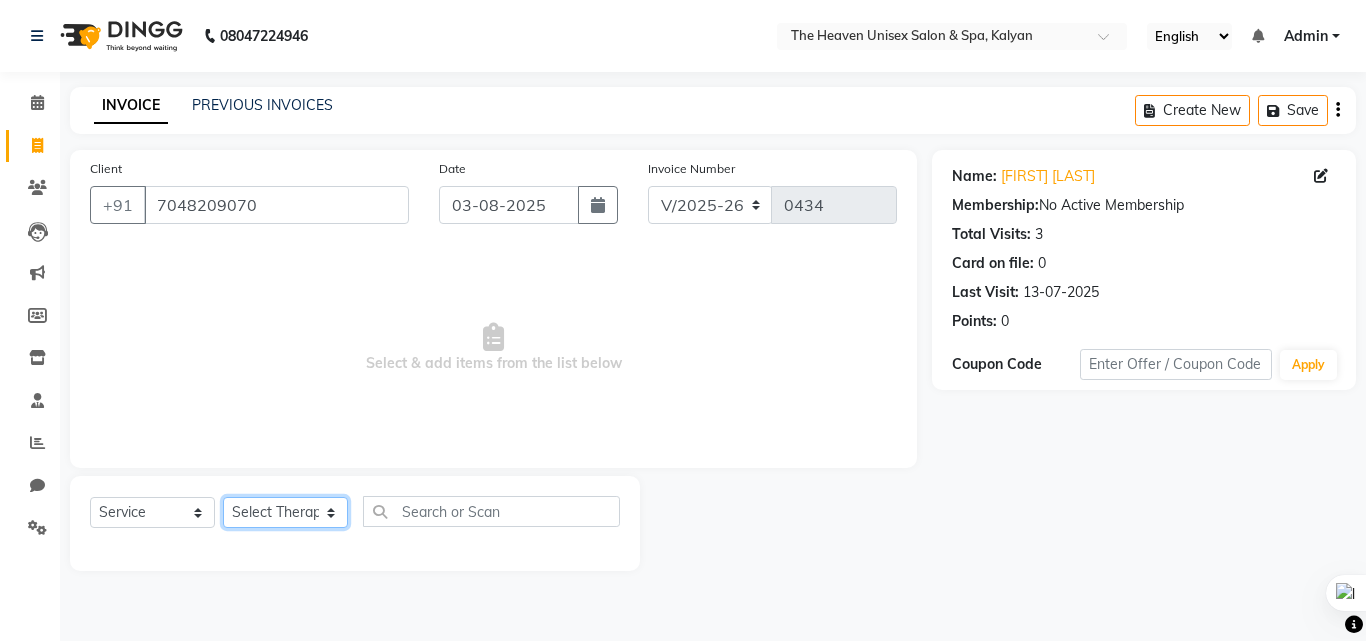 click on "Select Therapist [FIRST] [LAST]  HRS House [FIRST]  [FIRST] [FIRST] [FIRST] [FIRST] [FIRST] [FIRST] [FIRST]" 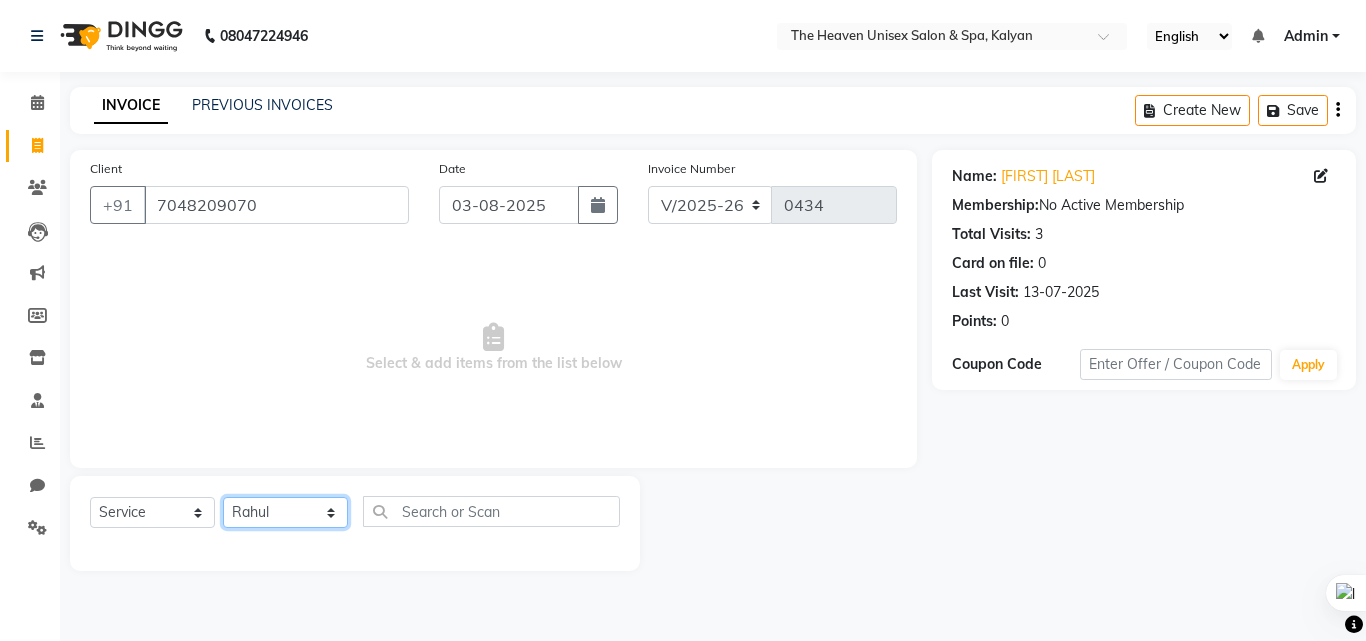 click on "Select Therapist [FIRST] [LAST]  HRS House [FIRST]  [FIRST] [FIRST] [FIRST] [FIRST] [FIRST] [FIRST] [FIRST]" 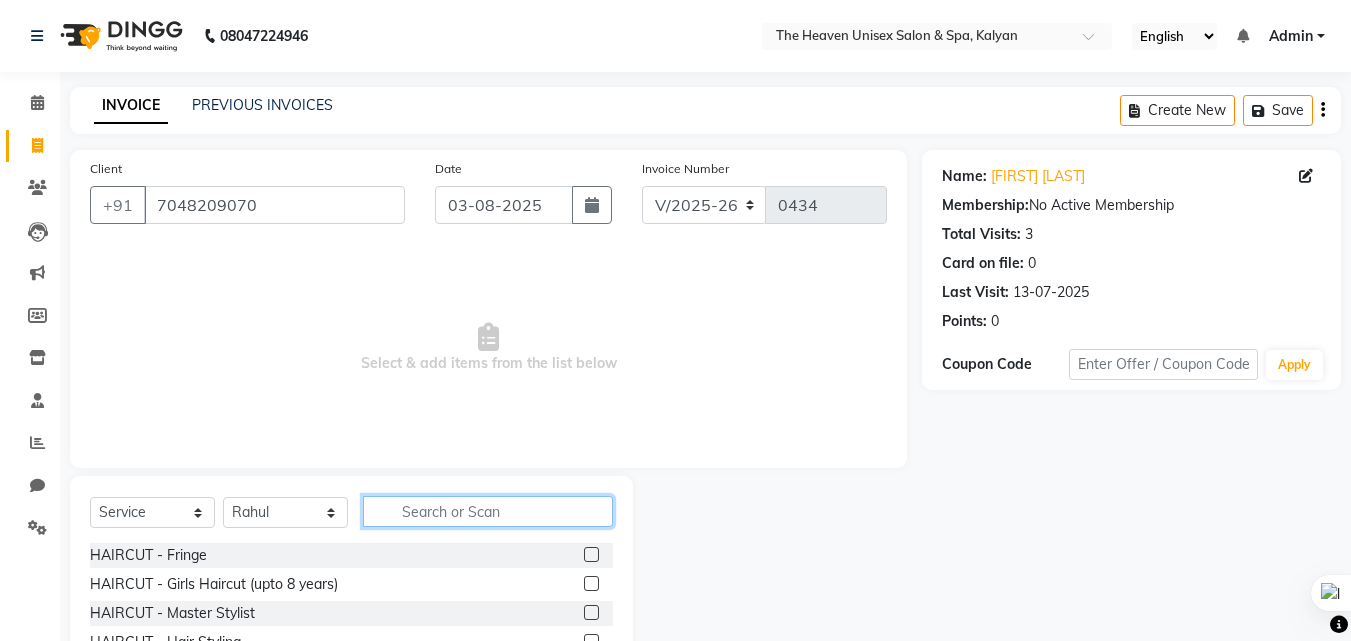 click 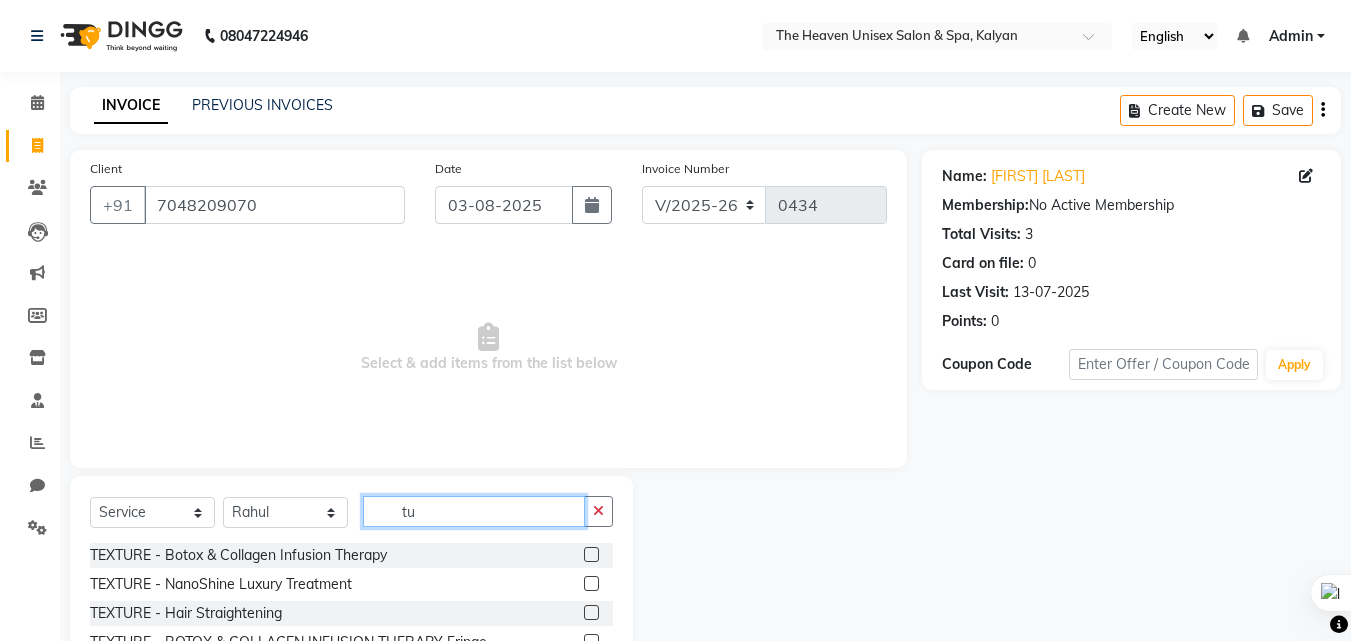 type on "t" 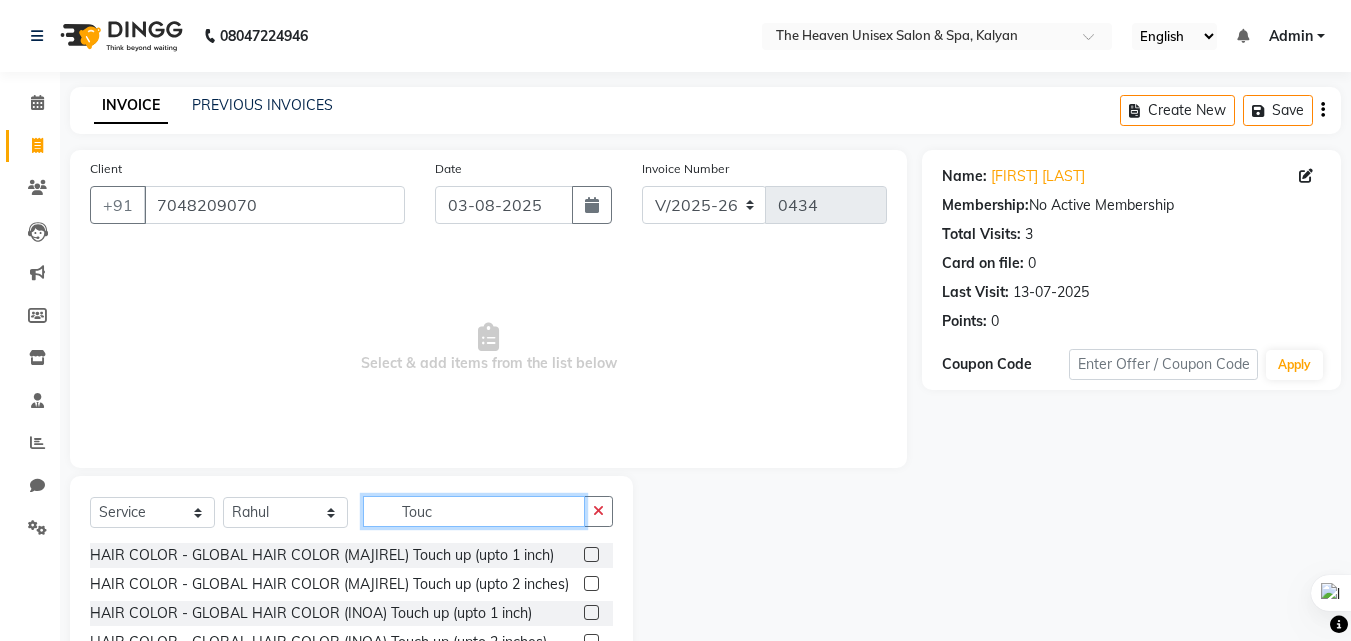 type on "Touc" 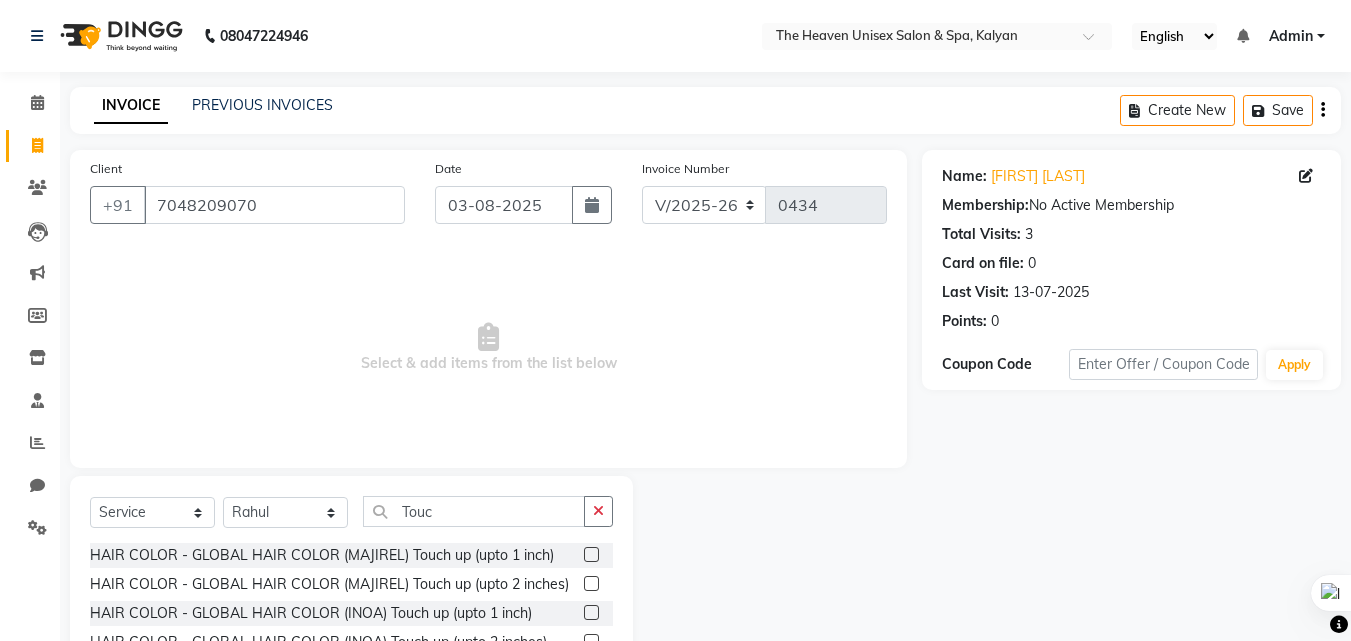 click 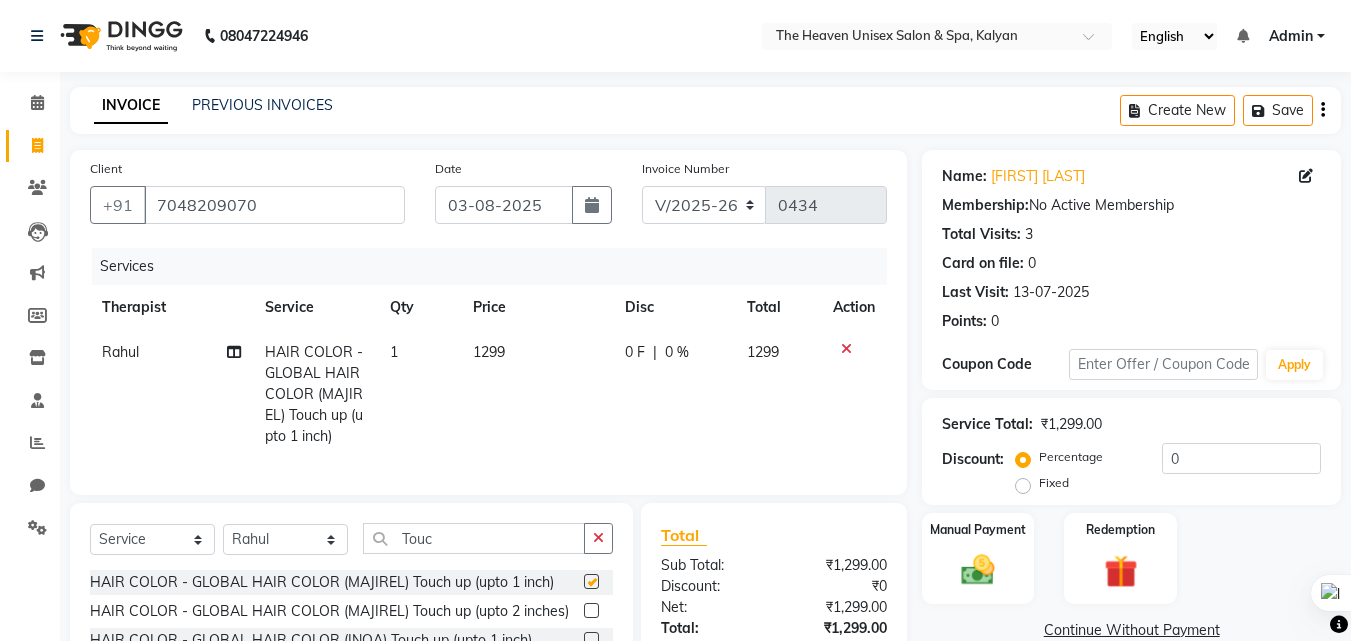checkbox on "false" 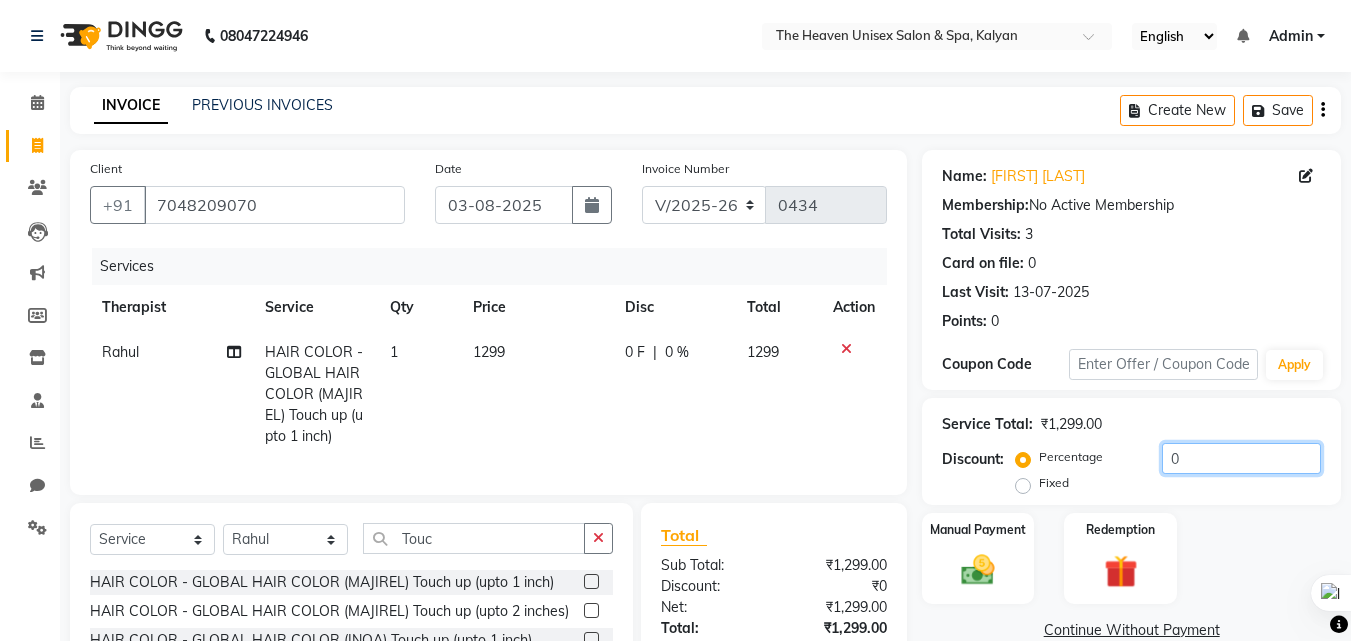 click on "0" 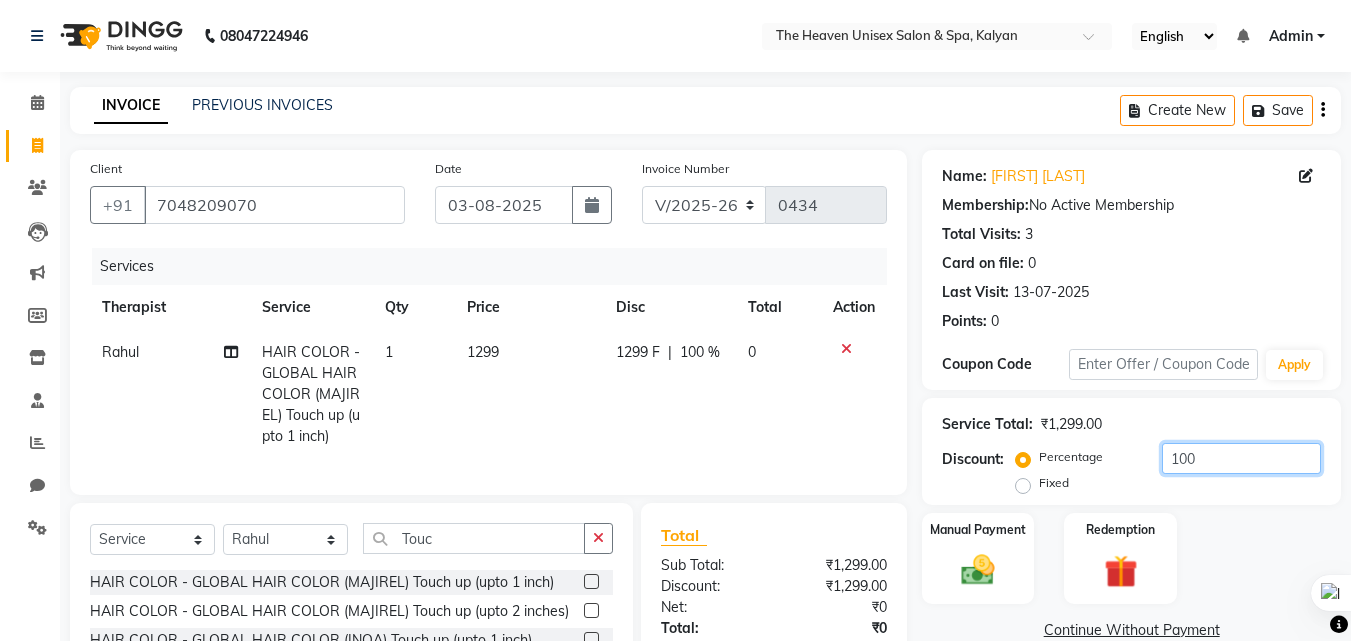 scroll, scrollTop: 159, scrollLeft: 0, axis: vertical 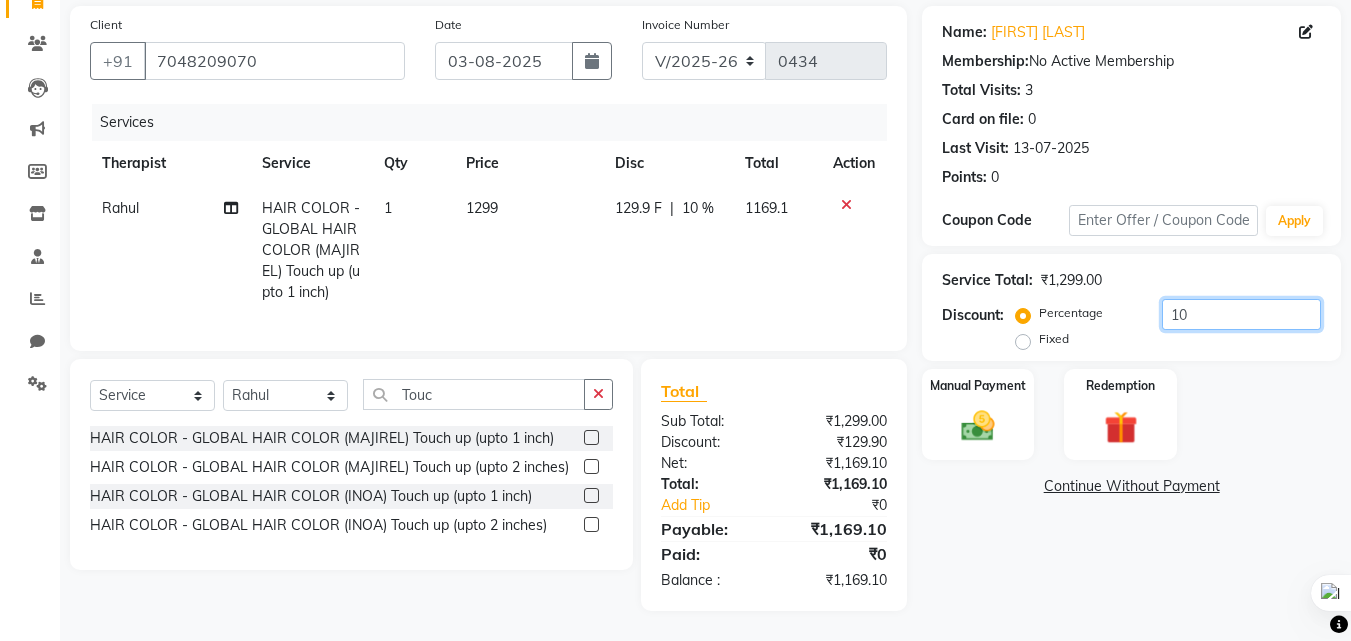 type on "1" 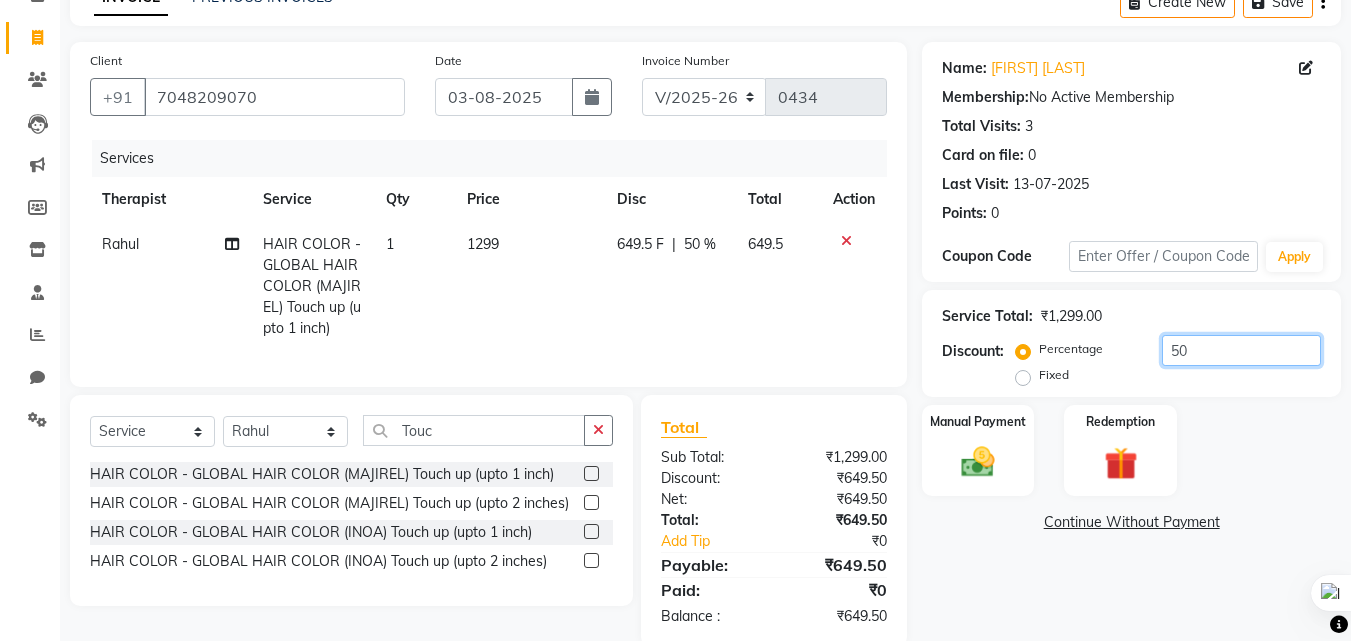 scroll, scrollTop: 159, scrollLeft: 0, axis: vertical 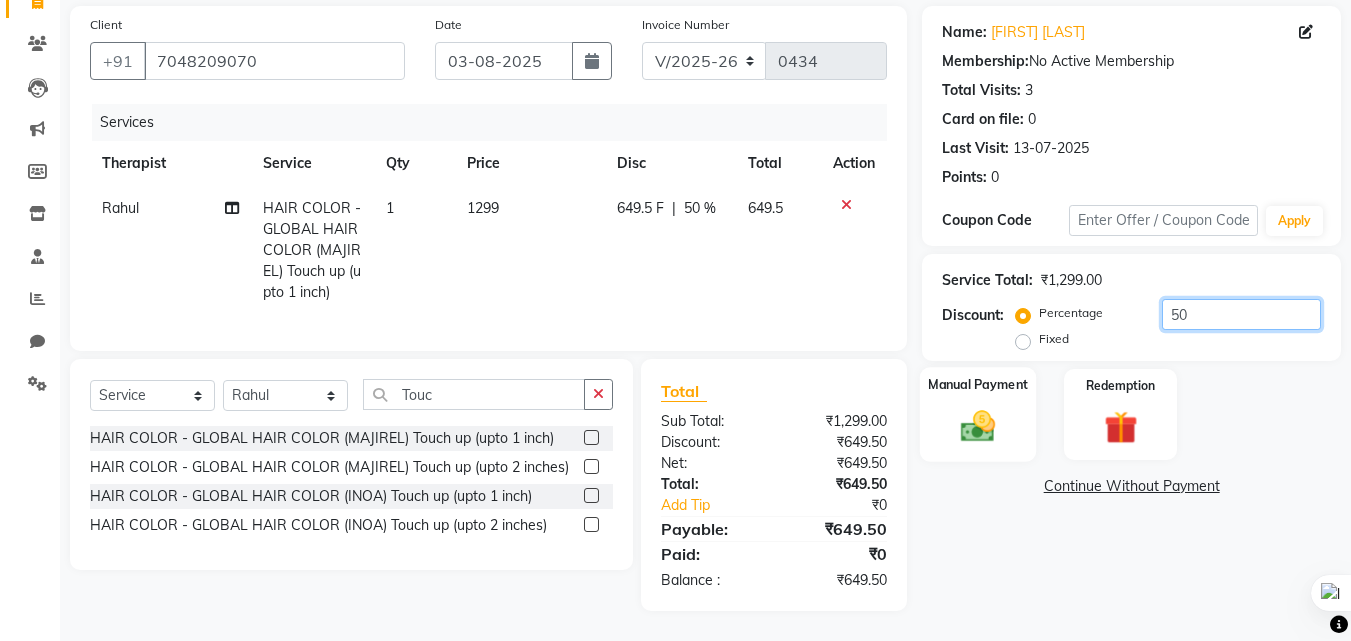 type on "50" 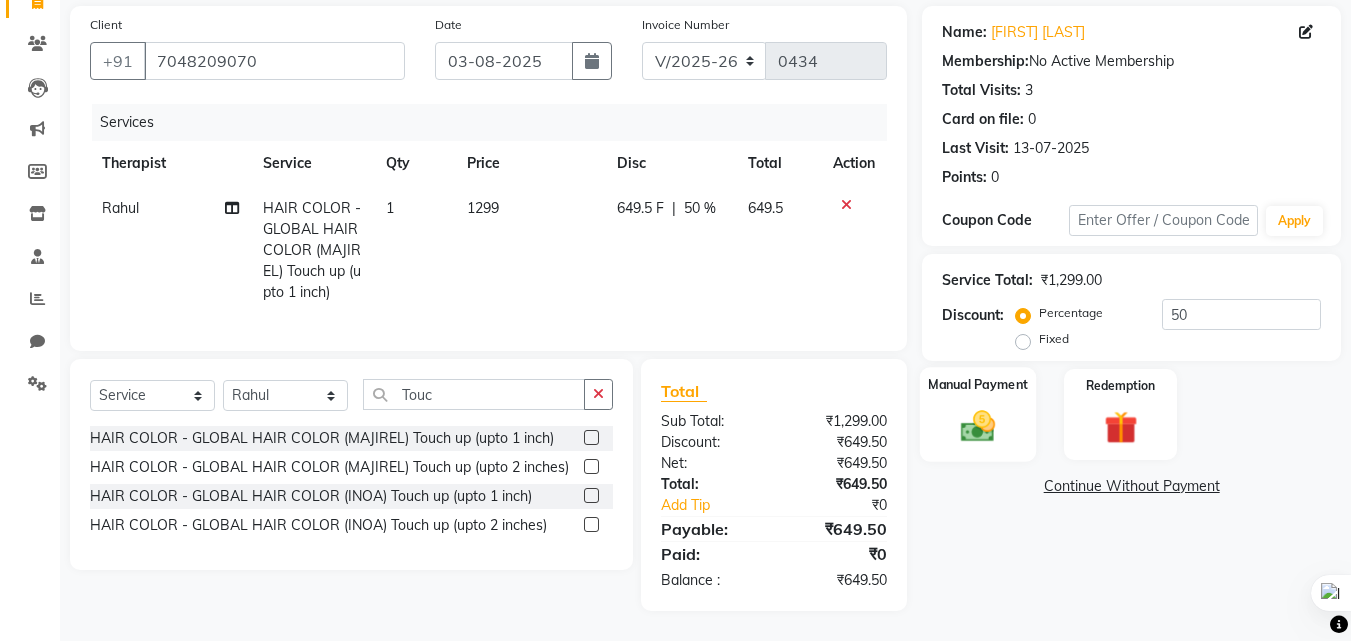 click 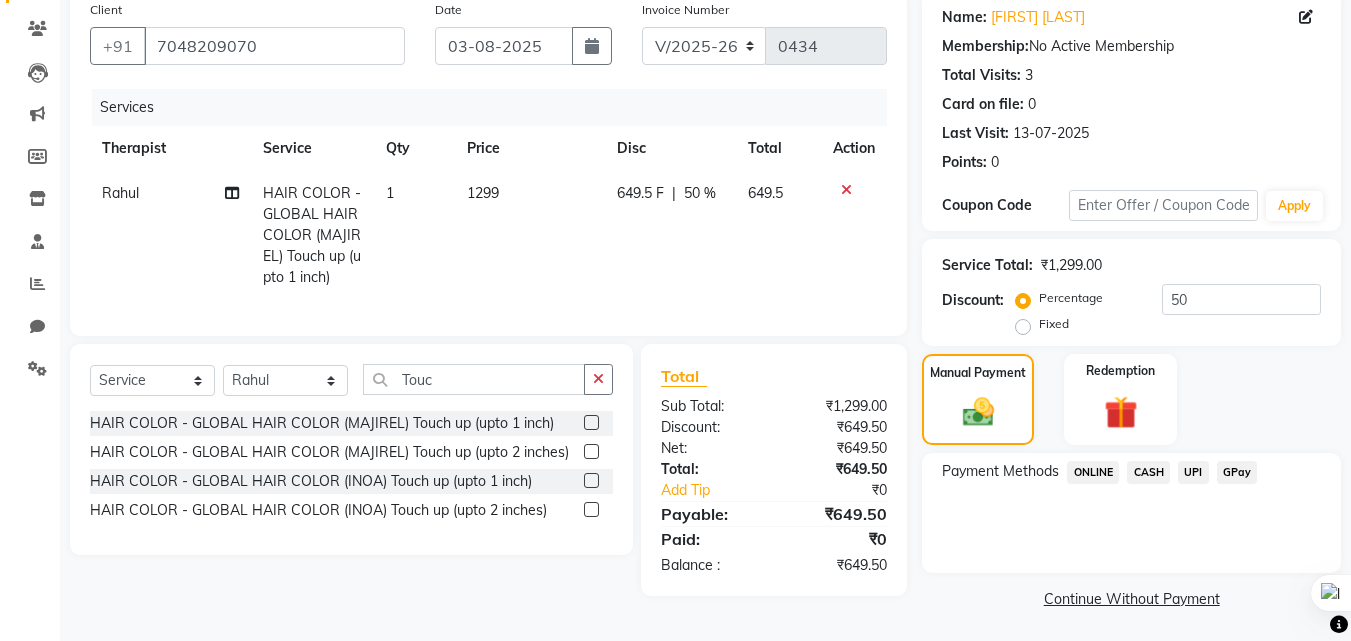 click on "GPay" 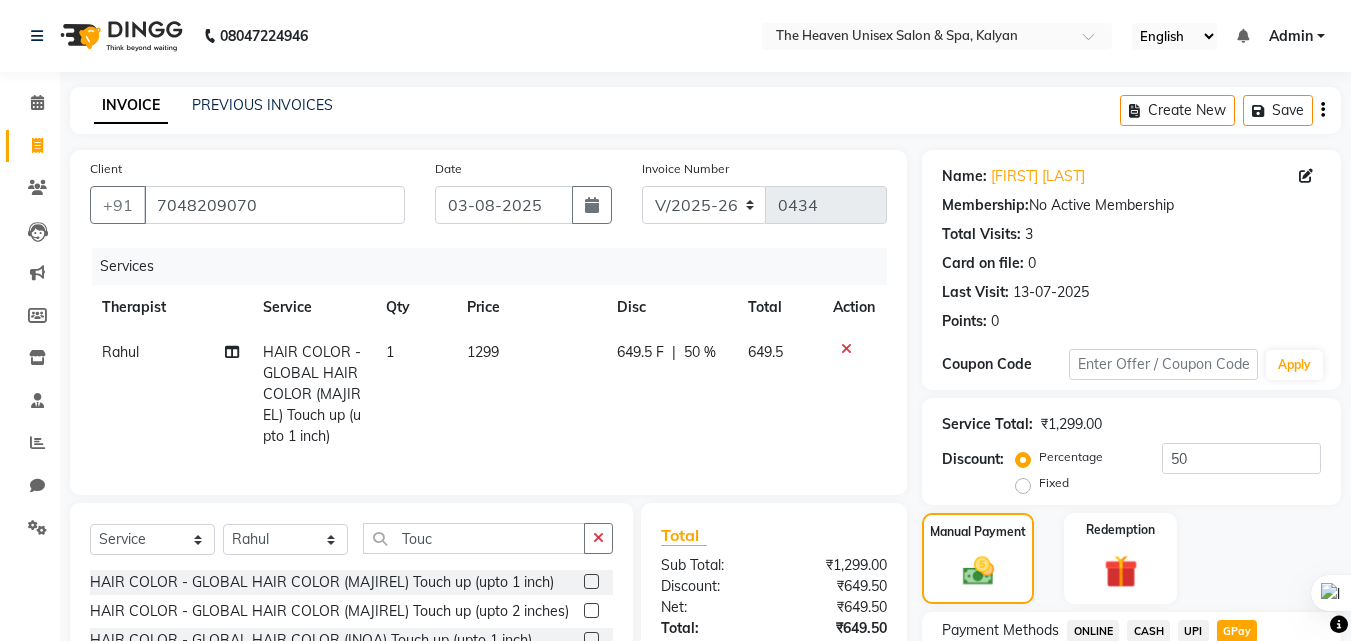 scroll, scrollTop: 191, scrollLeft: 0, axis: vertical 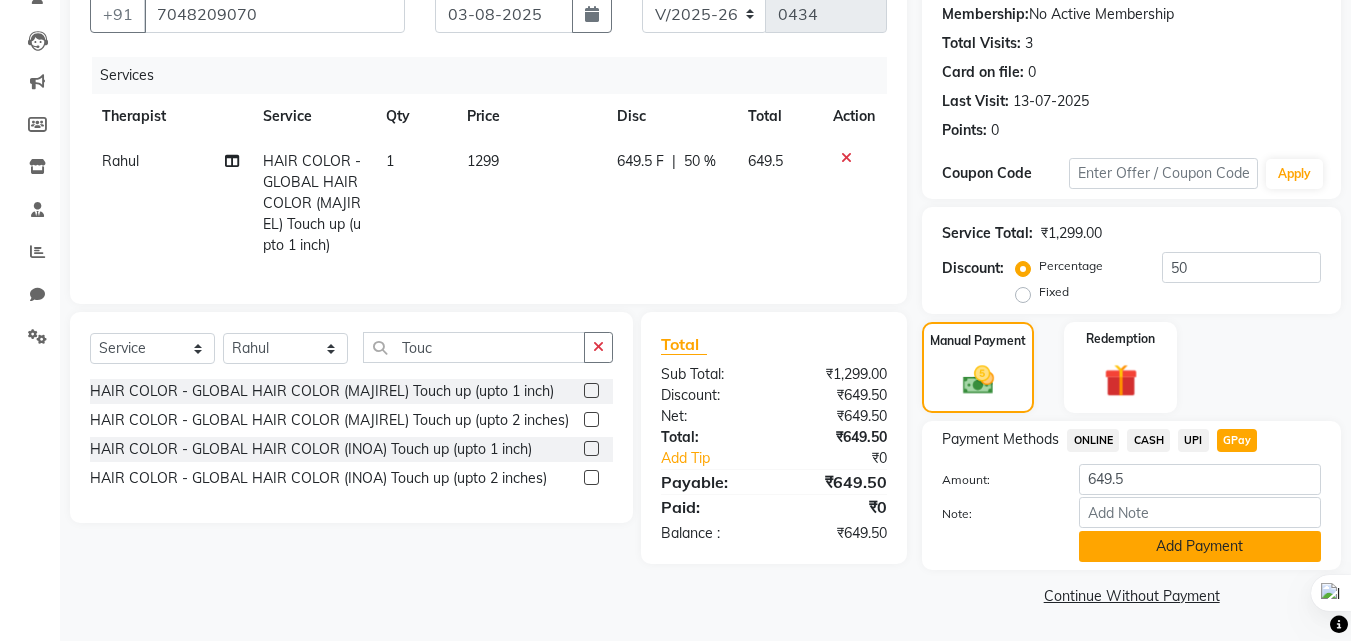 click on "Add Payment" 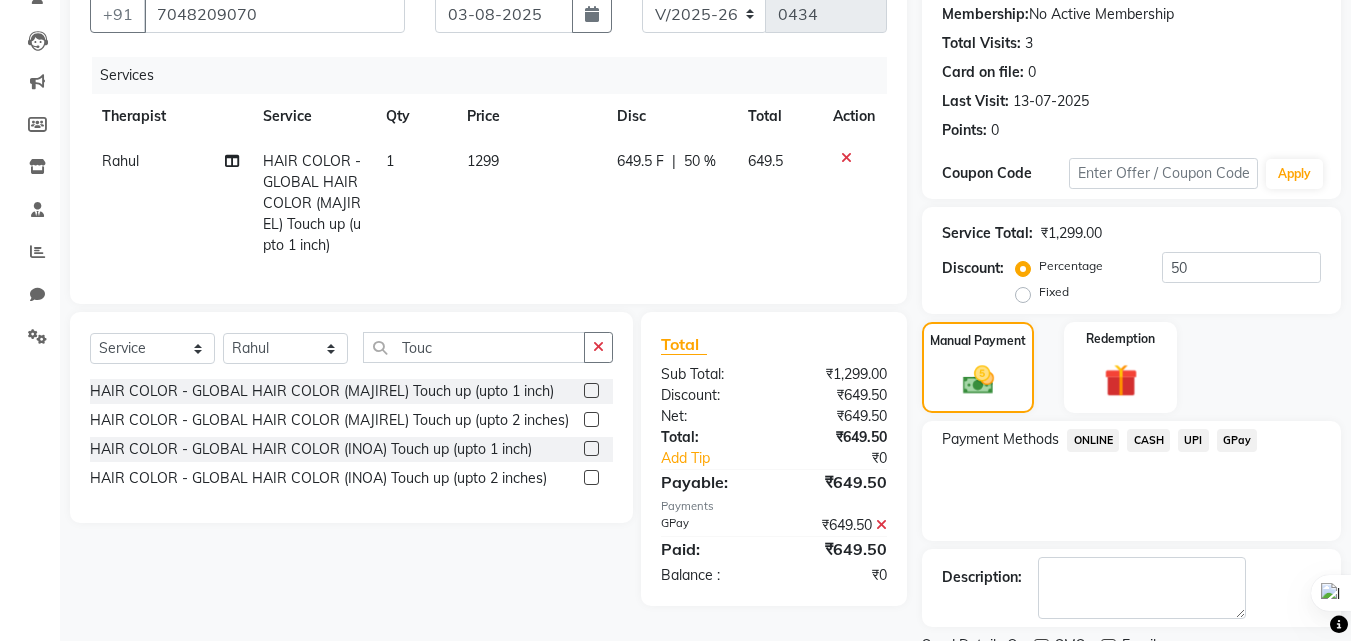 scroll, scrollTop: 275, scrollLeft: 0, axis: vertical 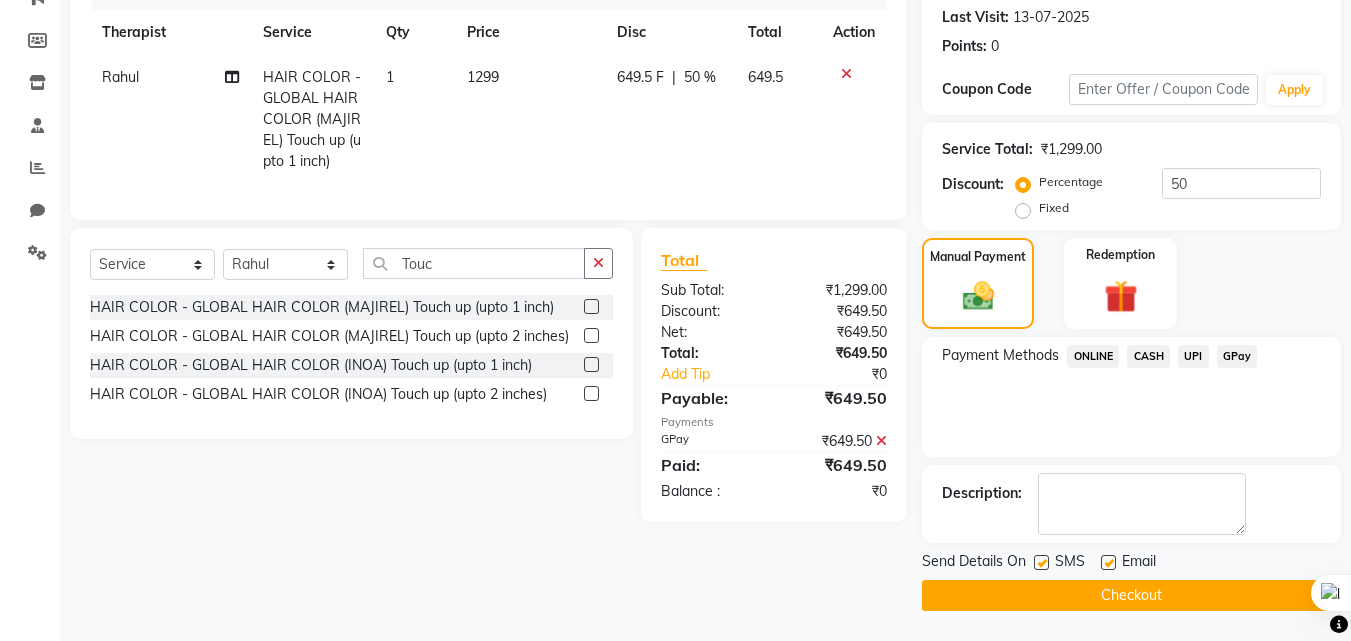 click on "Checkout" 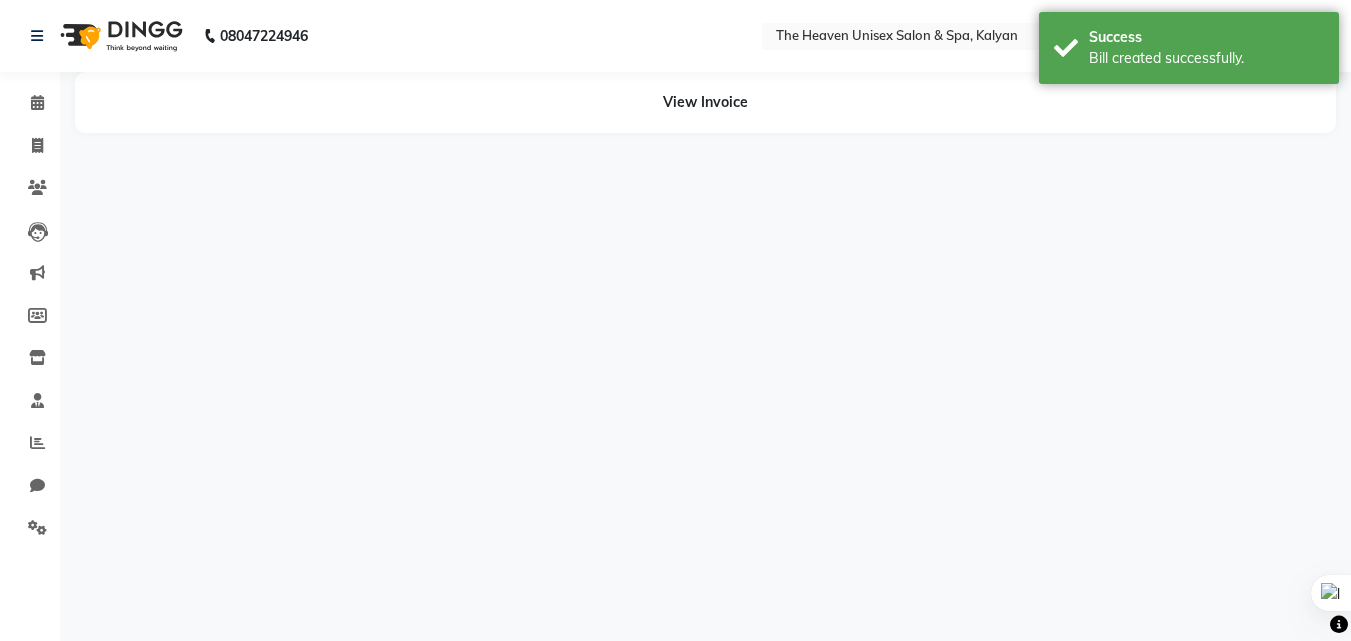 scroll, scrollTop: 0, scrollLeft: 0, axis: both 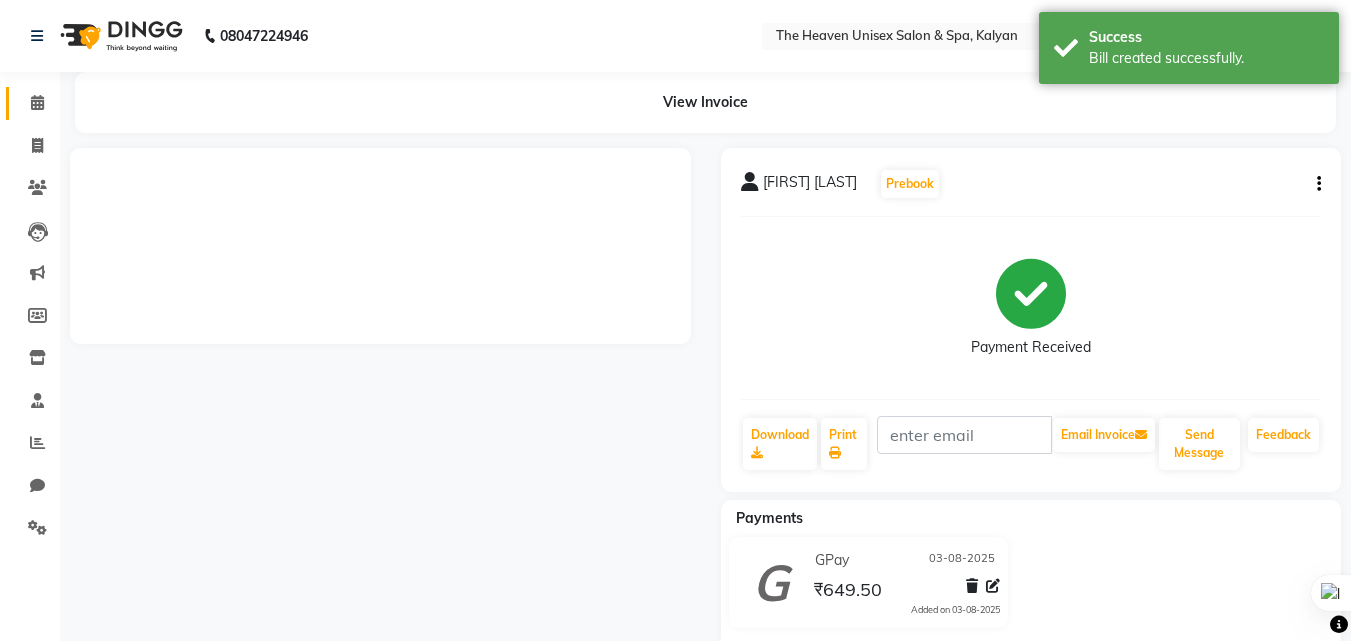 click 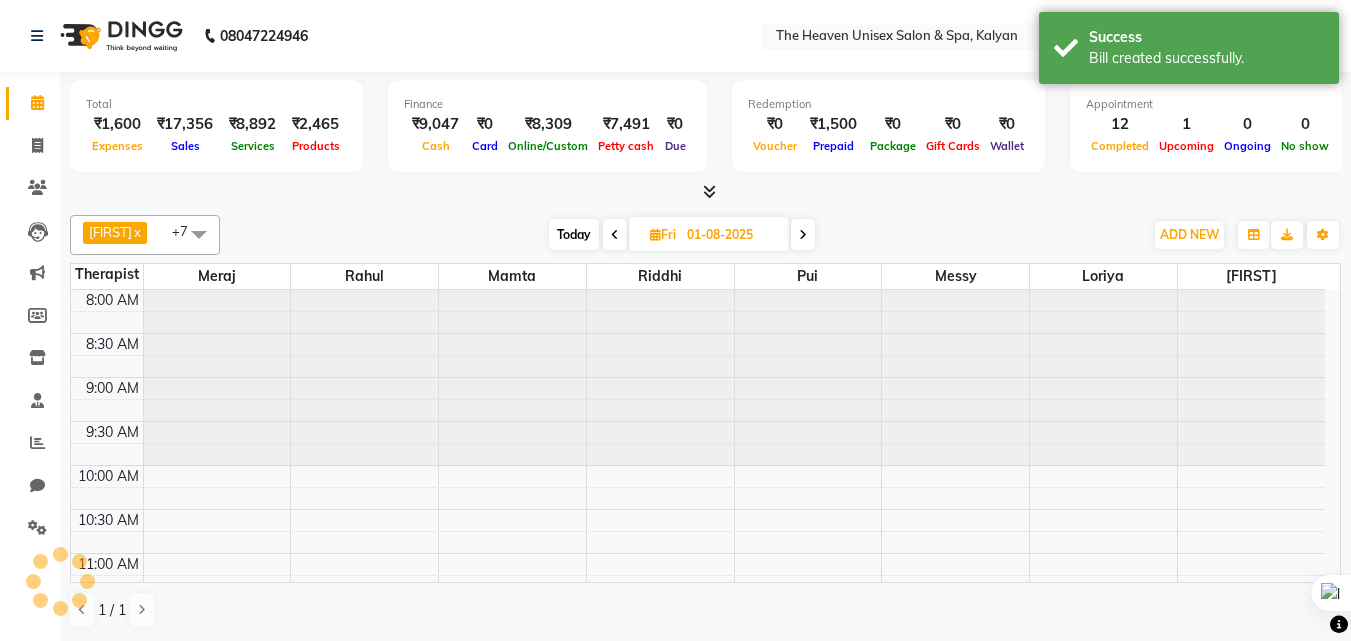 scroll, scrollTop: 0, scrollLeft: 0, axis: both 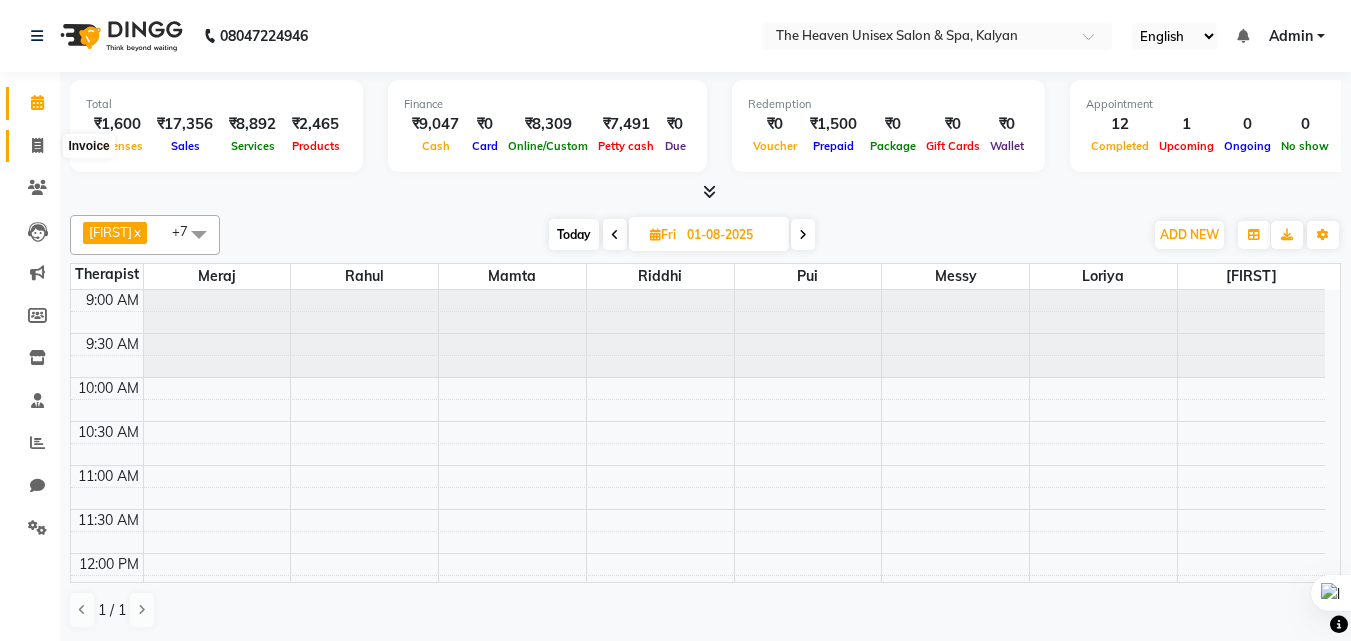 click 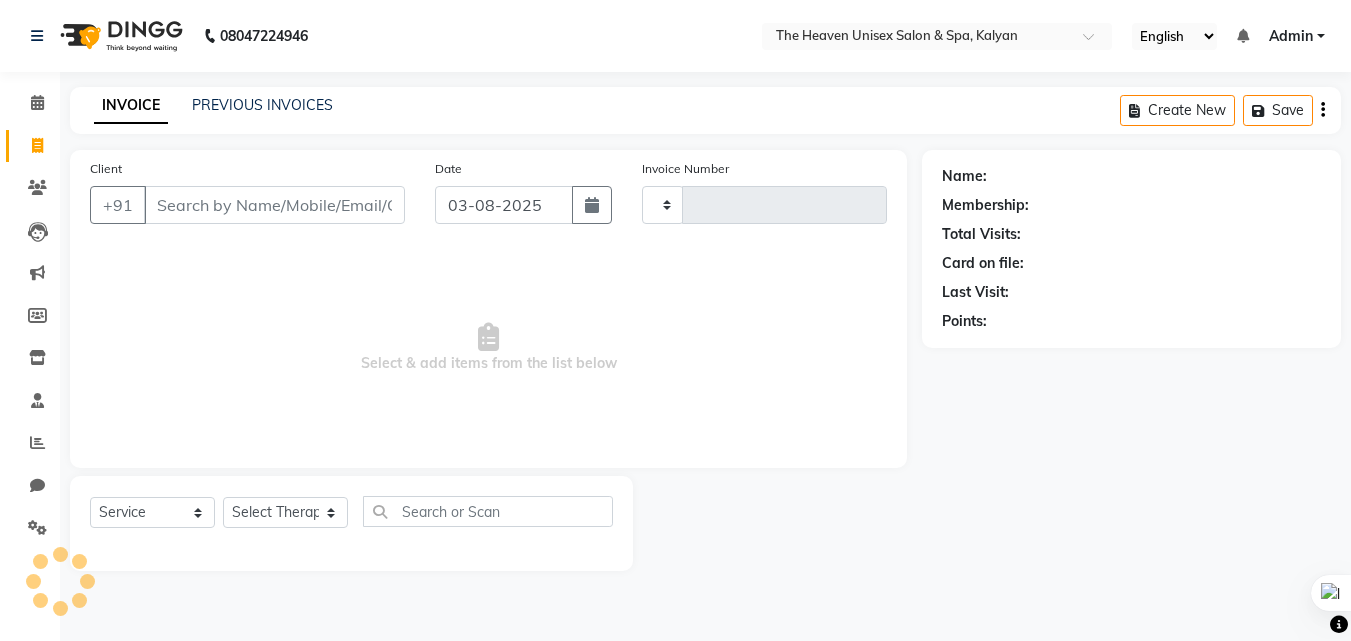 type on "0435" 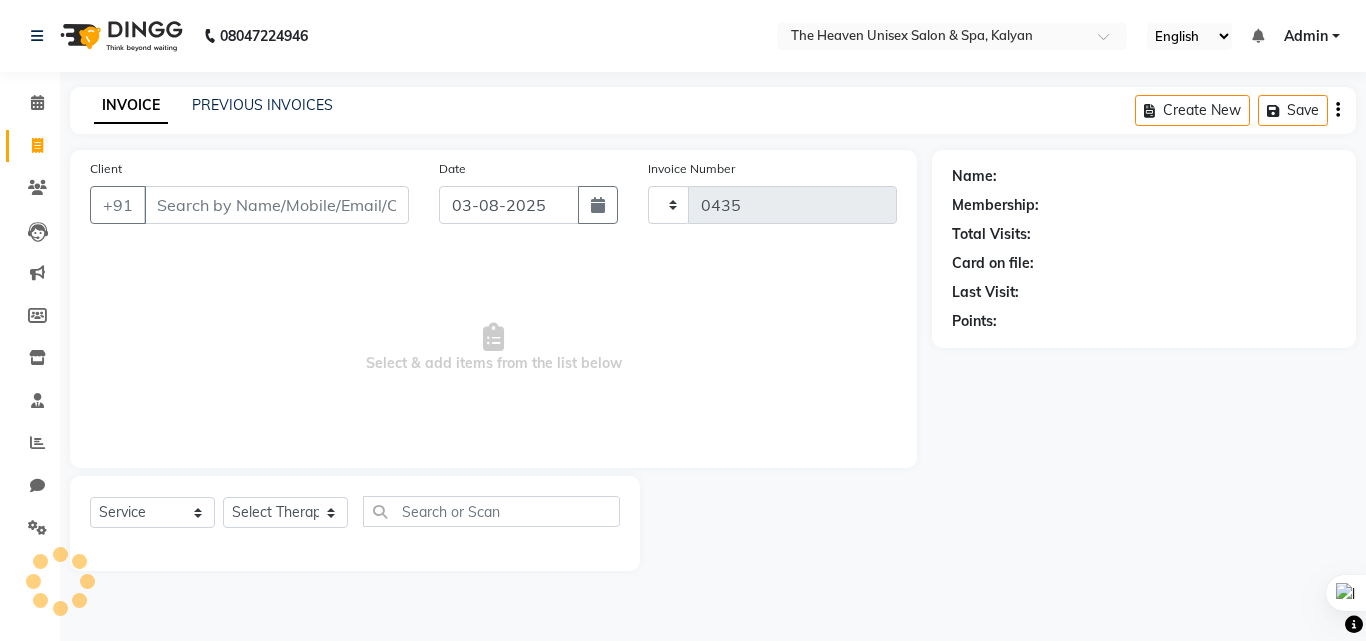 select on "8417" 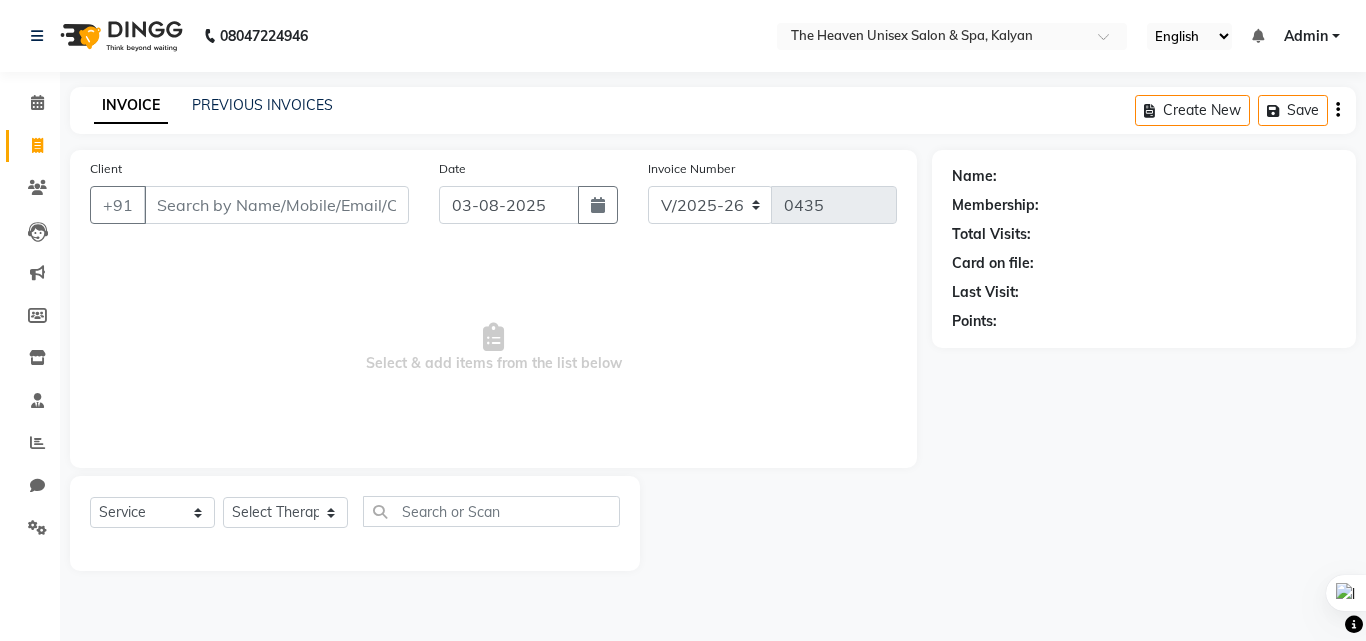 click on "Select & add items from the list below" at bounding box center (493, 348) 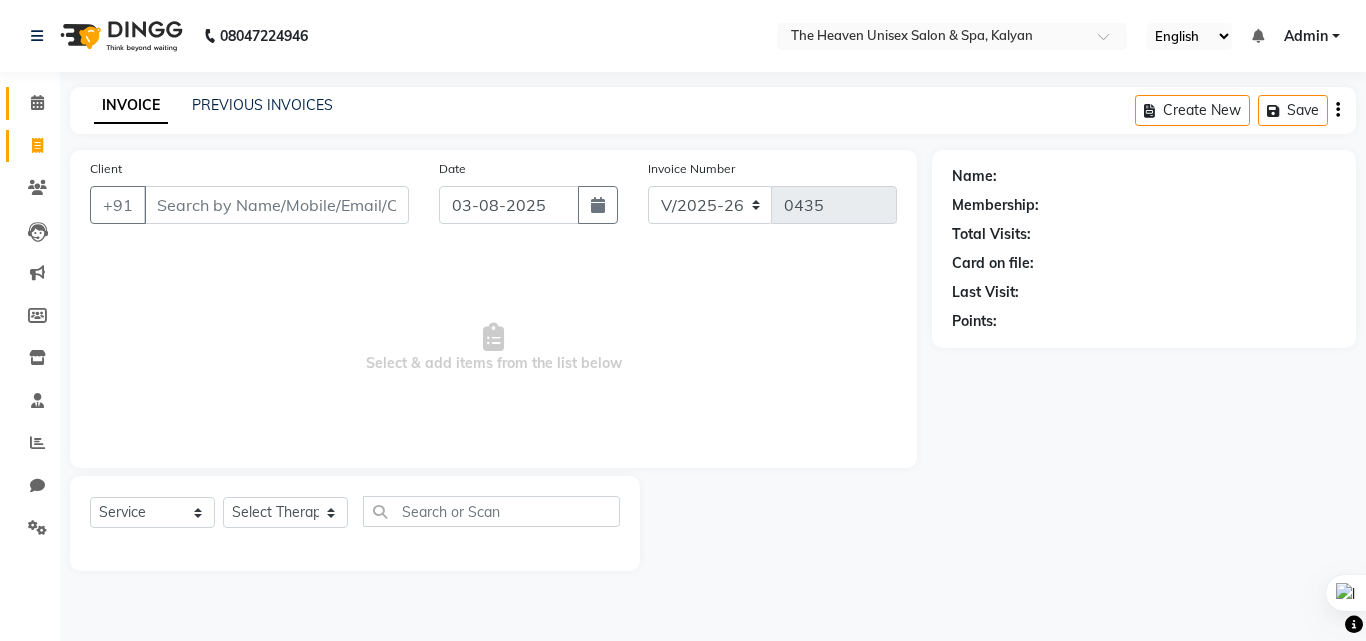 click on "Calendar" 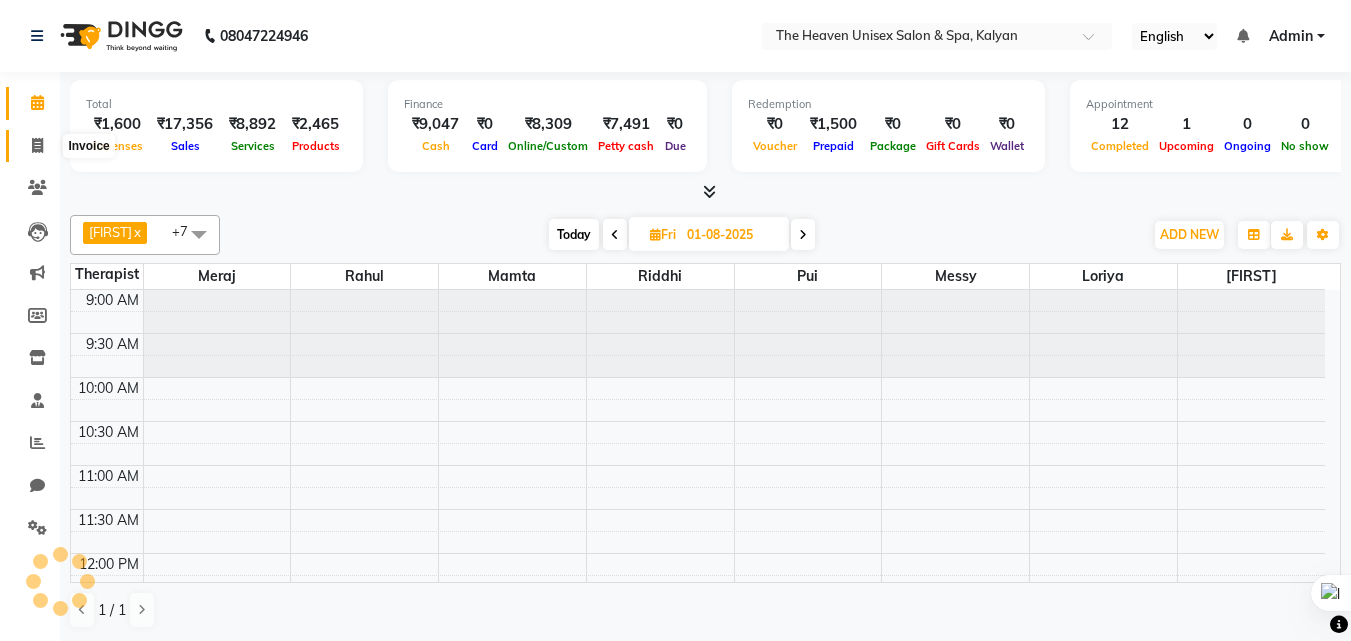 scroll, scrollTop: 0, scrollLeft: 0, axis: both 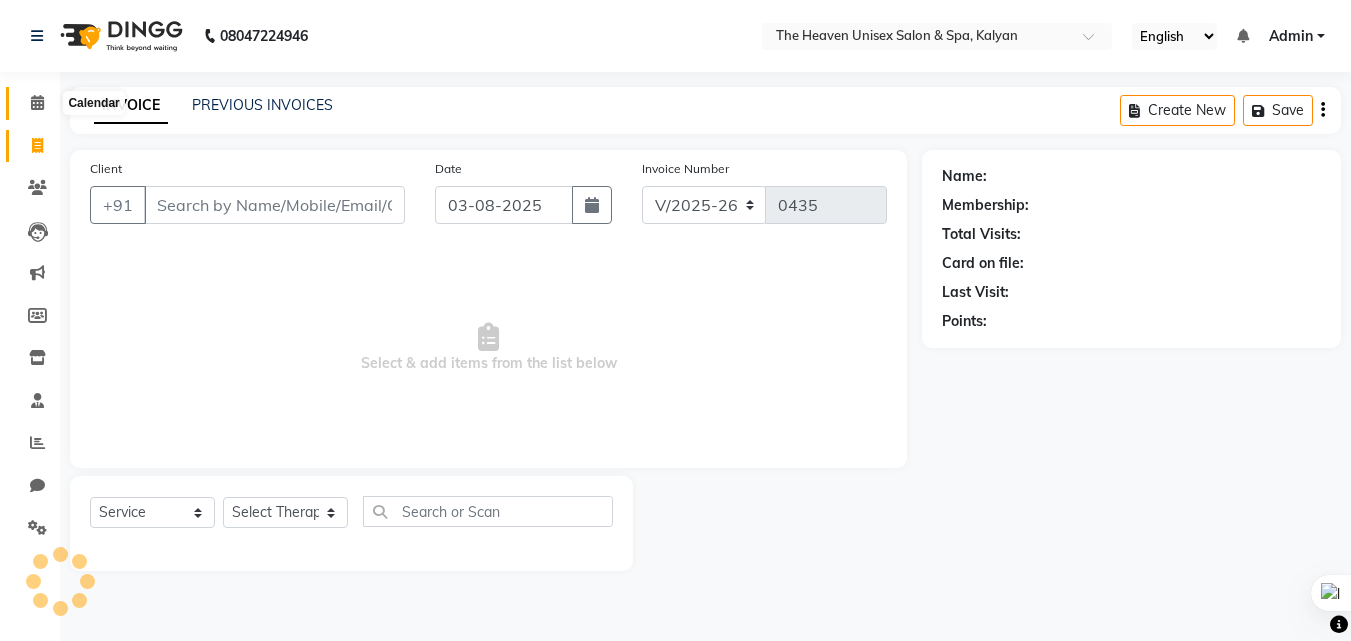 click 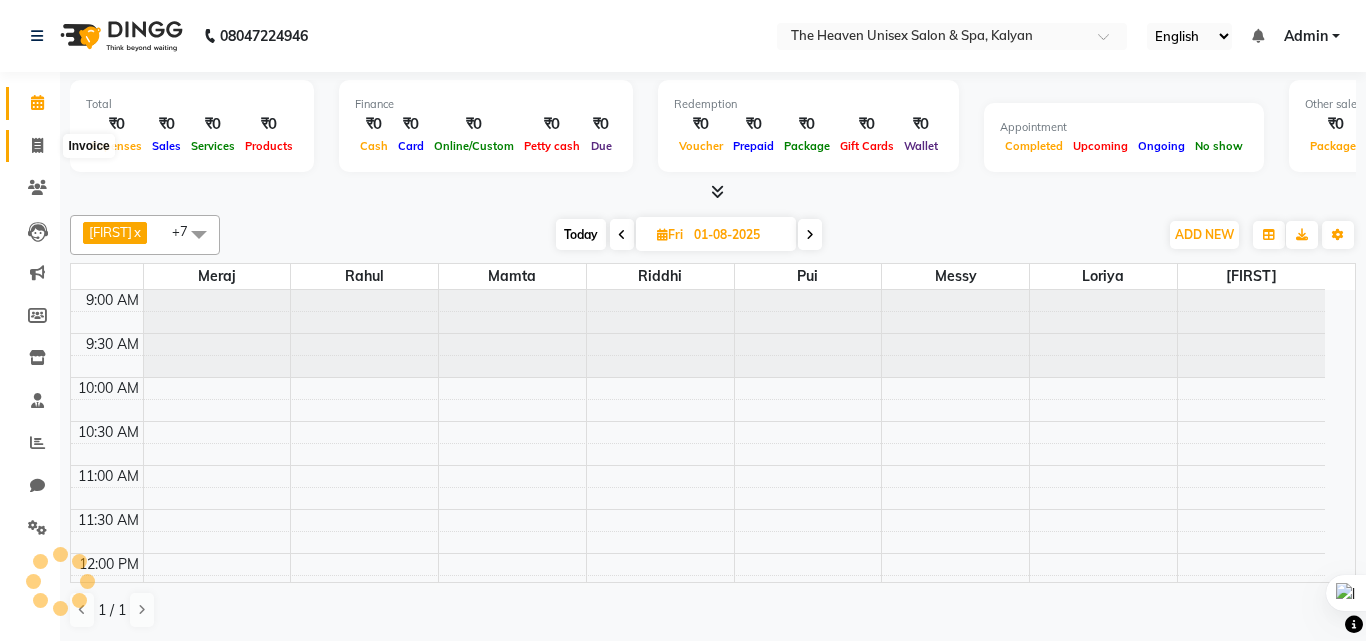 click 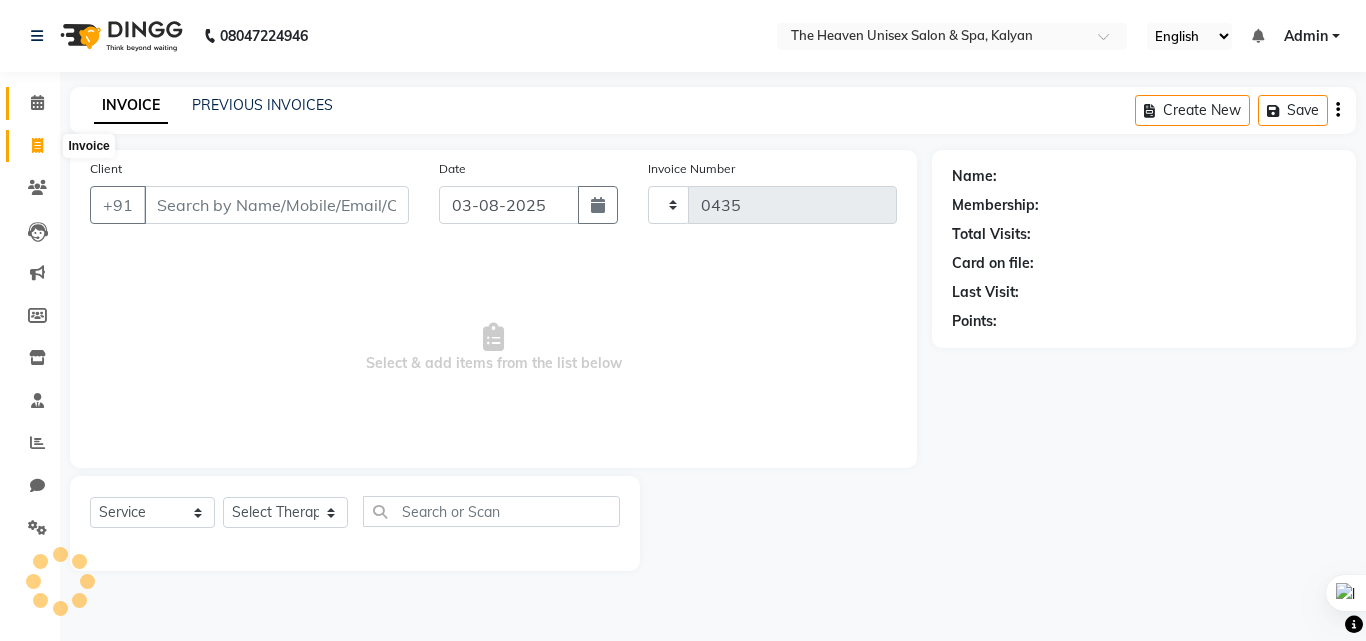 click 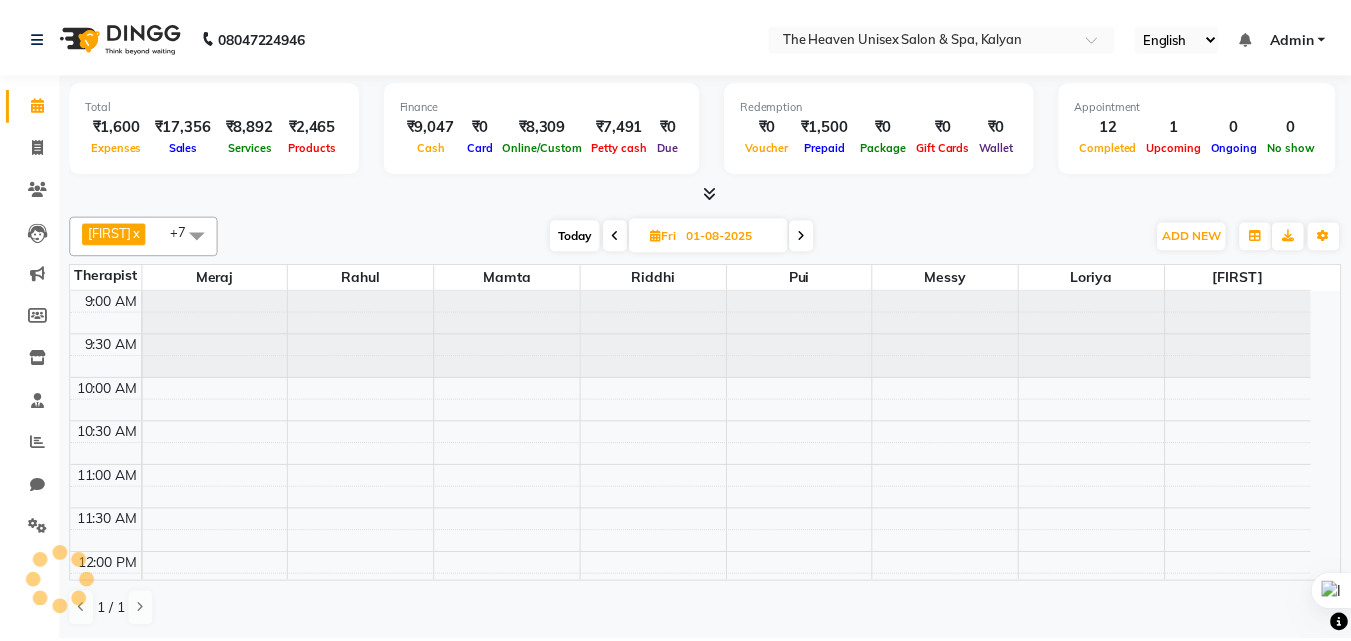 scroll, scrollTop: 0, scrollLeft: 0, axis: both 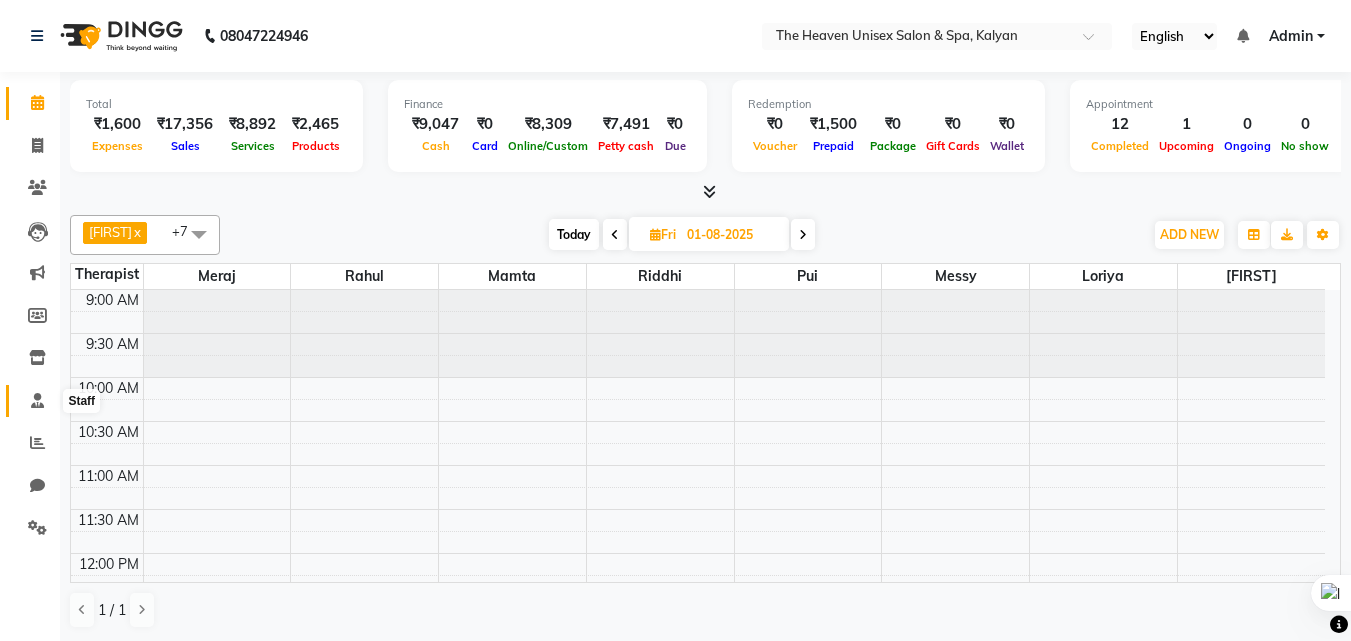 click 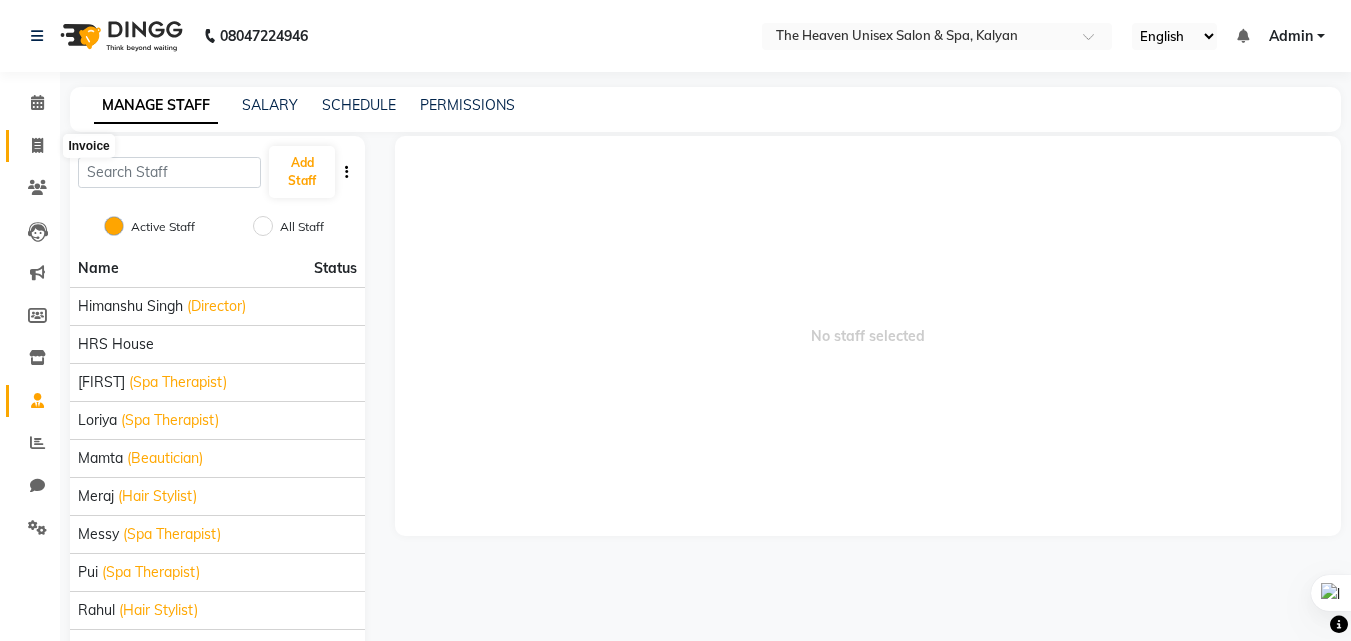click 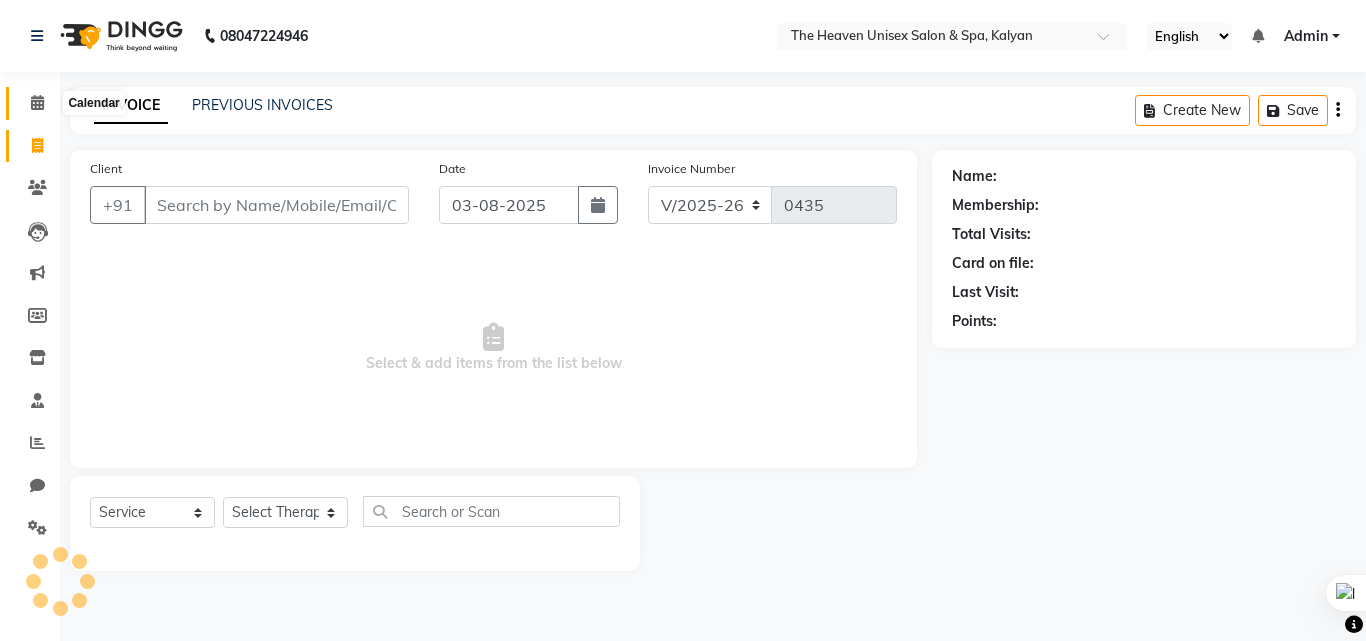 click 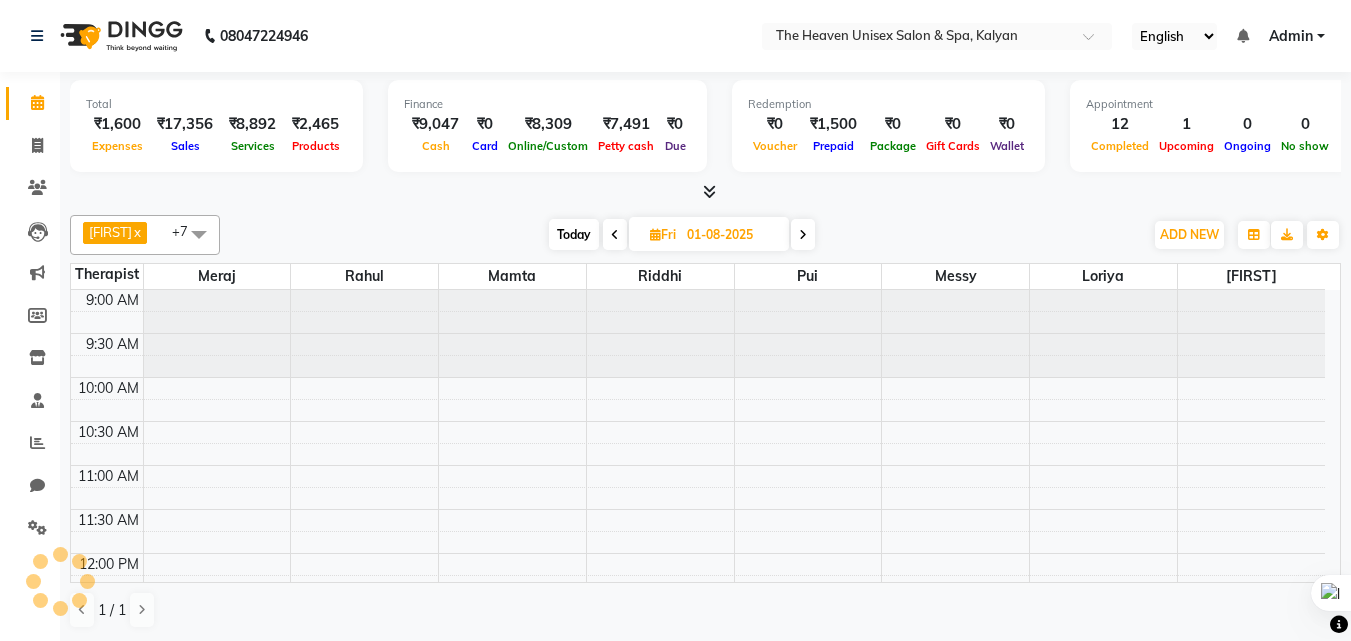 scroll, scrollTop: 901, scrollLeft: 0, axis: vertical 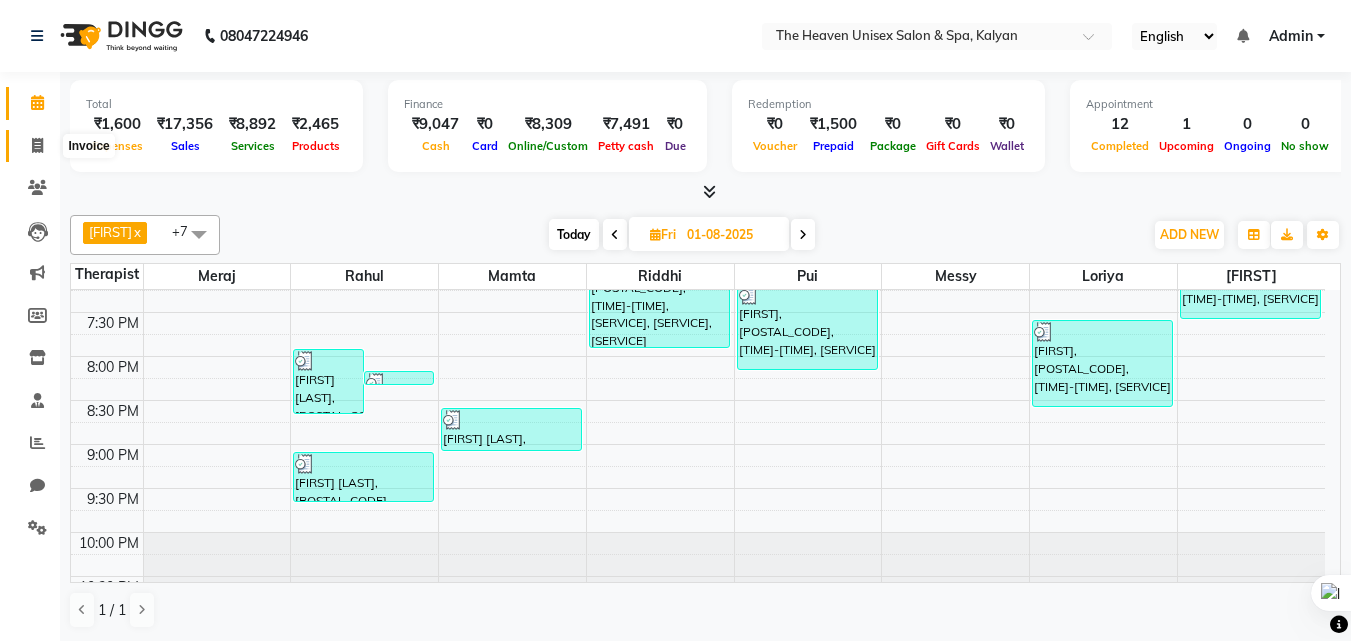 click 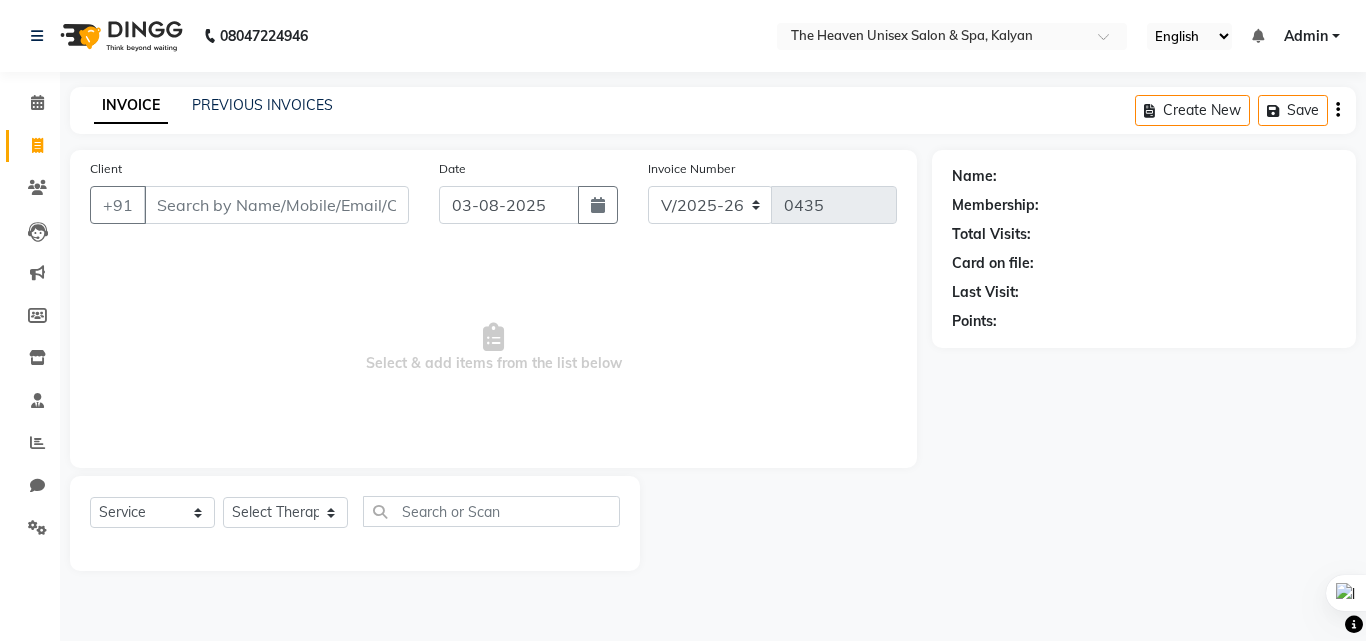 click on "Client" at bounding box center [276, 205] 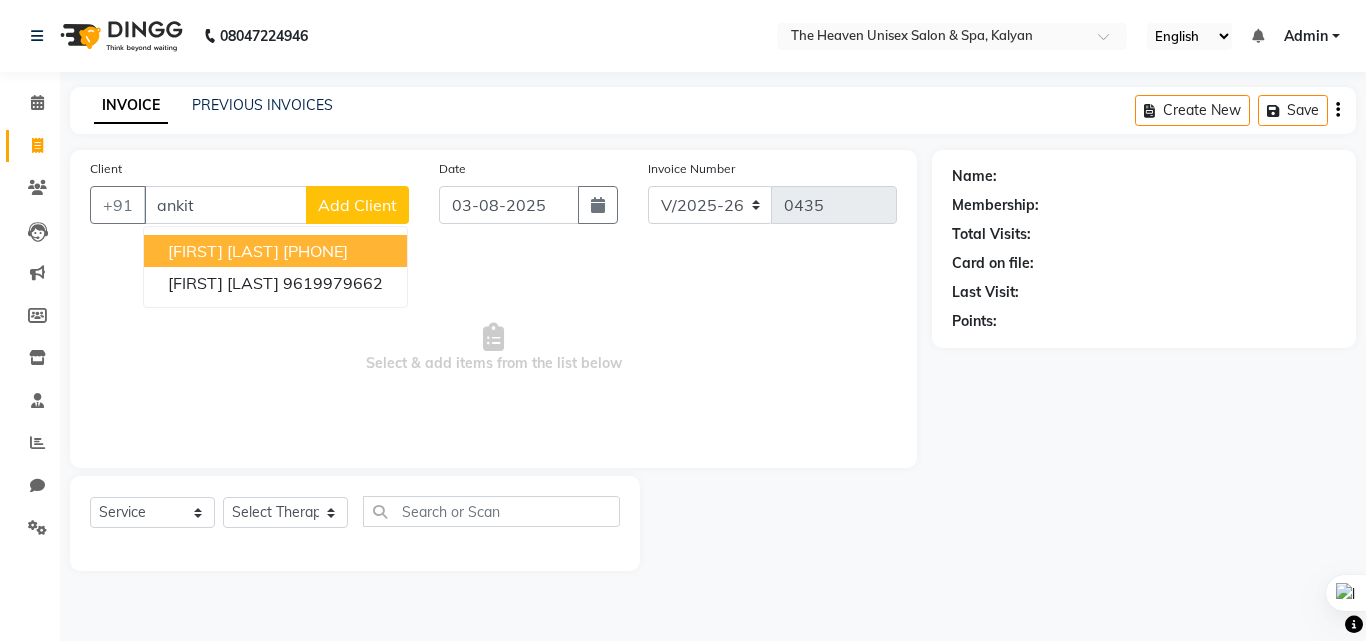 click on "[FIRST] [LAST]  [PHONE]" at bounding box center [275, 251] 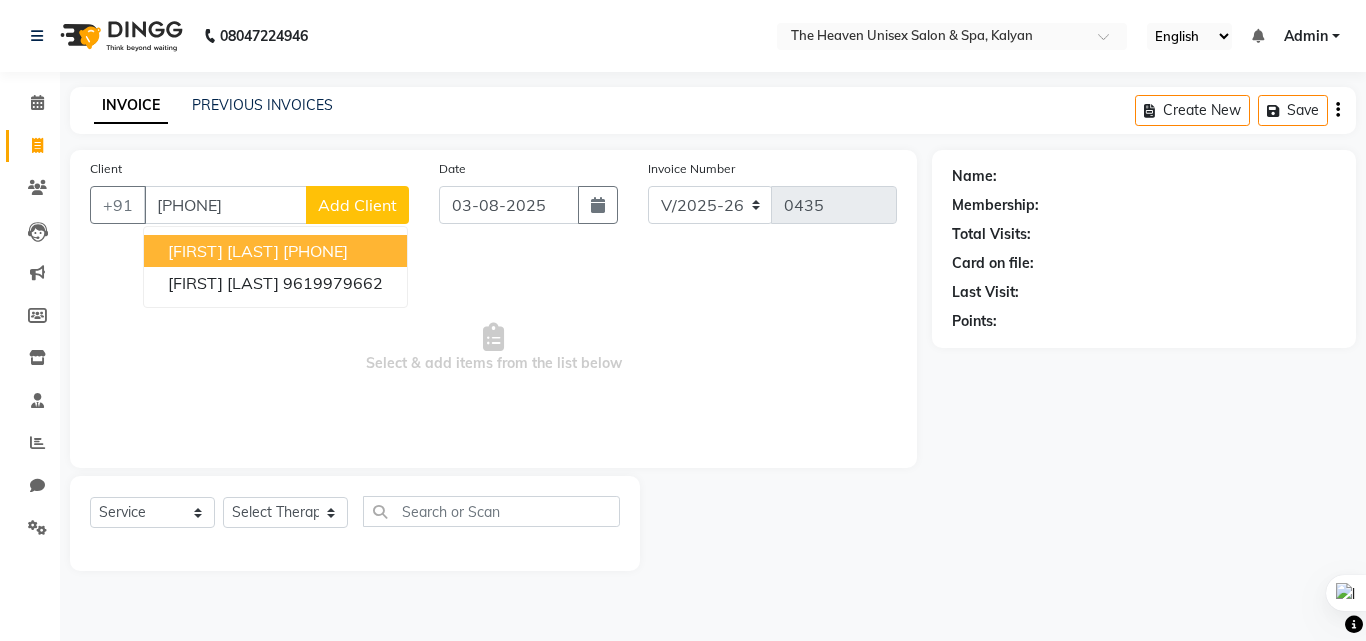 type on "[PHONE]" 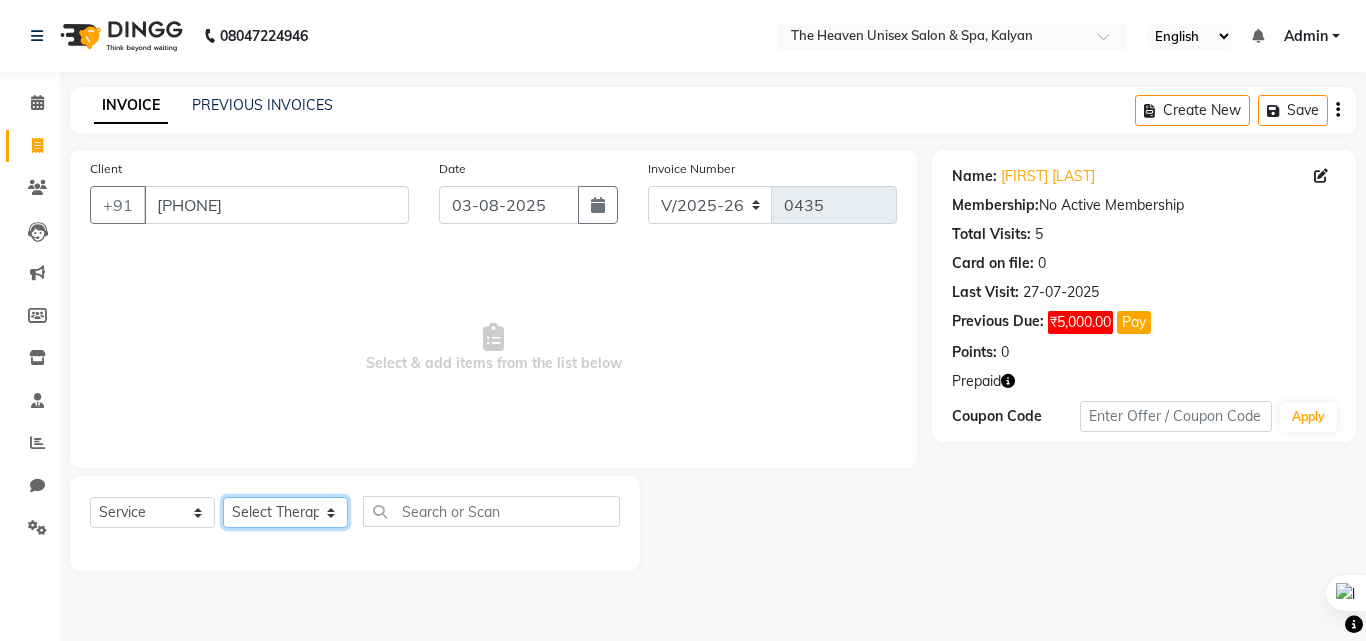 click on "Select Therapist [FIRST] [LAST]  HRS House [FIRST]  [FIRST] [FIRST] [FIRST] [FIRST] [FIRST] [FIRST] [FIRST]" 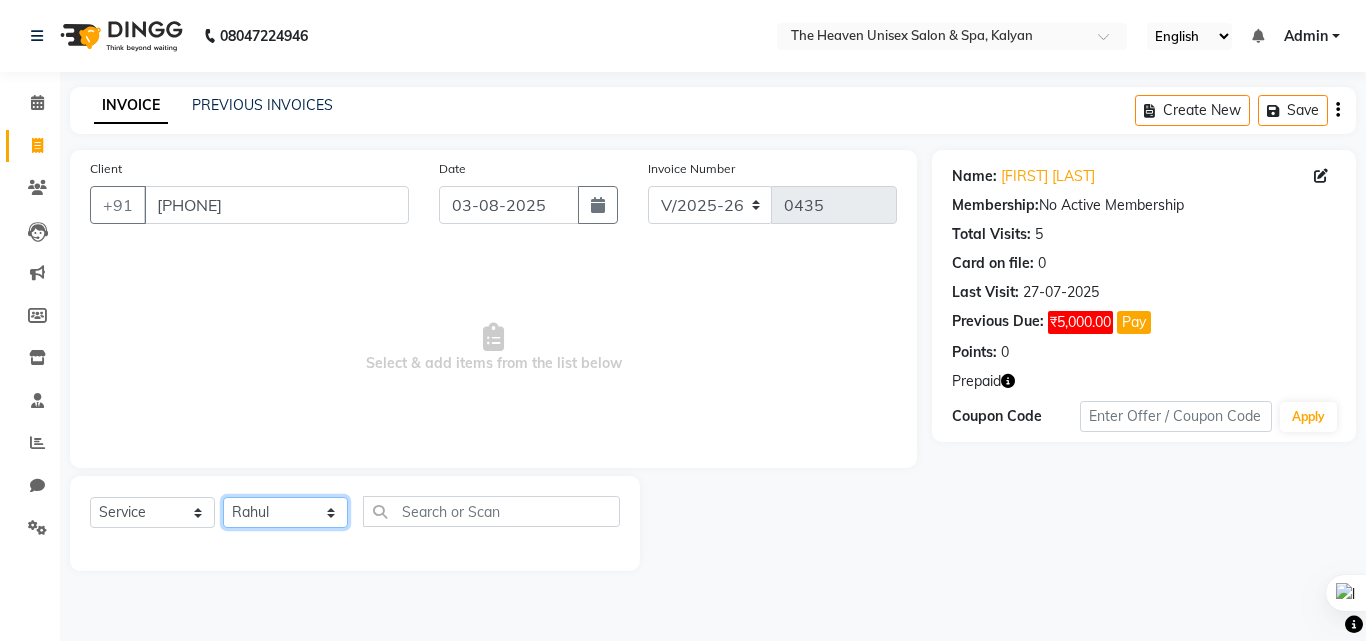click on "Select Therapist [FIRST] [LAST]  HRS House [FIRST]  [FIRST] [FIRST] [FIRST] [FIRST] [FIRST] [FIRST] [FIRST]" 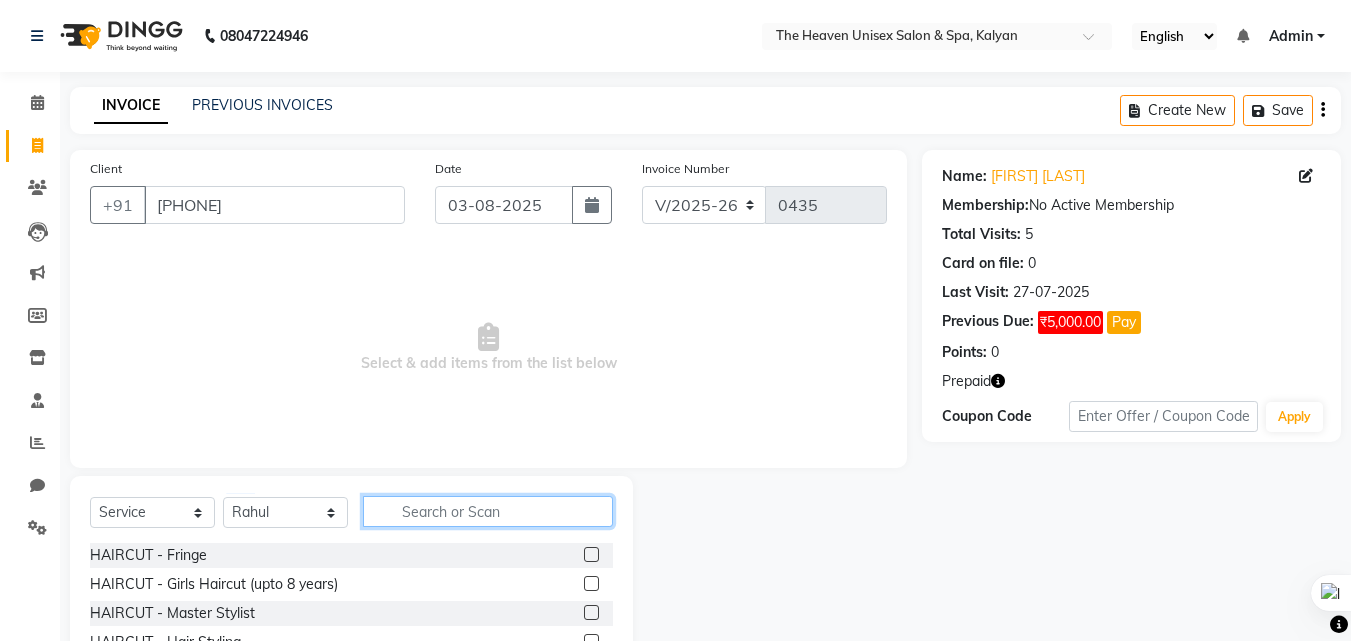 click 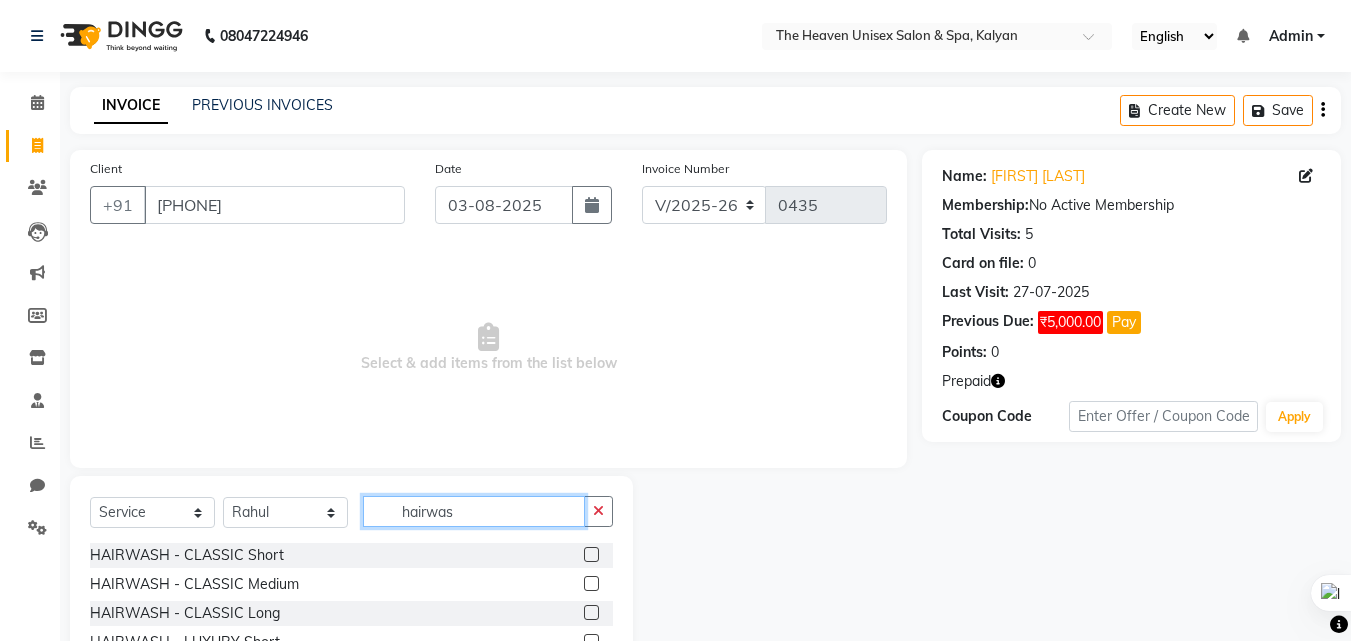 type on "hairwas" 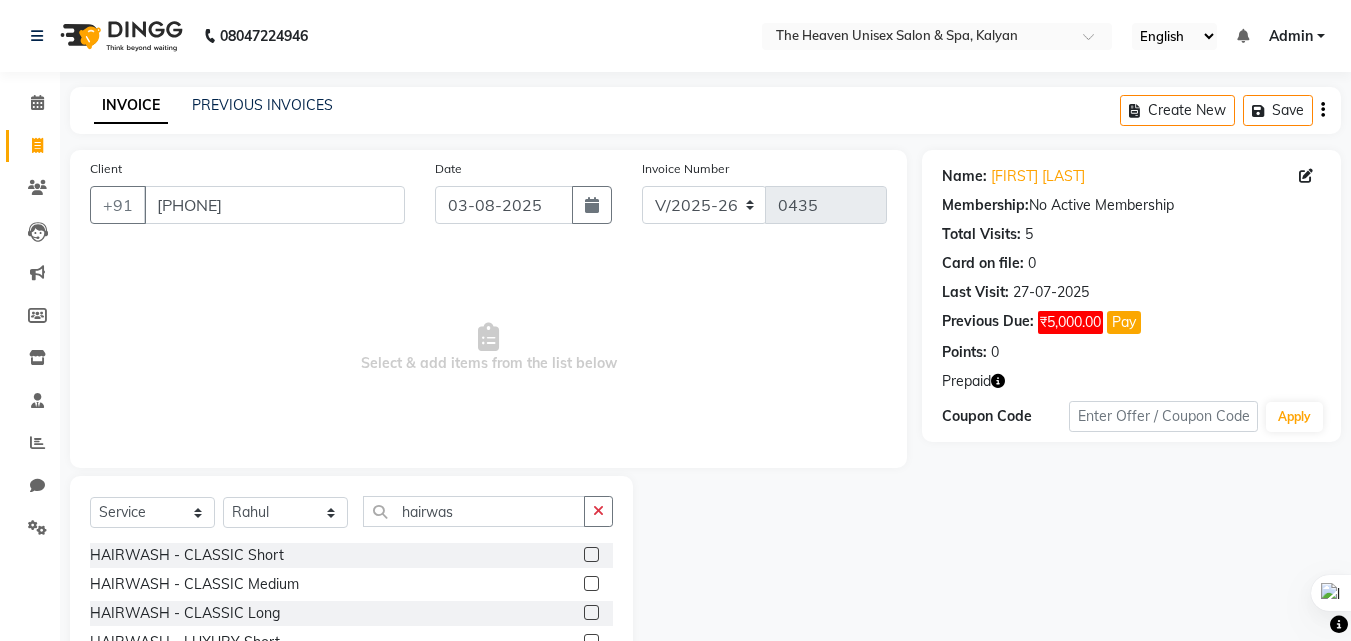 click 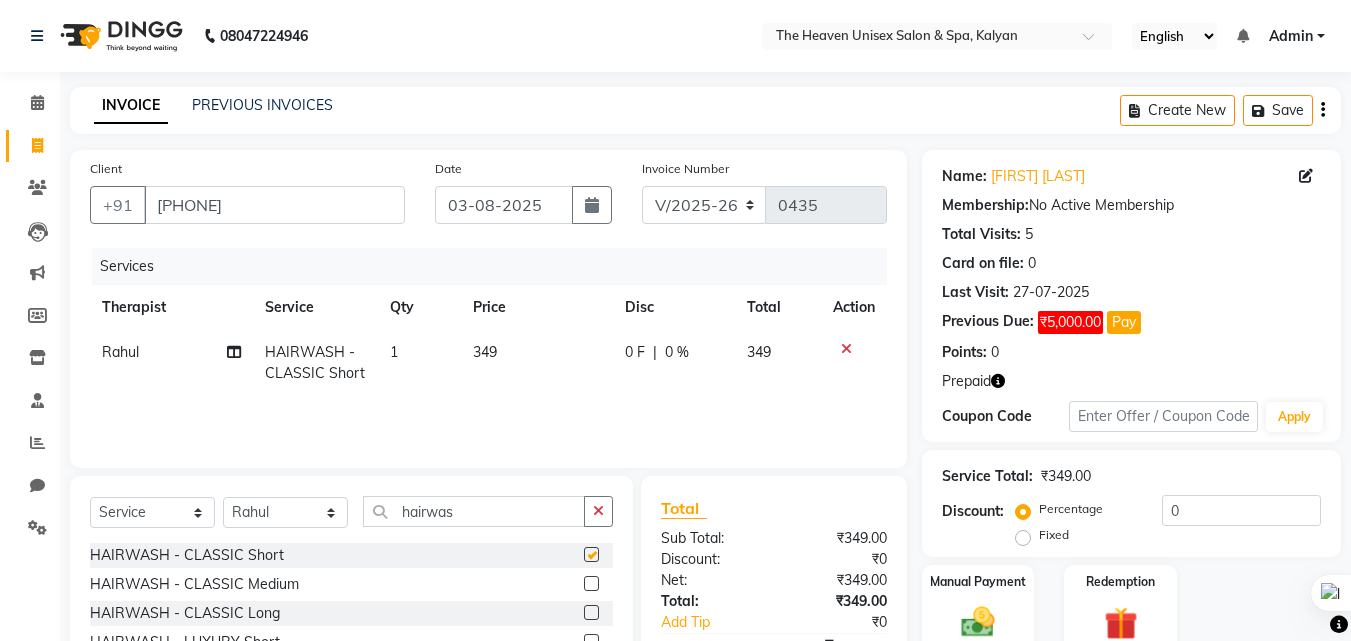 checkbox on "false" 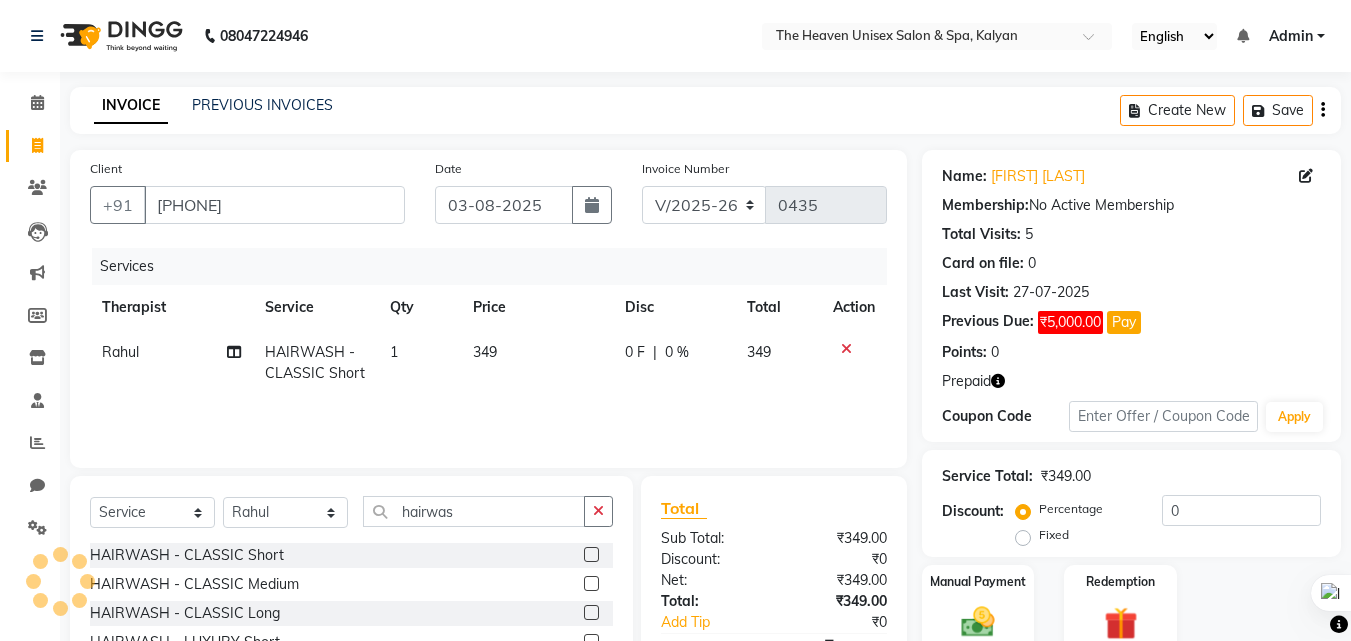 scroll, scrollTop: 100, scrollLeft: 0, axis: vertical 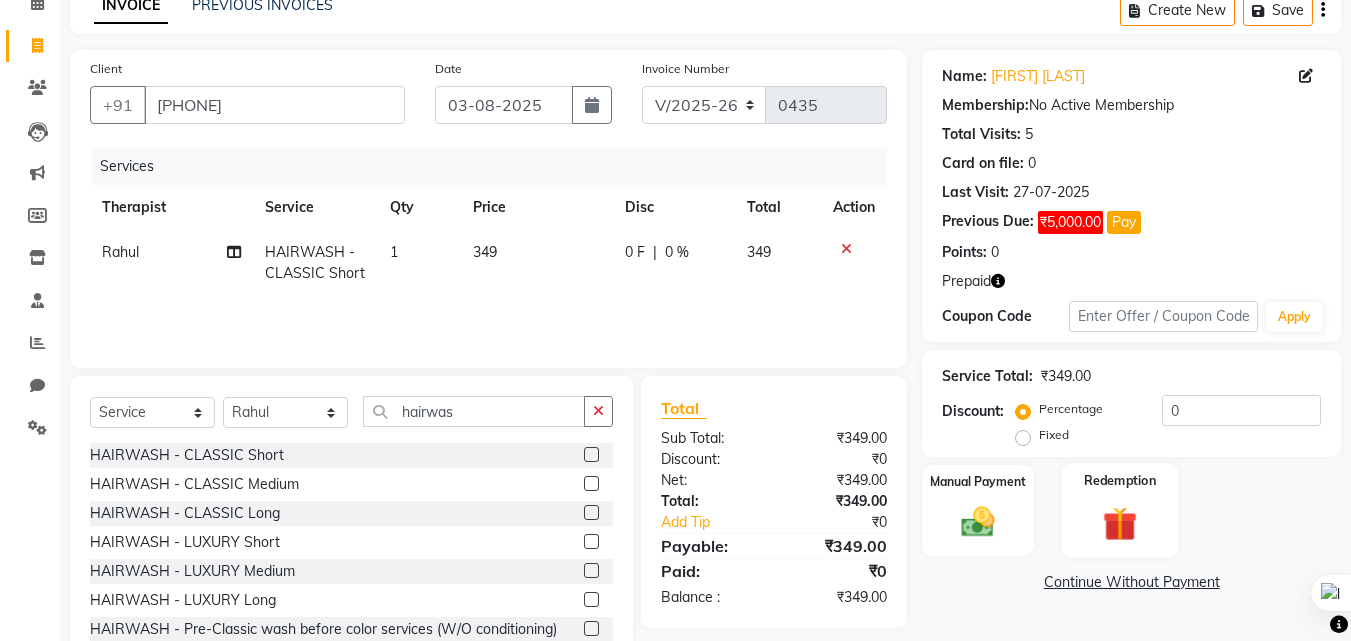click 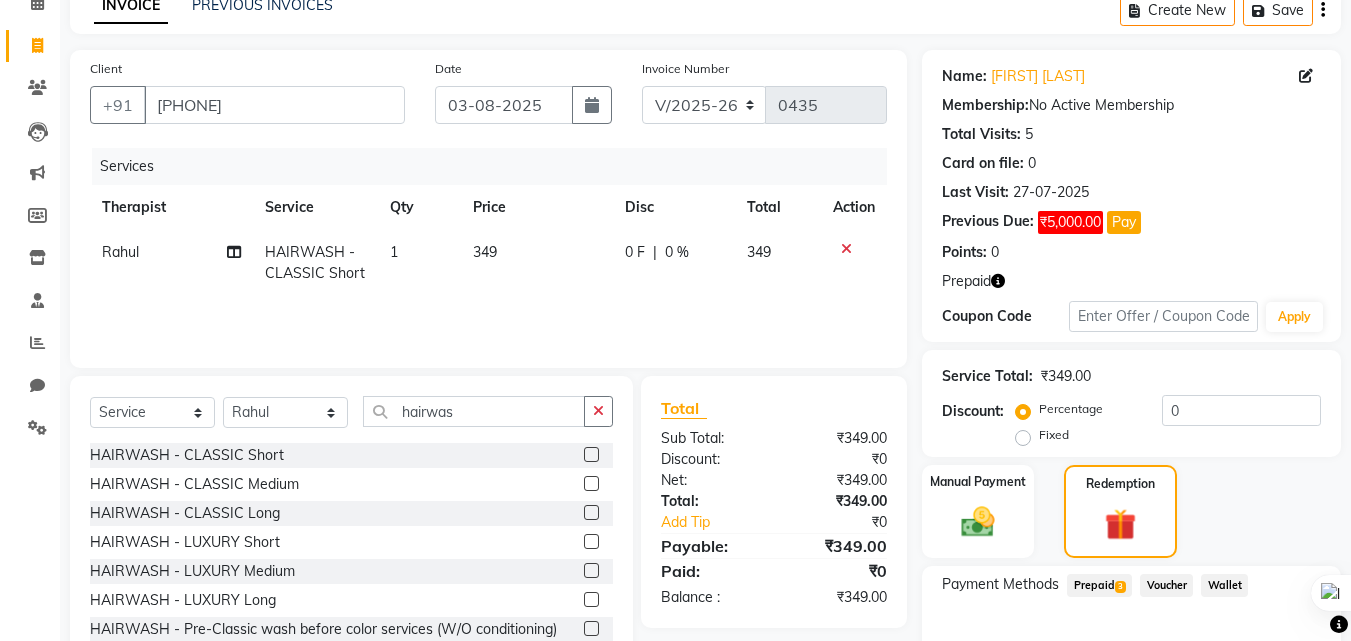 scroll, scrollTop: 200, scrollLeft: 0, axis: vertical 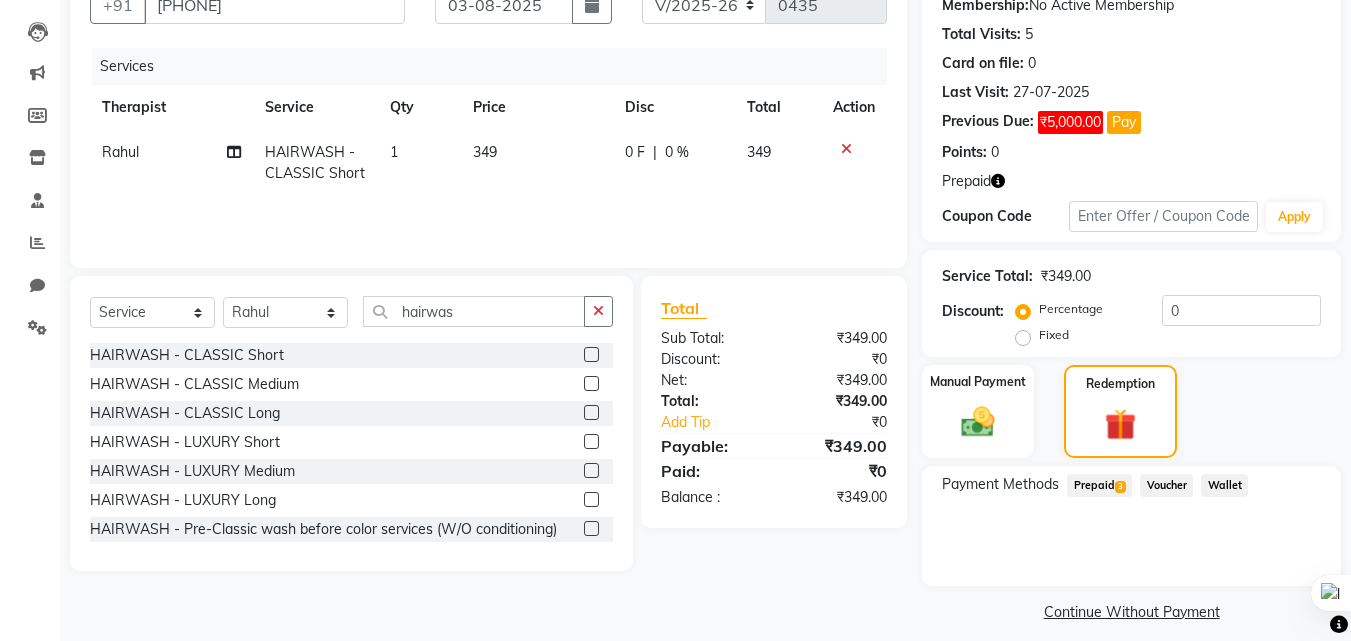 click on "Prepaid  3" 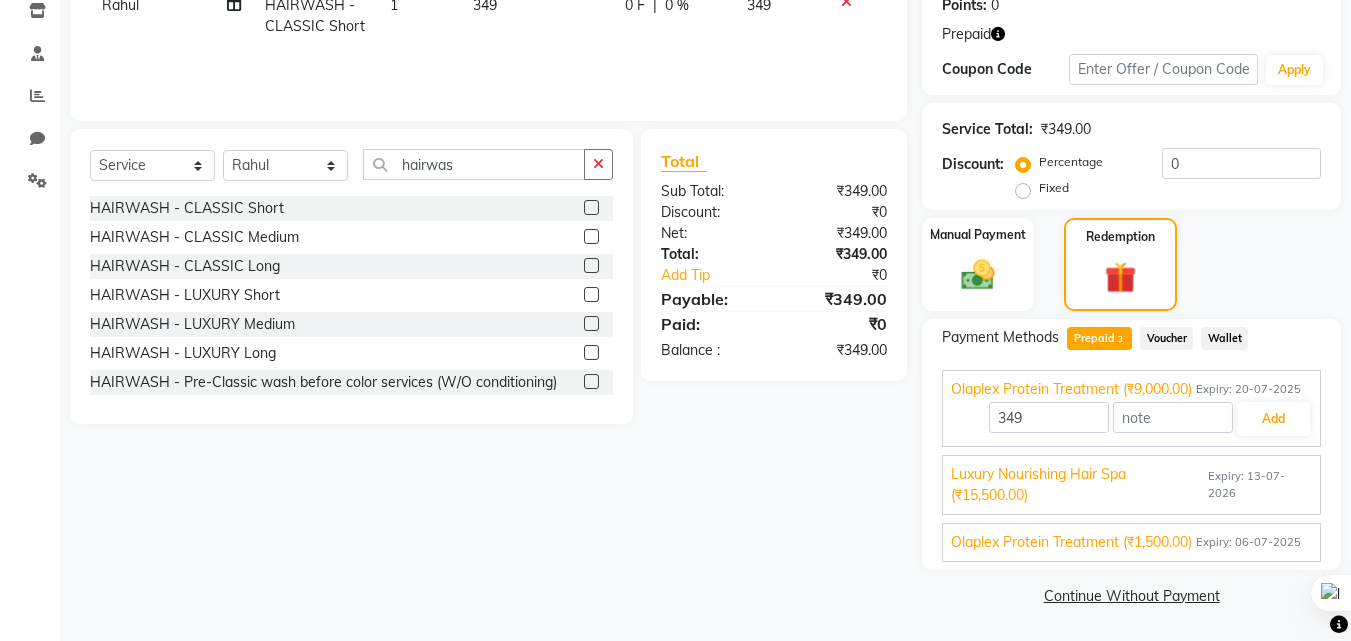 scroll, scrollTop: 0, scrollLeft: 0, axis: both 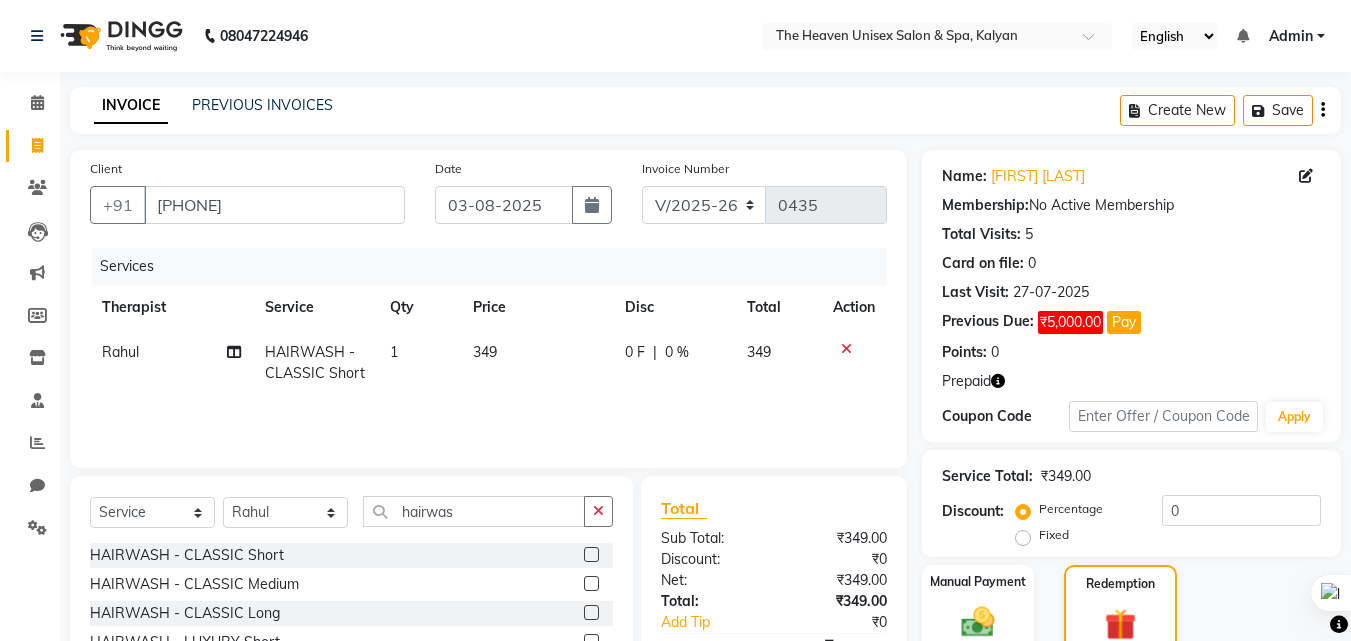 click on "INVOICE" 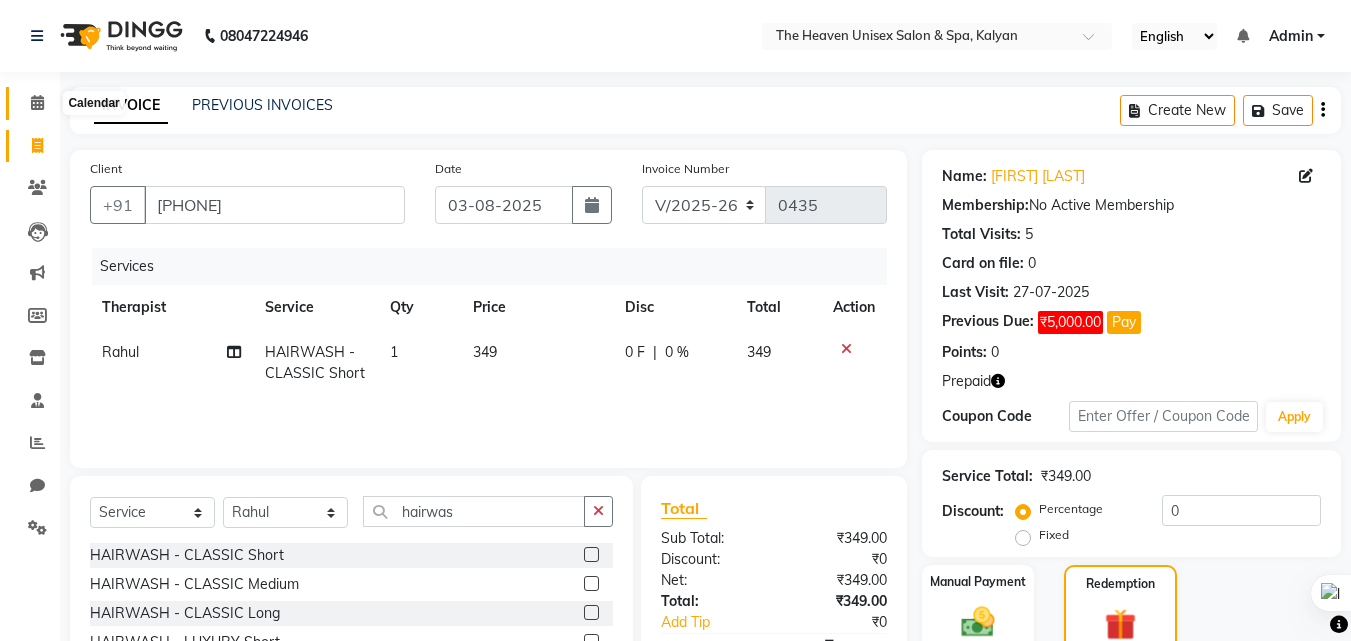 click 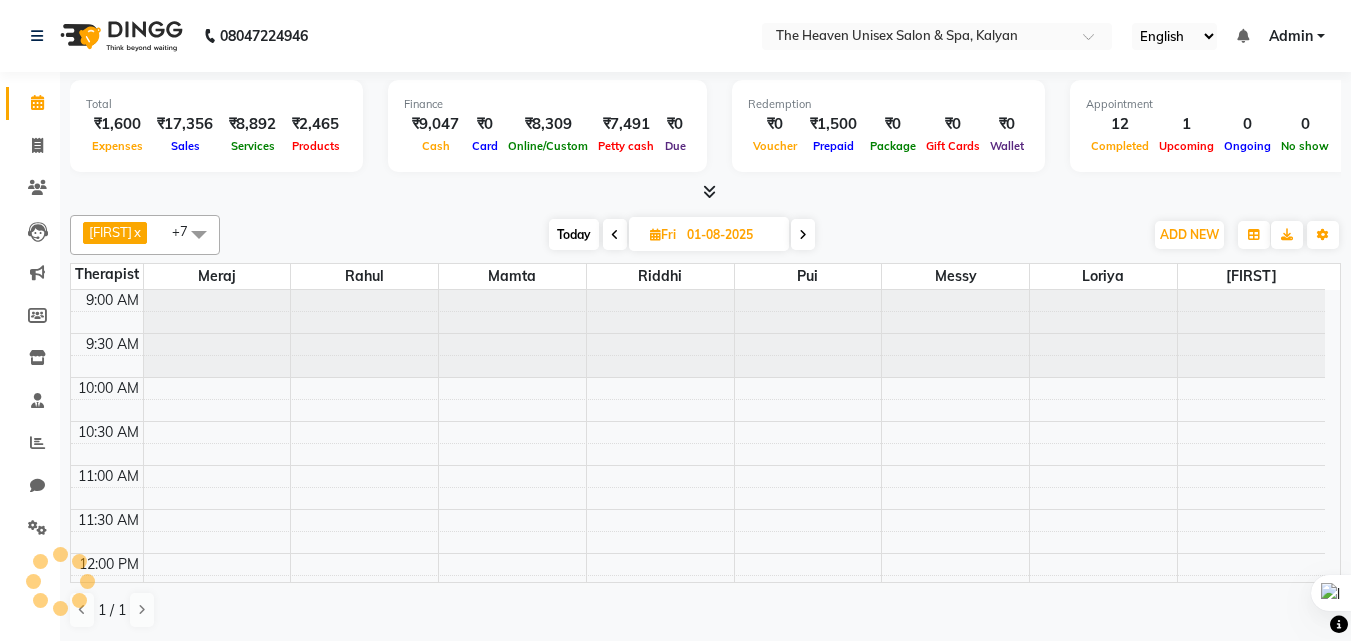 scroll, scrollTop: 0, scrollLeft: 0, axis: both 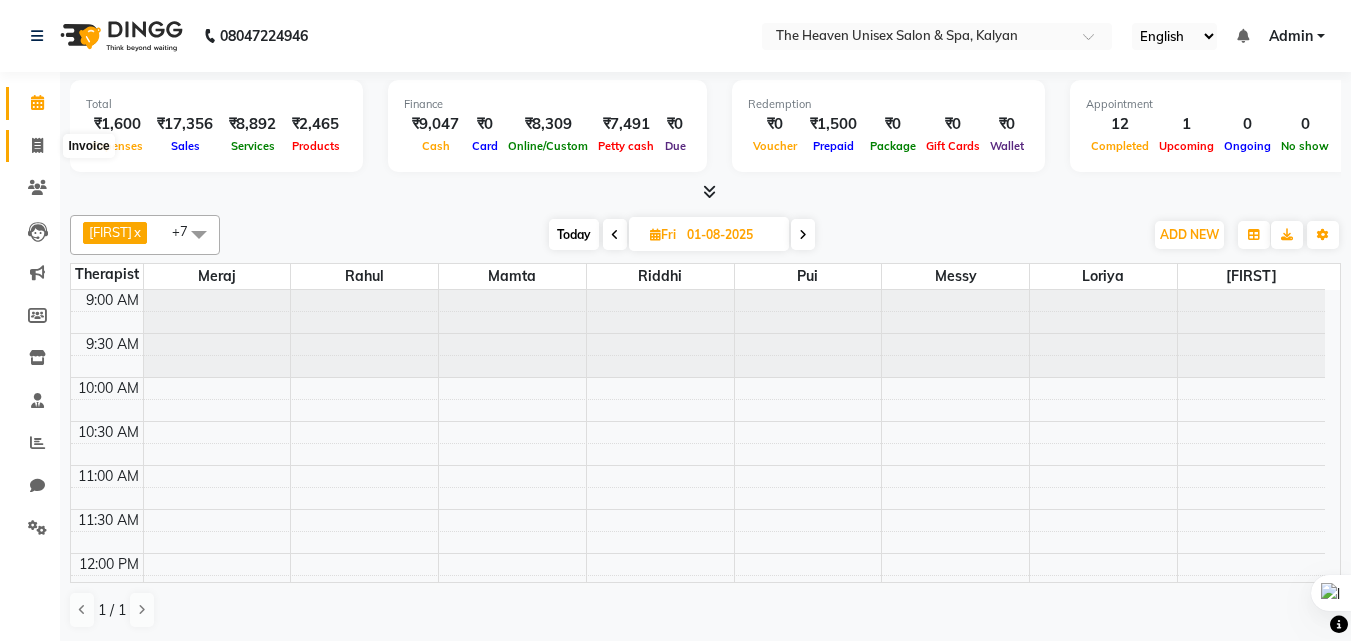 click 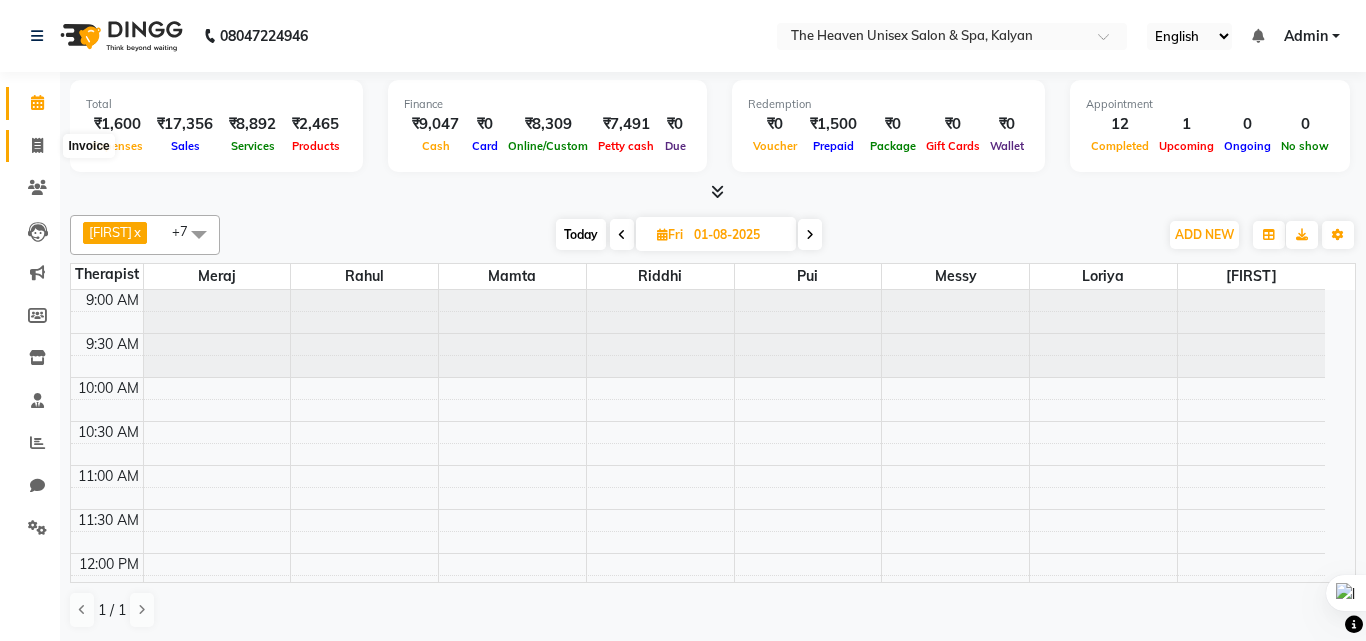 select on "8417" 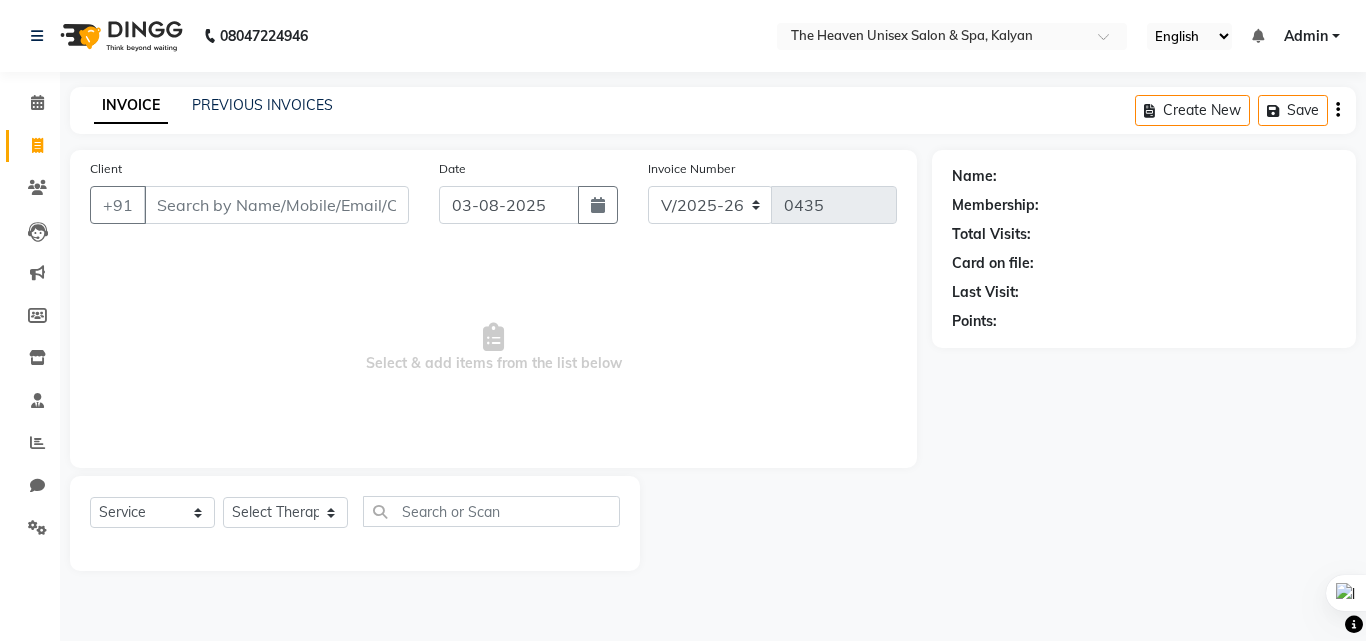 click on "Client" at bounding box center (276, 205) 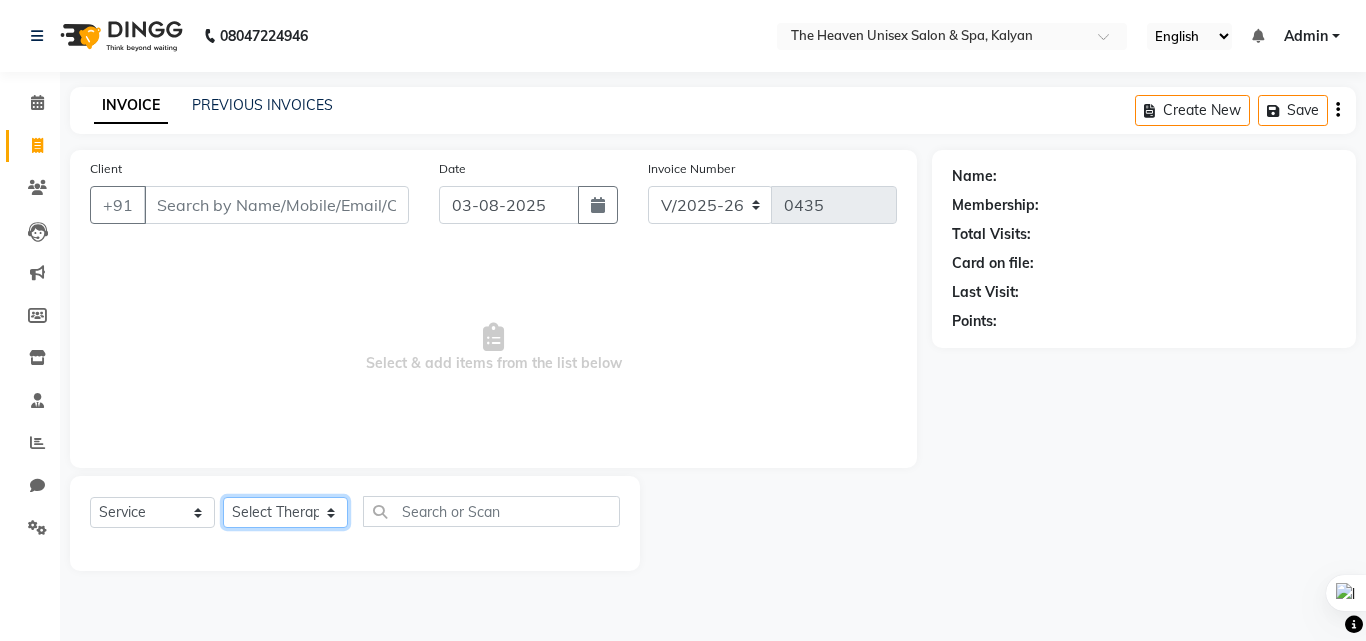 click on "Select Therapist [FIRST] [LAST]  HRS House [FIRST]  [FIRST] [FIRST] [FIRST] [FIRST] [FIRST] [FIRST] [FIRST]" 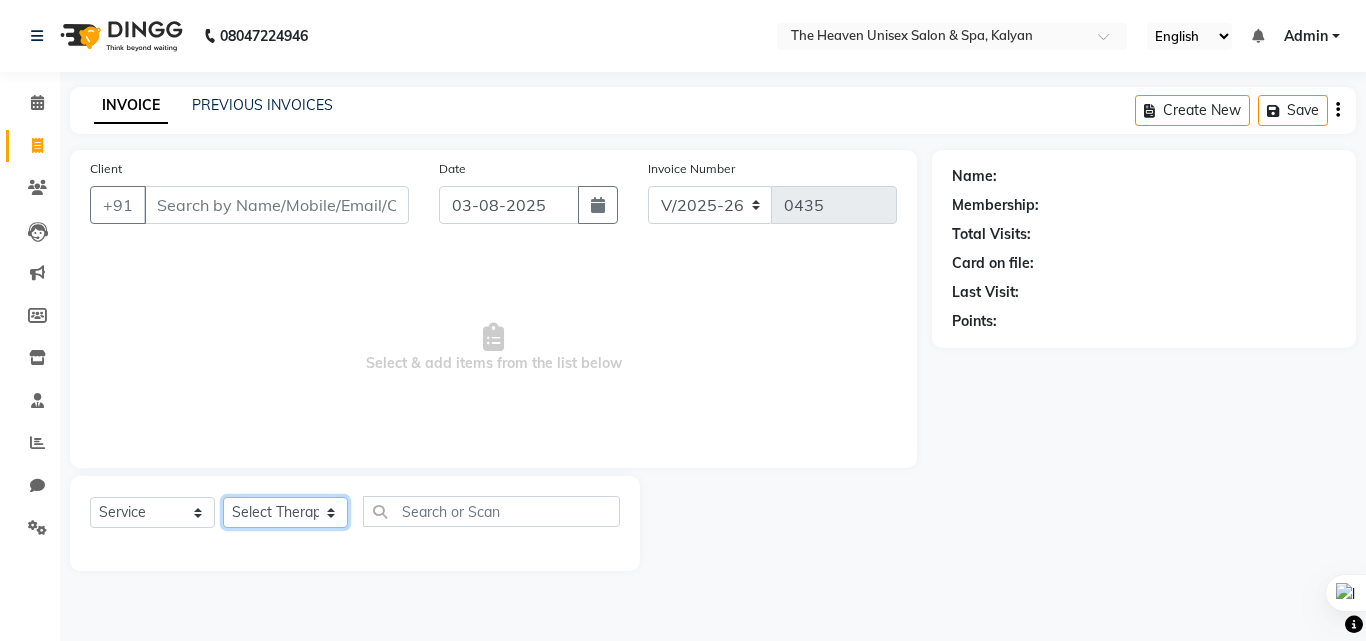 select on "82851" 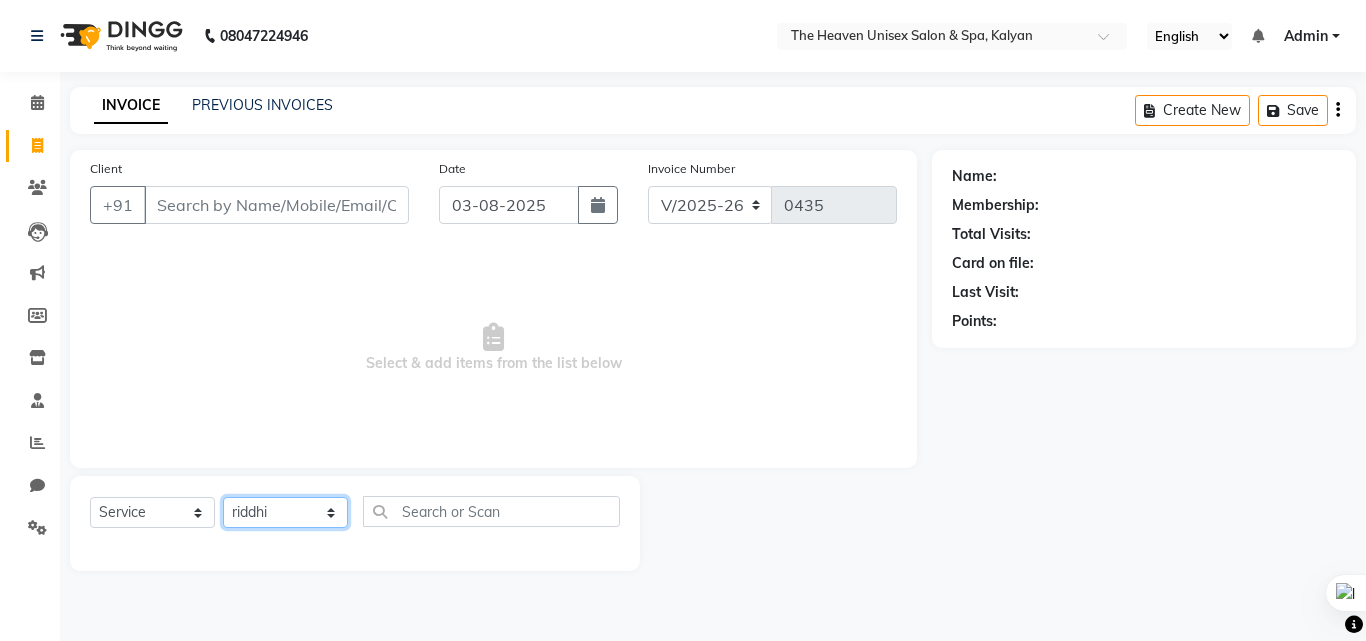 click on "Select Therapist [FIRST] [LAST]  HRS House [FIRST]  [FIRST] [FIRST] [FIRST] [FIRST] [FIRST] [FIRST] [FIRST]" 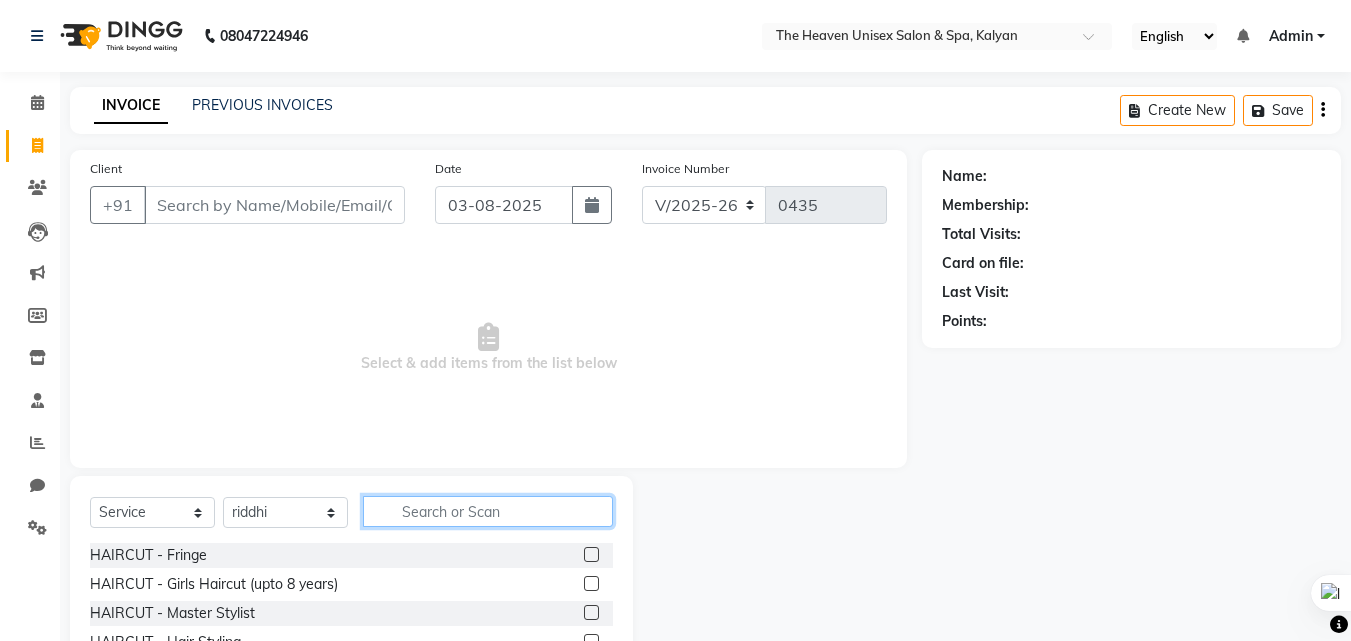 click 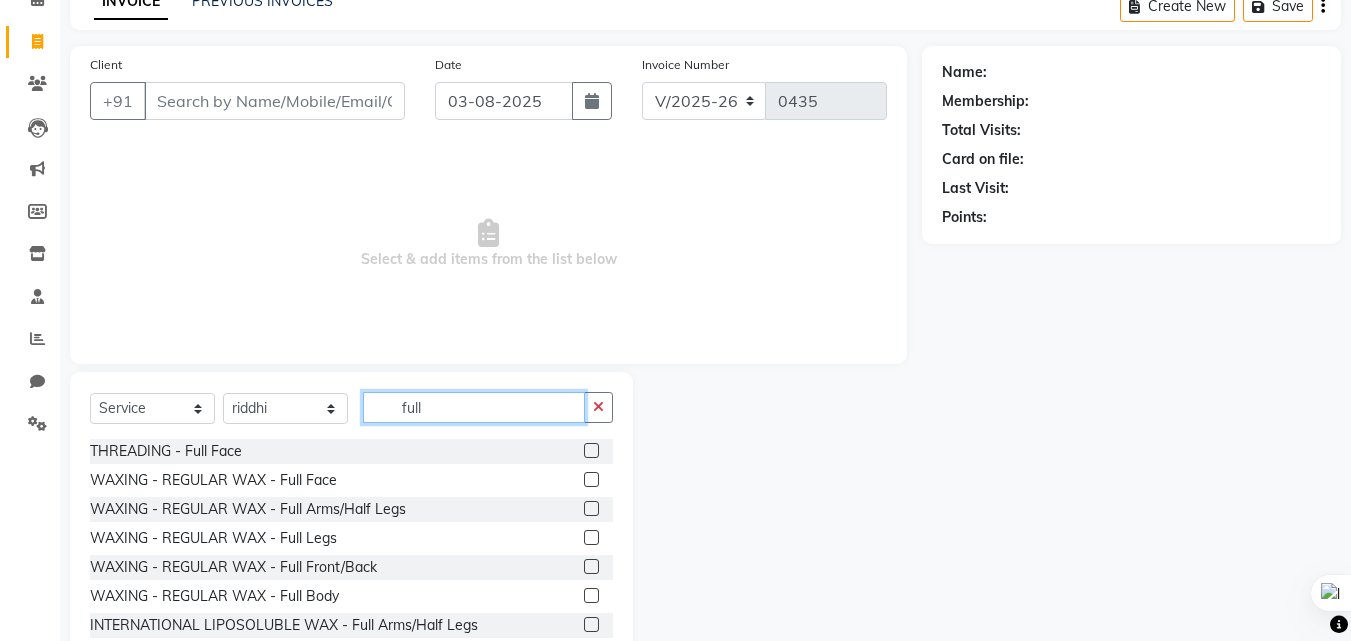 scroll, scrollTop: 160, scrollLeft: 0, axis: vertical 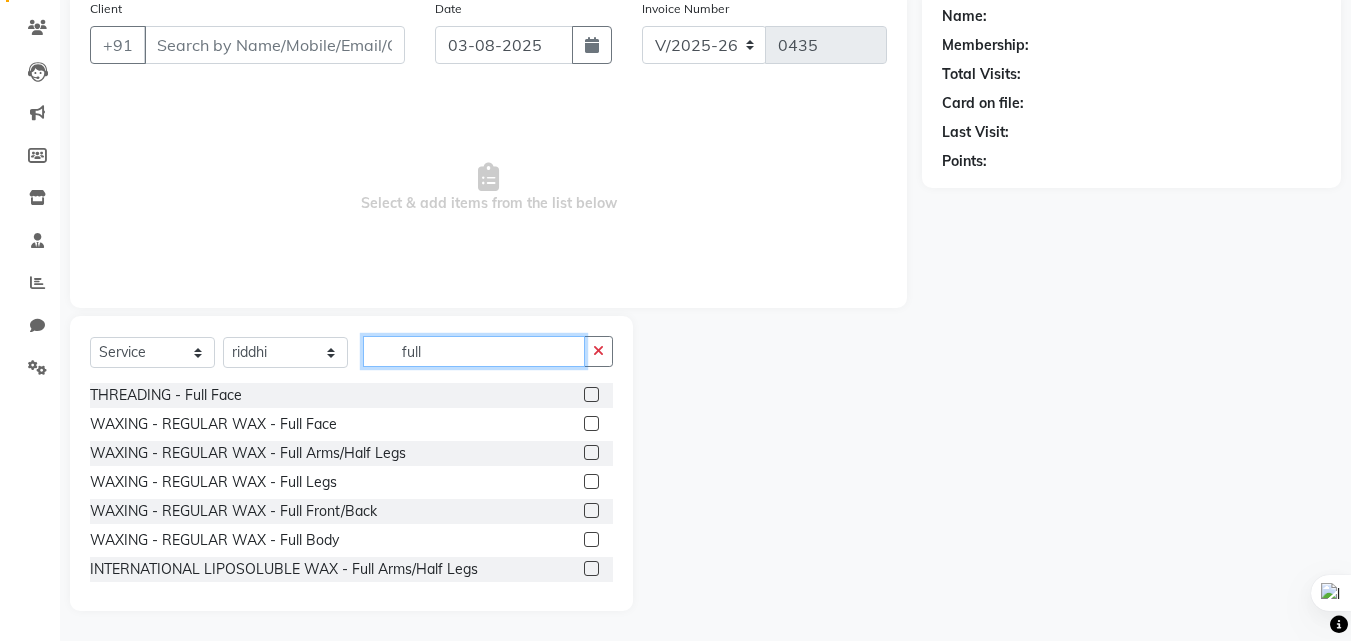 type on "full" 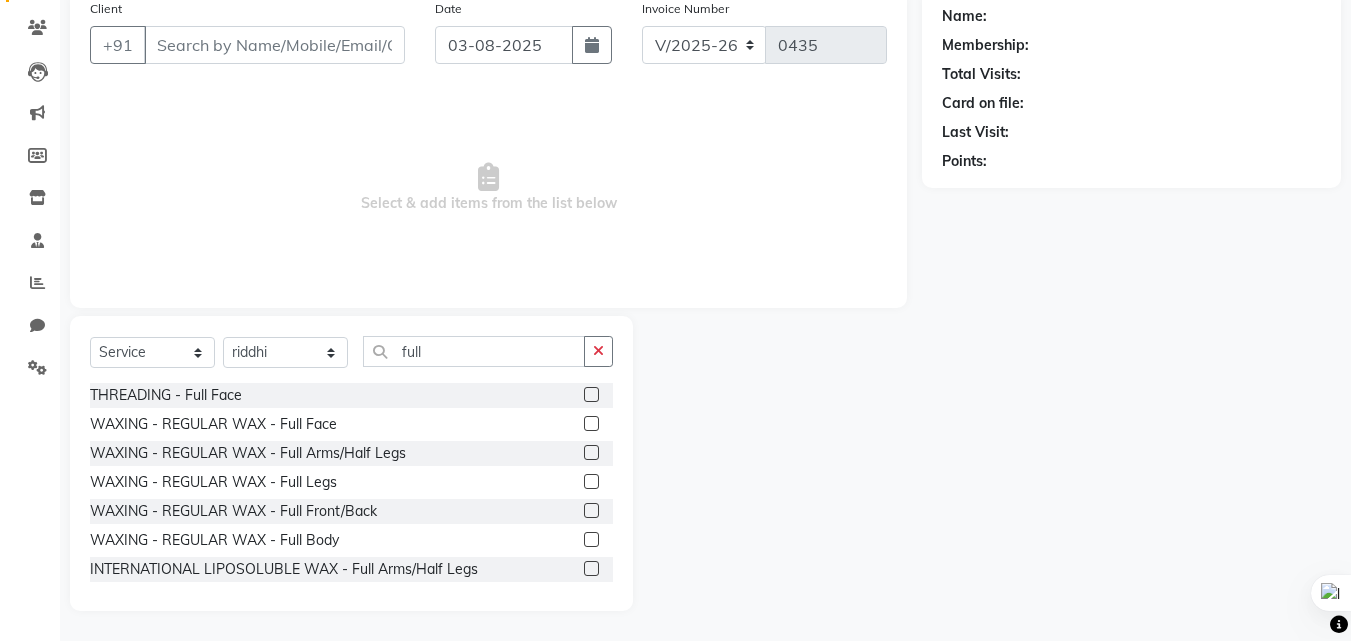 click 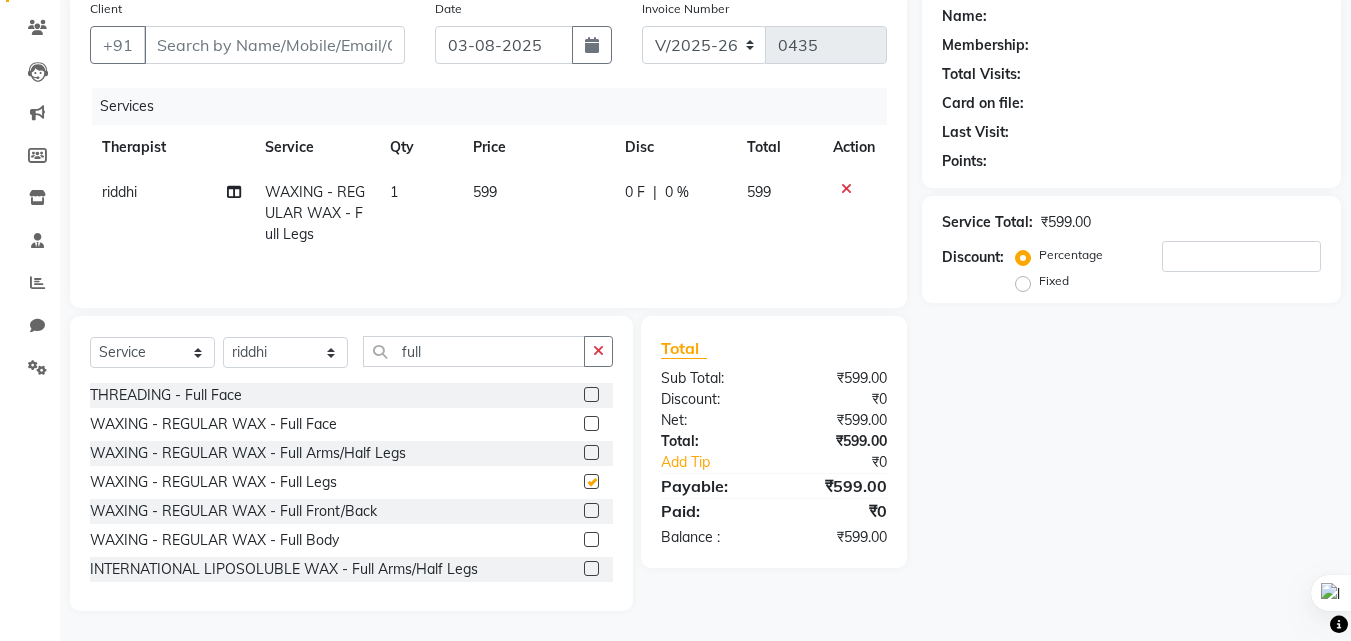 checkbox on "false" 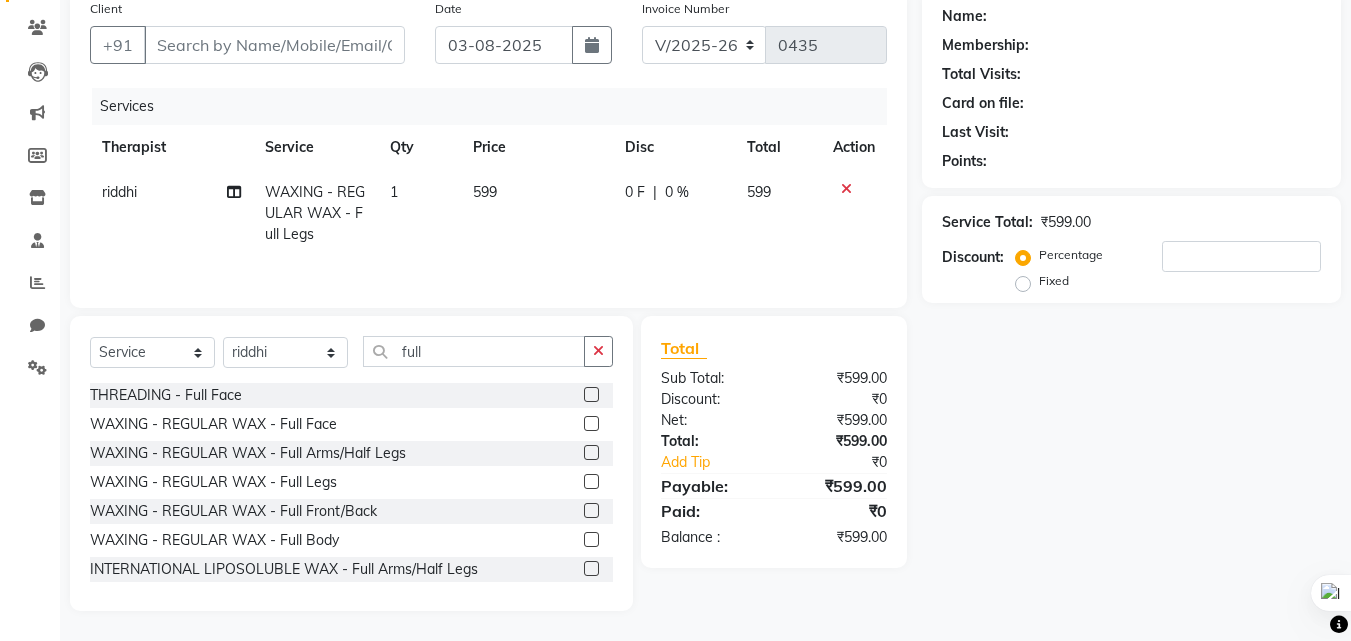 click 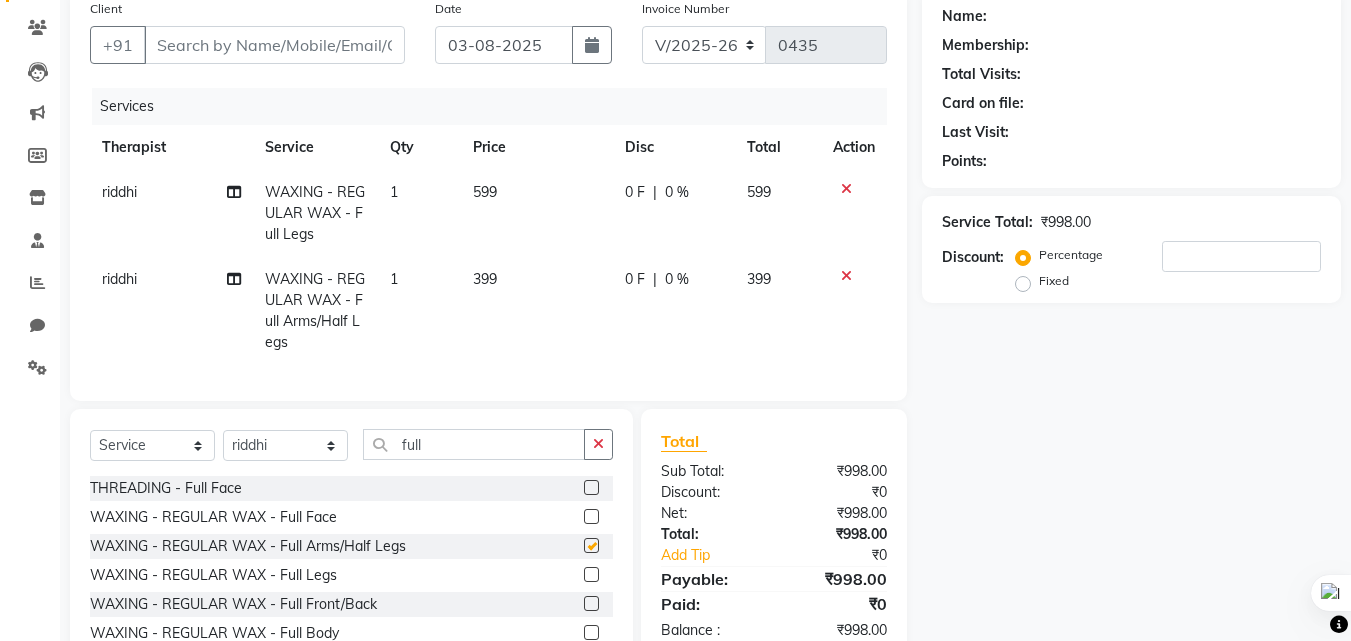 checkbox on "false" 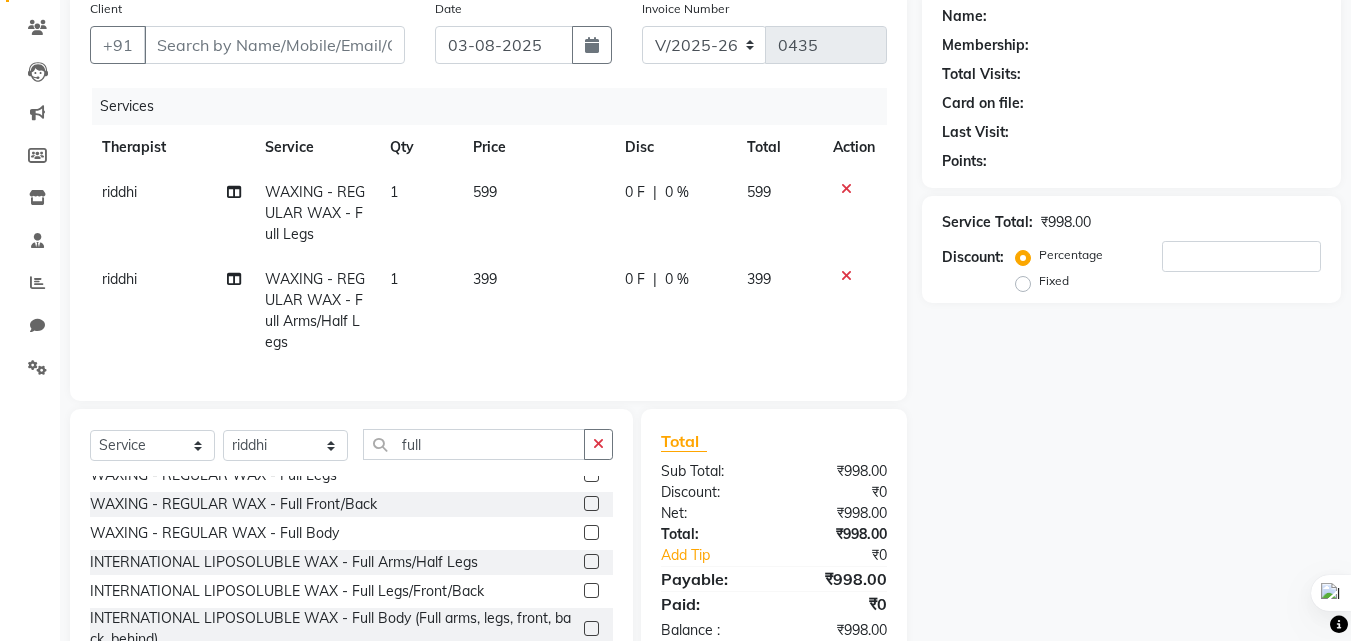 scroll, scrollTop: 200, scrollLeft: 0, axis: vertical 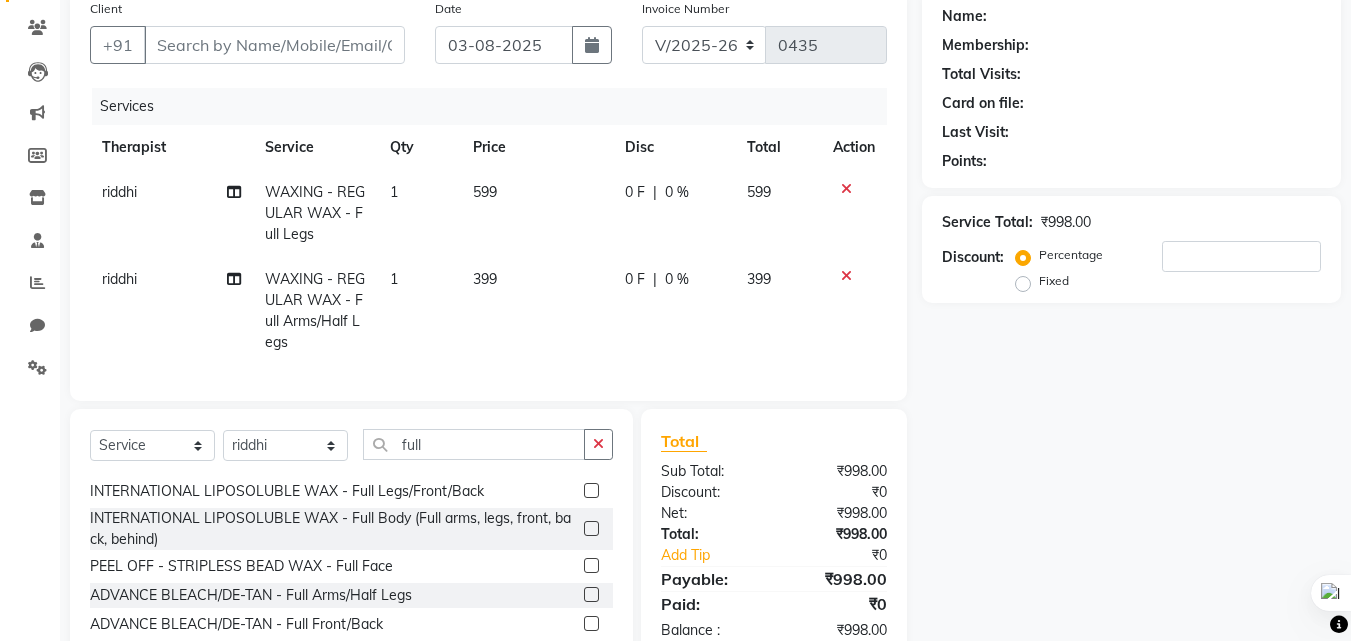 click 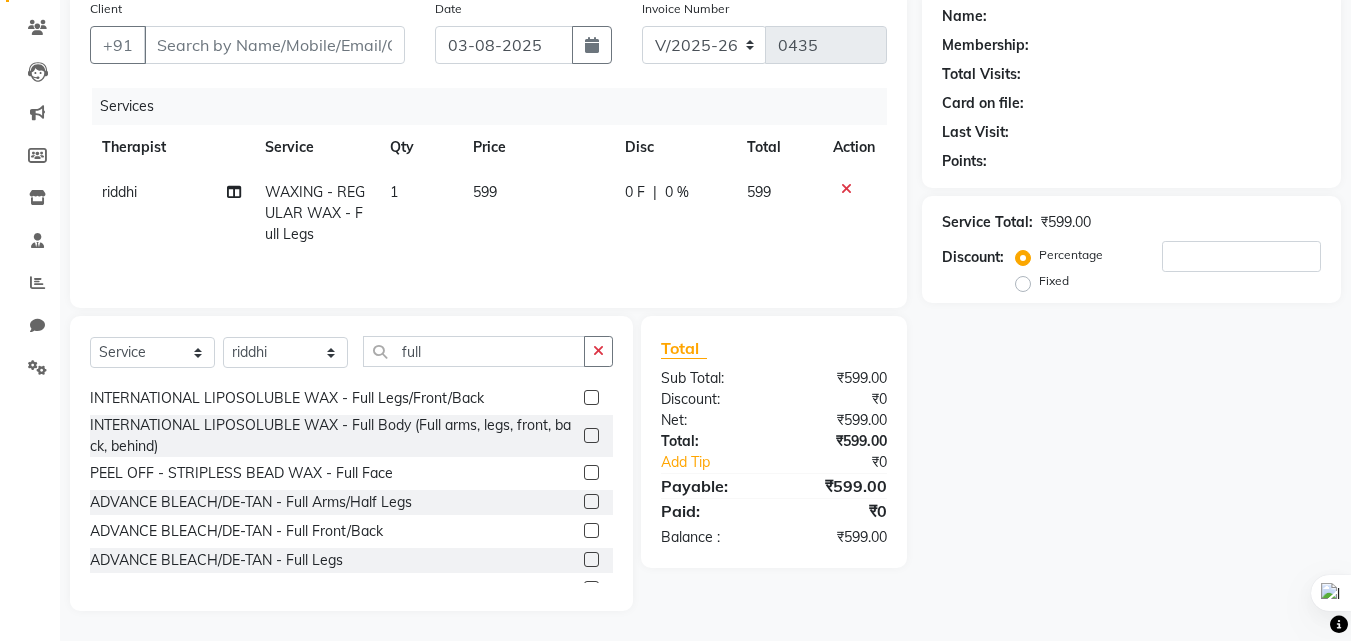 click 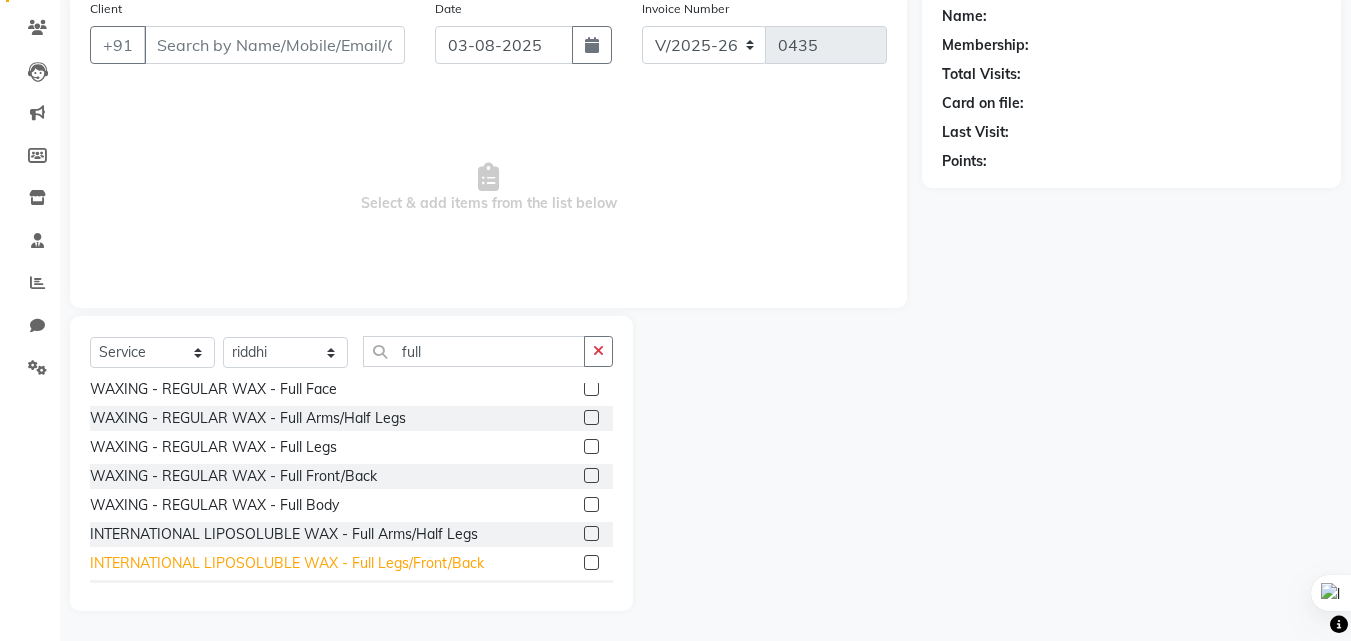 scroll, scrollTop: 0, scrollLeft: 0, axis: both 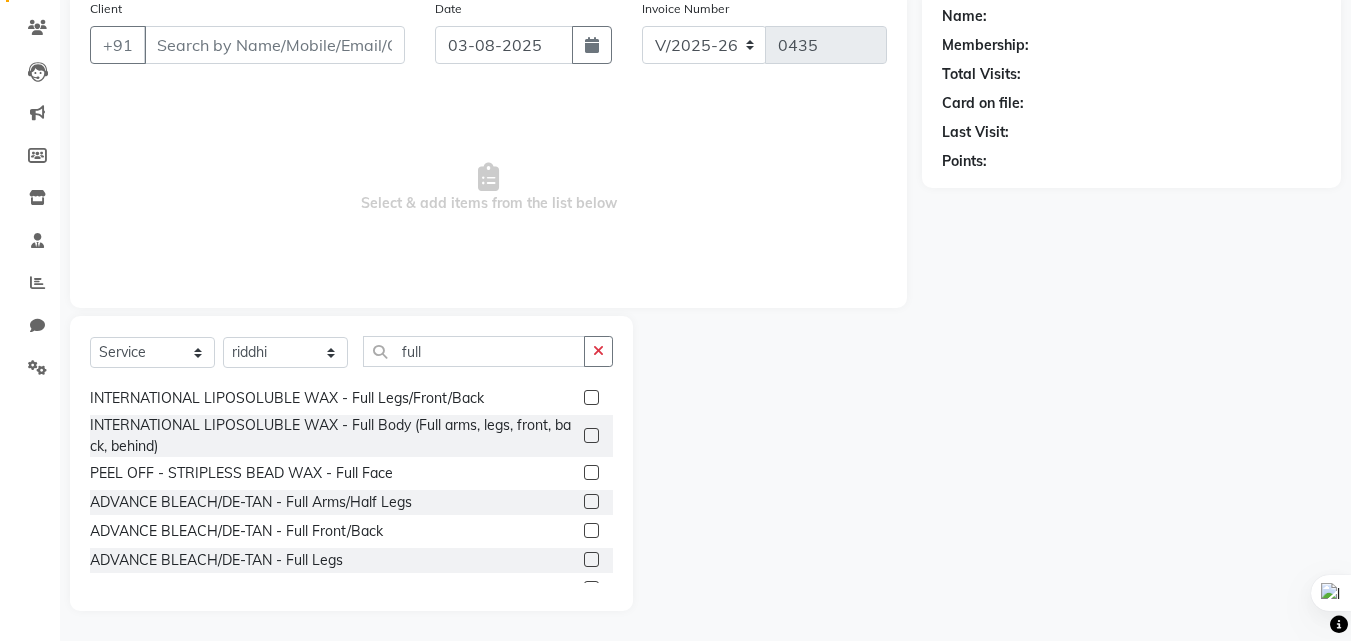 click 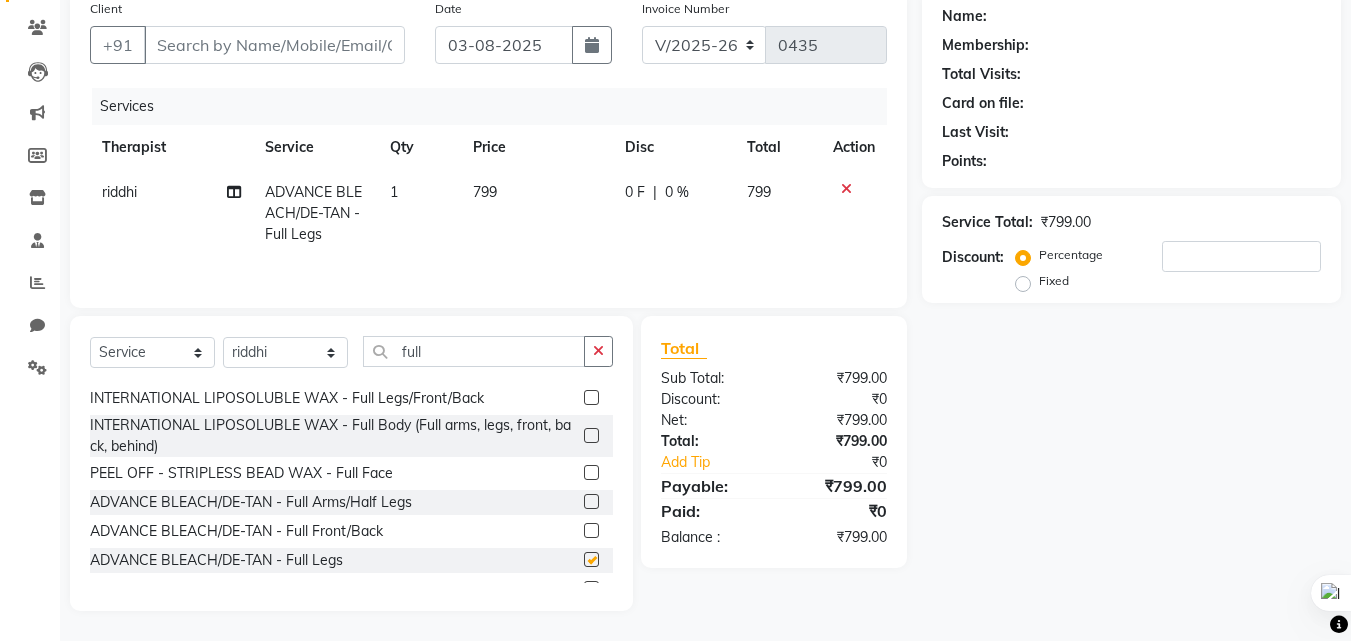 checkbox on "false" 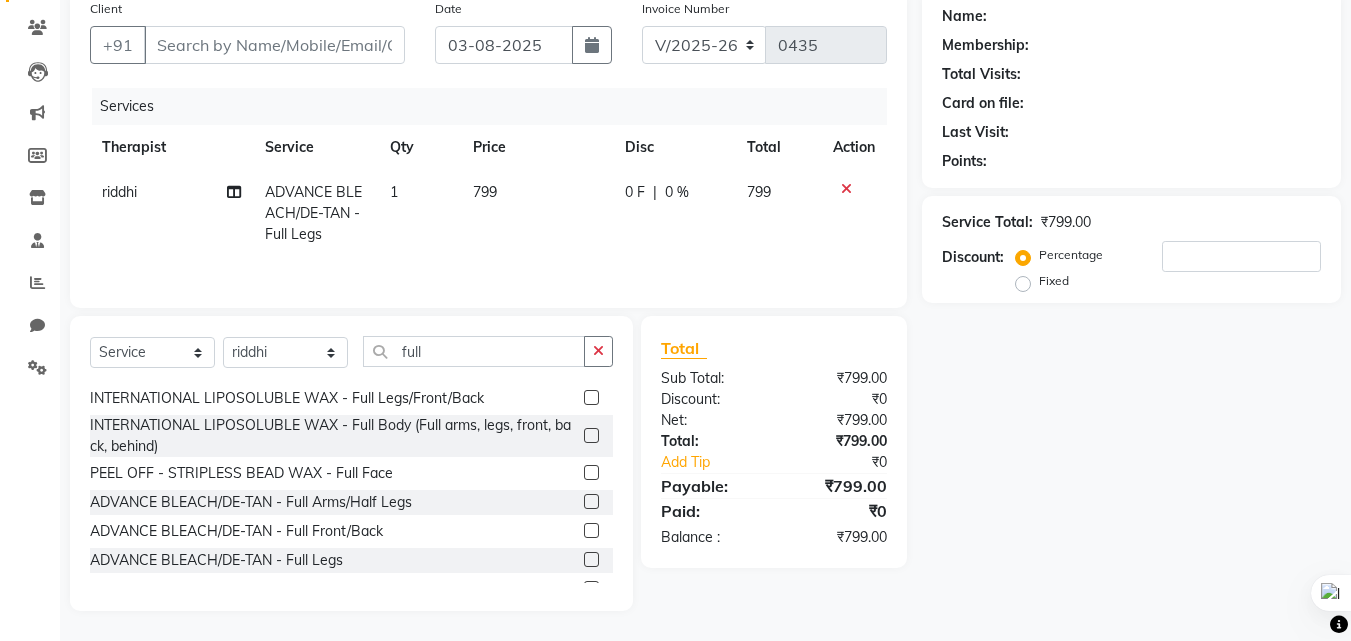 scroll, scrollTop: 223, scrollLeft: 0, axis: vertical 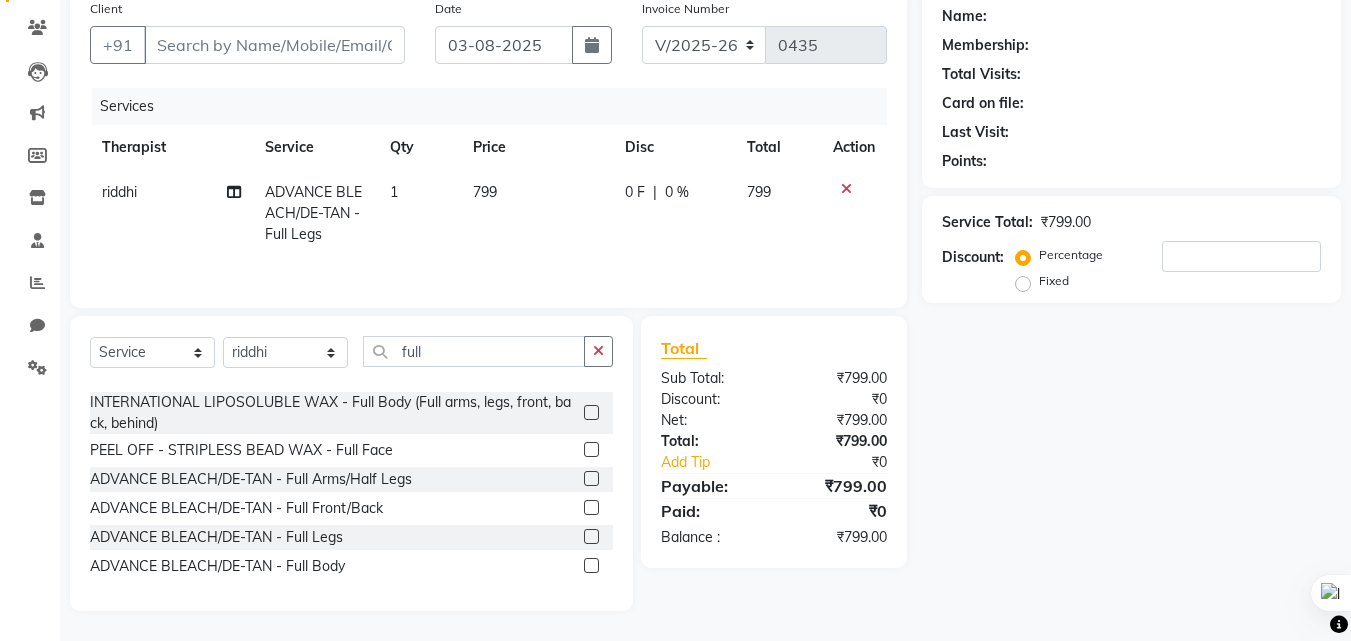 click 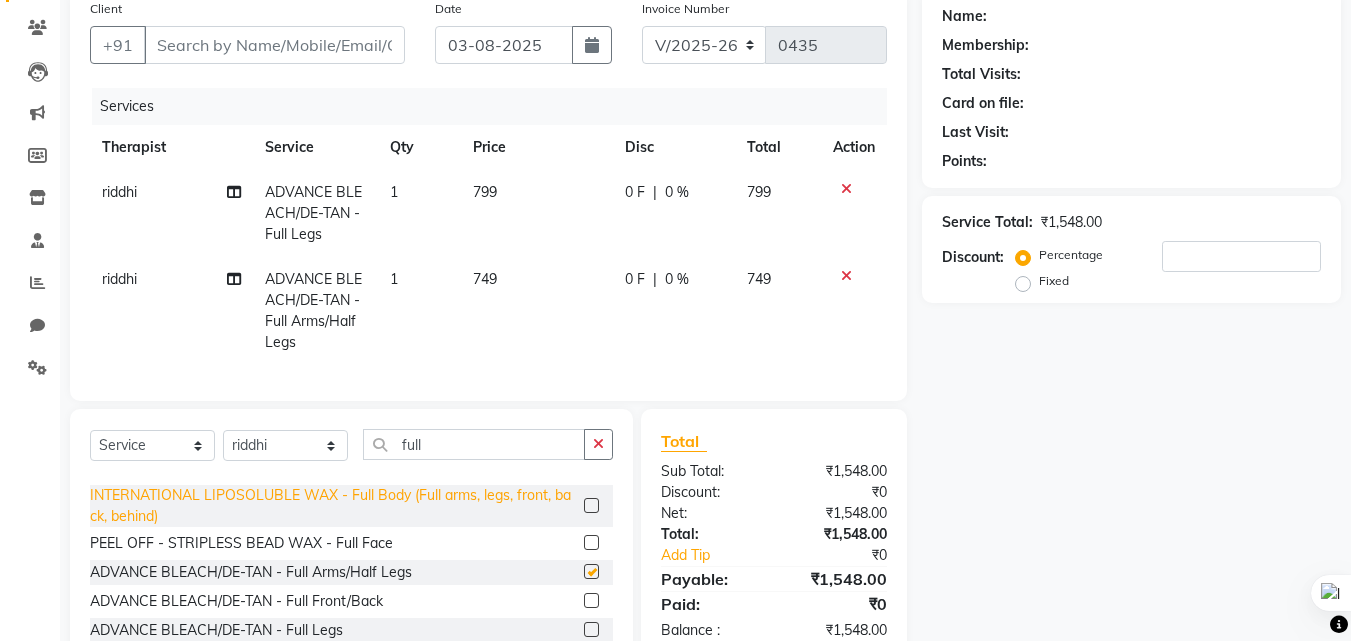 checkbox on "false" 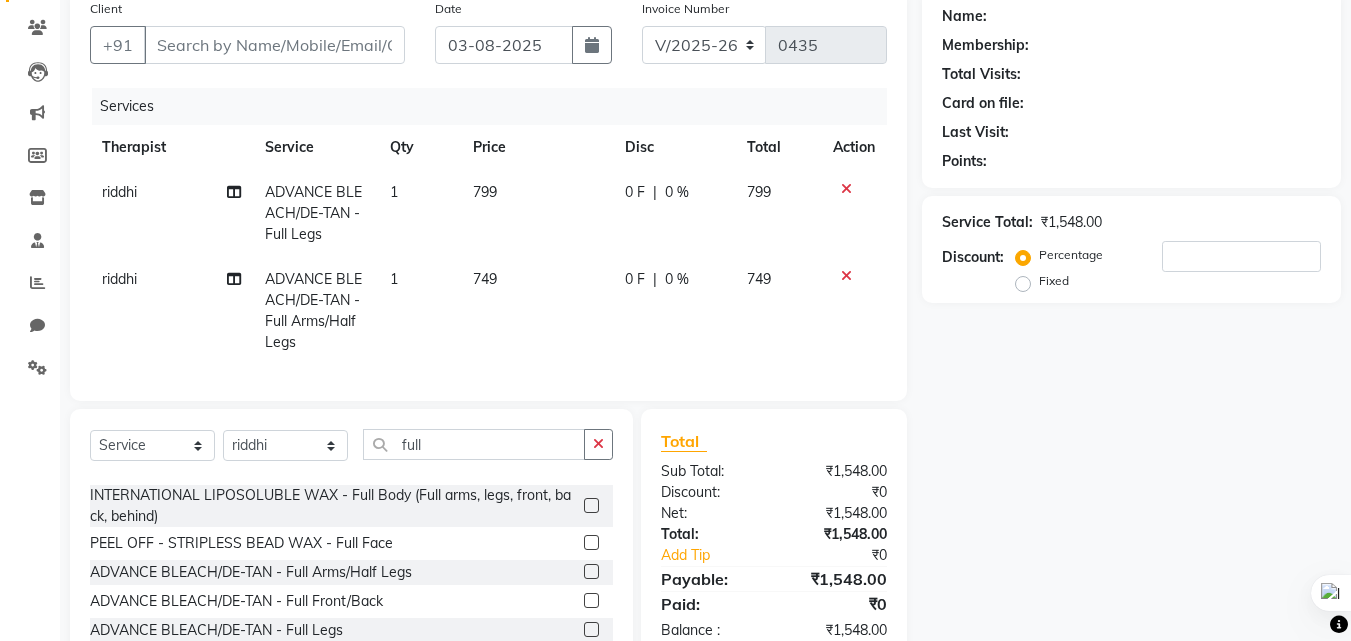 scroll, scrollTop: 268, scrollLeft: 0, axis: vertical 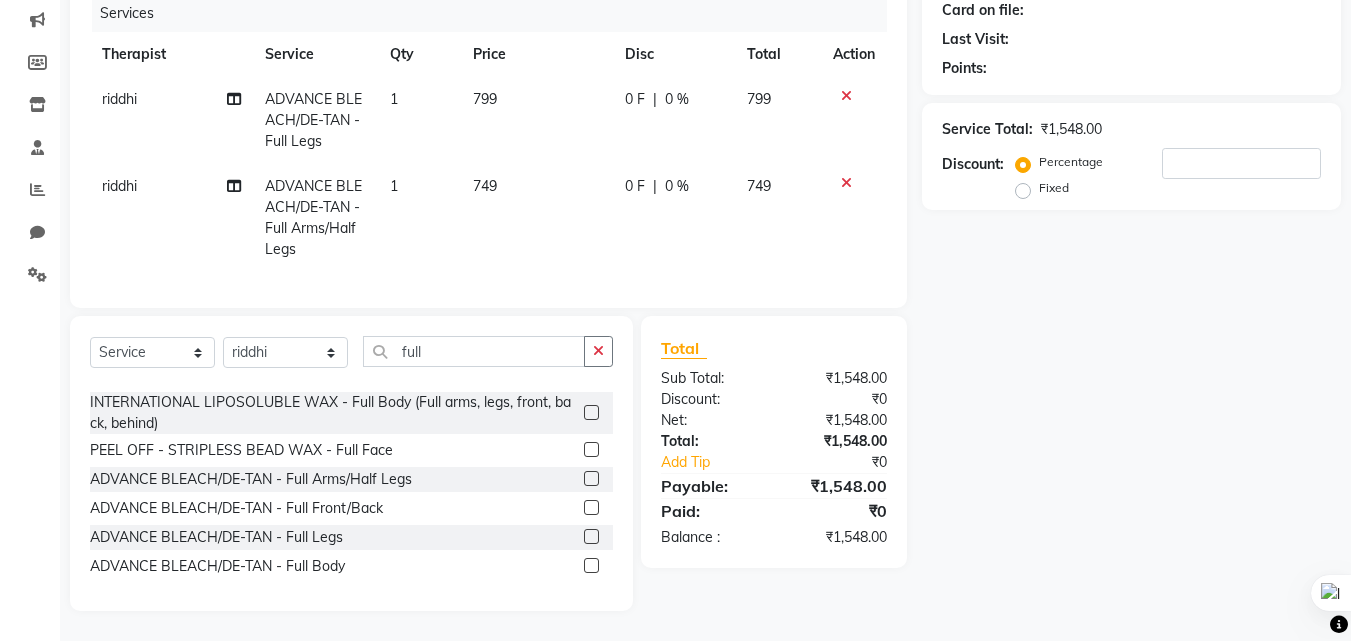 click 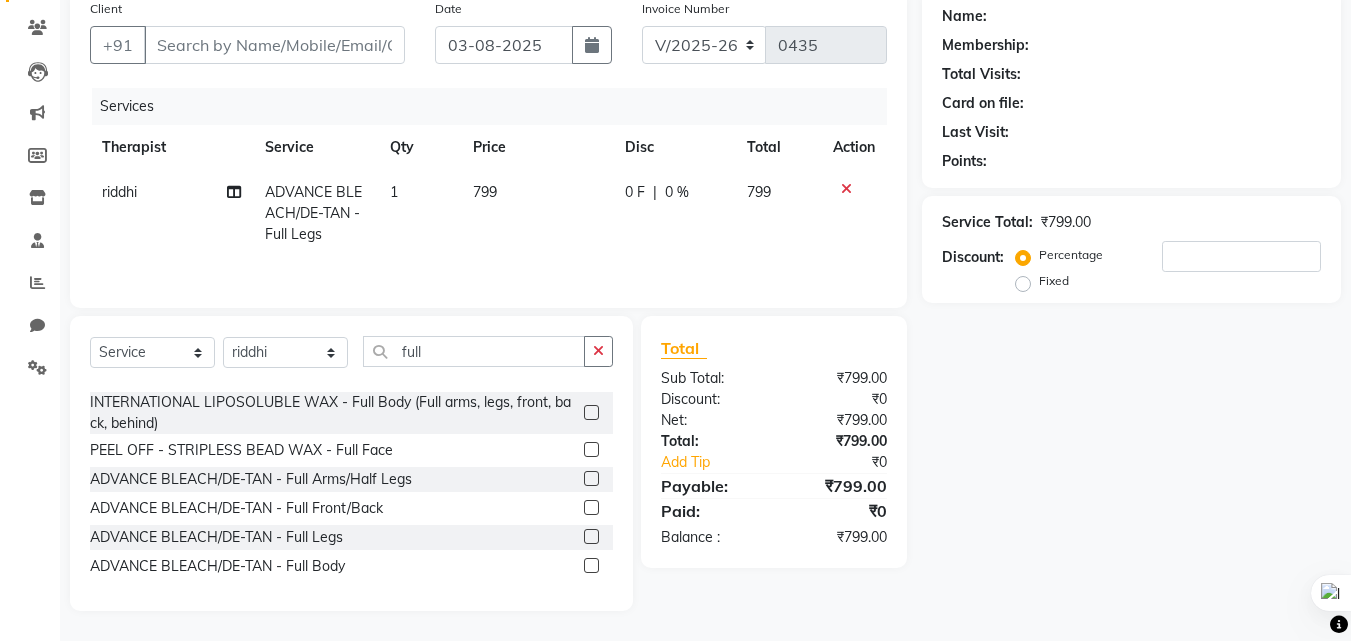 scroll, scrollTop: 160, scrollLeft: 0, axis: vertical 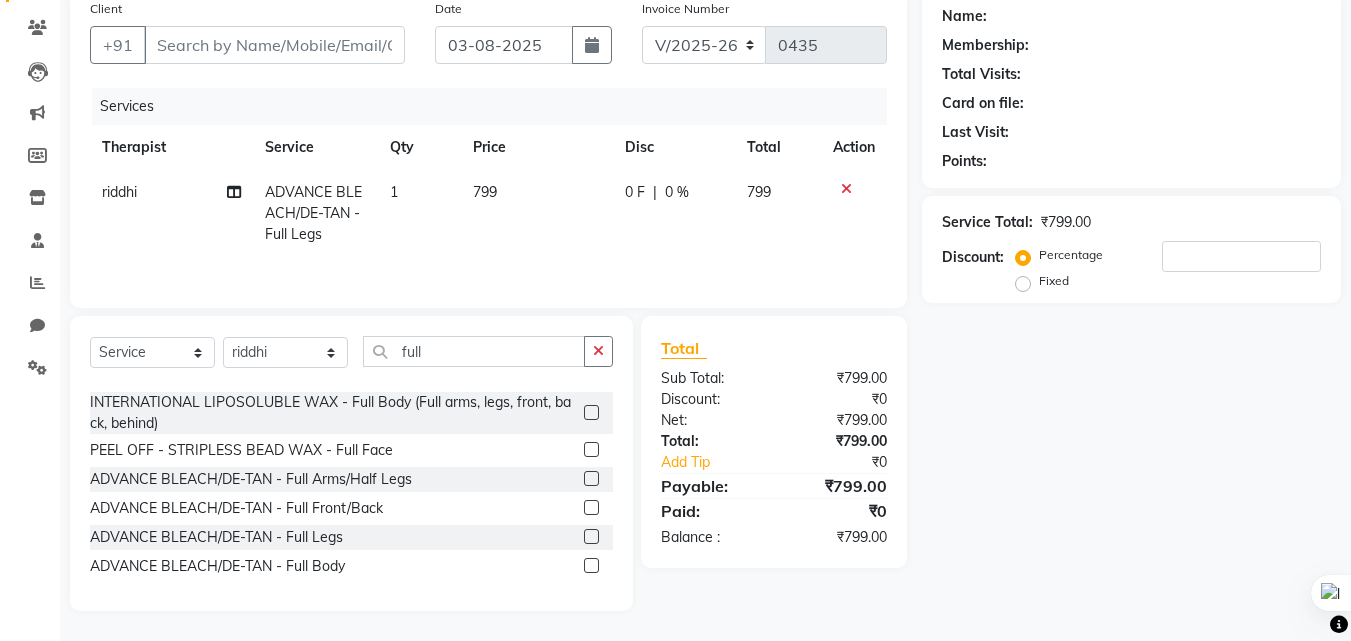 click 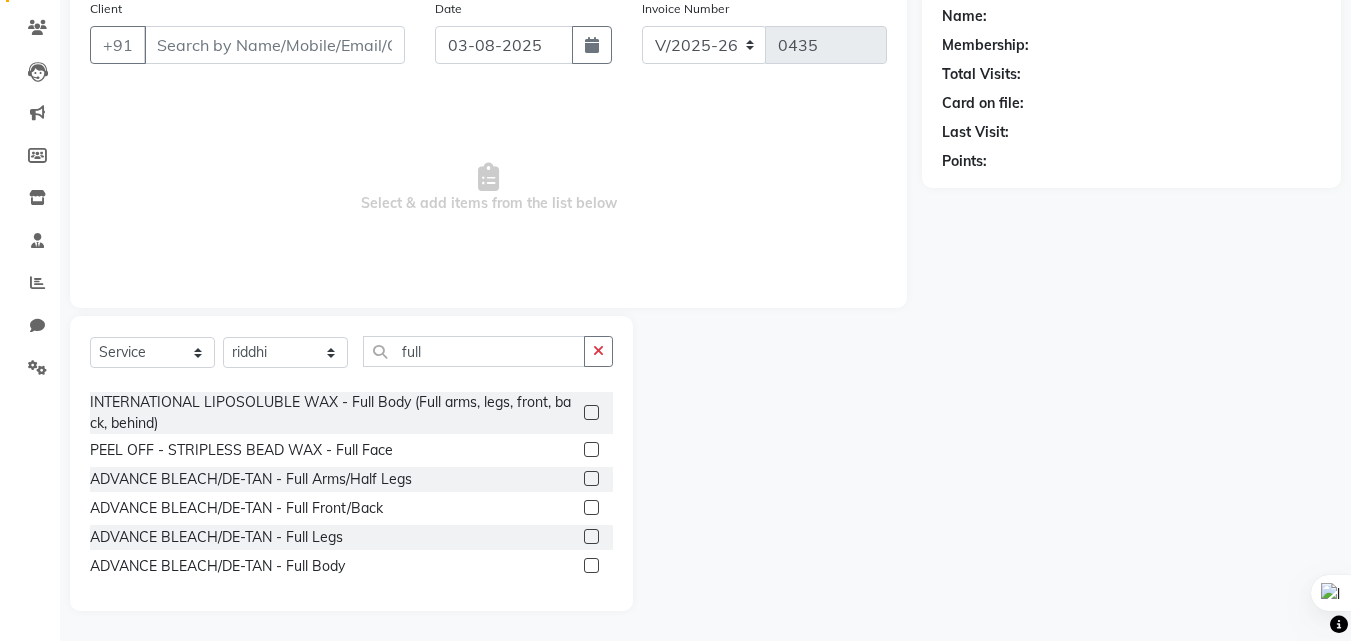 scroll, scrollTop: 123, scrollLeft: 0, axis: vertical 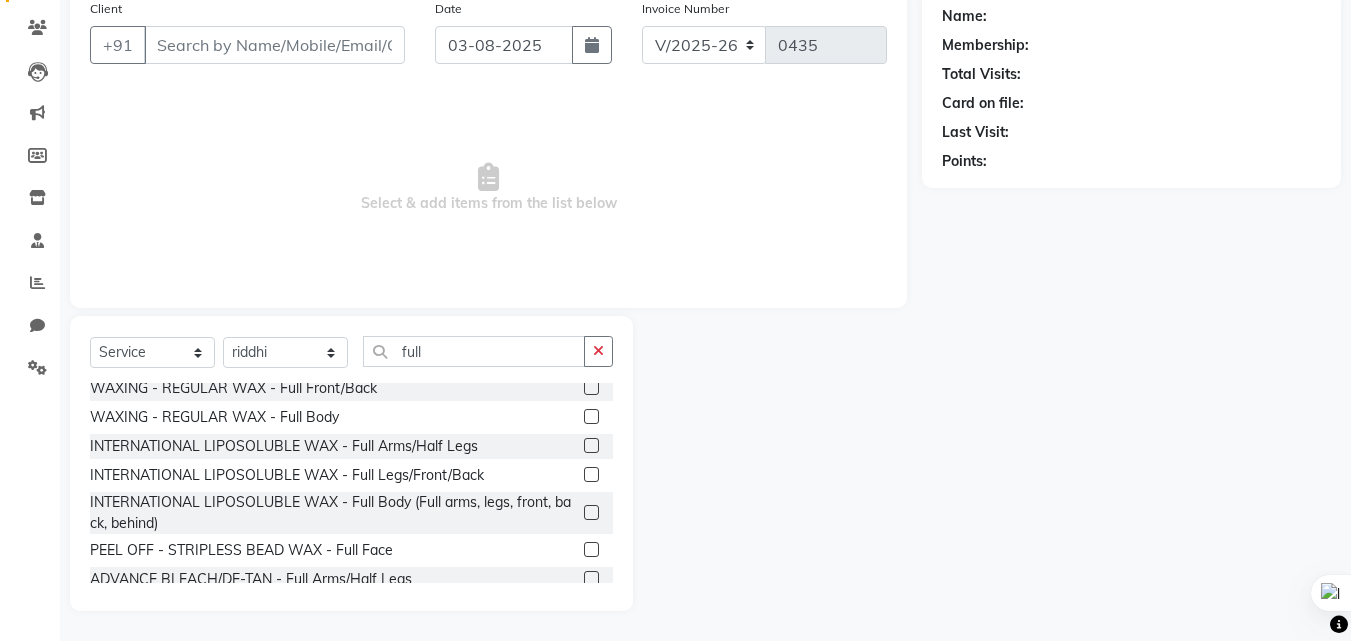 click 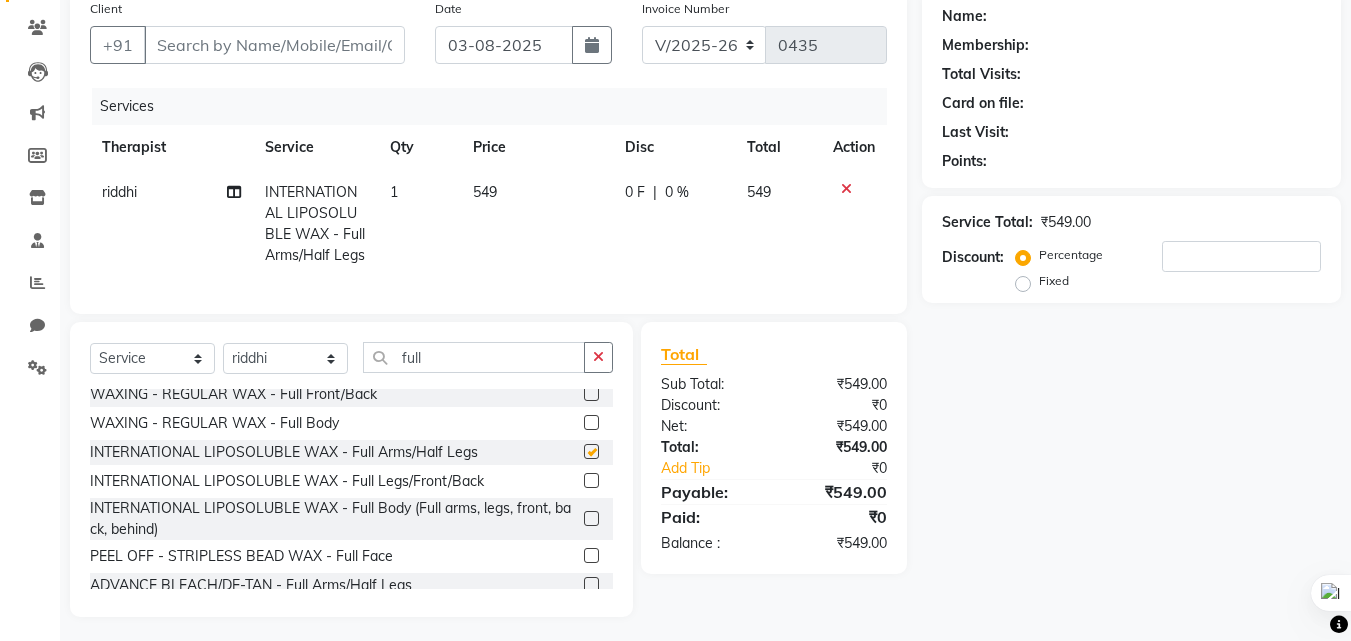 checkbox on "false" 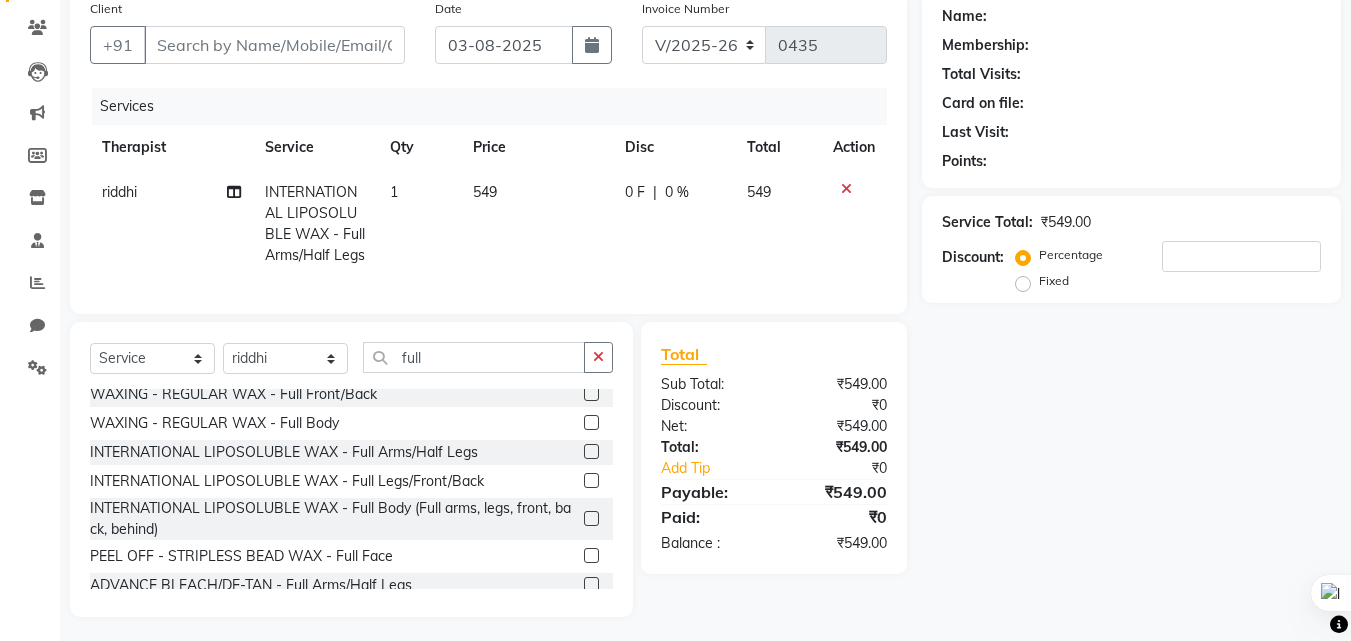 click 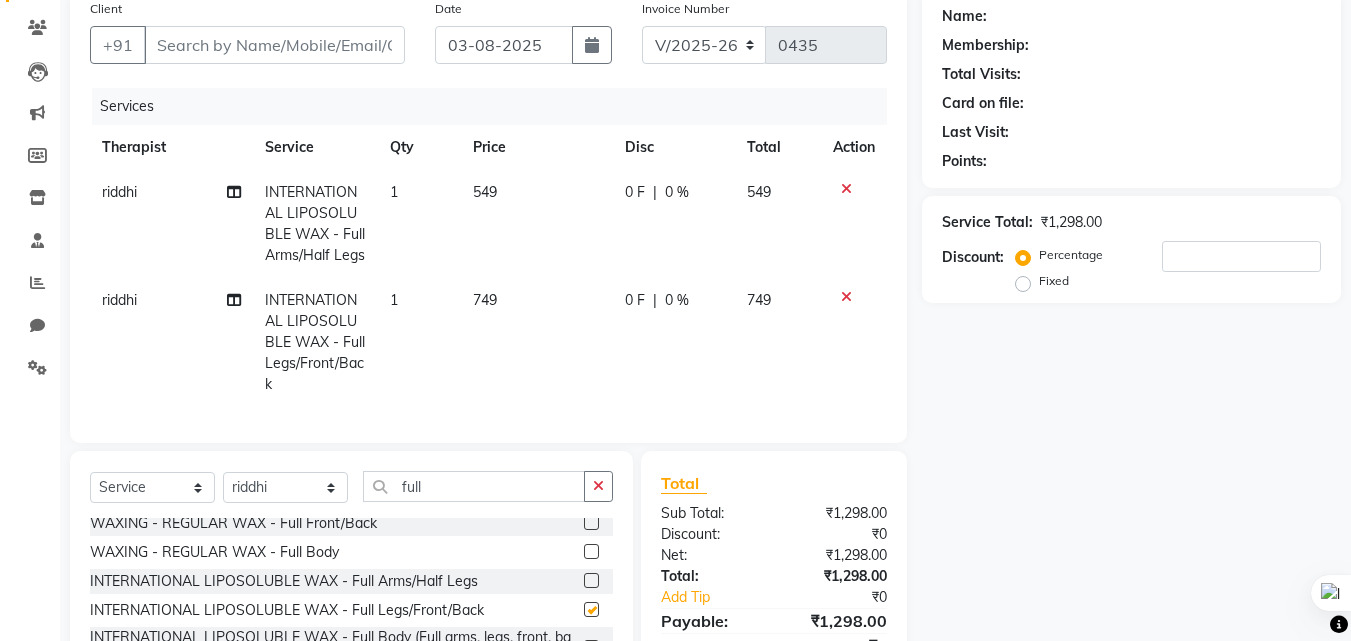checkbox on "false" 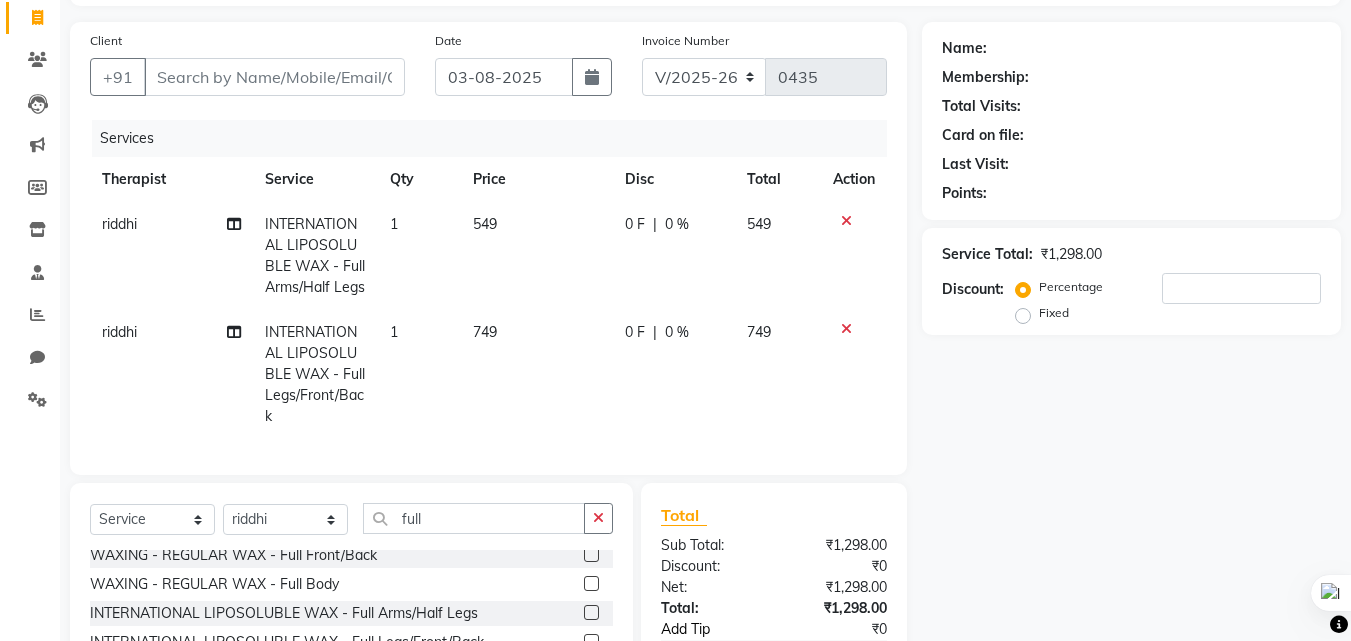 scroll, scrollTop: 310, scrollLeft: 0, axis: vertical 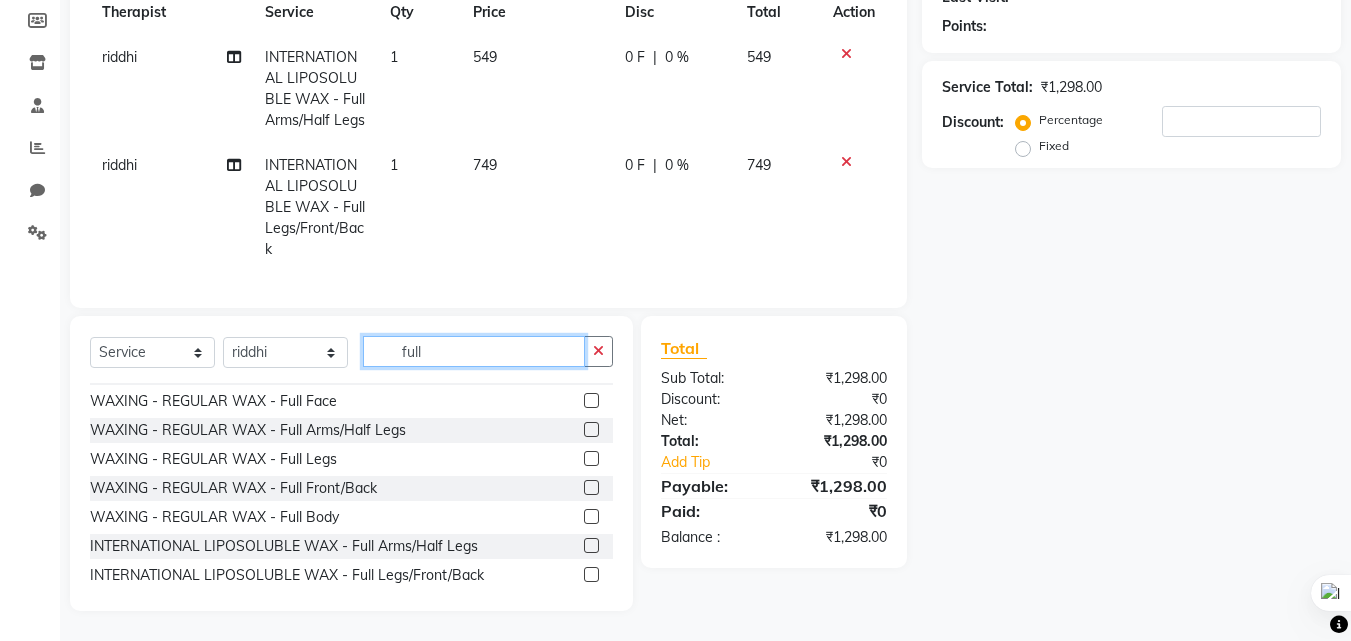 click on "full" 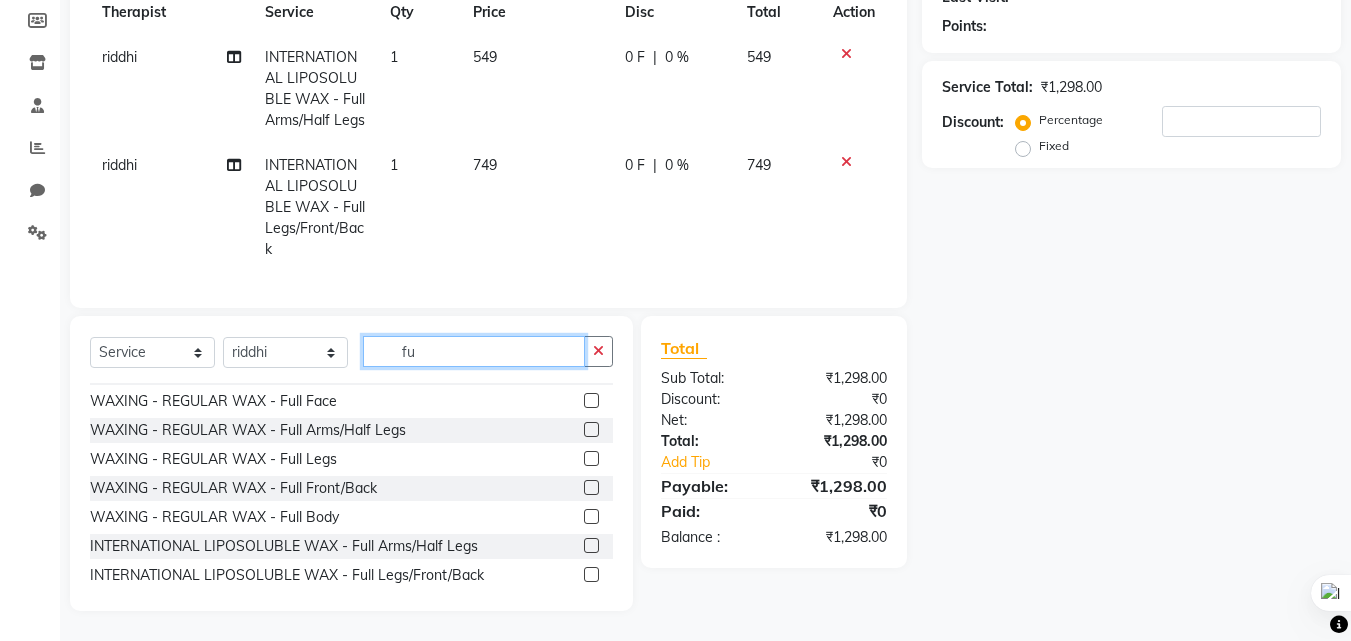 type on "f" 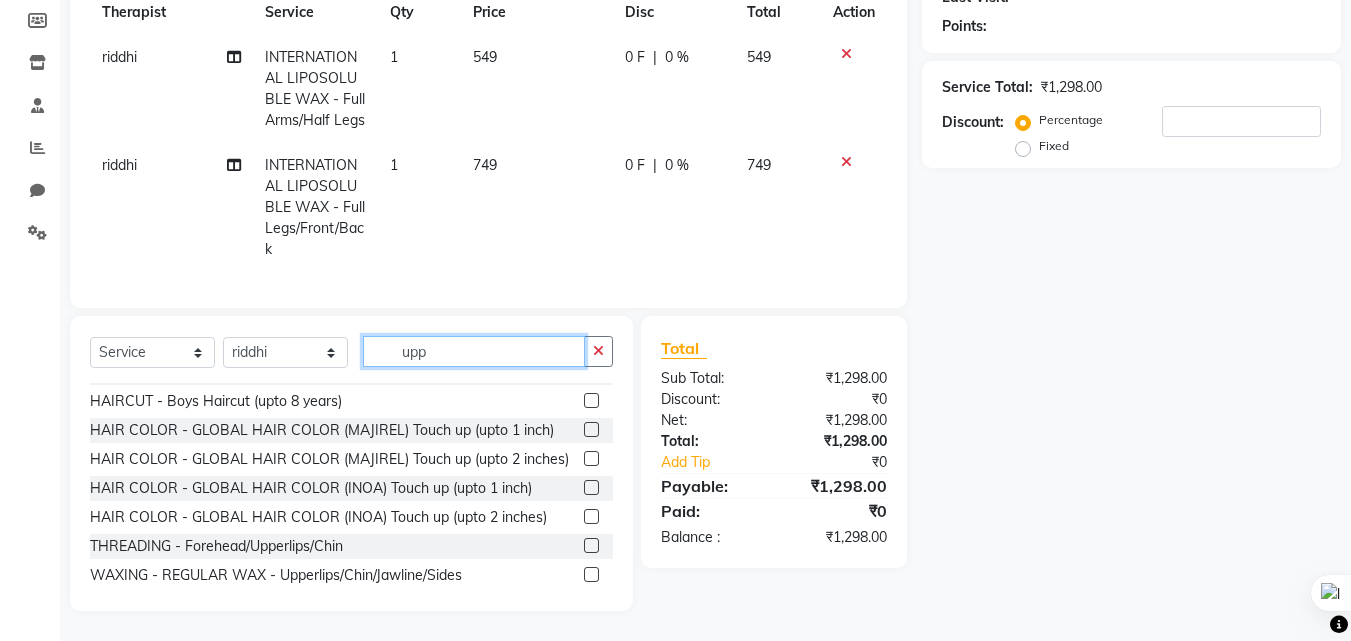 scroll, scrollTop: 0, scrollLeft: 0, axis: both 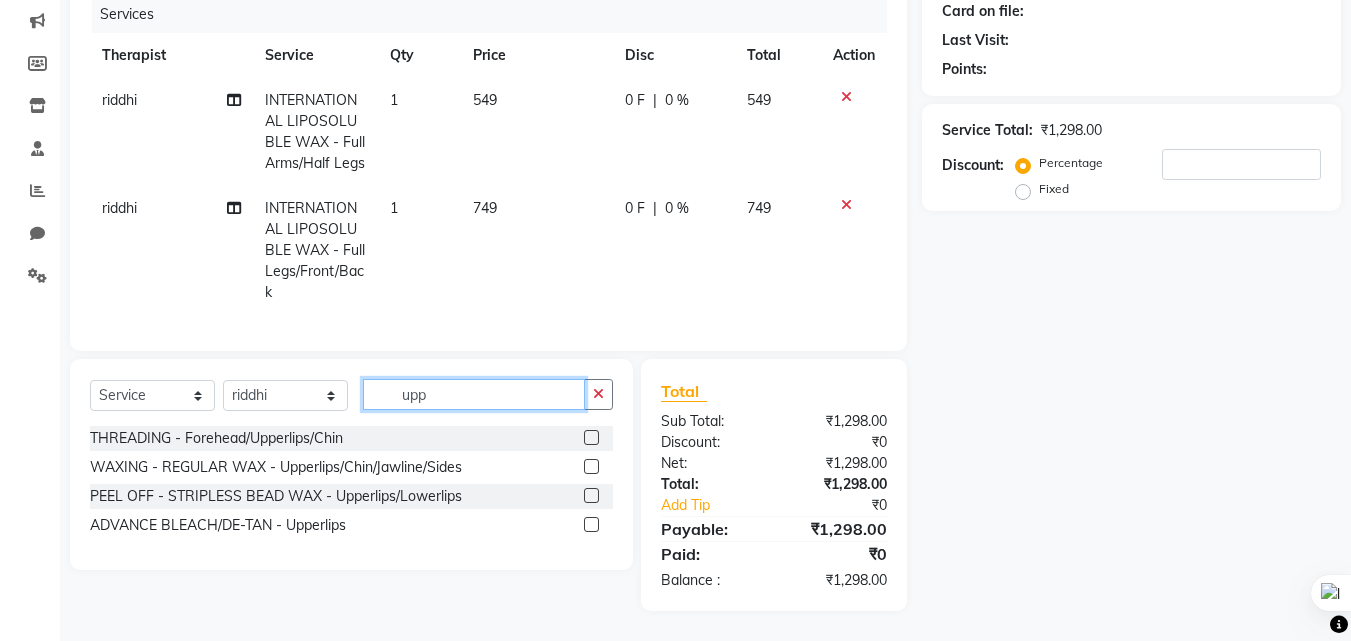 type on "upp" 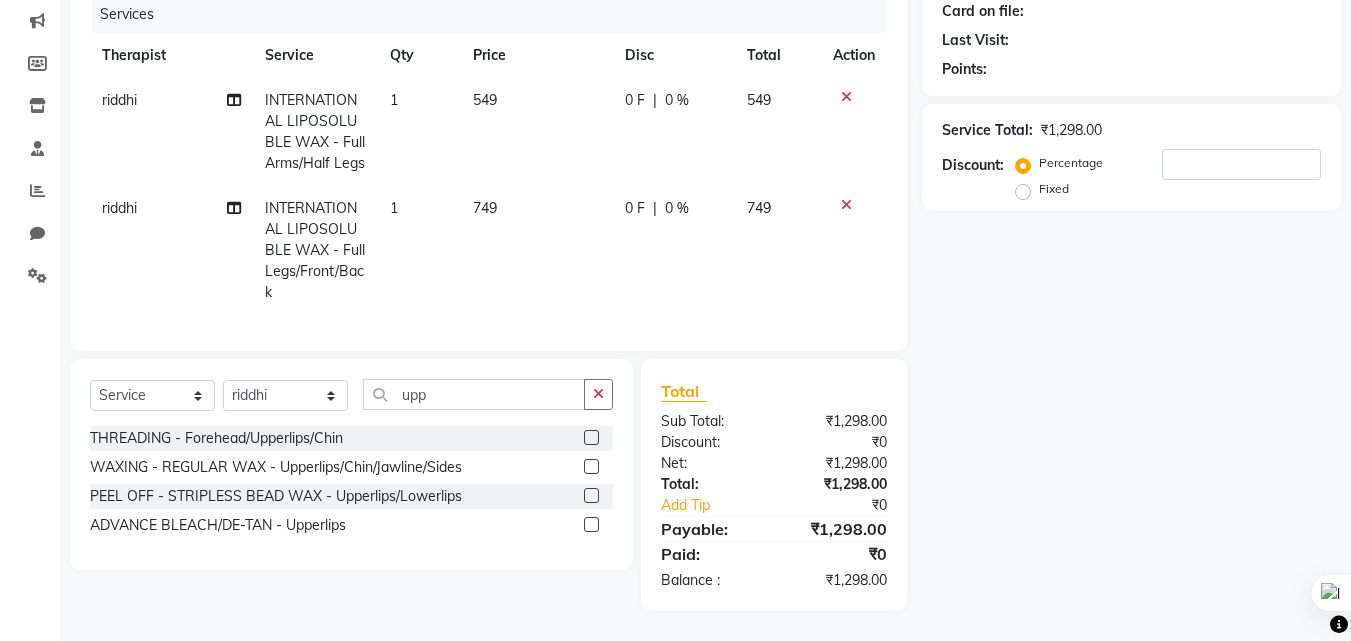 click 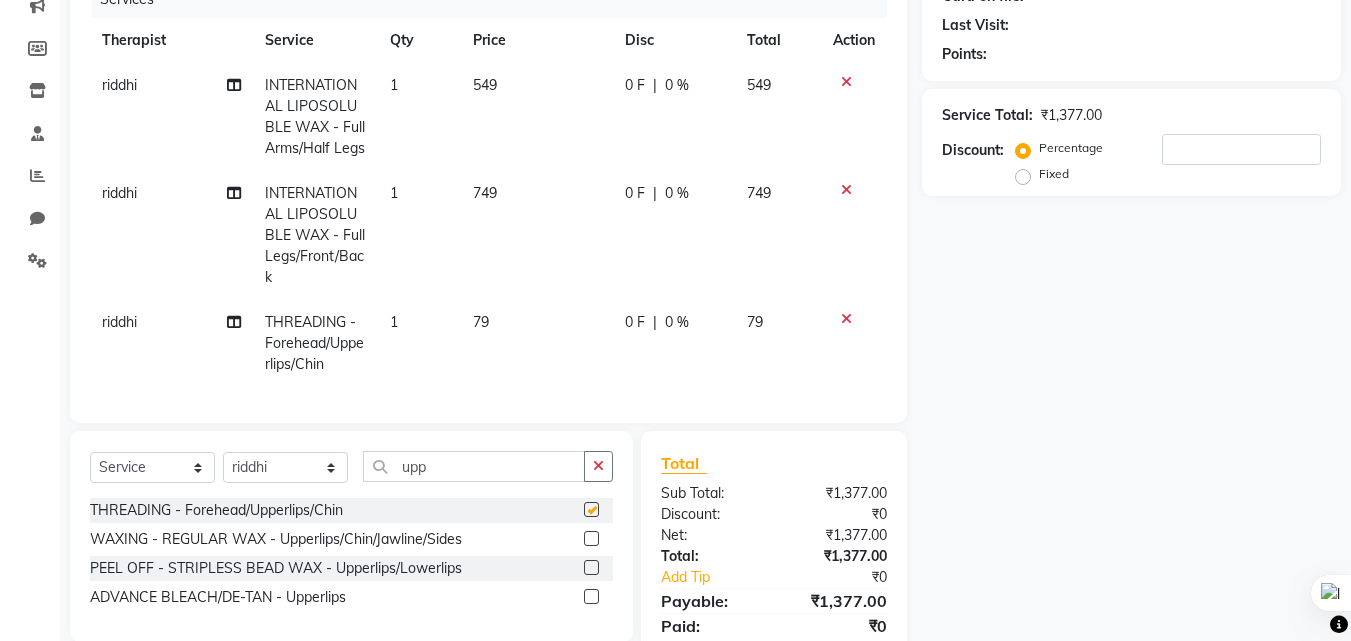 checkbox on "false" 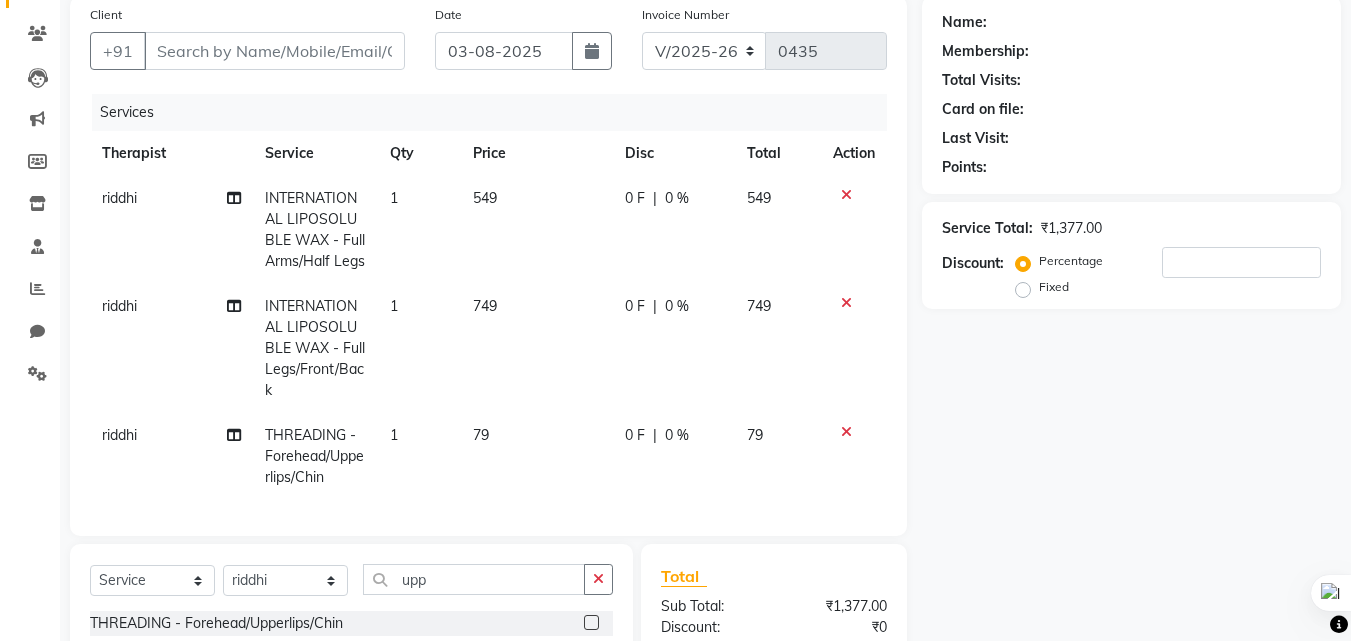 scroll, scrollTop: 354, scrollLeft: 0, axis: vertical 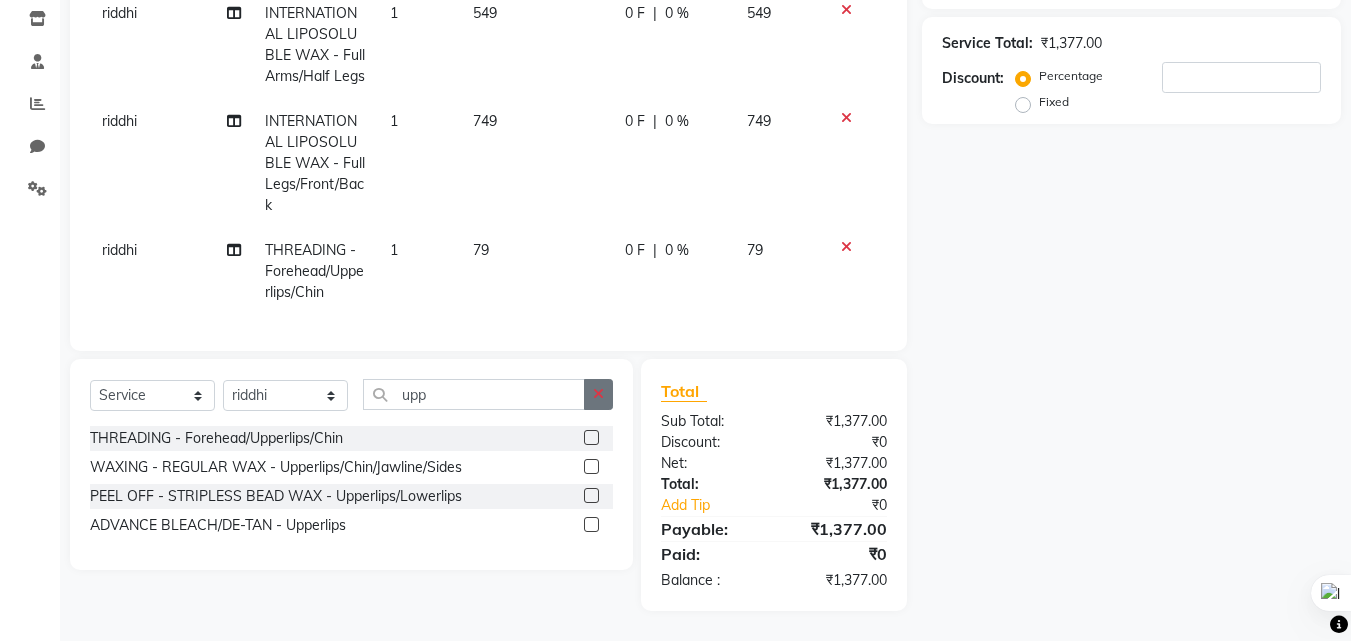 click 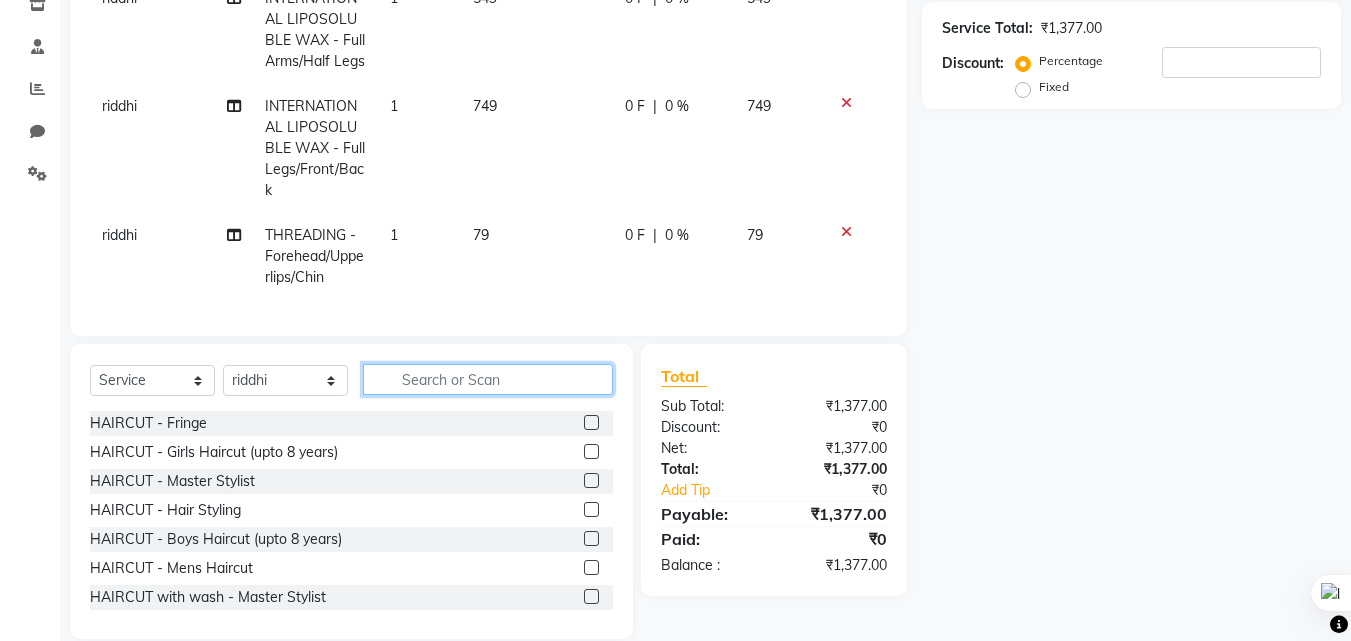 click 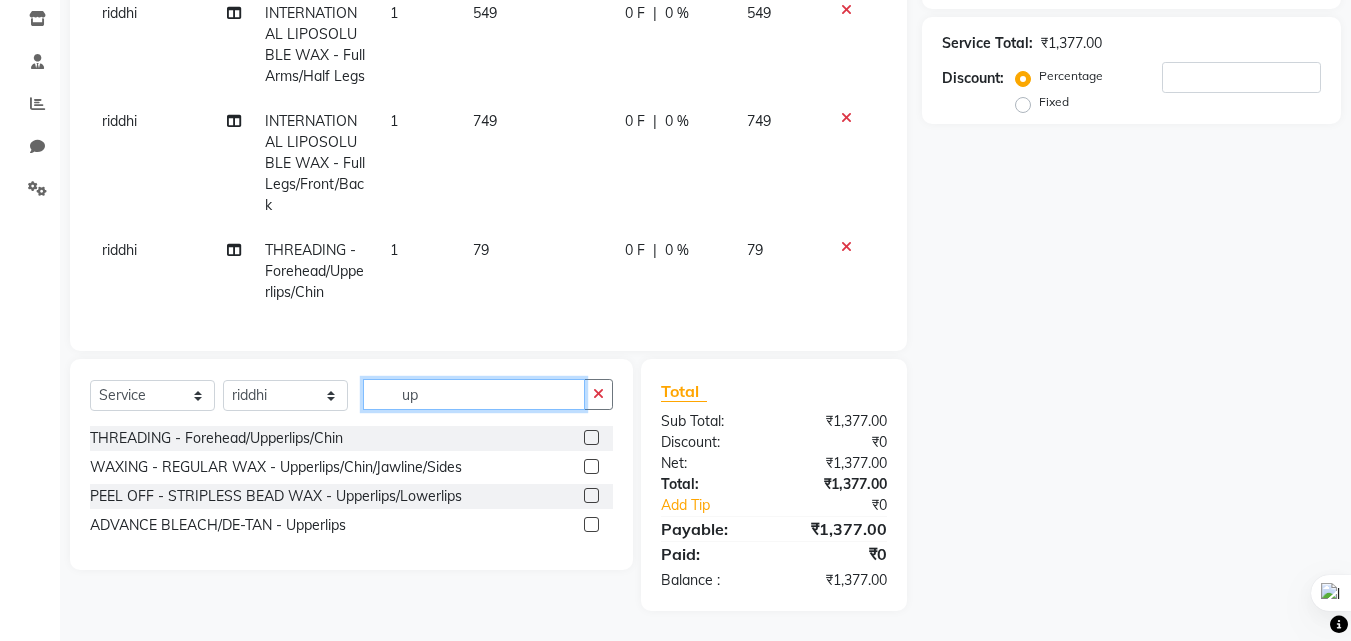type on "u" 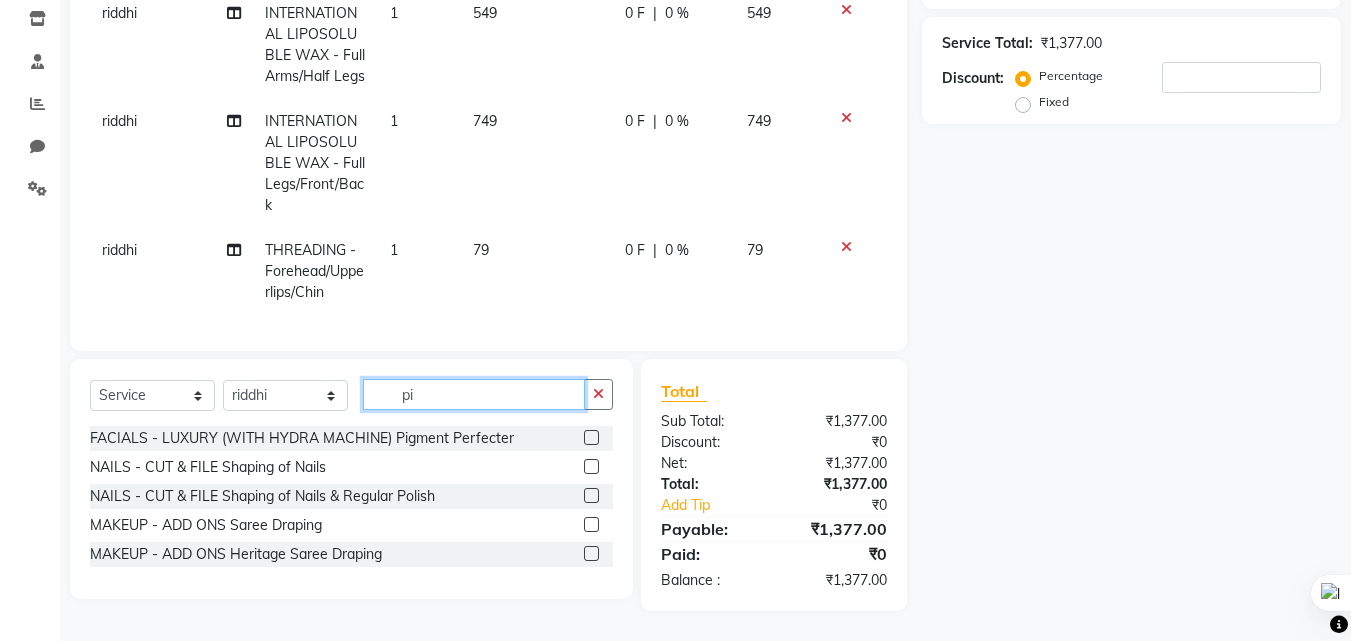 type on "p" 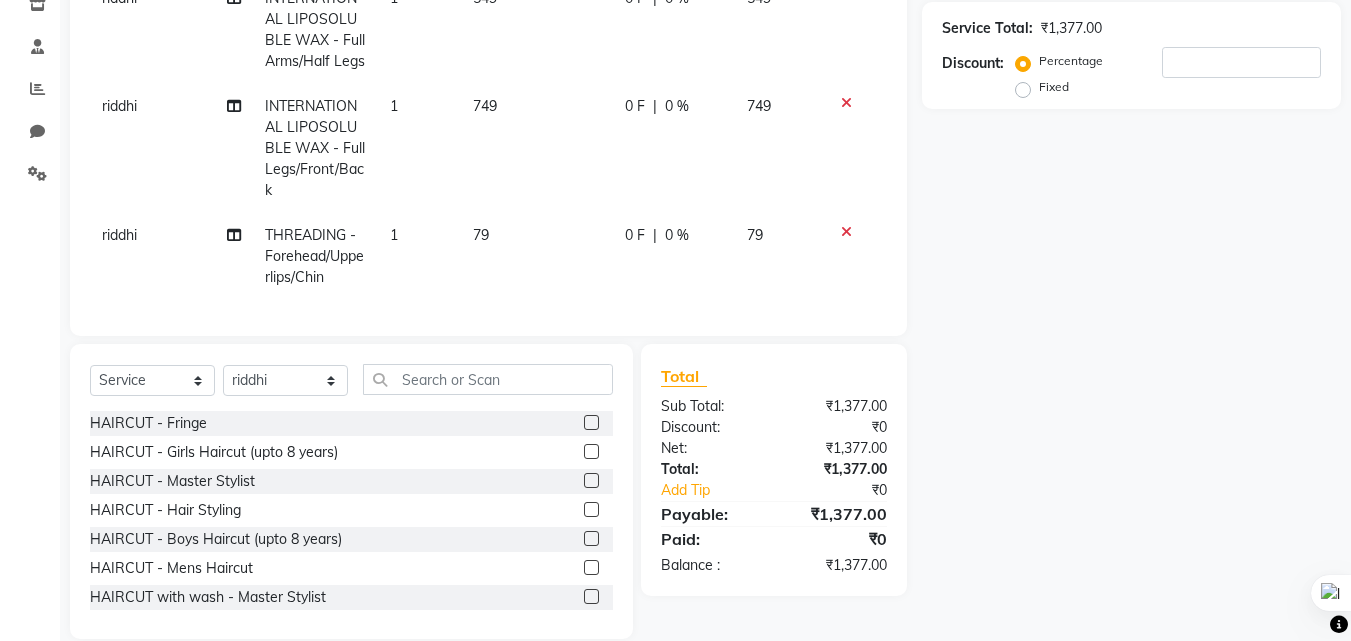 click 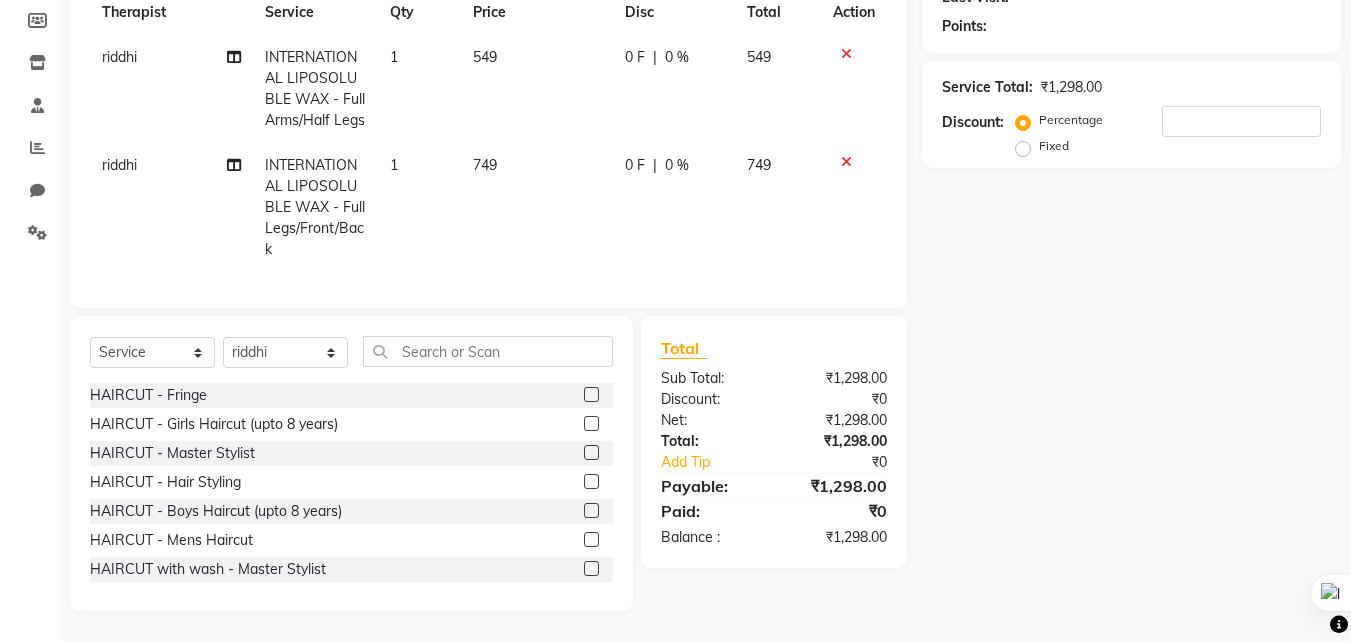 scroll, scrollTop: 310, scrollLeft: 0, axis: vertical 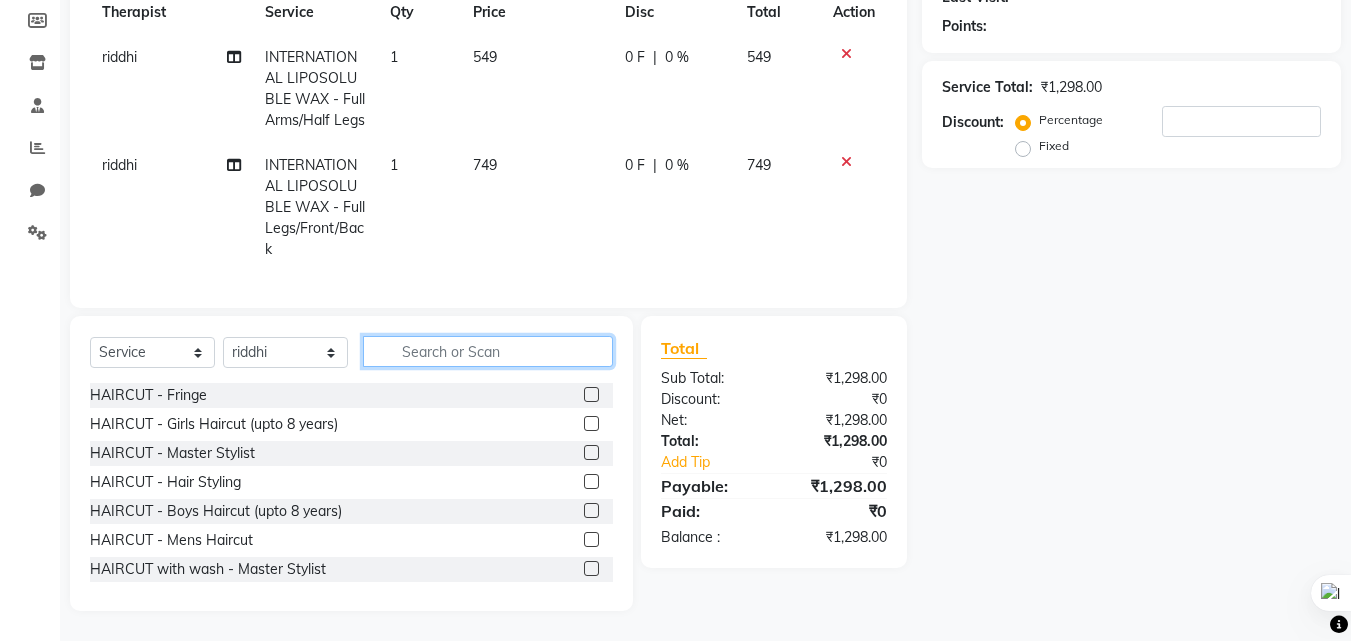click 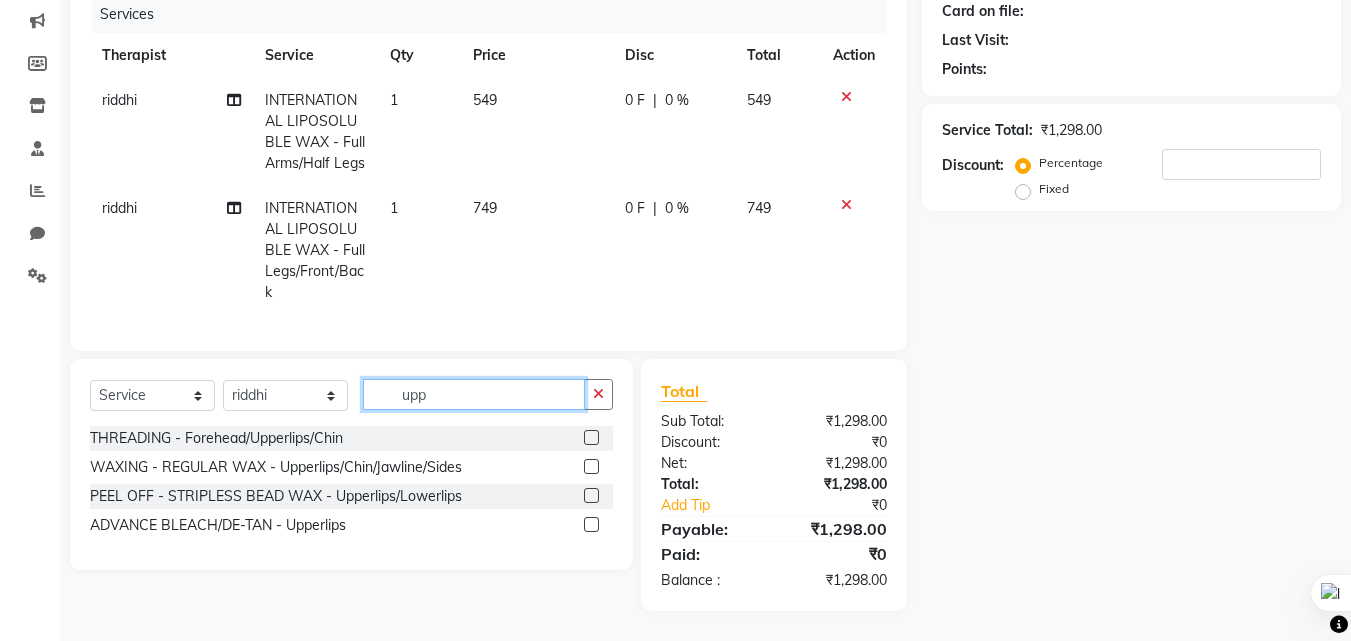scroll, scrollTop: 267, scrollLeft: 0, axis: vertical 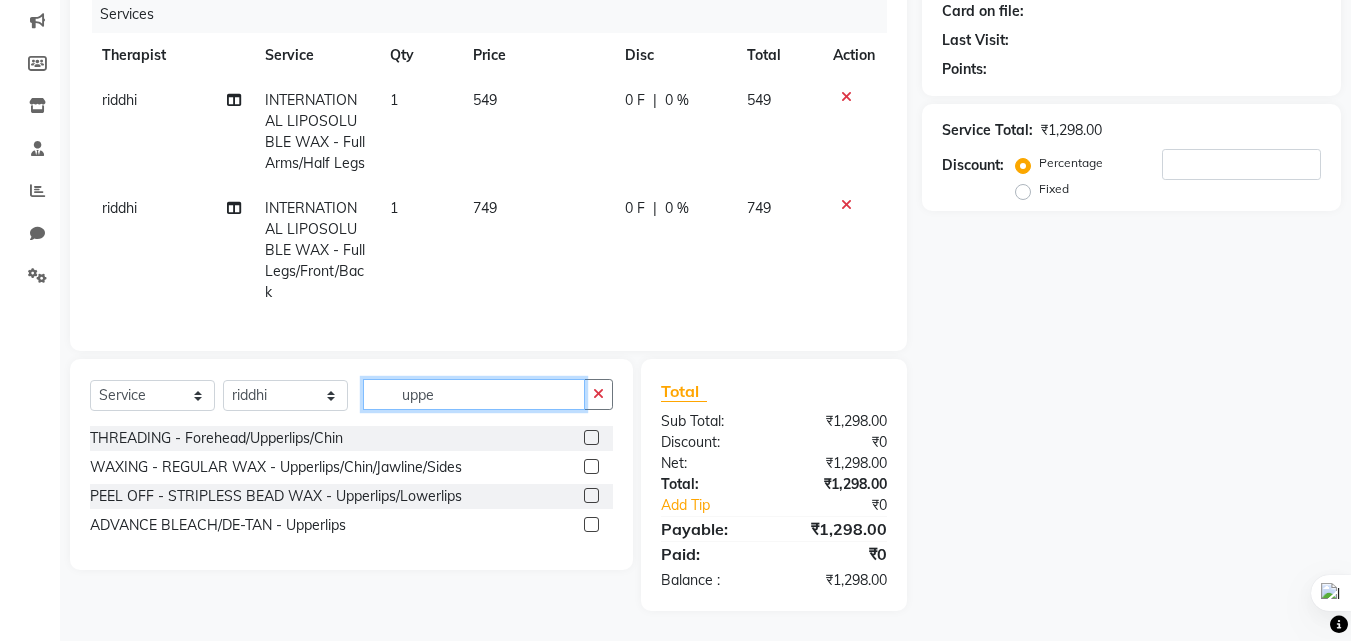 type on "uppe" 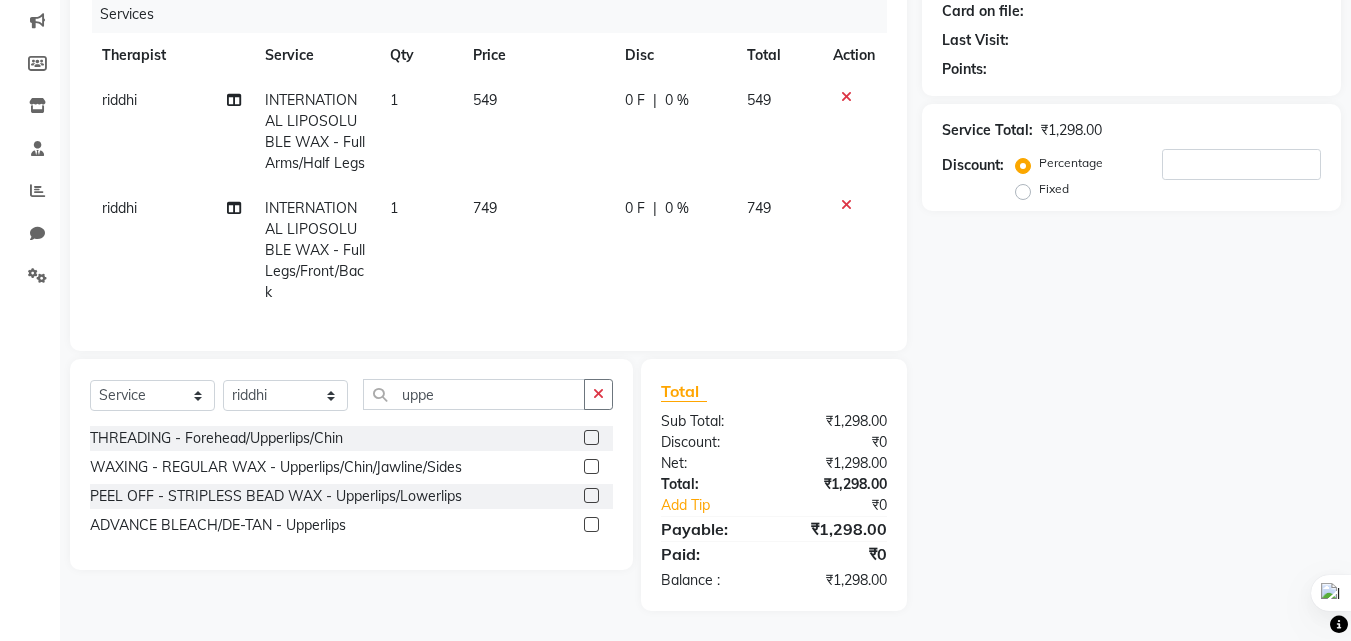 click 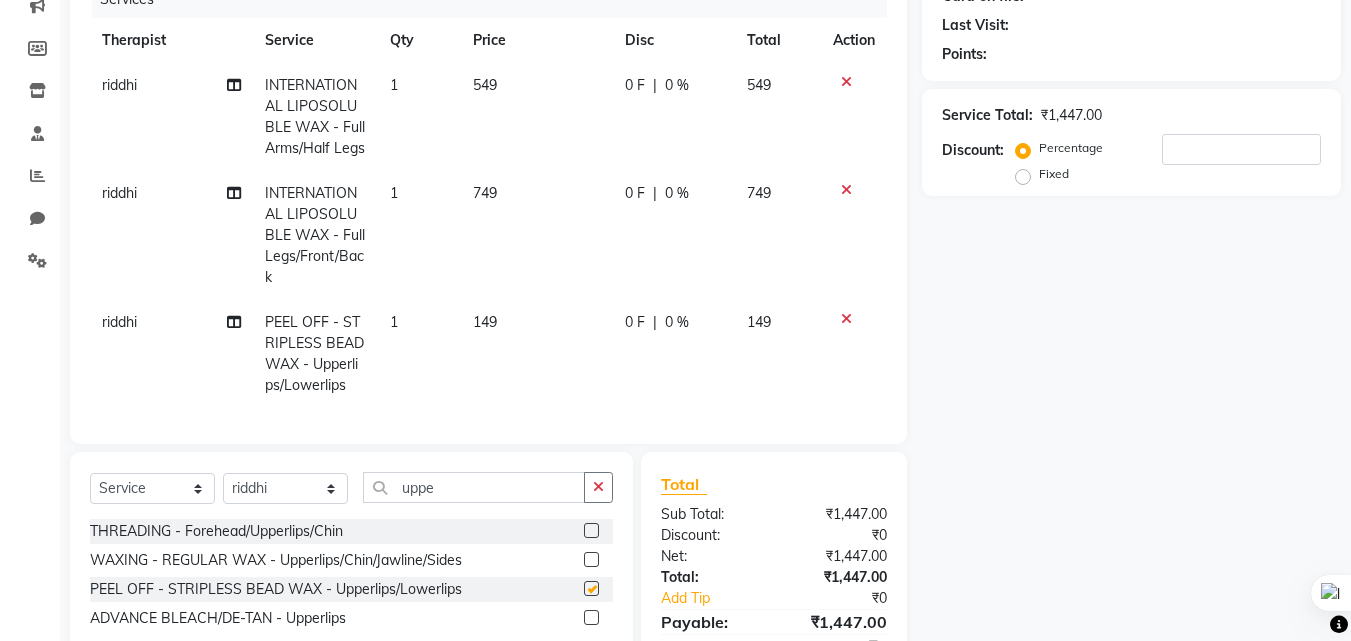 checkbox on "false" 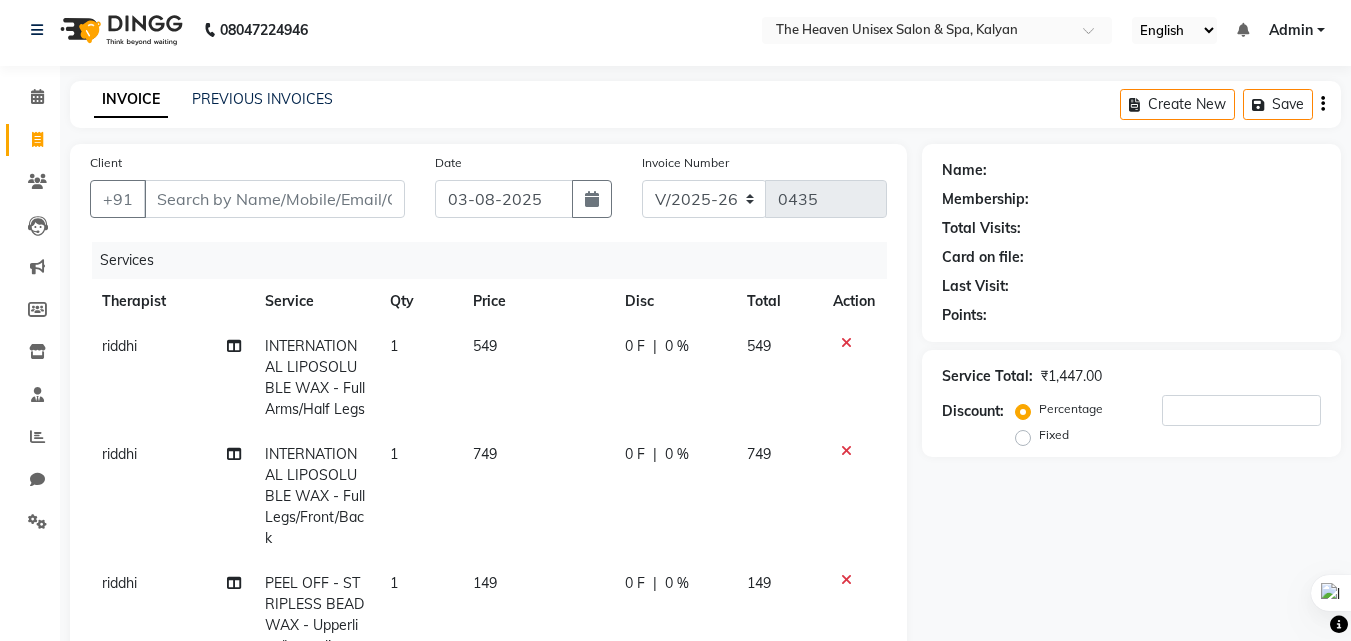 scroll, scrollTop: 0, scrollLeft: 0, axis: both 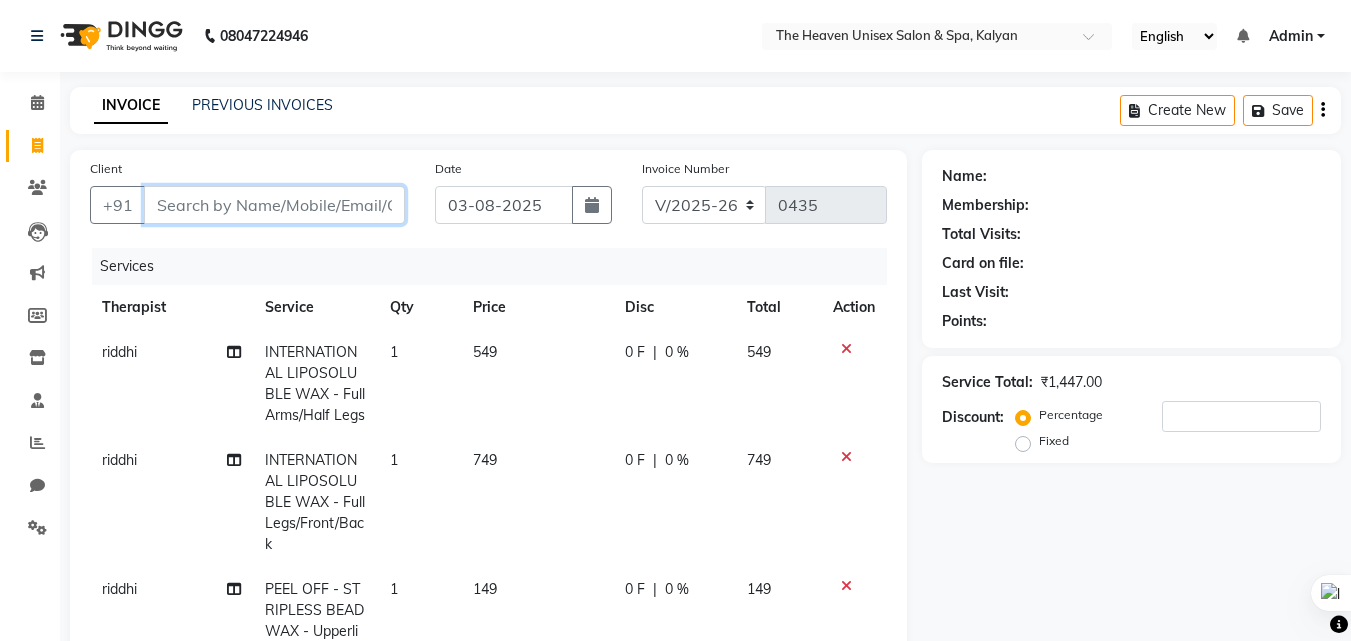 click on "Client" at bounding box center (274, 205) 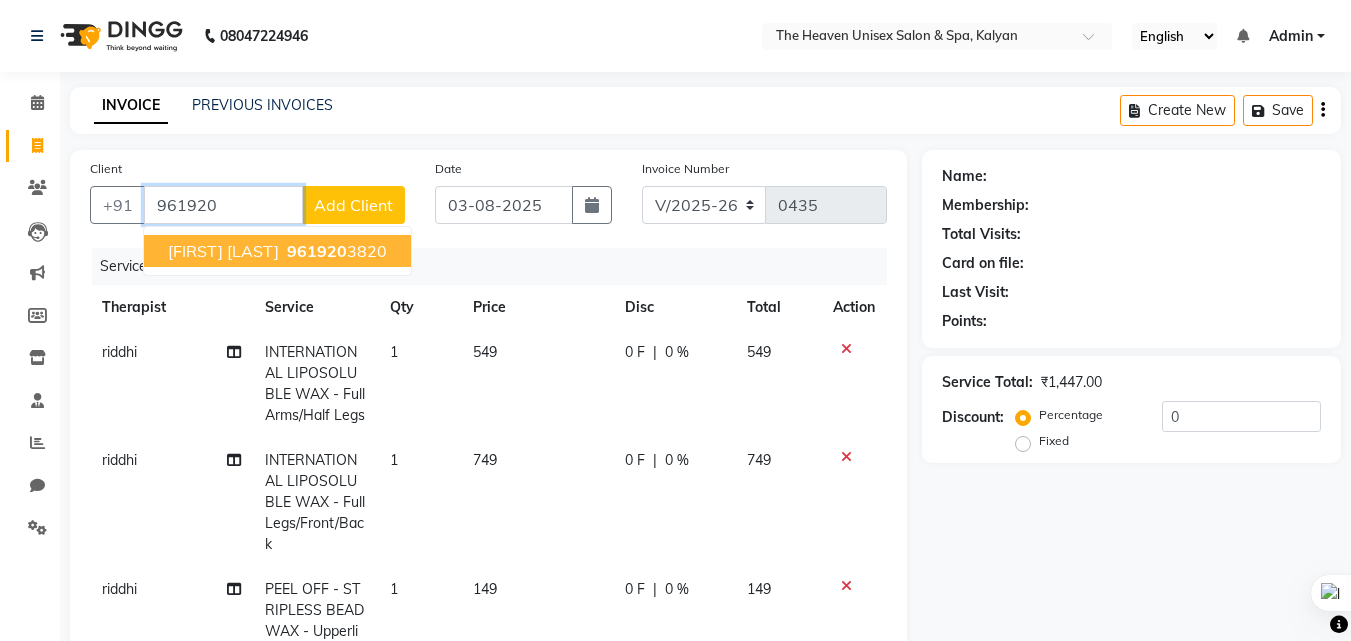 drag, startPoint x: 282, startPoint y: 243, endPoint x: 265, endPoint y: 232, distance: 20.248457 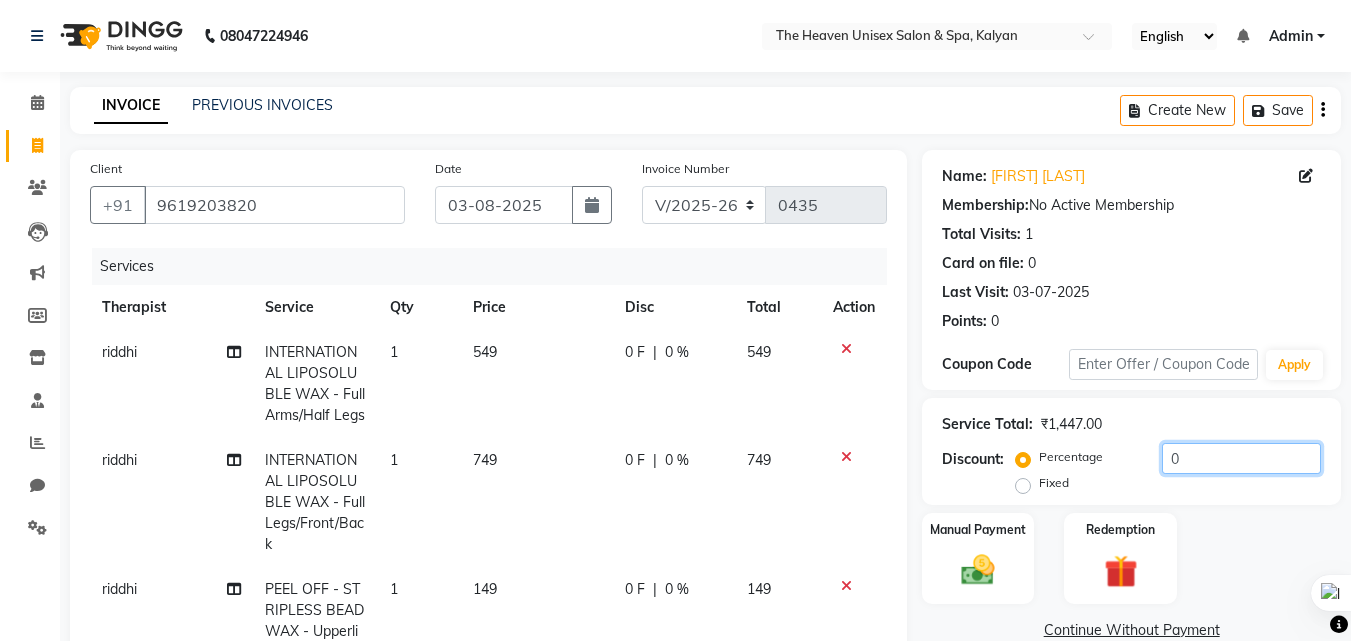 click on "0" 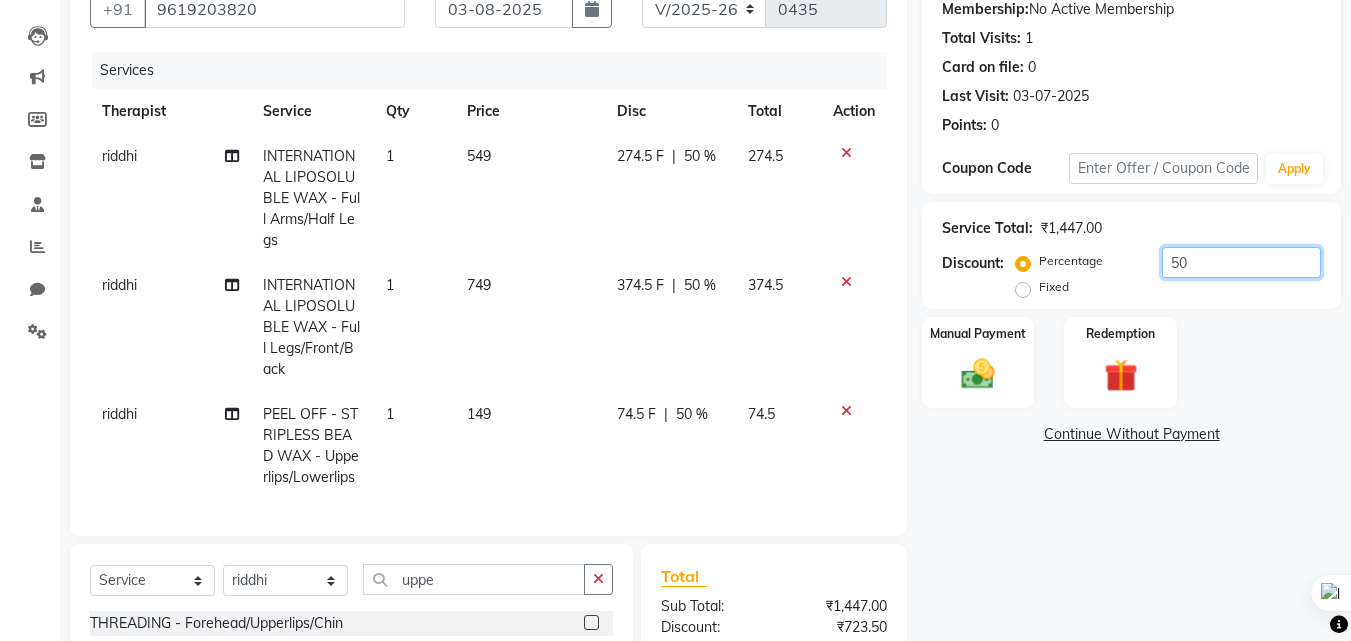 scroll, scrollTop: 396, scrollLeft: 0, axis: vertical 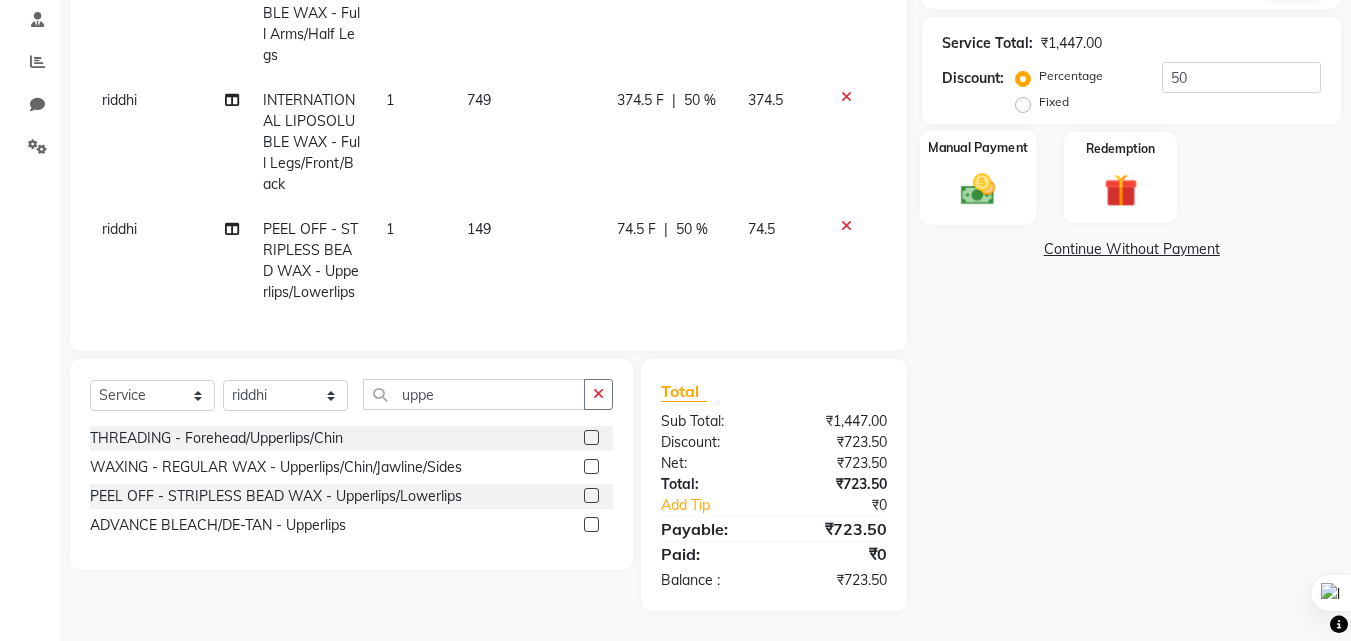 click 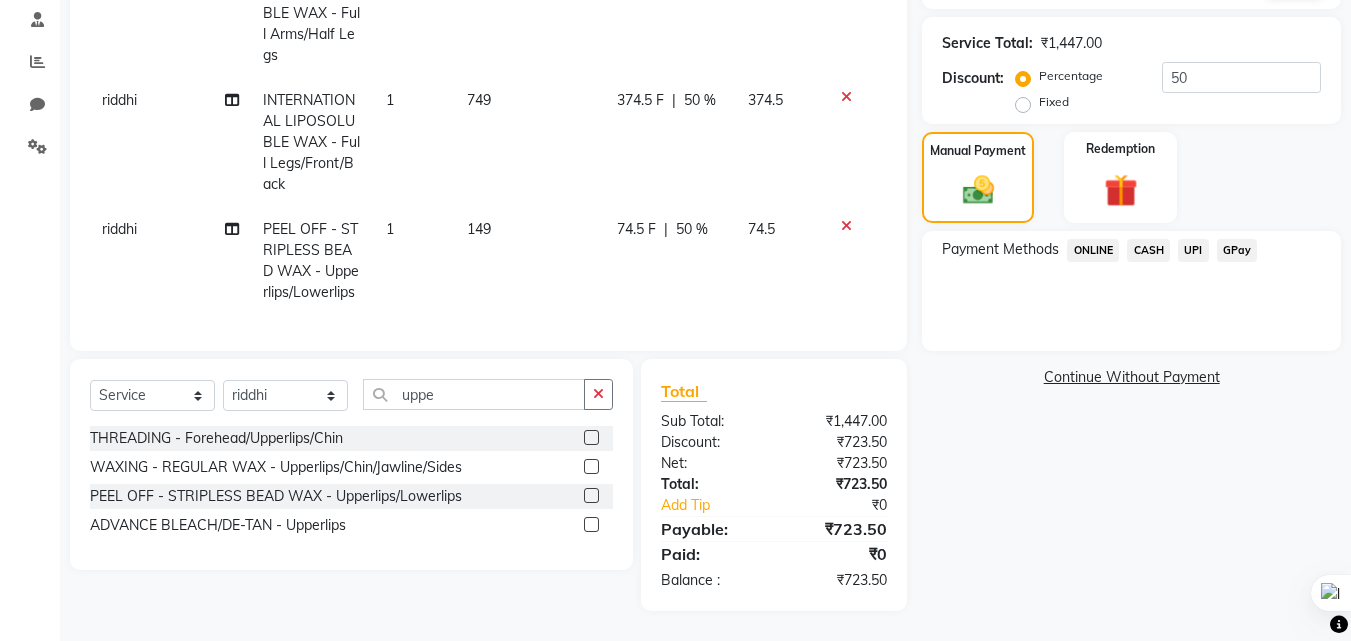 click on "GPay" 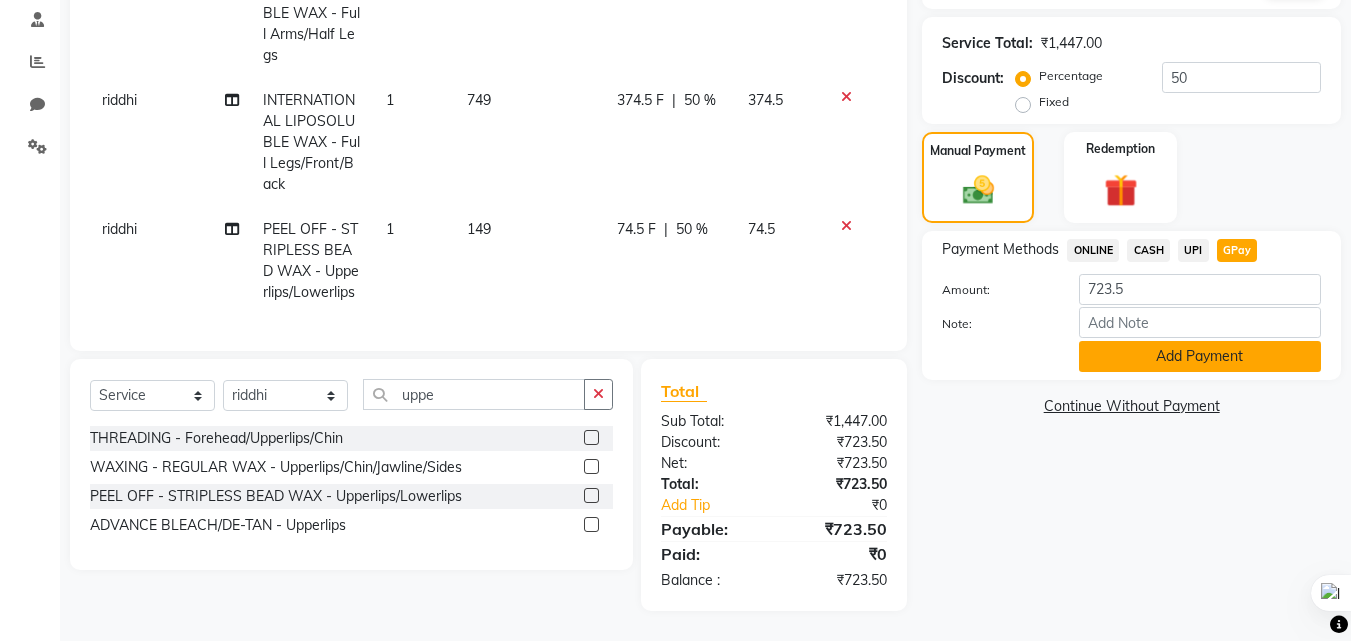 click on "Add Payment" 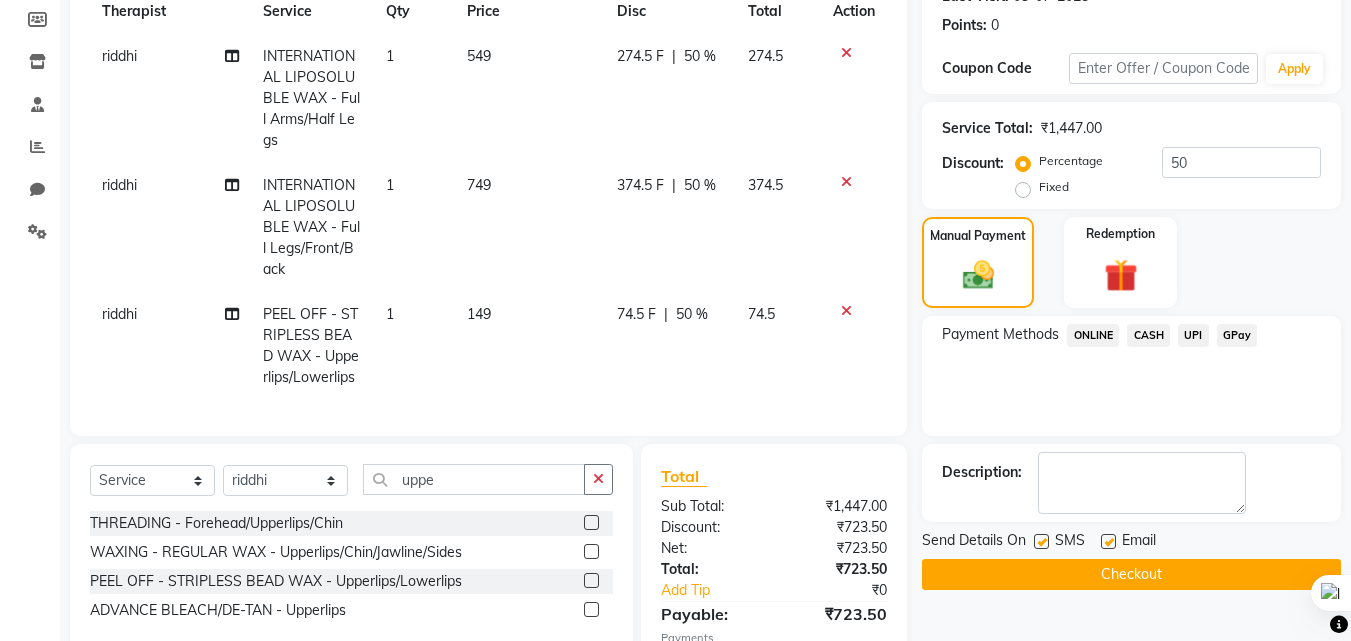 scroll, scrollTop: 396, scrollLeft: 0, axis: vertical 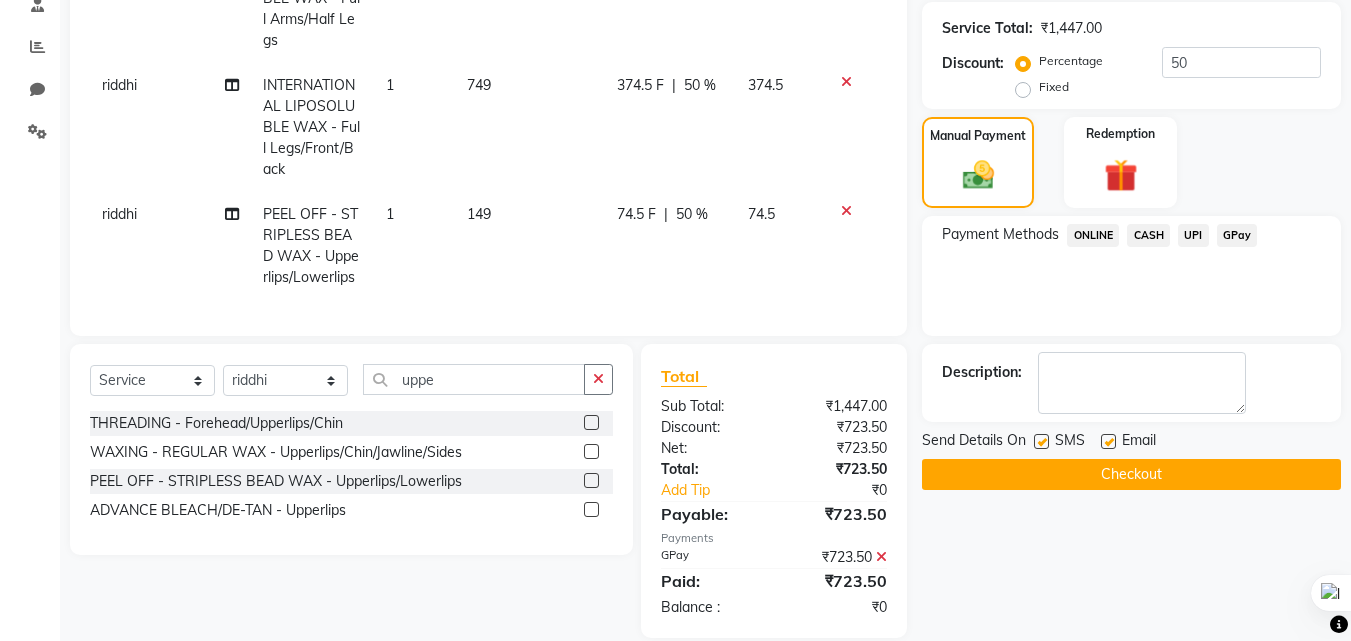 click on "Checkout" 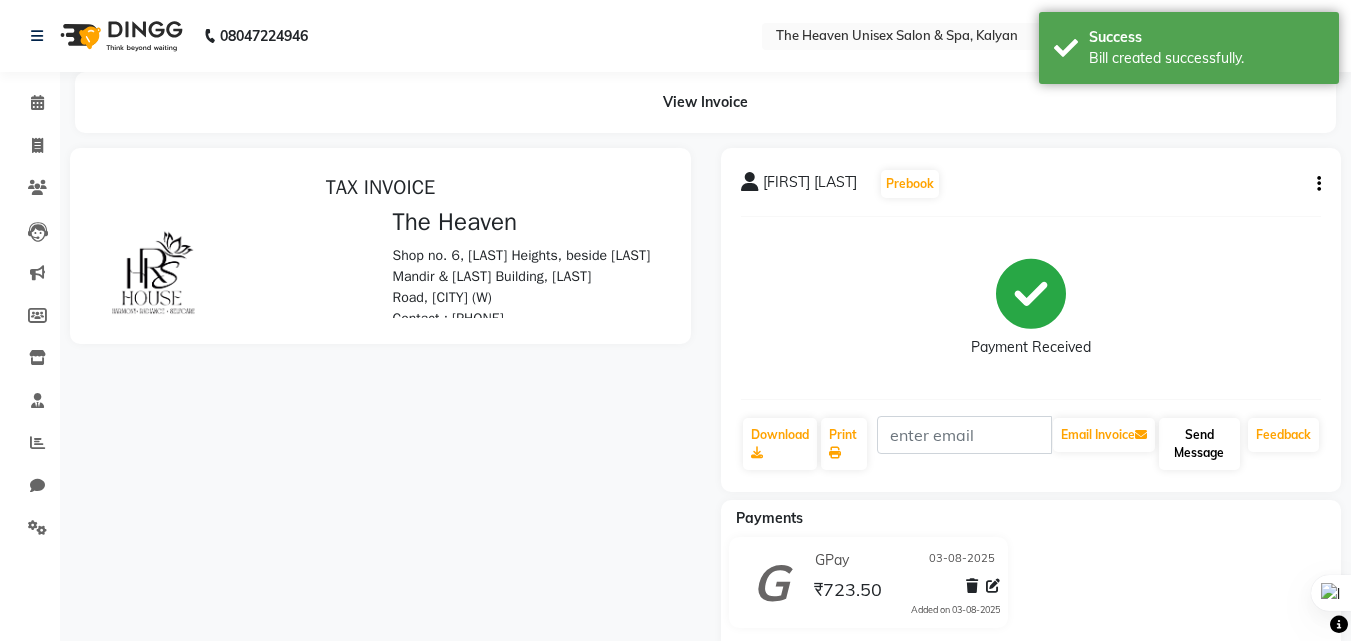 scroll, scrollTop: 0, scrollLeft: 0, axis: both 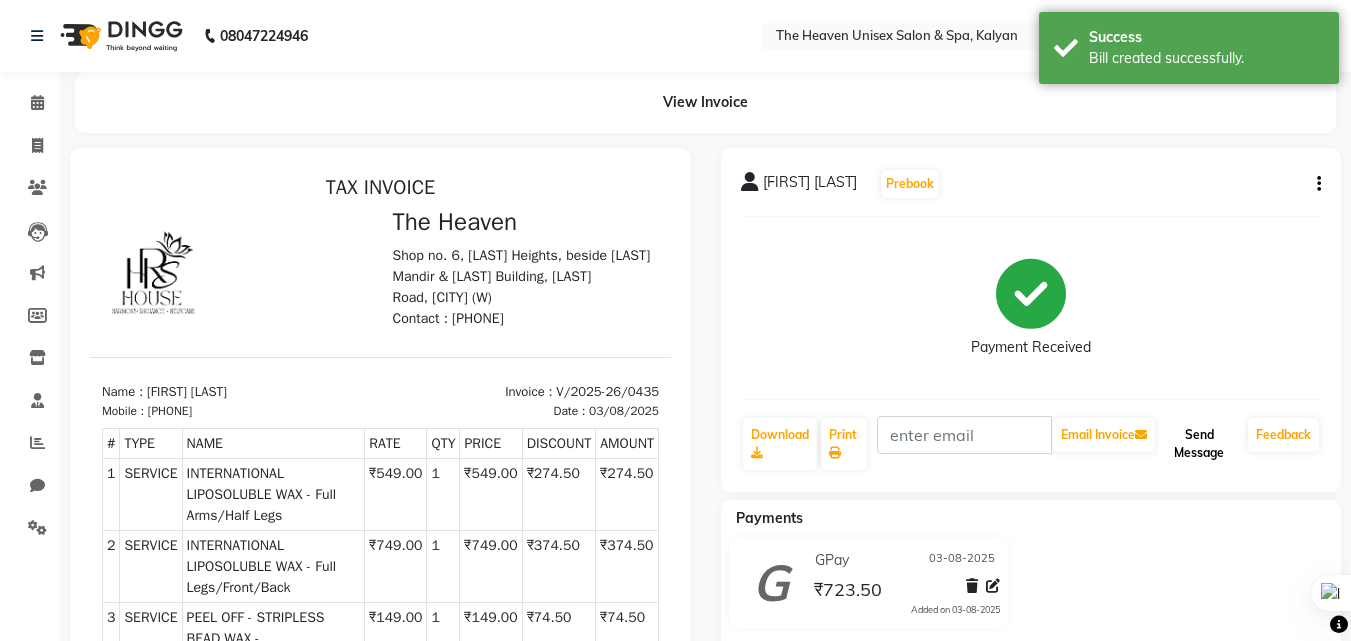click on "Send Message" 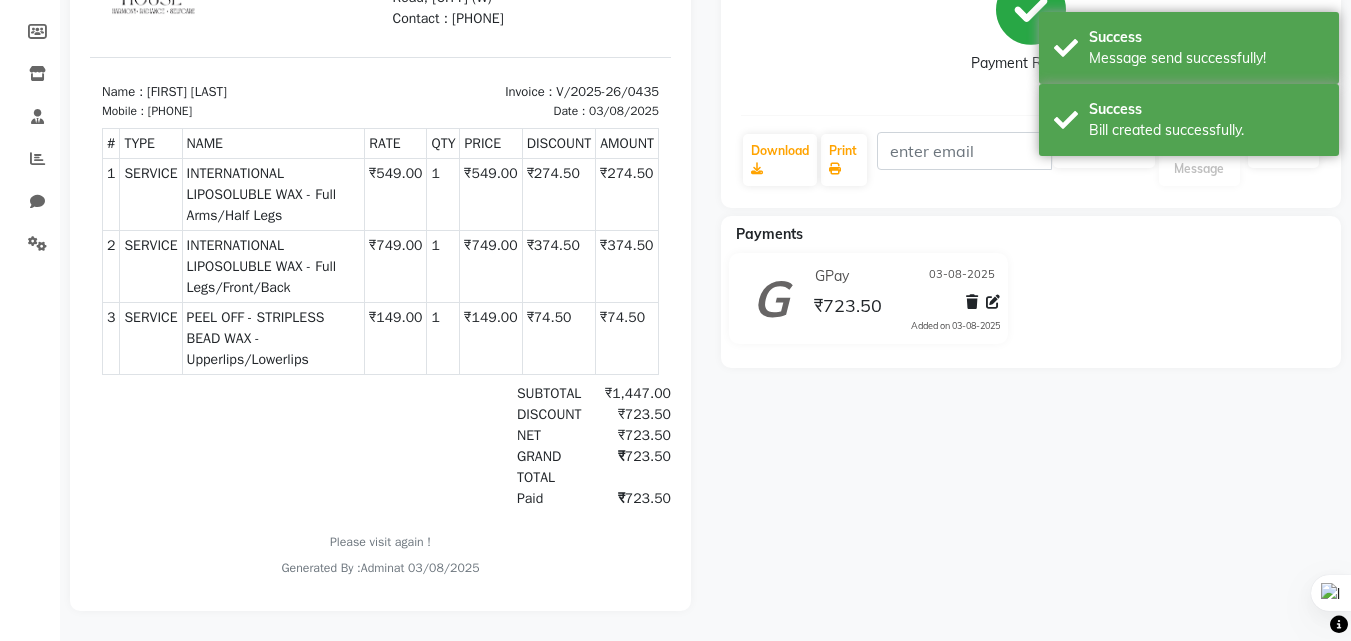 scroll, scrollTop: 0, scrollLeft: 0, axis: both 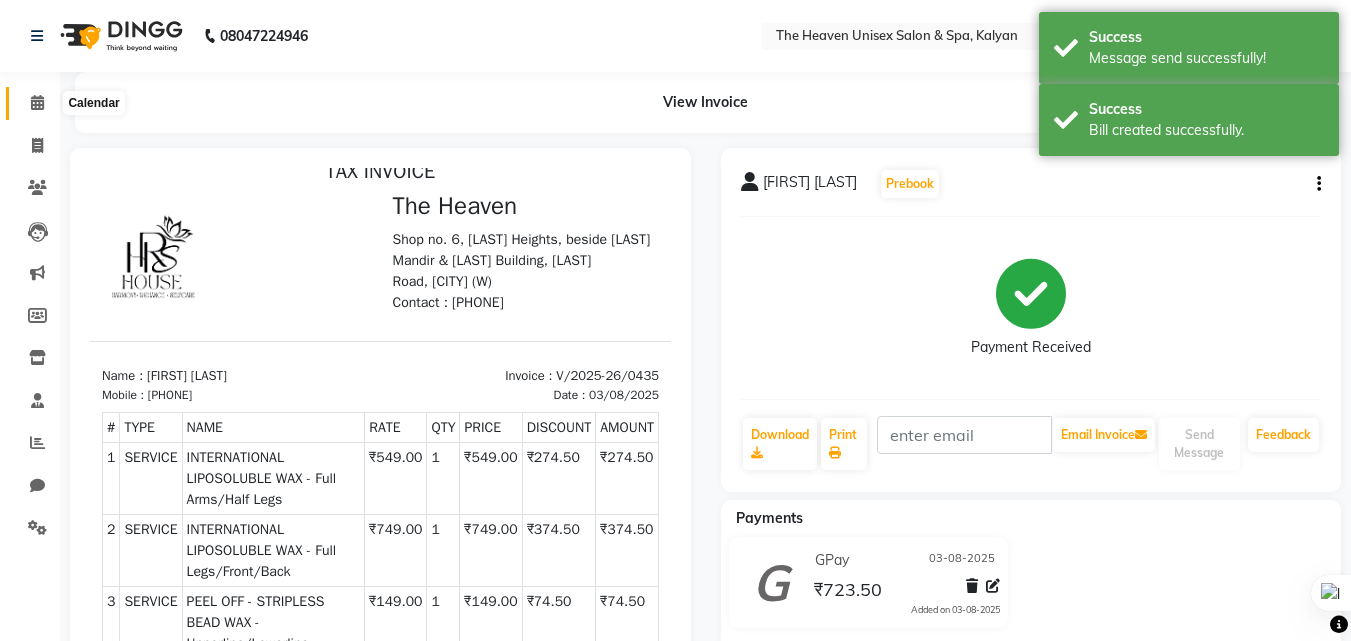 click 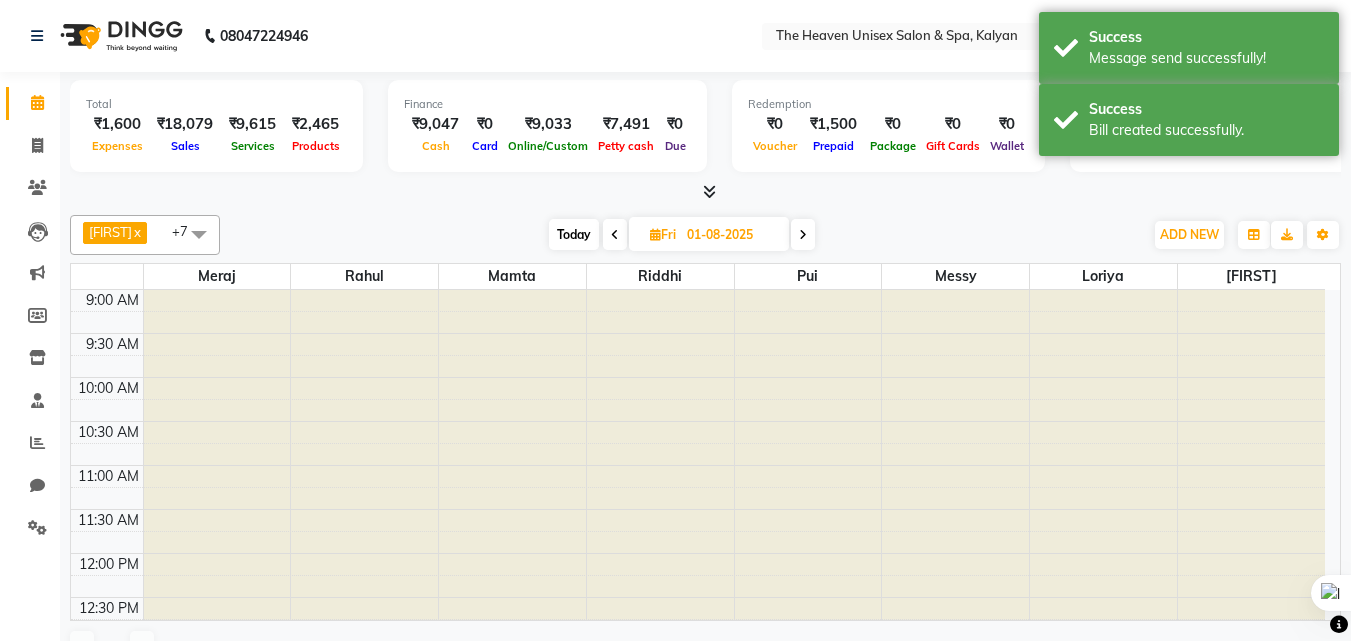 scroll, scrollTop: 0, scrollLeft: 0, axis: both 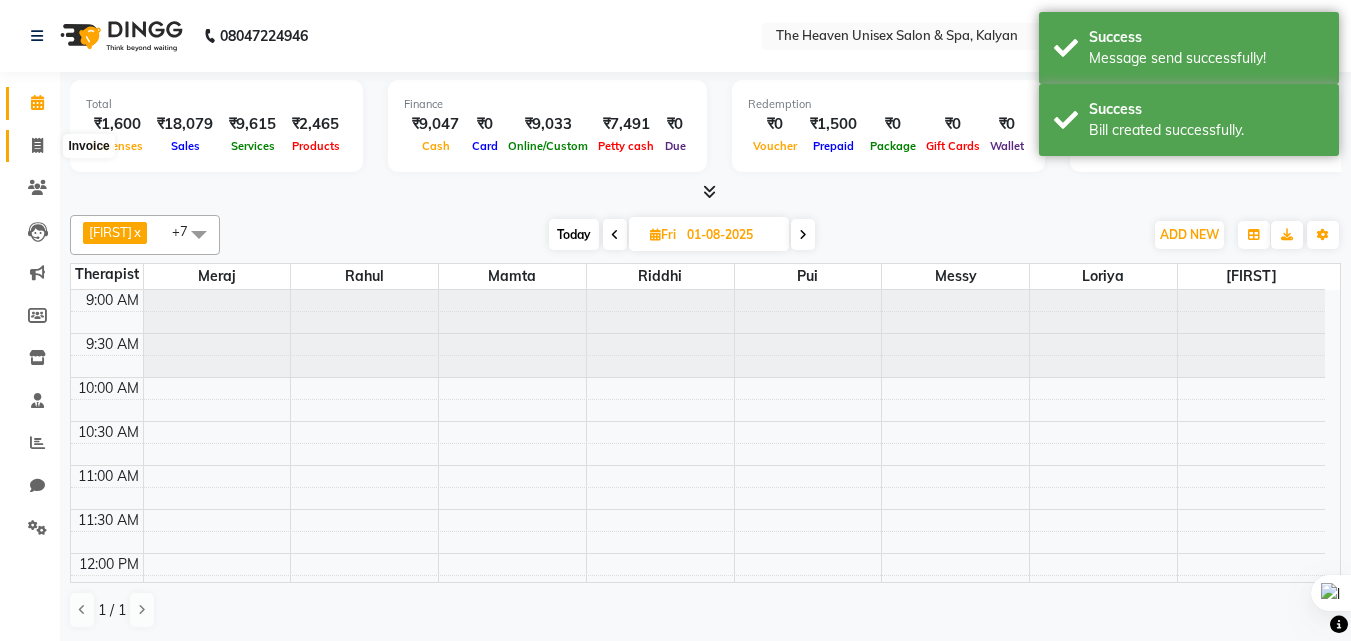 click 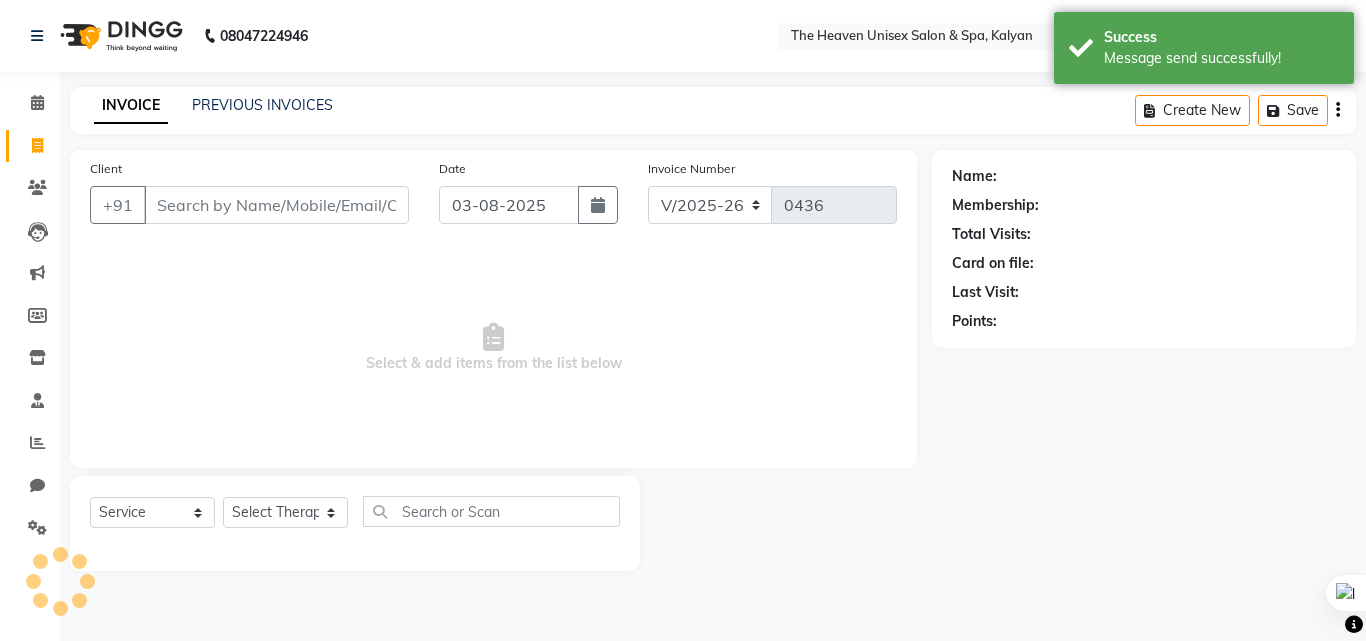 click on "Client +91" 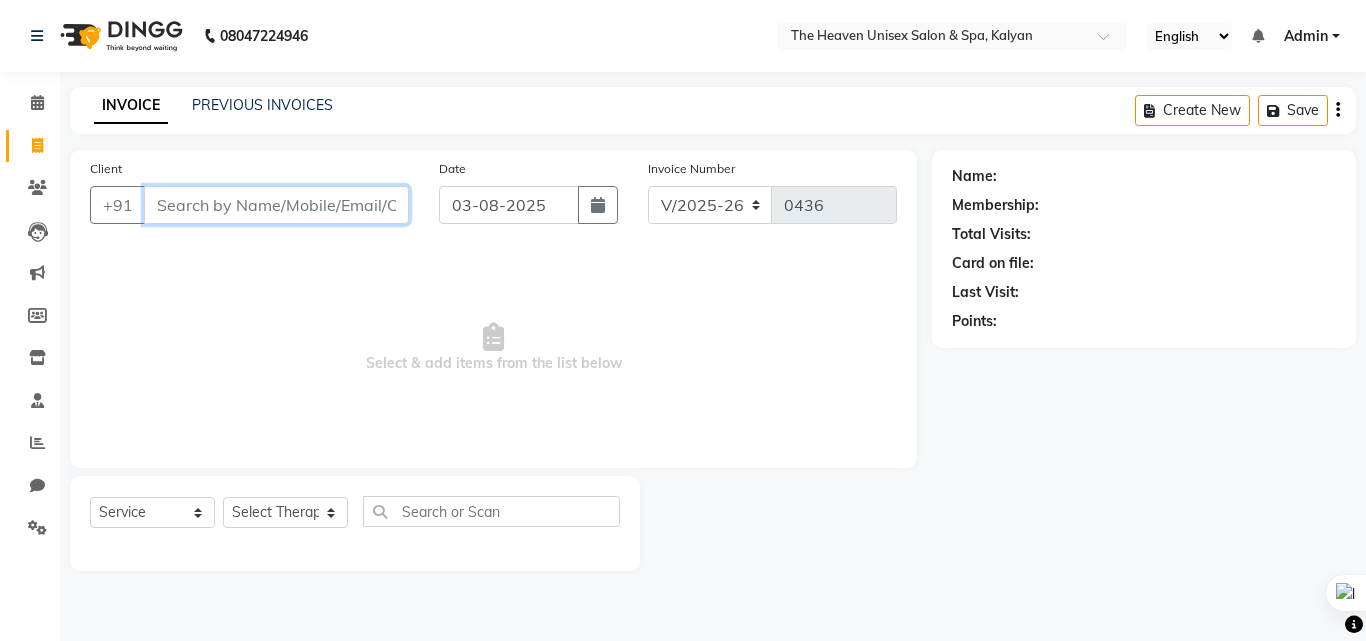 click on "Client" at bounding box center (276, 205) 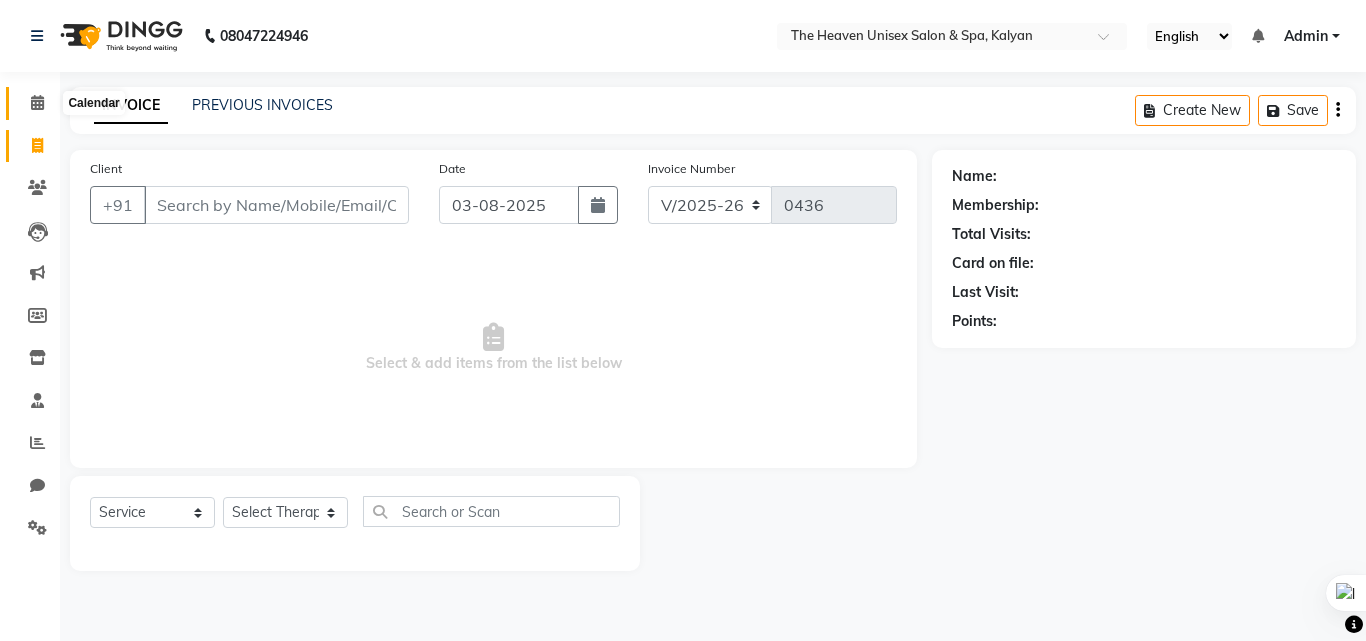 click 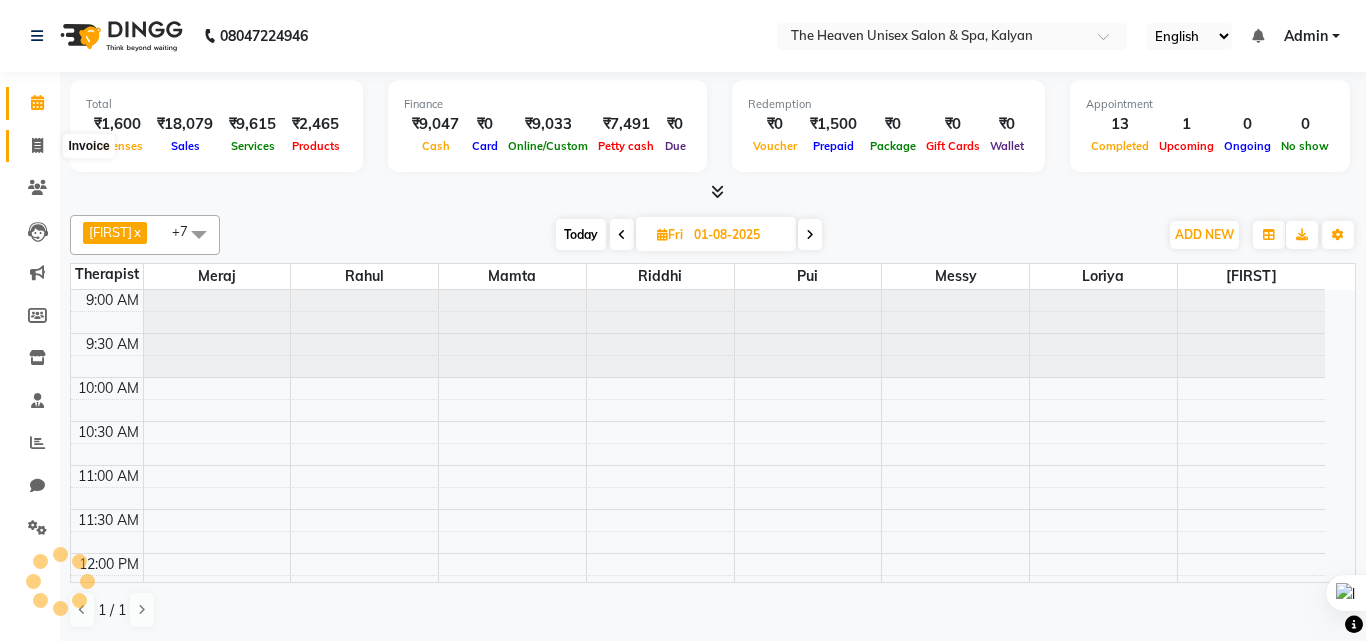 click 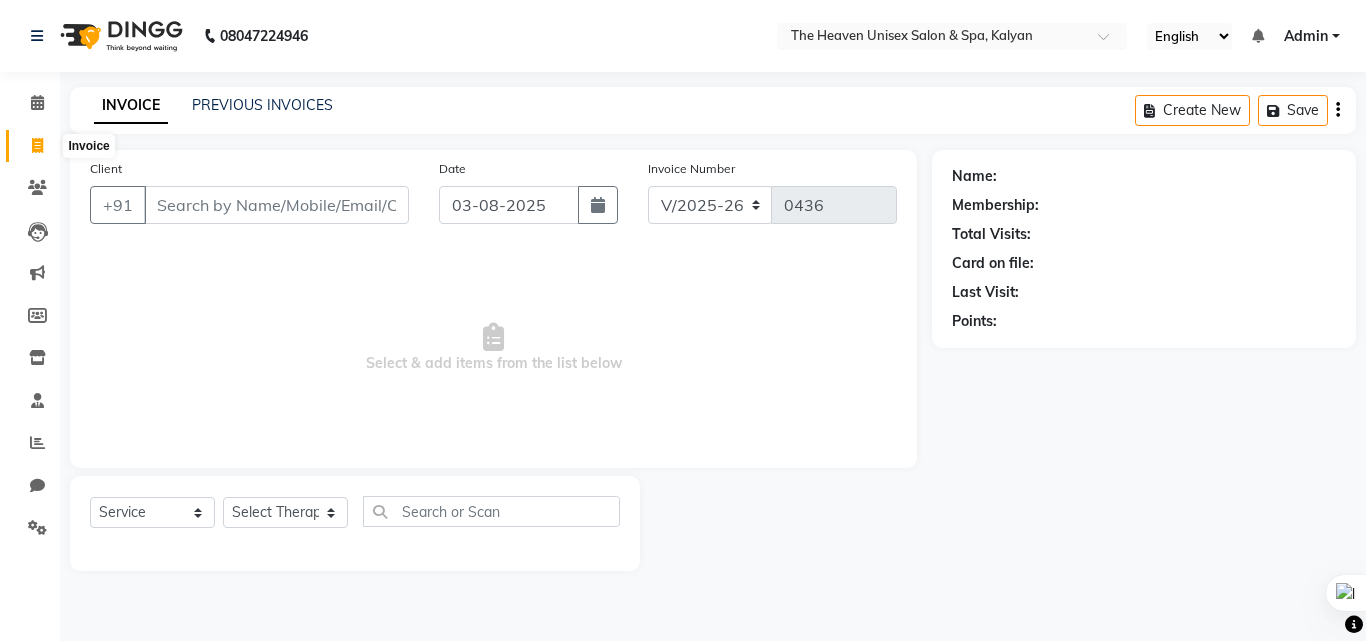 click 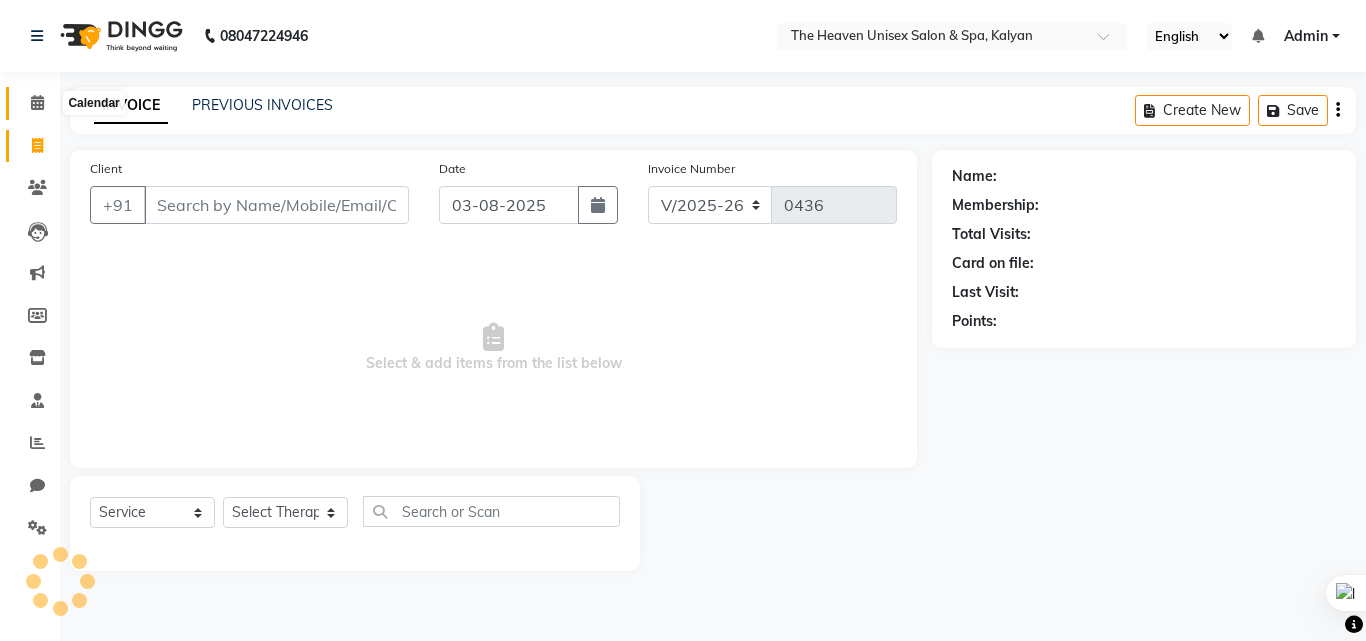 click 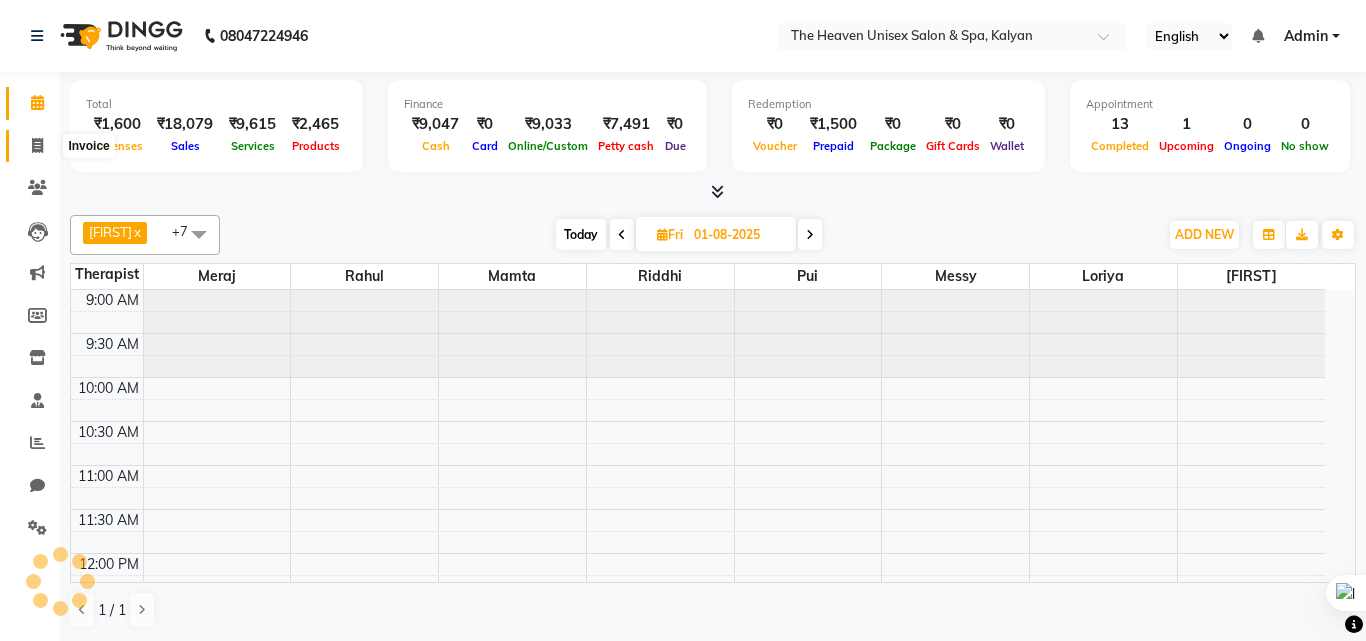 click 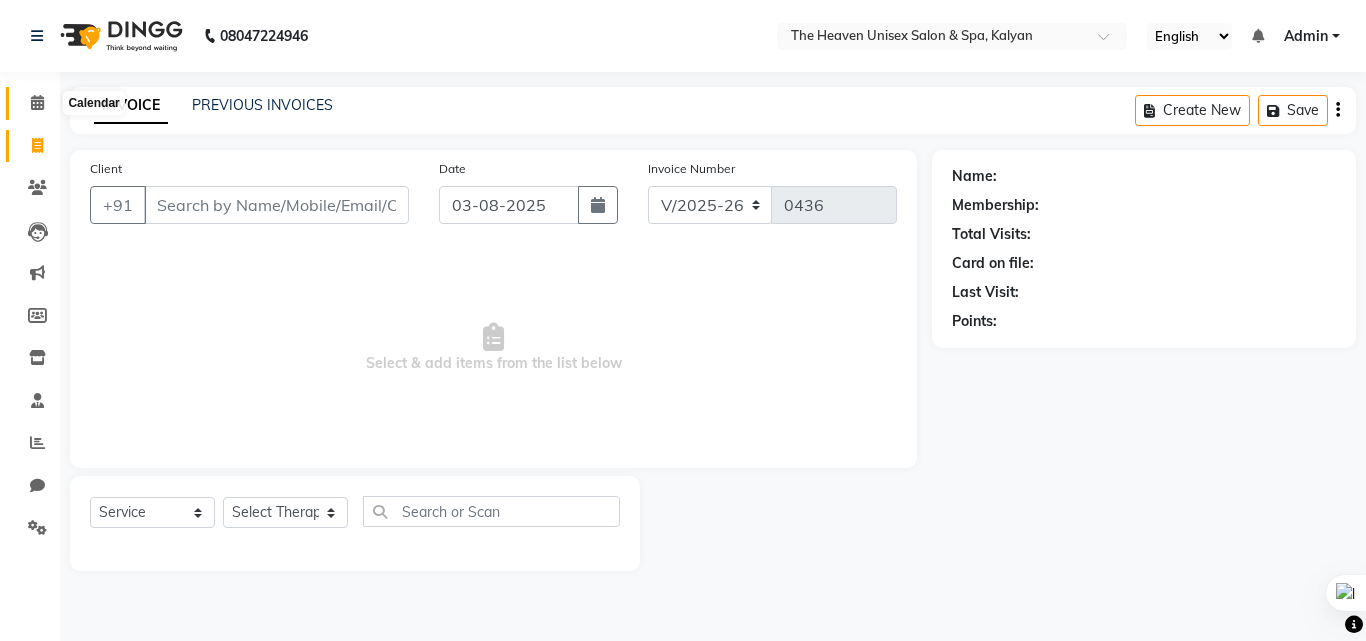 click 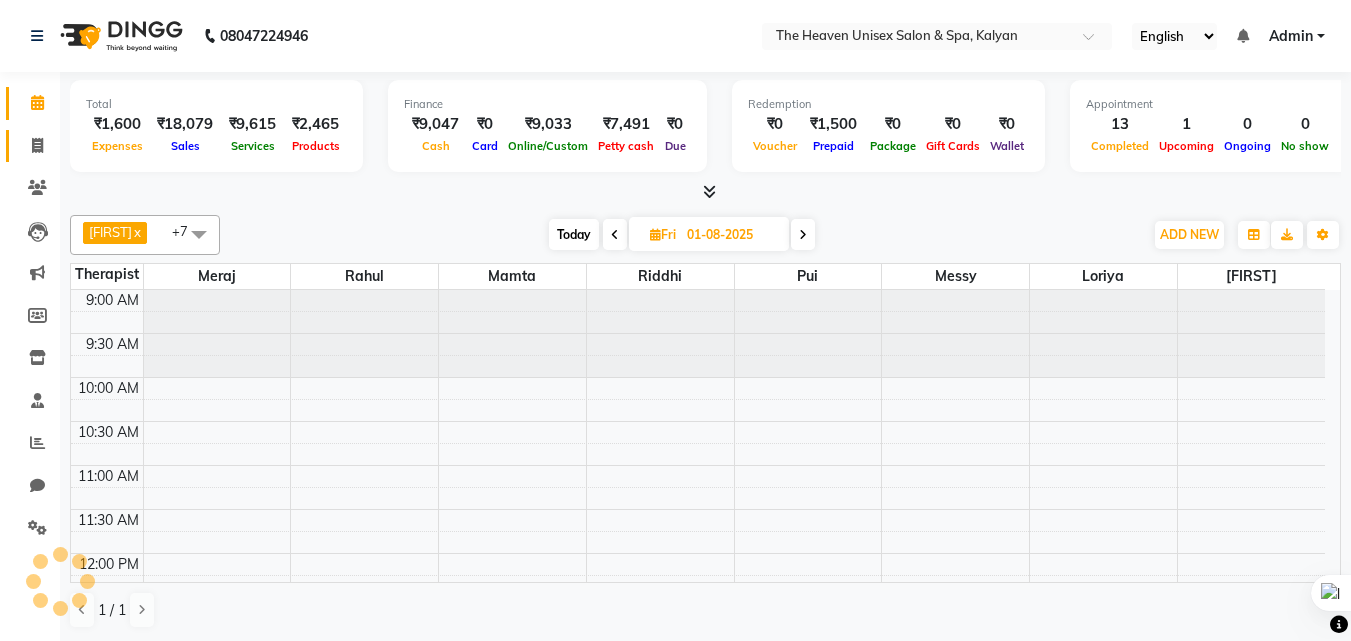 scroll, scrollTop: 901, scrollLeft: 0, axis: vertical 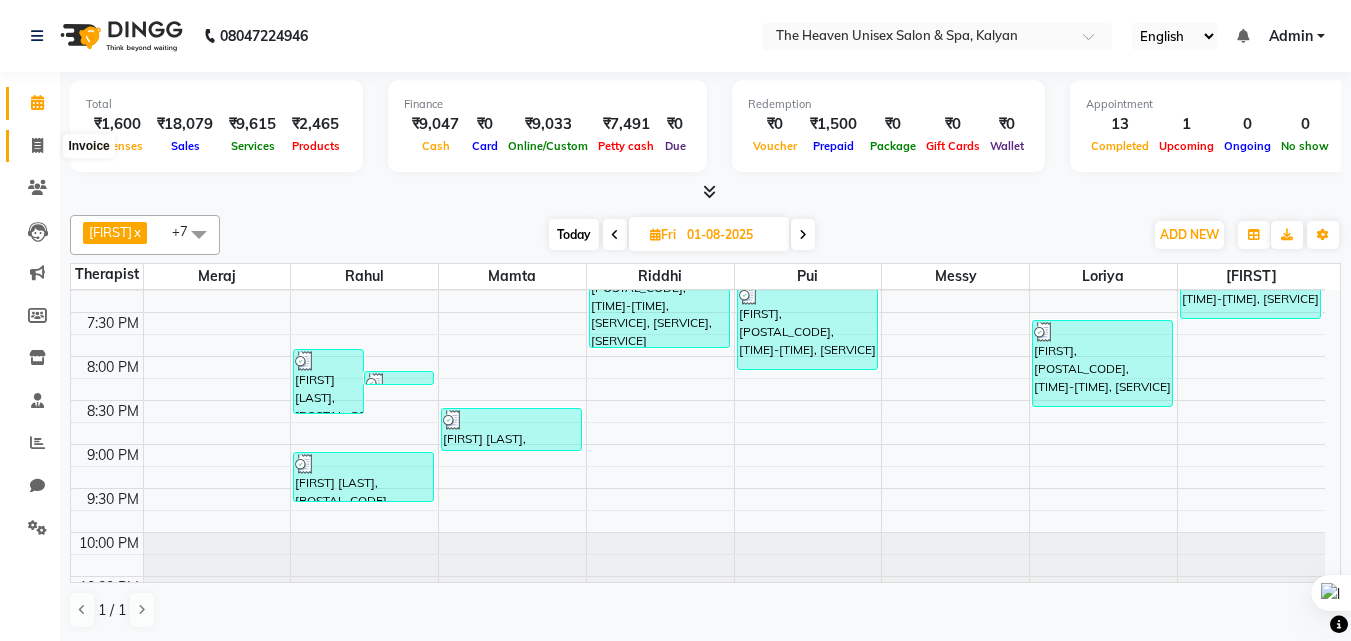 click 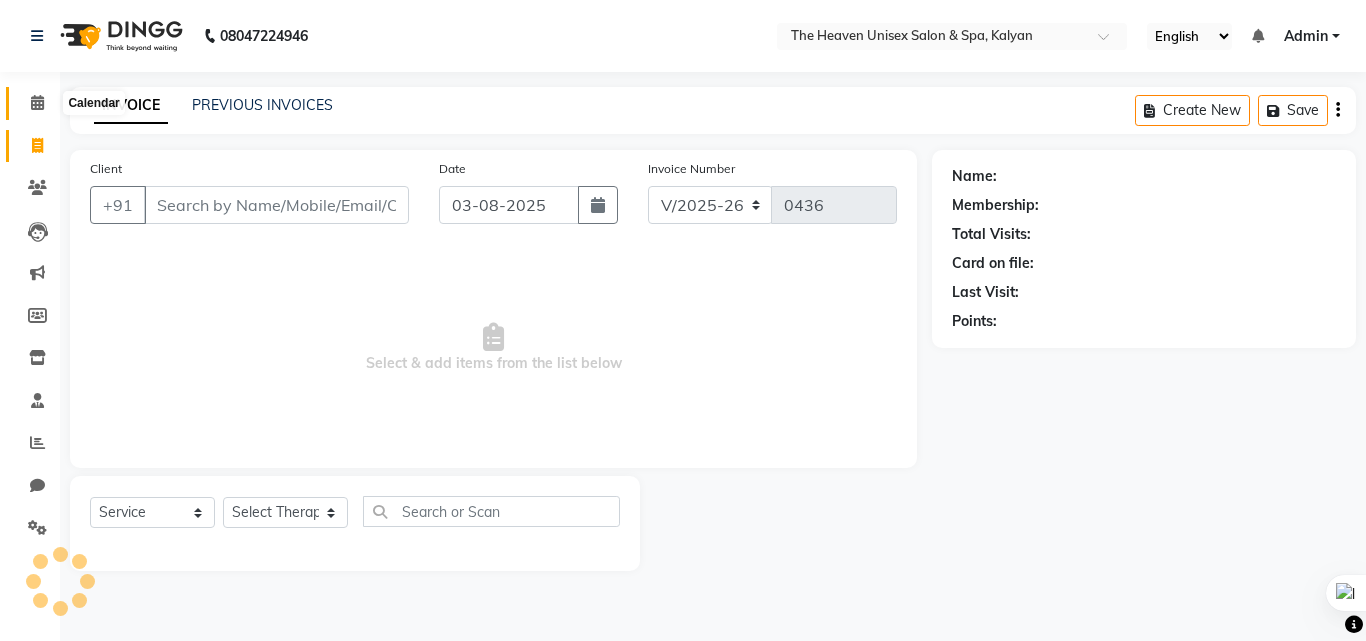 click 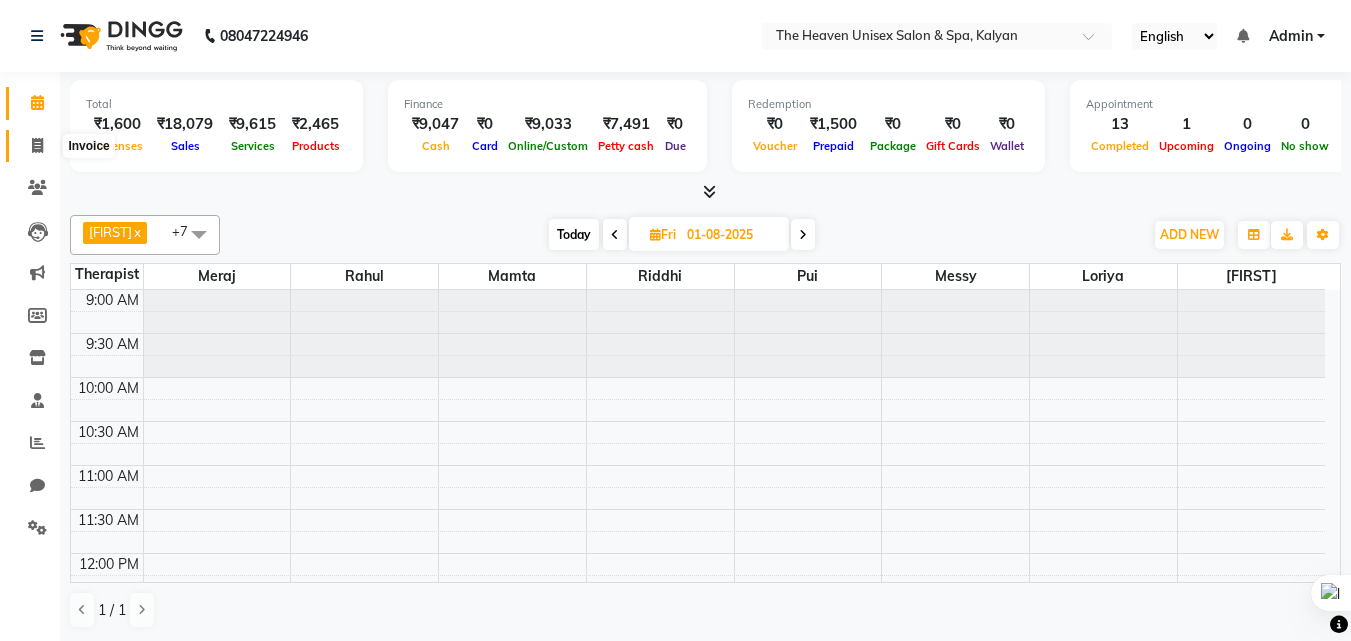 click 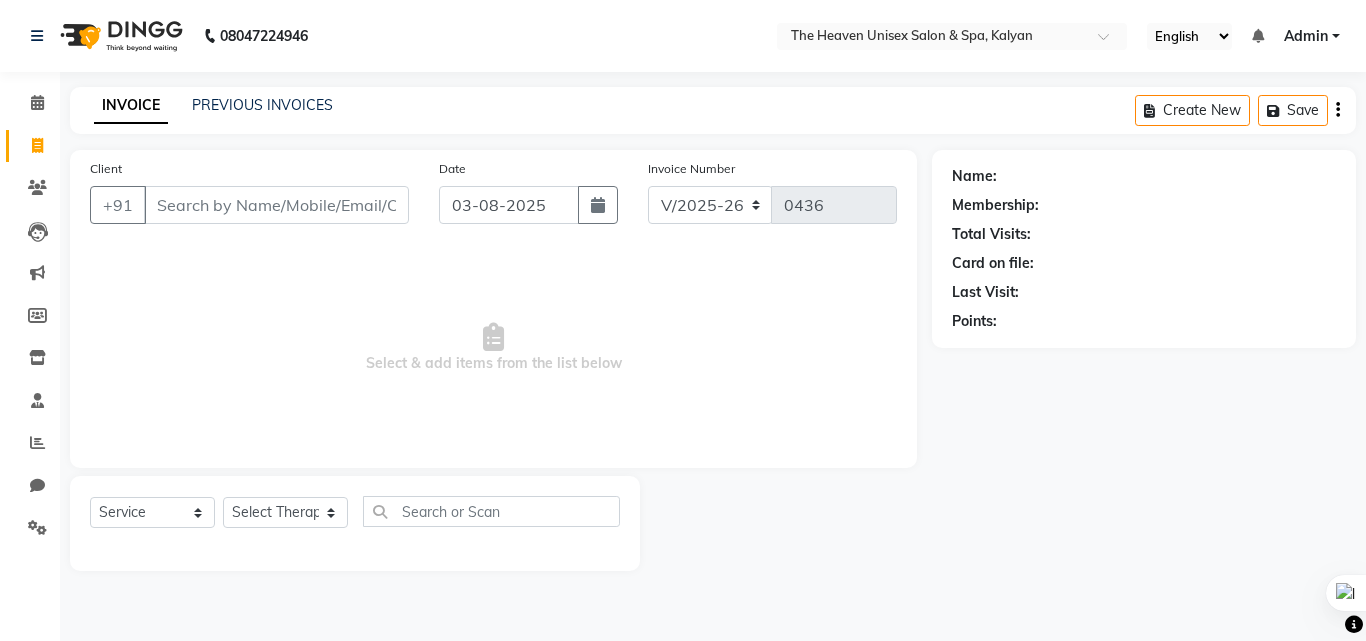 click on "Client" at bounding box center [276, 205] 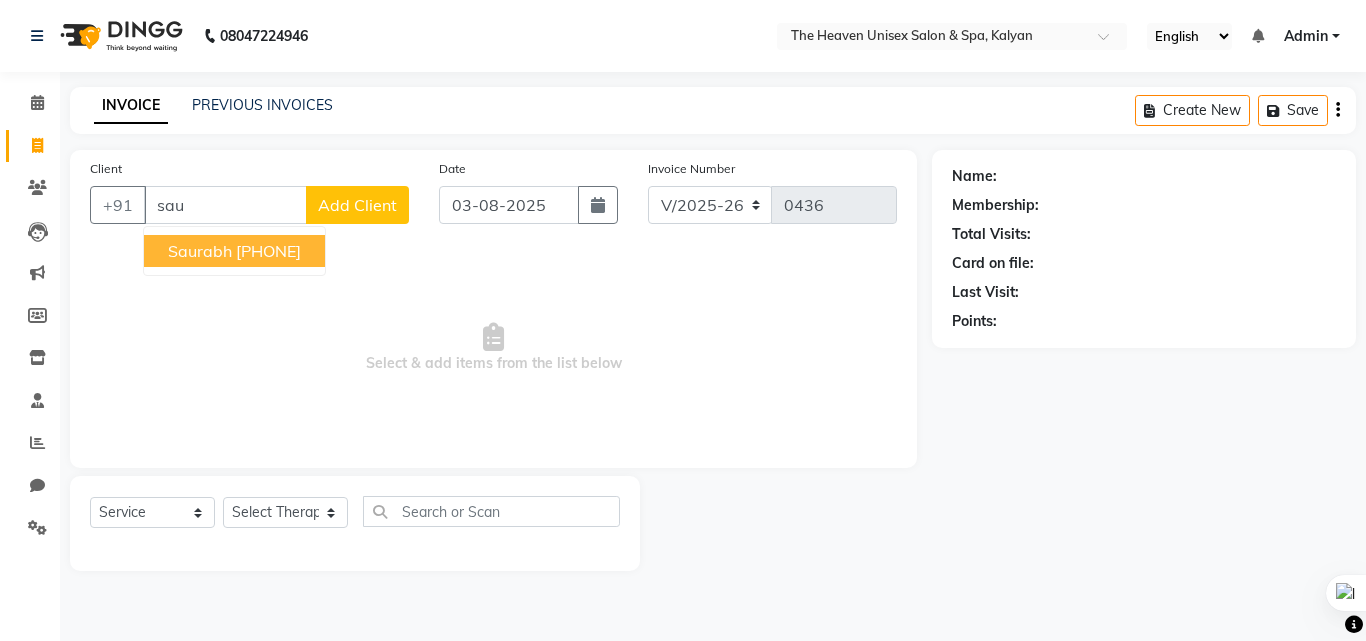 click on "Saurabh" at bounding box center (200, 251) 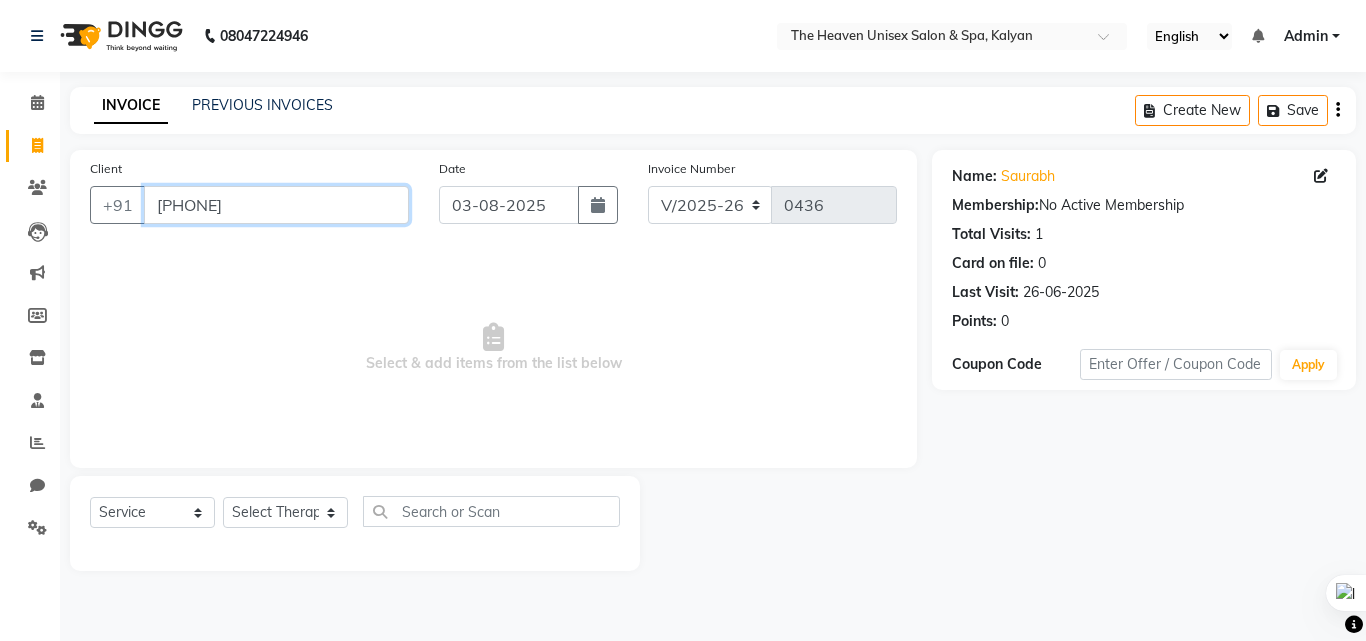drag, startPoint x: 253, startPoint y: 207, endPoint x: 140, endPoint y: 201, distance: 113.15918 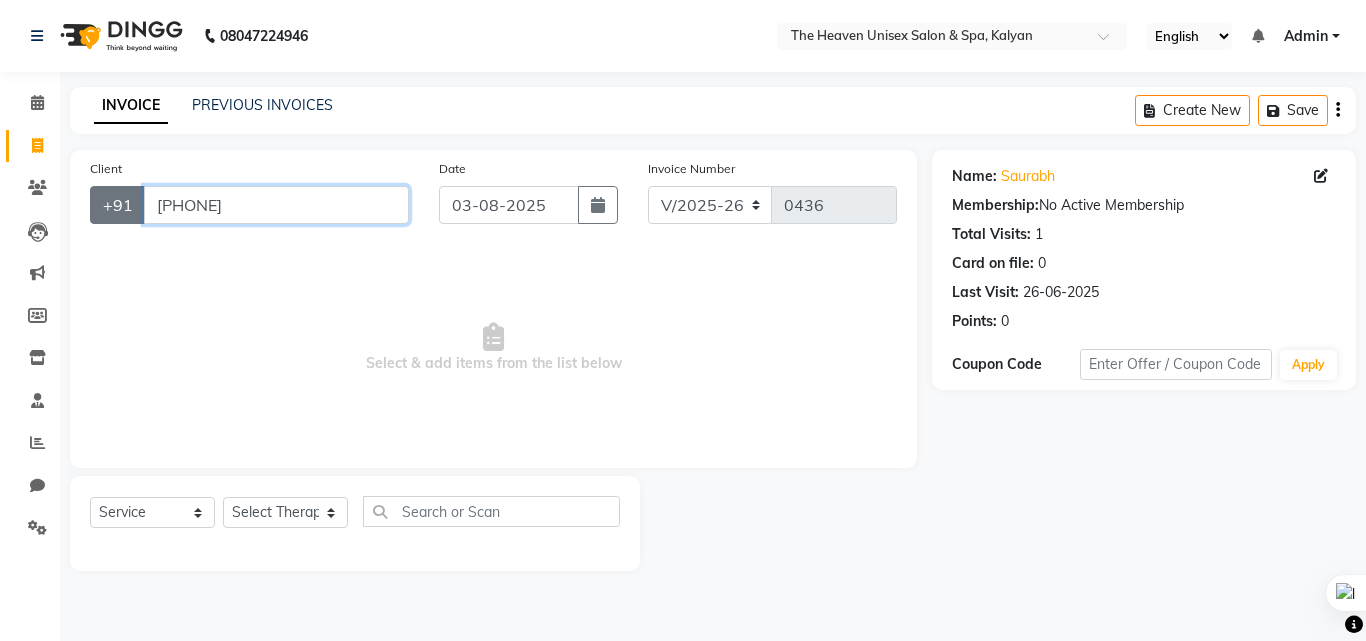 click on "Client +91 [PHONE]" 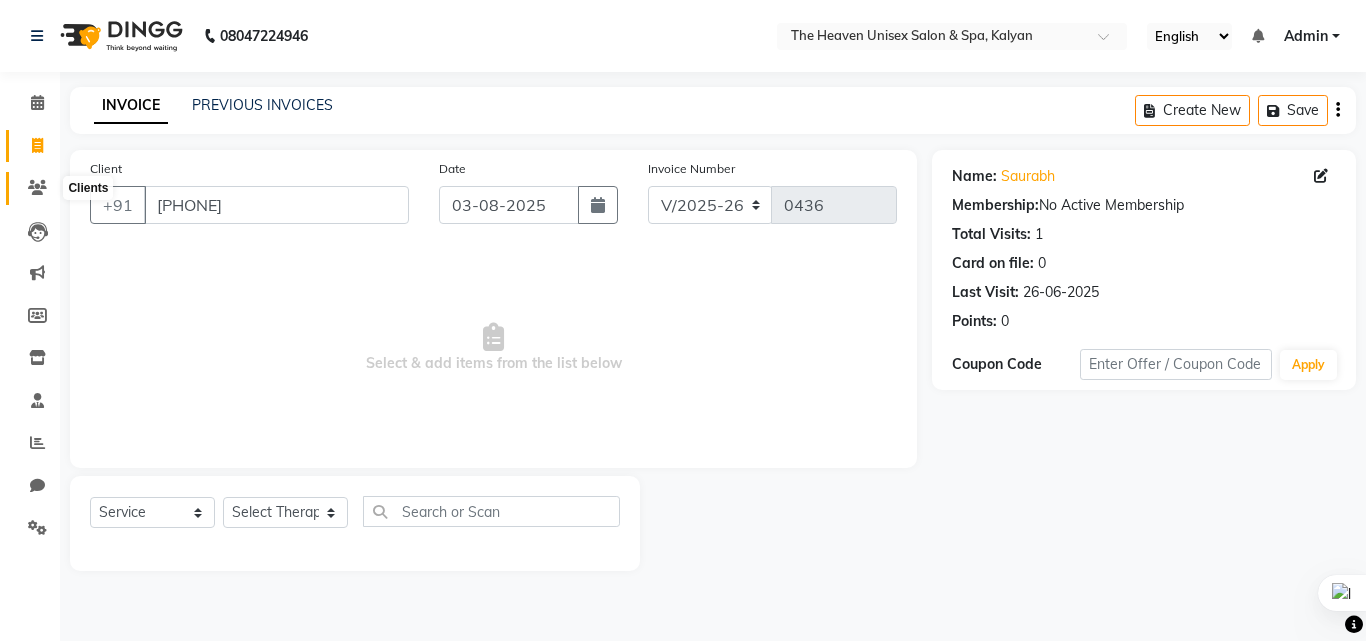 click 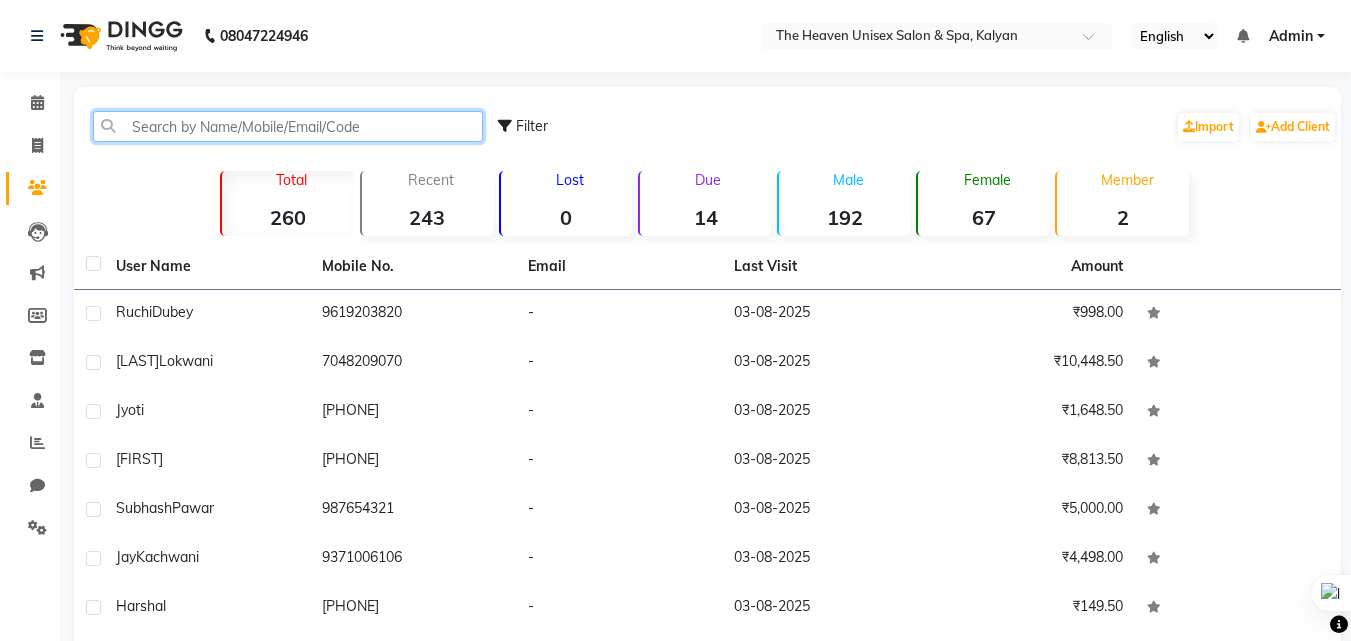 click 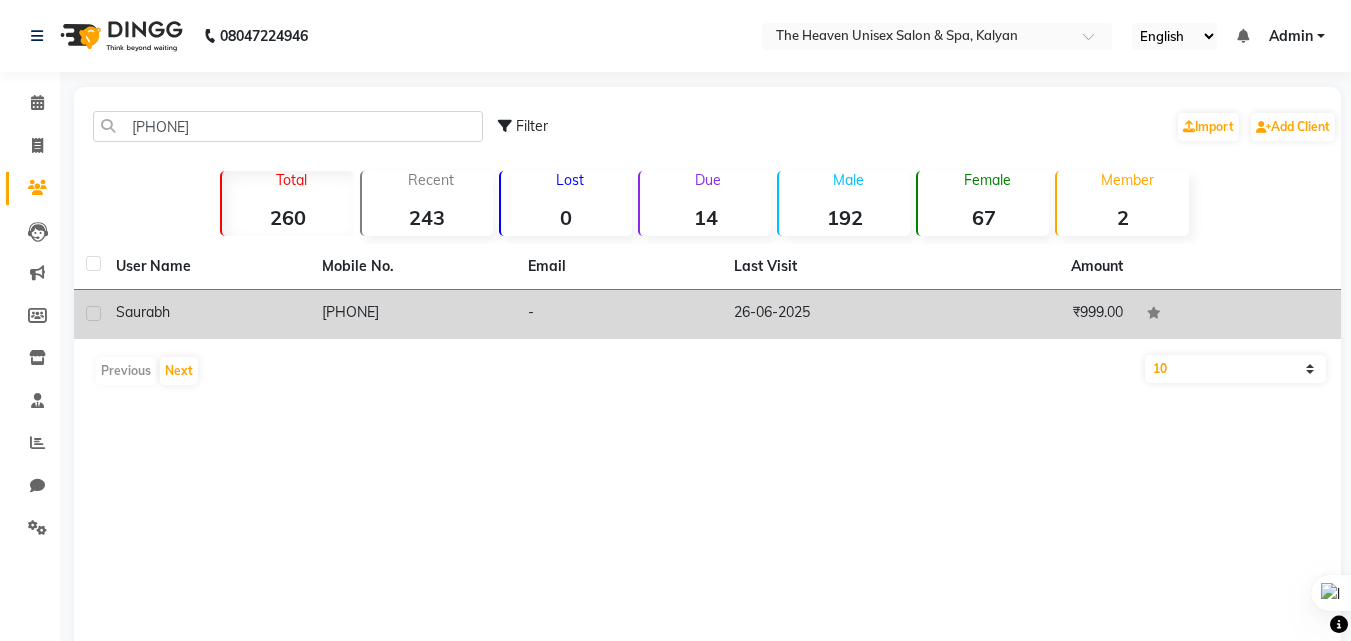click on "-" 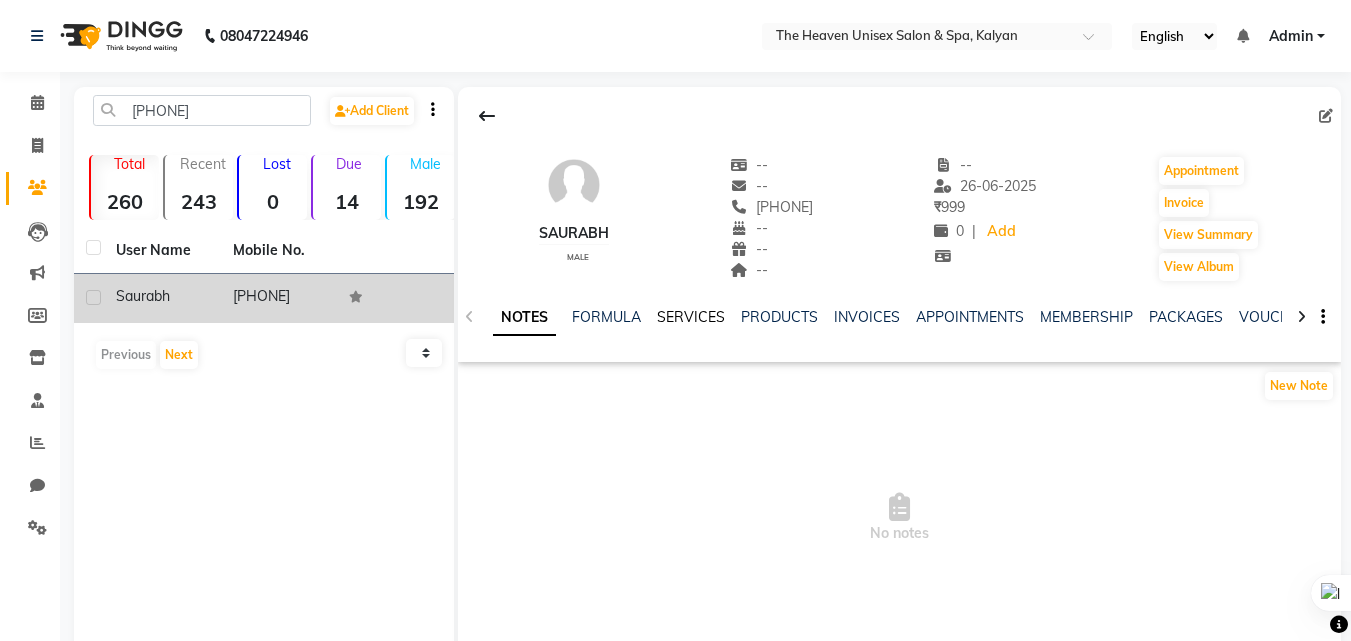 click on "SERVICES" 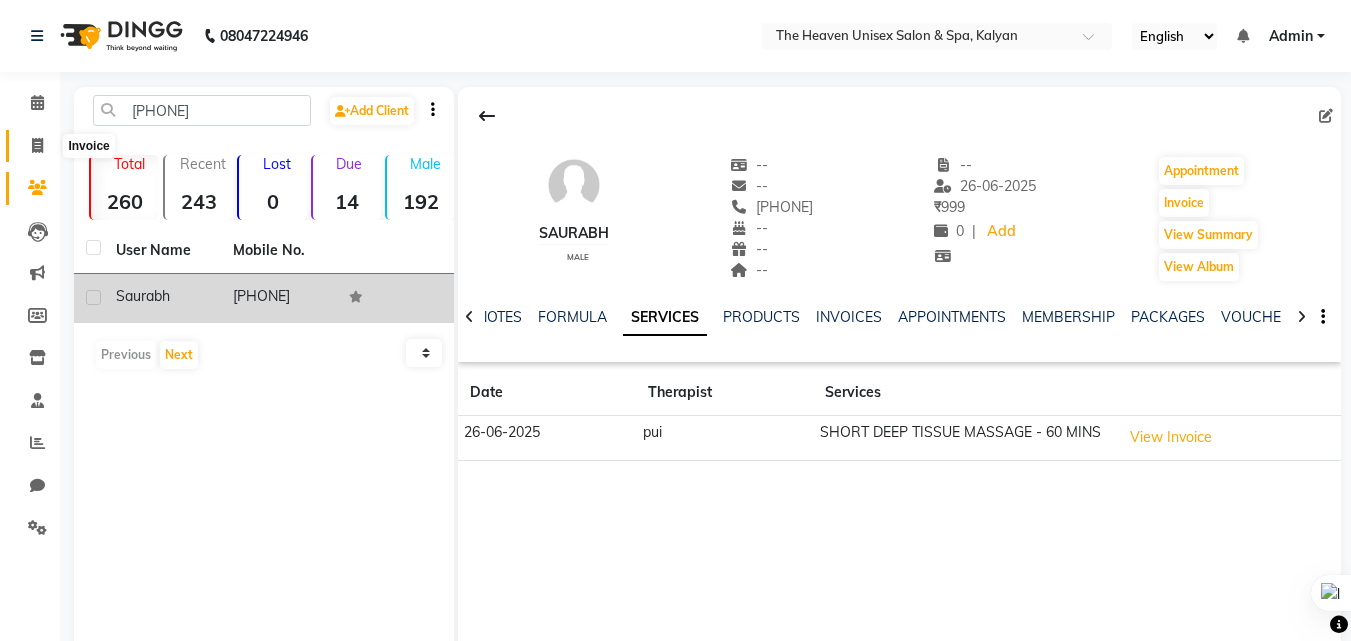 click 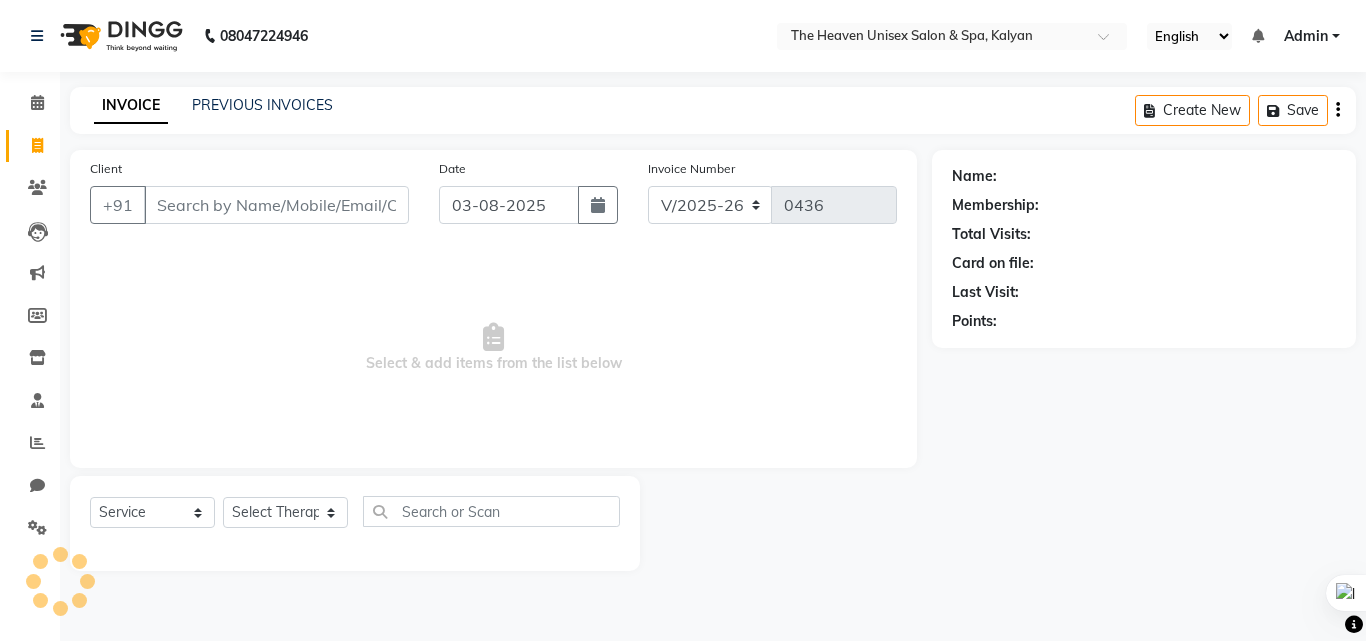 click on "Client" at bounding box center [276, 205] 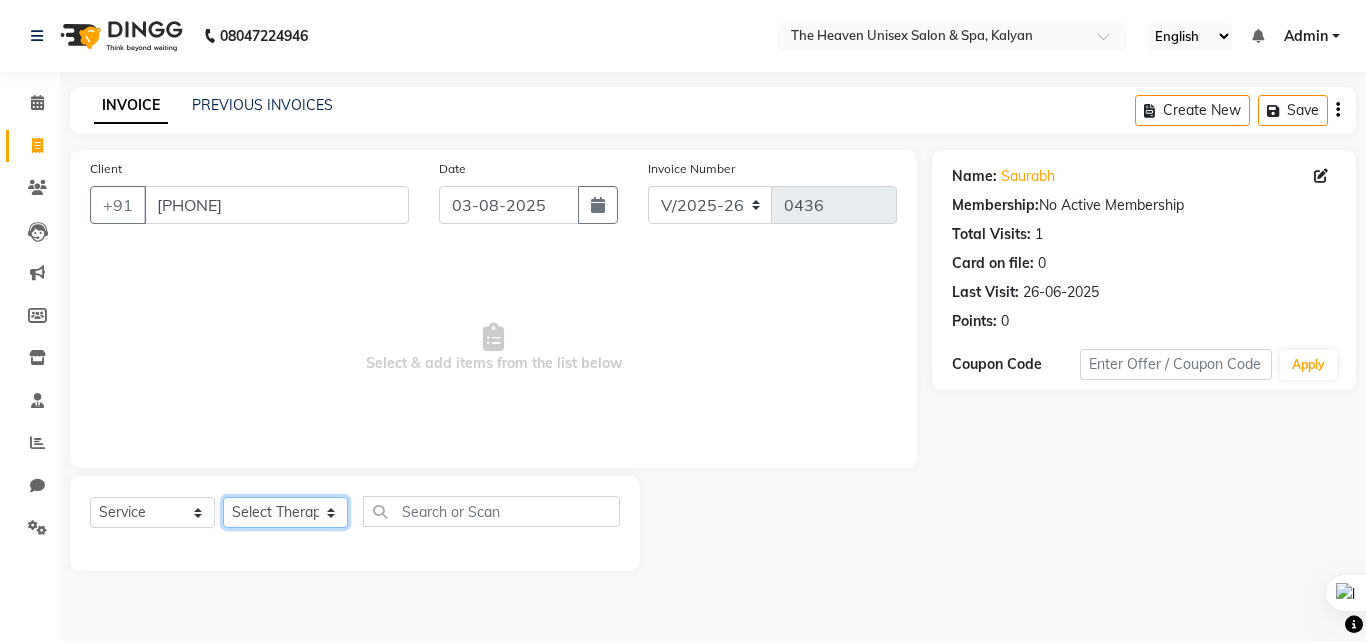 click on "Select Therapist [FIRST] [LAST]  HRS House [FIRST]  [FIRST] [FIRST] [FIRST] [FIRST] [FIRST] [FIRST] [FIRST]" 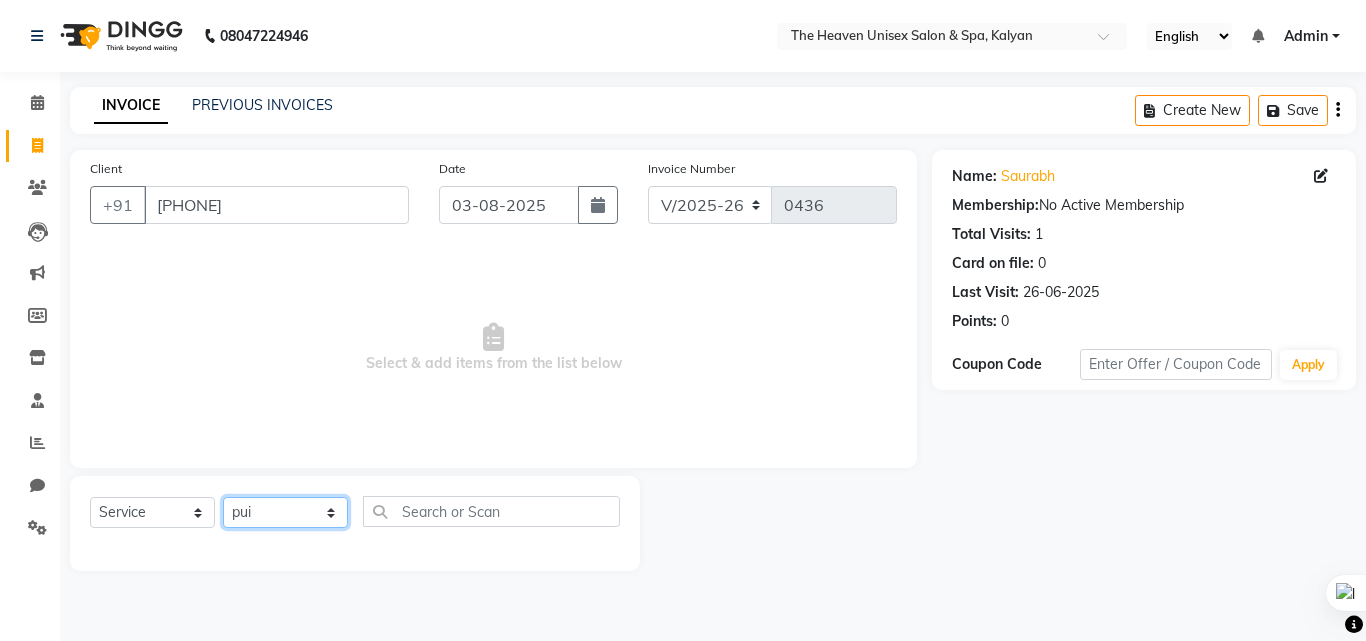 click on "Select Therapist [FIRST] [LAST]  HRS House [FIRST]  [FIRST] [FIRST] [FIRST] [FIRST] [FIRST] [FIRST] [FIRST]" 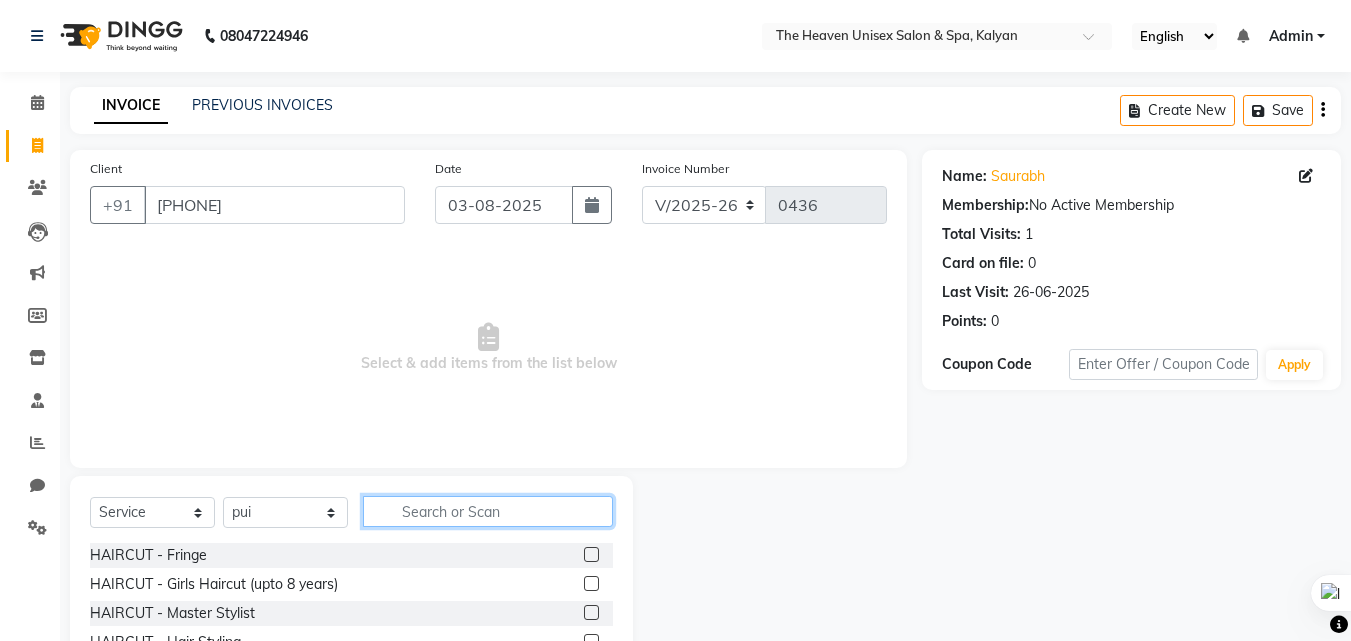 click 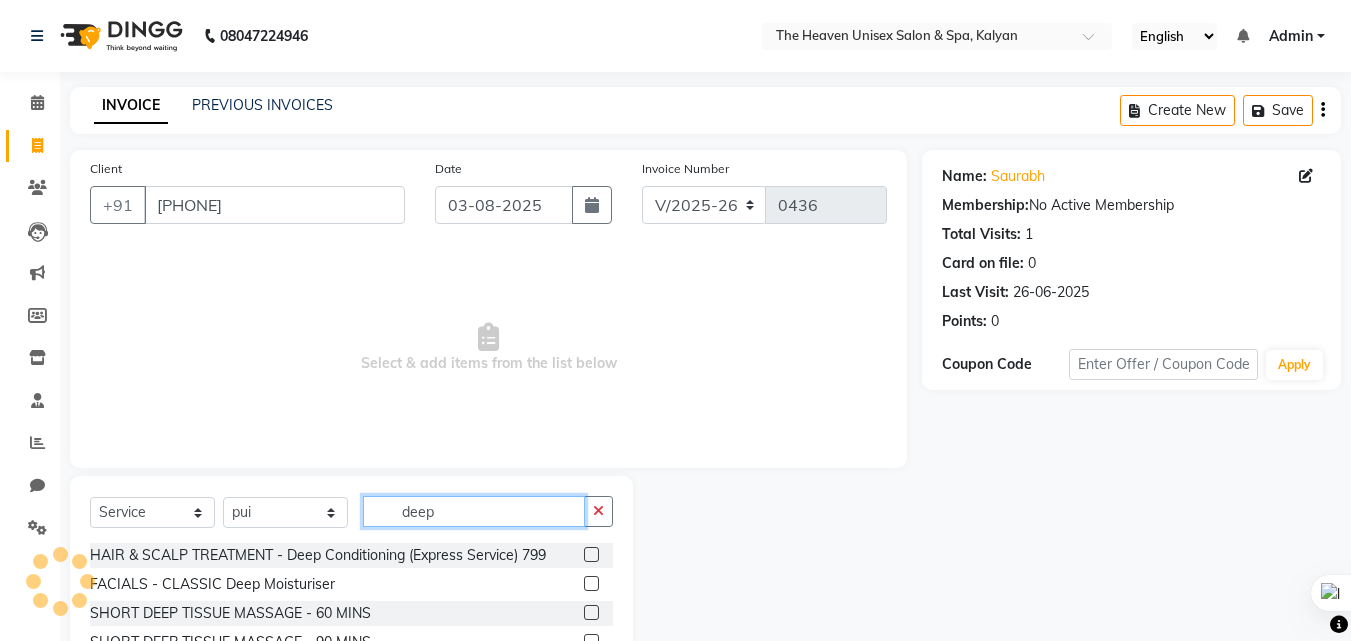 scroll, scrollTop: 100, scrollLeft: 0, axis: vertical 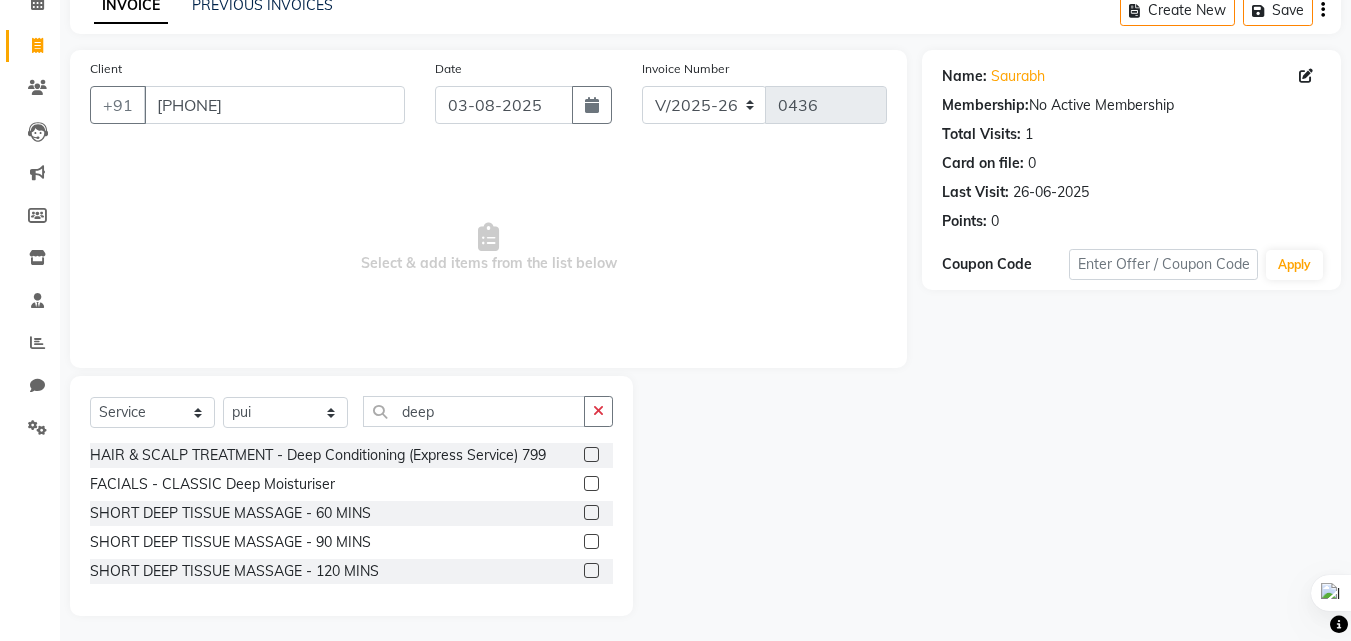 click 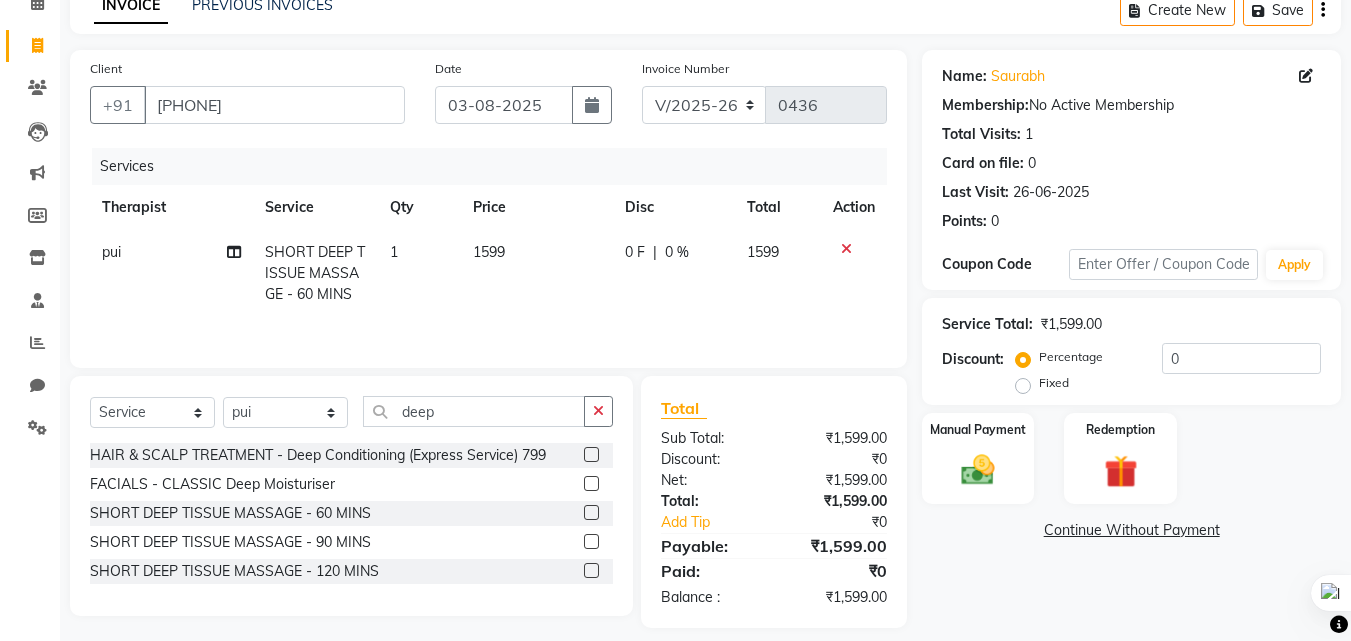 click on "Fixed" 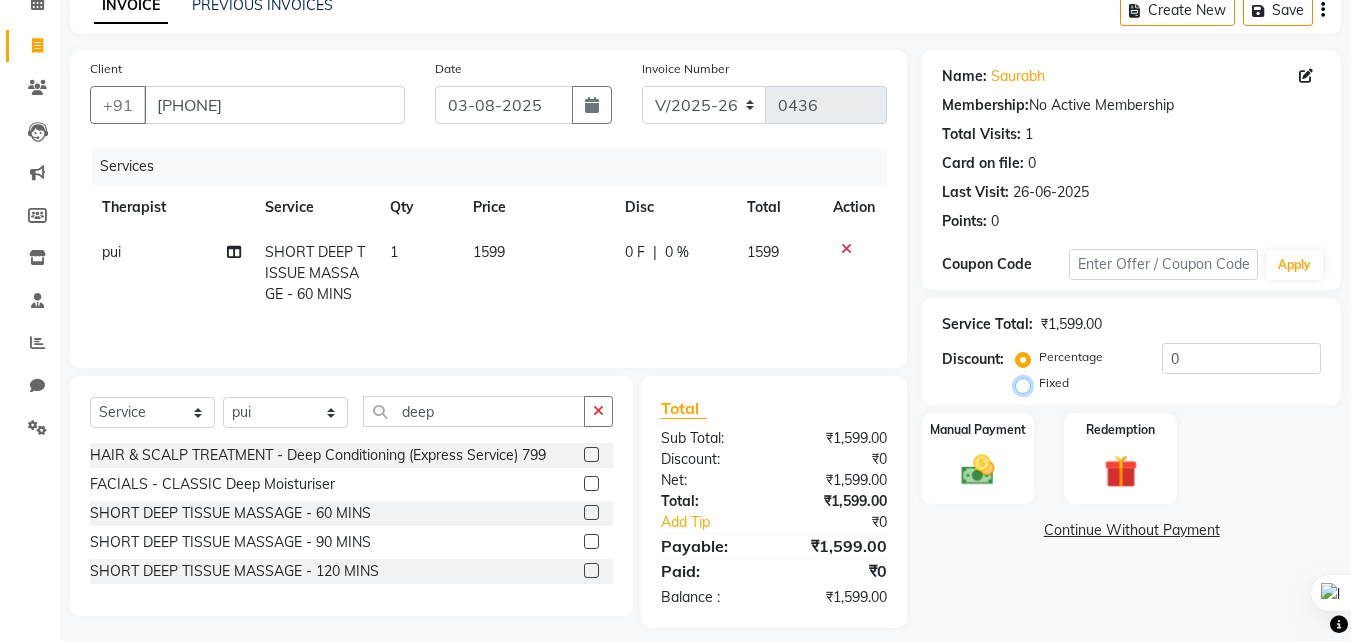 click on "Fixed" at bounding box center [1027, 383] 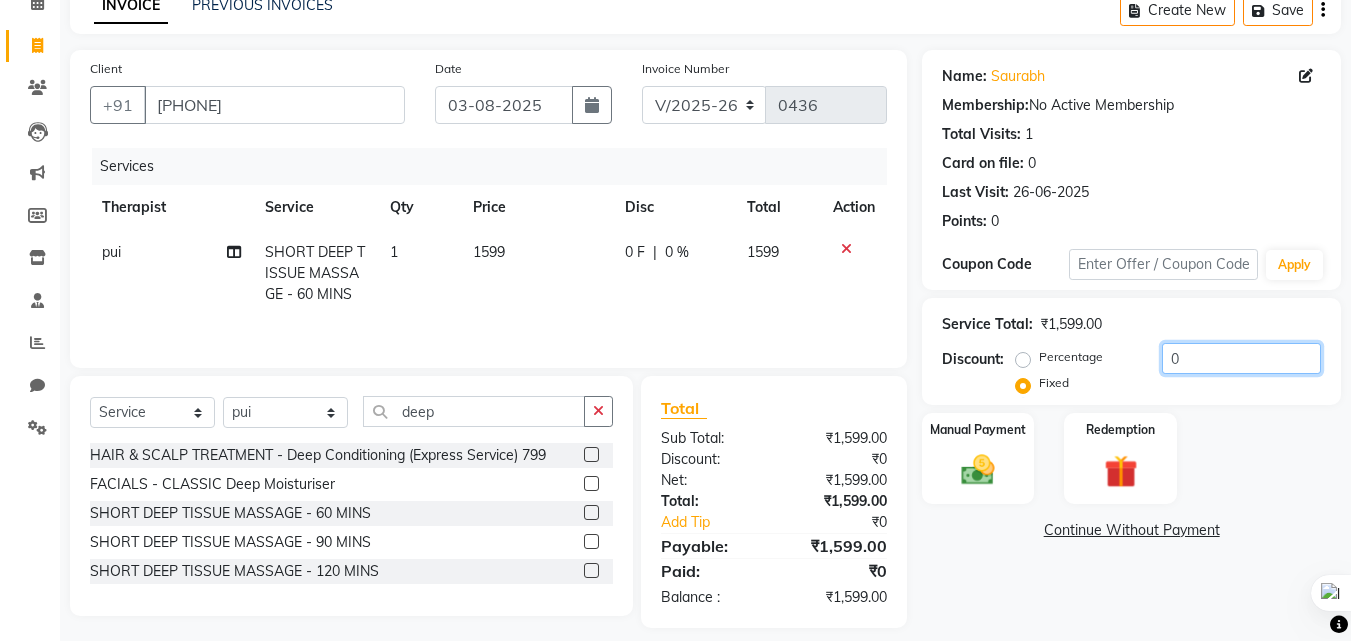 click on "0" 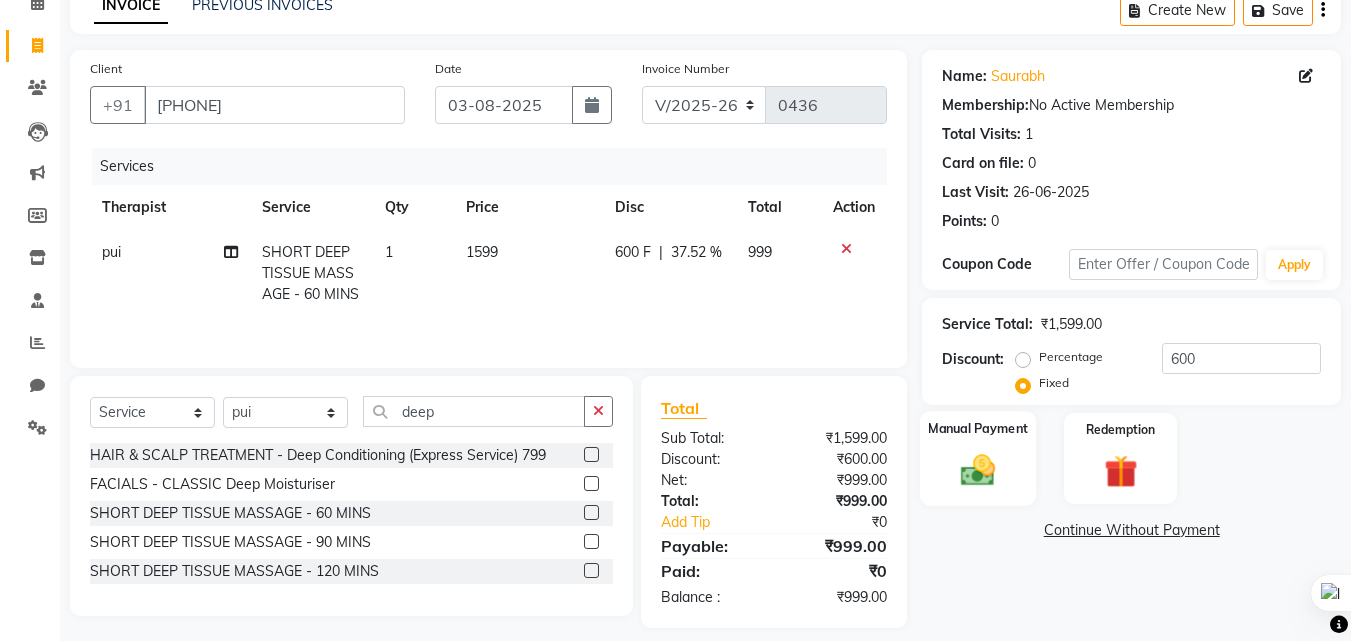 click 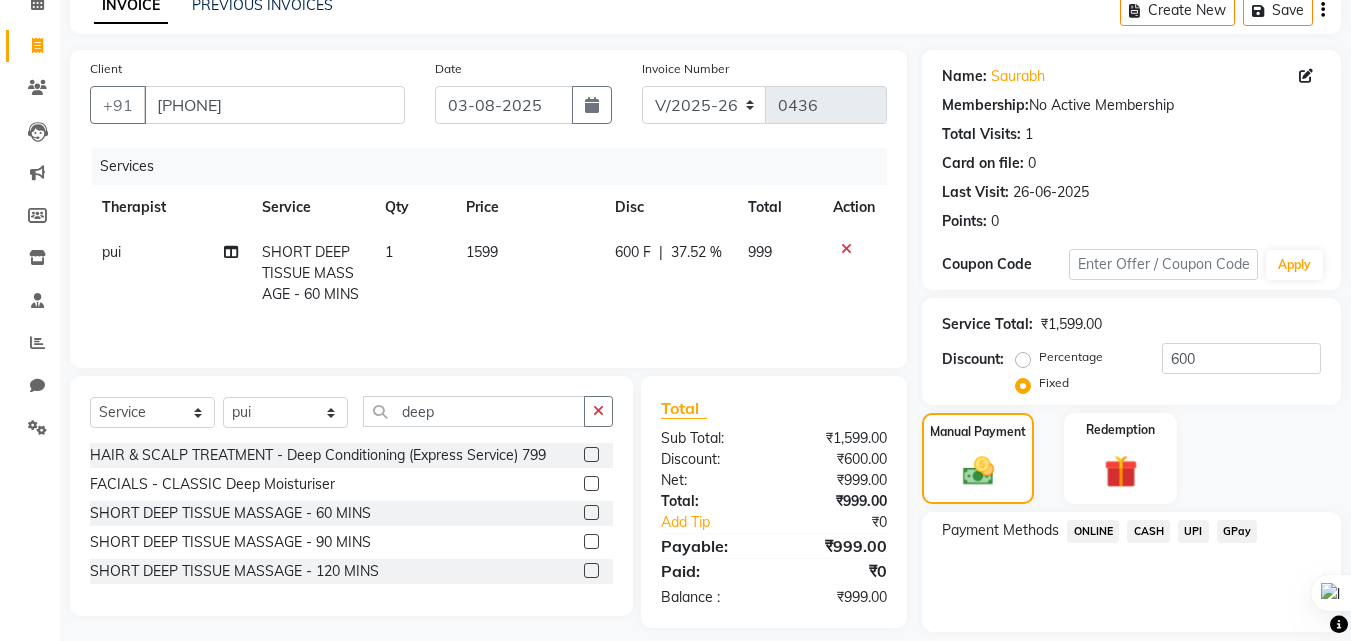 click on "CASH" 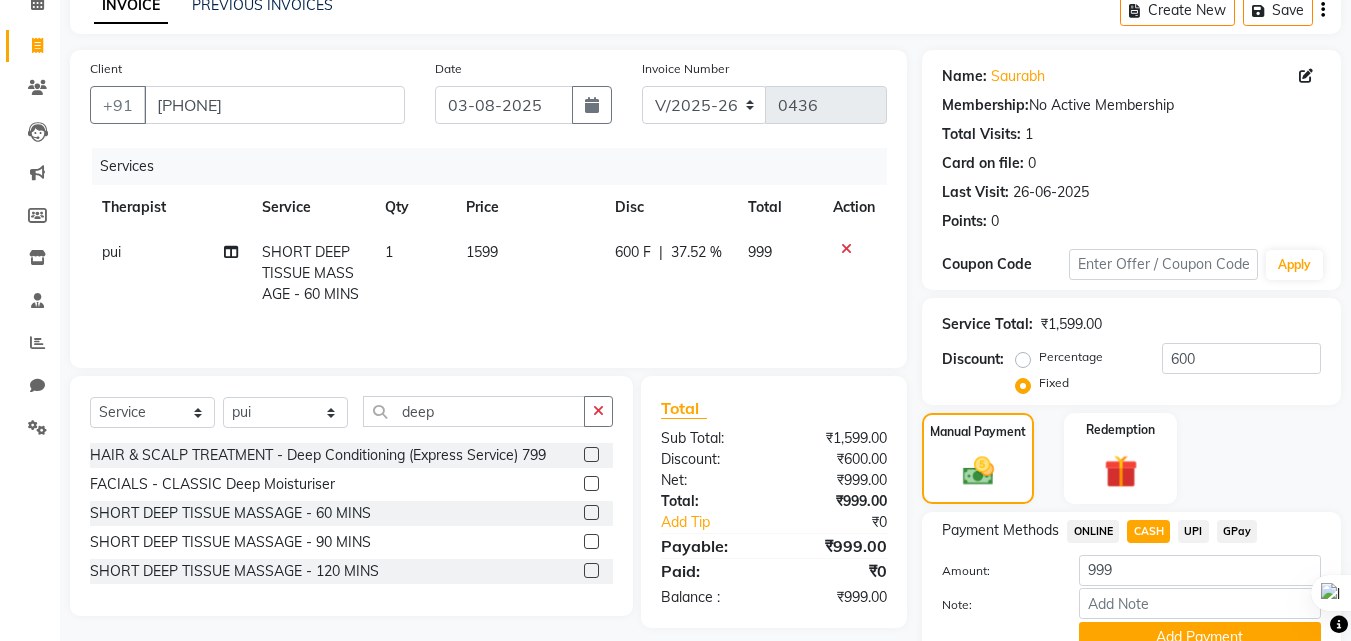 scroll, scrollTop: 191, scrollLeft: 0, axis: vertical 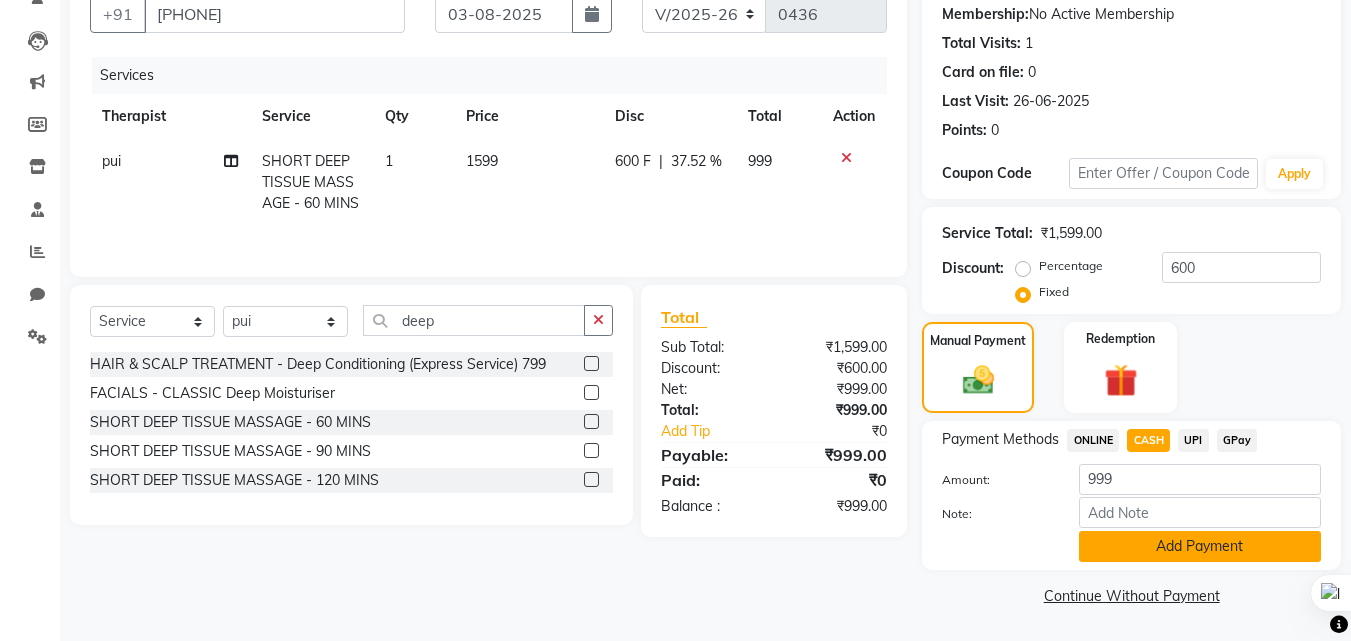 click on "Add Payment" 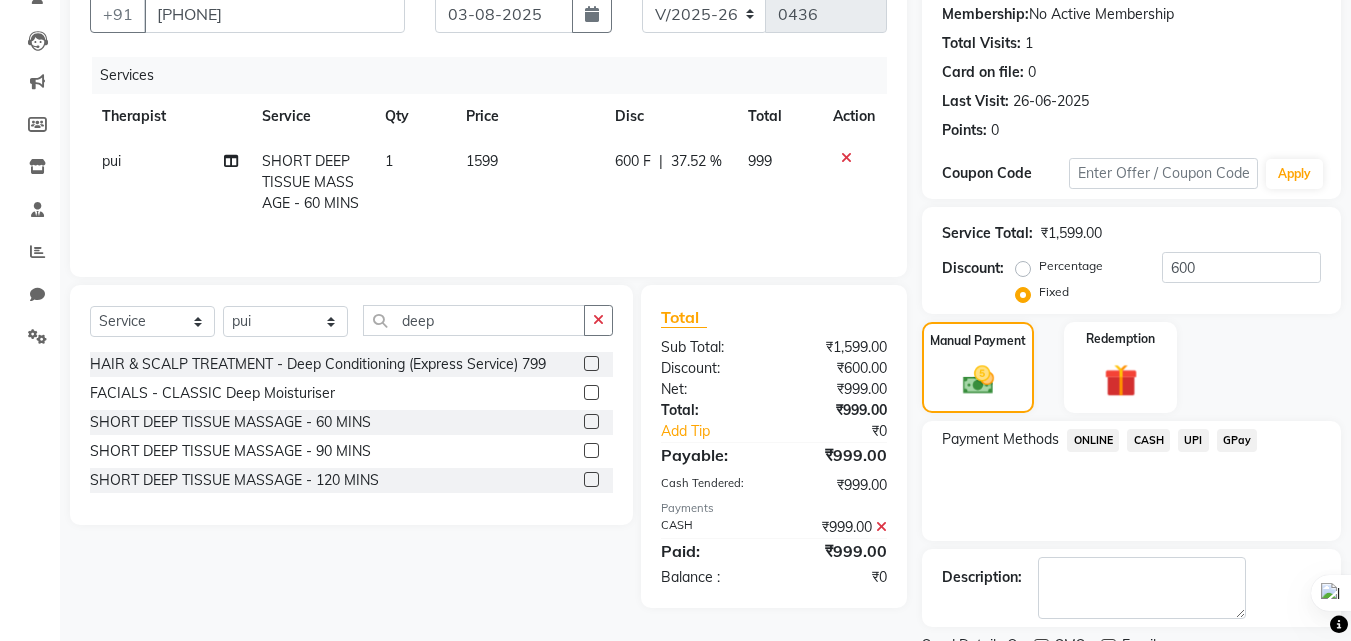 scroll, scrollTop: 275, scrollLeft: 0, axis: vertical 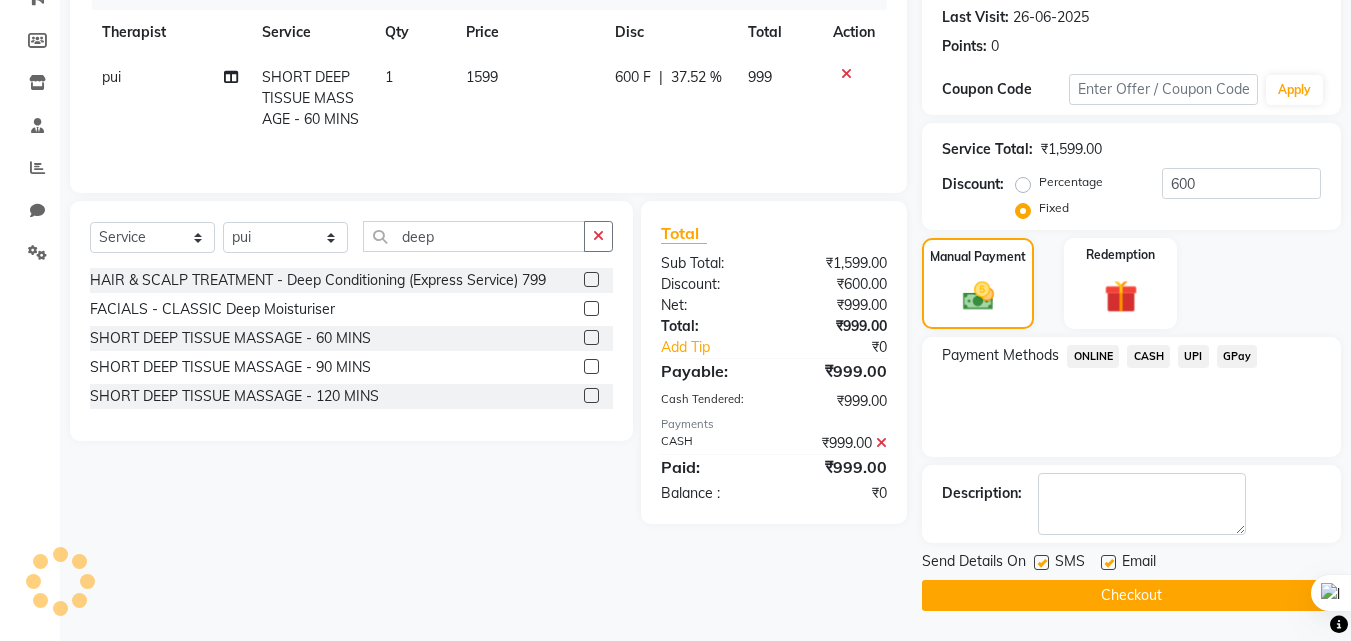 click on "Checkout" 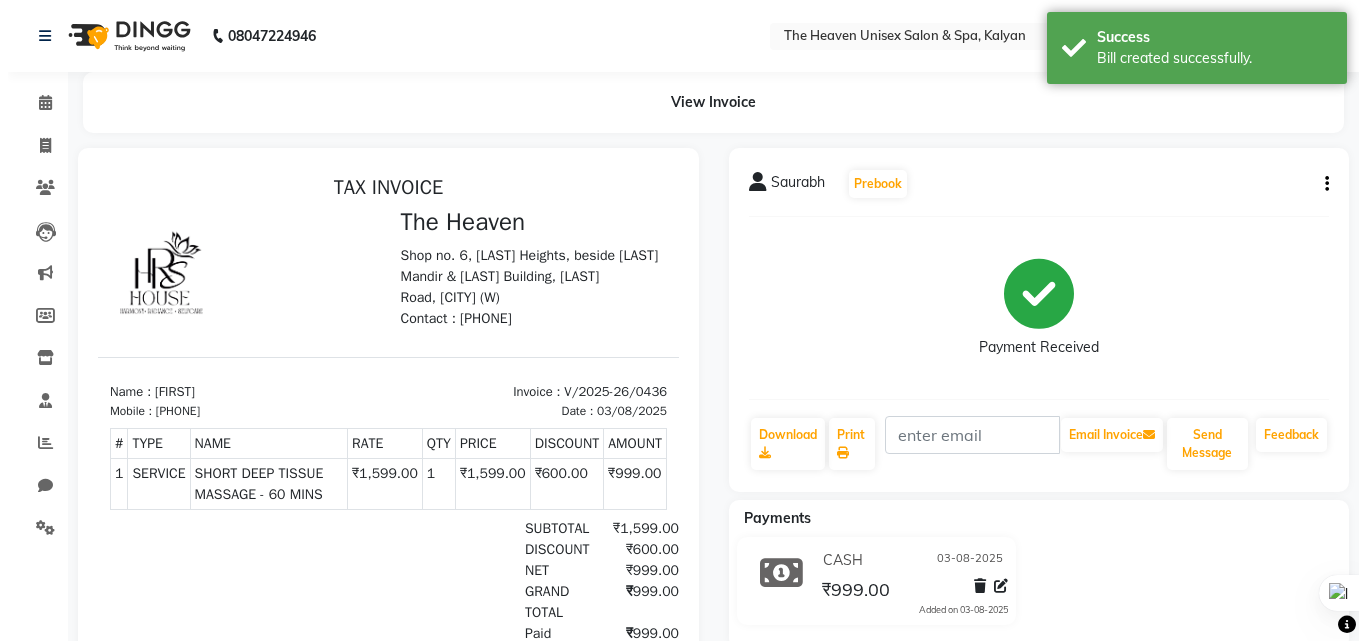 scroll, scrollTop: 0, scrollLeft: 0, axis: both 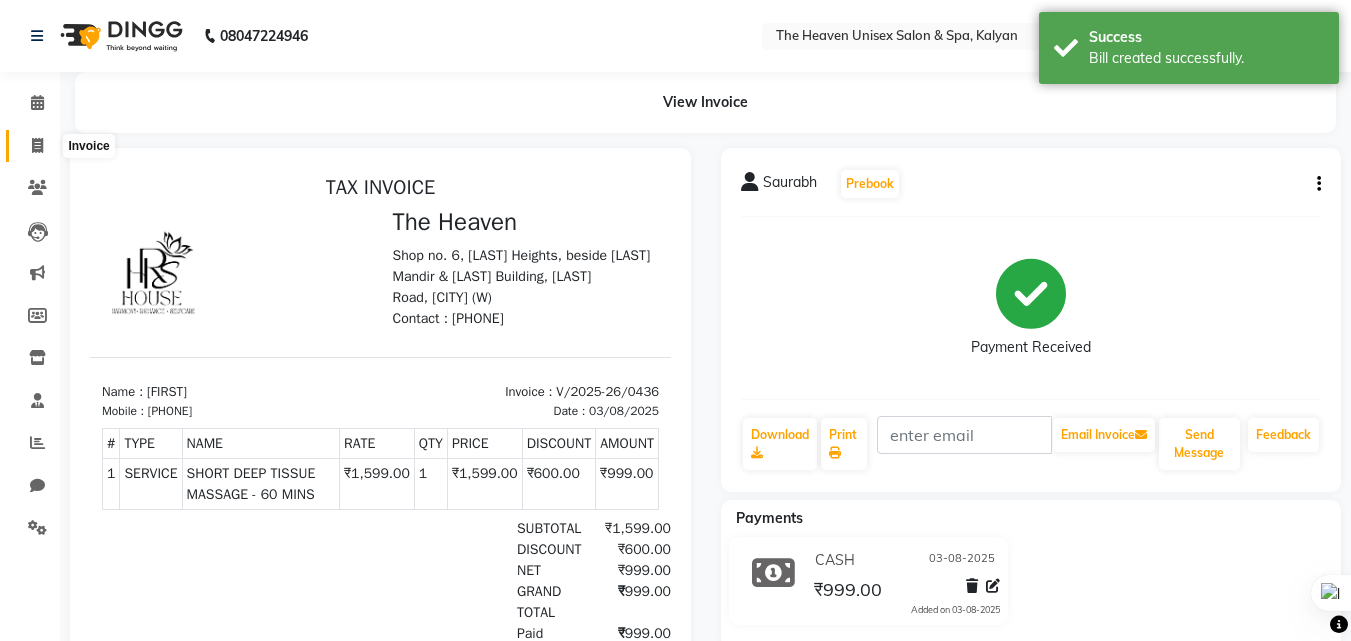 click 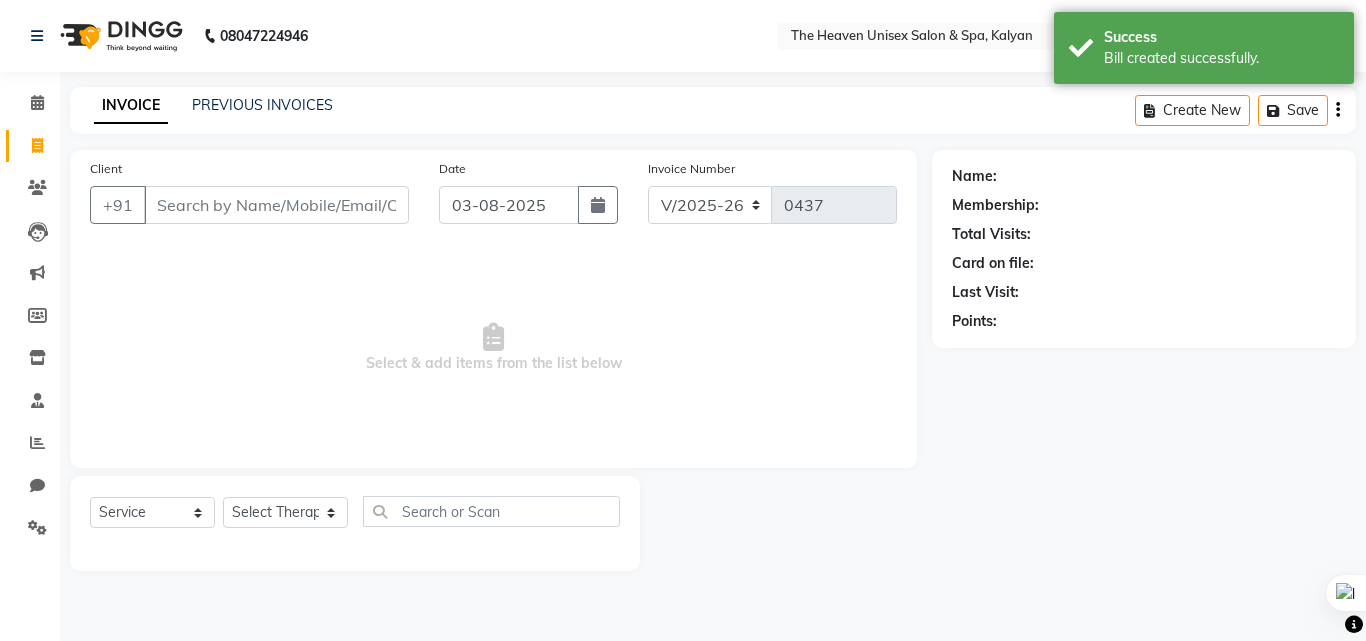 select on "8417" 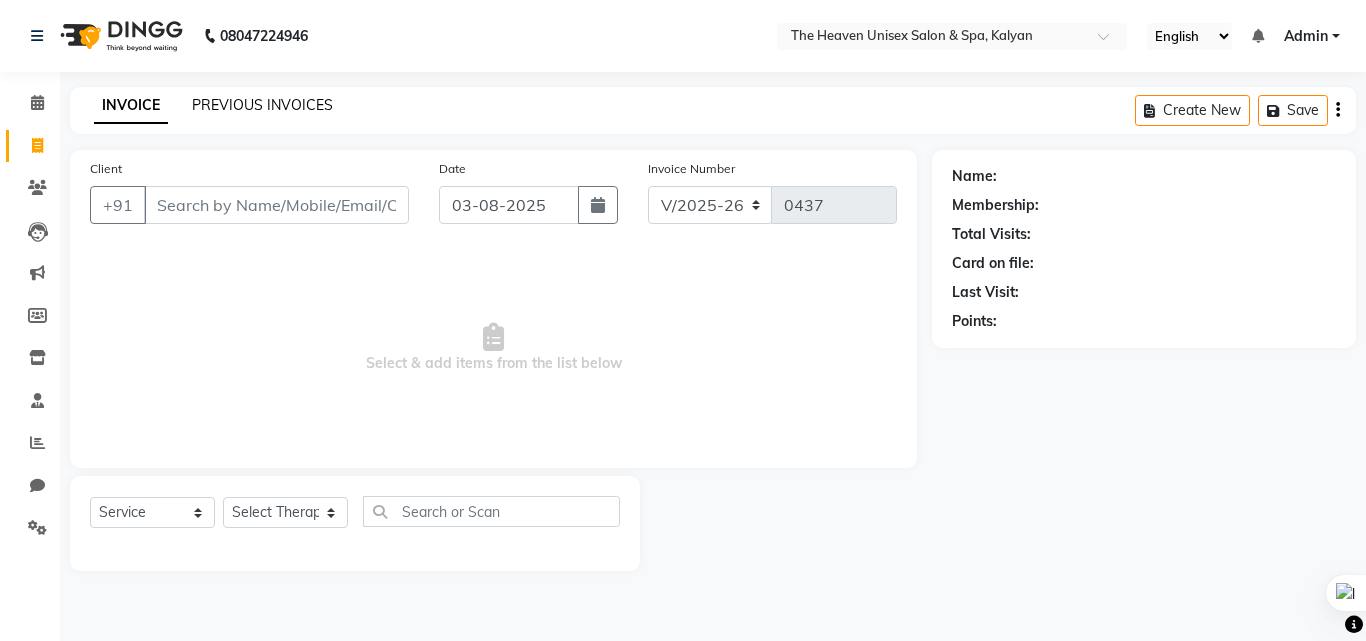 click on "PREVIOUS INVOICES" 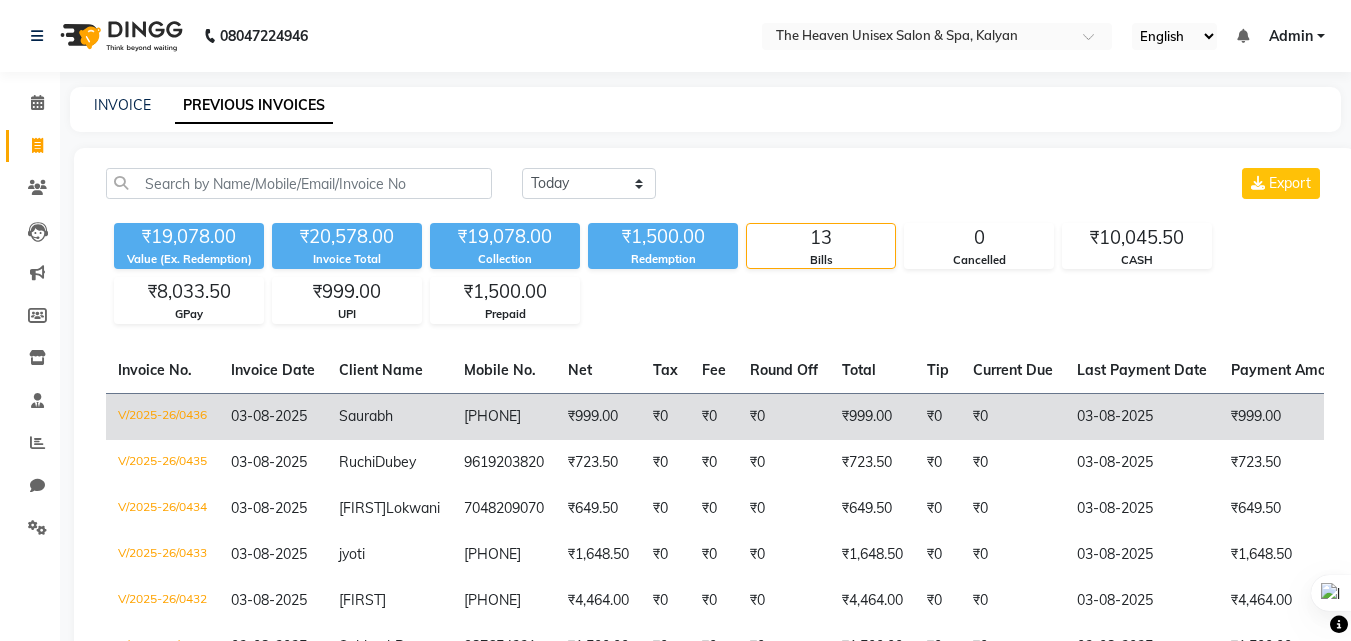 click on "[PHONE]" 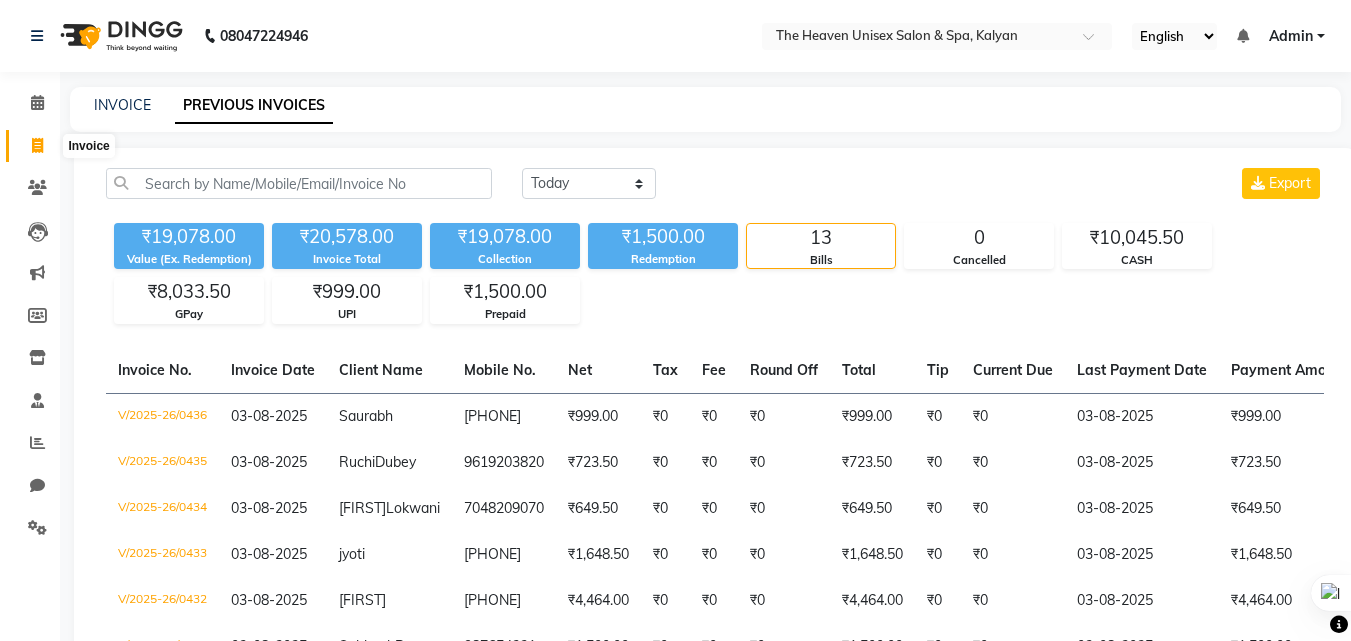 click 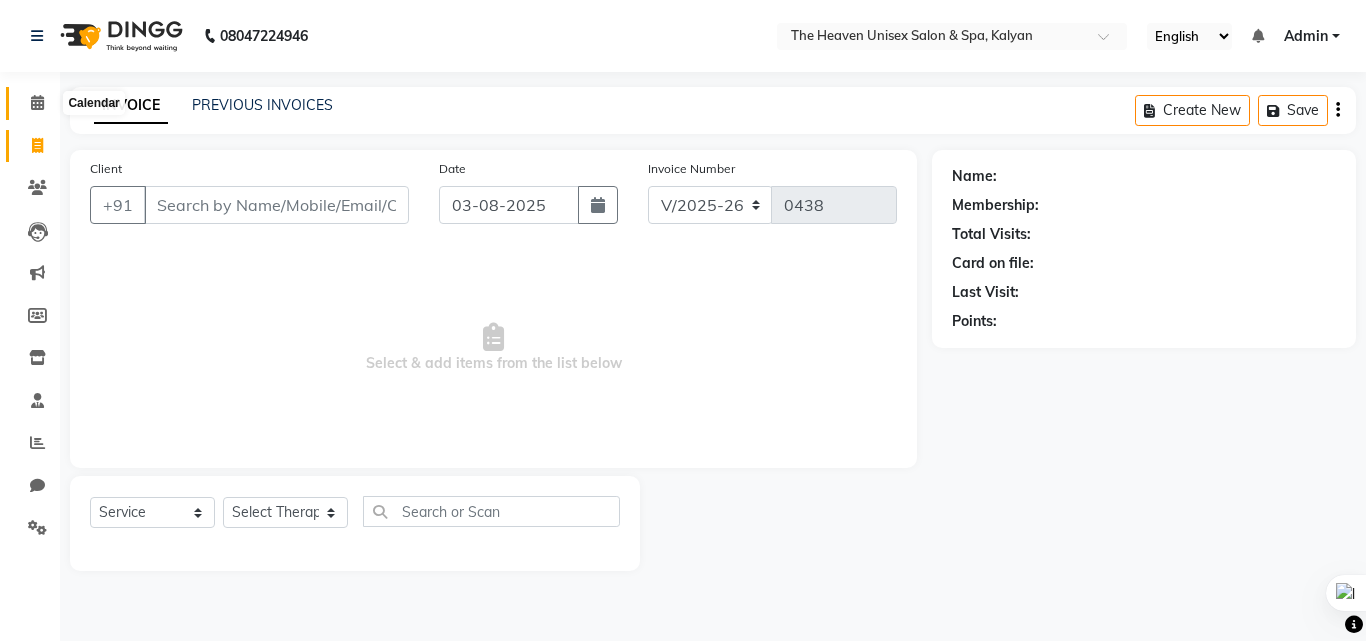 click 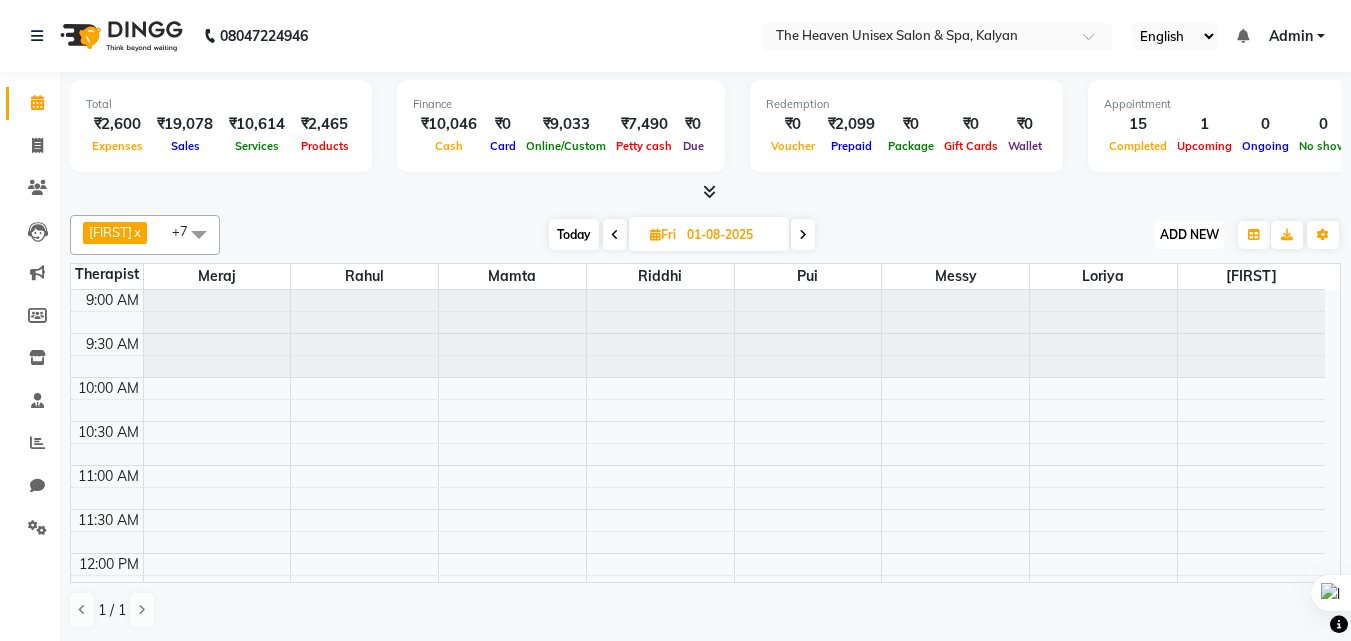 click on "ADD NEW" at bounding box center (1189, 234) 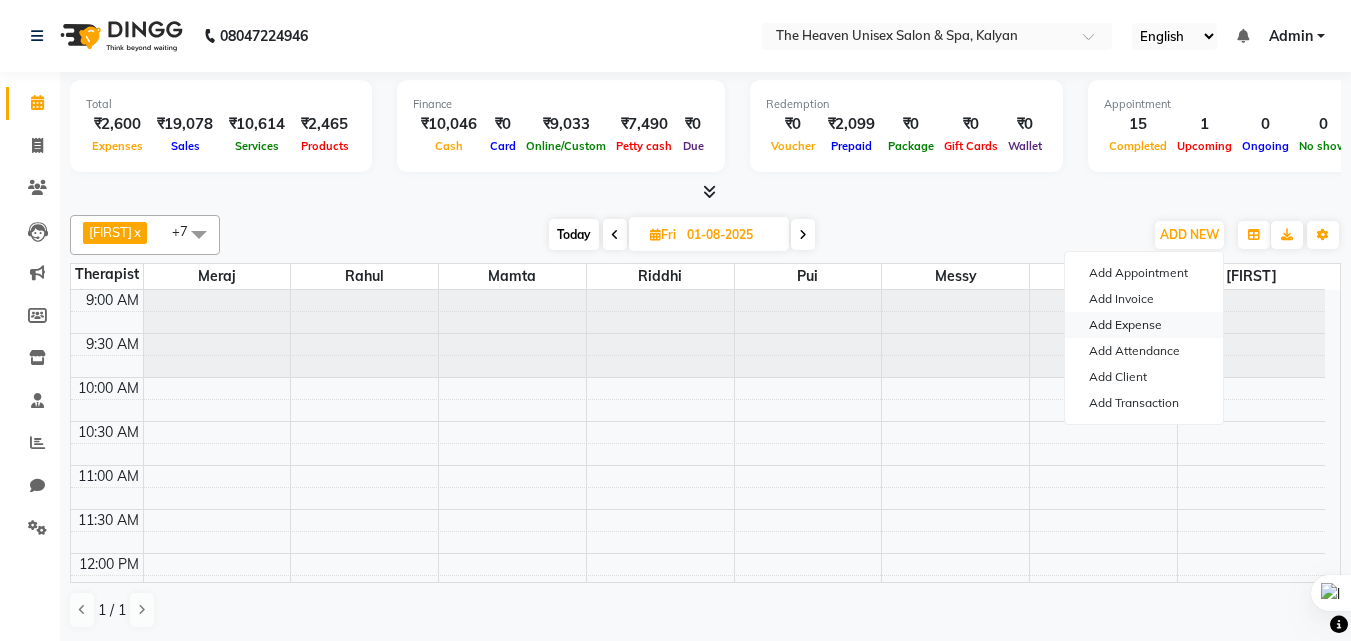 click on "Add Expense" at bounding box center (1144, 325) 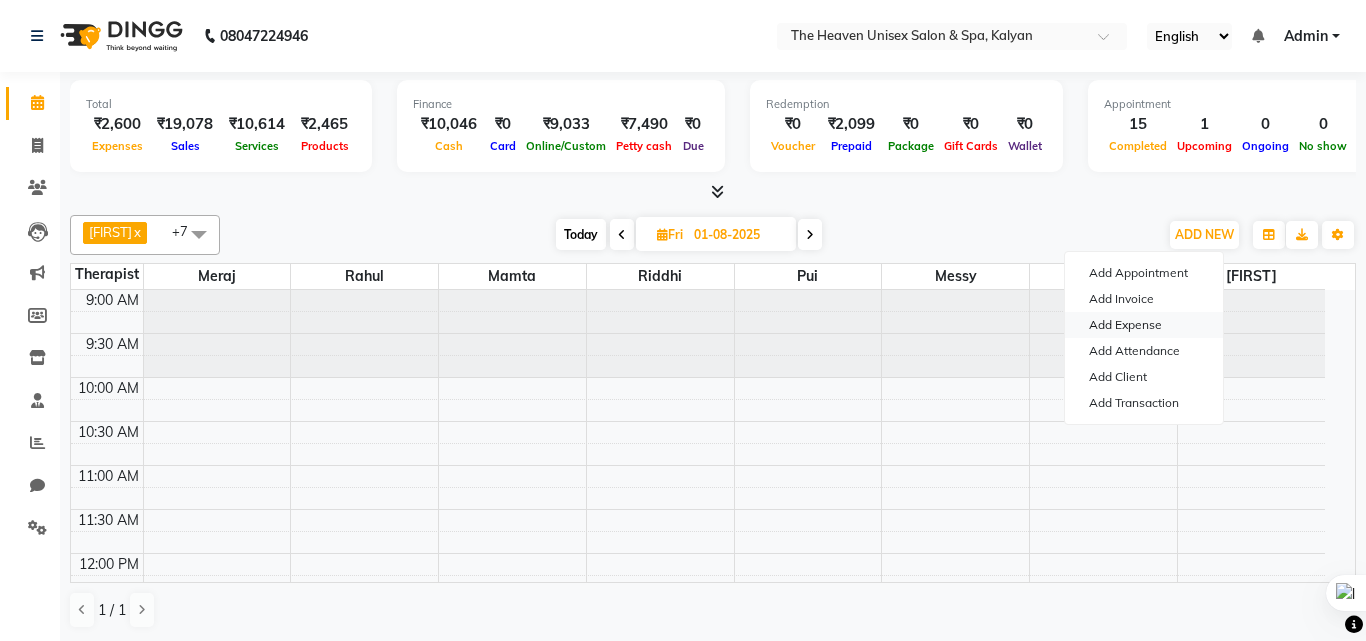 select on "1" 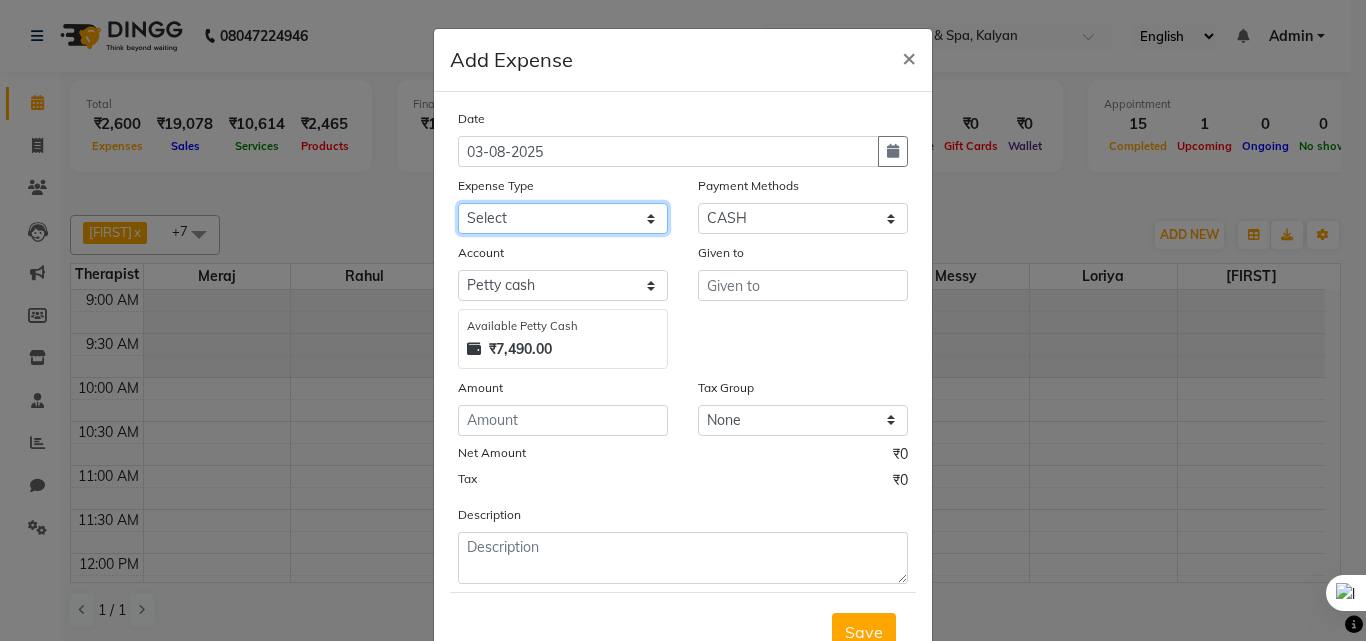 click on "Select Advance Salary Bank charges Car maintenance  Cash transfer to bank Cash transfer to hub Client Snacks Clinical charges Equipment Fuel Govt fee Incentive Insurance International purchase Loan Repayment Maintenance Marketing Miscellaneous MRA Other Pantry Product Rent Salary Staff Snacks Tax Tea & Refreshment Utilities" 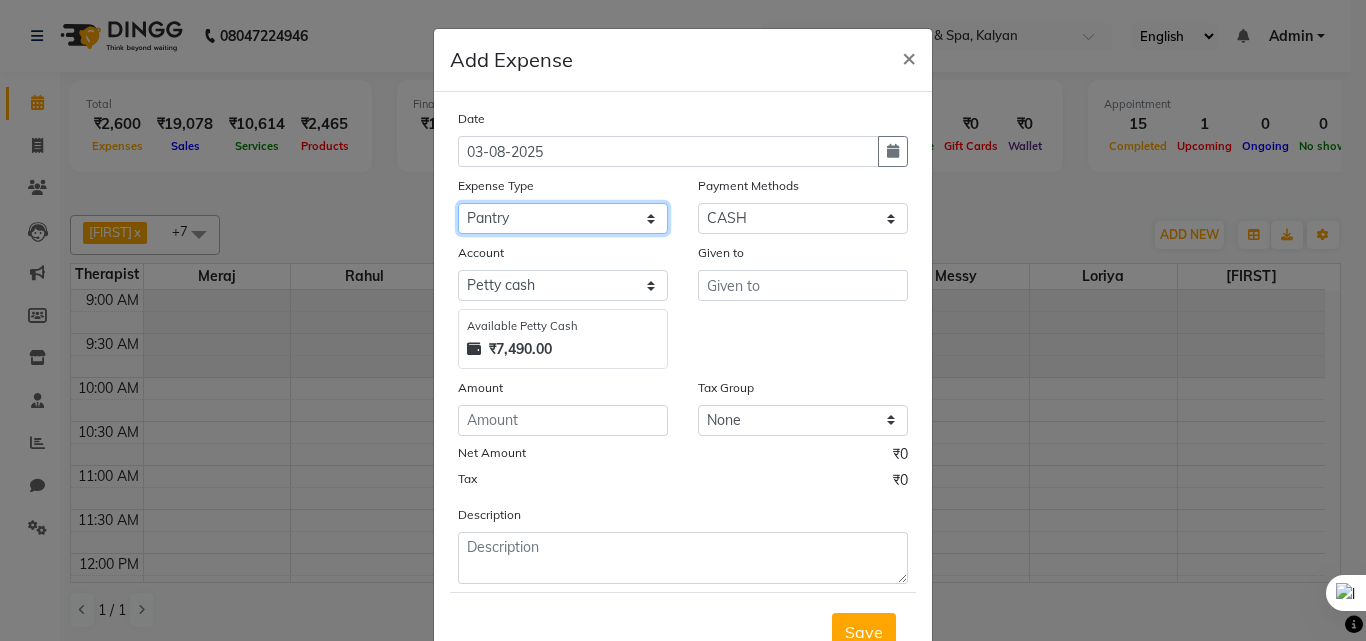 click on "Select Advance Salary Bank charges Car maintenance  Cash transfer to bank Cash transfer to hub Client Snacks Clinical charges Equipment Fuel Govt fee Incentive Insurance International purchase Loan Repayment Maintenance Marketing Miscellaneous MRA Other Pantry Product Rent Salary Staff Snacks Tax Tea & Refreshment Utilities" 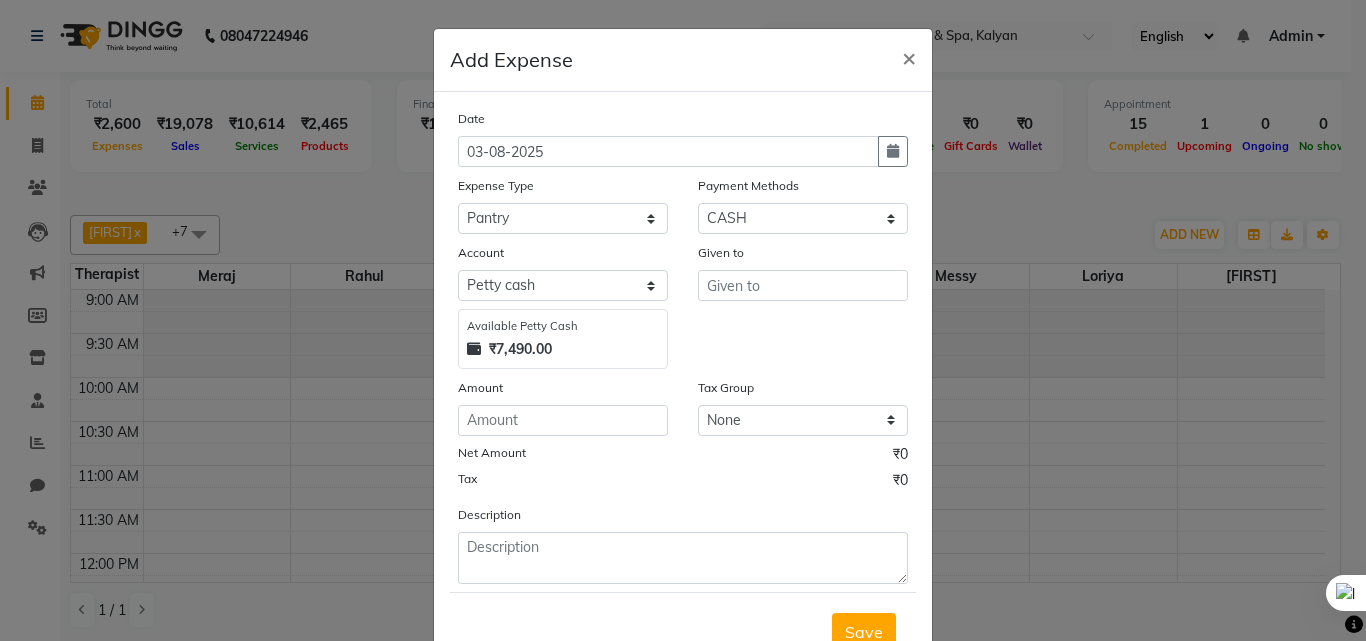 click on "Given to" 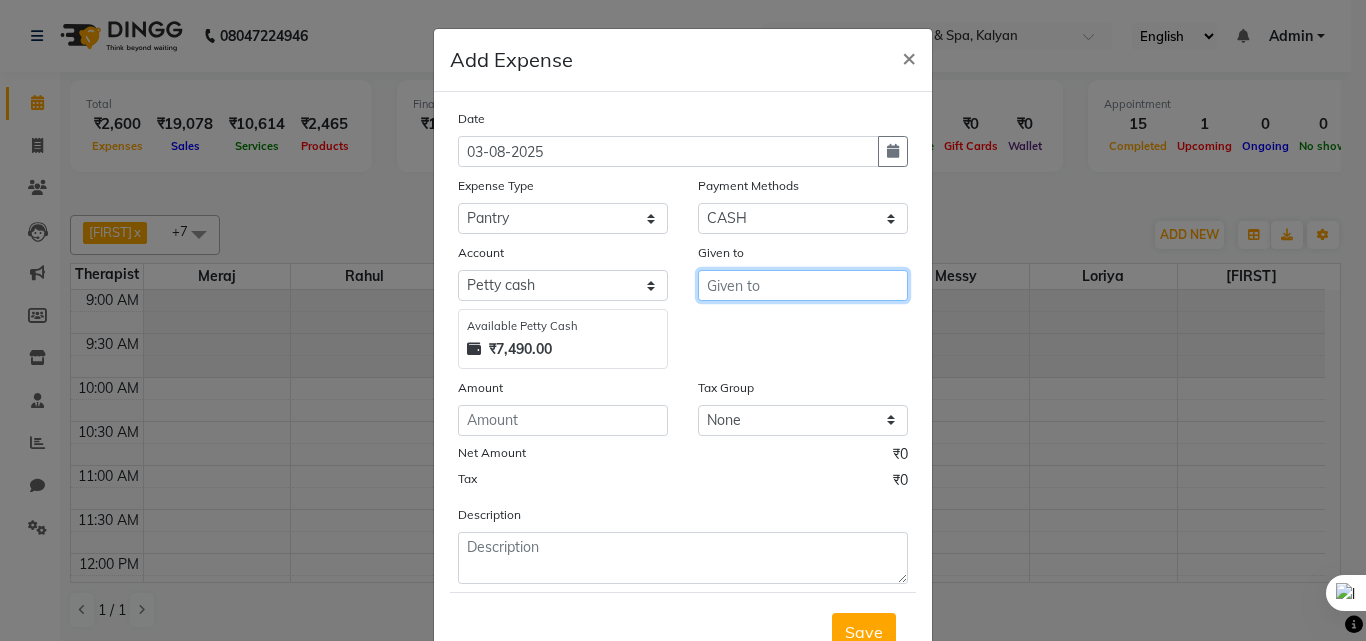 click at bounding box center [803, 285] 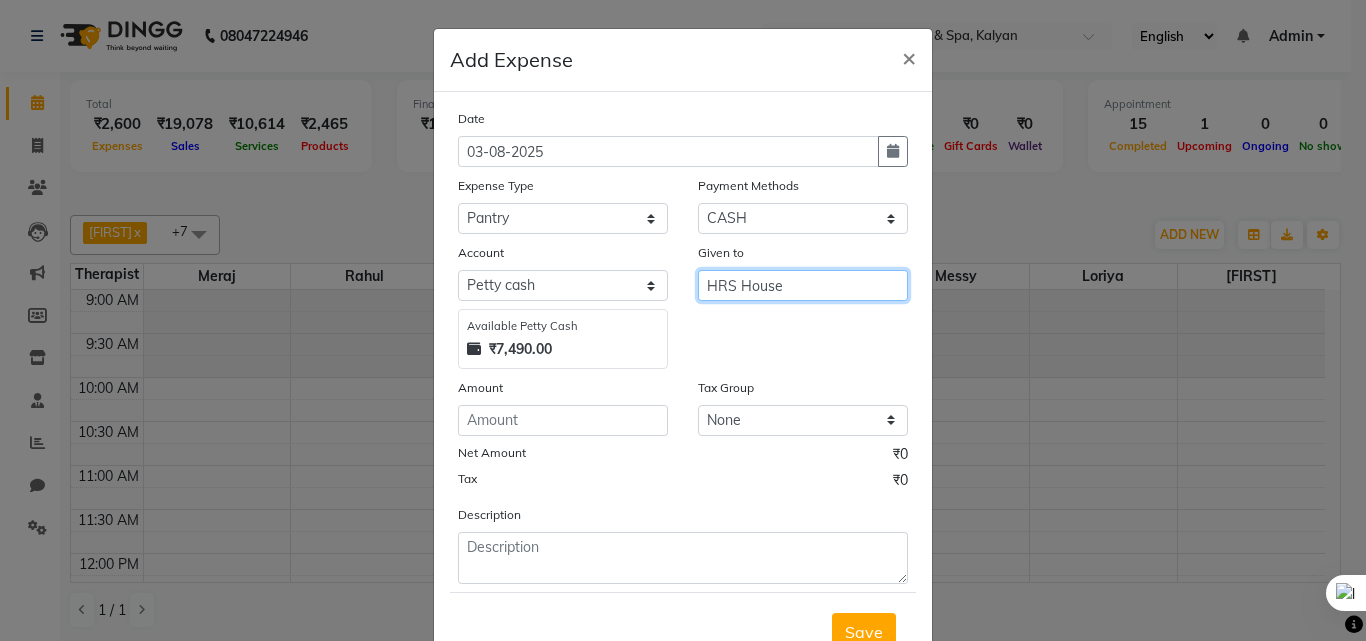 type on "HRS House" 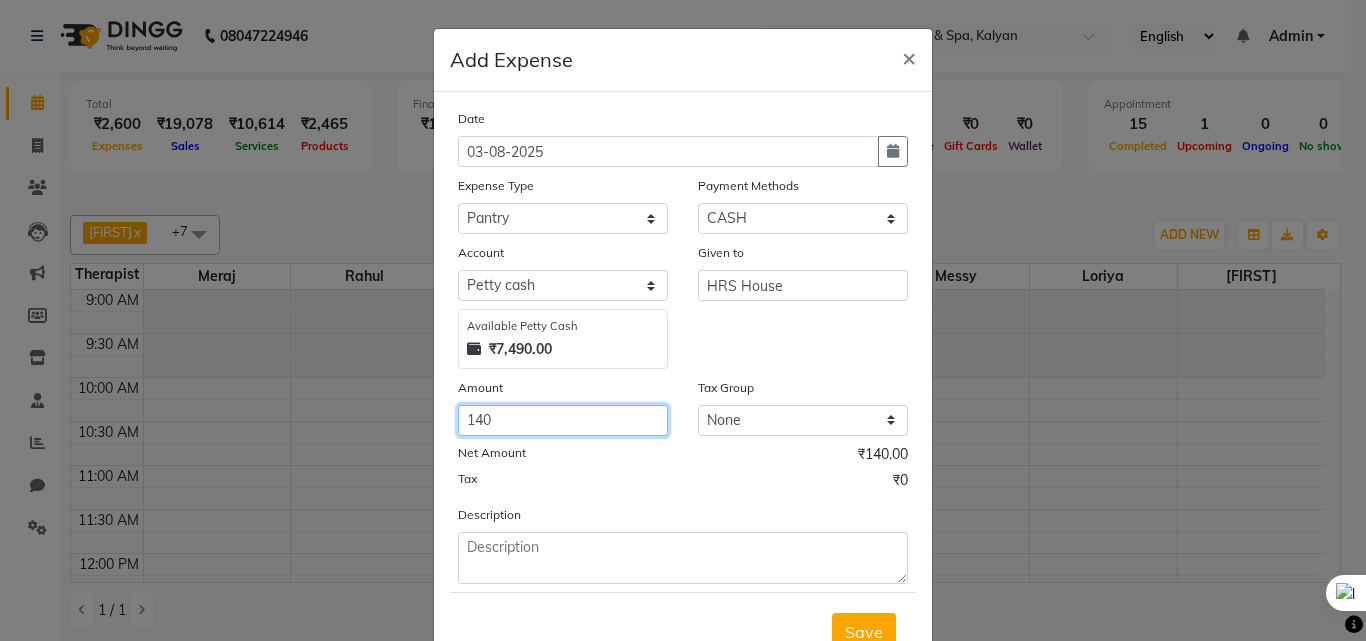 type on "140" 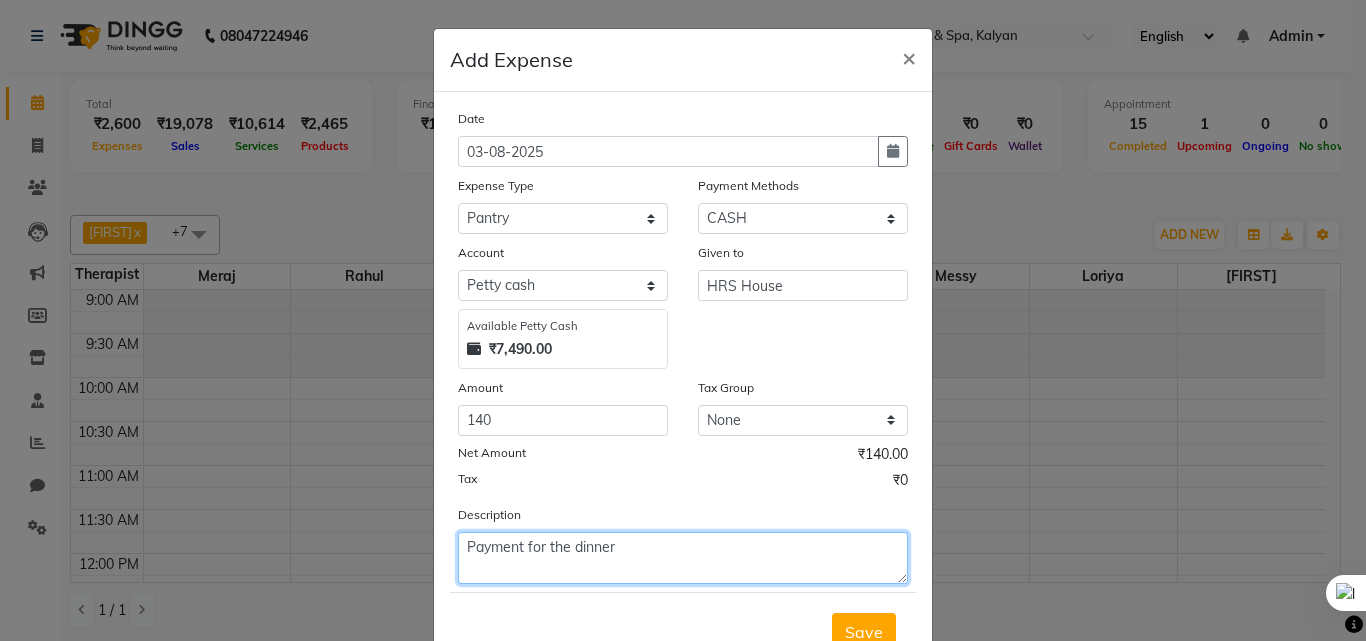 type on "Payment for the dinner" 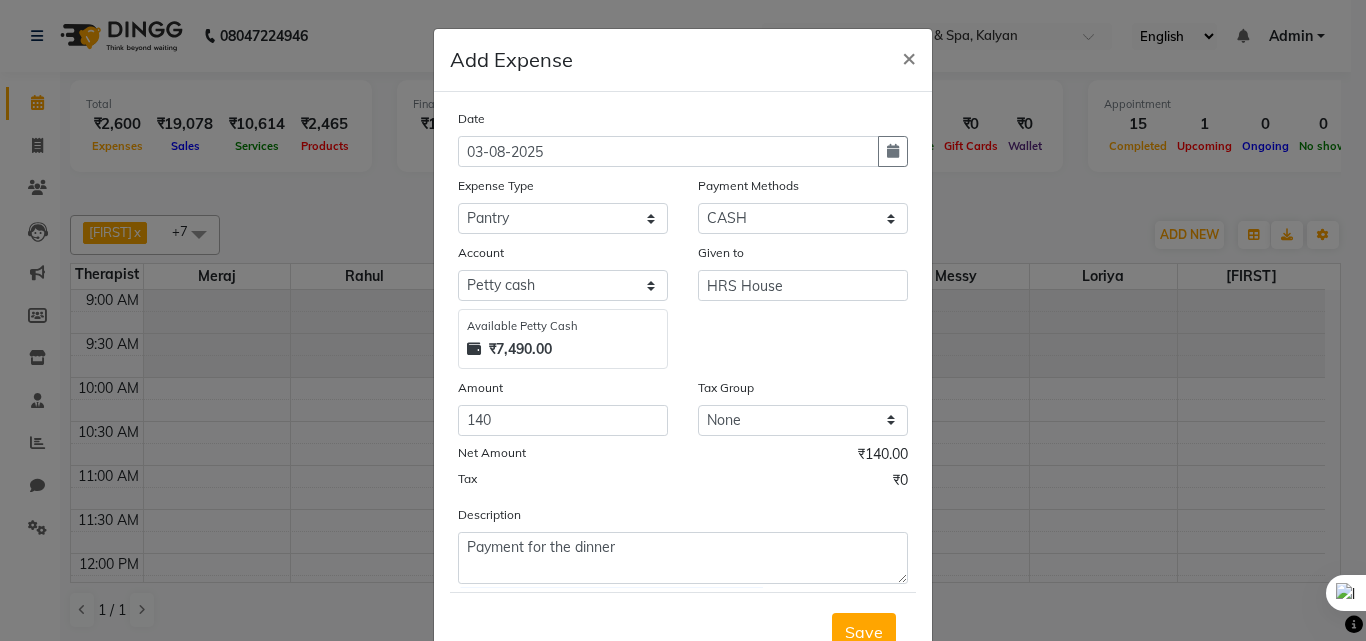 scroll, scrollTop: 10, scrollLeft: 0, axis: vertical 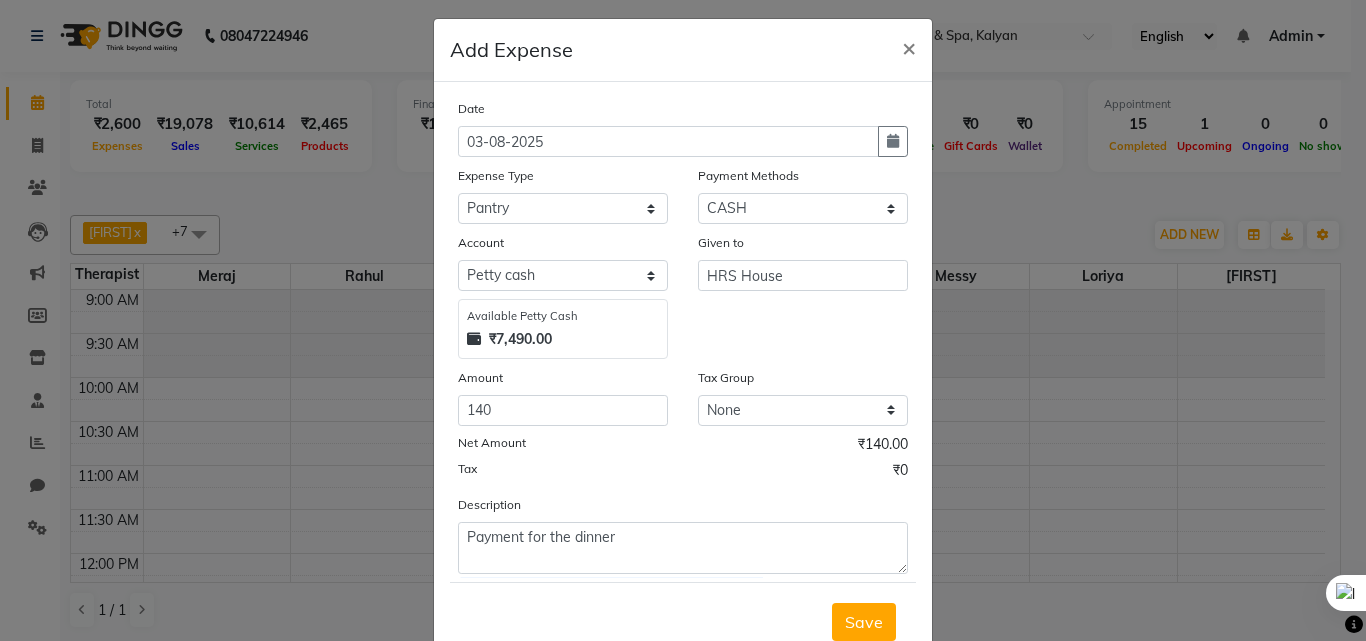type 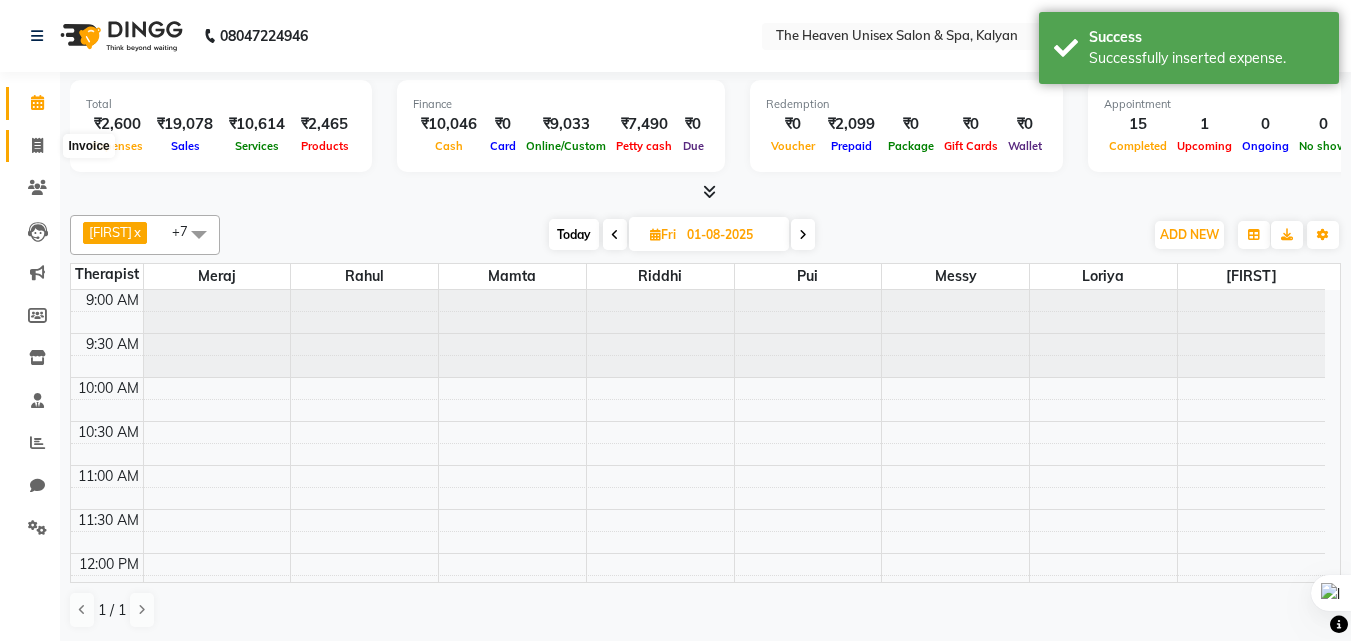 click 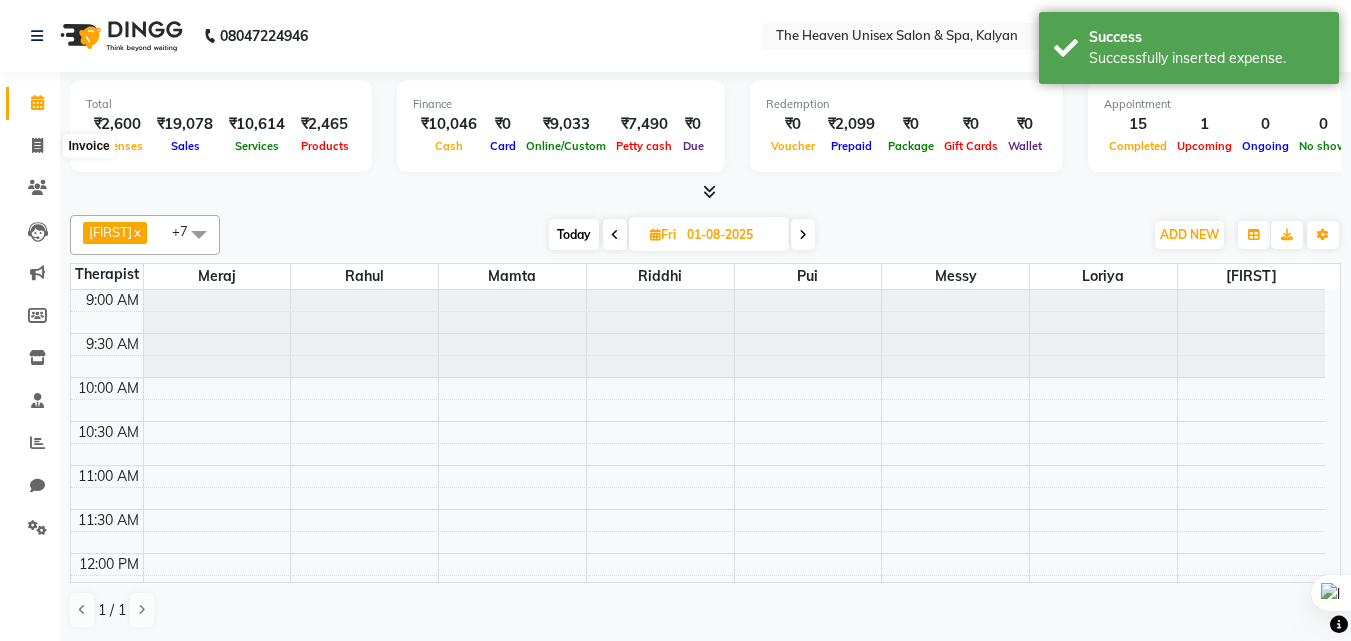 select on "8417" 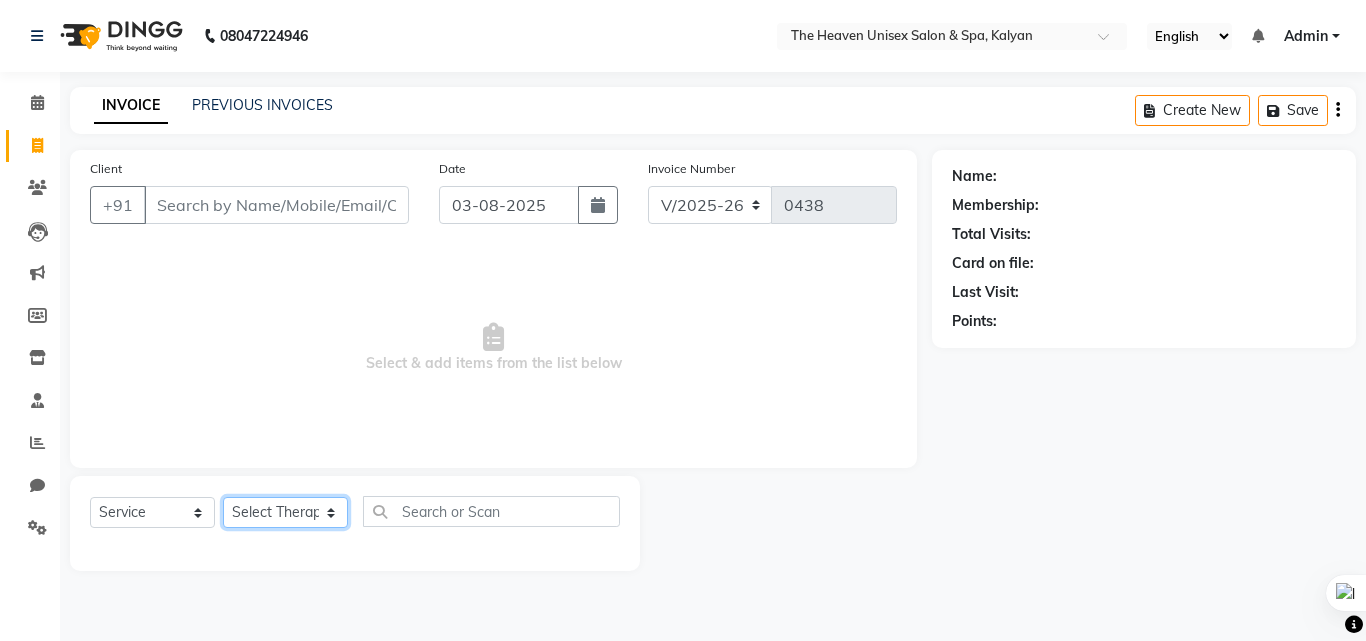 click on "Select Therapist [FIRST] [LAST]  HRS House [FIRST]  [FIRST] [FIRST] [FIRST] [FIRST] [FIRST] [FIRST] [FIRST]" 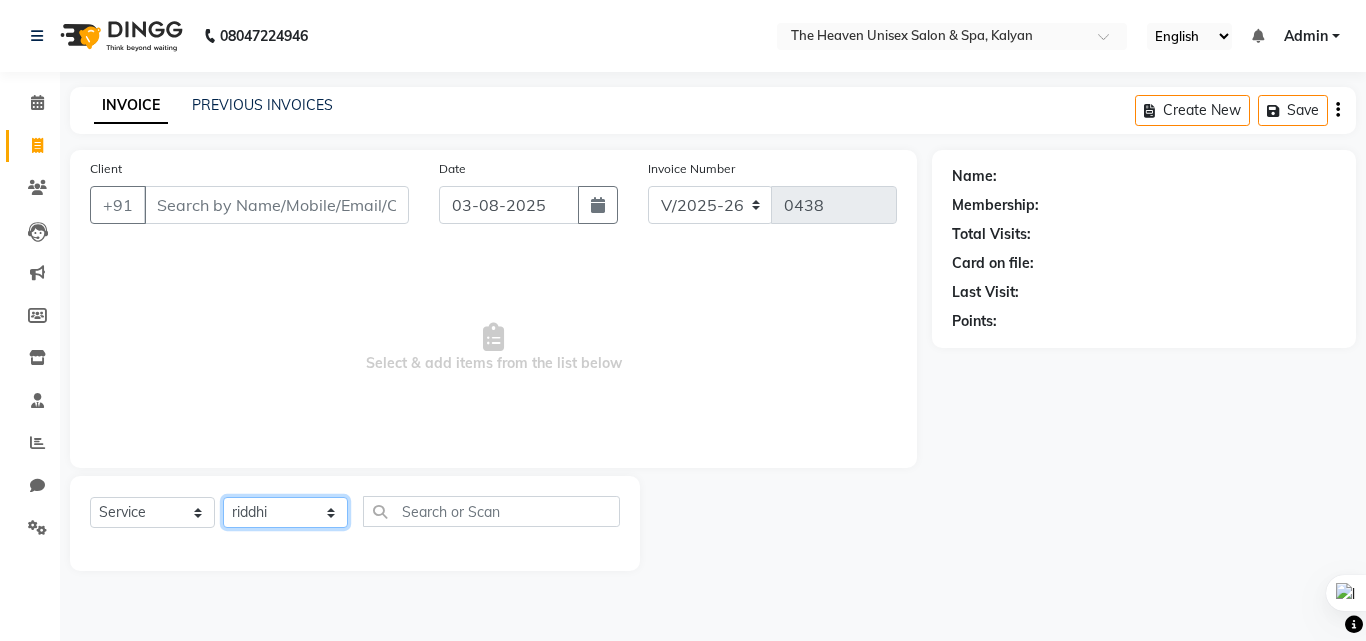 click on "Select Therapist [FIRST] [LAST]  HRS House [FIRST]  [FIRST] [FIRST] [FIRST] [FIRST] [FIRST] [FIRST] [FIRST]" 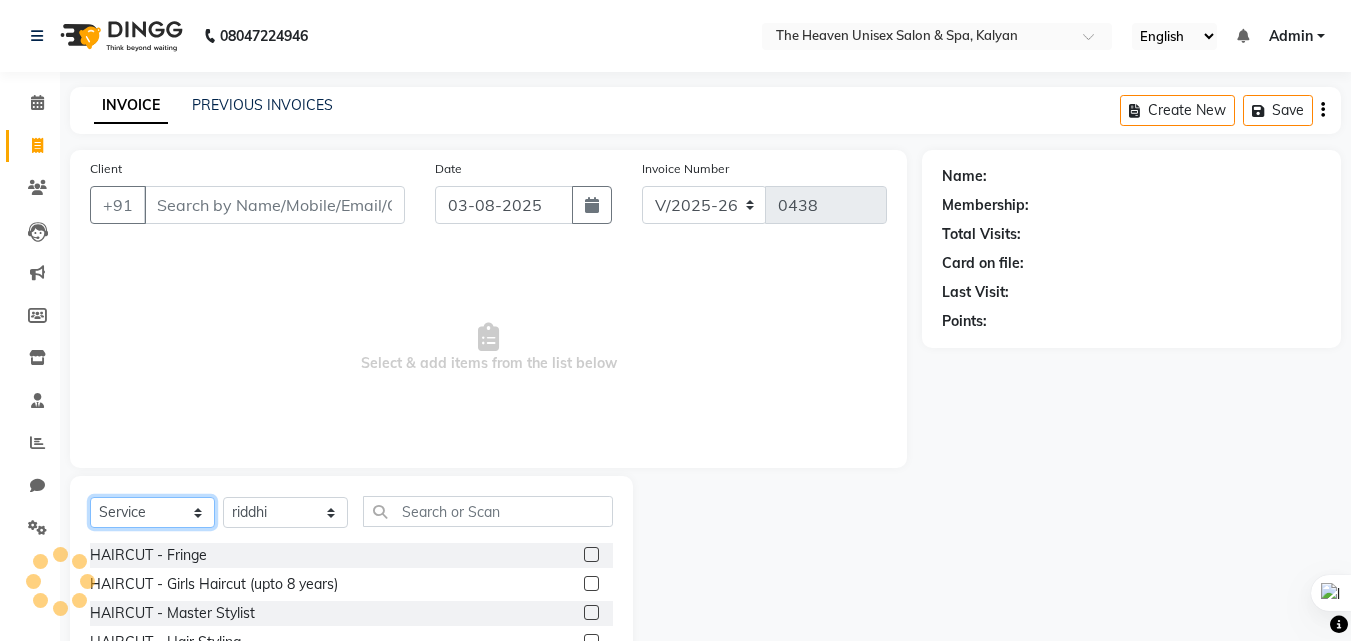 click on "Select  Service  Product  Membership  Package Voucher Prepaid Gift Card" 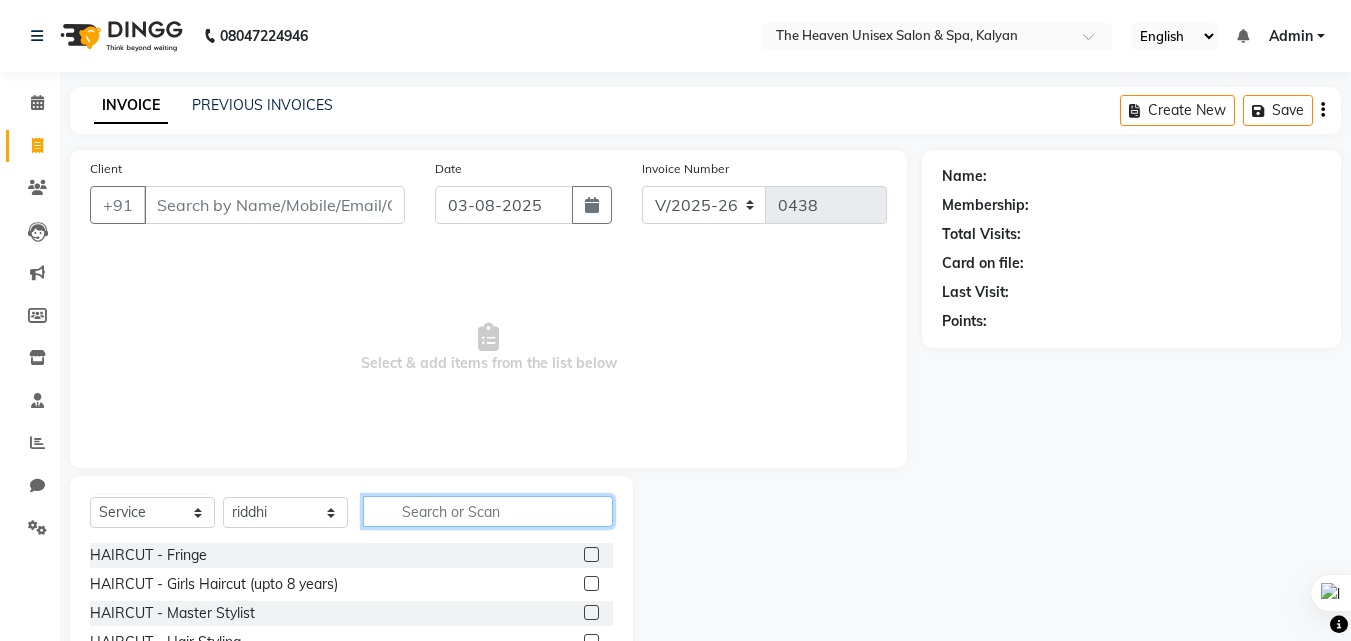 click 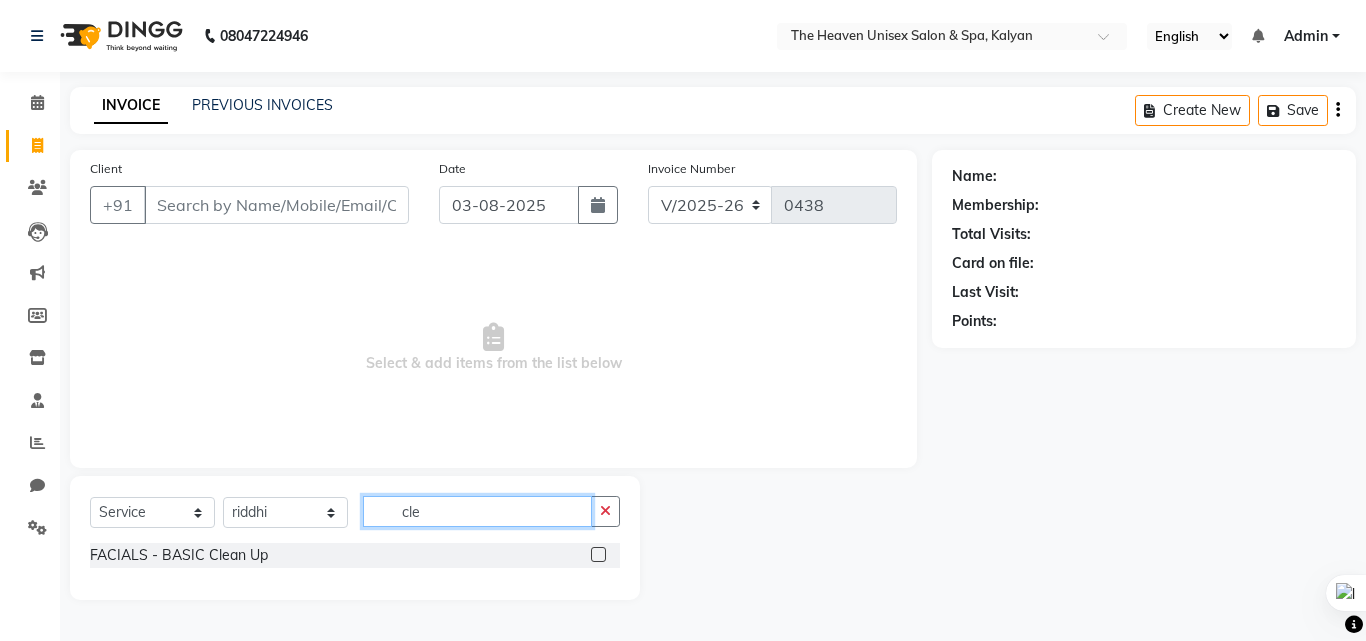 type on "cle" 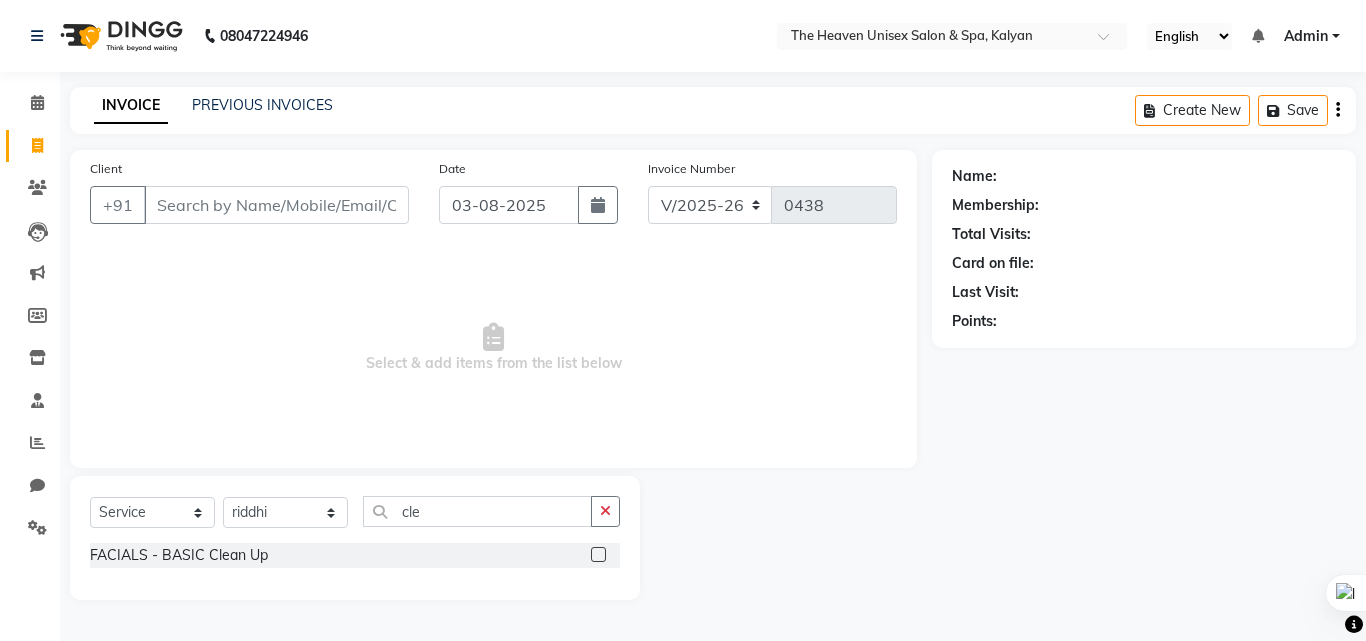 click 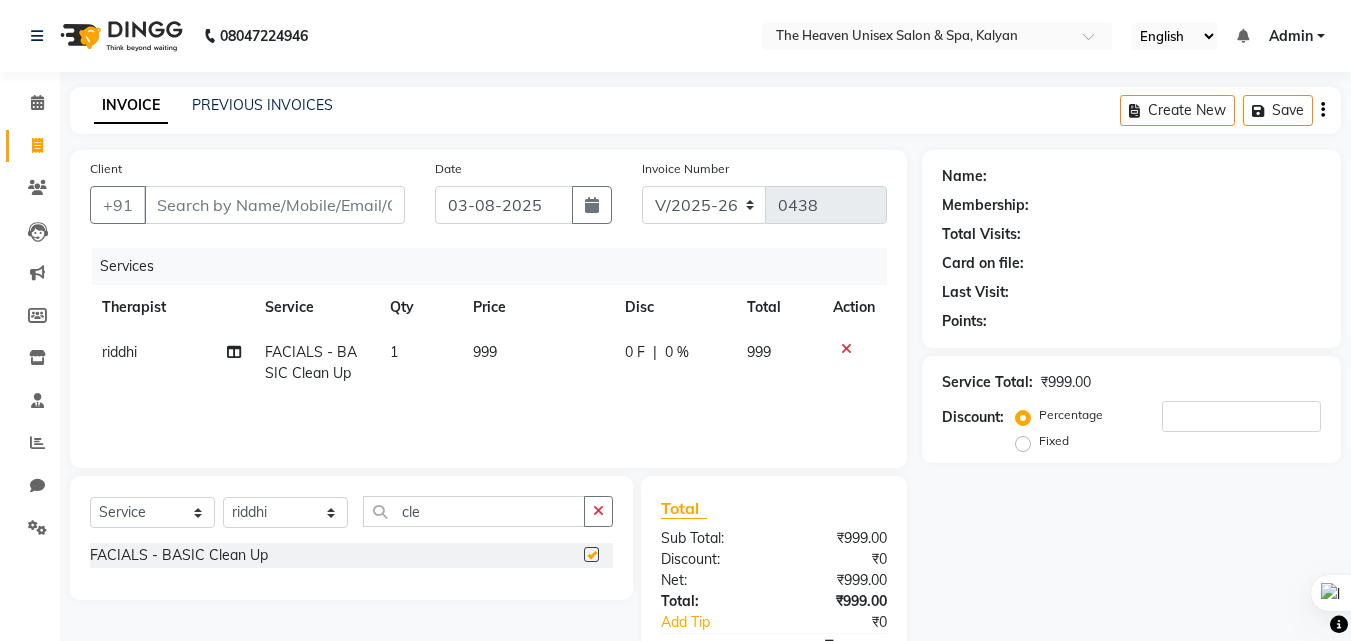 checkbox on "false" 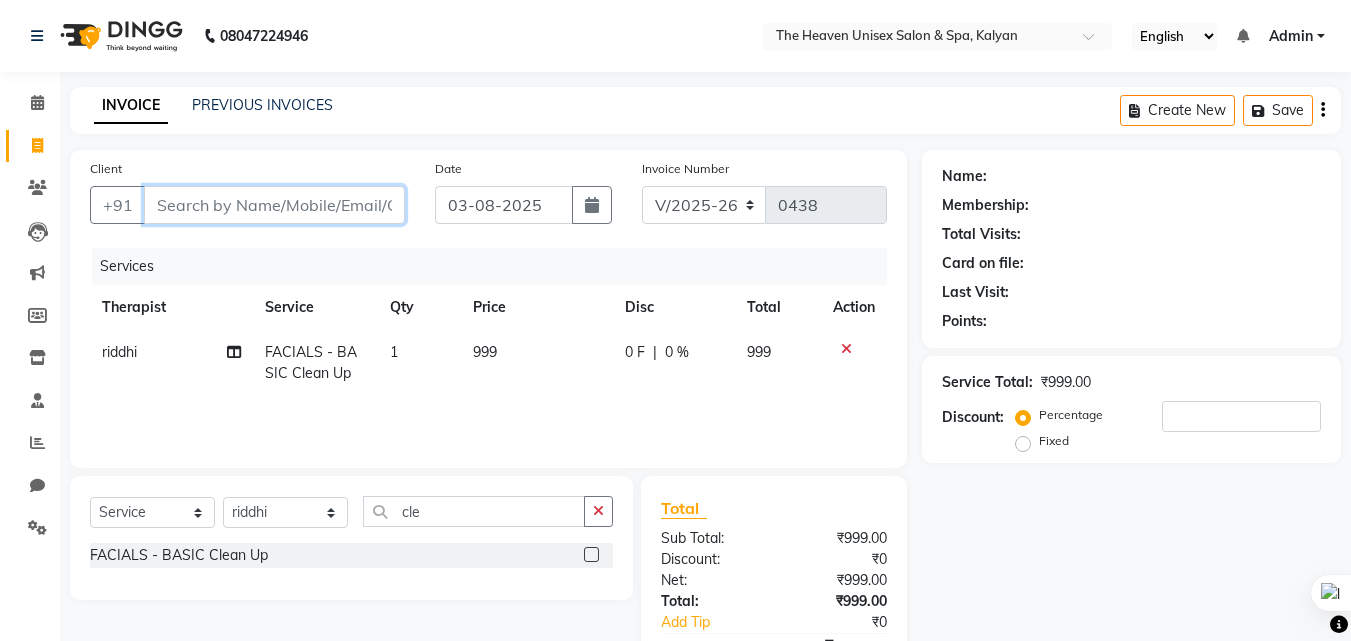 click on "Client" at bounding box center (274, 205) 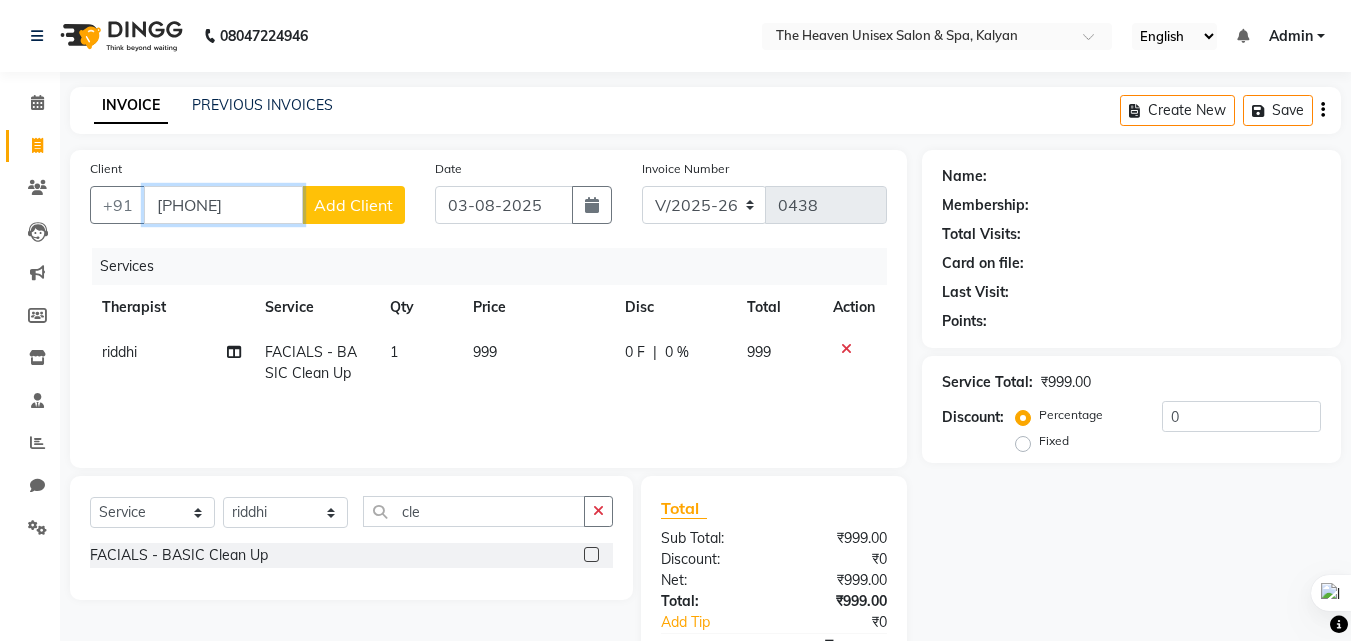 type on "8828176770" 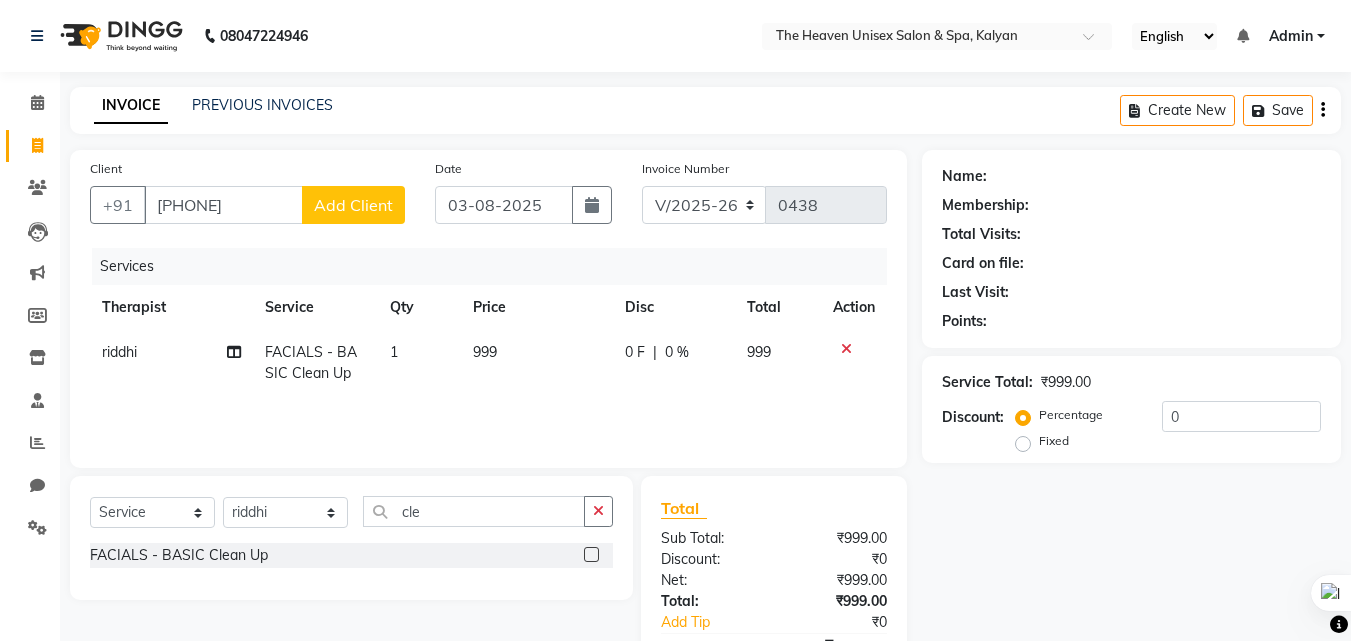 click on "Add Client" 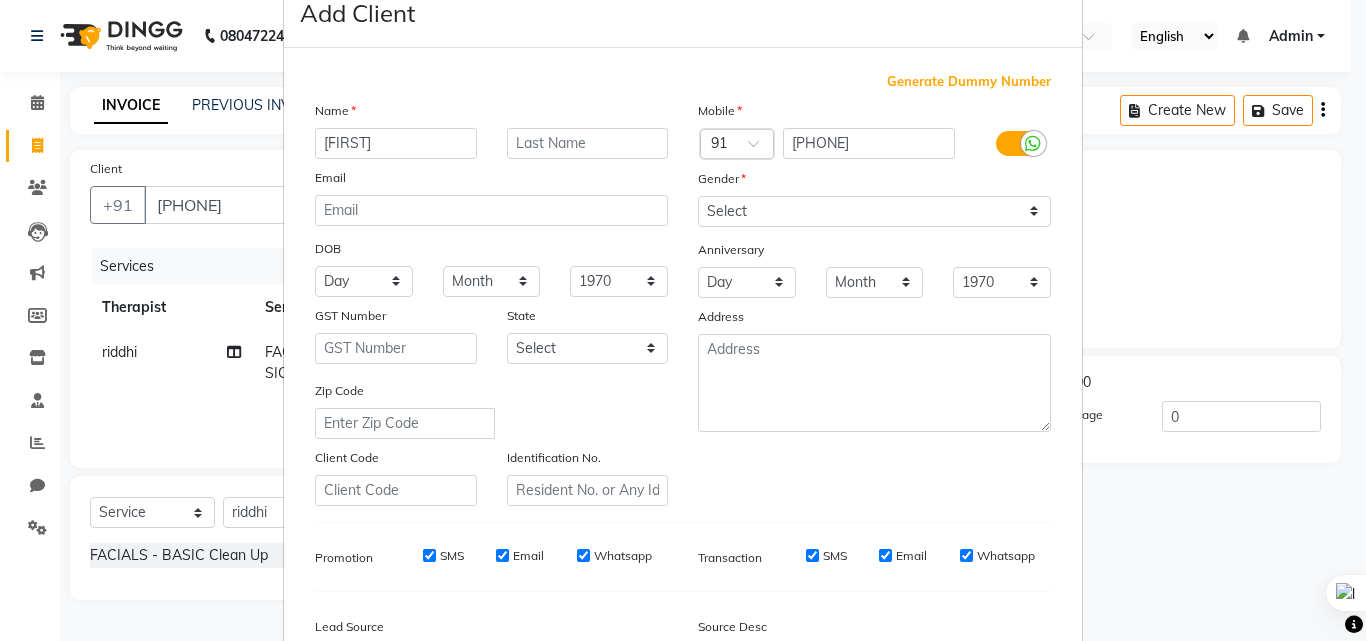 scroll, scrollTop: 100, scrollLeft: 0, axis: vertical 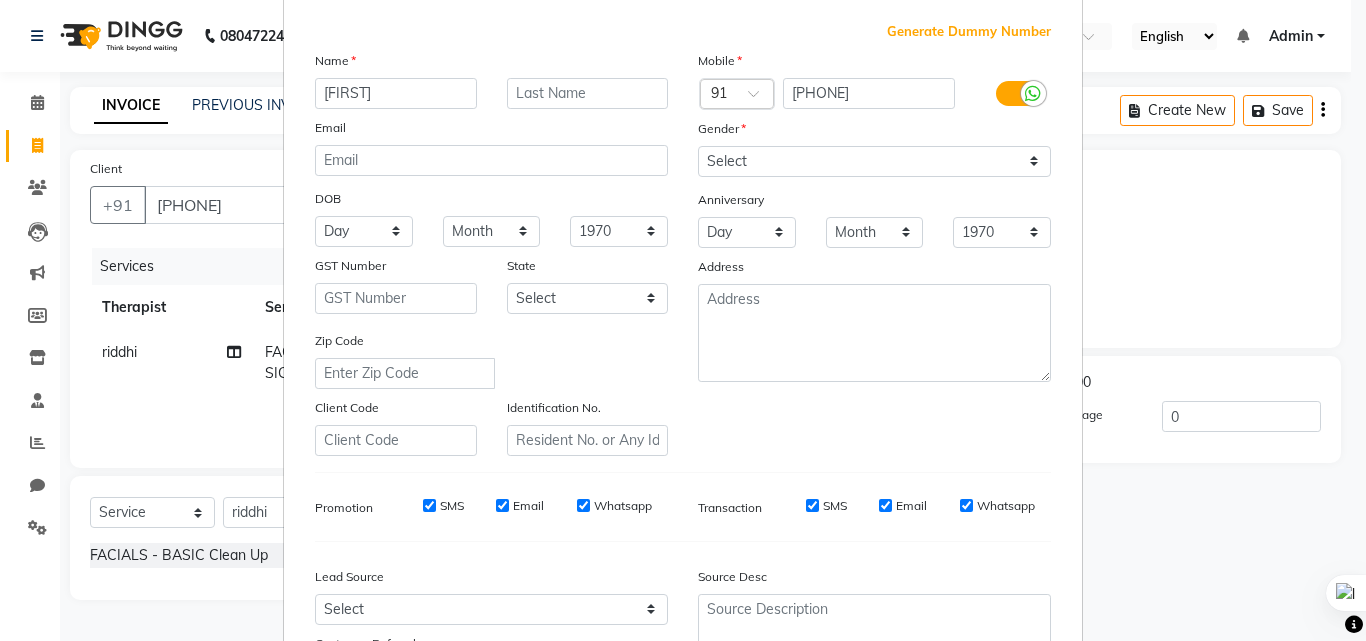 type on "alice" 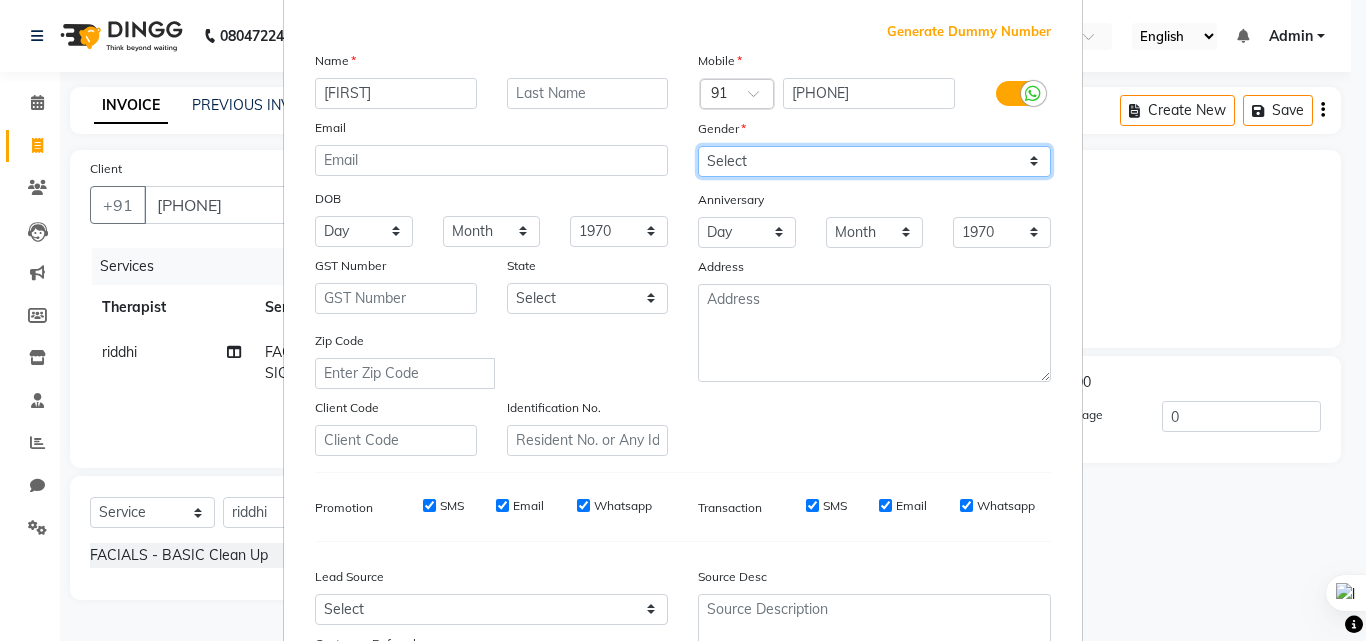 click on "Select Male Female Other Prefer Not To Say" at bounding box center (874, 161) 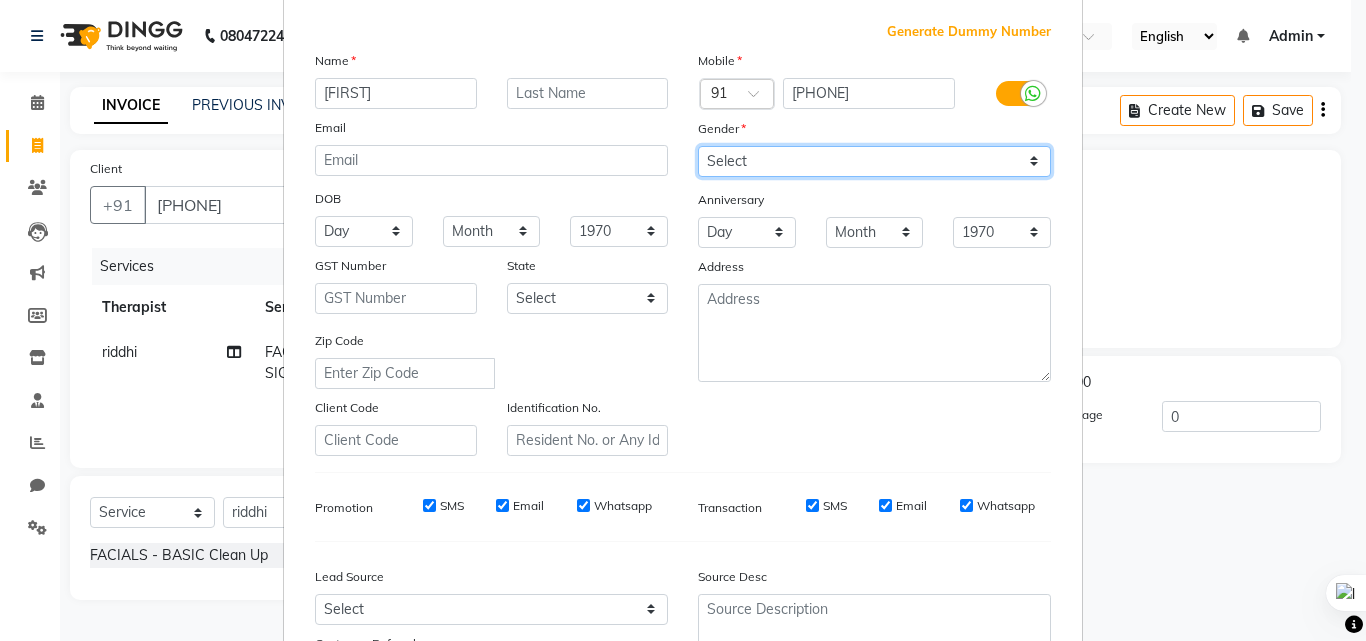 select on "female" 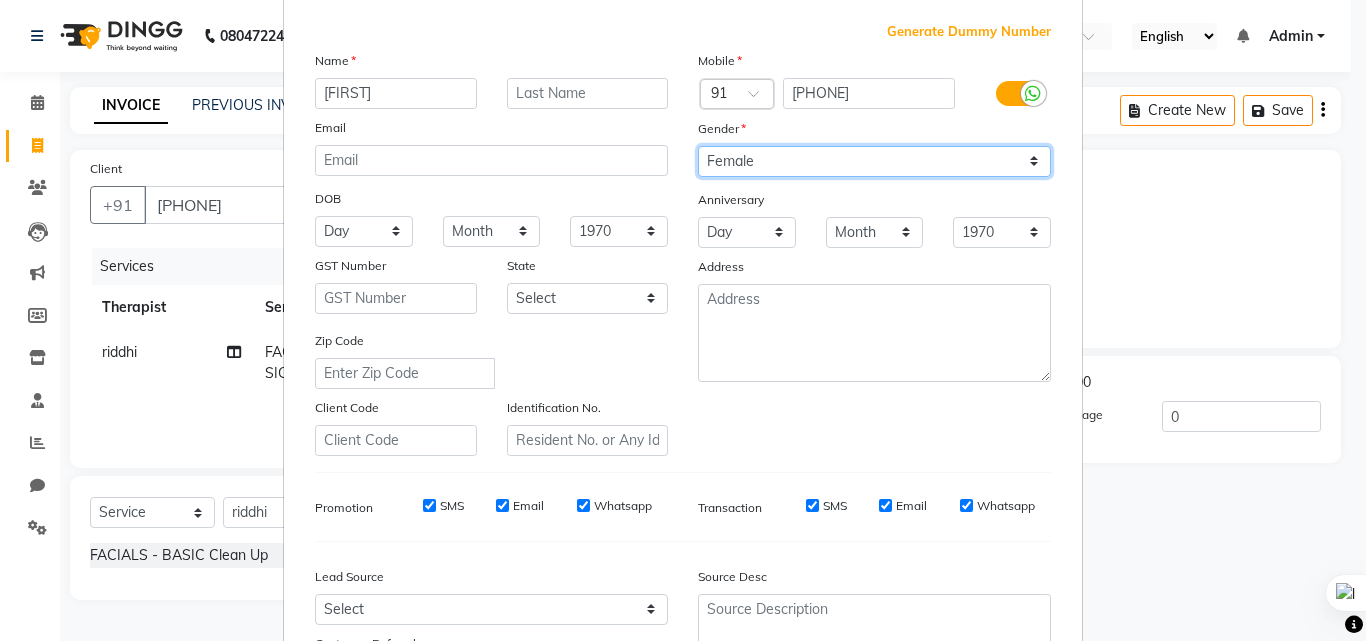 click on "Select Male Female Other Prefer Not To Say" at bounding box center (874, 161) 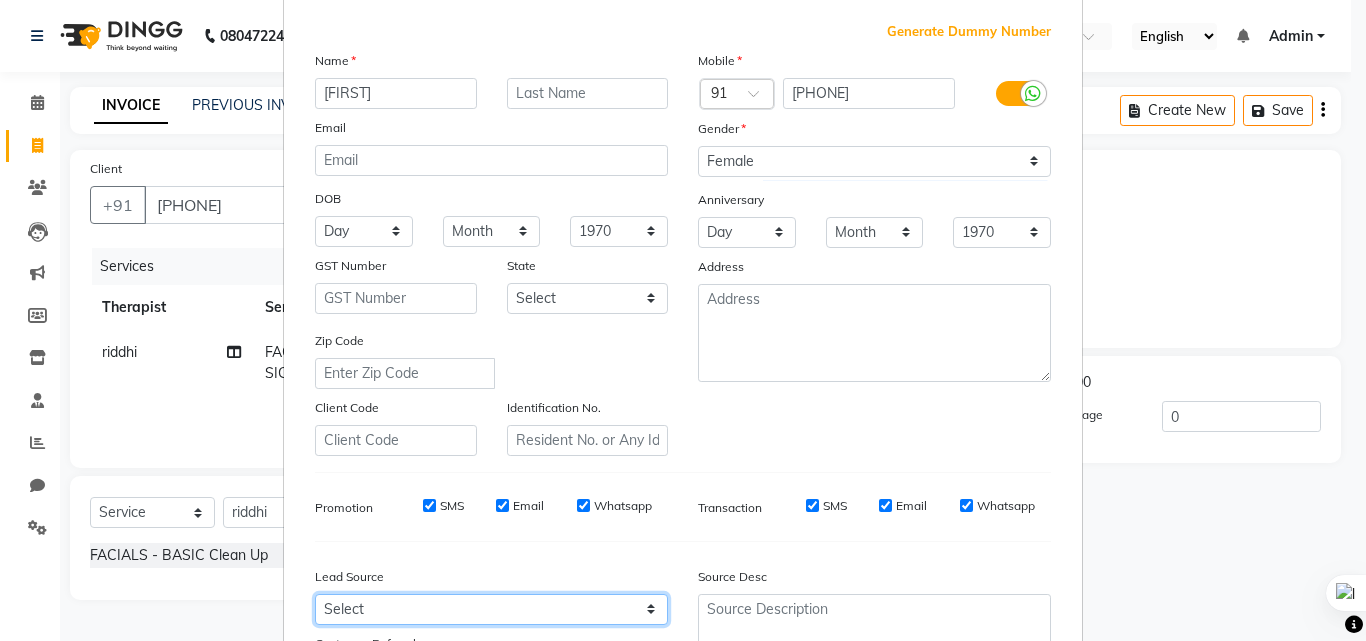 click on "Select Walk-in Referral Internet Friend Word of Mouth Advertisement Facebook JustDial Google Other" at bounding box center [491, 609] 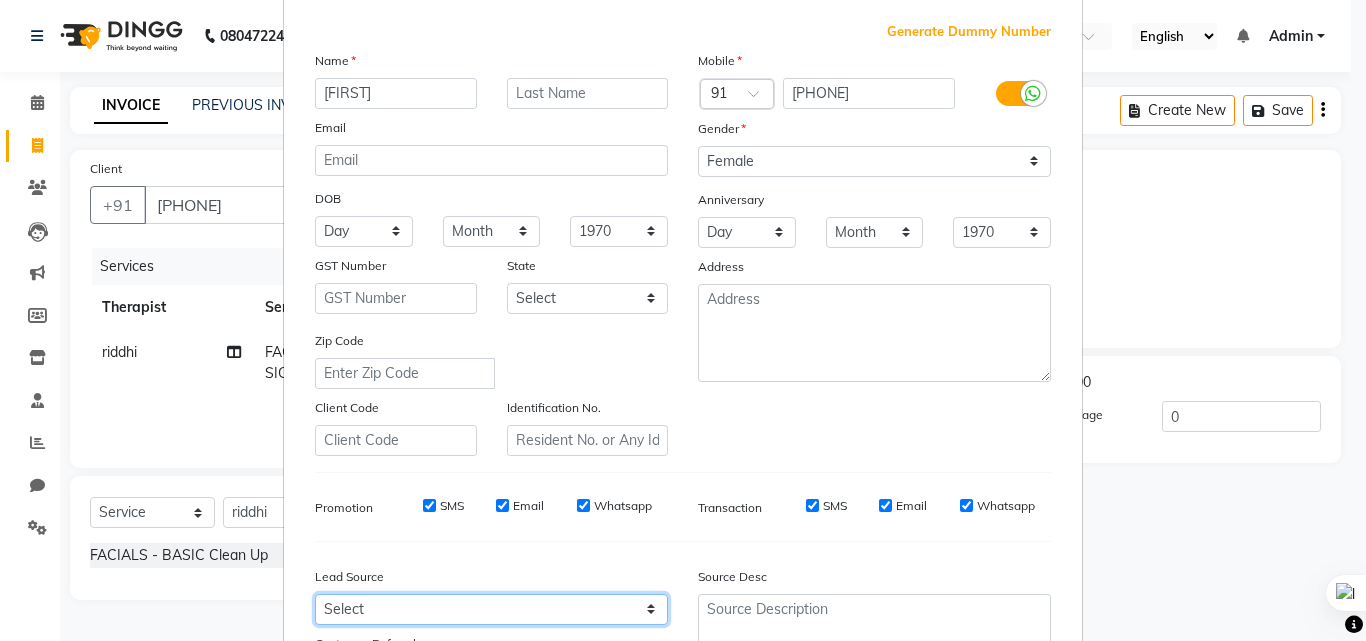 select on "55212" 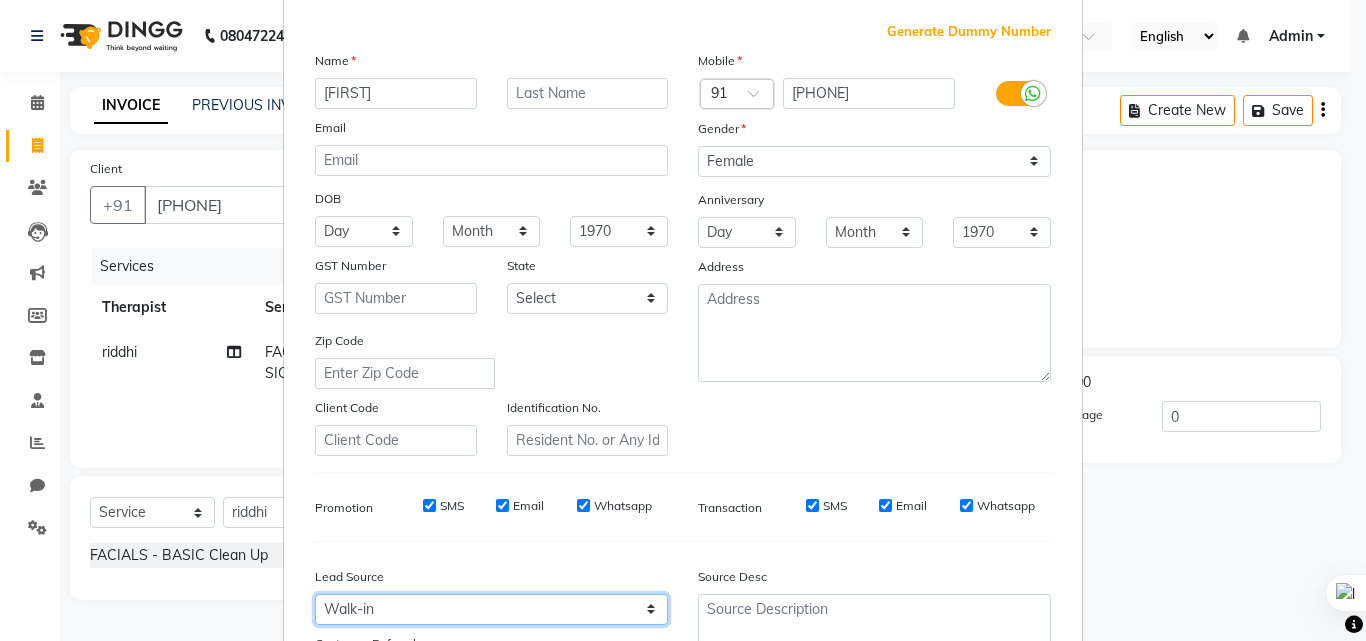 click on "Select Walk-in Referral Internet Friend Word of Mouth Advertisement Facebook JustDial Google Other" at bounding box center (491, 609) 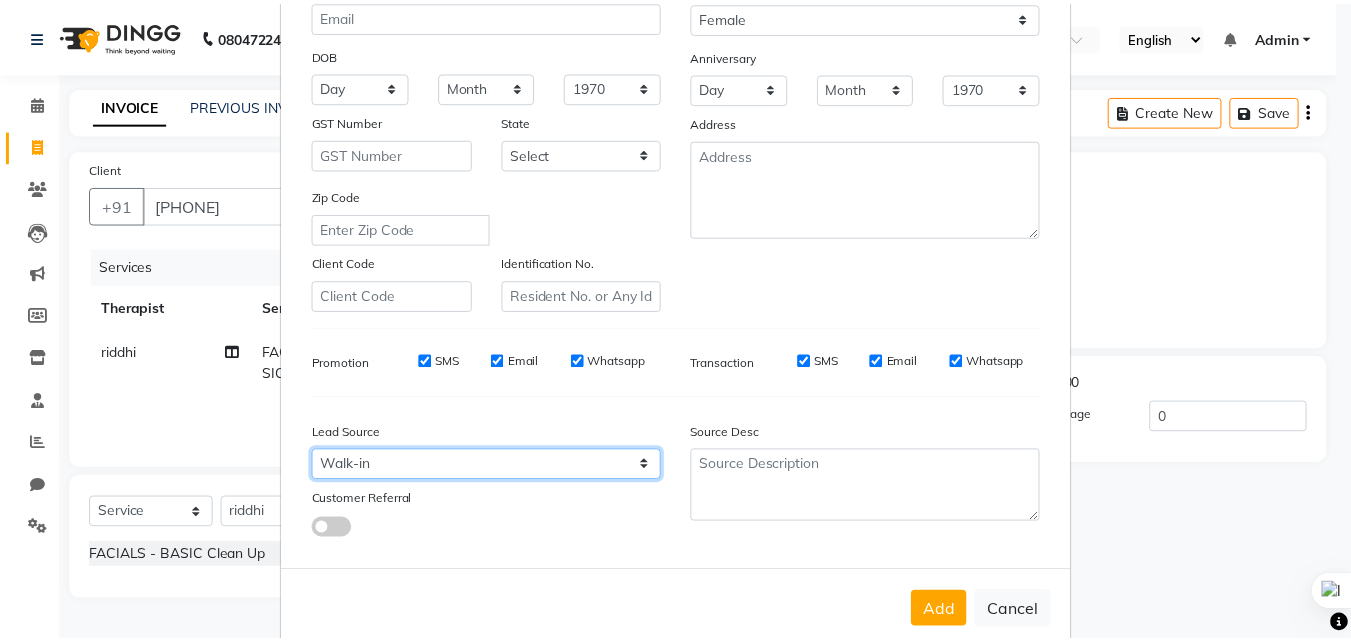 scroll, scrollTop: 282, scrollLeft: 0, axis: vertical 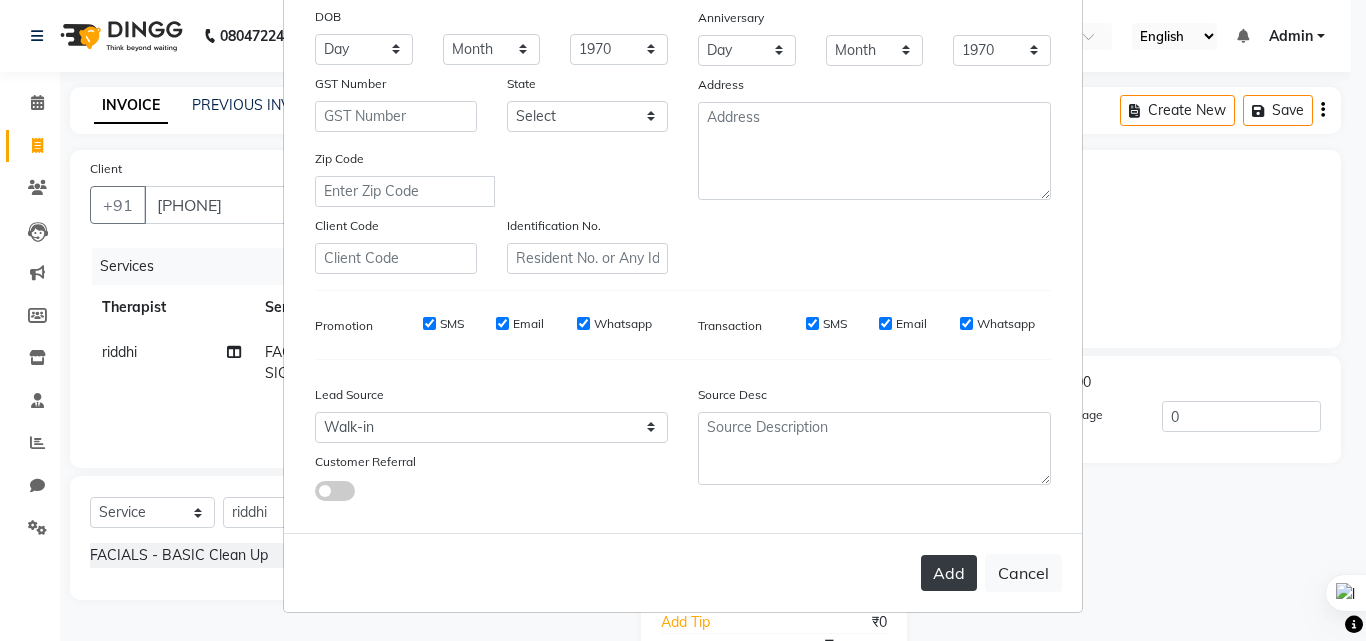click on "Add" at bounding box center [949, 573] 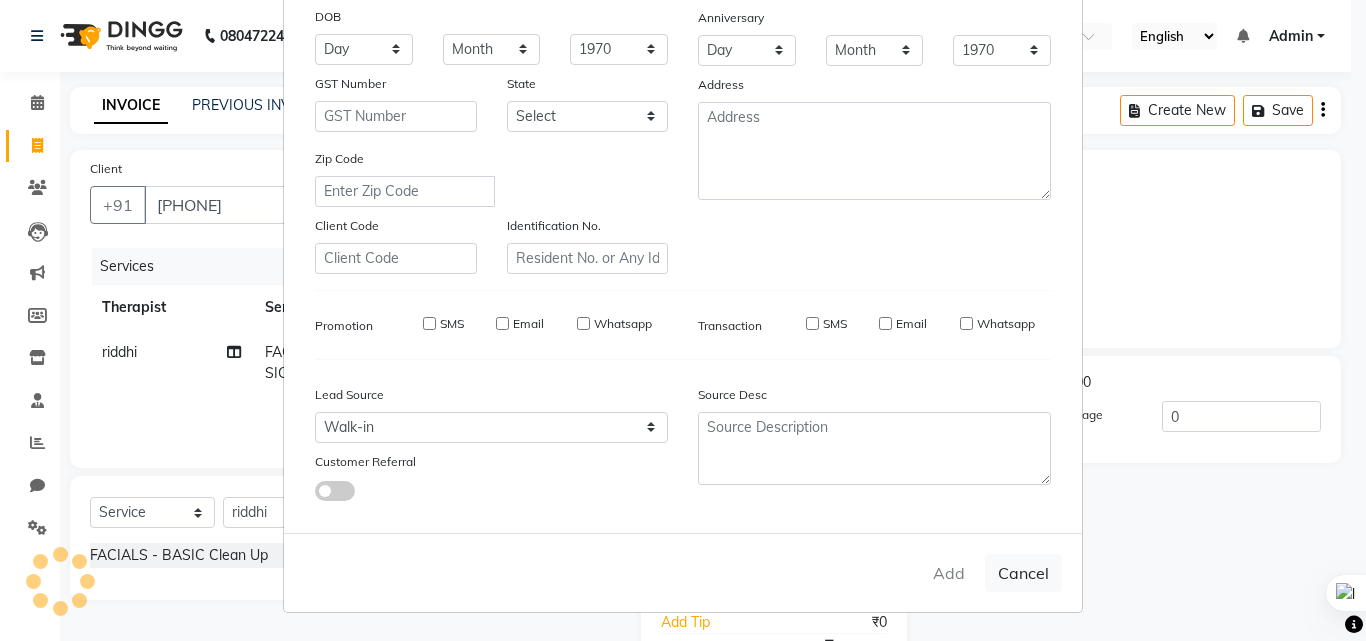 type 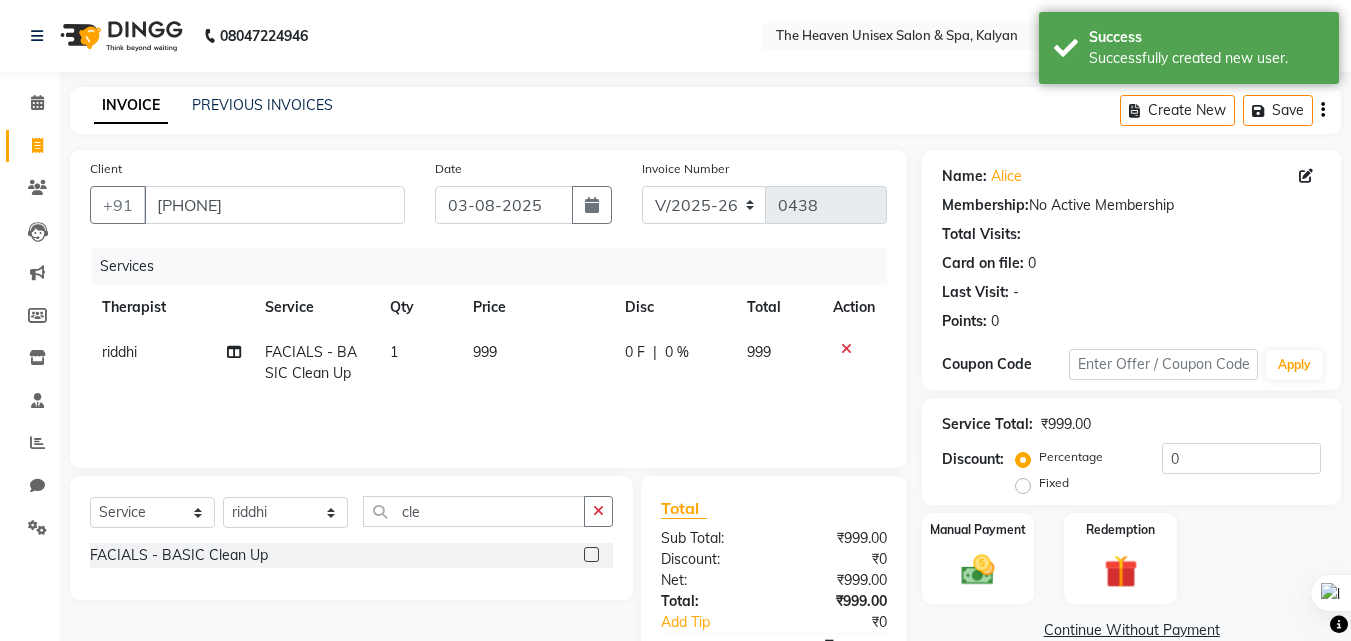 scroll, scrollTop: 117, scrollLeft: 0, axis: vertical 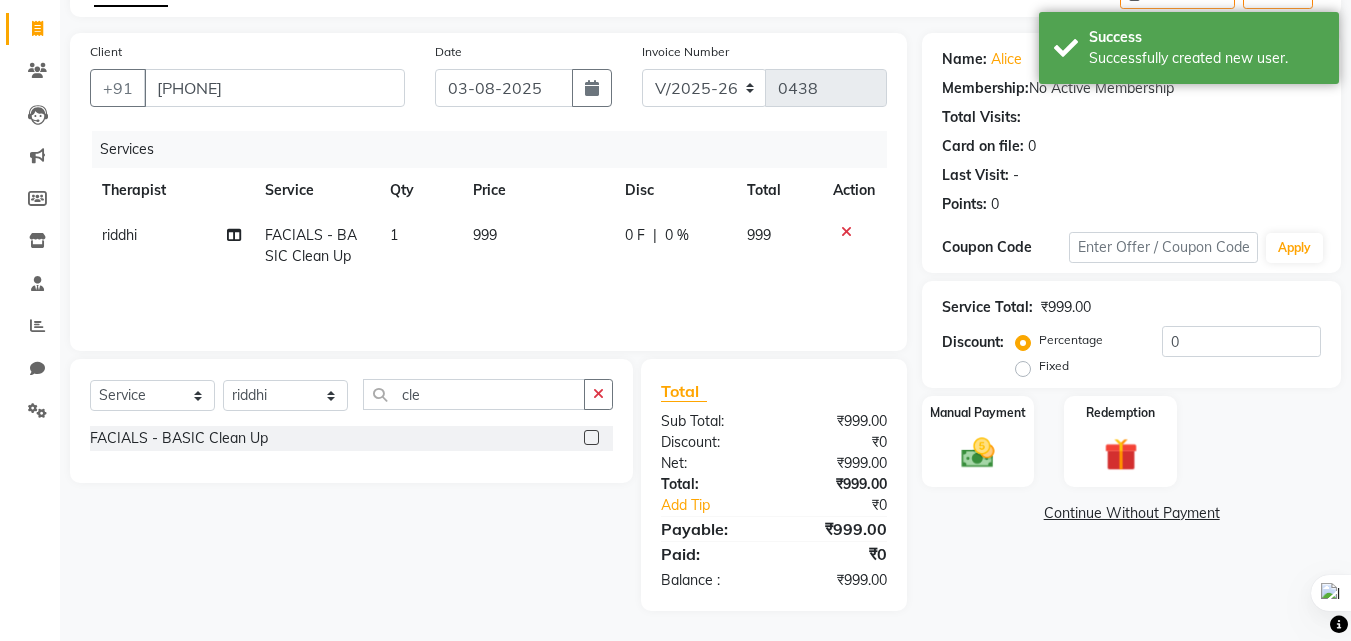 click on "0 %" 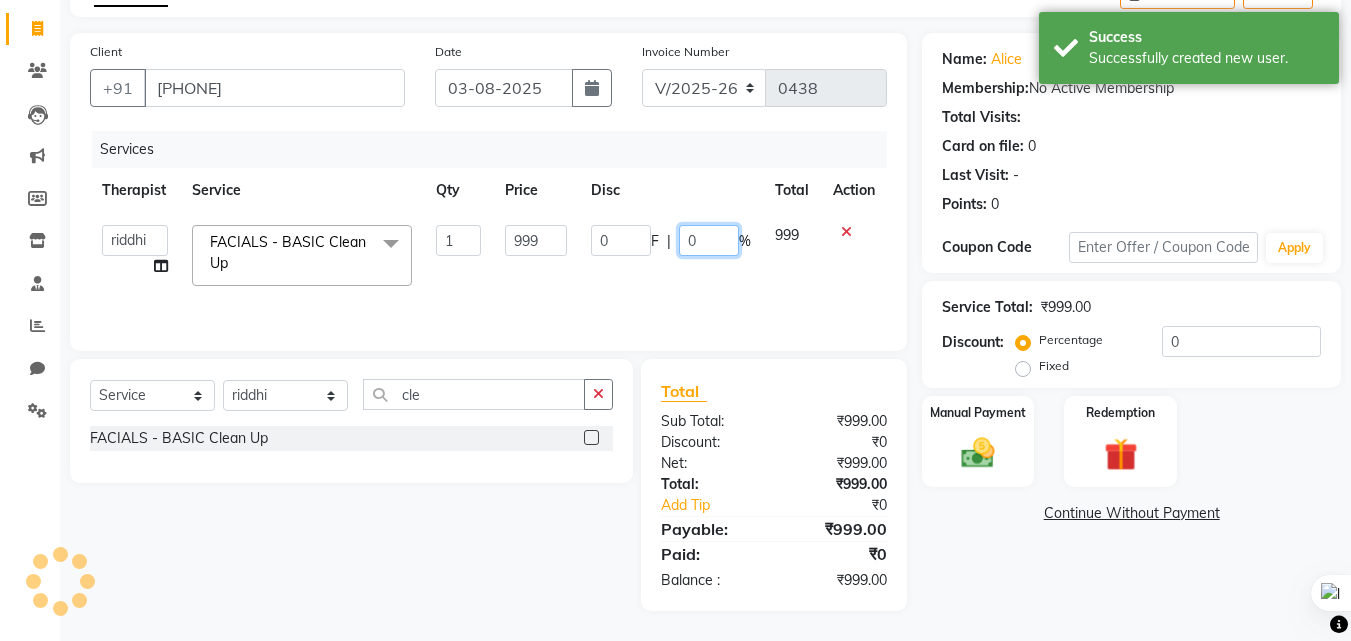 click on "0" 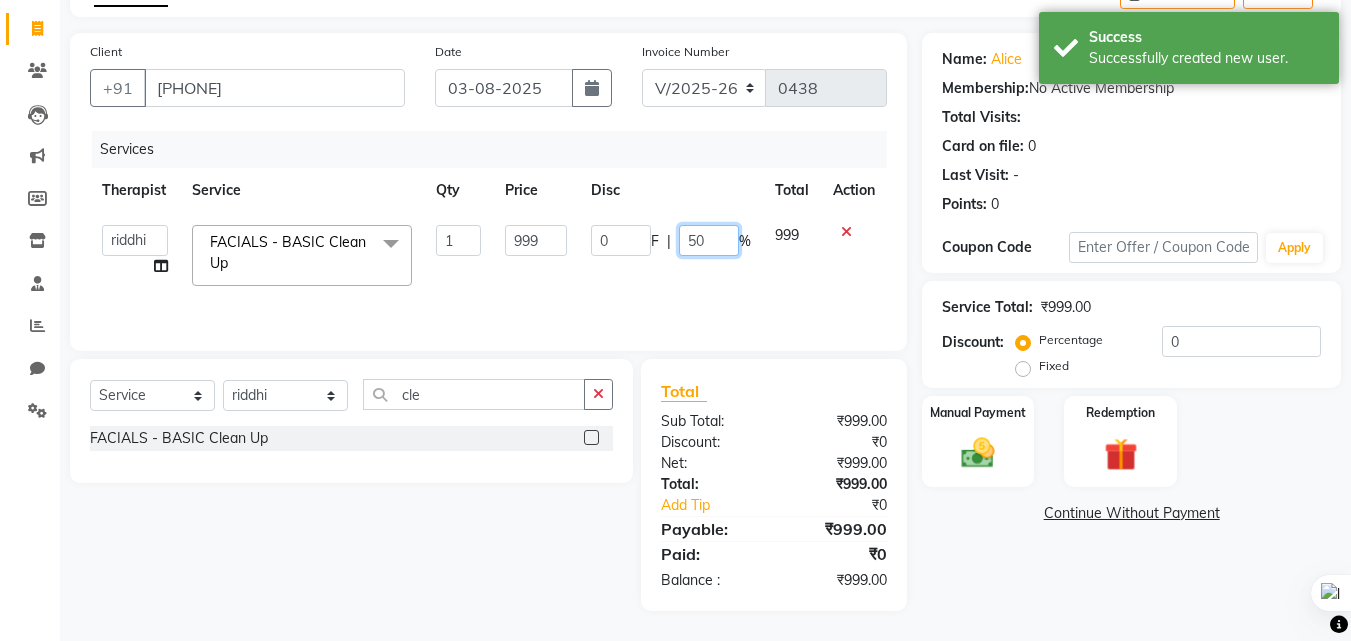 type on "500" 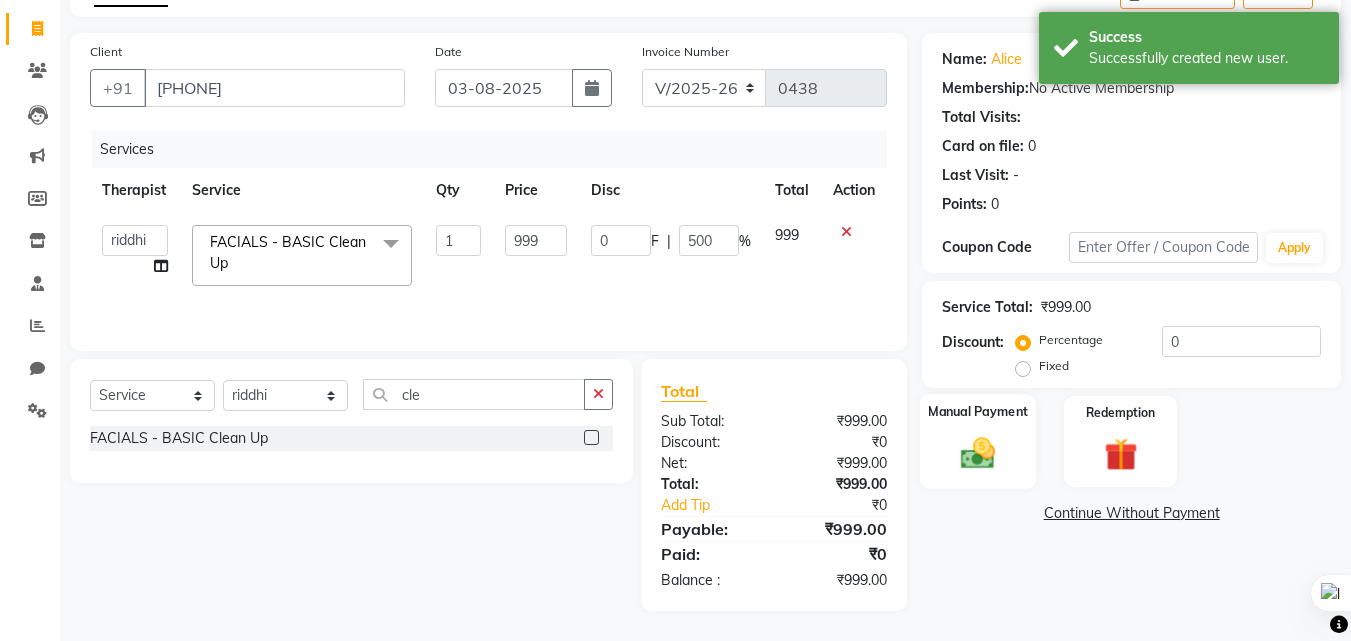 click 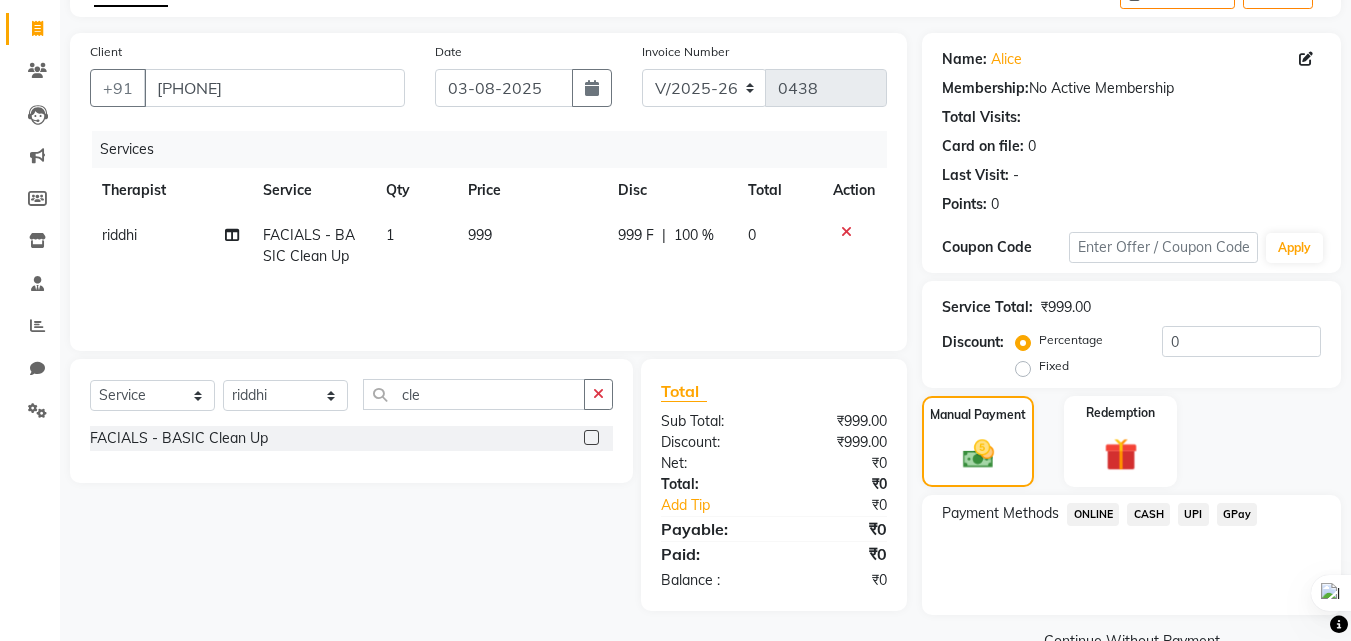 click on "100 %" 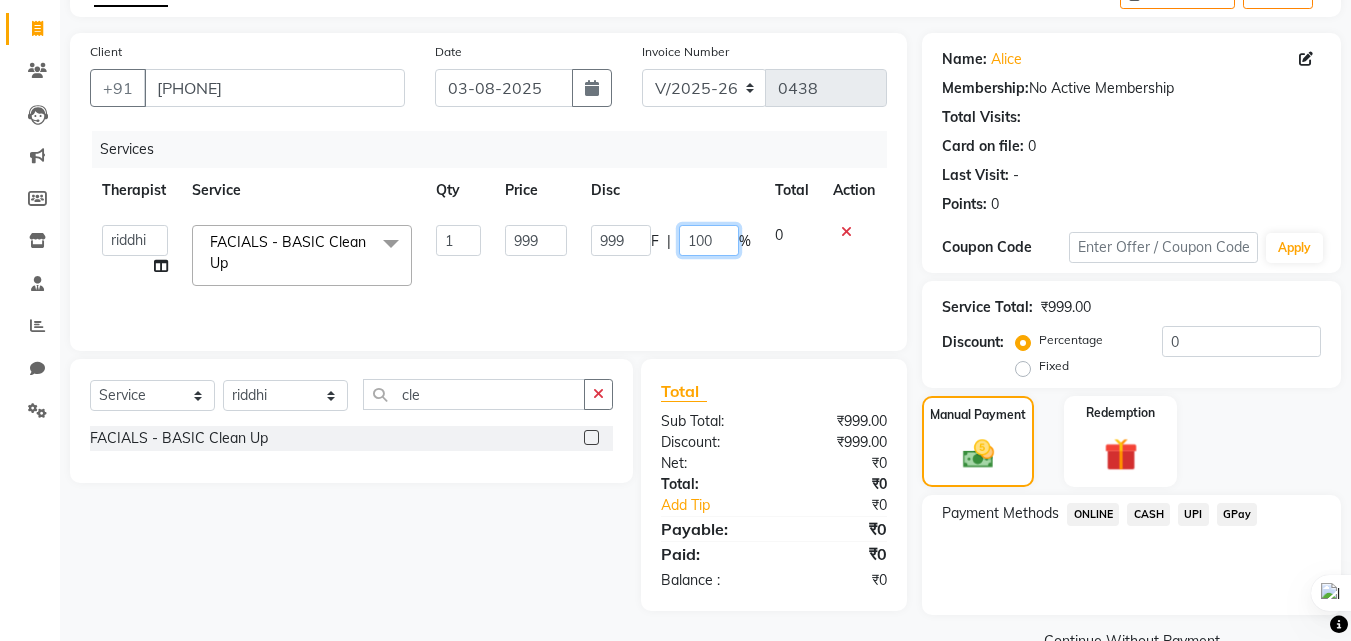 click on "100" 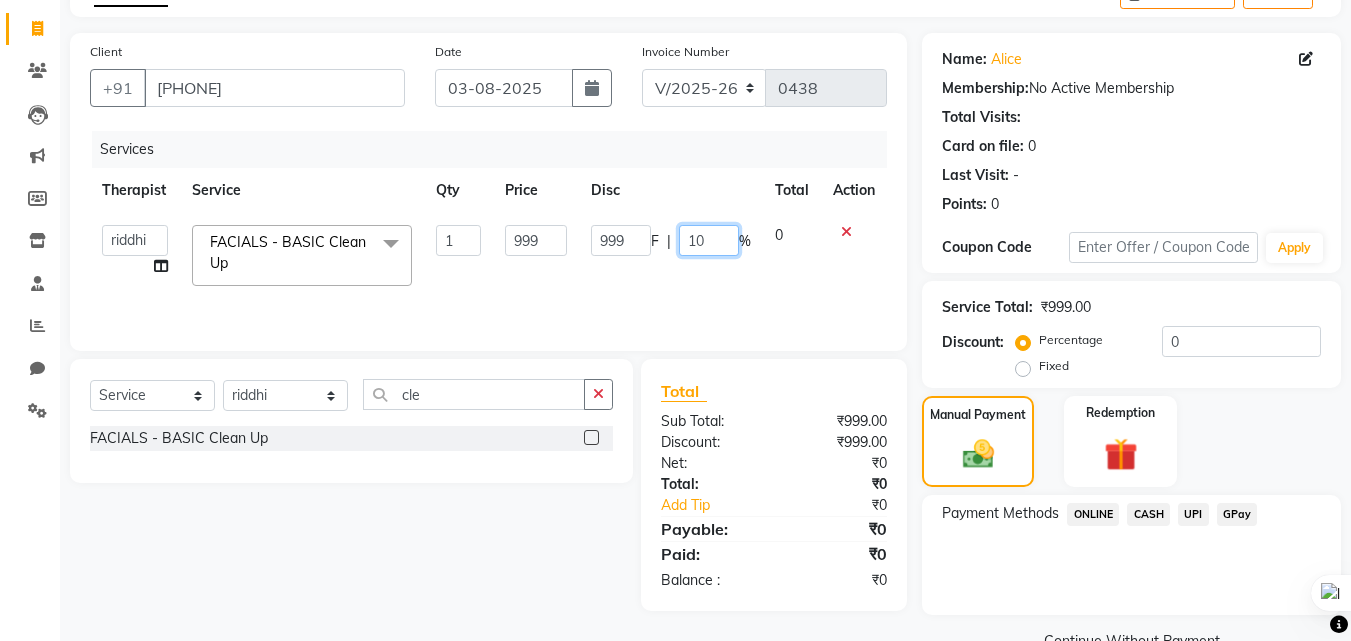 type on "1" 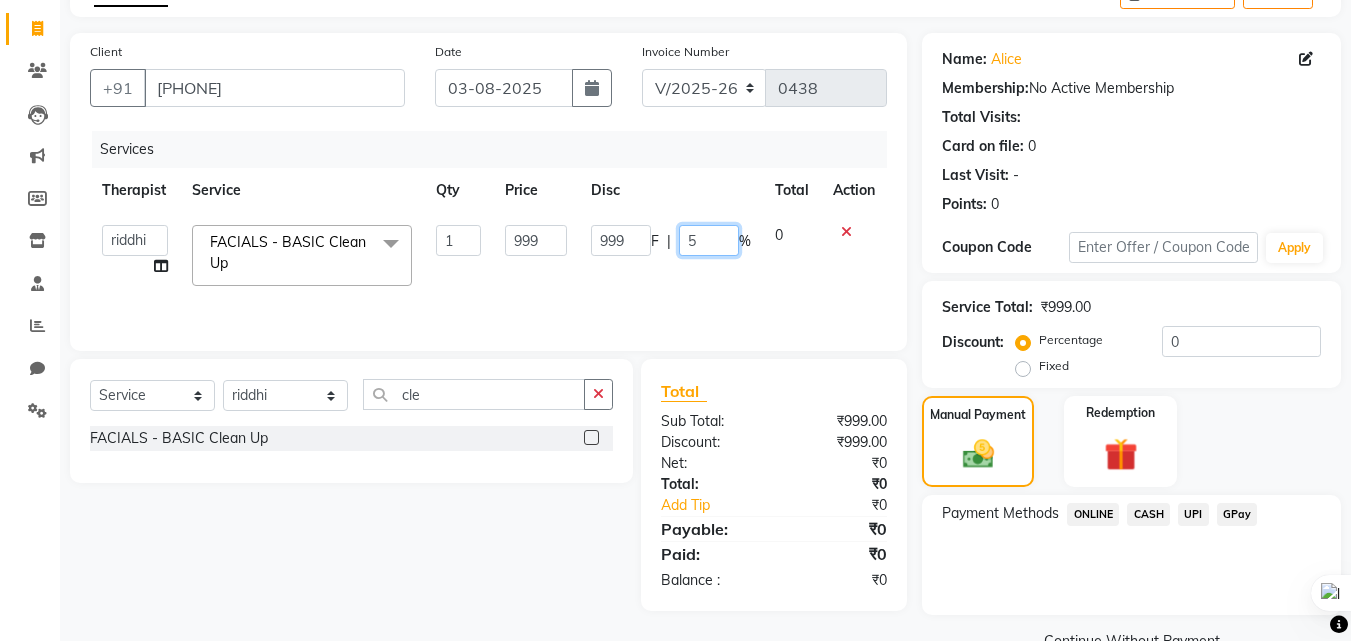 type on "50" 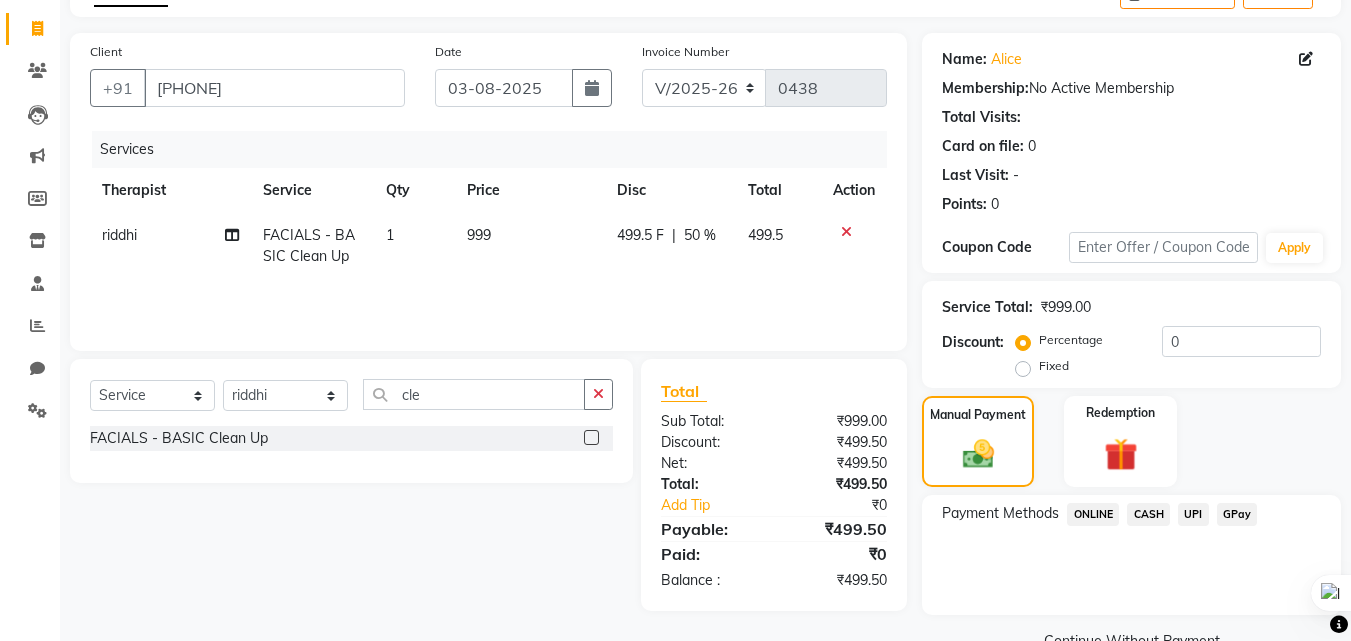 click on "GPay" 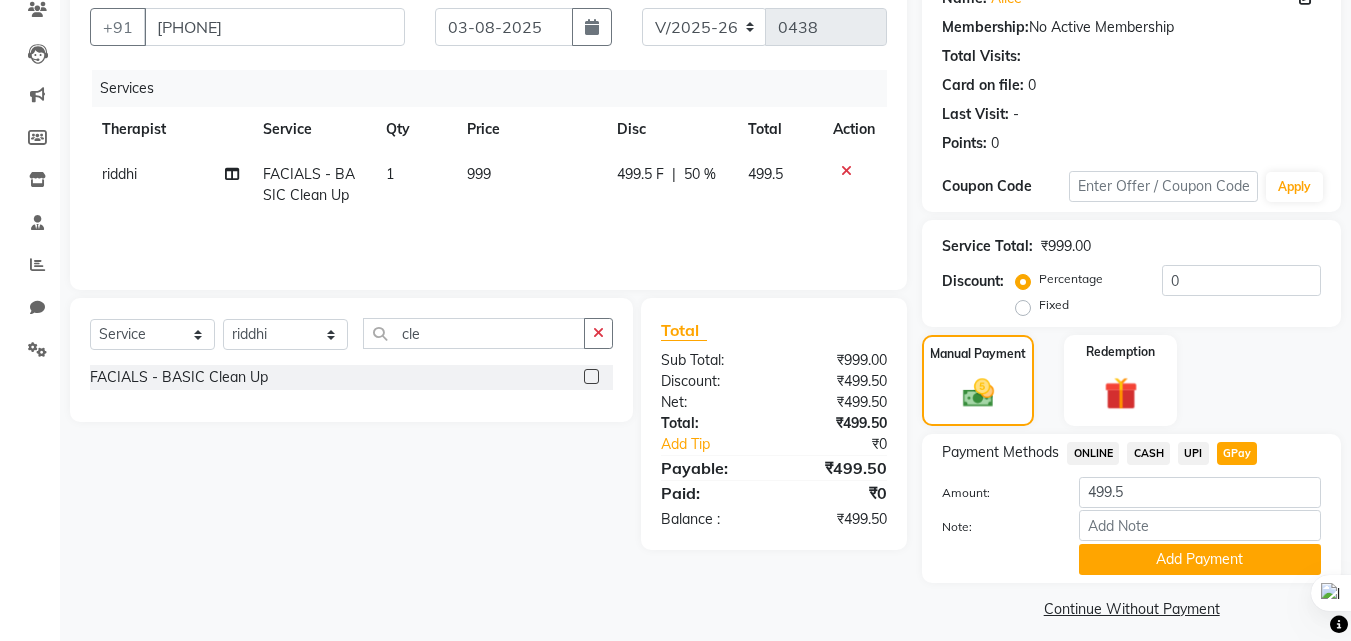 scroll, scrollTop: 191, scrollLeft: 0, axis: vertical 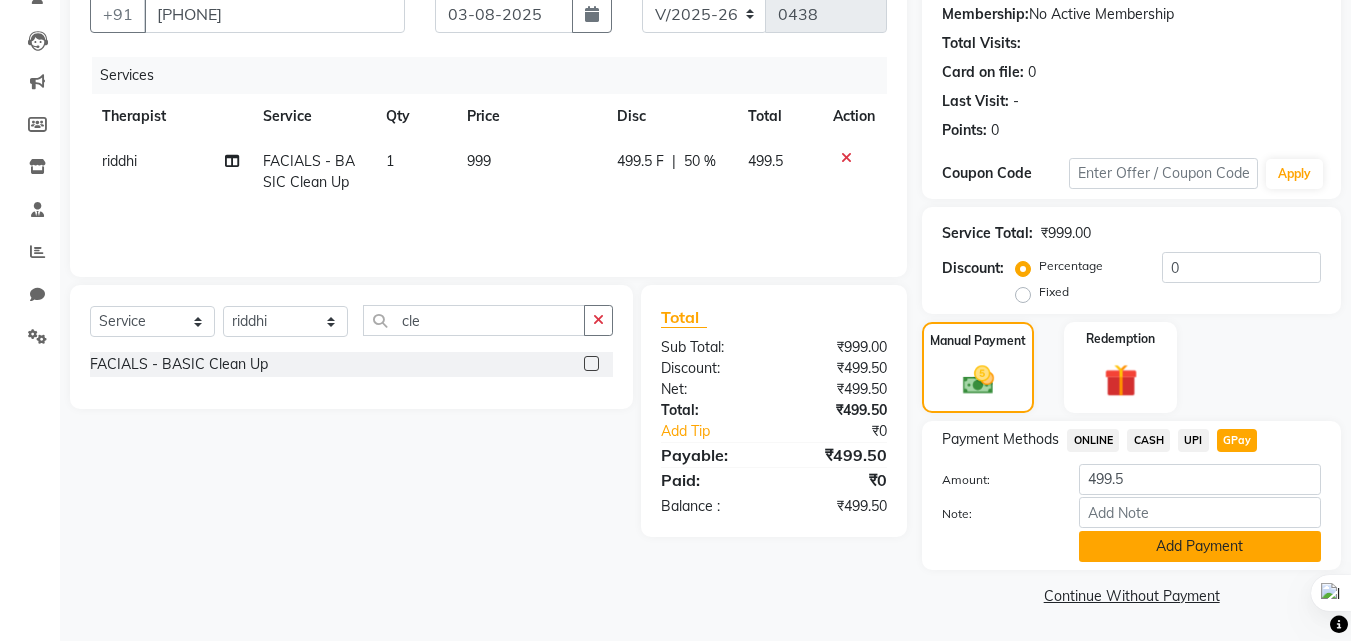click on "Add Payment" 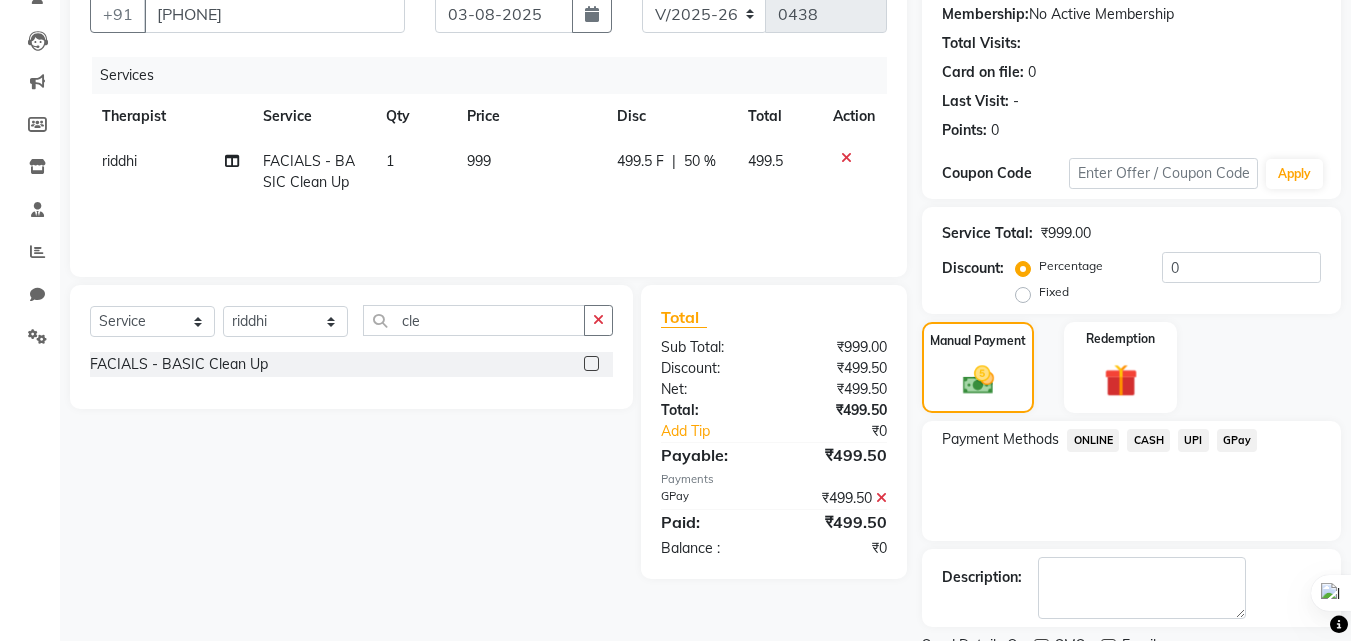 scroll, scrollTop: 275, scrollLeft: 0, axis: vertical 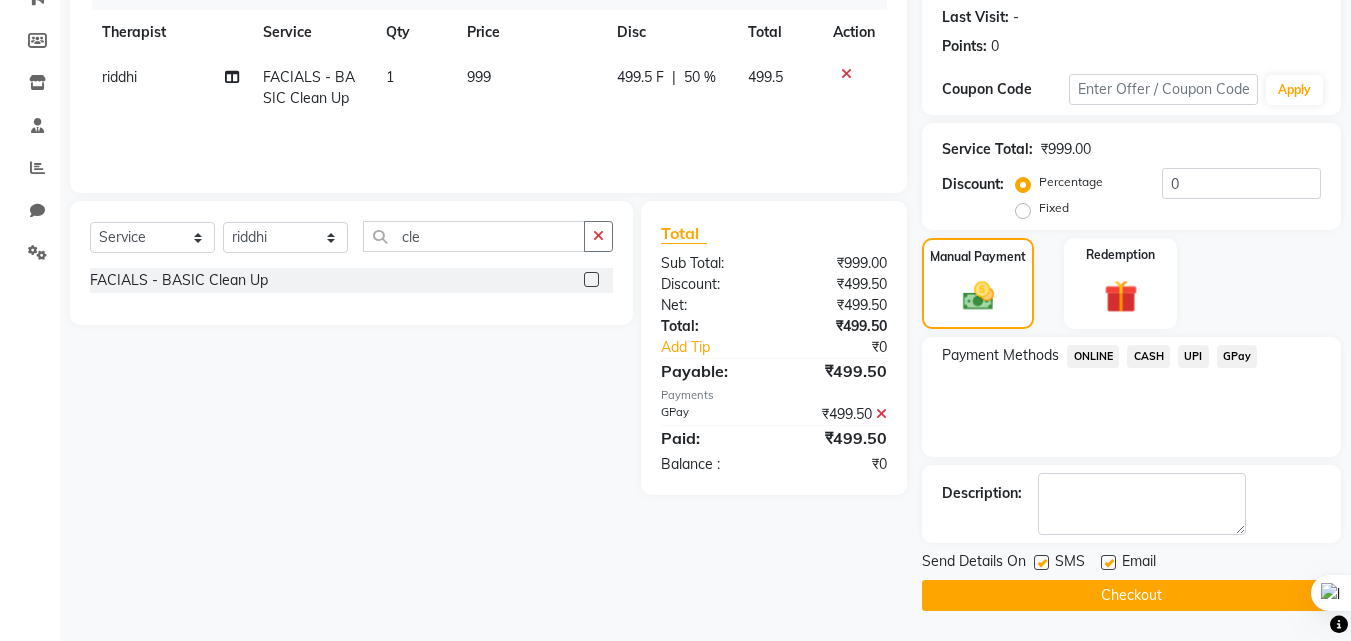click on "Checkout" 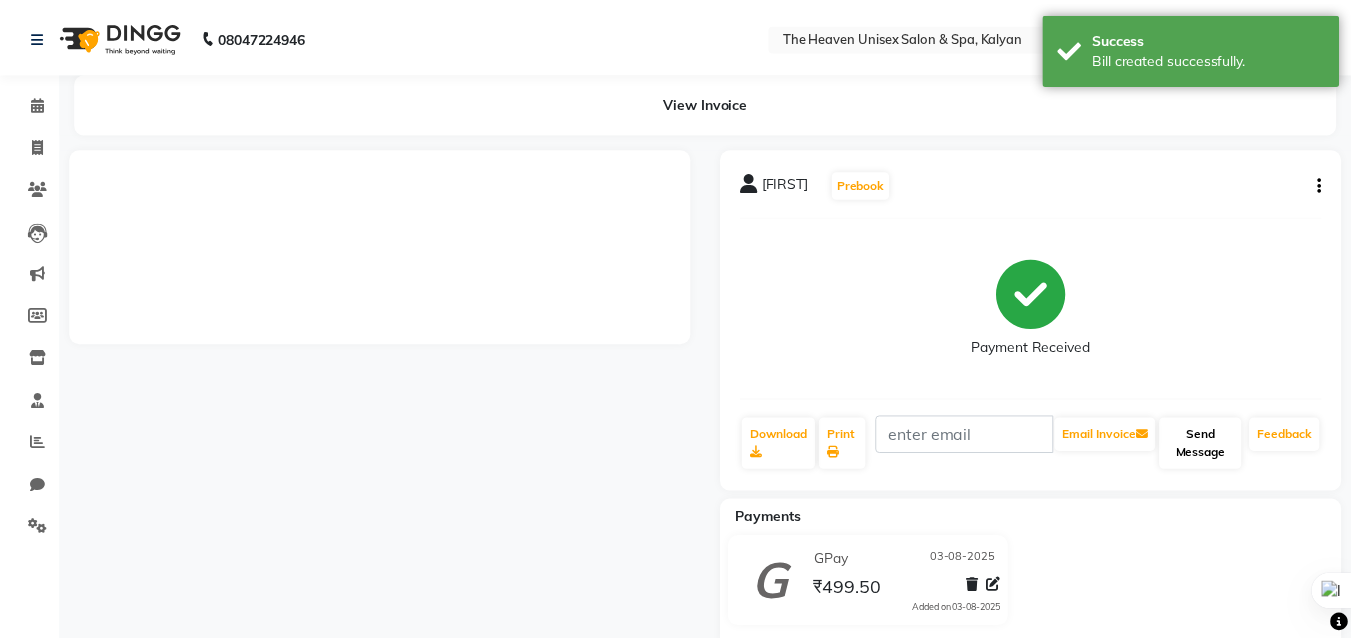 scroll, scrollTop: 41, scrollLeft: 0, axis: vertical 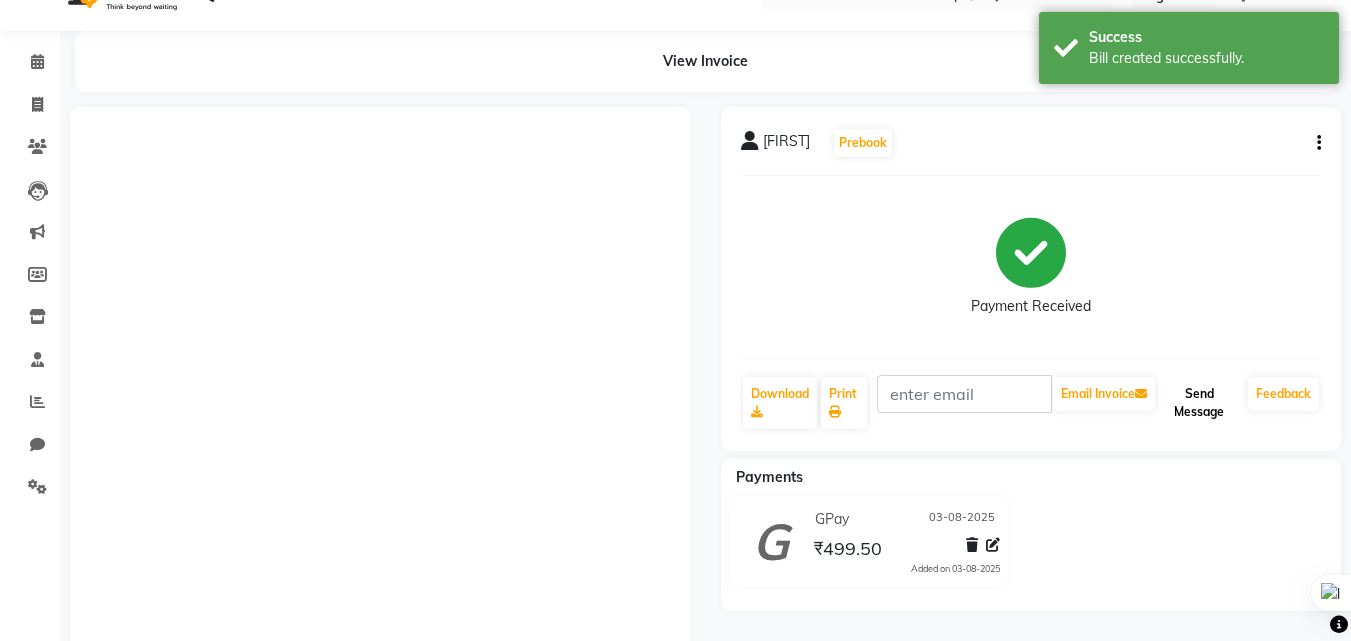 click on "Send Message" 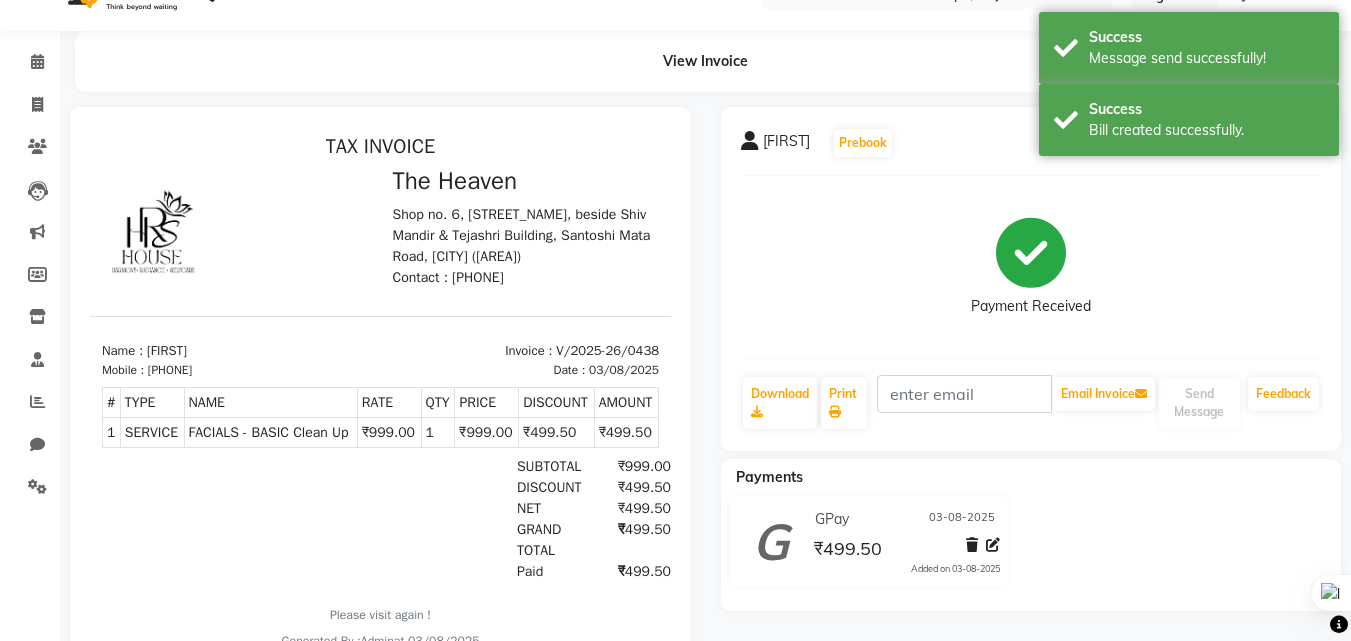 scroll, scrollTop: 16, scrollLeft: 0, axis: vertical 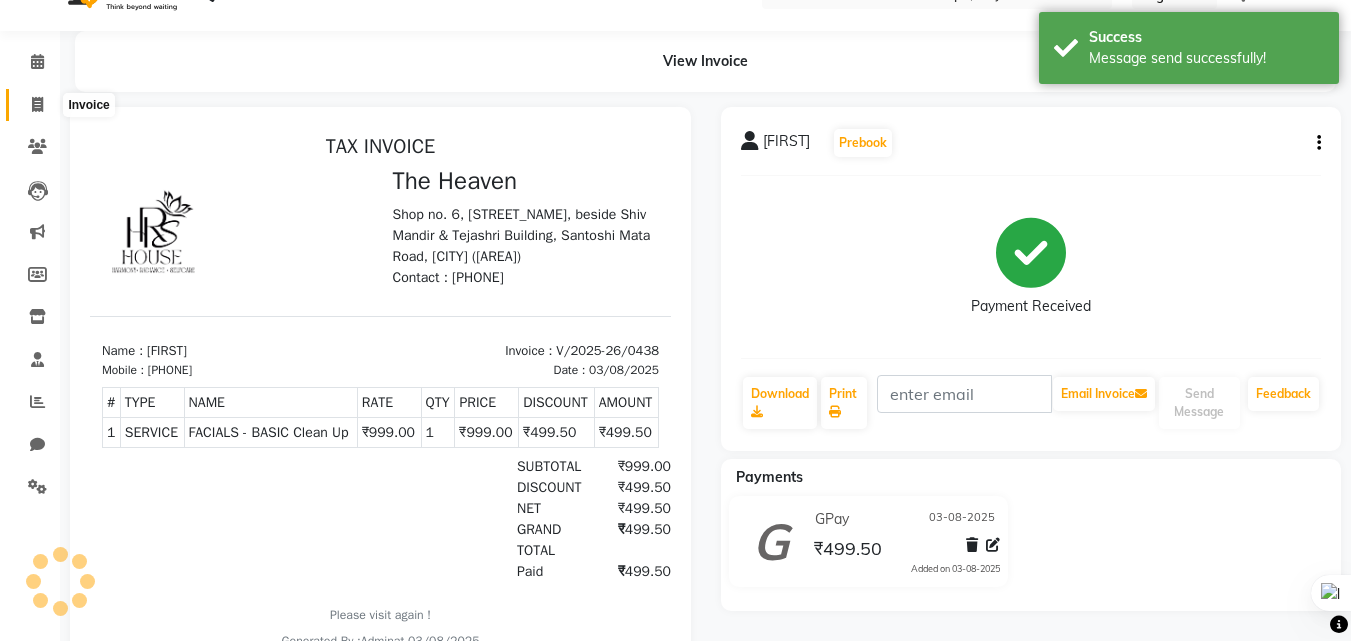 click 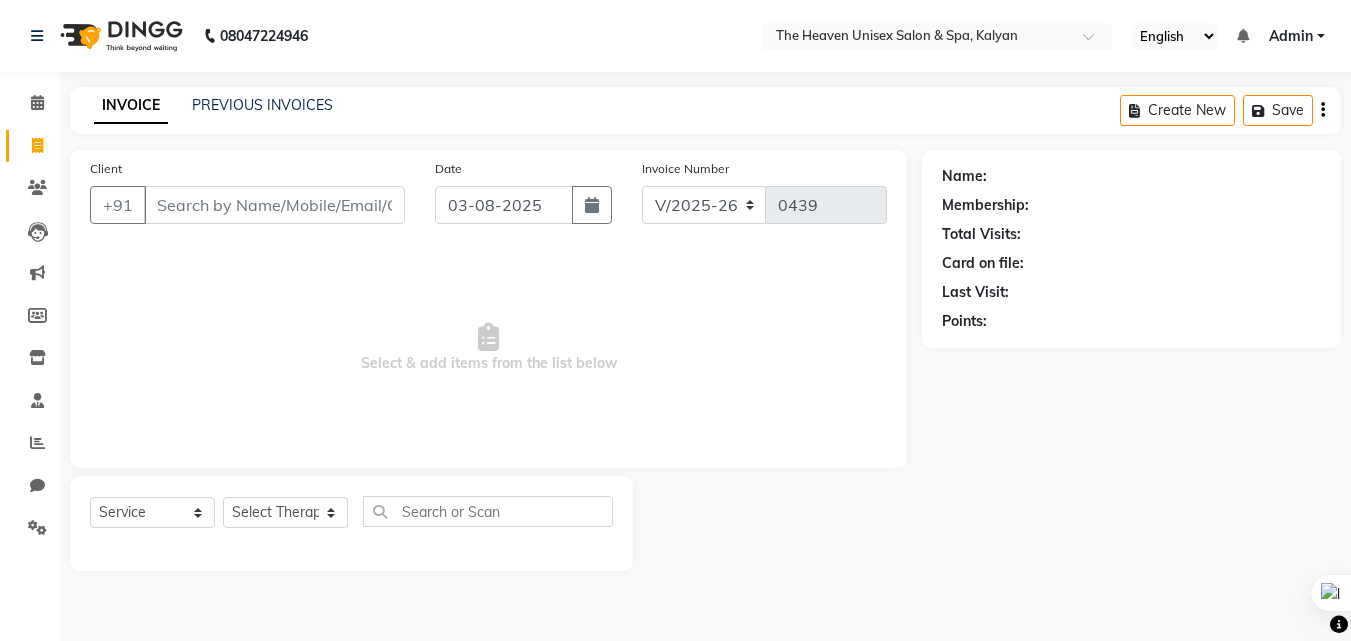 scroll, scrollTop: 0, scrollLeft: 0, axis: both 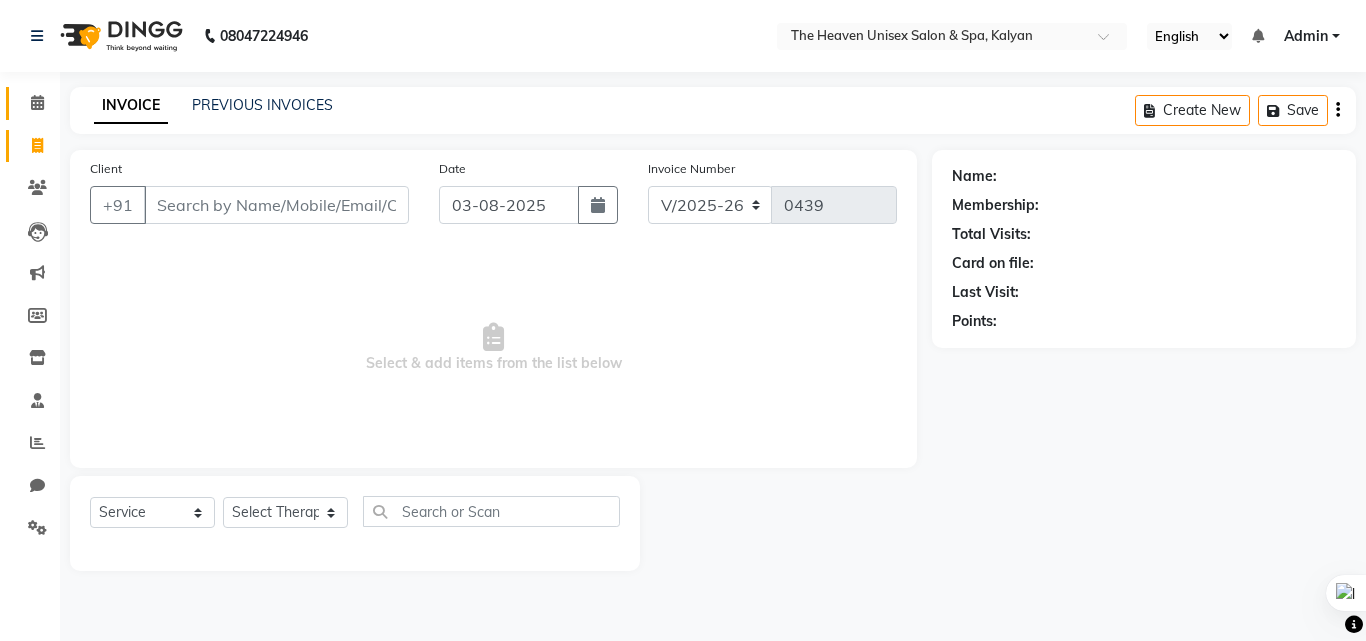 click on "Calendar" 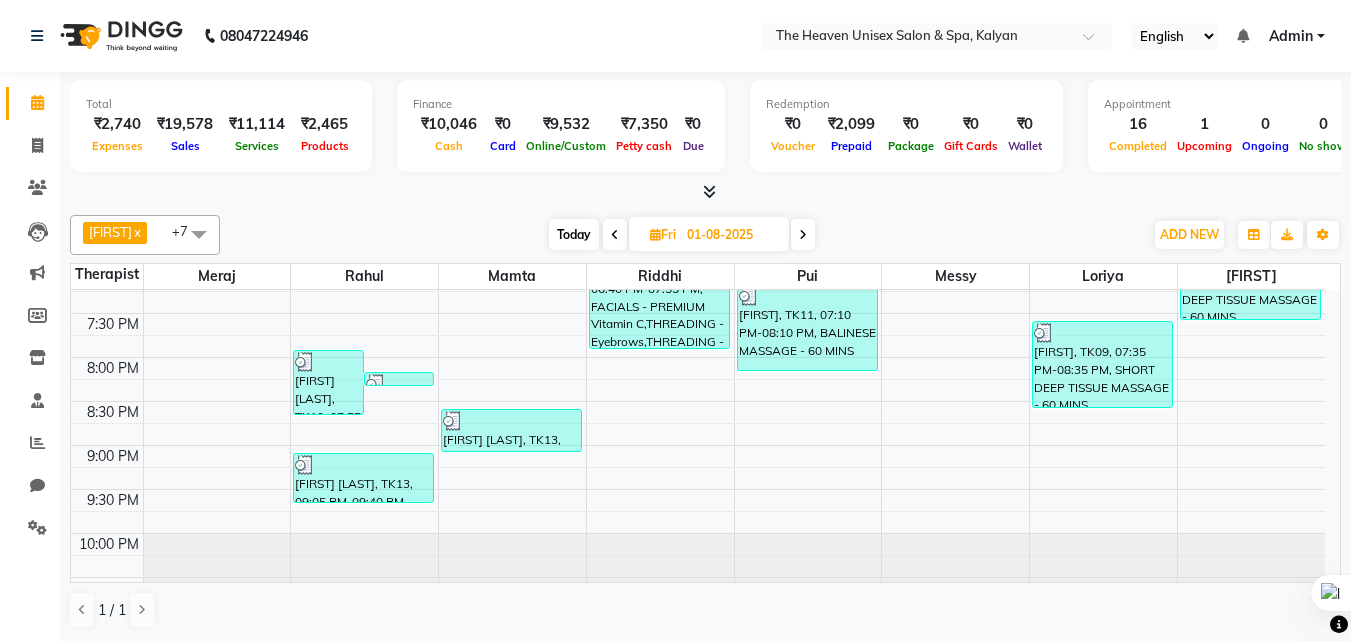scroll, scrollTop: 939, scrollLeft: 0, axis: vertical 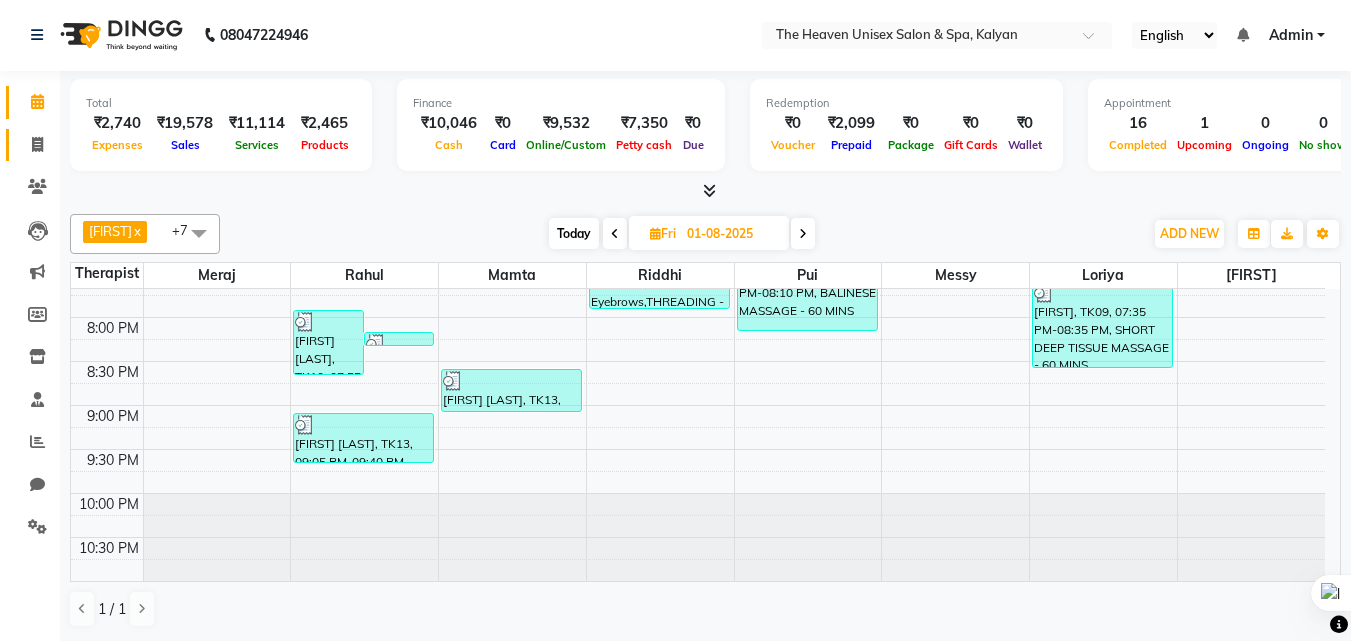 click on "Invoice" 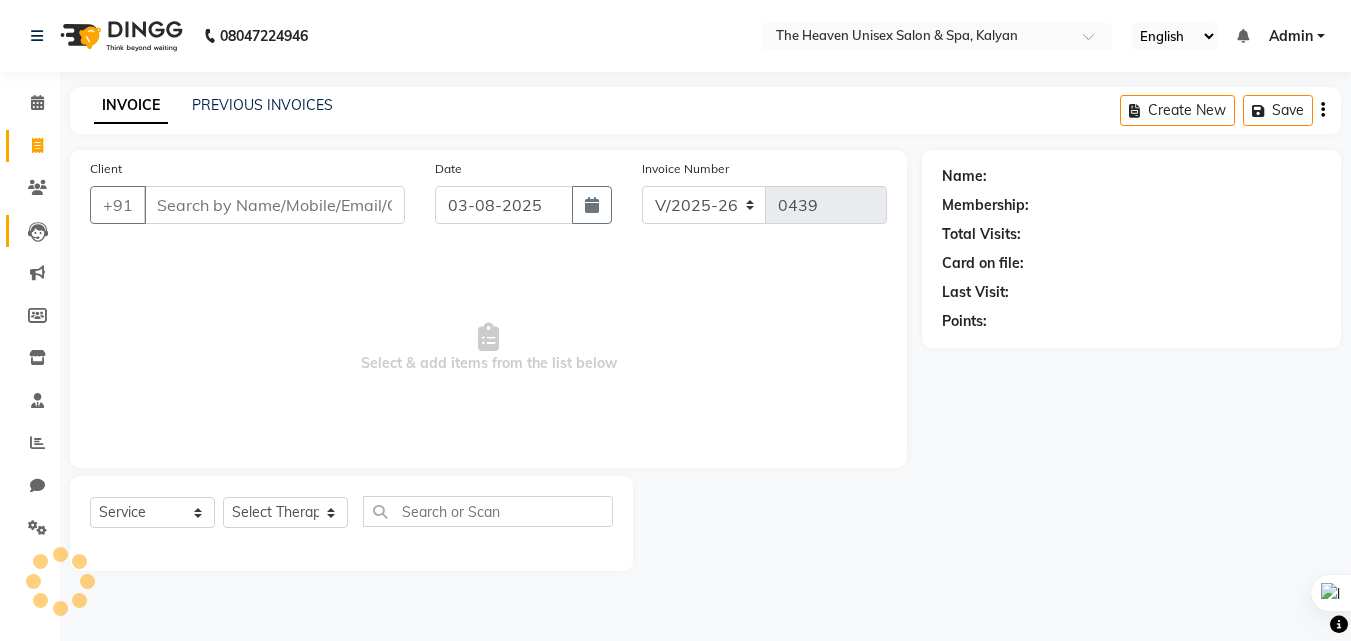 scroll, scrollTop: 0, scrollLeft: 0, axis: both 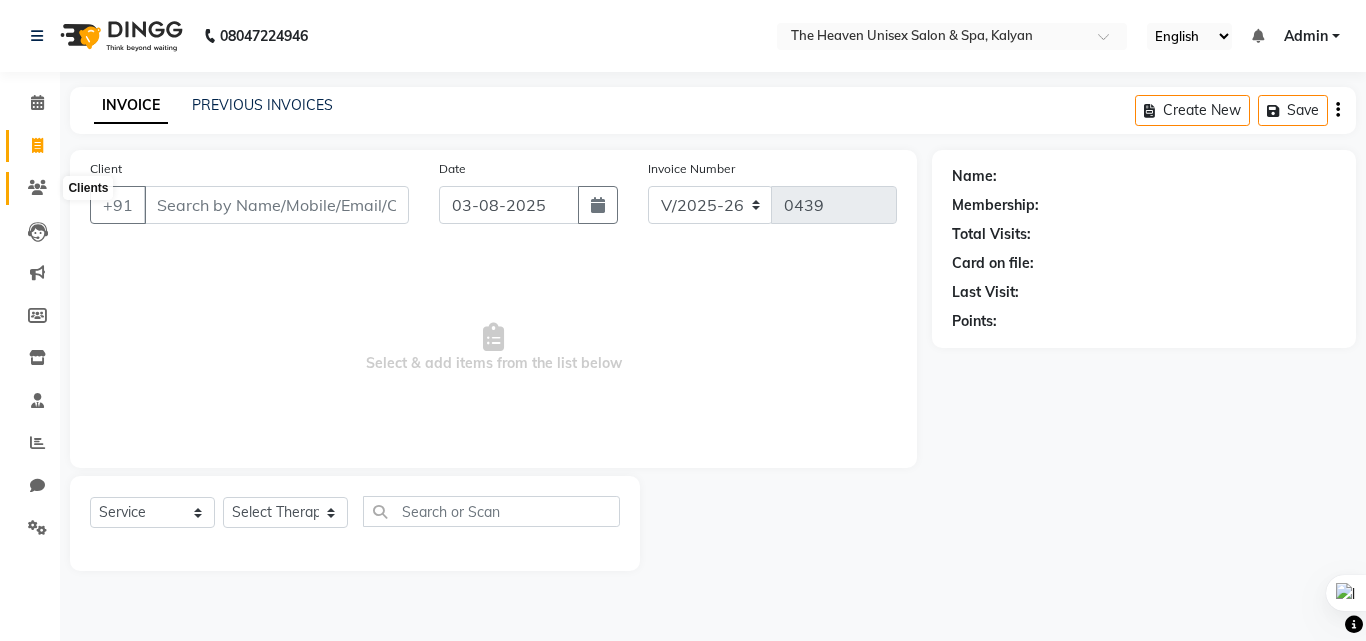 click 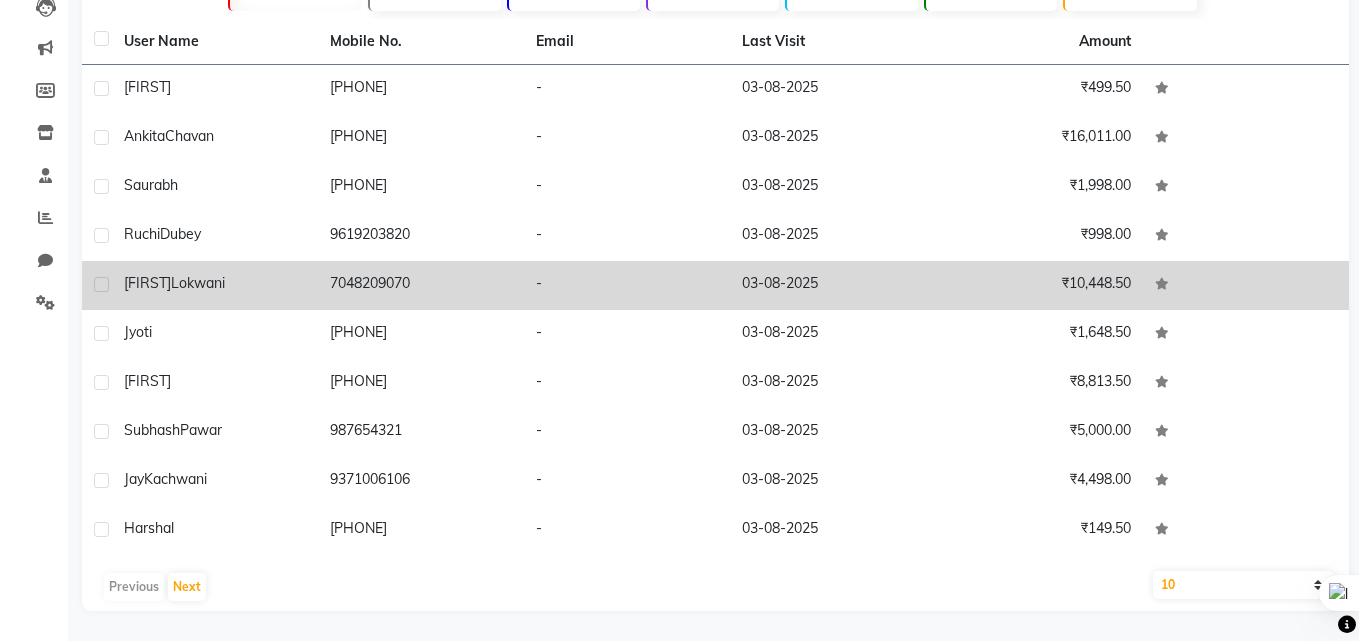 scroll, scrollTop: 25, scrollLeft: 0, axis: vertical 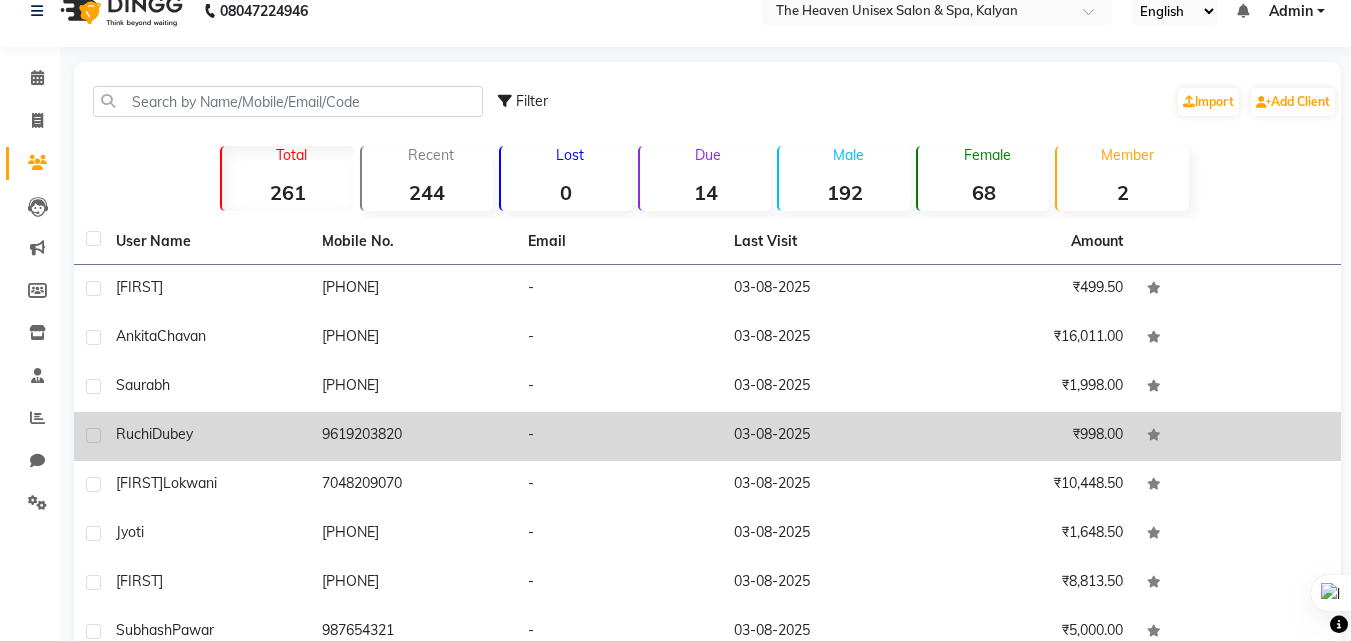click on "Ruchi  Dubey" 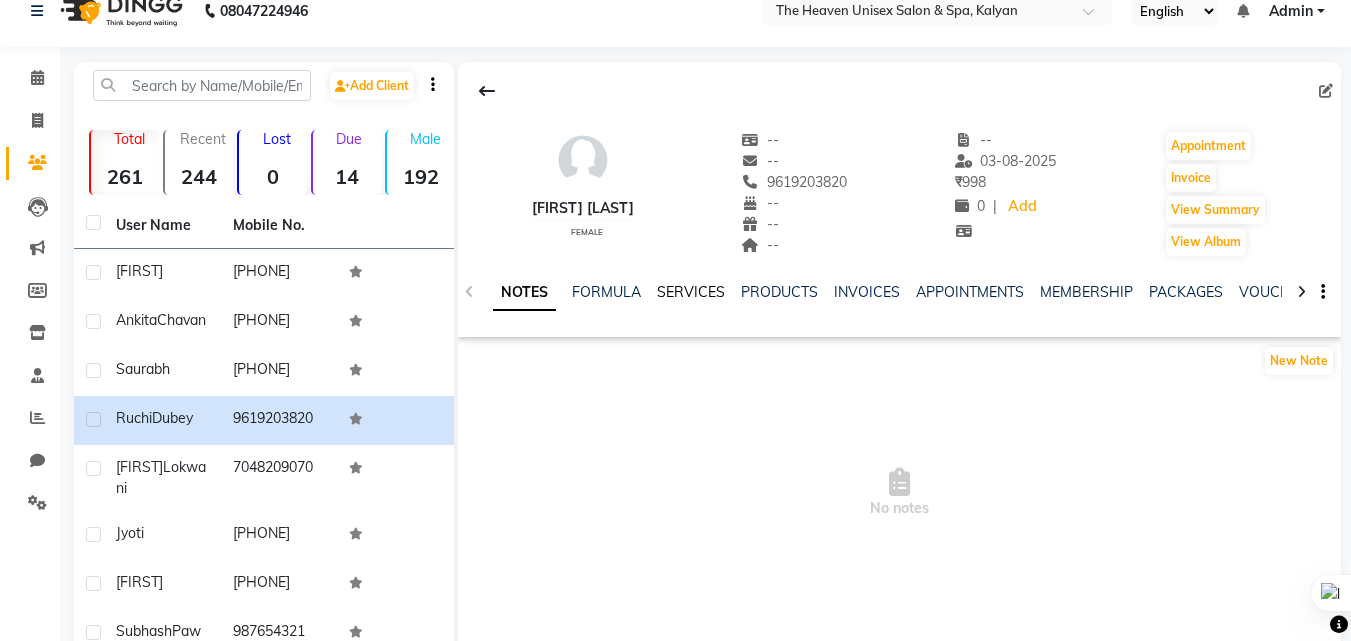 click on "SERVICES" 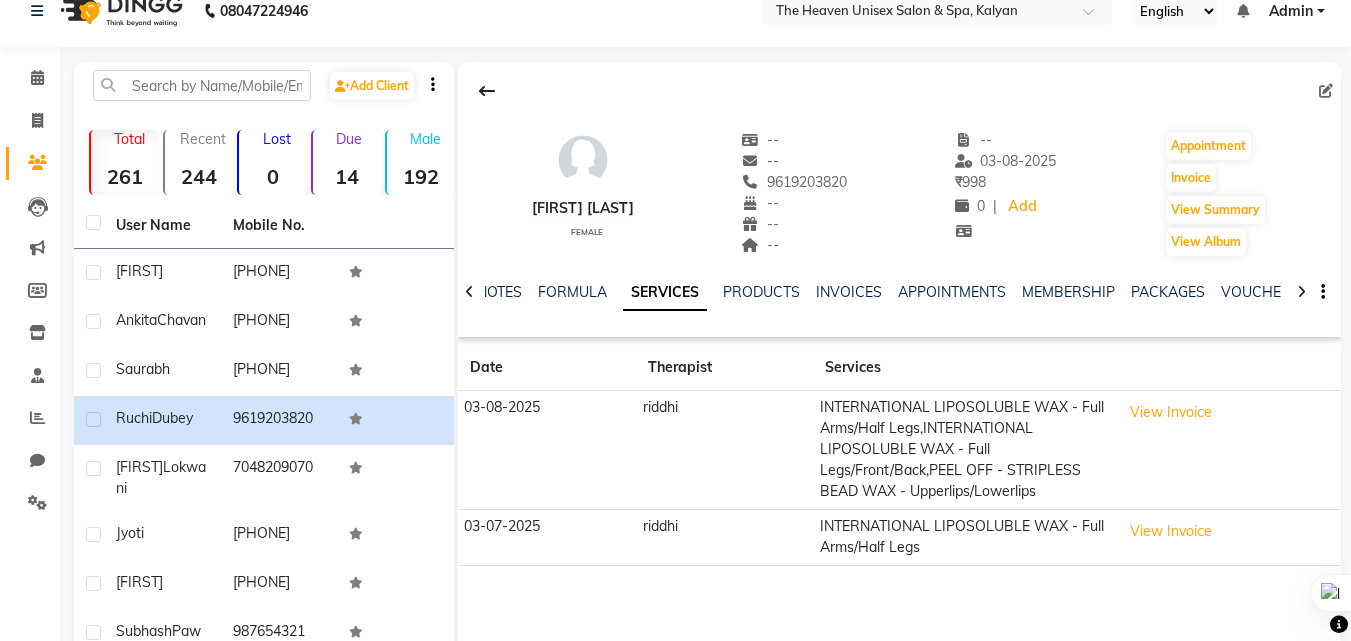 click on "riddhi" 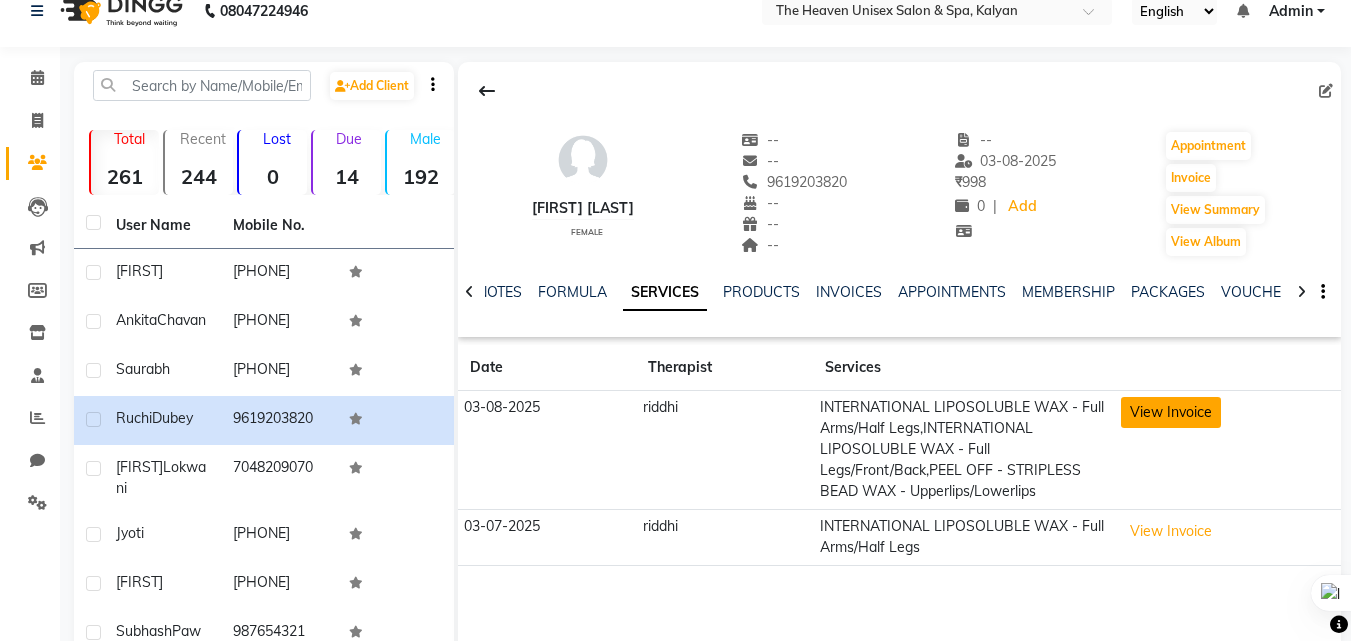 click on "View Invoice" 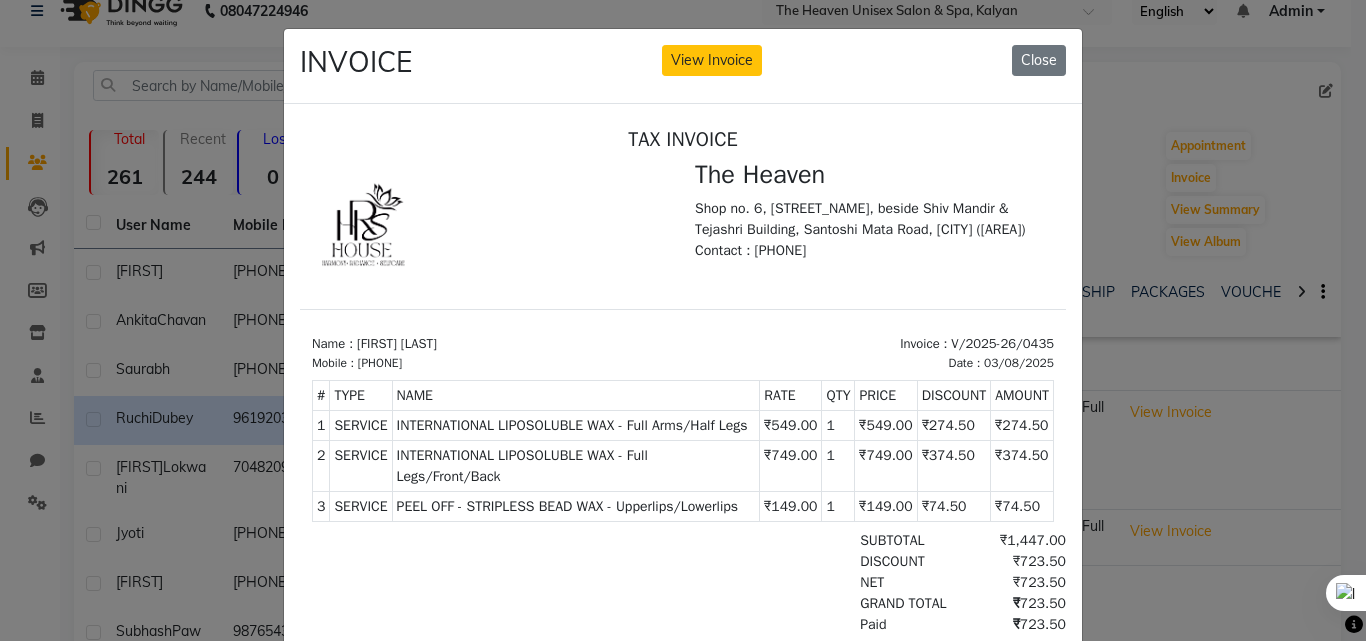 scroll, scrollTop: 16, scrollLeft: 0, axis: vertical 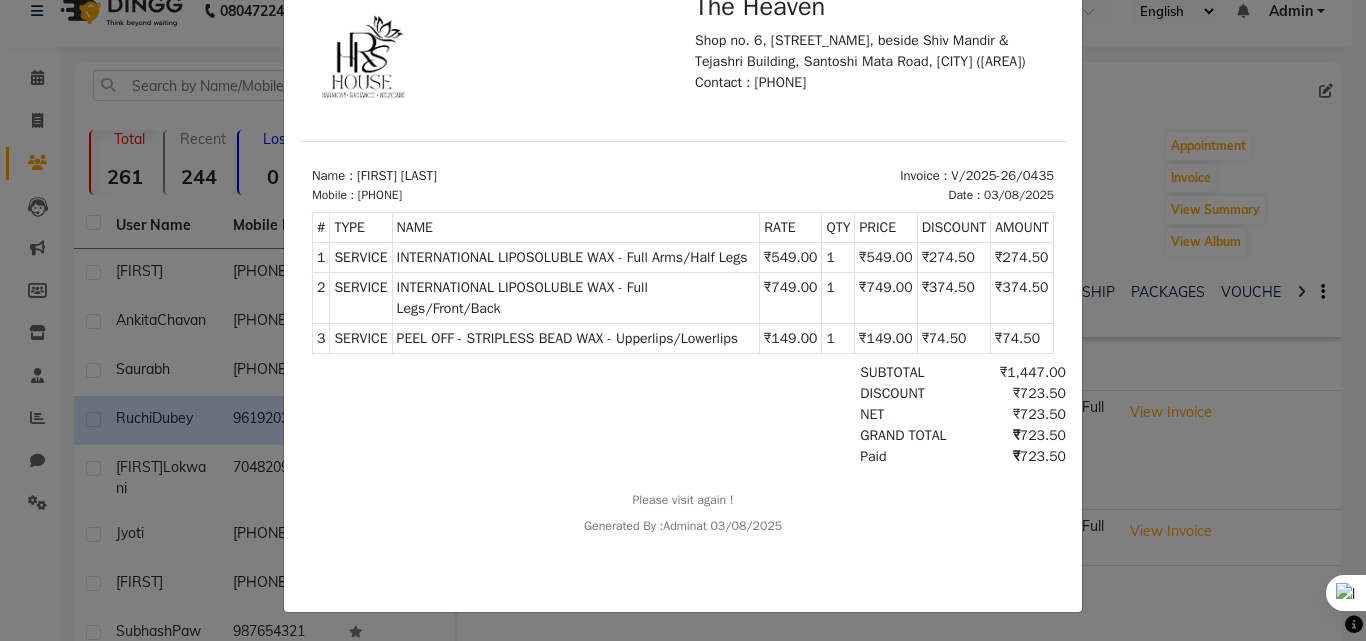 click on "INVOICE View Invoice Close" 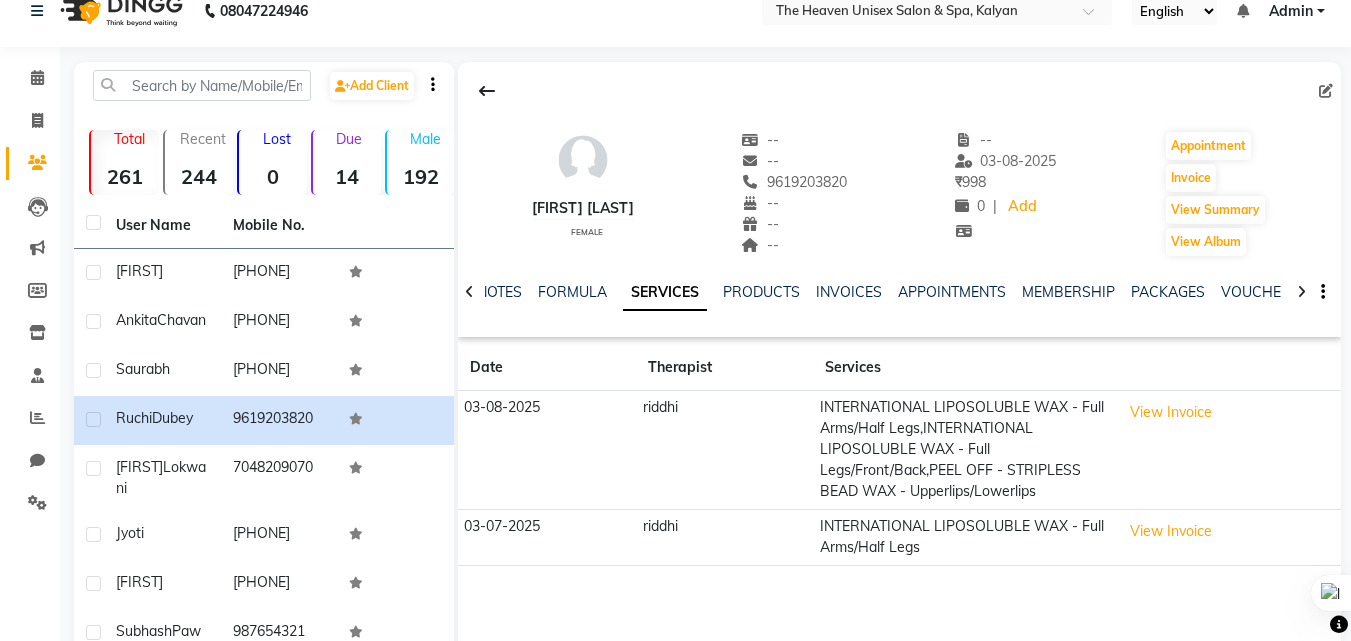 click on "NOTES FORMULA SERVICES PRODUCTS INVOICES APPOINTMENTS MEMBERSHIP PACKAGES VOUCHERS GIFTCARDS POINTS FORMS FAMILY CARDS WALLET" 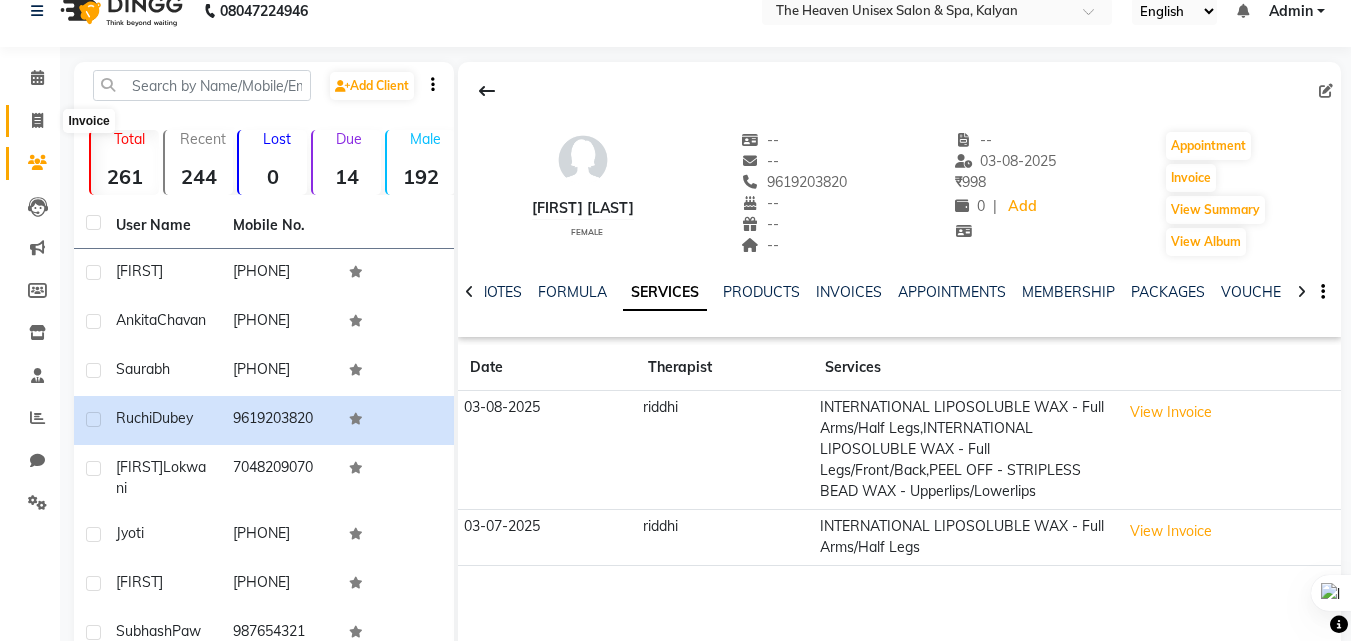 click 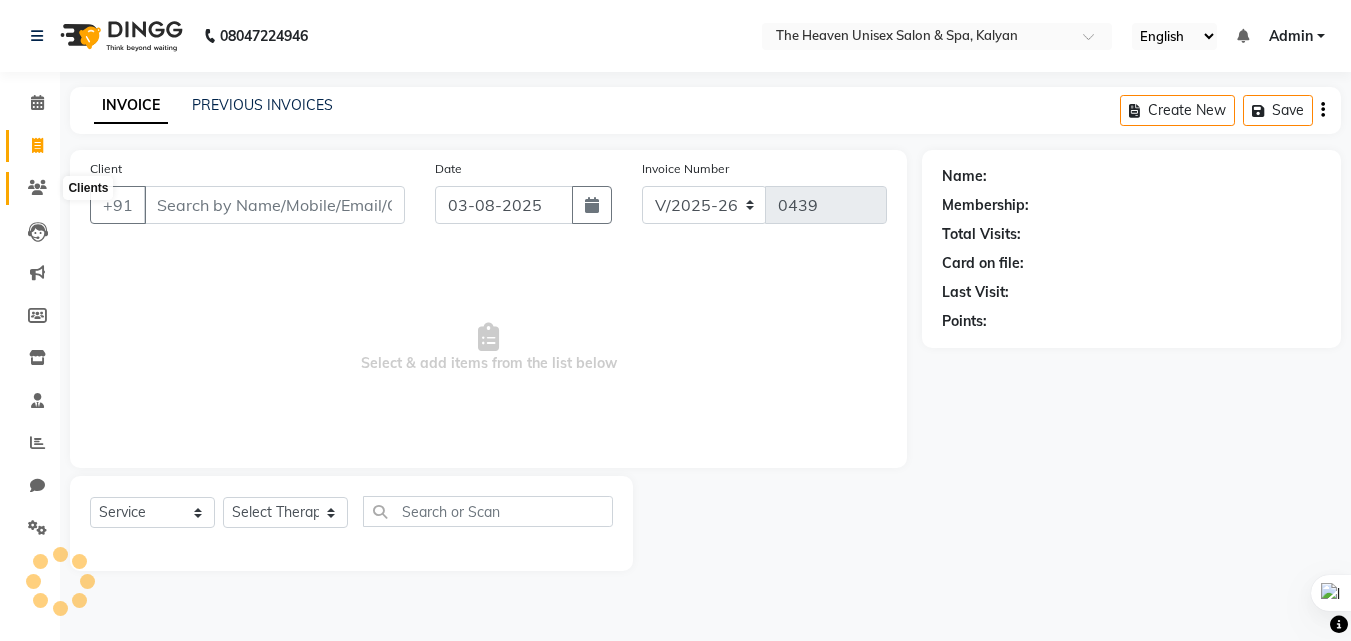 scroll, scrollTop: 0, scrollLeft: 0, axis: both 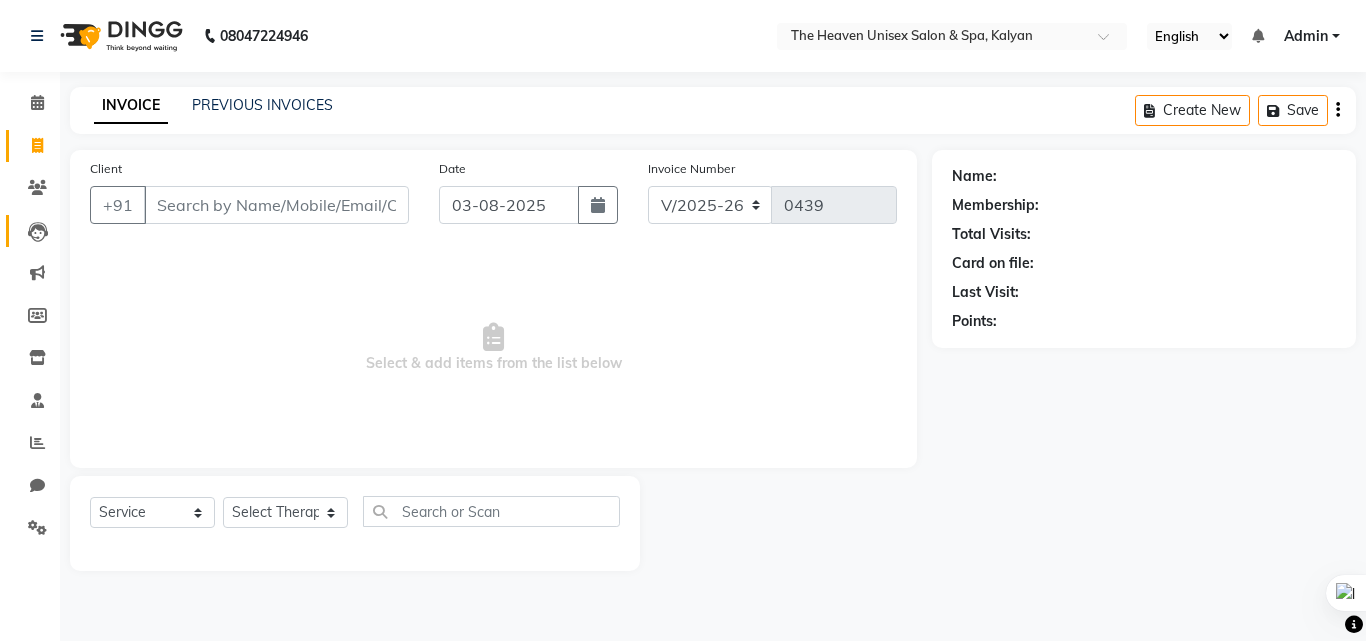 click on "Leads" 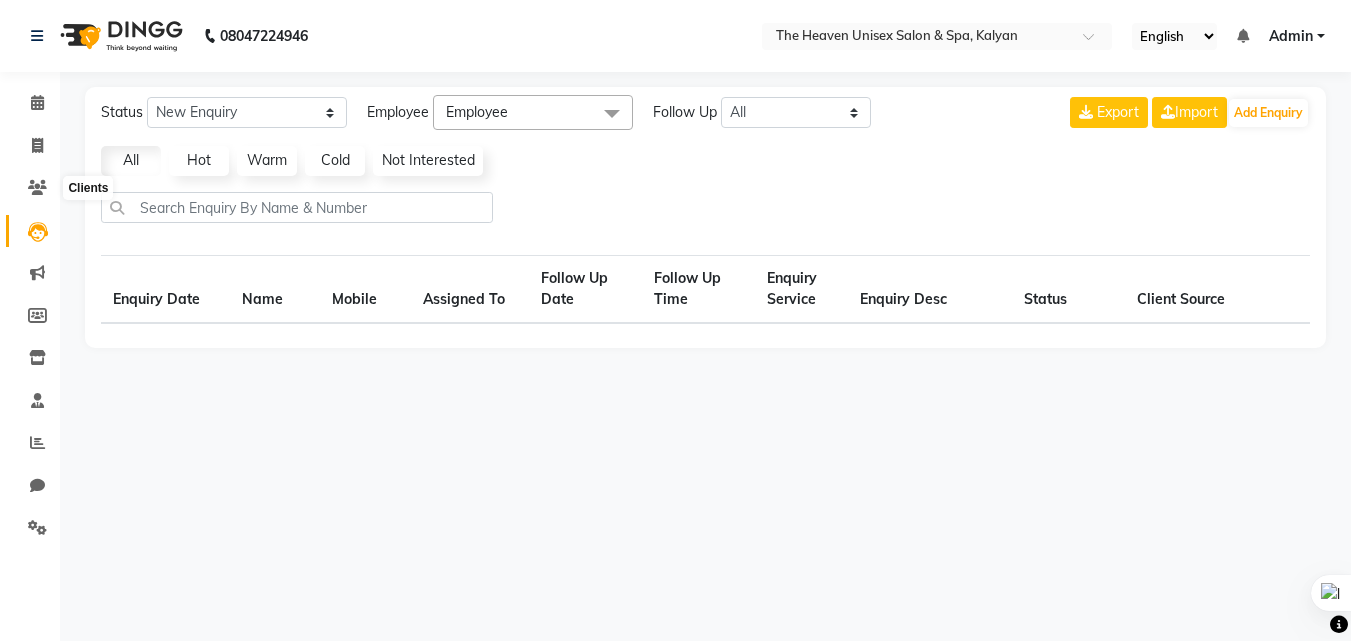 select on "10" 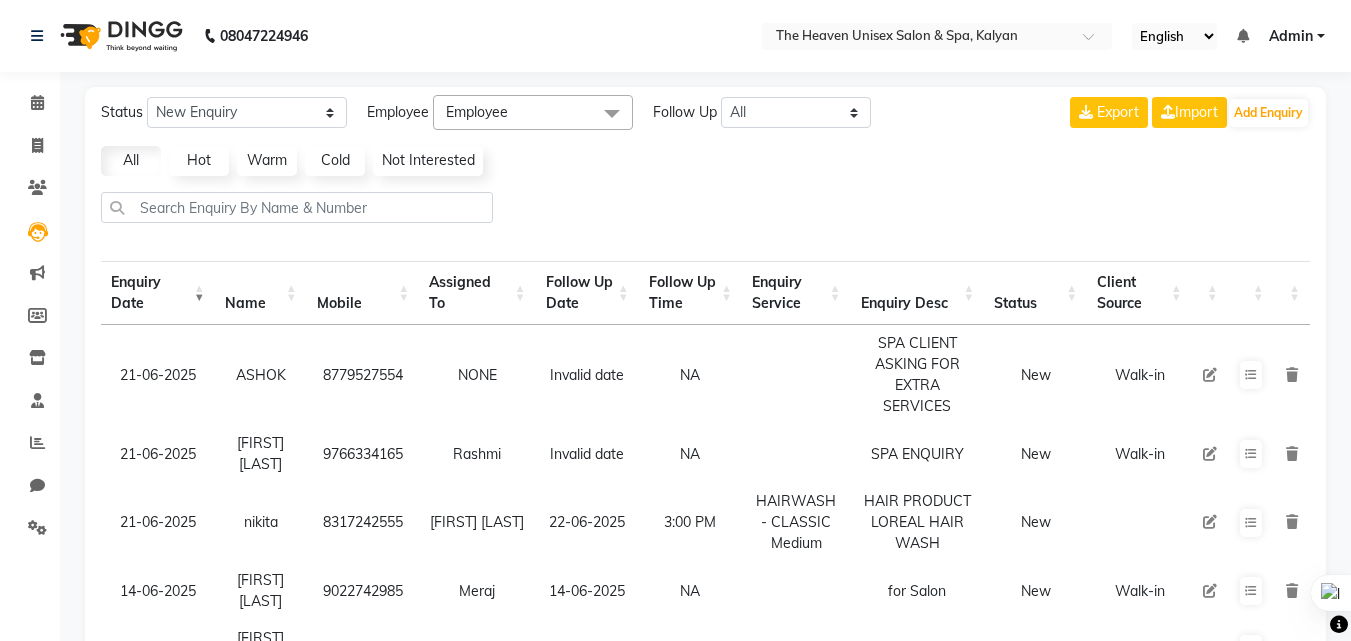 click on "Clients" 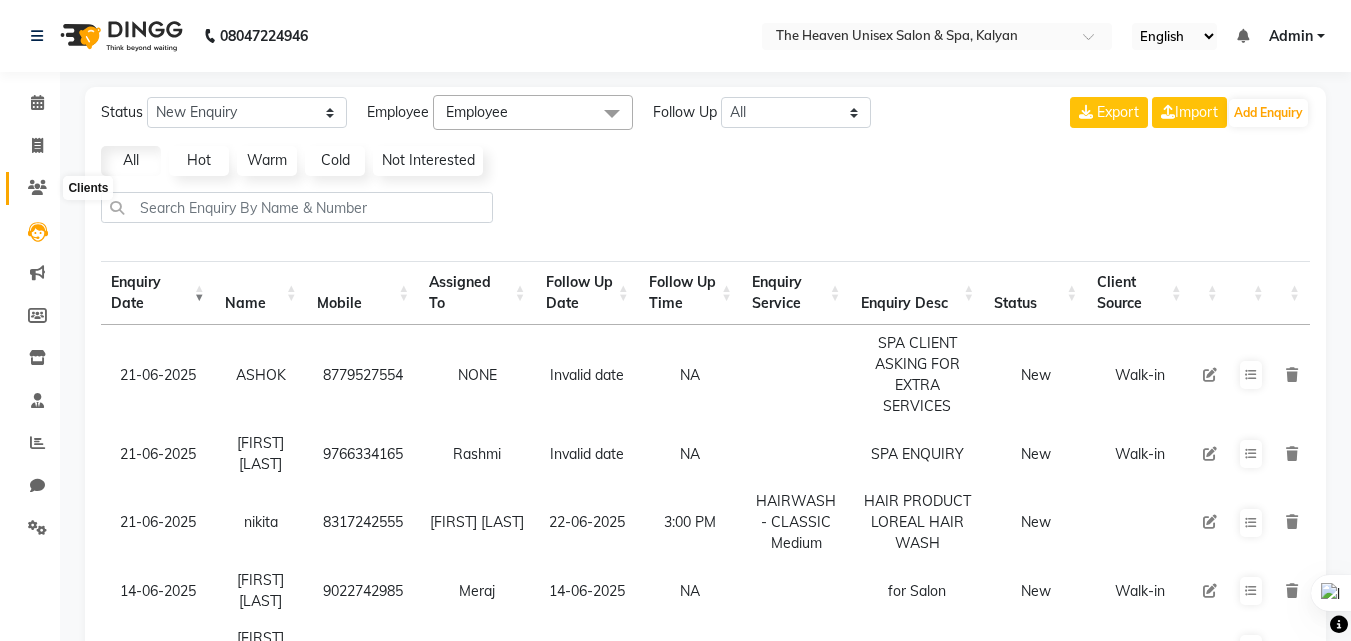 click 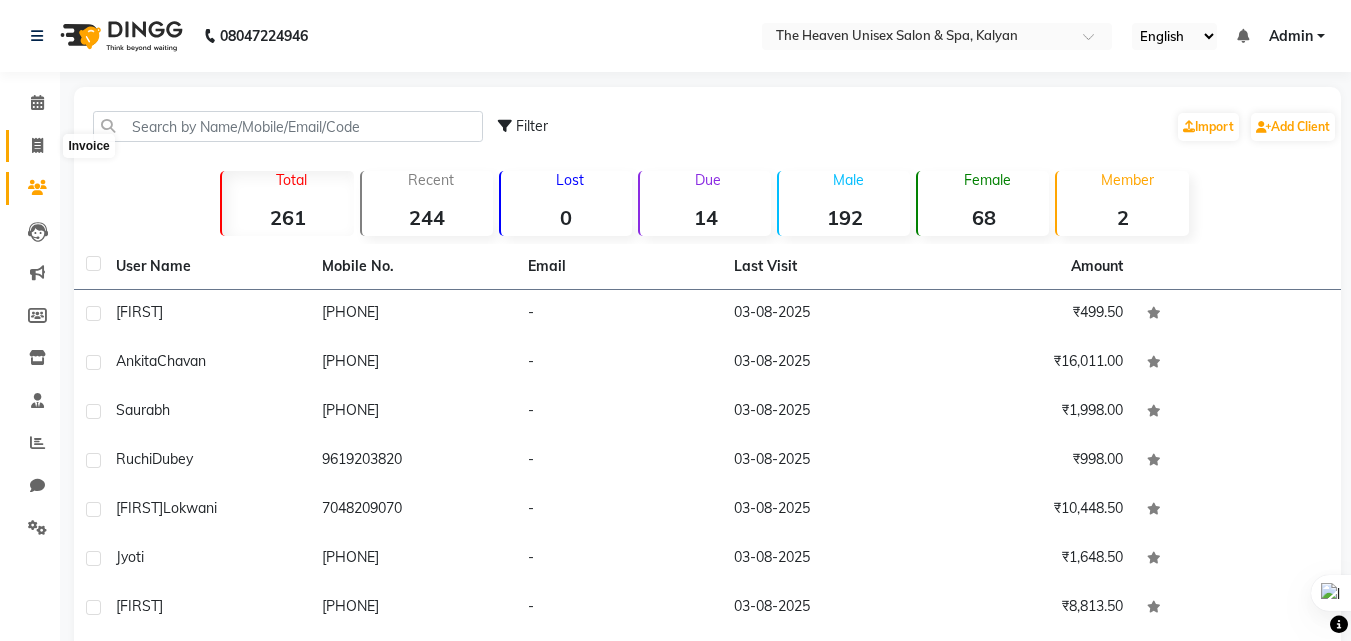 click 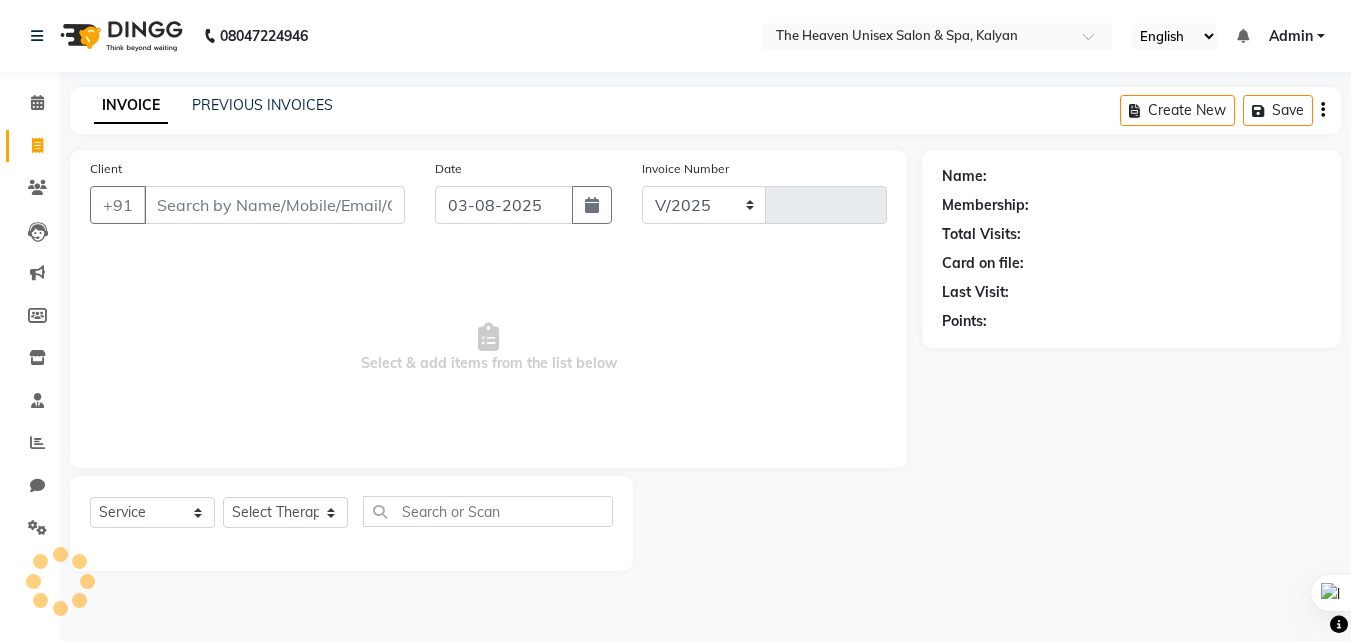 select on "8417" 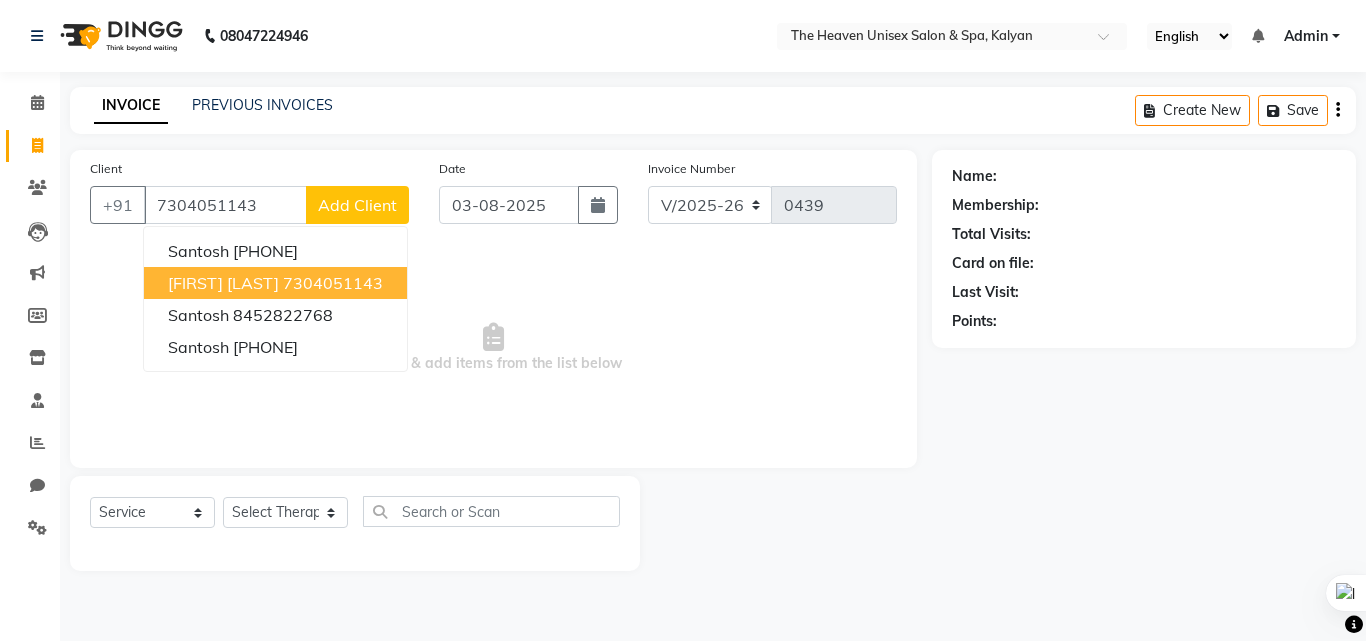 type on "7304051143" 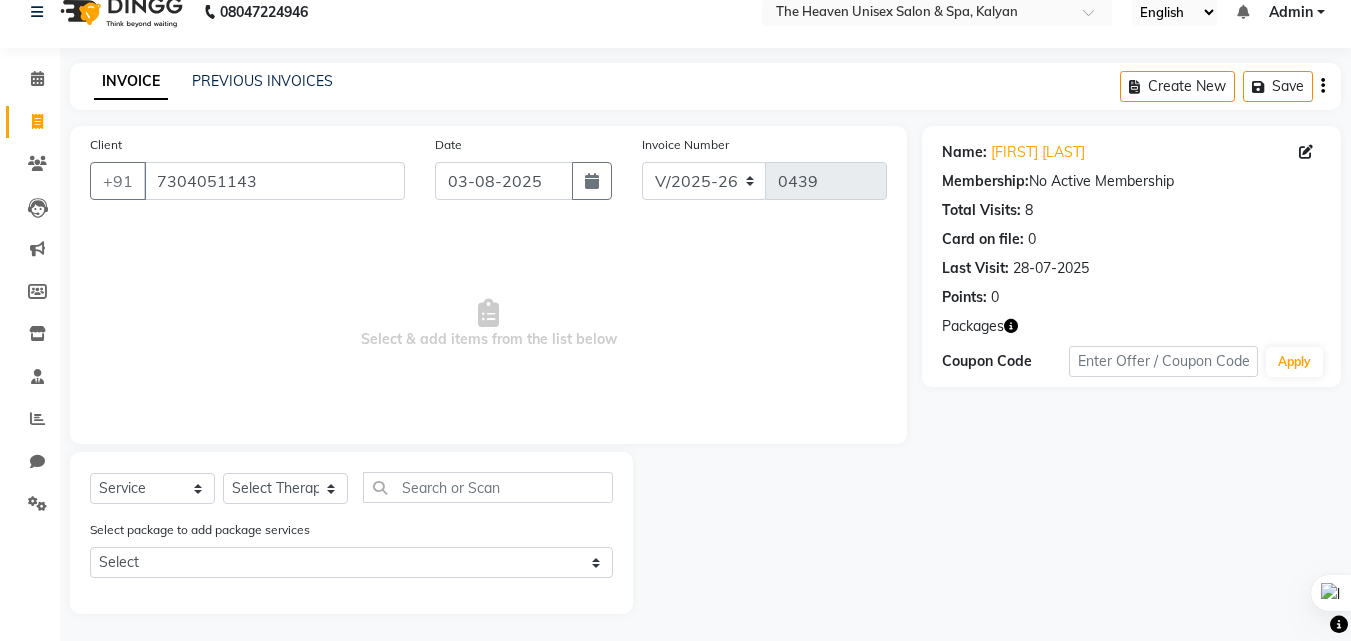 scroll, scrollTop: 27, scrollLeft: 0, axis: vertical 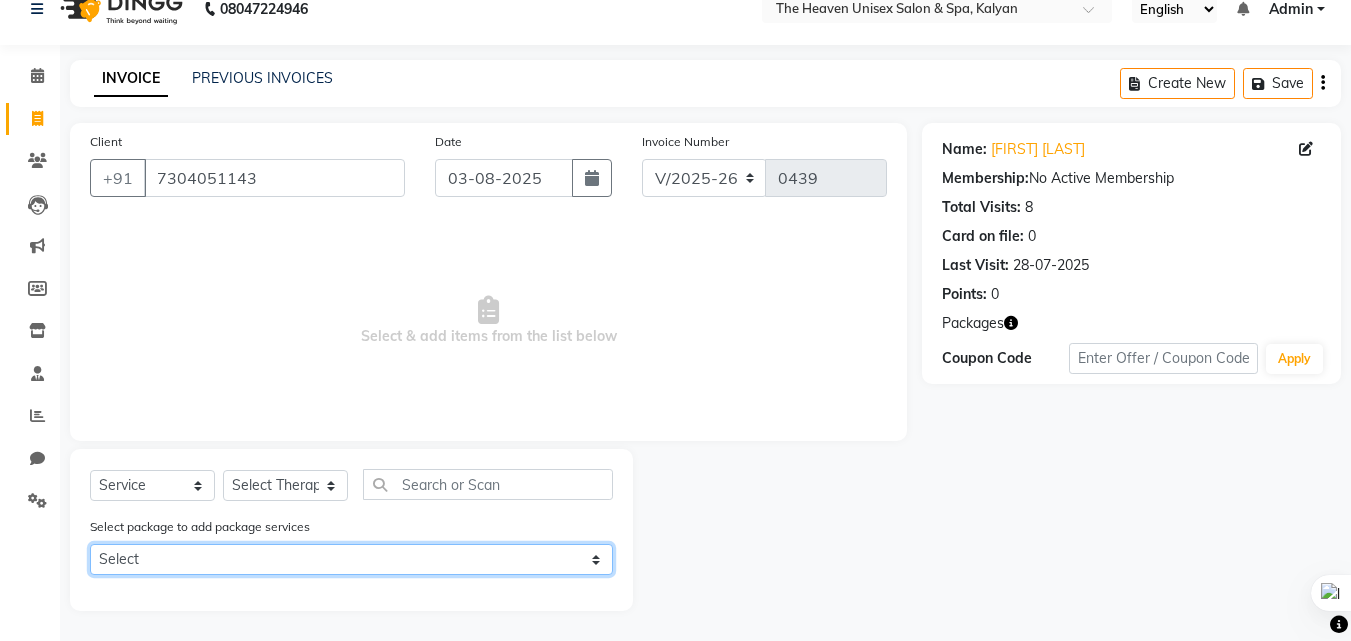 click on "Select Men's Haircut + Cleanup" 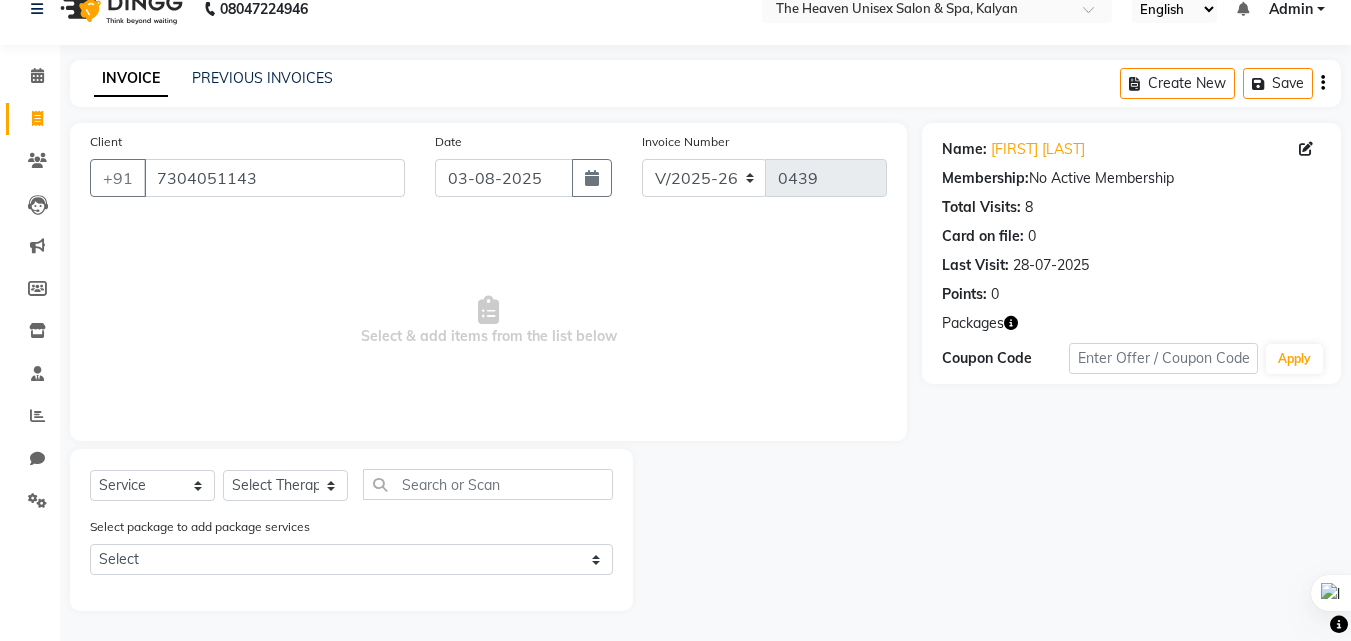 click 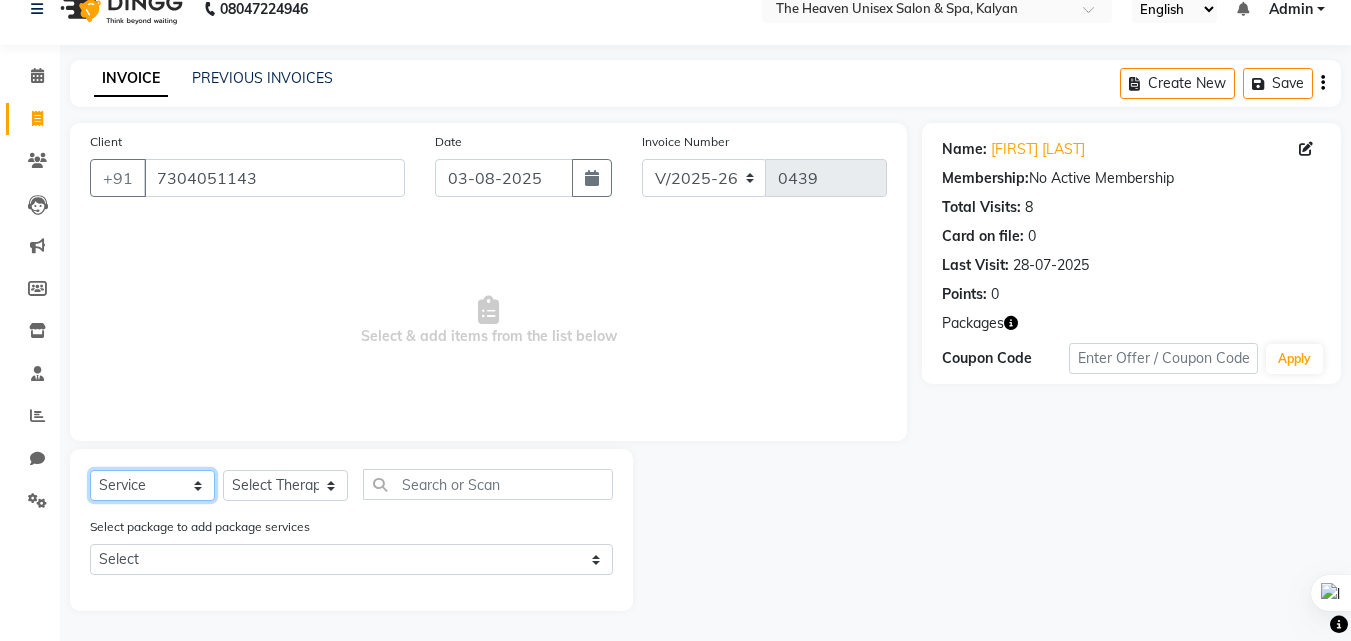 click on "Select  Service  Product  Membership  Package Voucher Prepaid Gift Card" 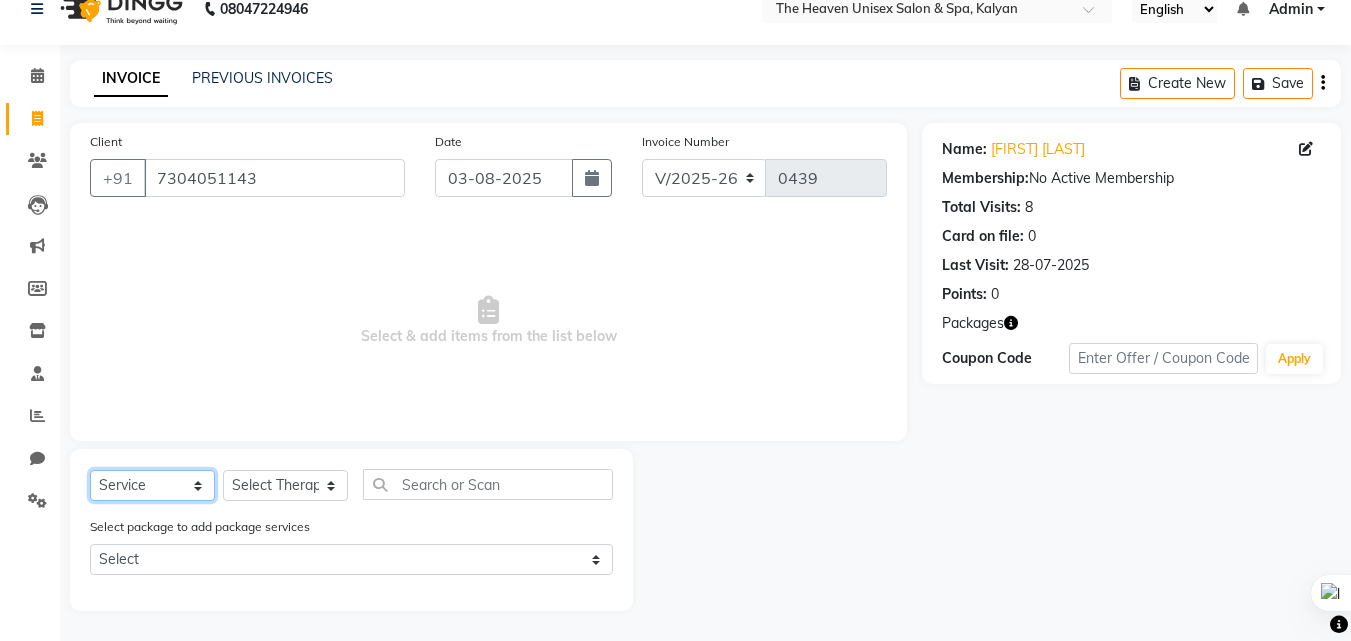 click on "Select  Service  Product  Membership  Package Voucher Prepaid Gift Card" 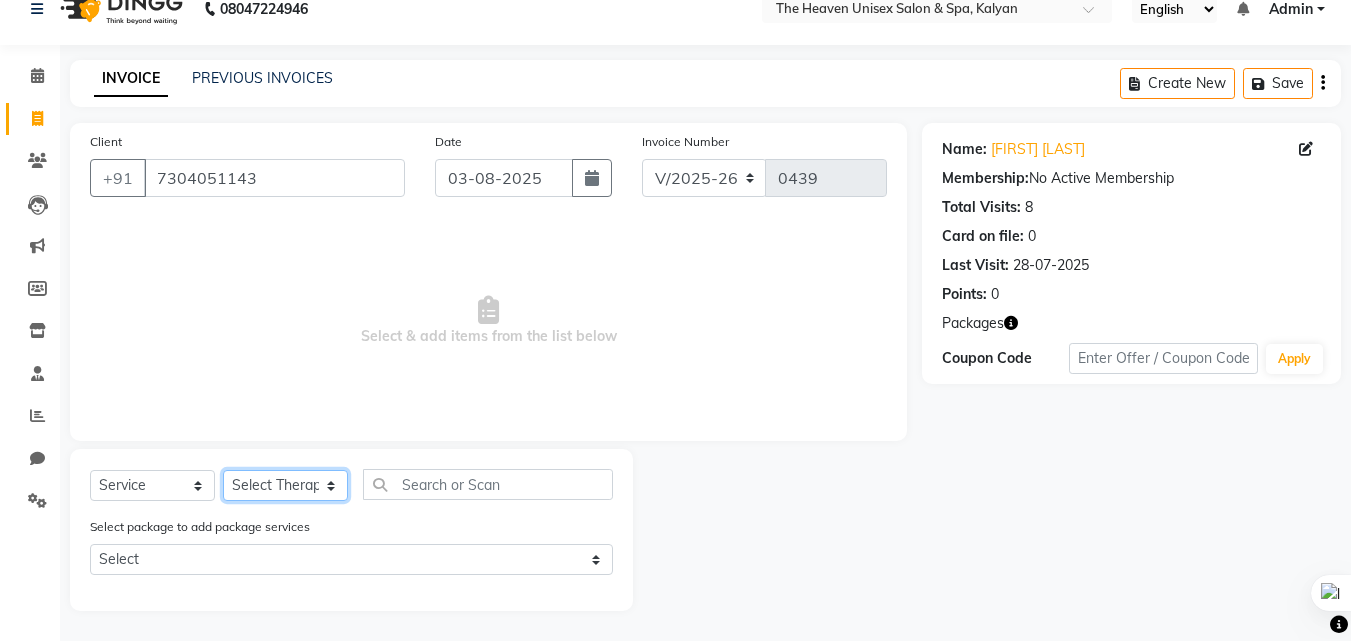 click on "Select Therapist [FIRST] [LAST]  HRS House [FIRST]  [FIRST] [FIRST] [FIRST] [FIRST] [FIRST] [FIRST] [FIRST]" 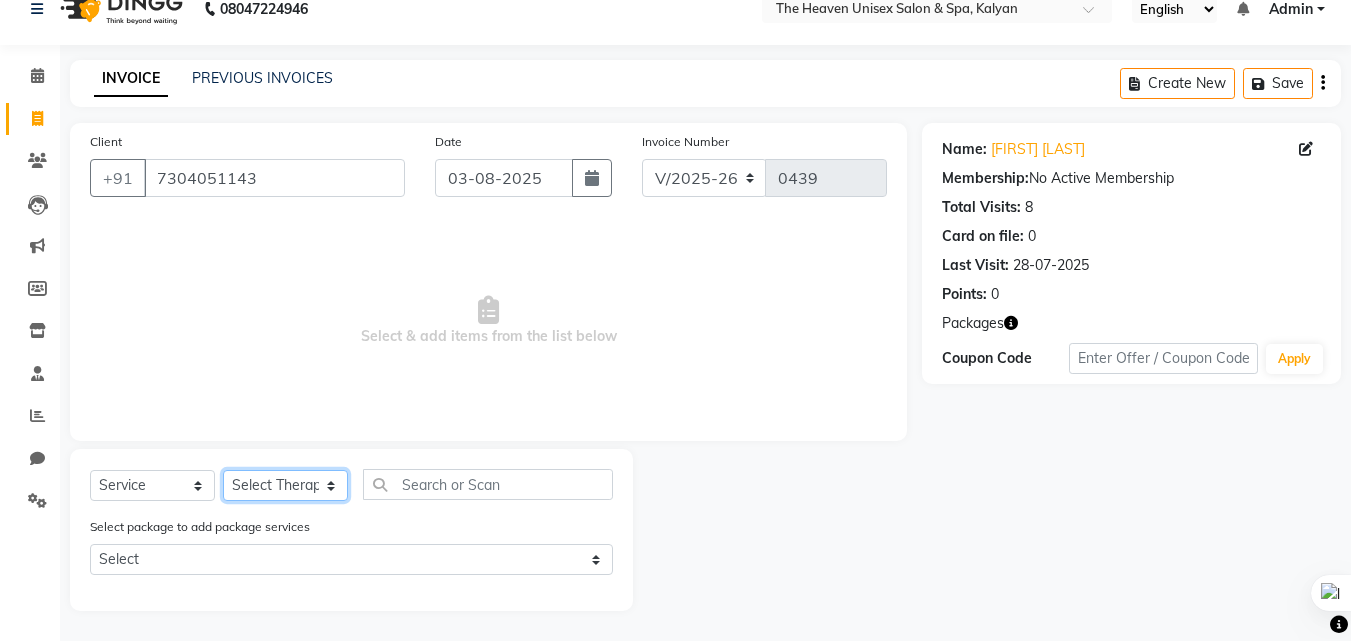 select on "82834" 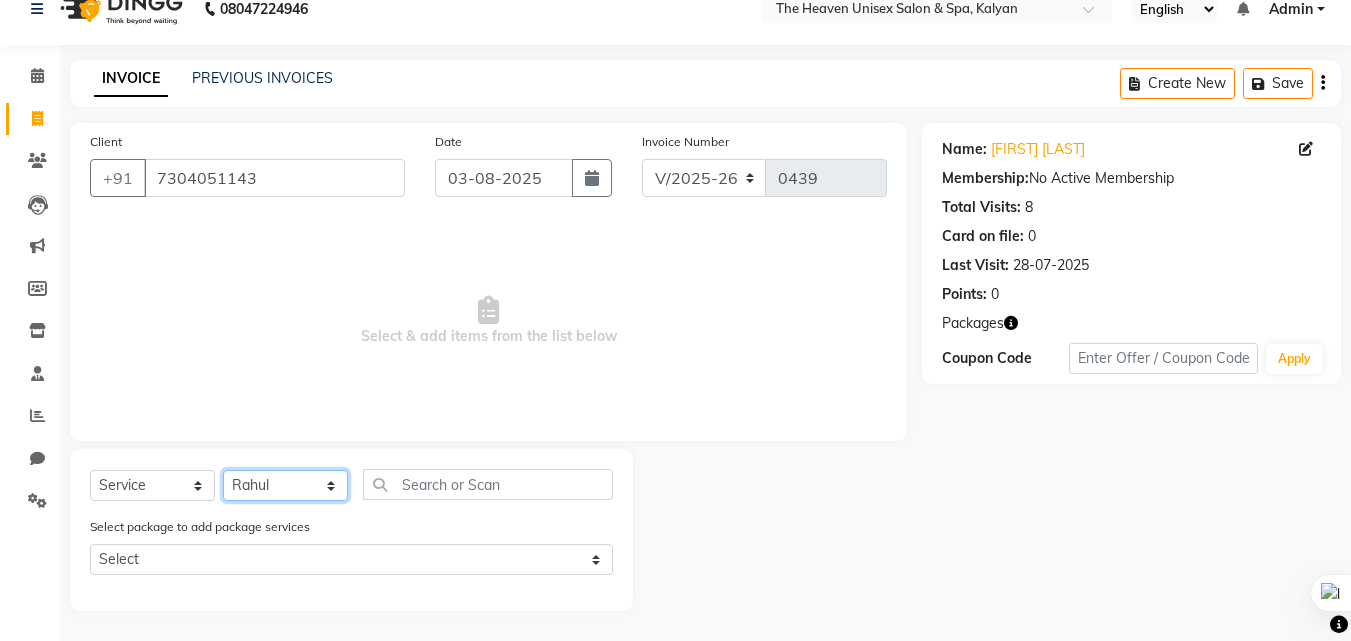 click on "Select Therapist [FIRST] [LAST]  HRS House [FIRST]  [FIRST] [FIRST] [FIRST] [FIRST] [FIRST] [FIRST] [FIRST]" 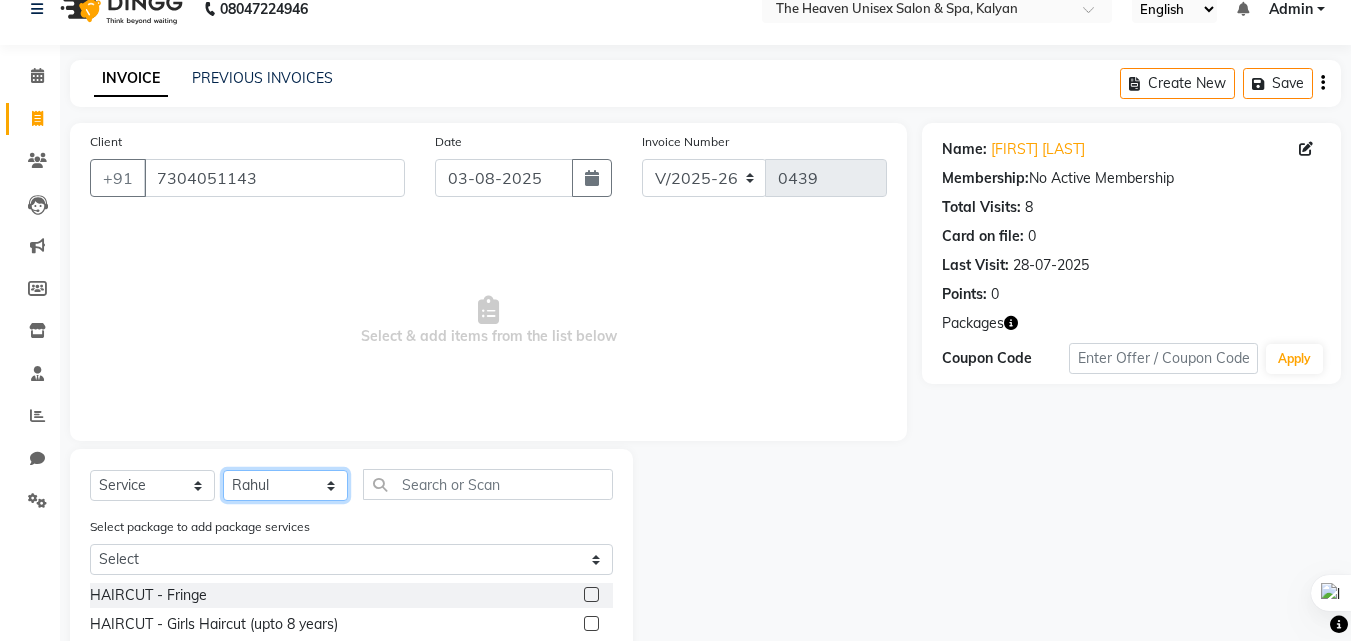 scroll, scrollTop: 227, scrollLeft: 0, axis: vertical 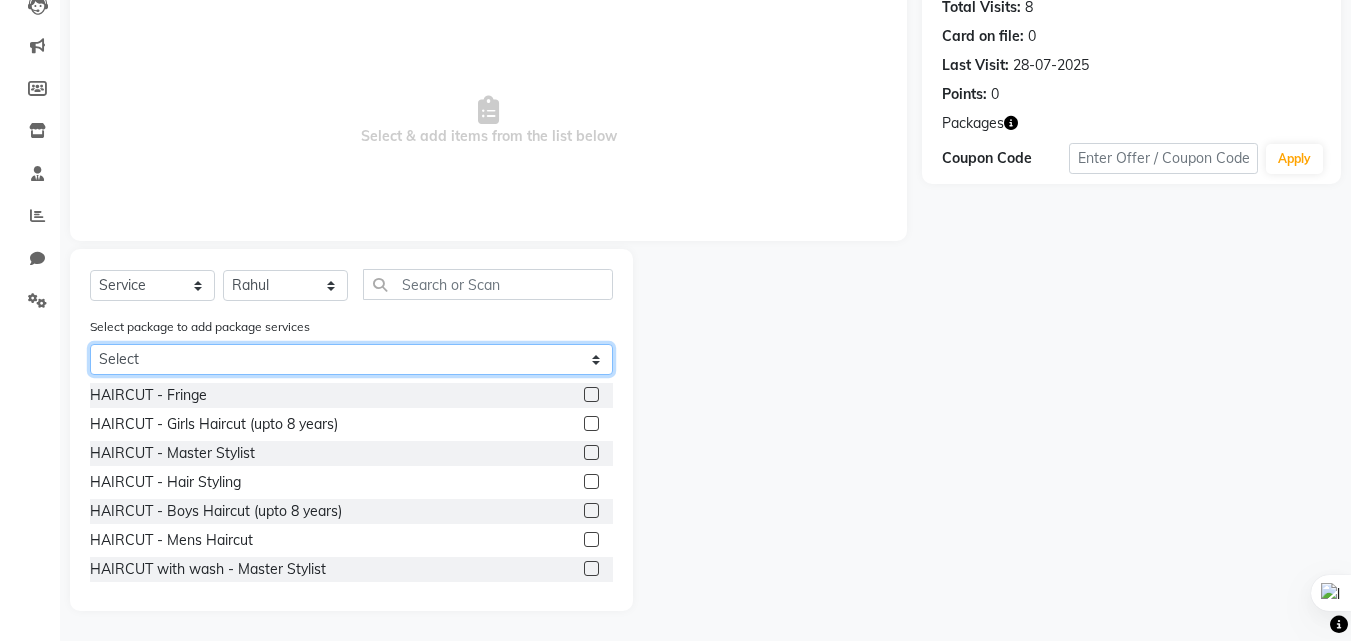 click on "Select Men's Haircut + Cleanup" 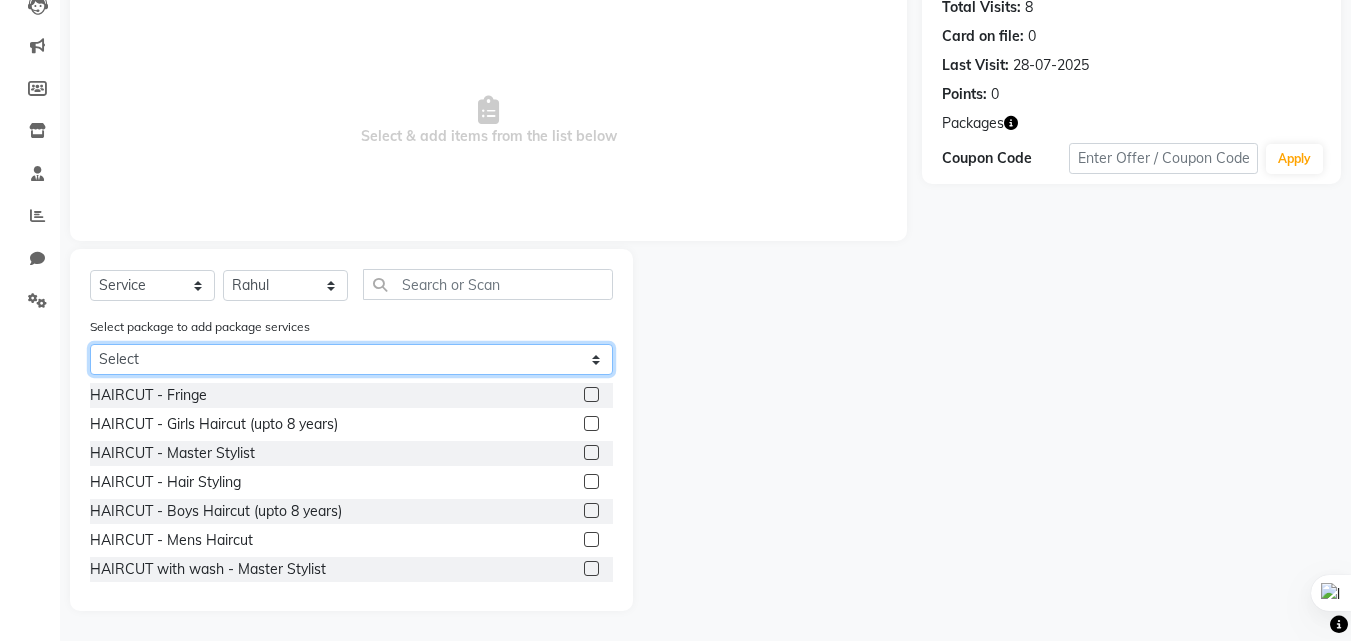 click on "Select Men's Haircut + Cleanup" 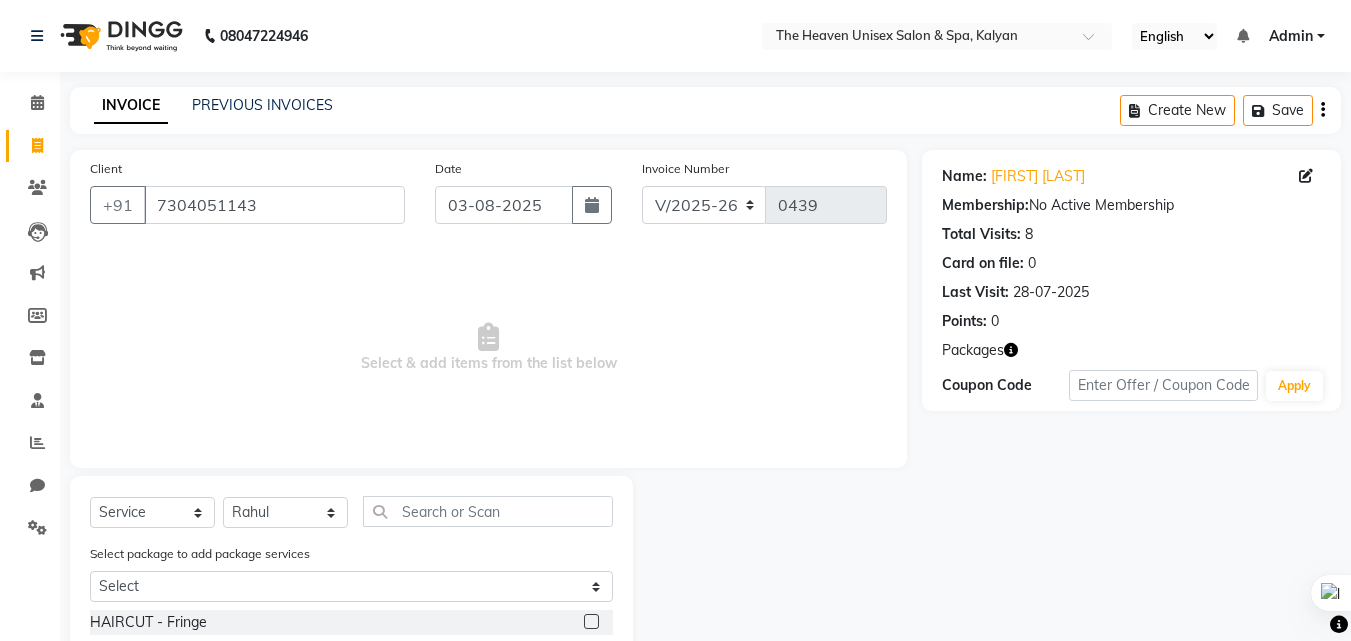 click 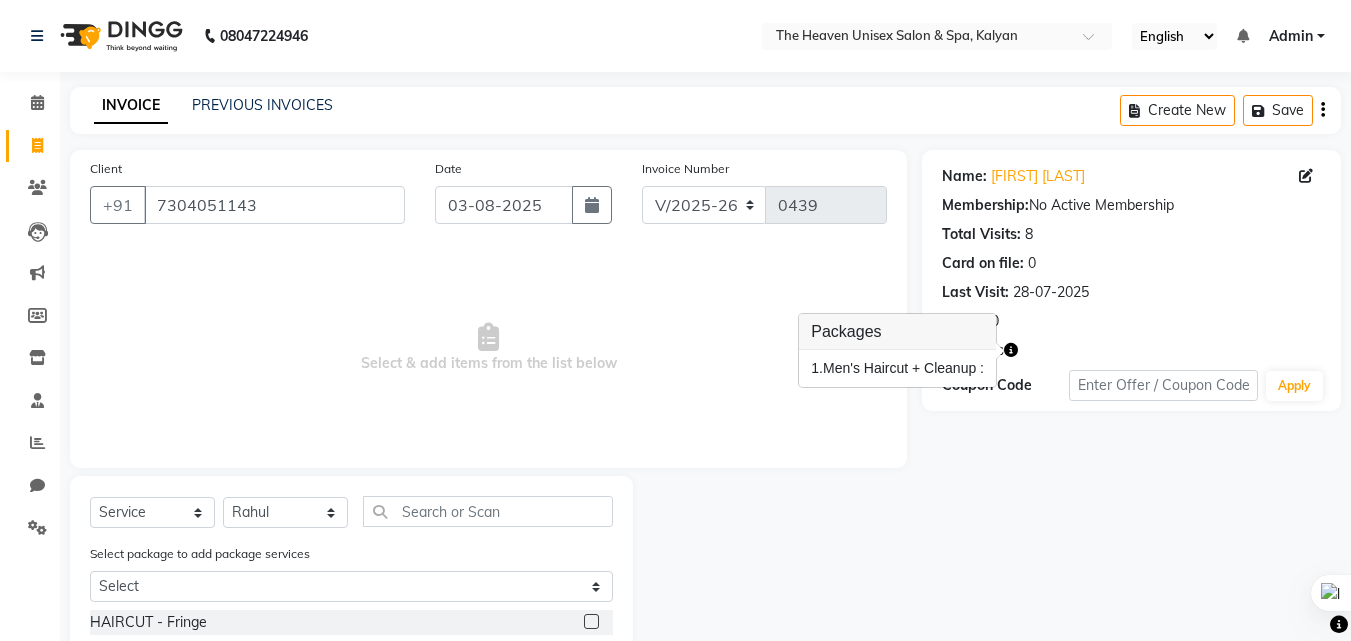 click 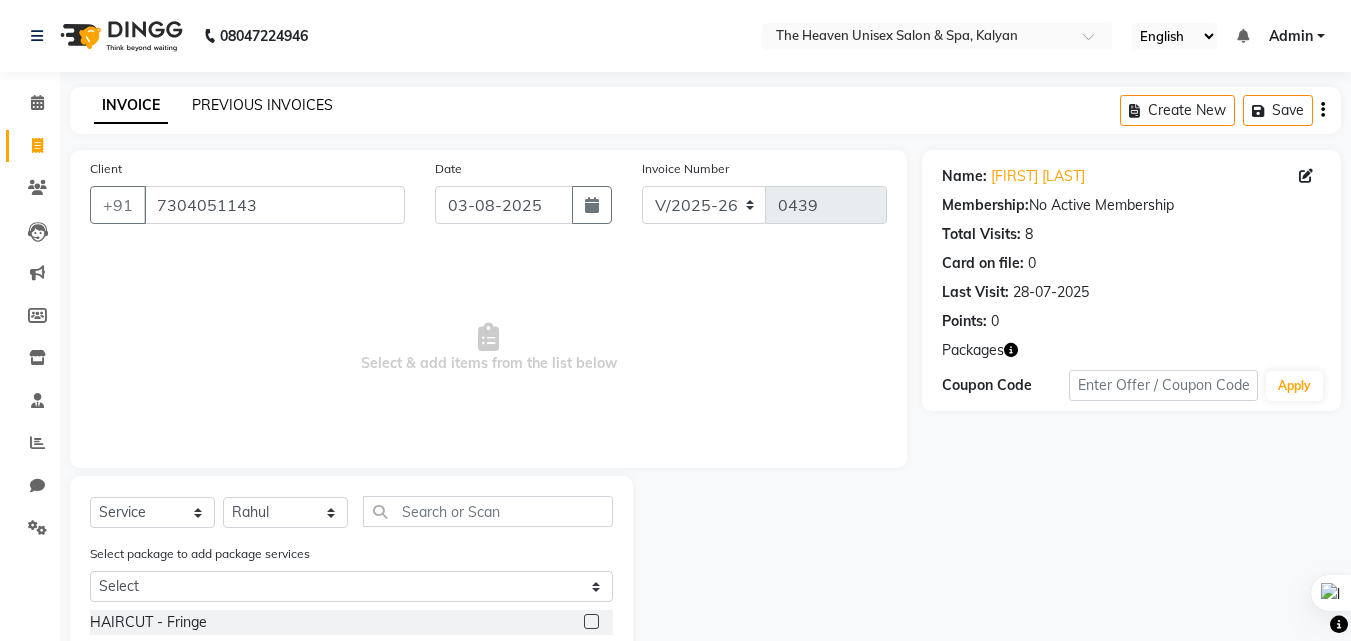 click on "PREVIOUS INVOICES" 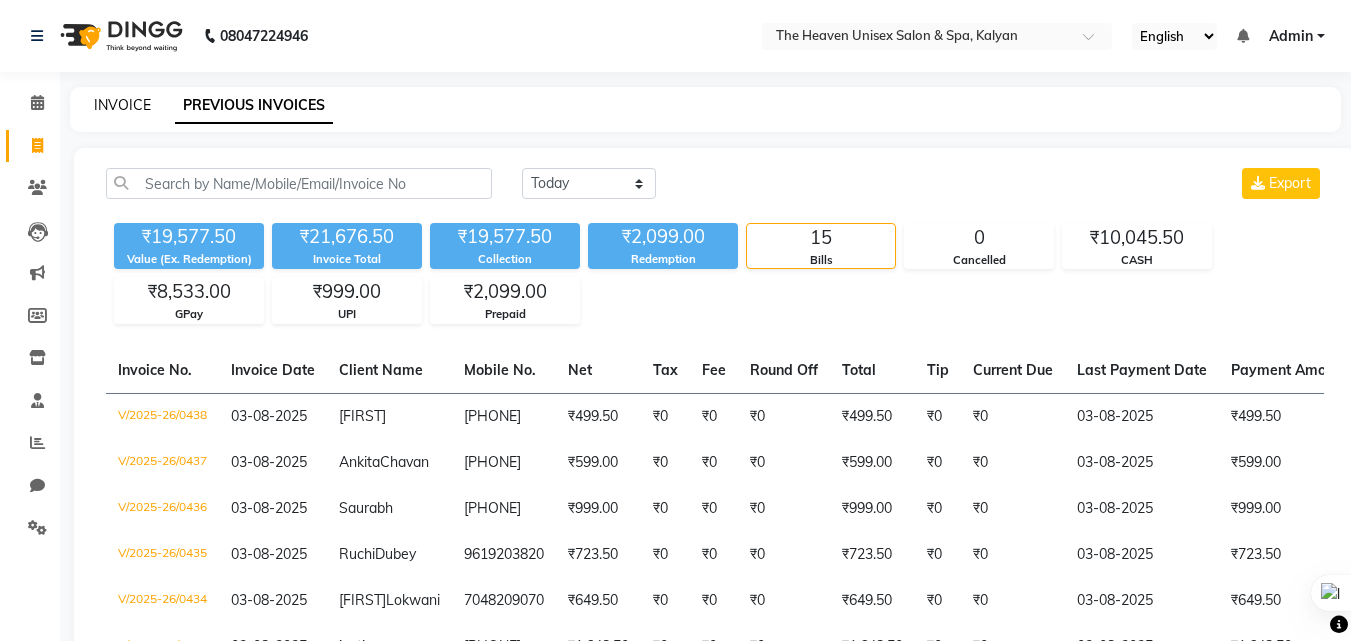 click on "INVOICE" 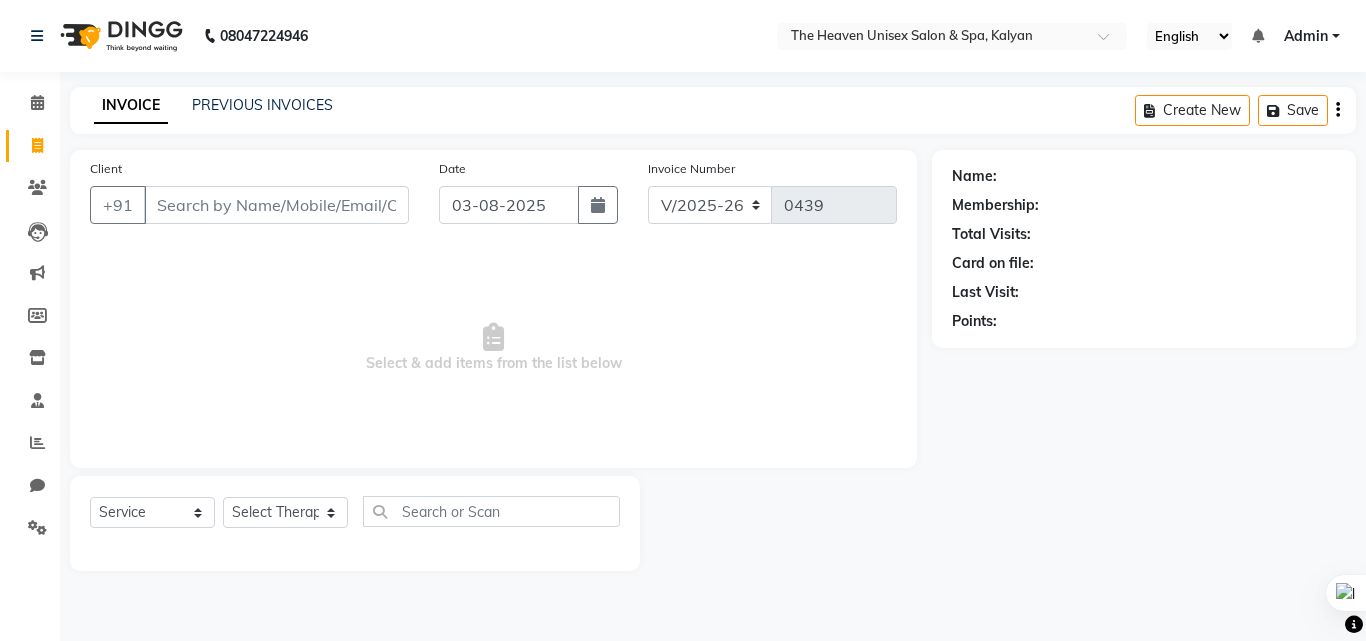 click on "Client" at bounding box center [276, 205] 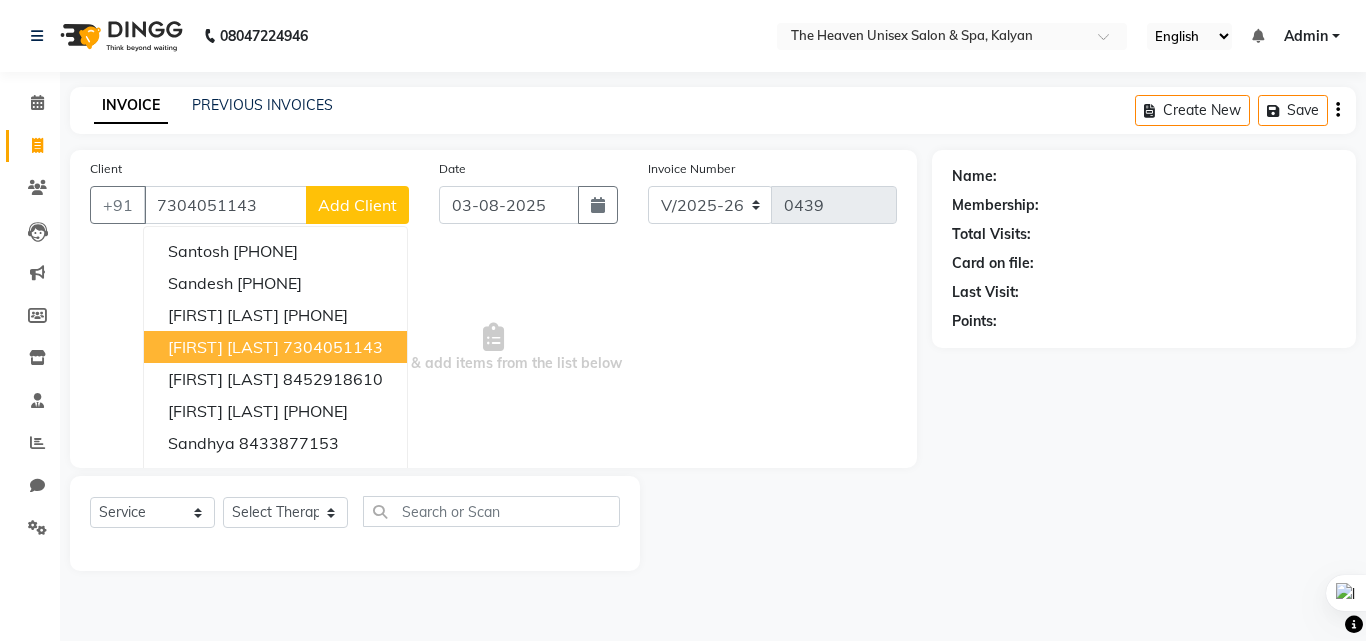 type on "7304051143" 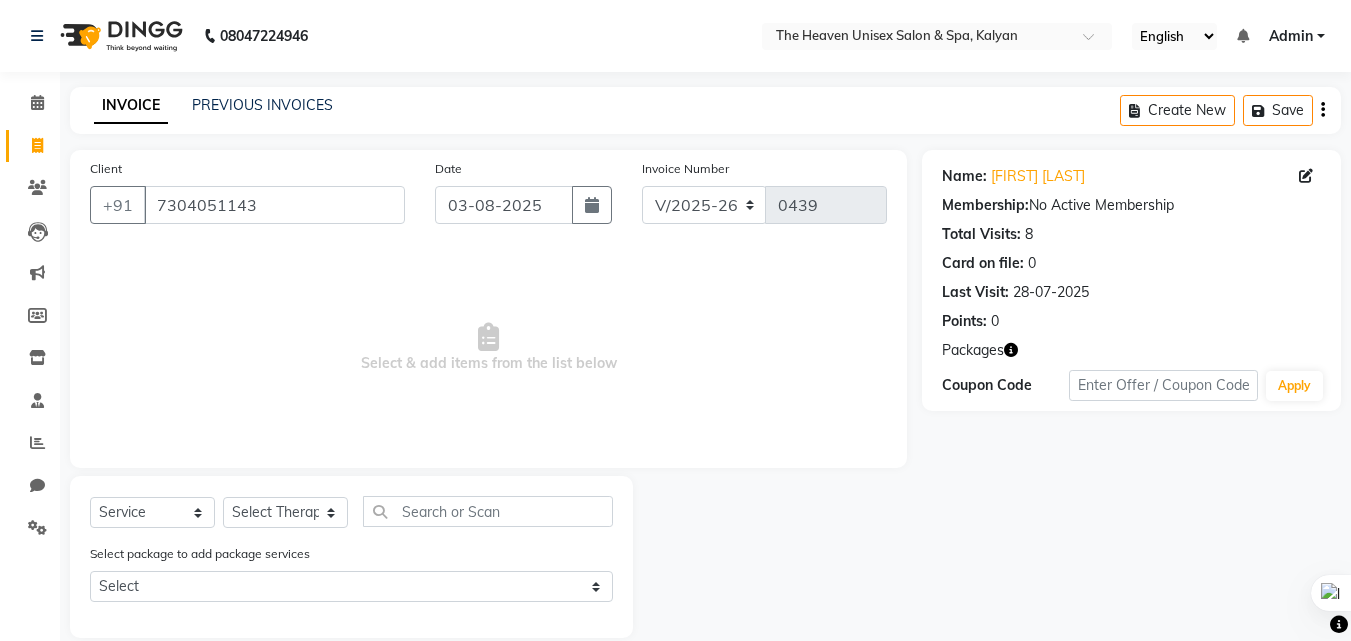 scroll, scrollTop: 27, scrollLeft: 0, axis: vertical 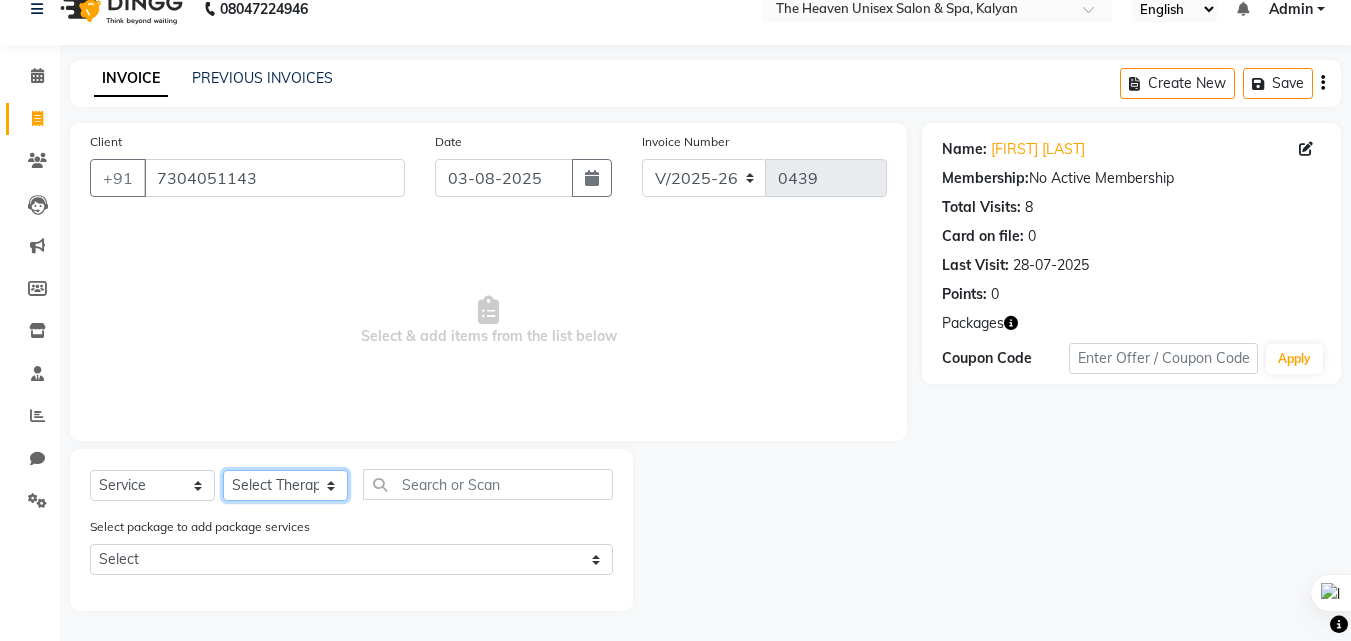 click on "Select Therapist [FIRST] [LAST]  HRS House [FIRST]  [FIRST] [FIRST] [FIRST] [FIRST] [FIRST] [FIRST] [FIRST]" 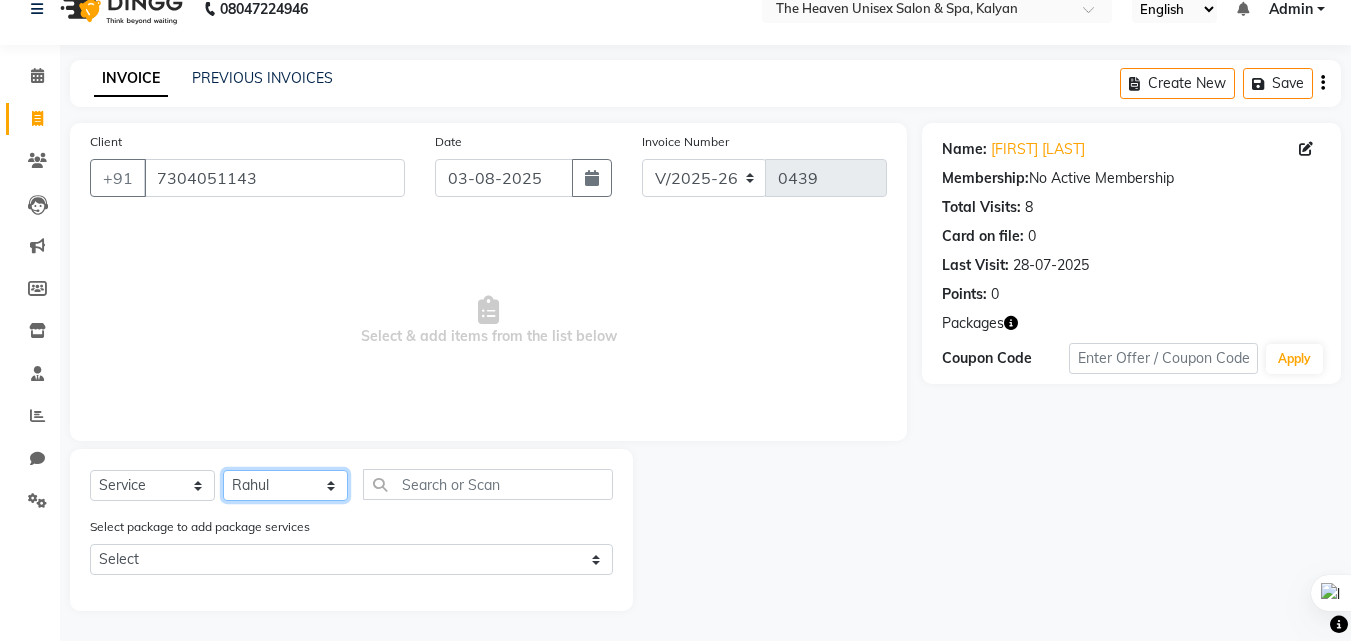 click on "Select Therapist [FIRST] [LAST]  HRS House [FIRST]  [FIRST] [FIRST] [FIRST] [FIRST] [FIRST] [FIRST] [FIRST]" 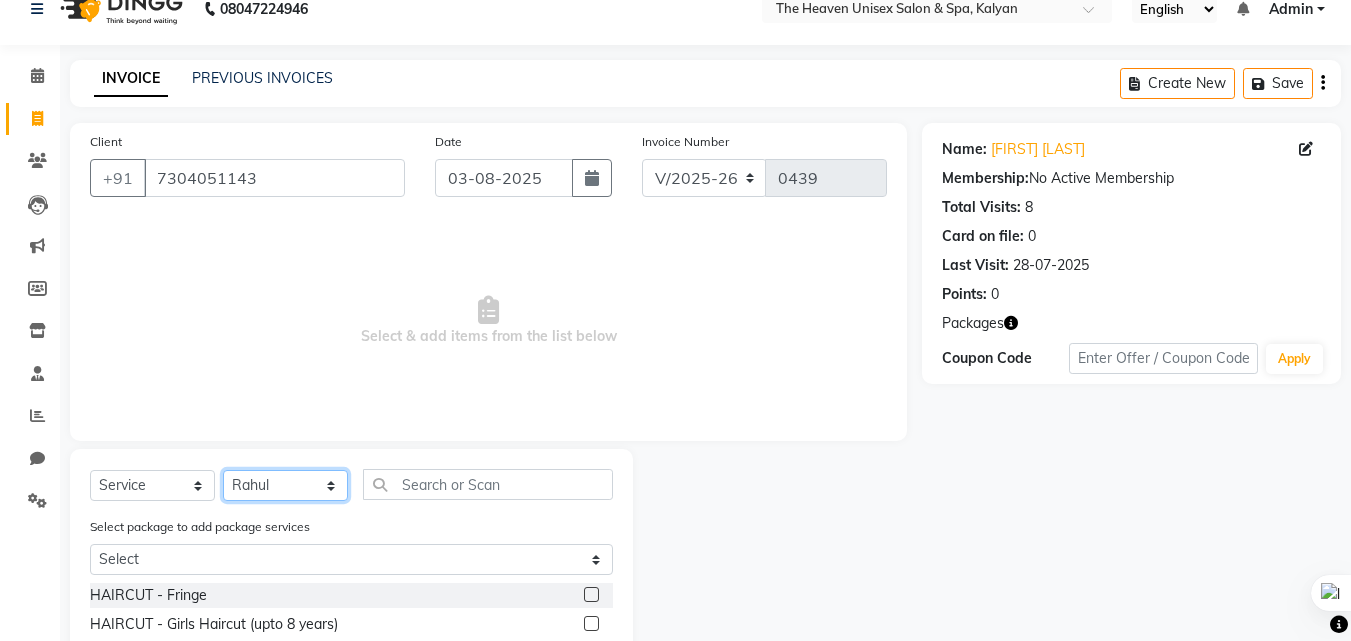 scroll, scrollTop: 227, scrollLeft: 0, axis: vertical 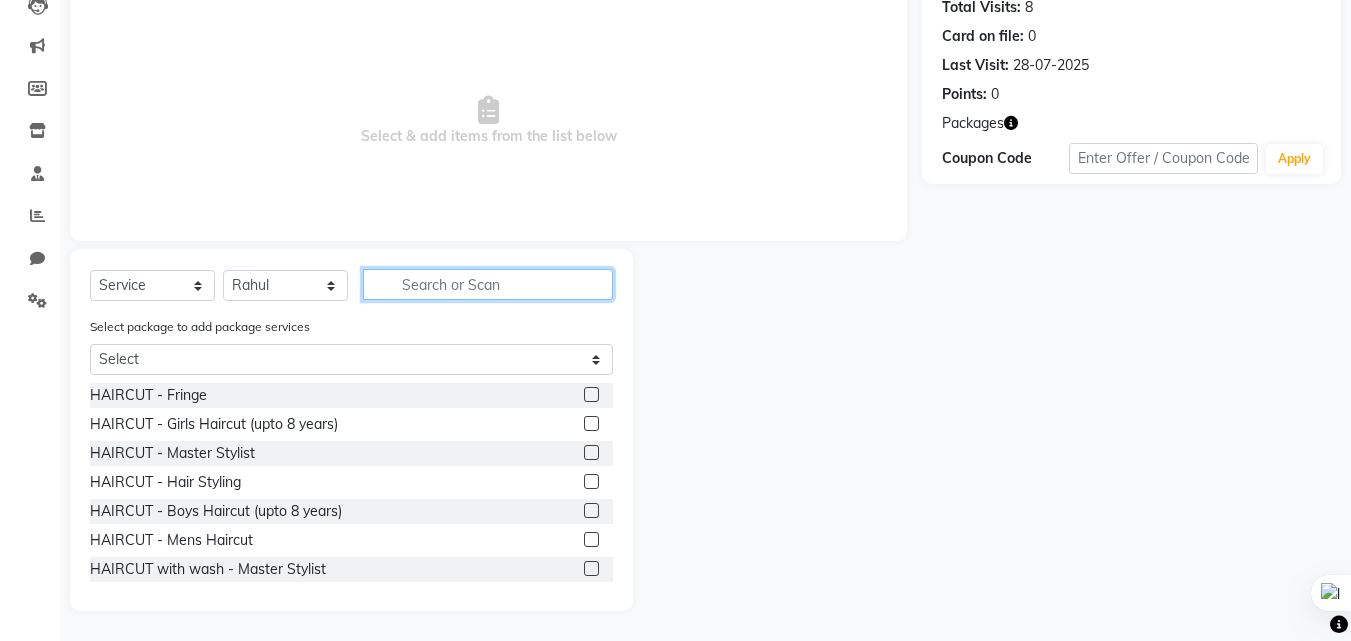 click 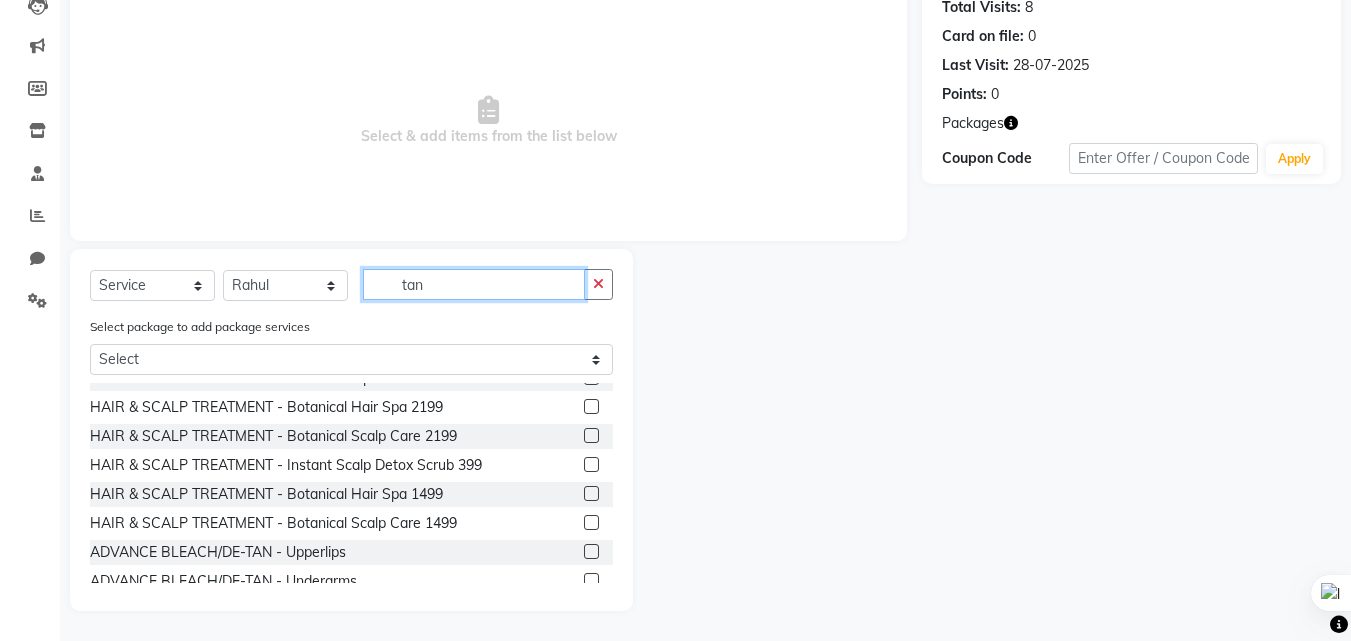 scroll, scrollTop: 0, scrollLeft: 0, axis: both 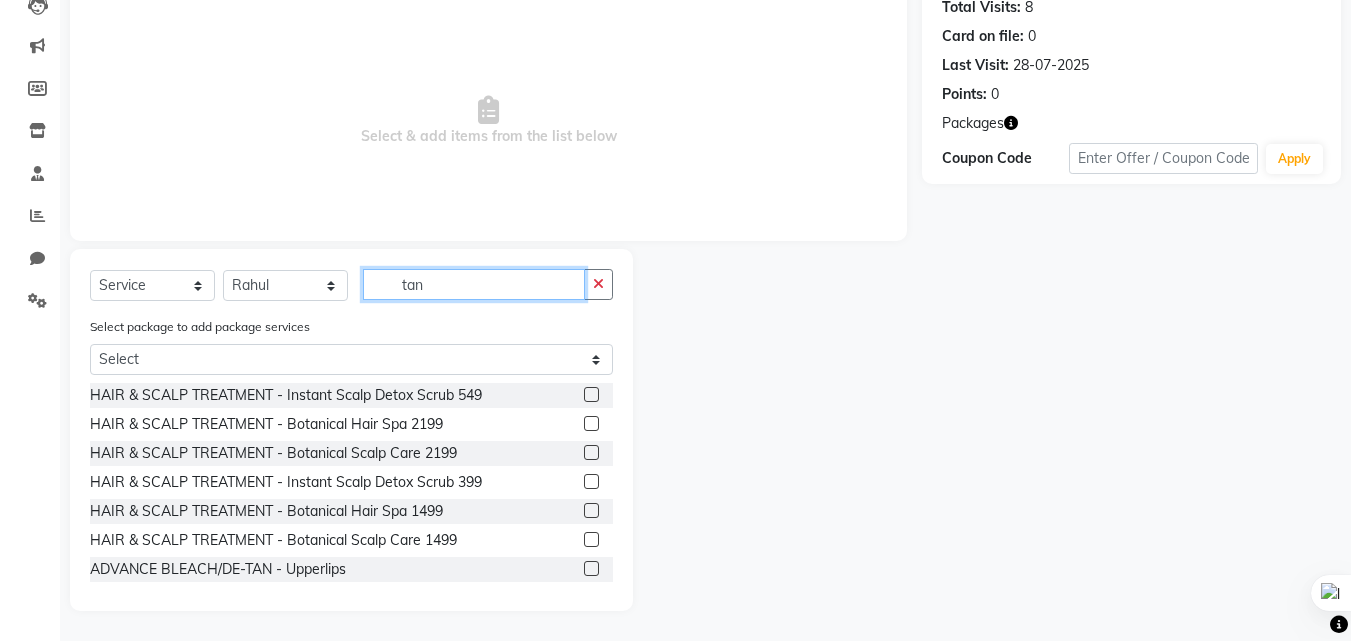 click on "tan" 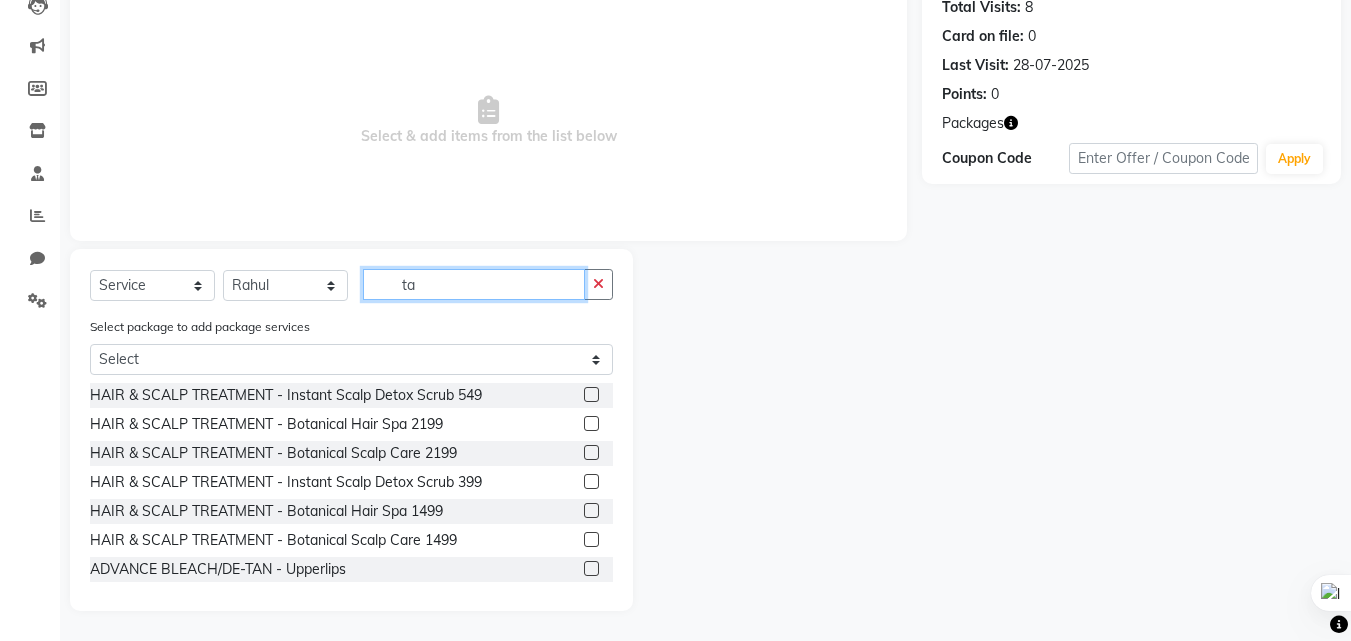 type on "t" 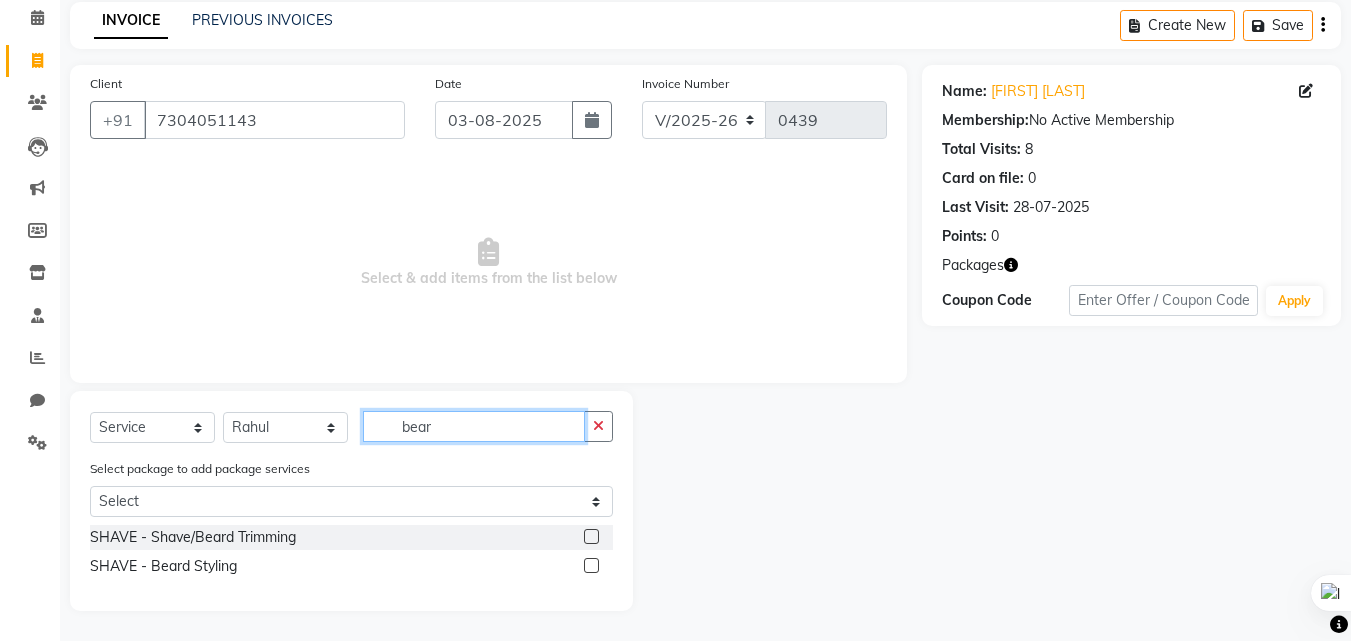 scroll, scrollTop: 85, scrollLeft: 0, axis: vertical 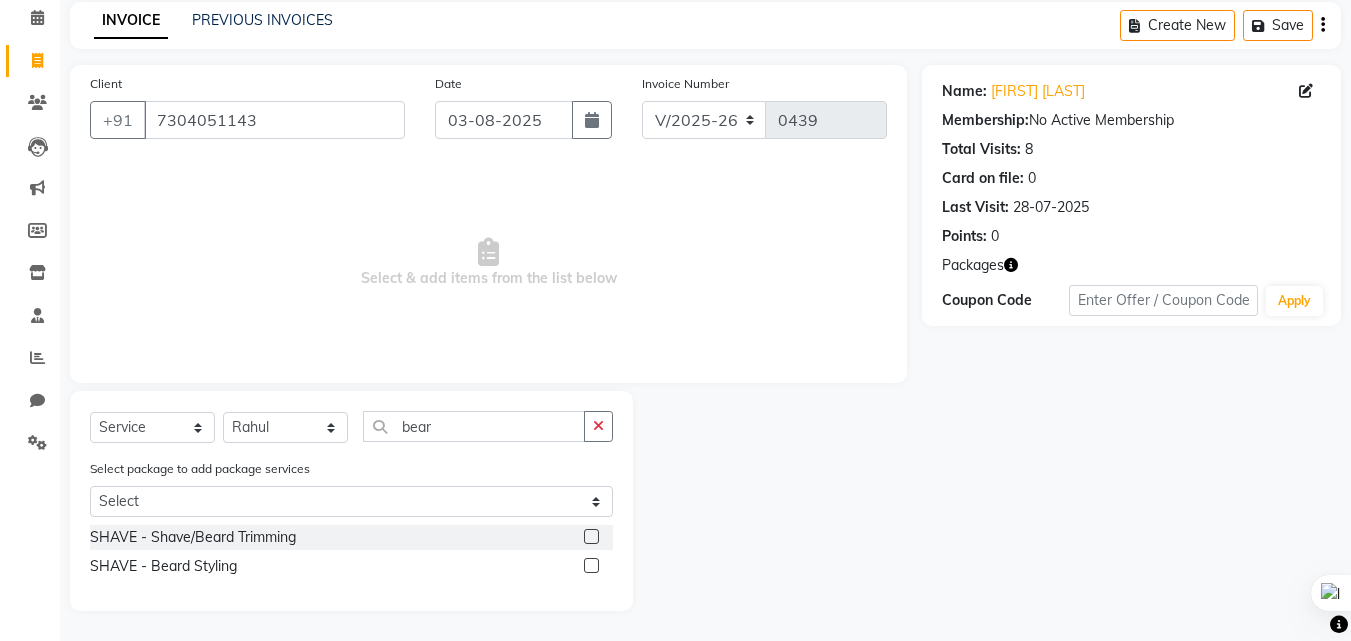 click 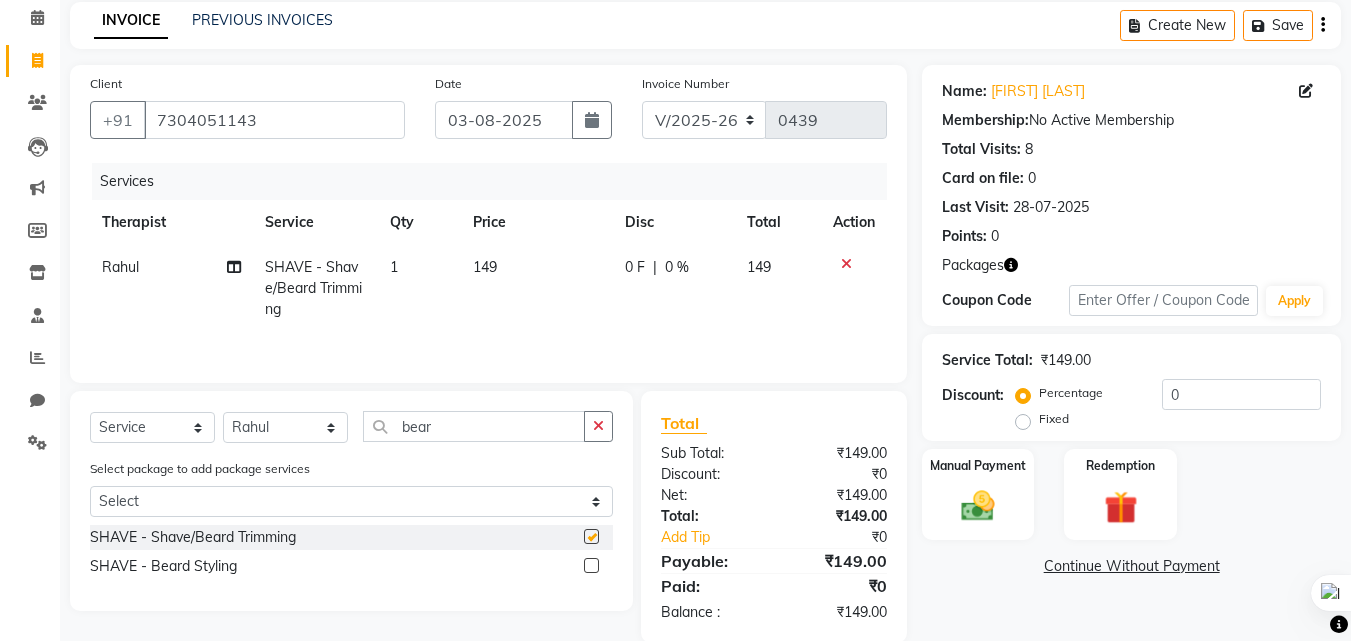 checkbox on "false" 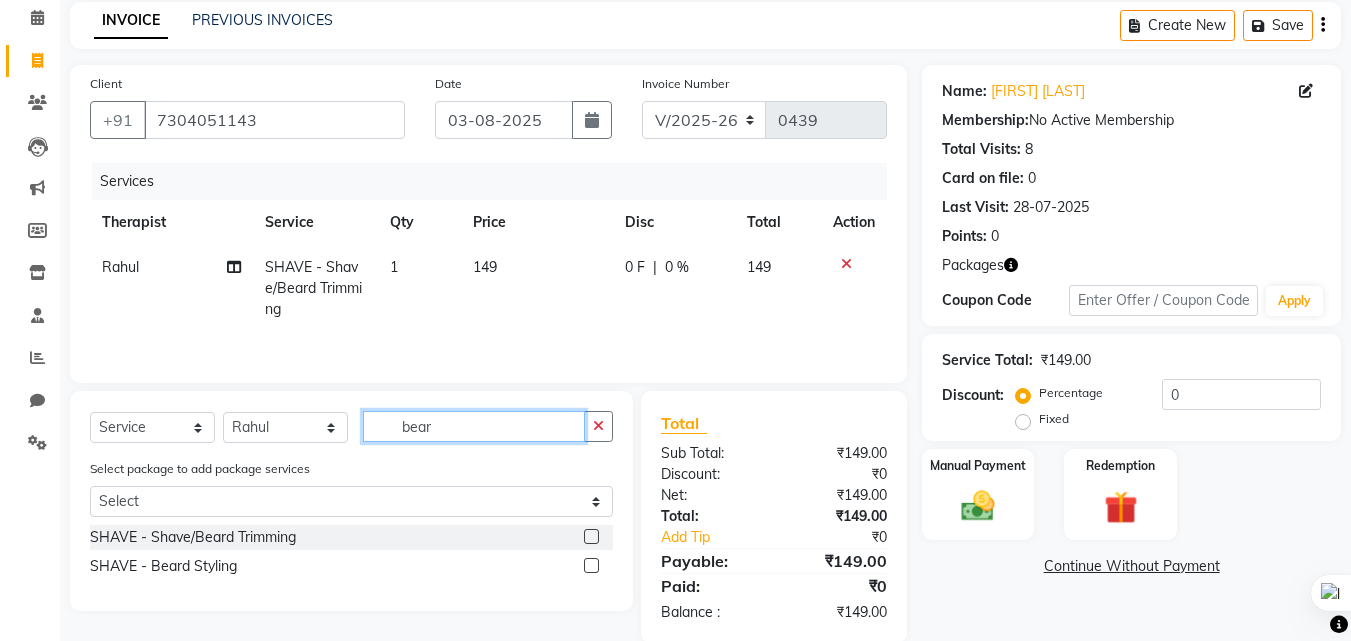 click on "bear" 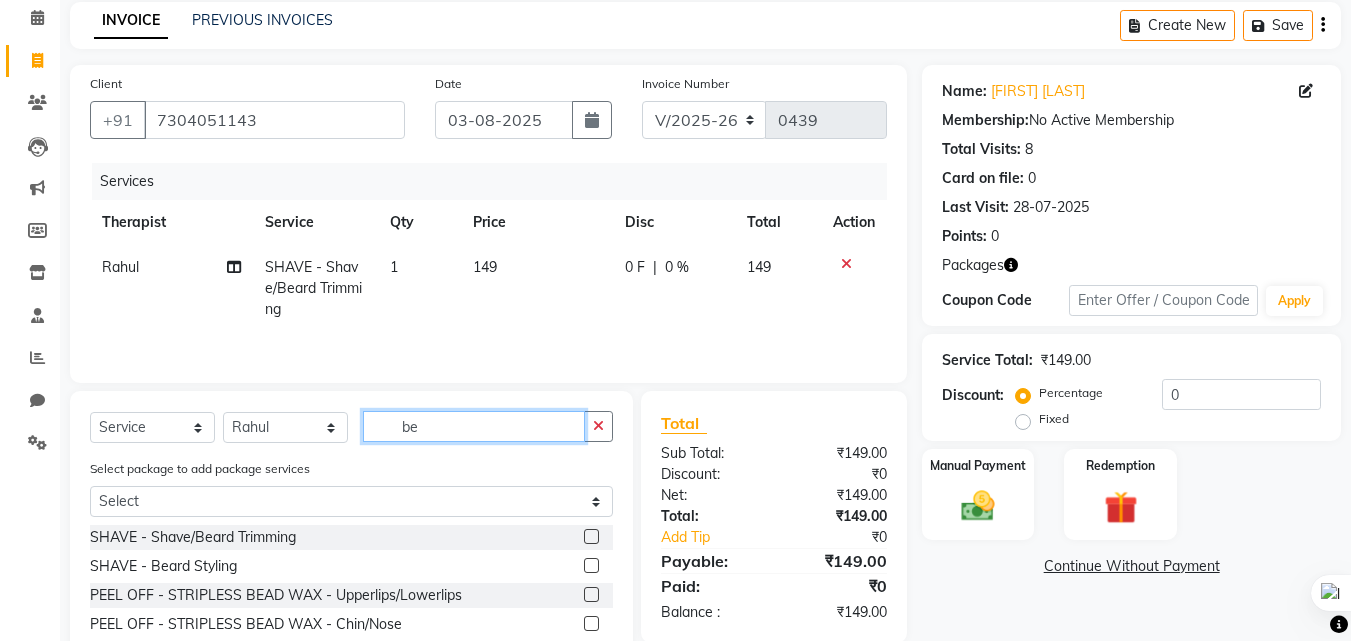 type on "b" 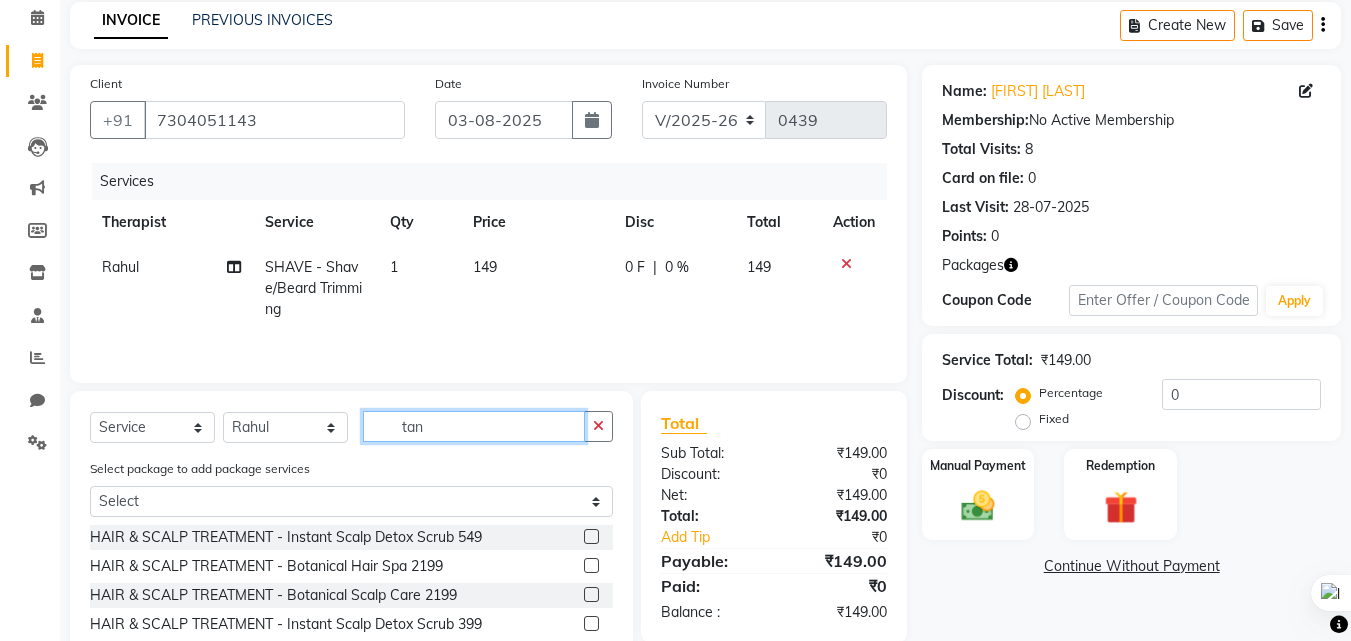 scroll, scrollTop: 227, scrollLeft: 0, axis: vertical 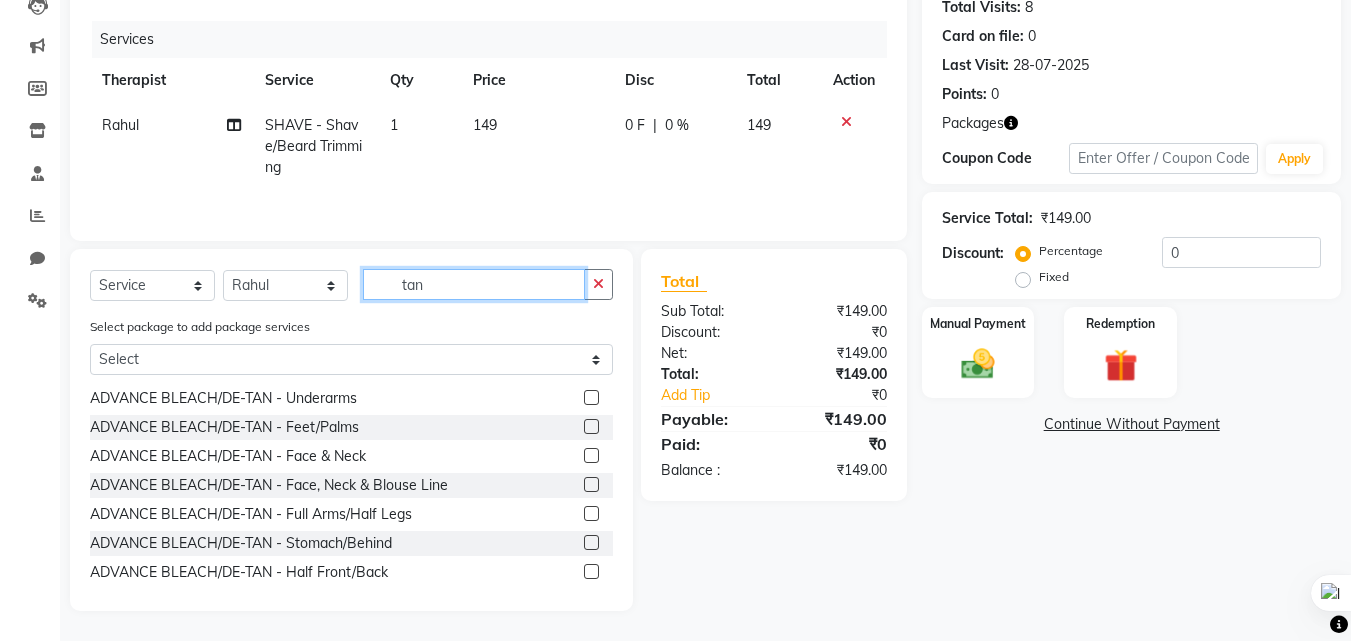type on "tan" 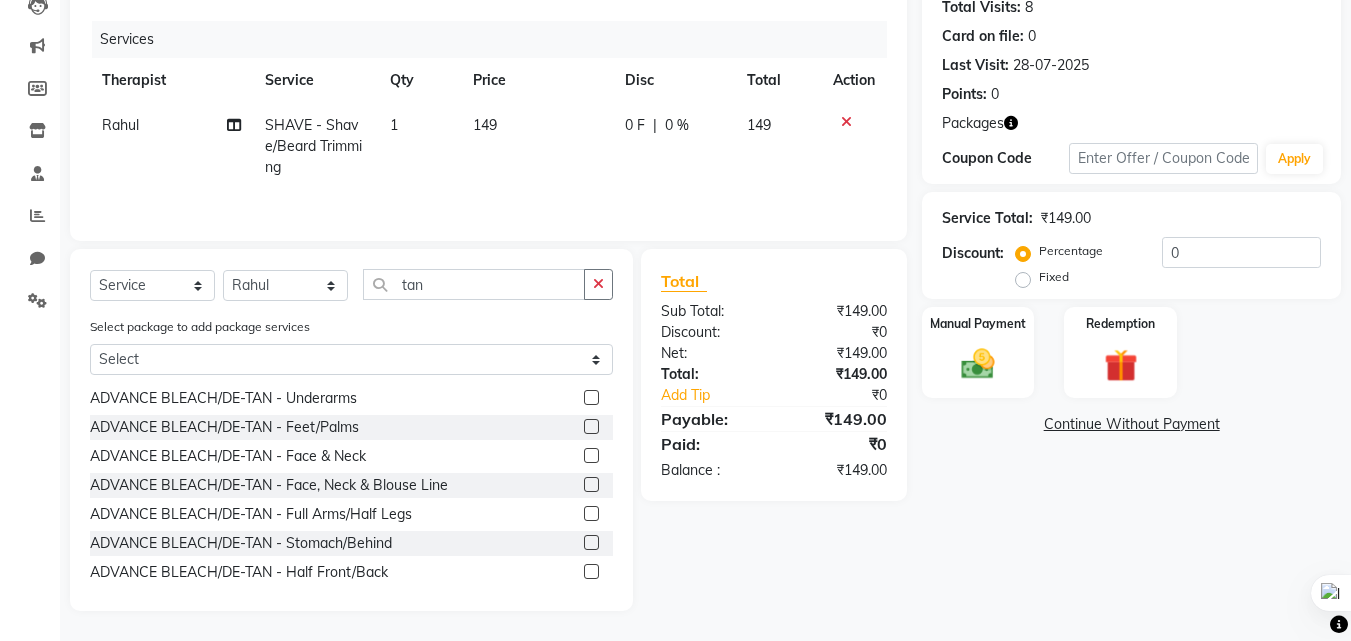 click 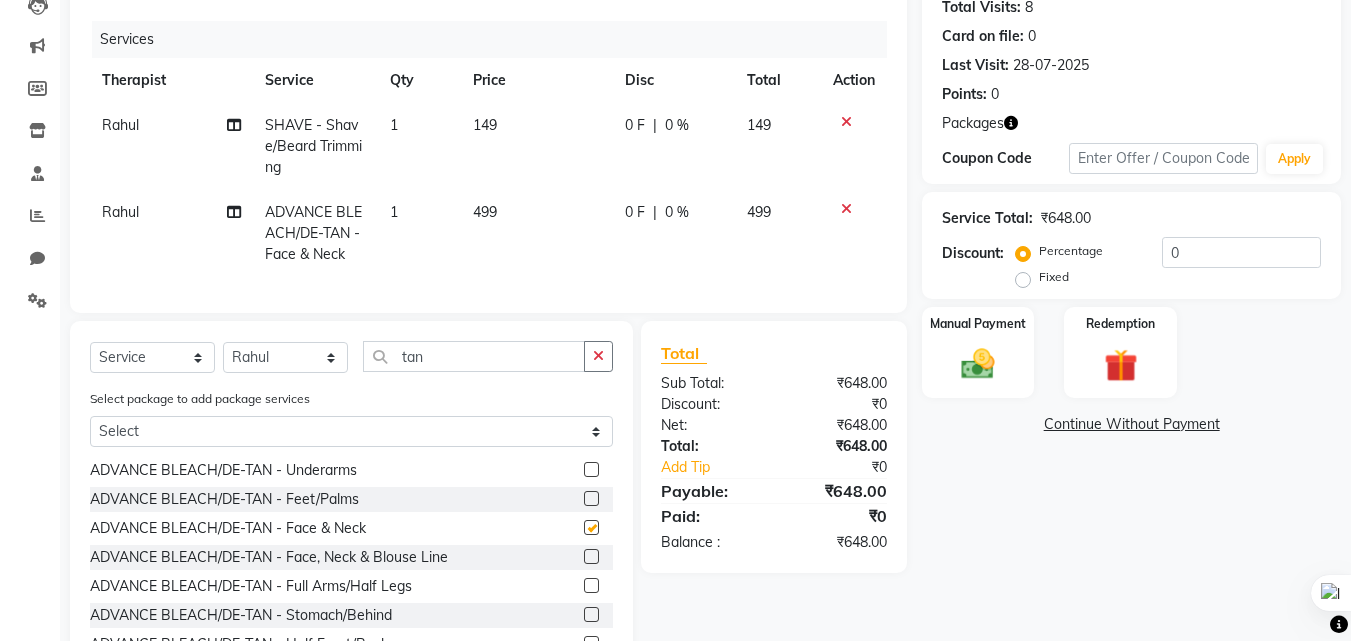checkbox on "false" 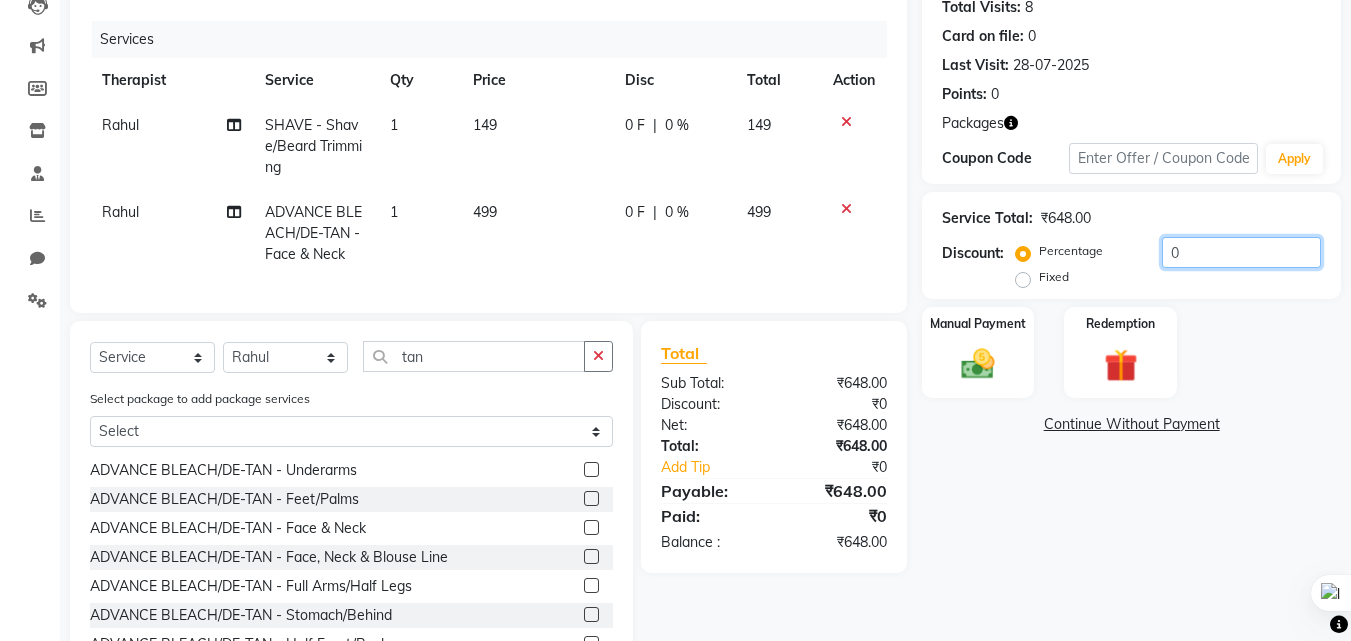 click on "0" 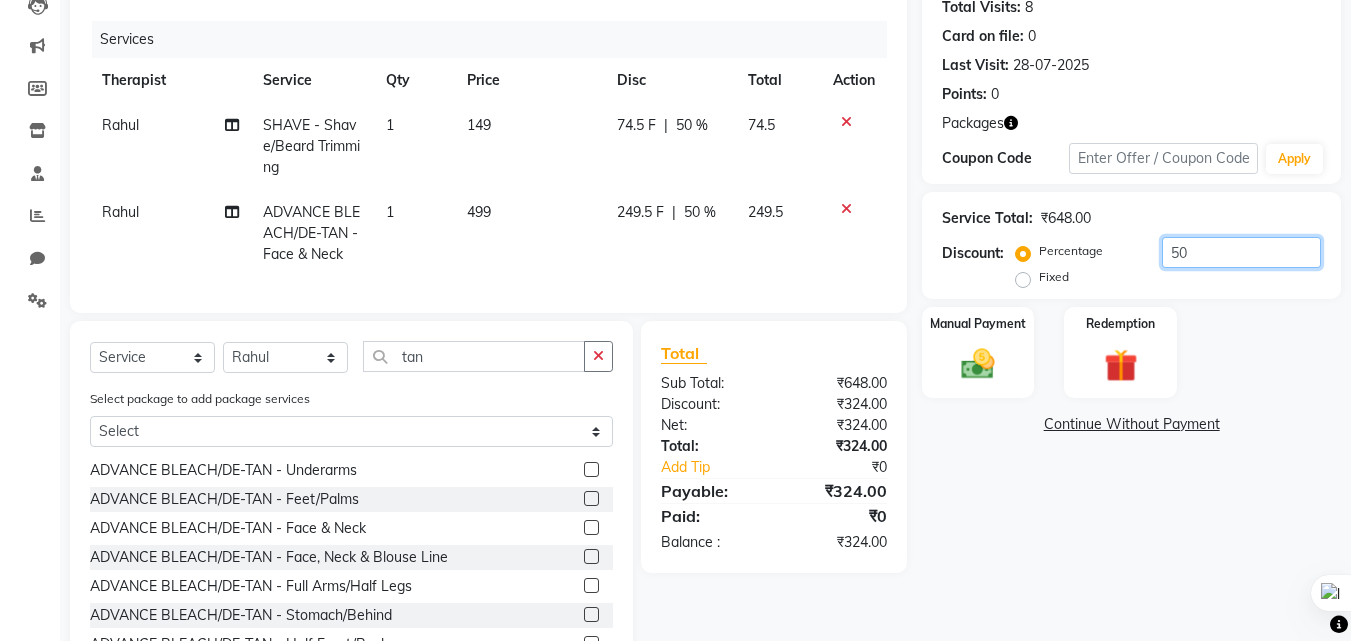 scroll, scrollTop: 314, scrollLeft: 0, axis: vertical 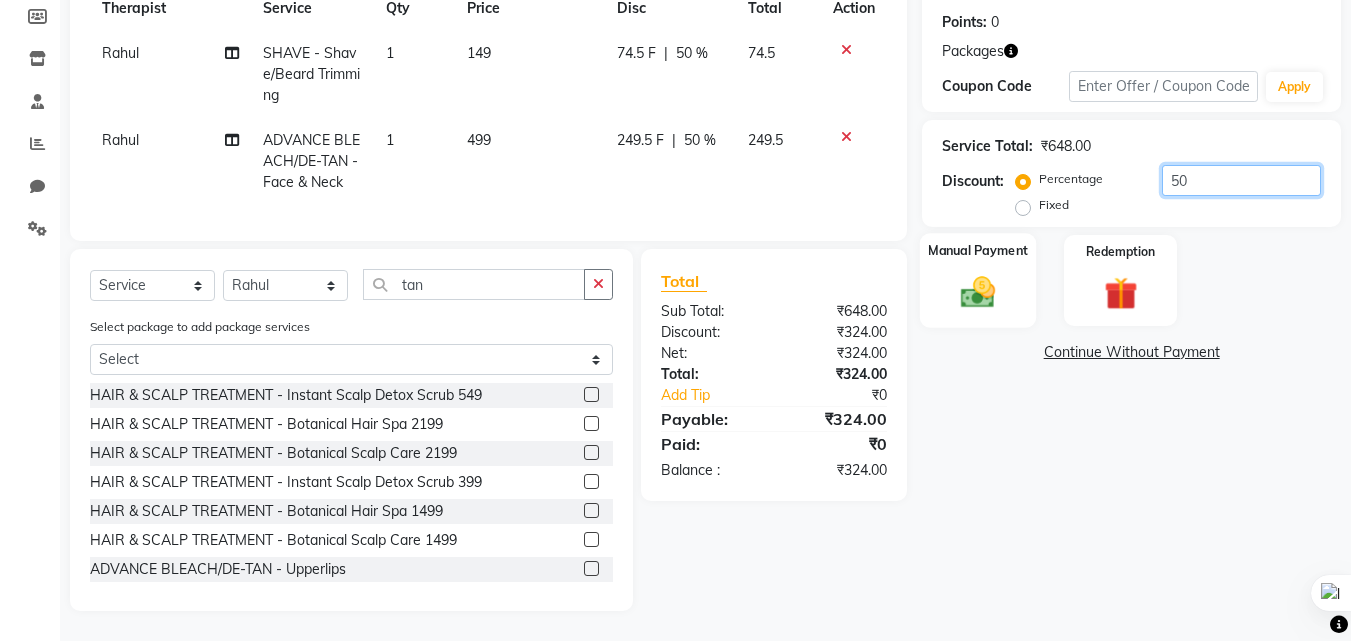 type on "50" 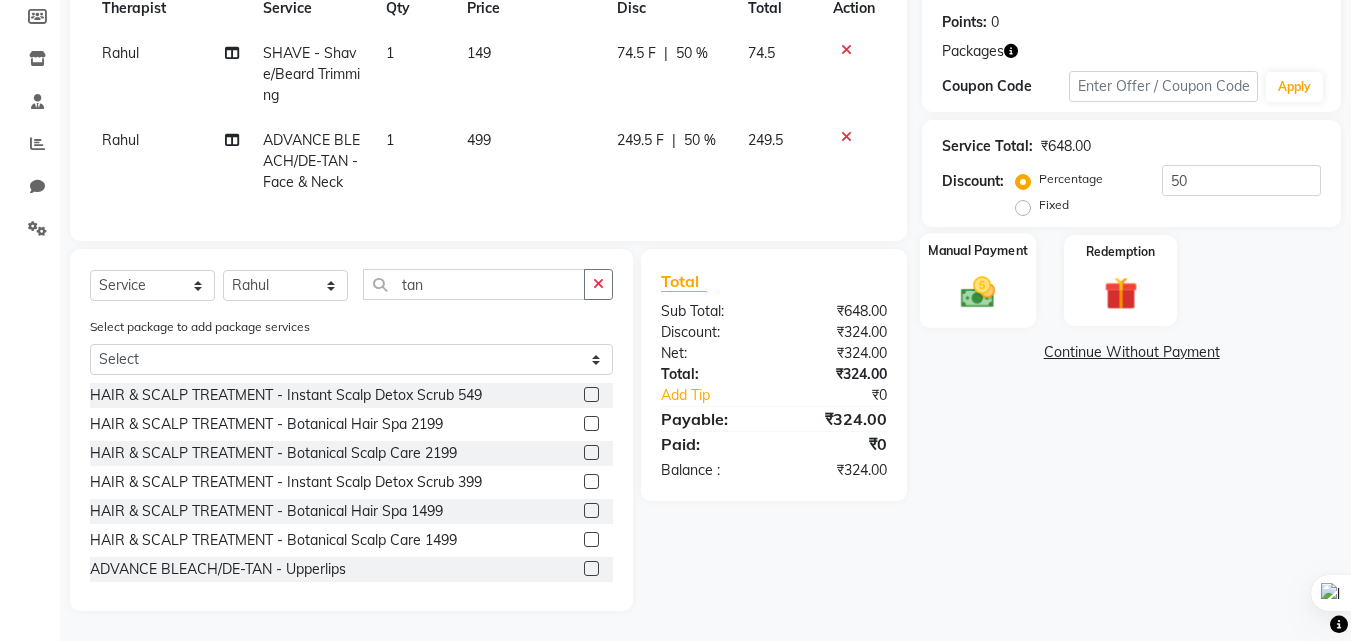 click 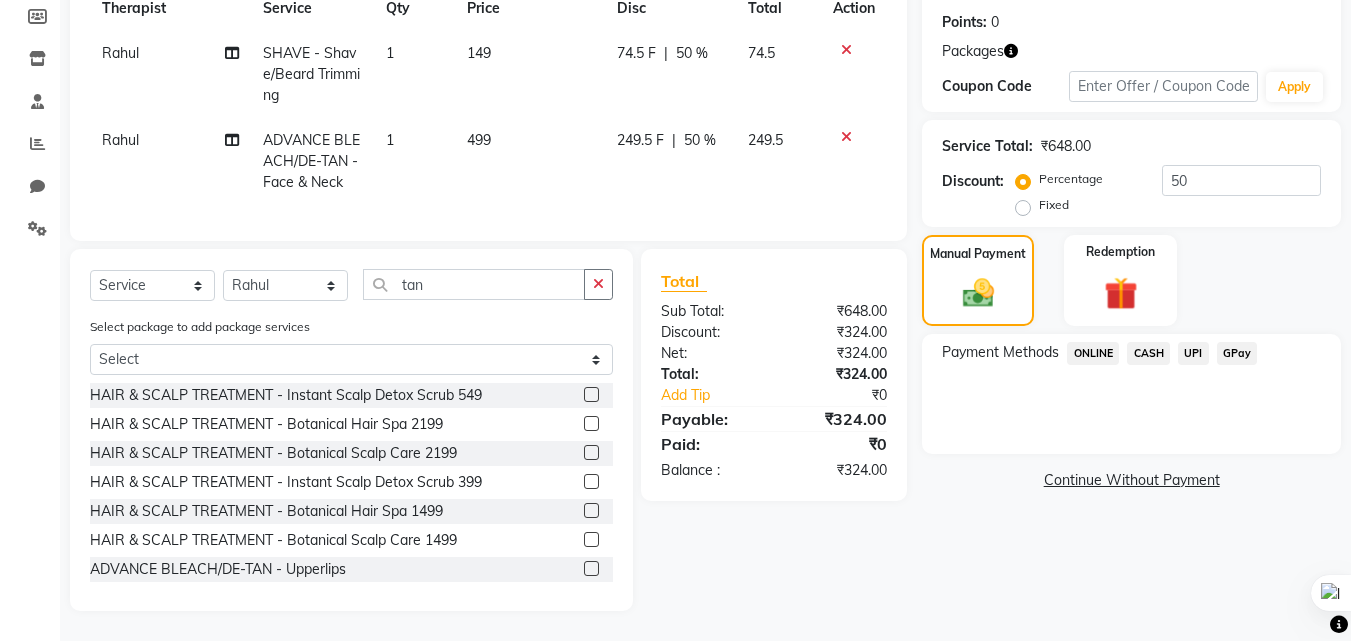 click on "CASH" 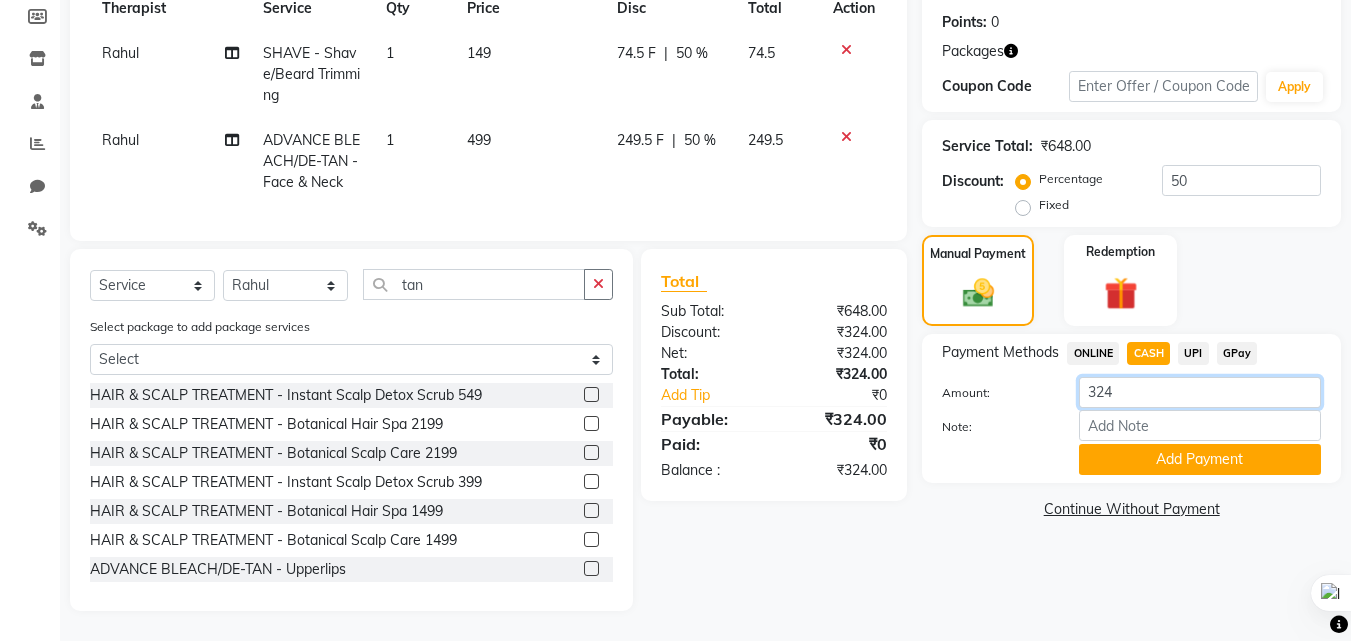 click on "324" 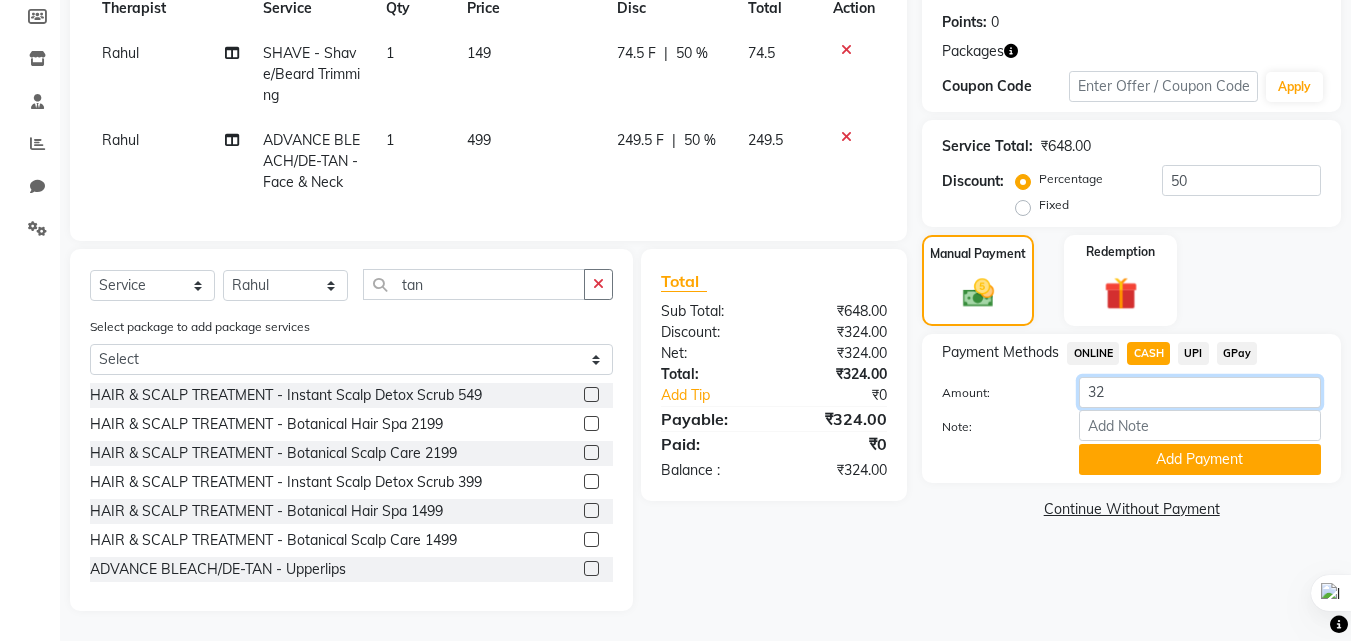 type on "324" 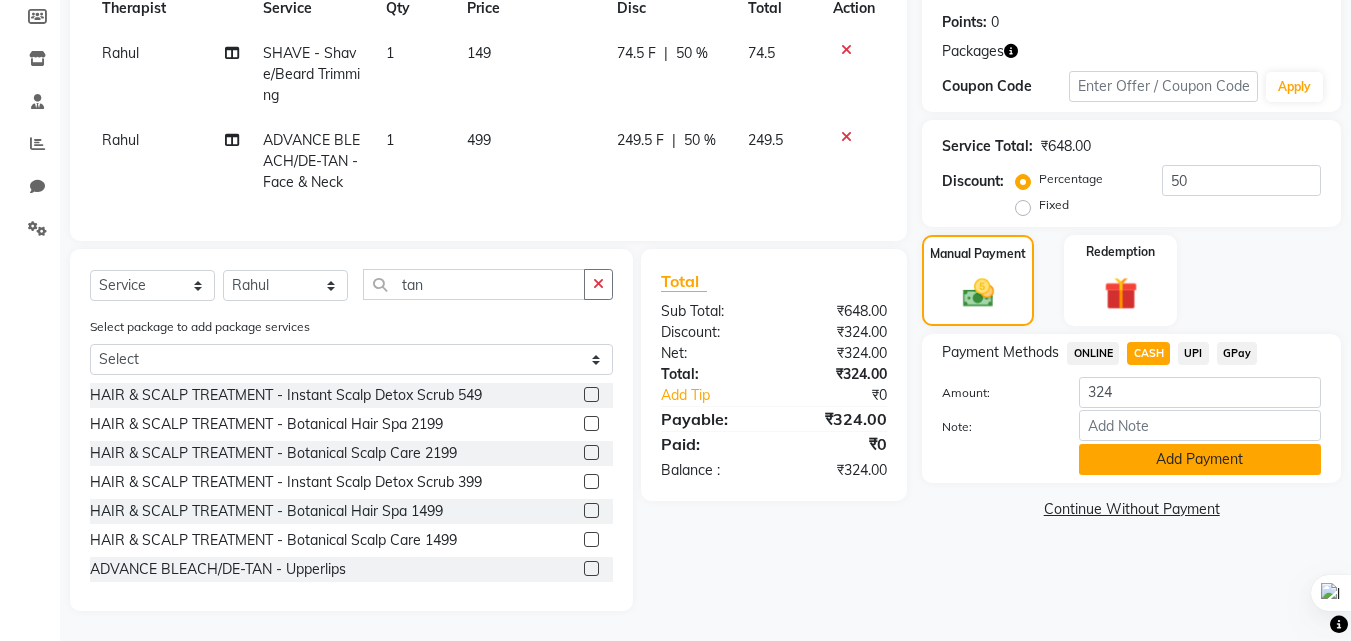 click on "Add Payment" 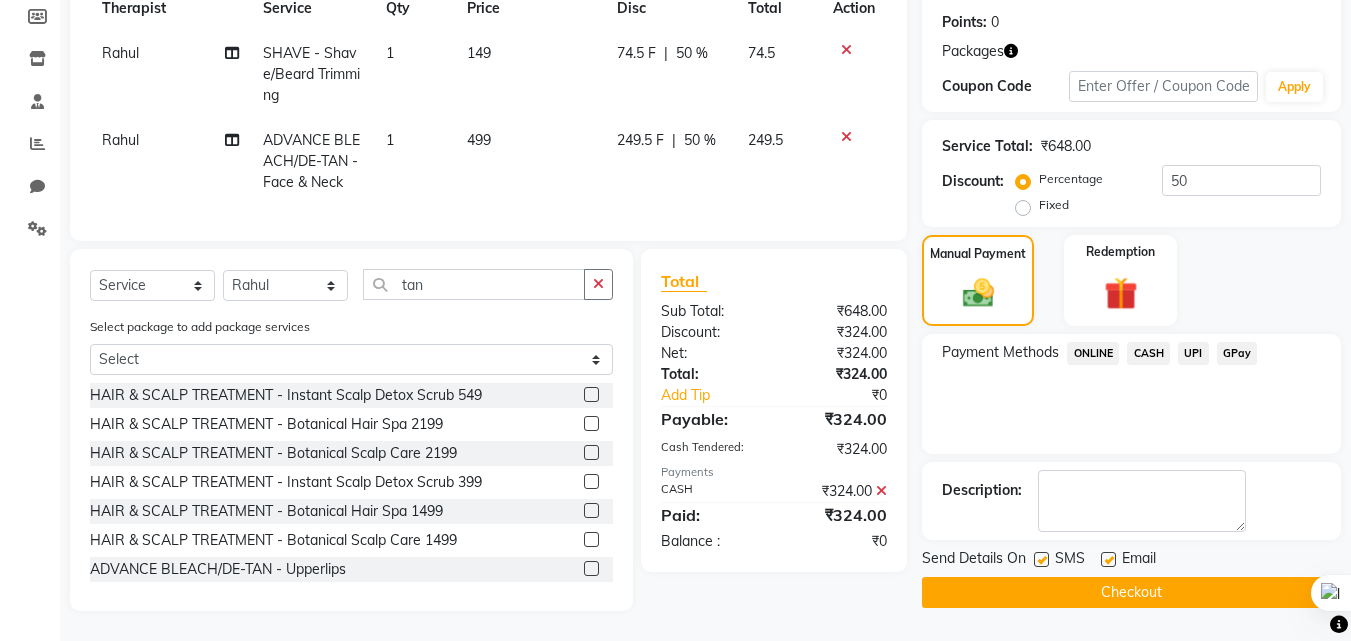 click on "Checkout" 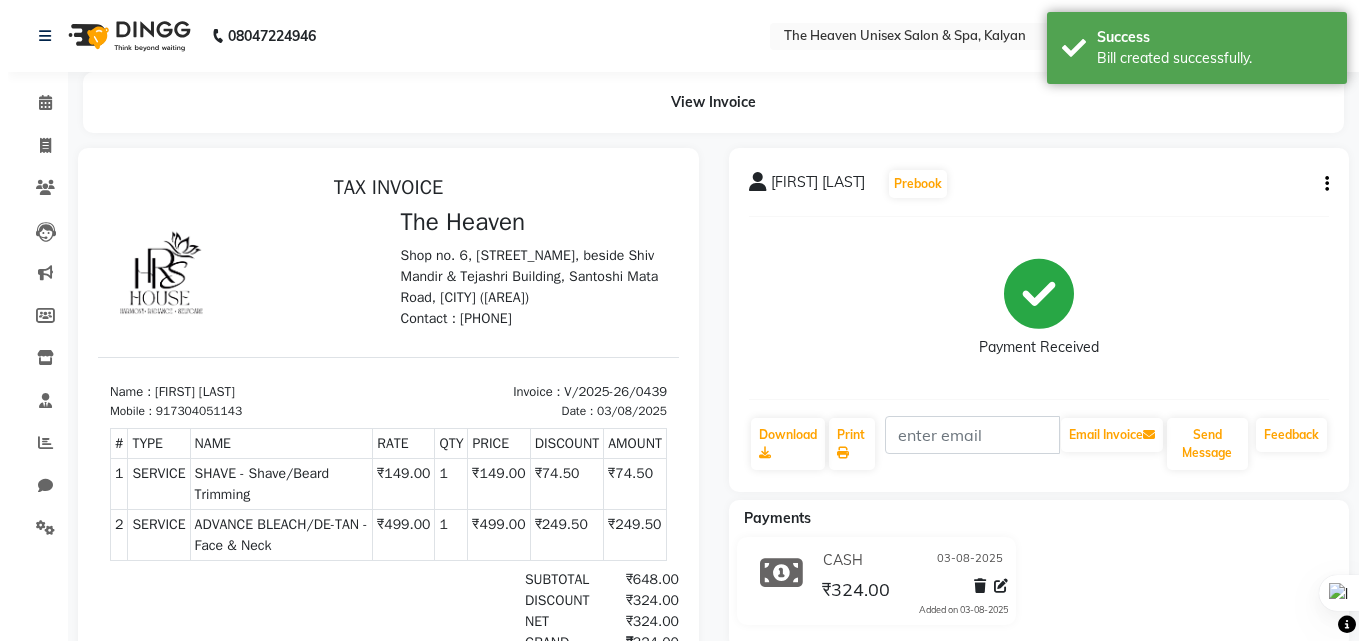 scroll, scrollTop: 0, scrollLeft: 0, axis: both 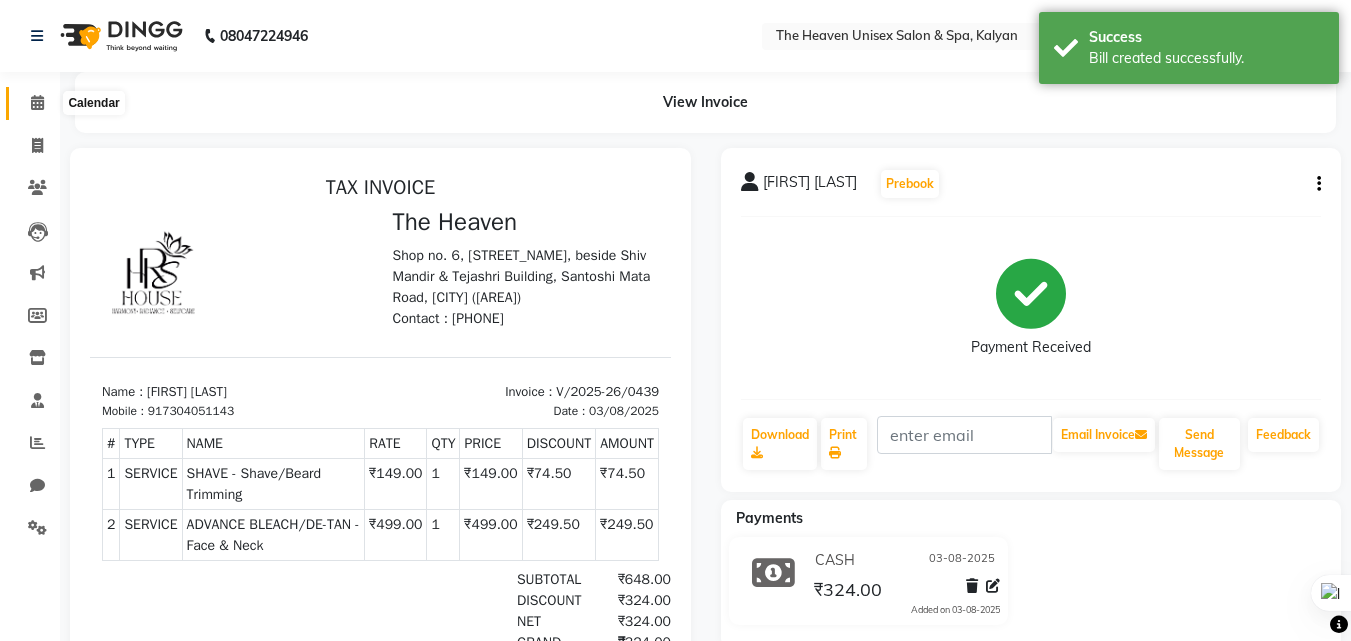 click 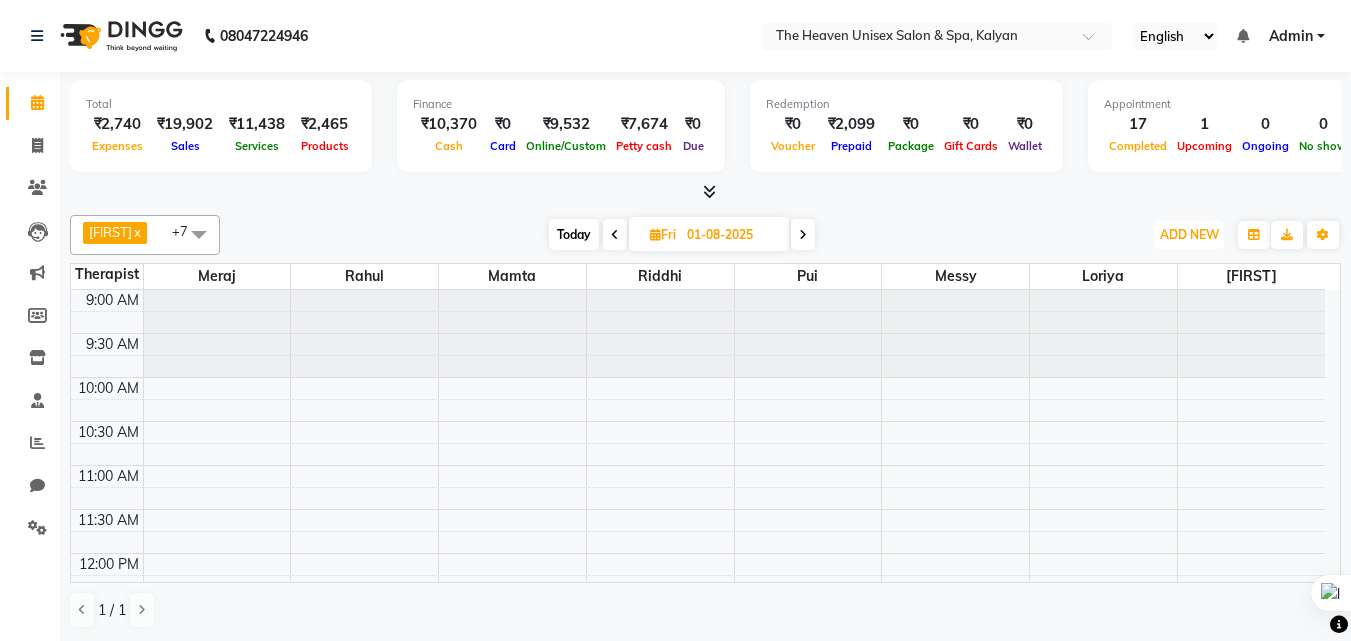 drag, startPoint x: 1200, startPoint y: 228, endPoint x: 1190, endPoint y: 218, distance: 14.142136 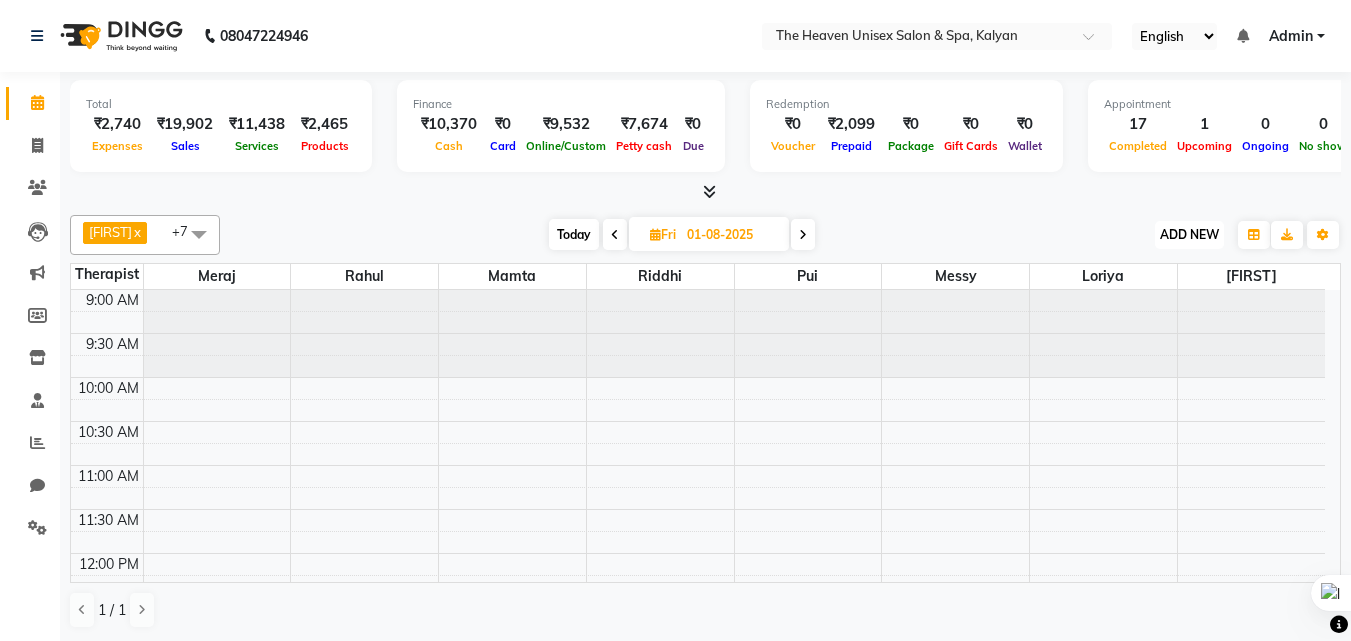 click on "ADD NEW" at bounding box center (1189, 234) 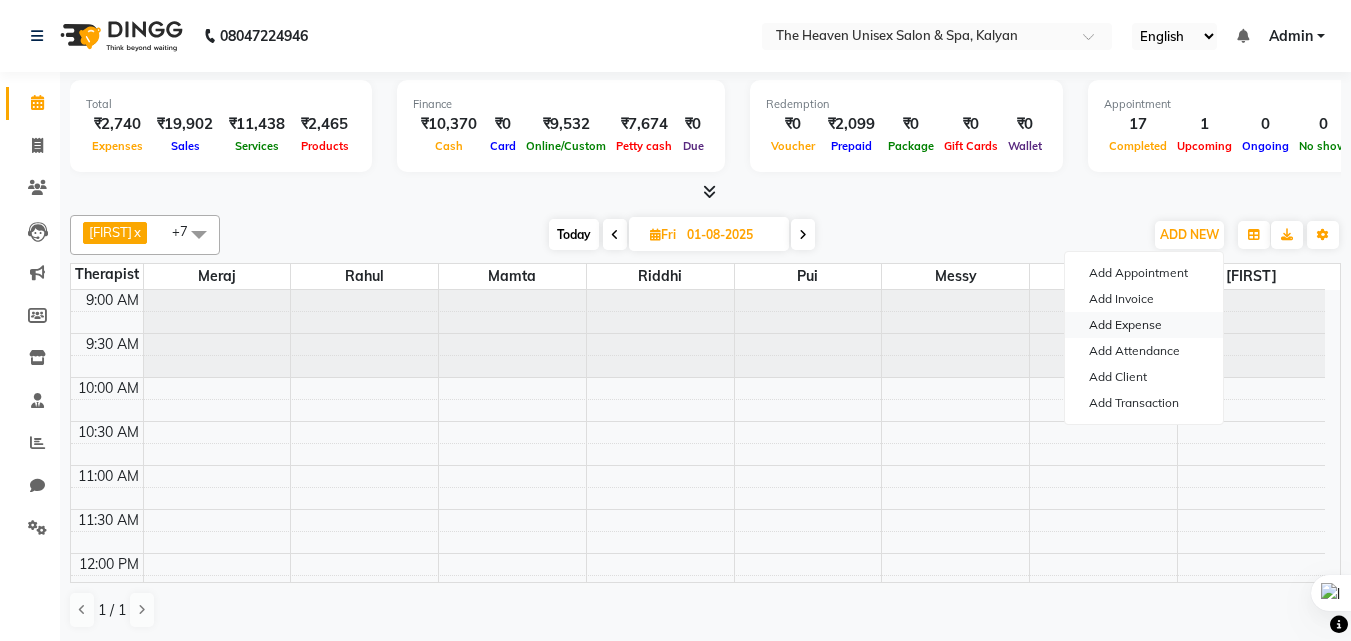 click on "Add Expense" at bounding box center [1144, 325] 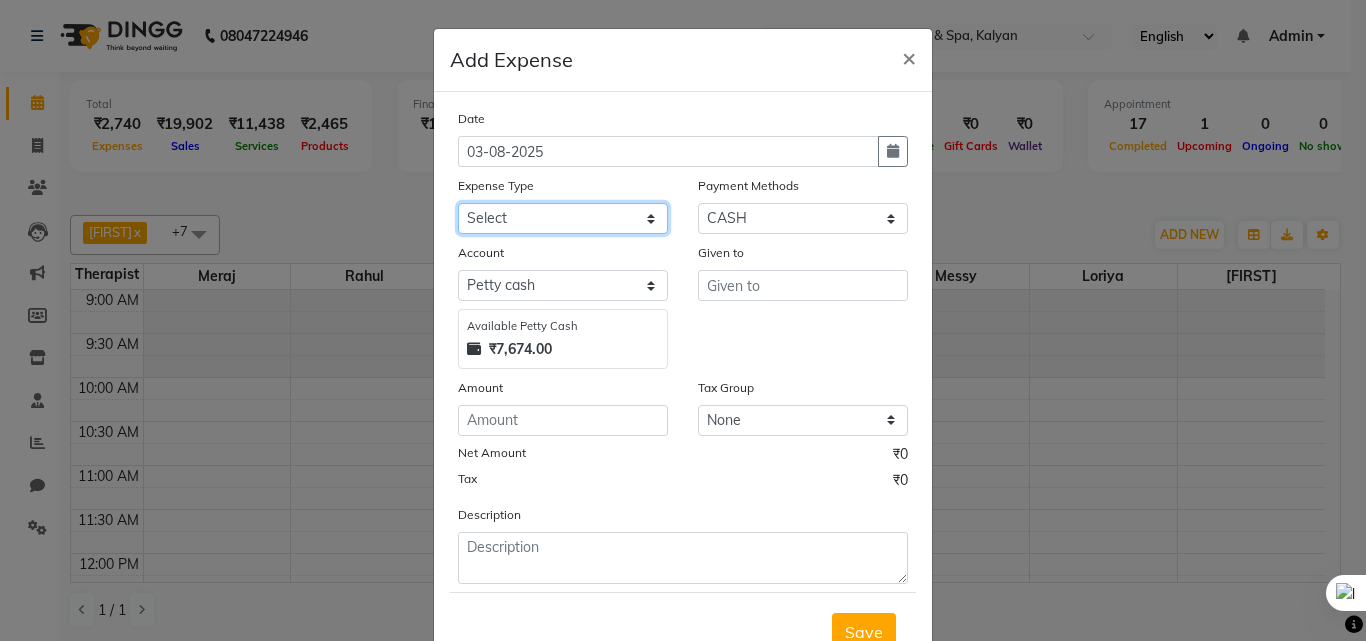 click on "Select Advance Salary Bank charges Car maintenance  Cash transfer to bank Cash transfer to hub Client Snacks Clinical charges Equipment Fuel Govt fee Incentive Insurance International purchase Loan Repayment Maintenance Marketing Miscellaneous MRA Other Pantry Product Rent Salary Staff Snacks Tax Tea & Refreshment Utilities" 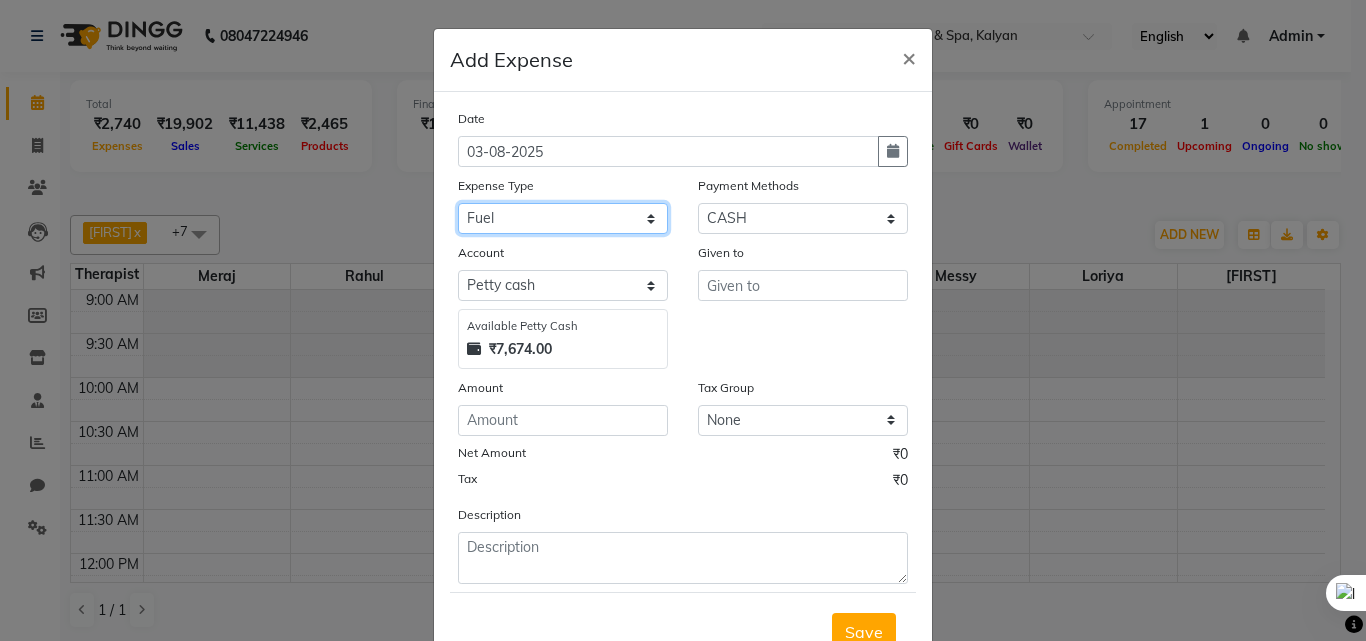 click on "Select Advance Salary Bank charges Car maintenance  Cash transfer to bank Cash transfer to hub Client Snacks Clinical charges Equipment Fuel Govt fee Incentive Insurance International purchase Loan Repayment Maintenance Marketing Miscellaneous MRA Other Pantry Product Rent Salary Staff Snacks Tax Tea & Refreshment Utilities" 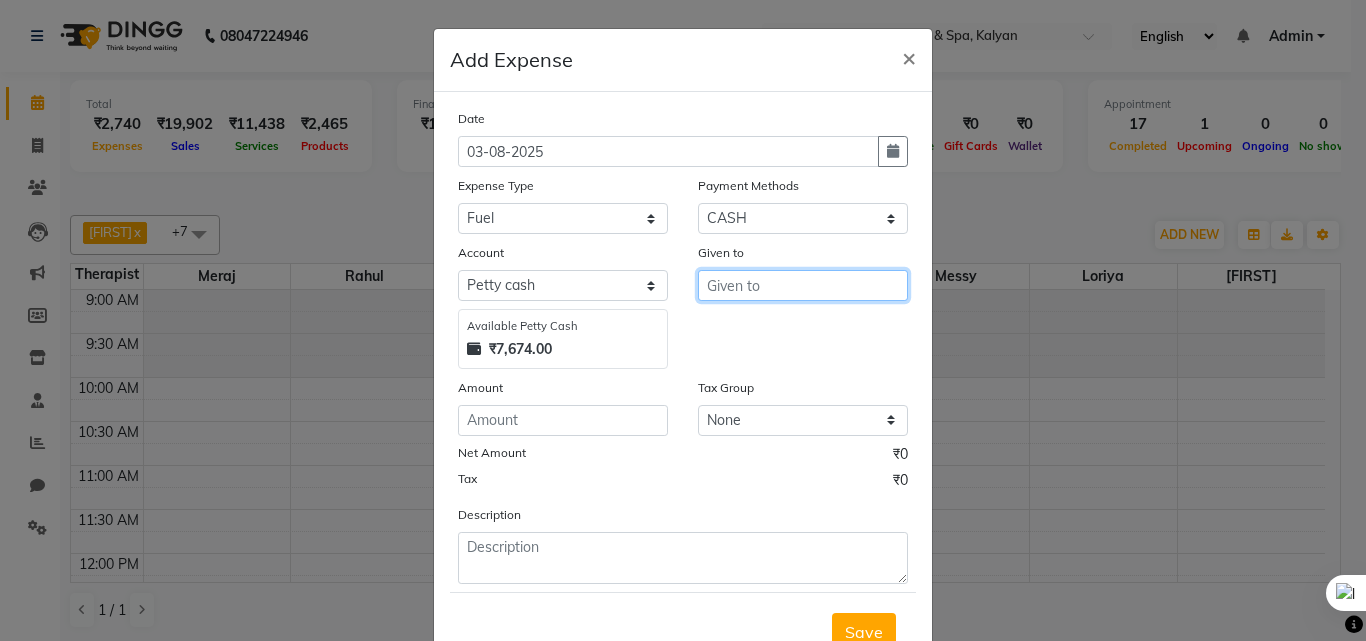 click at bounding box center (803, 285) 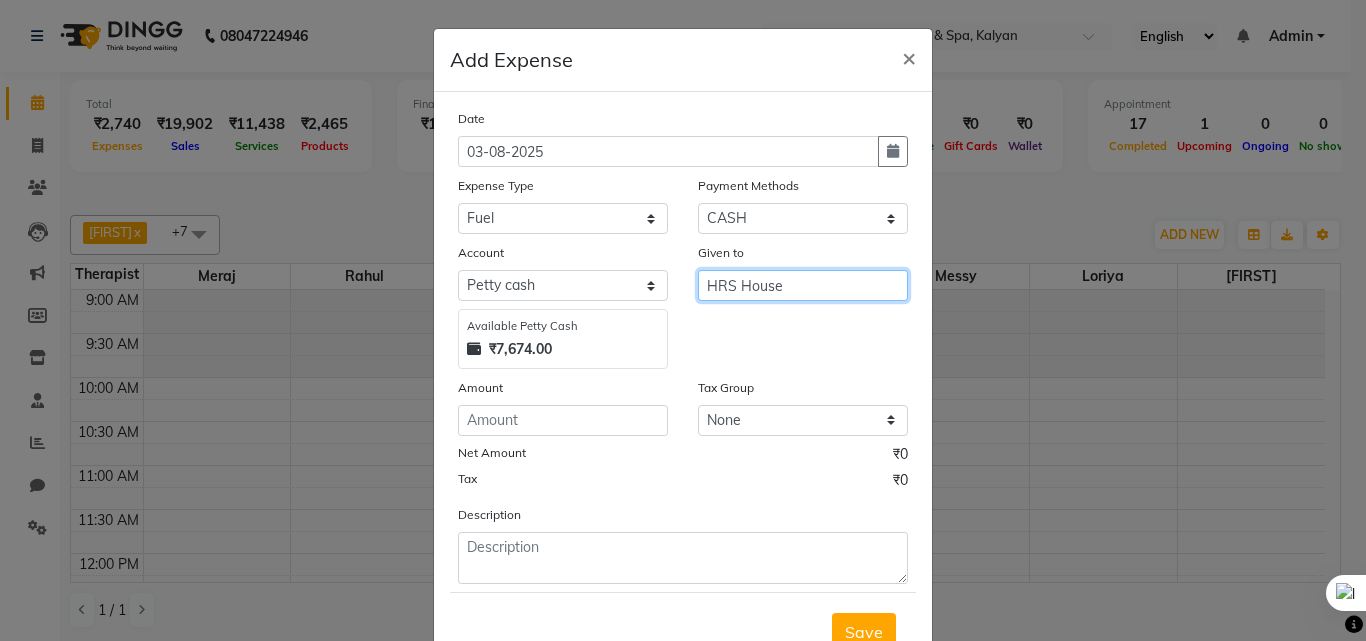 type on "HRS House" 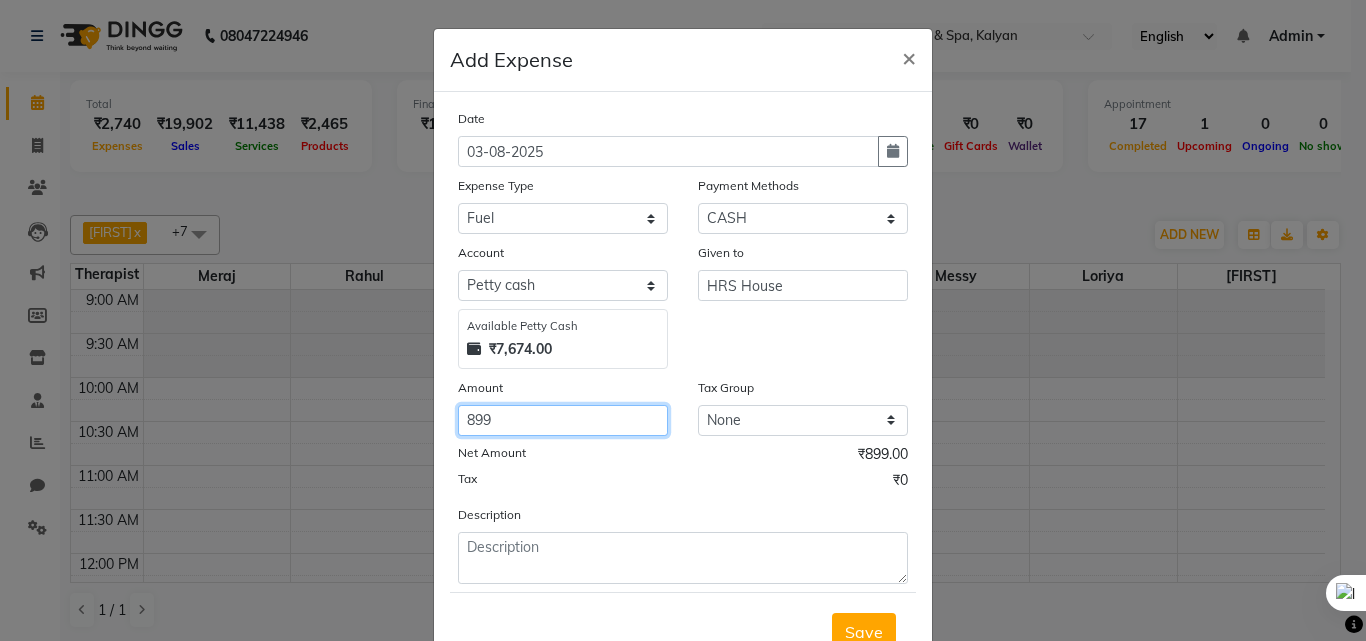 type on "899" 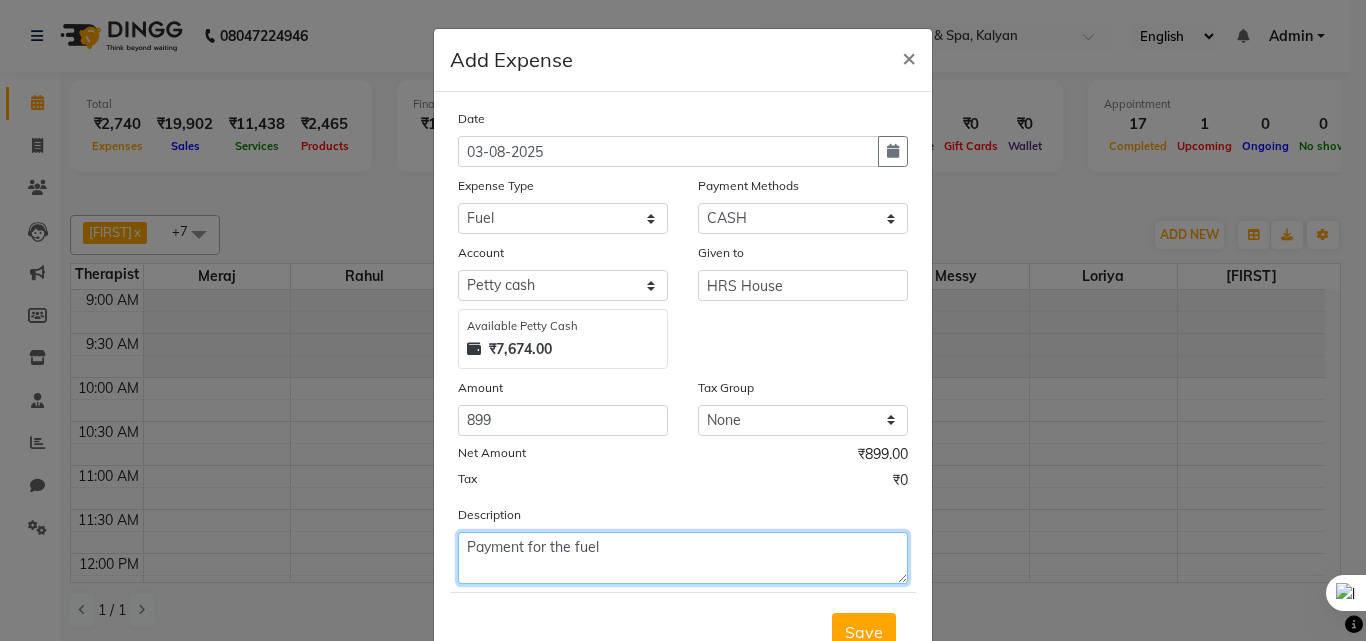 type on "Payment for the fuel" 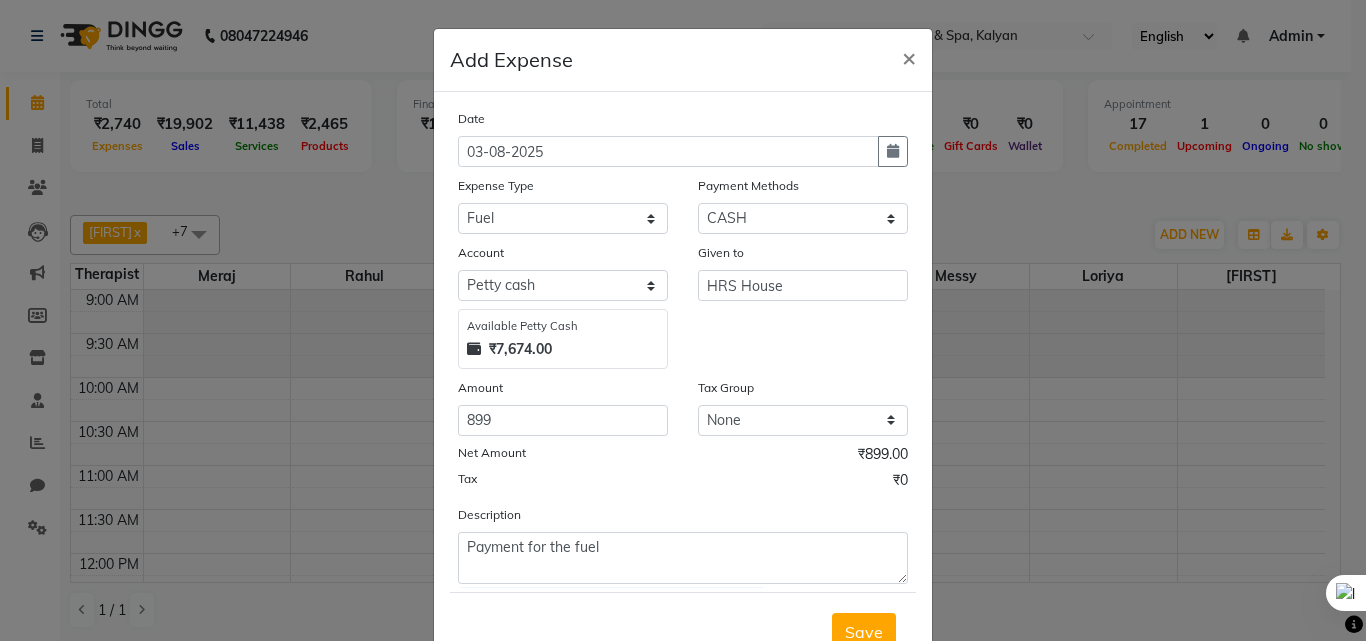 type 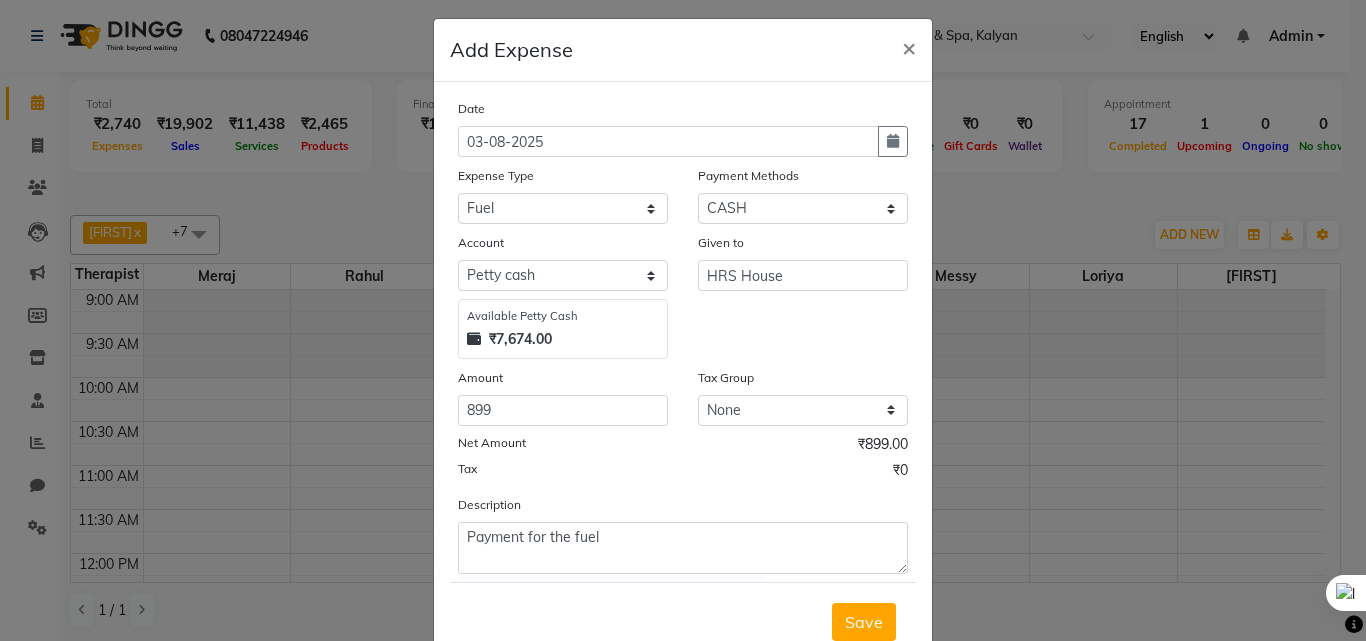 click on "Save" at bounding box center [864, 622] 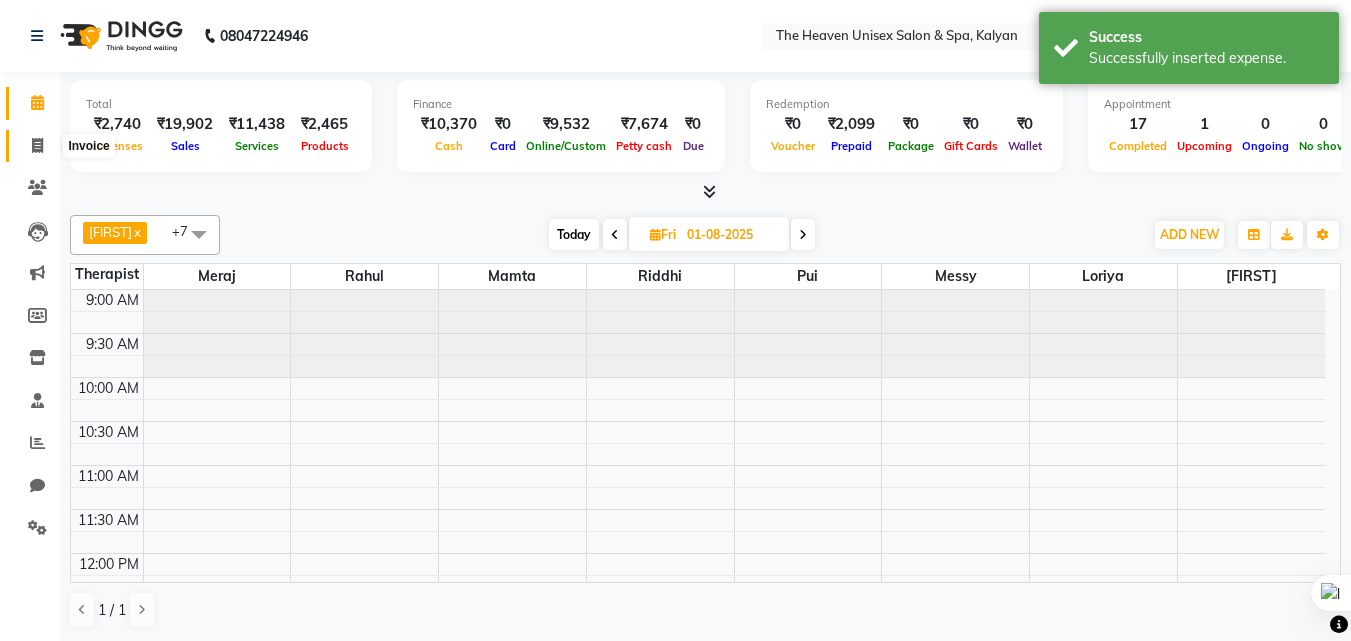 click 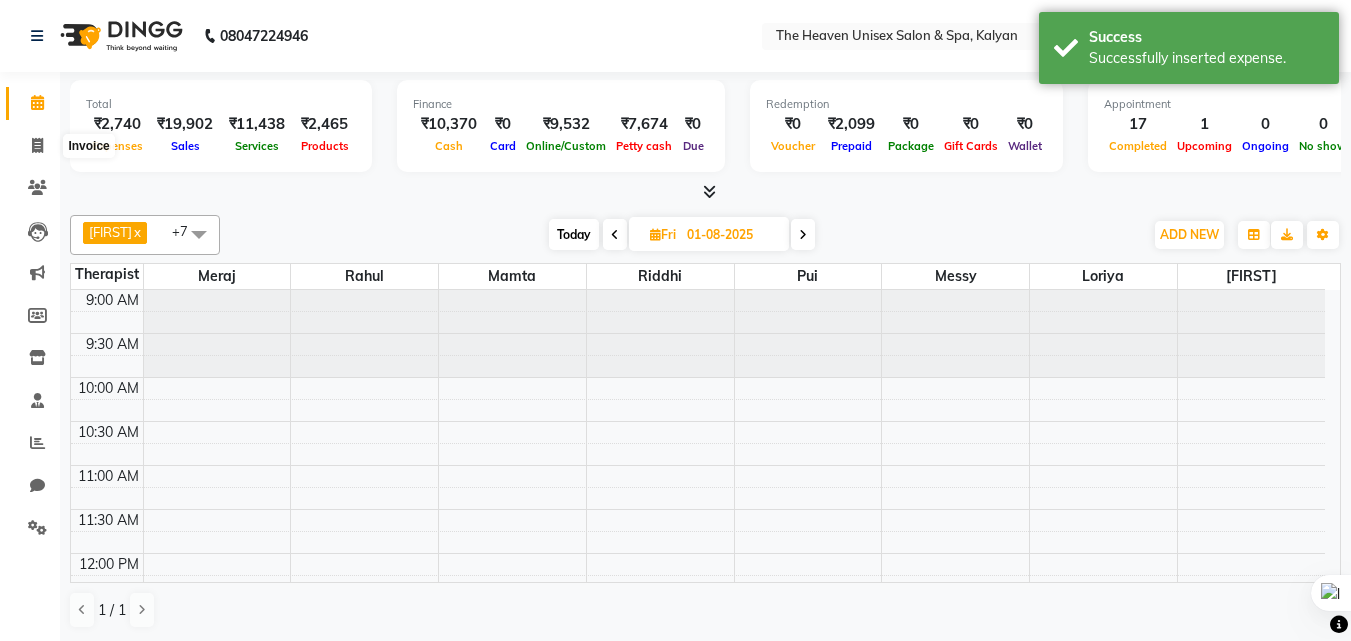select on "8417" 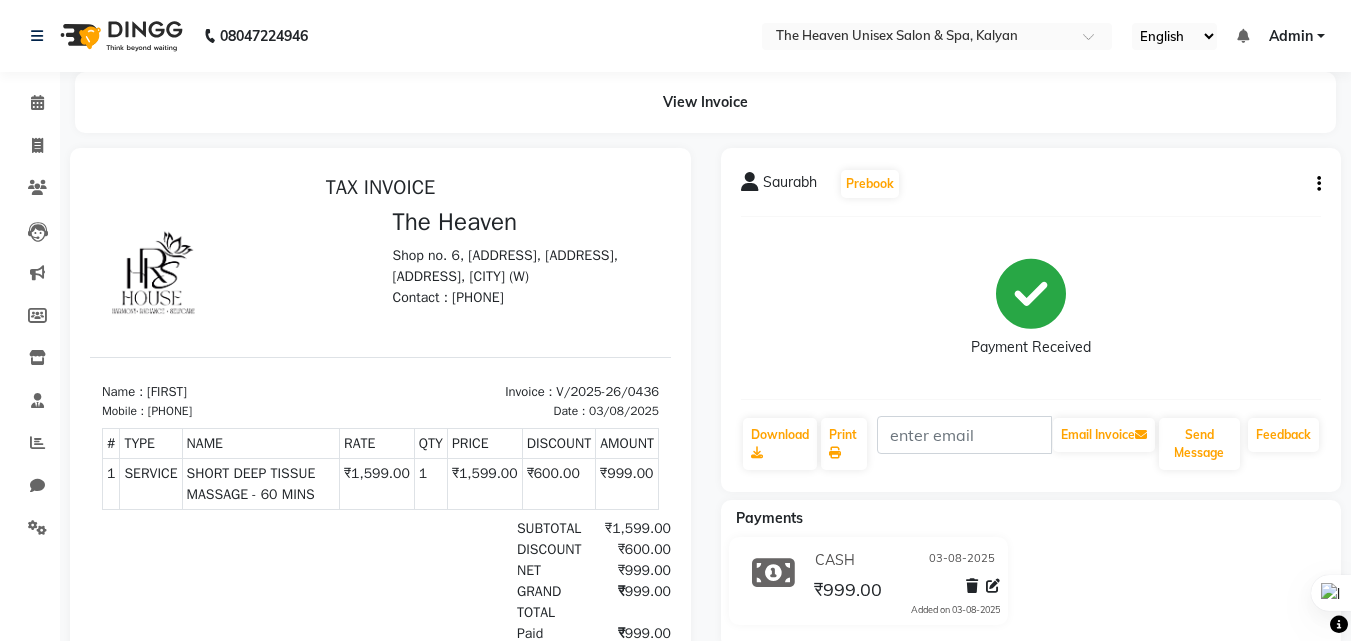 scroll, scrollTop: 0, scrollLeft: 0, axis: both 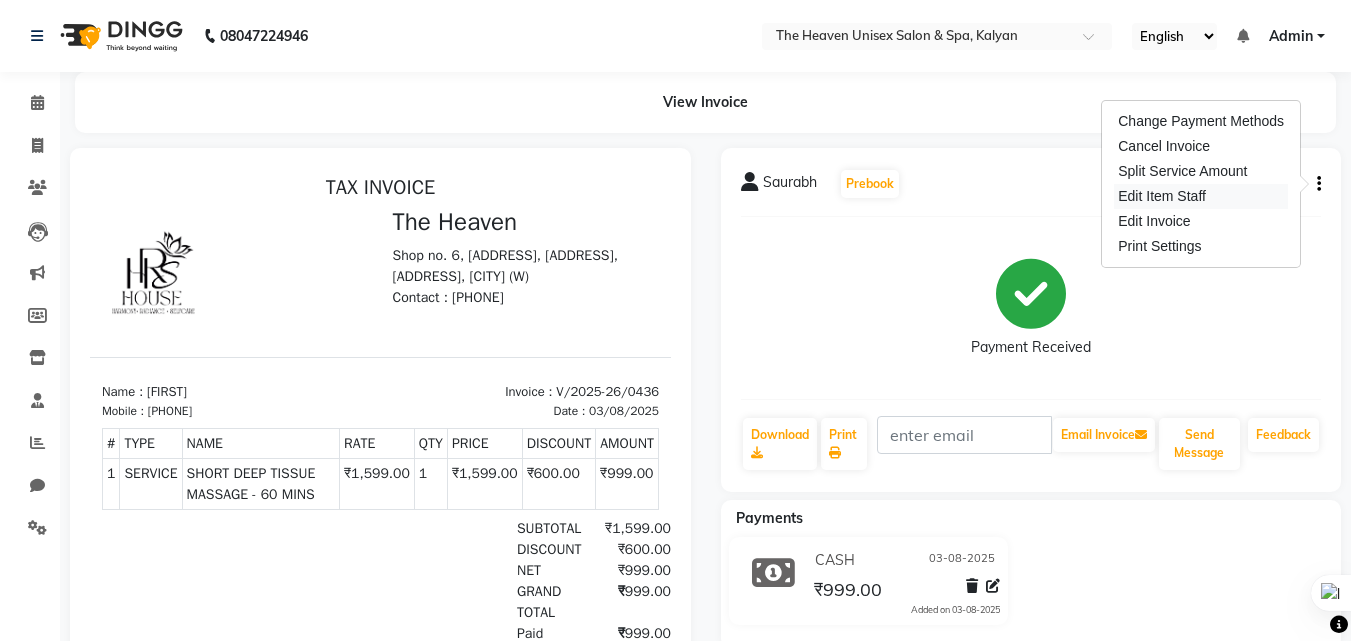 click on "Edit Item Staff" at bounding box center [1201, 196] 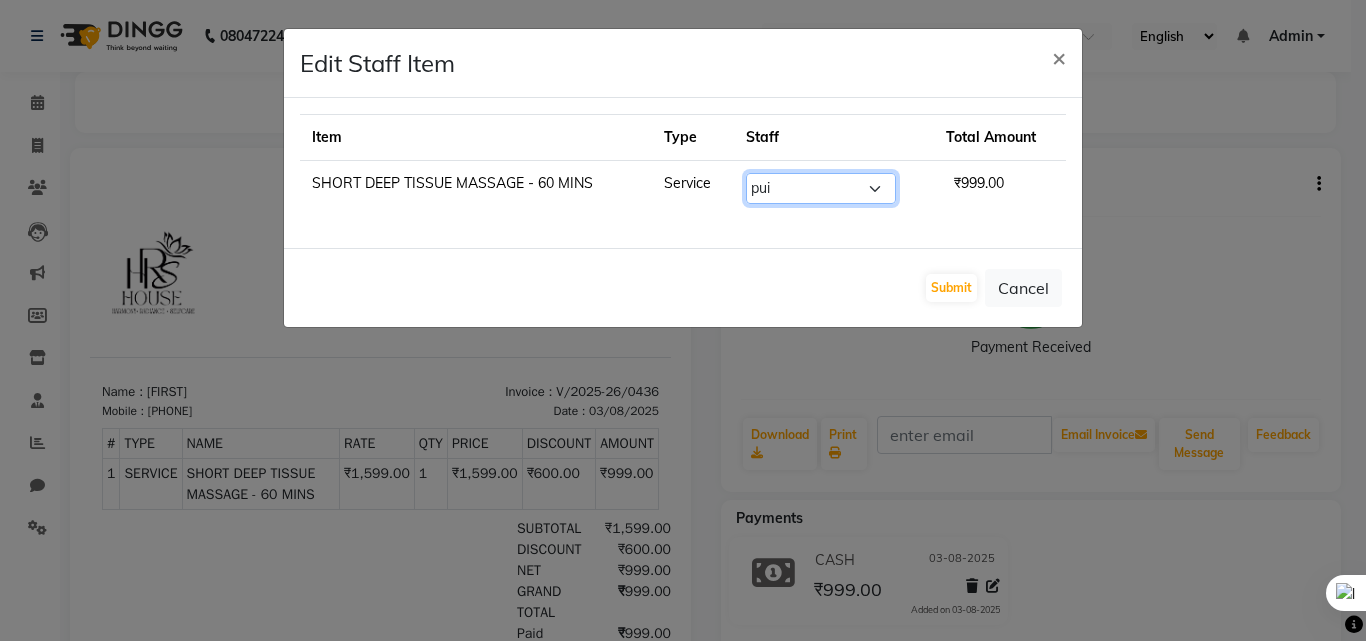 click on "Select [FIRST] [LAST] HRS House Leesa Loriya Mamta Meraj messy pui Rahul Rashmi riddhi" 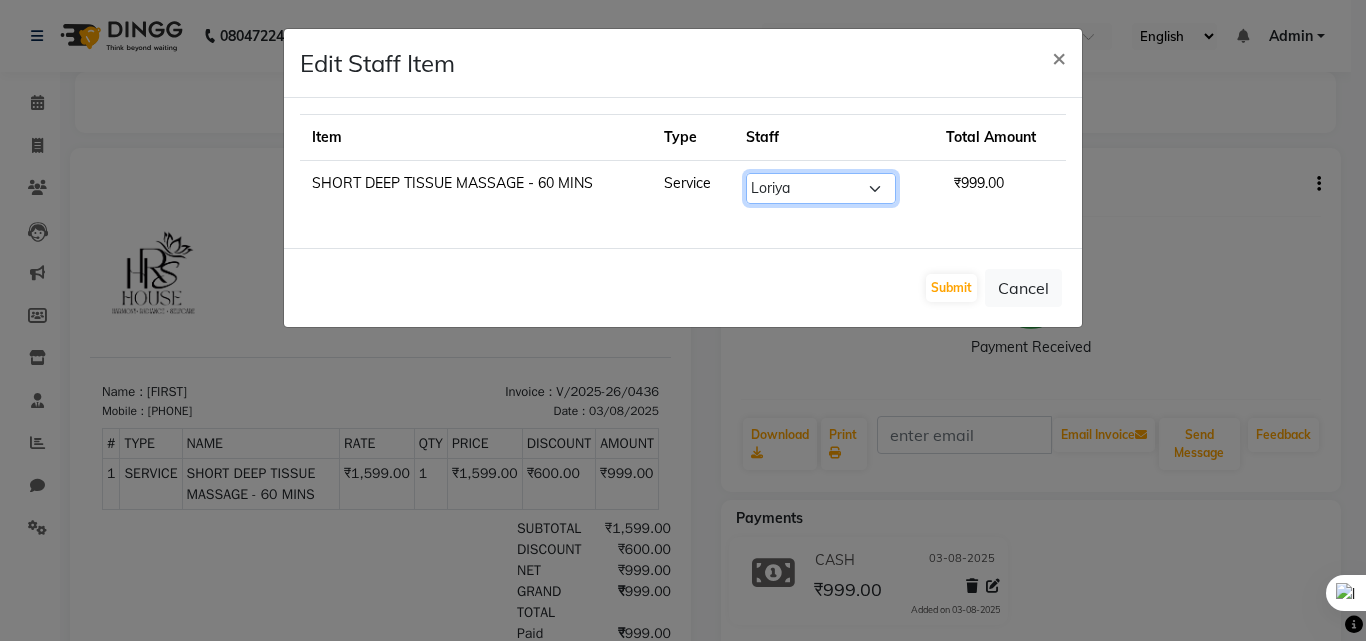 click on "Select  Himanshu Singh    HRS House   Leesa    Loriya   Mamta   Meraj   messy   pui   Rahul   Rashmi   riddhi" 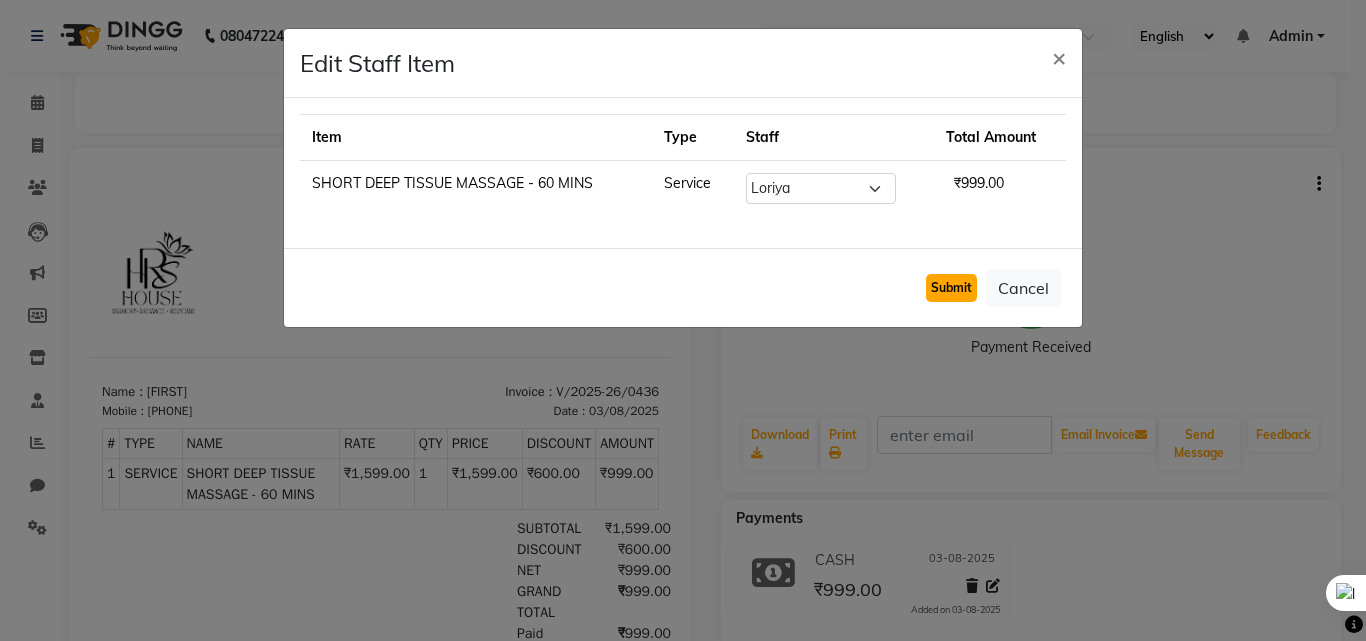 click on "Submit" 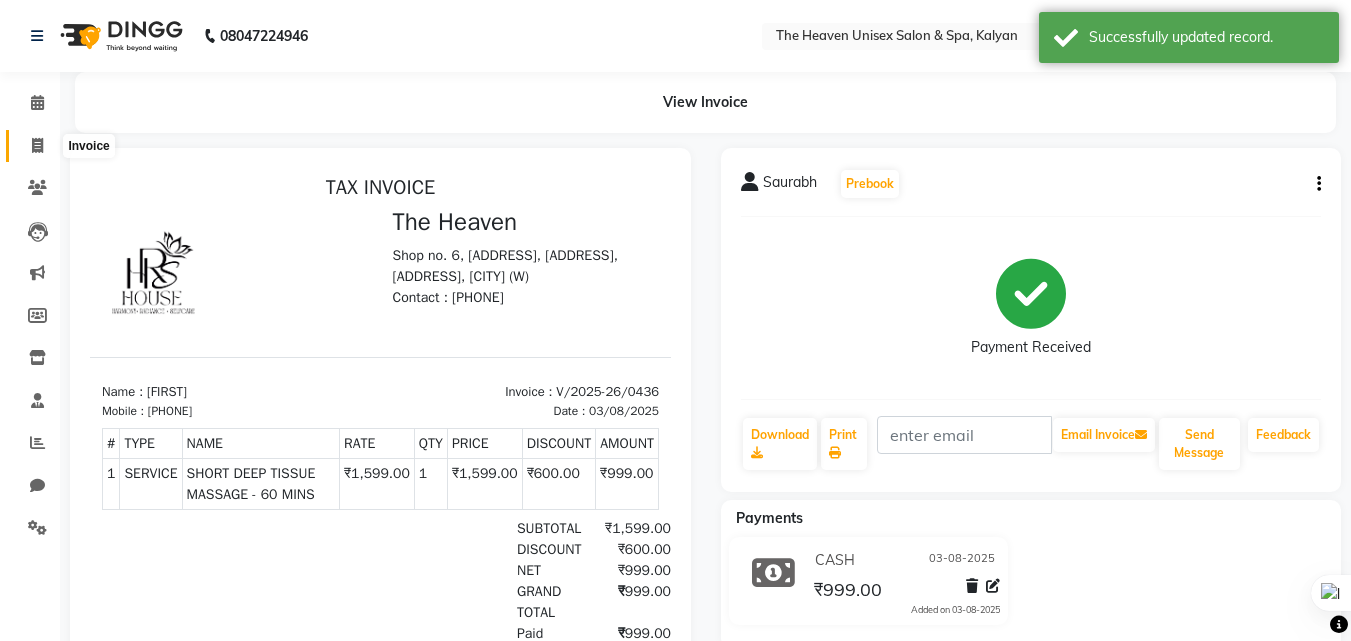 click 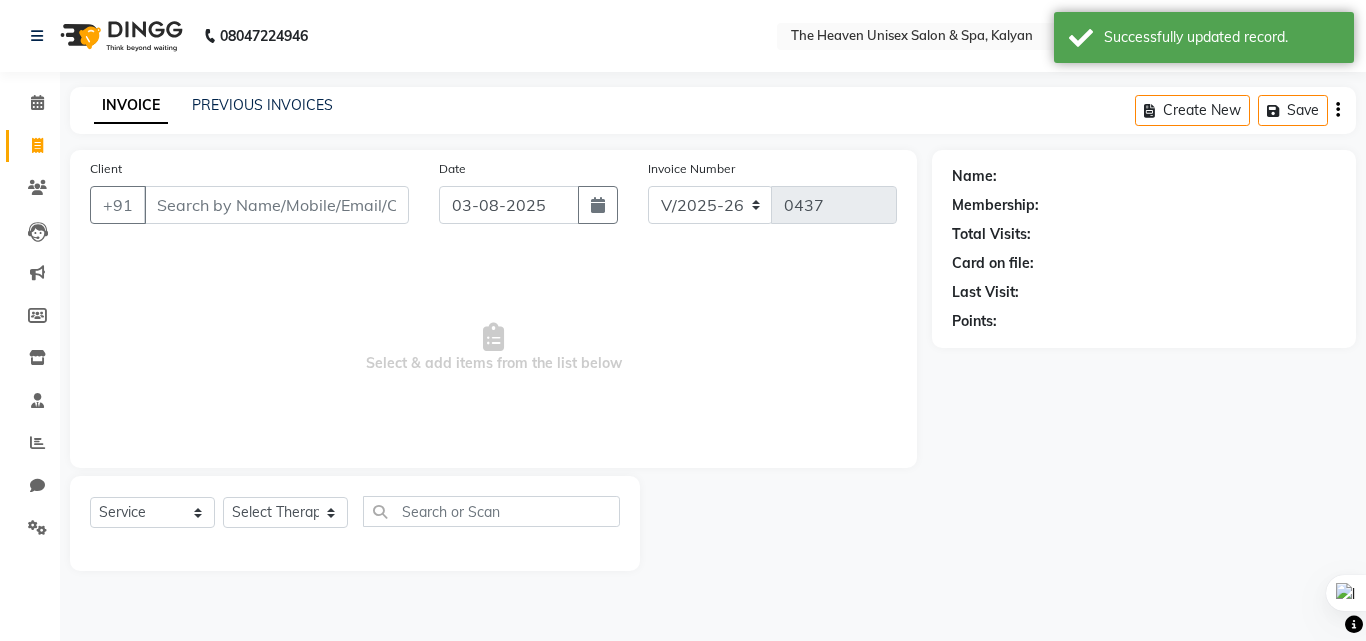 click on "Client" at bounding box center (276, 205) 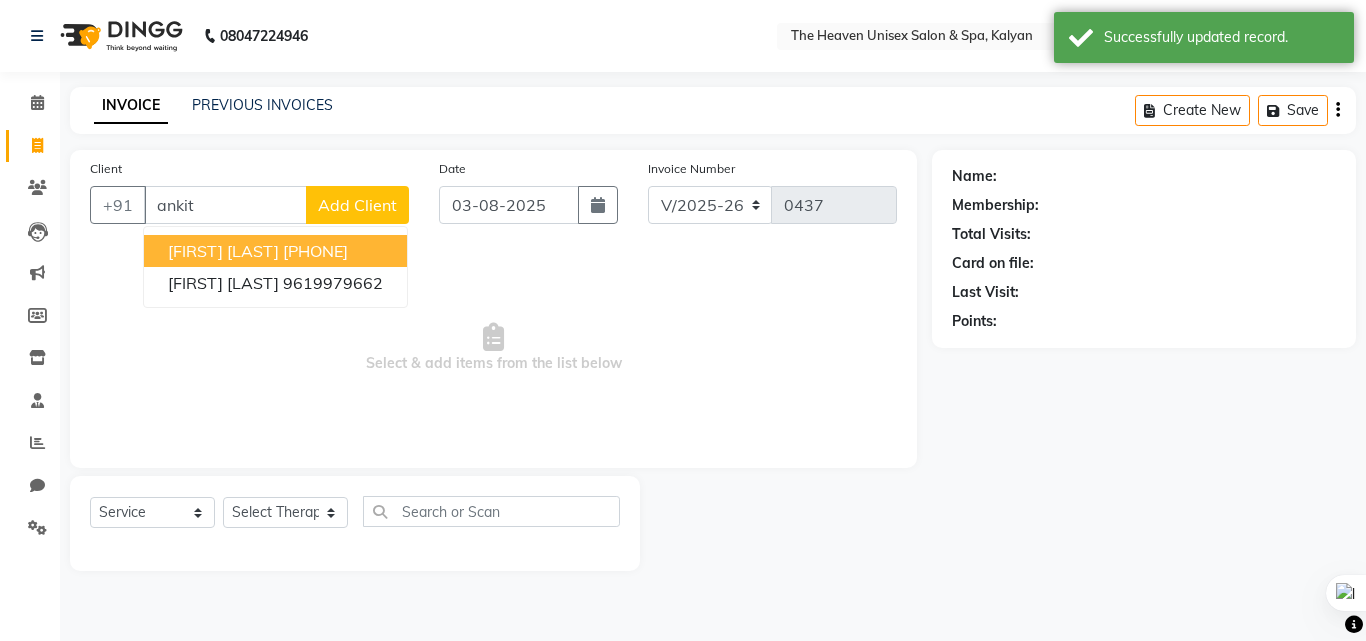 click on "[FIRST] [LAST]" at bounding box center (223, 251) 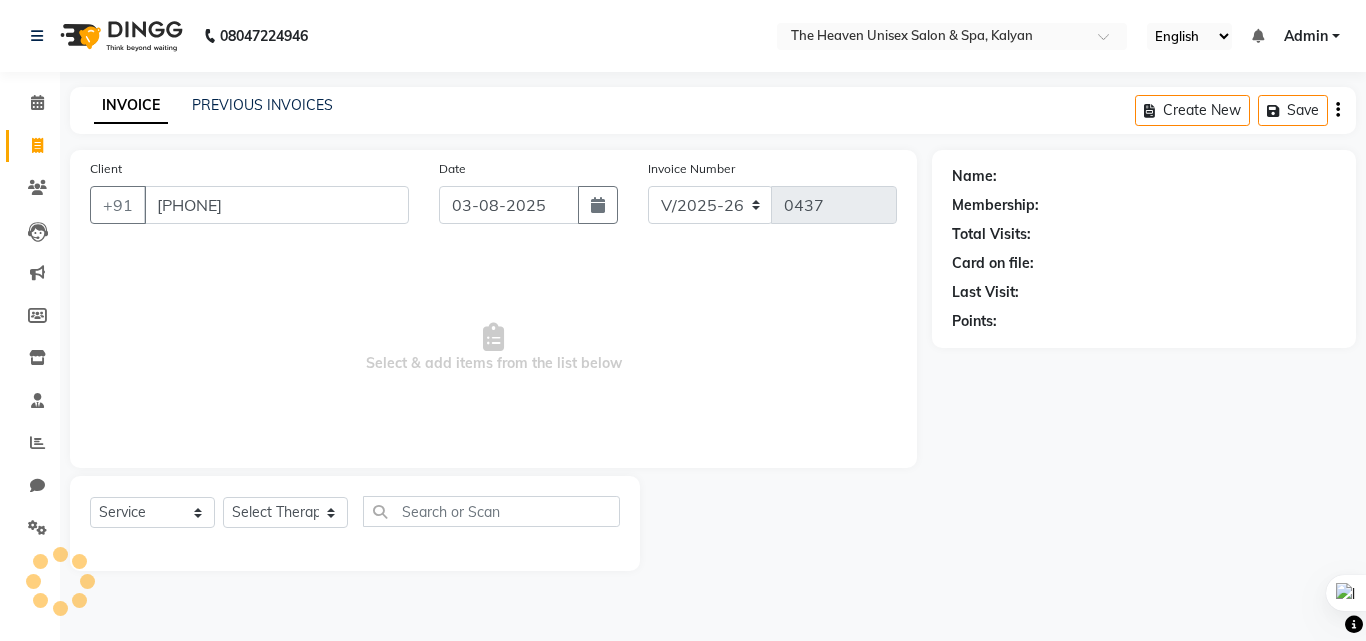 type on "[PHONE]" 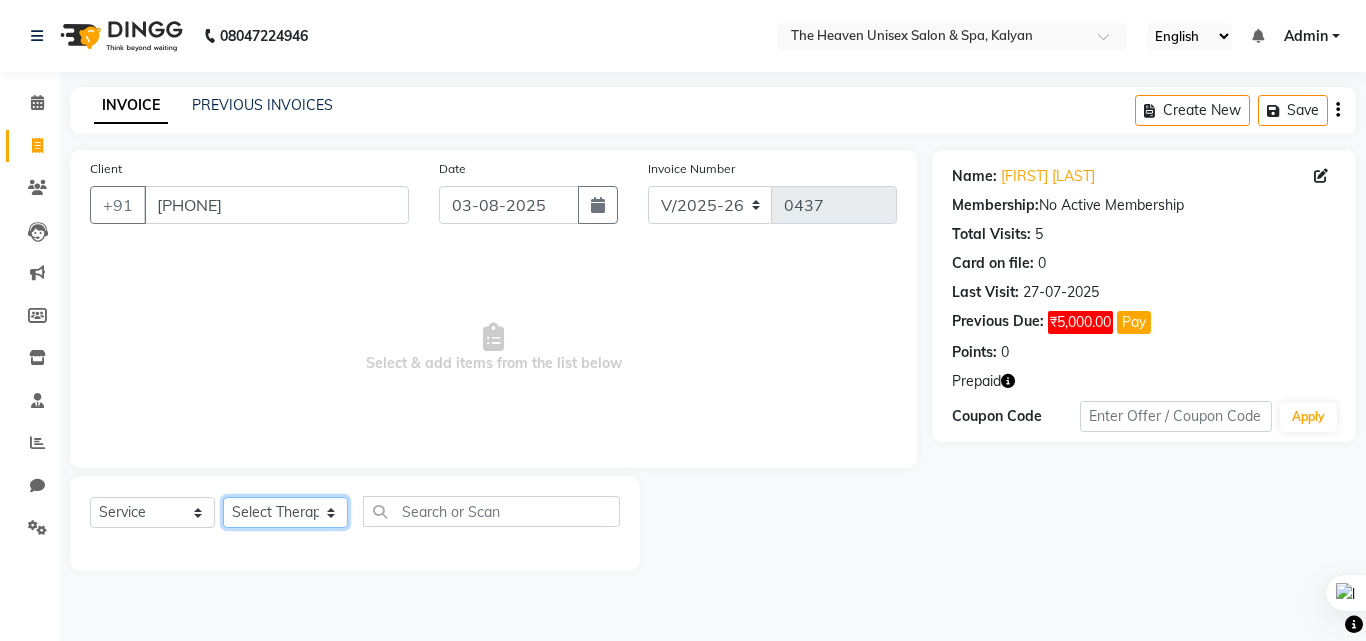 click on "Select Therapist [FIRST] [LAST]  HRS House [FIRST]  [FIRST] [FIRST] [FIRST] [FIRST] [FIRST] [FIRST] [FIRST]" 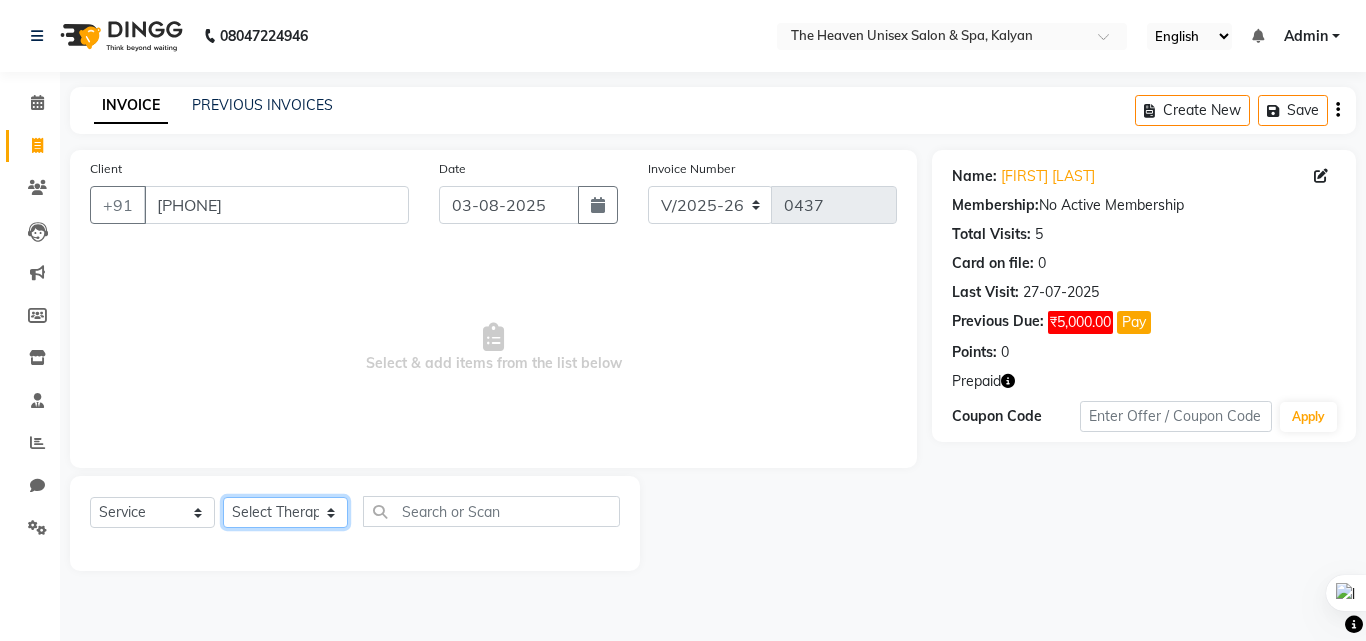 select on "82834" 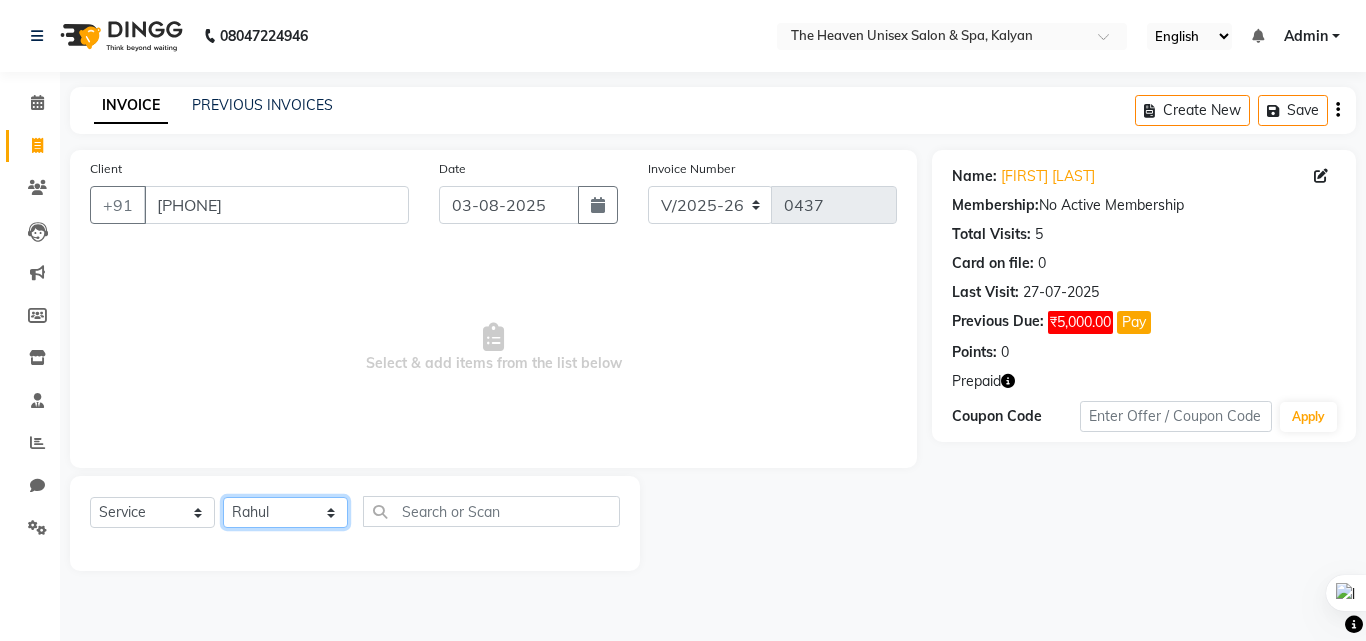 click on "Select Therapist [FIRST] [LAST]  HRS House [FIRST]  [FIRST] [FIRST] [FIRST] [FIRST] [FIRST] [FIRST] [FIRST]" 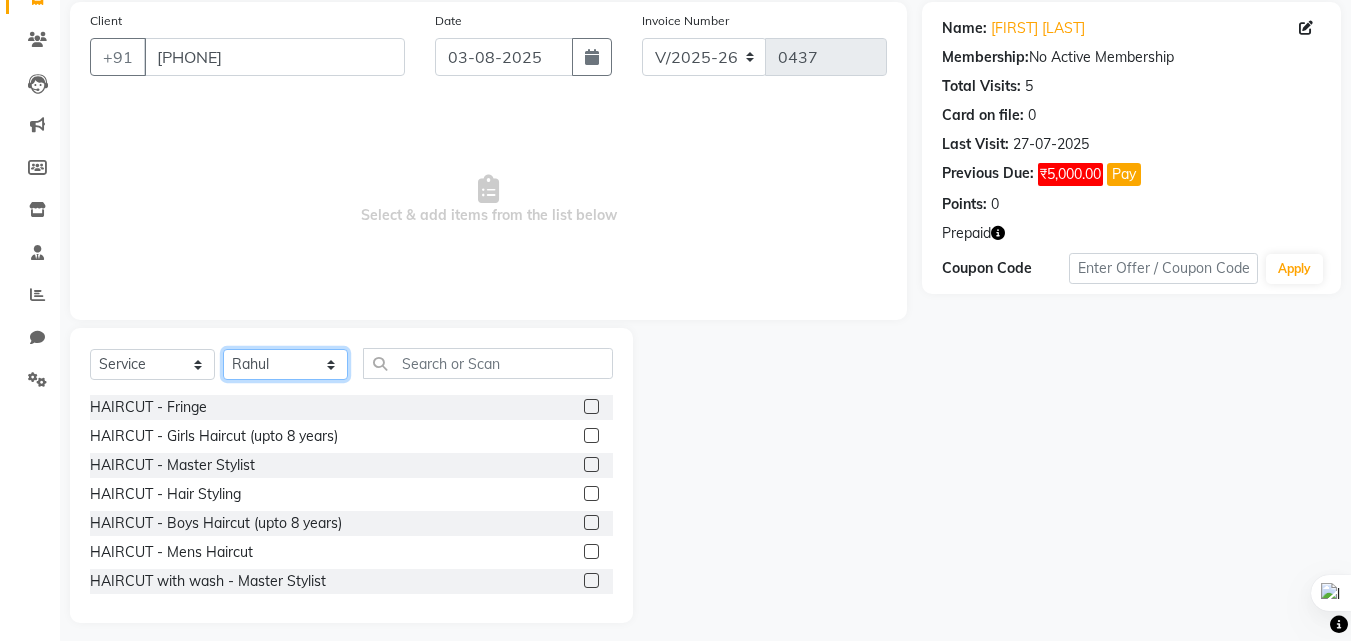 scroll, scrollTop: 160, scrollLeft: 0, axis: vertical 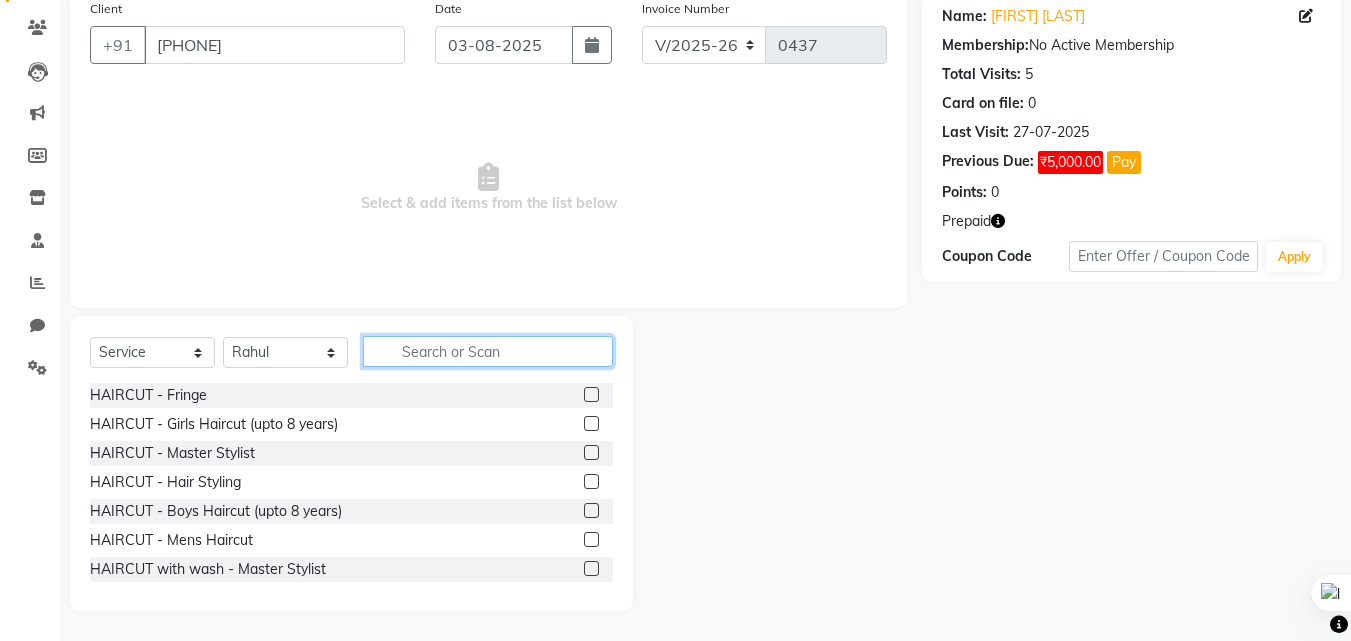 click 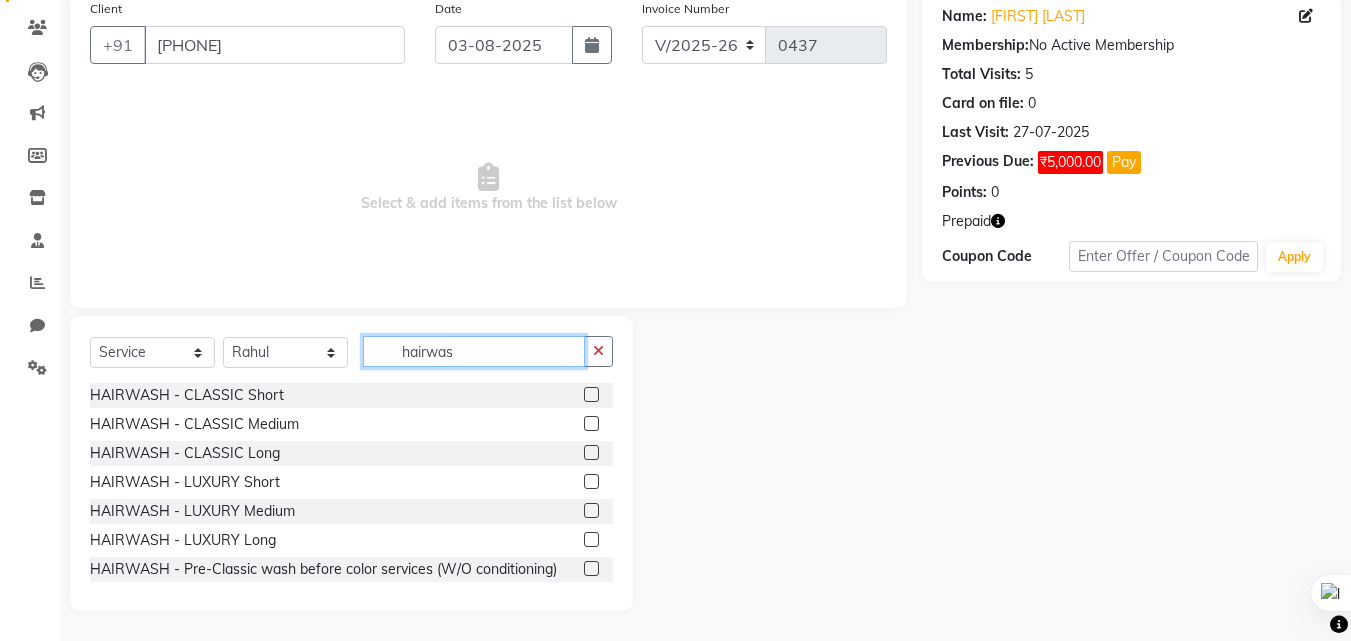 type on "hairwas" 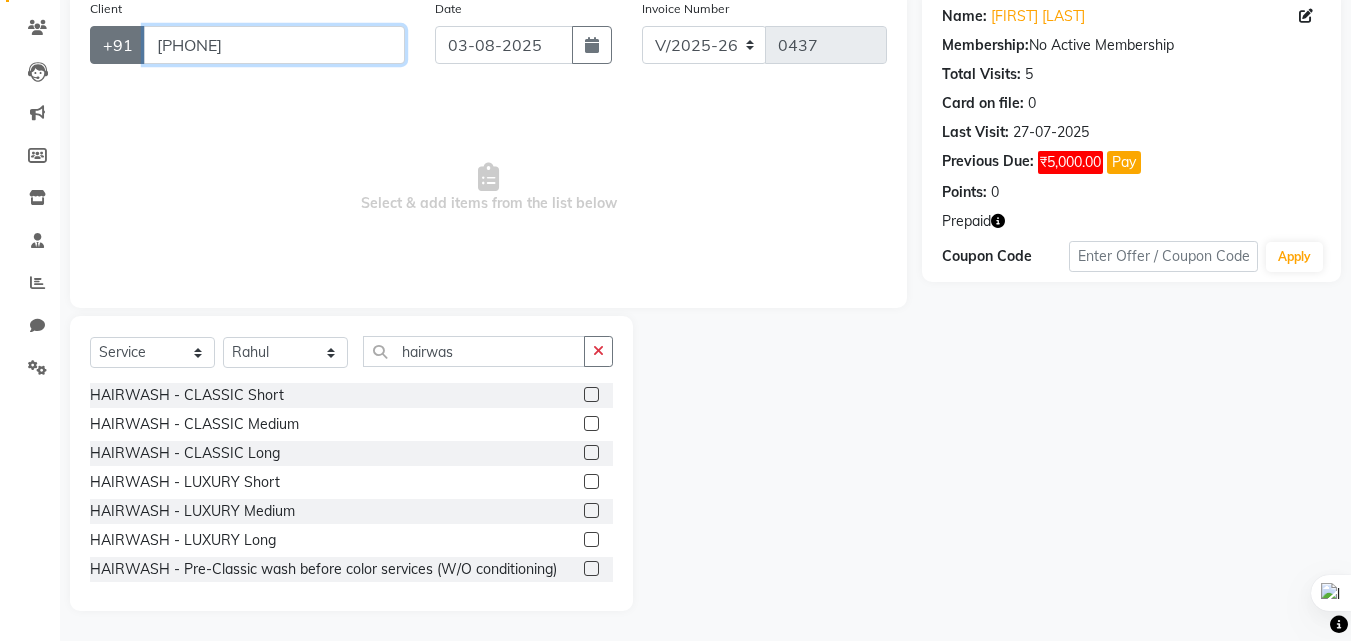 drag, startPoint x: 259, startPoint y: 38, endPoint x: 119, endPoint y: 46, distance: 140.22838 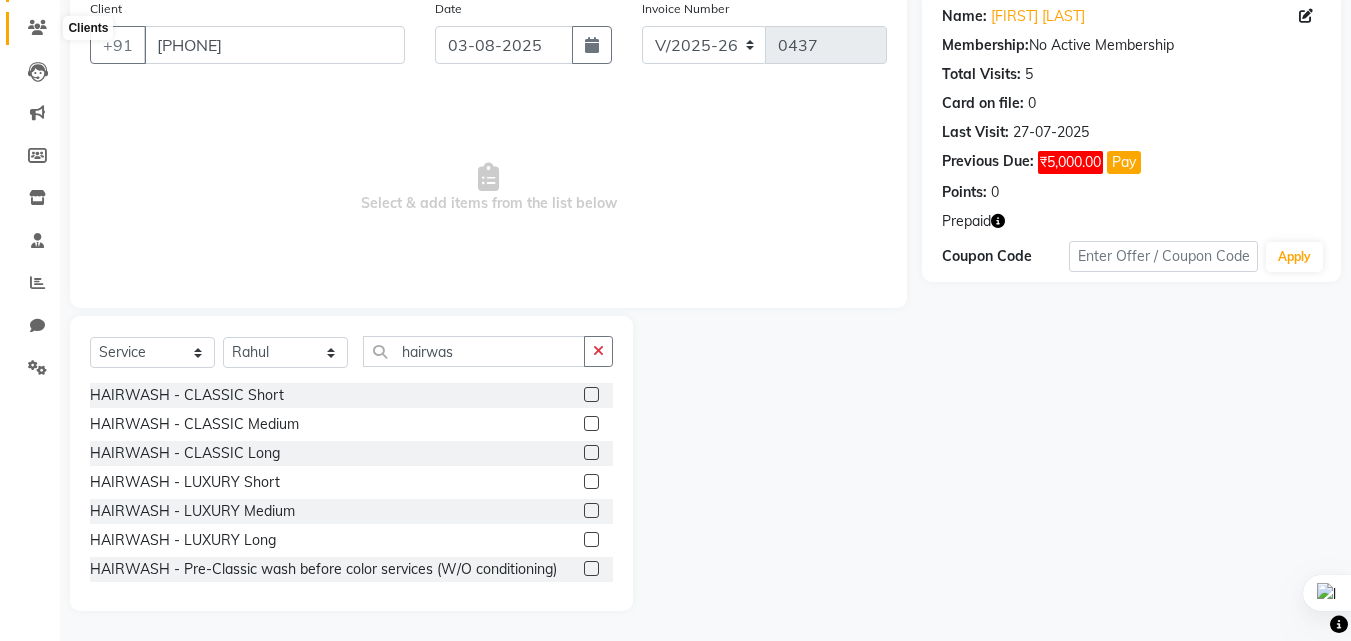 click 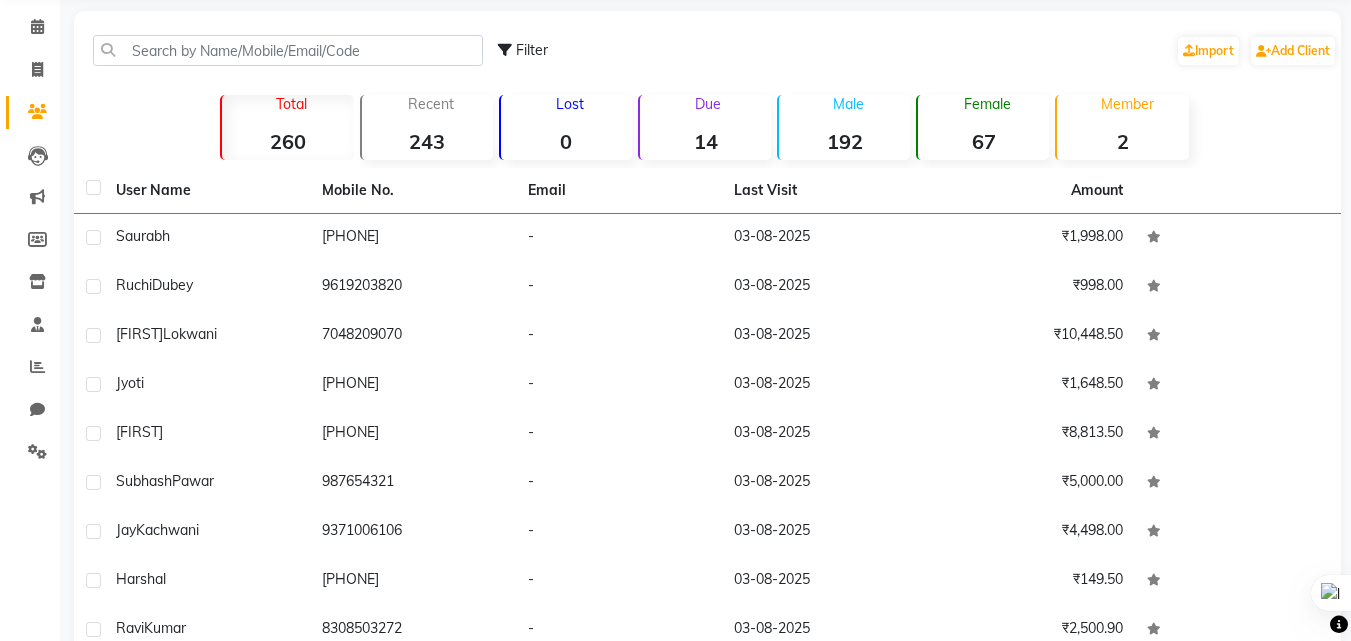 scroll, scrollTop: 0, scrollLeft: 0, axis: both 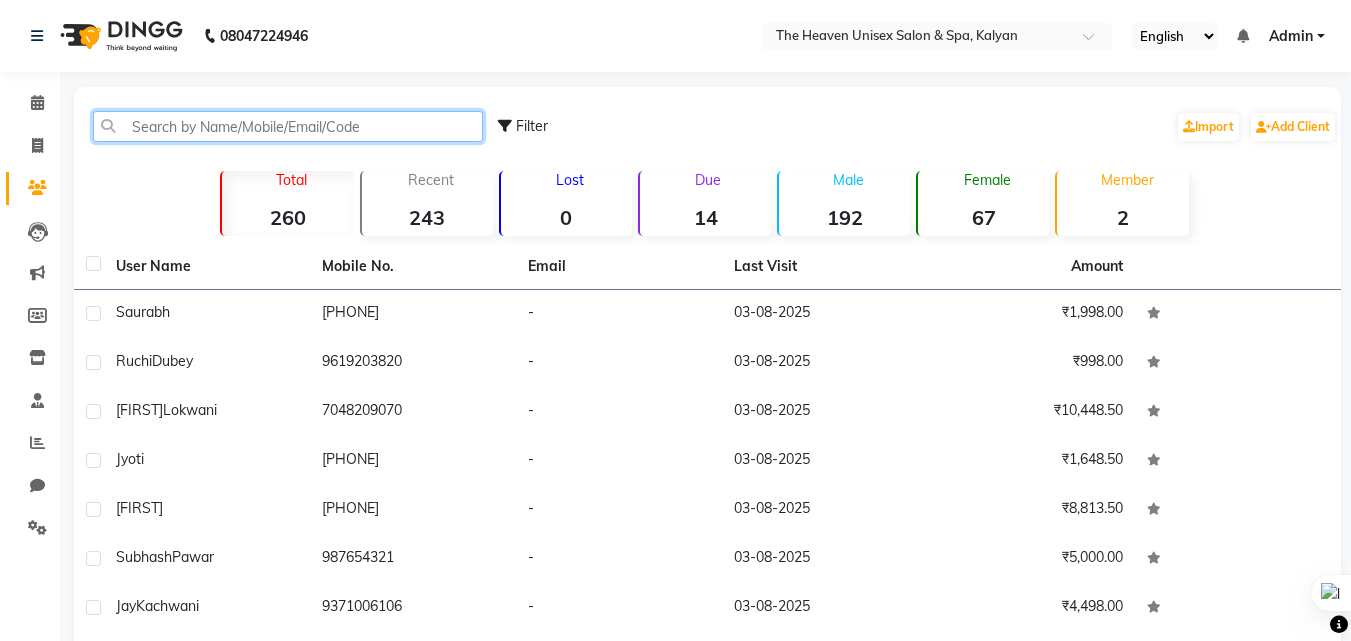 click 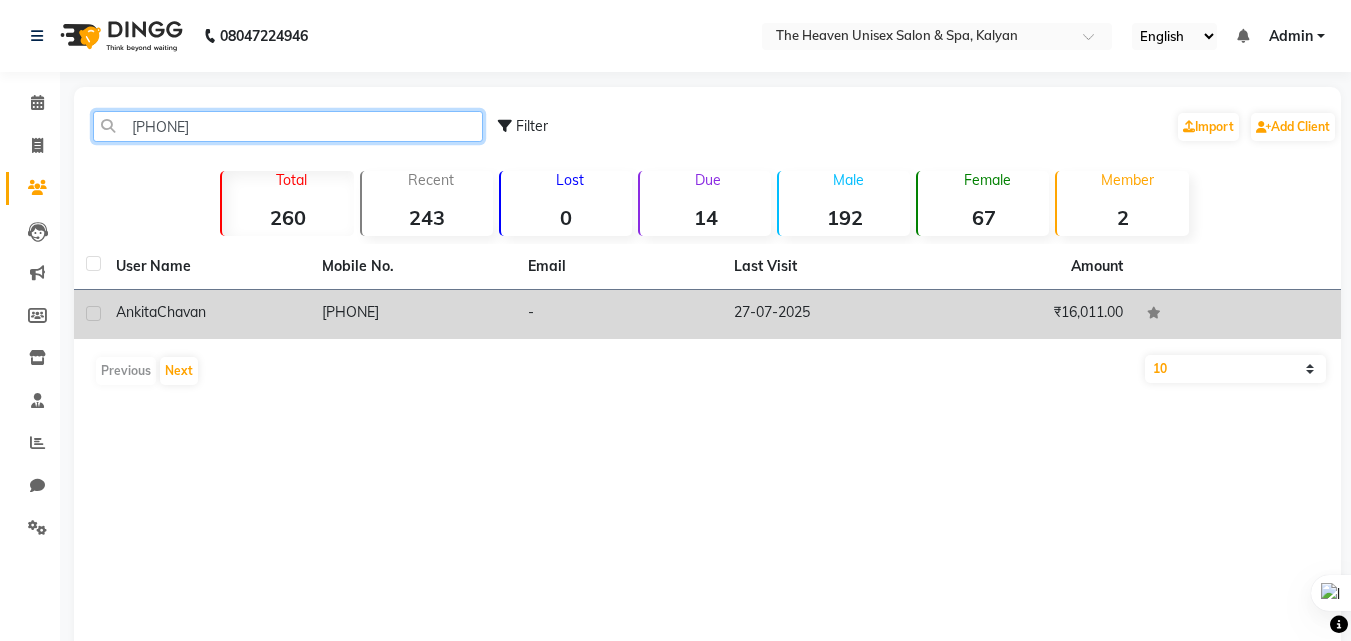 type on "[PHONE]" 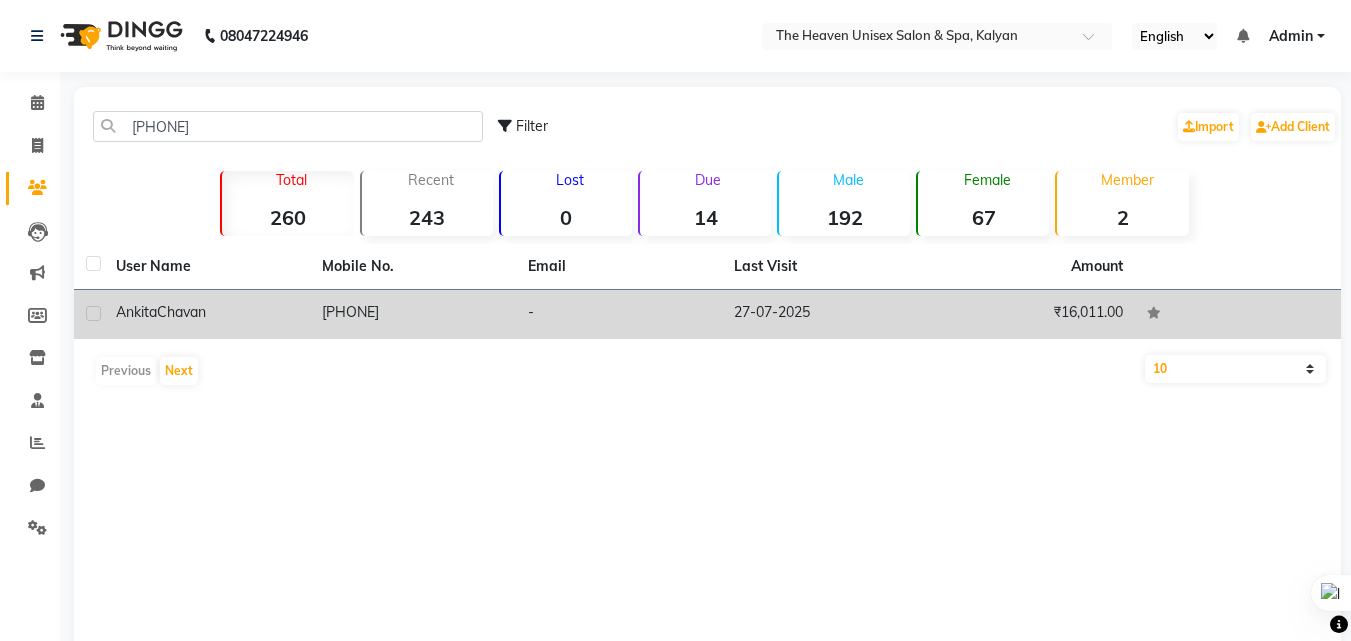 click on "Ankita  Chavan" 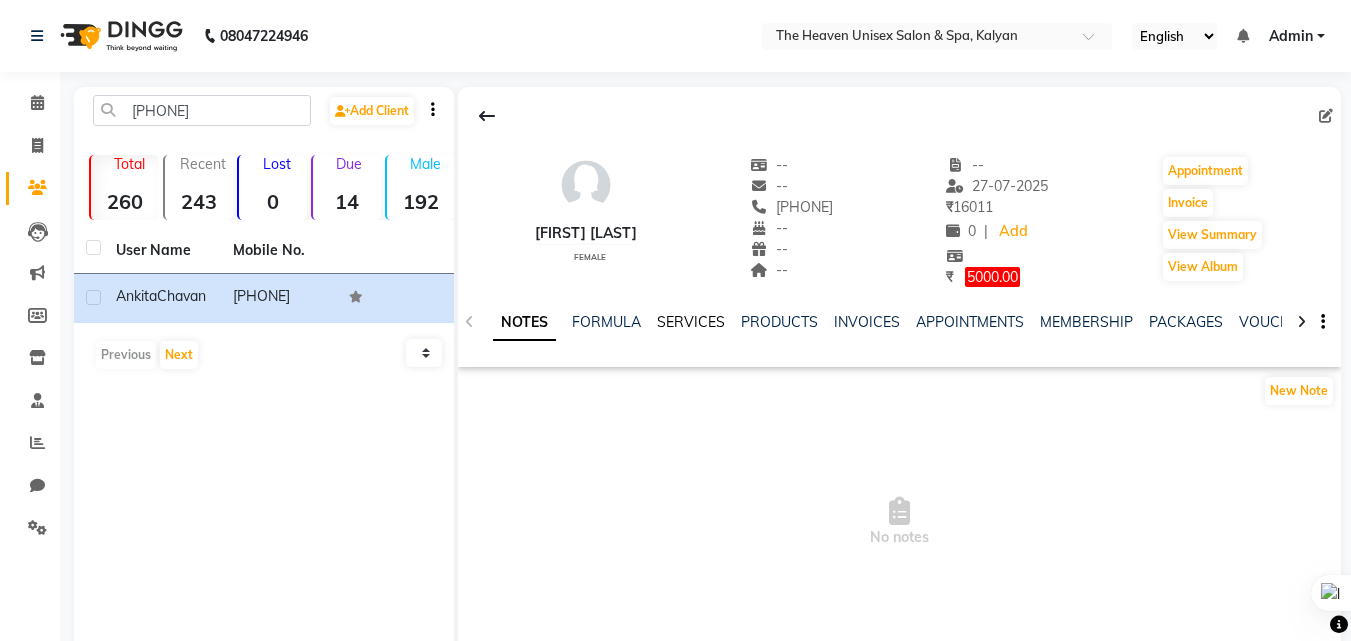 click on "SERVICES" 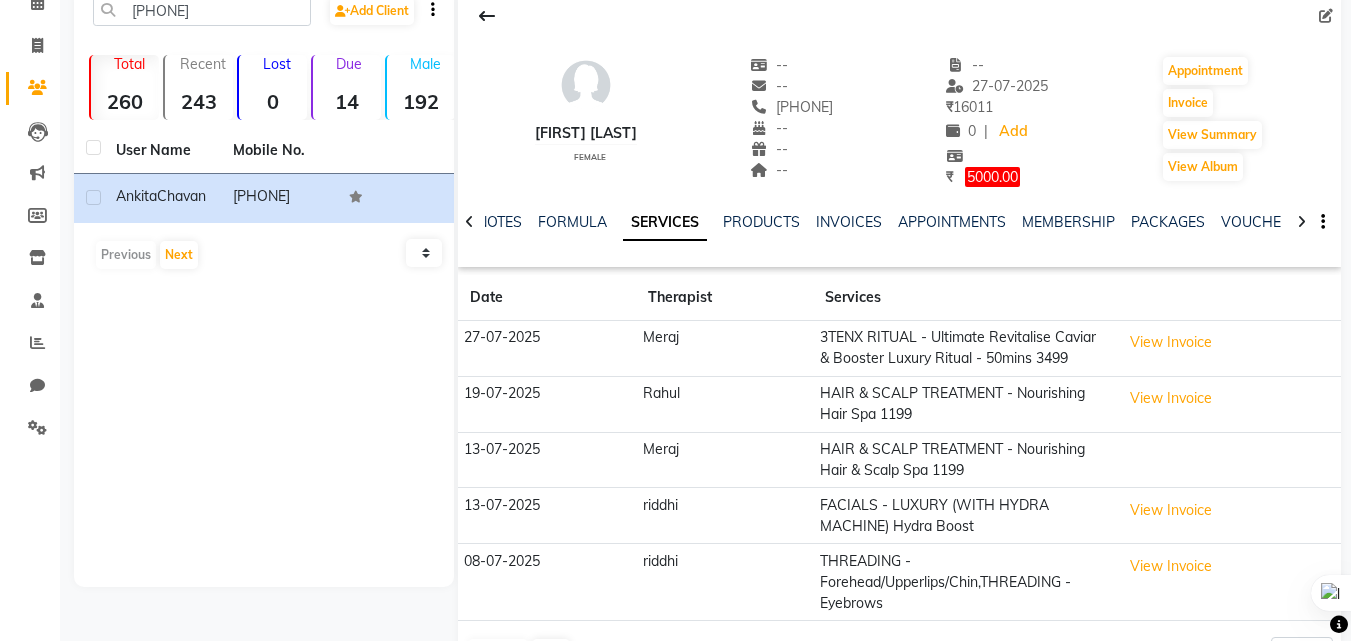 scroll, scrollTop: 166, scrollLeft: 0, axis: vertical 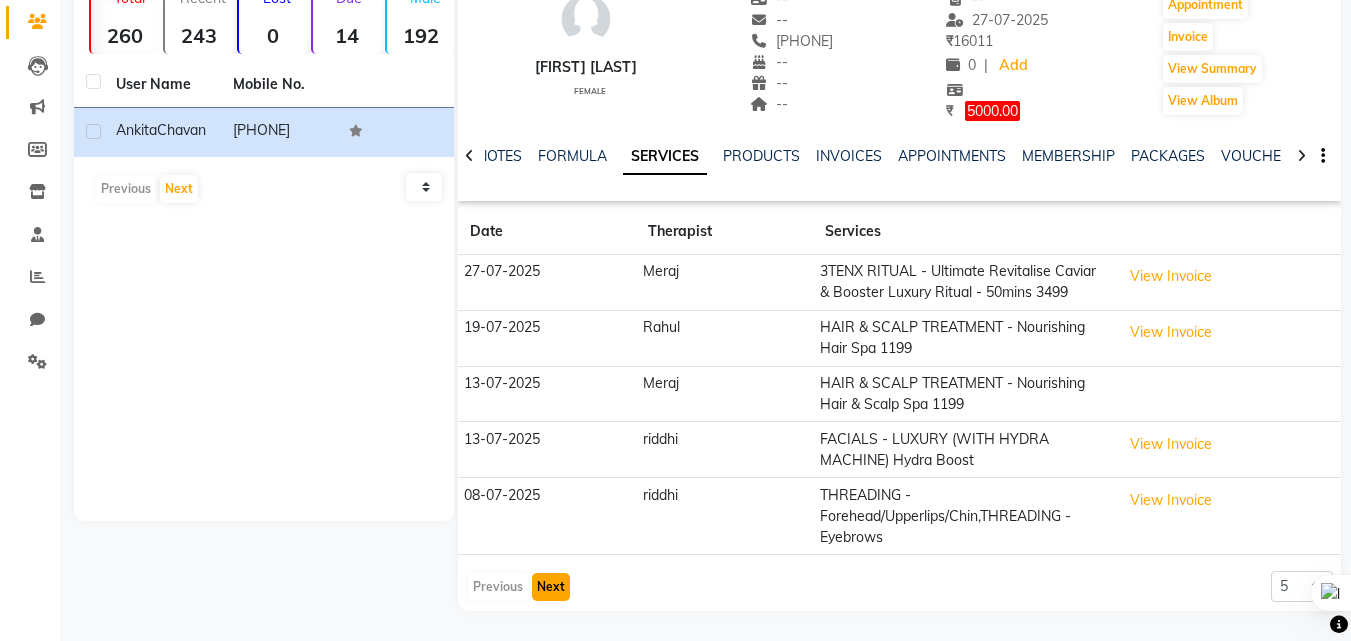 click on "Next" 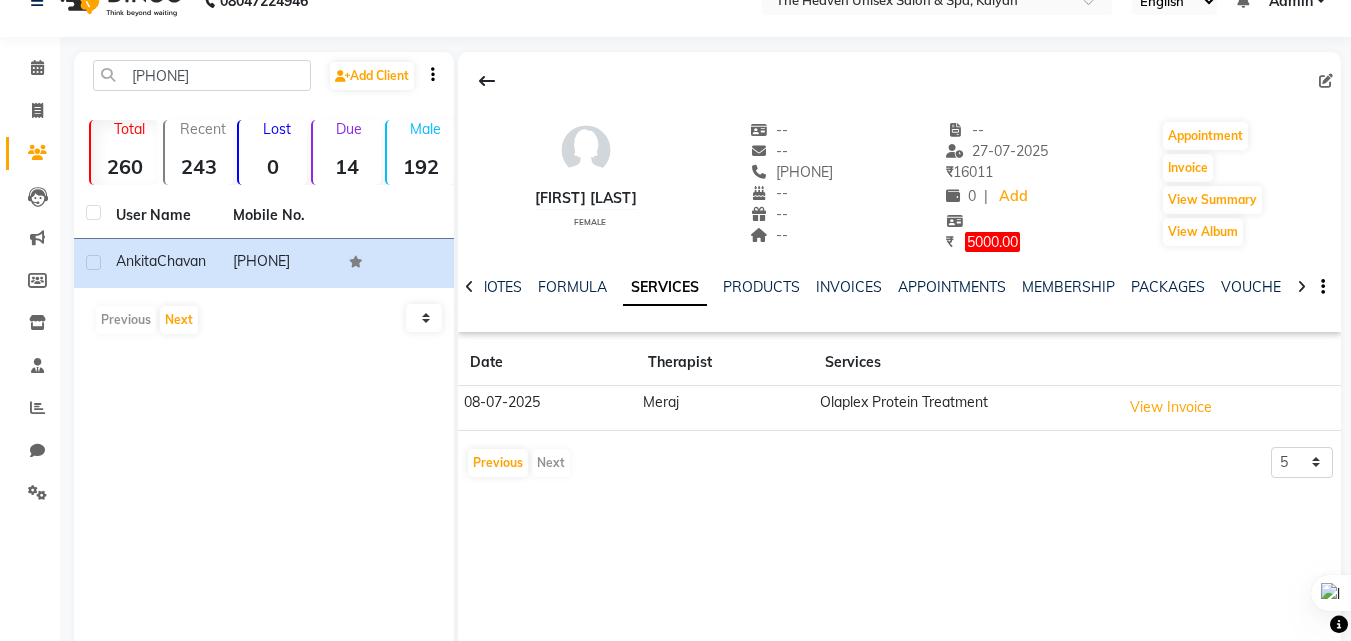 scroll, scrollTop: 0, scrollLeft: 0, axis: both 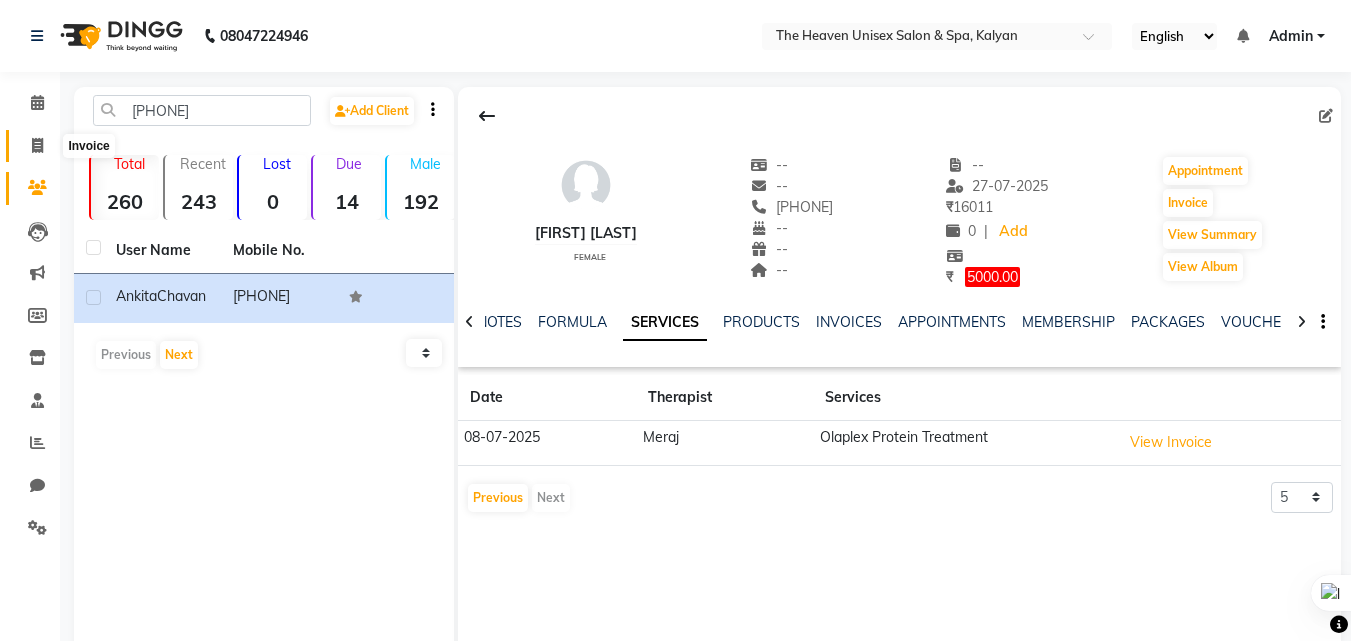 click 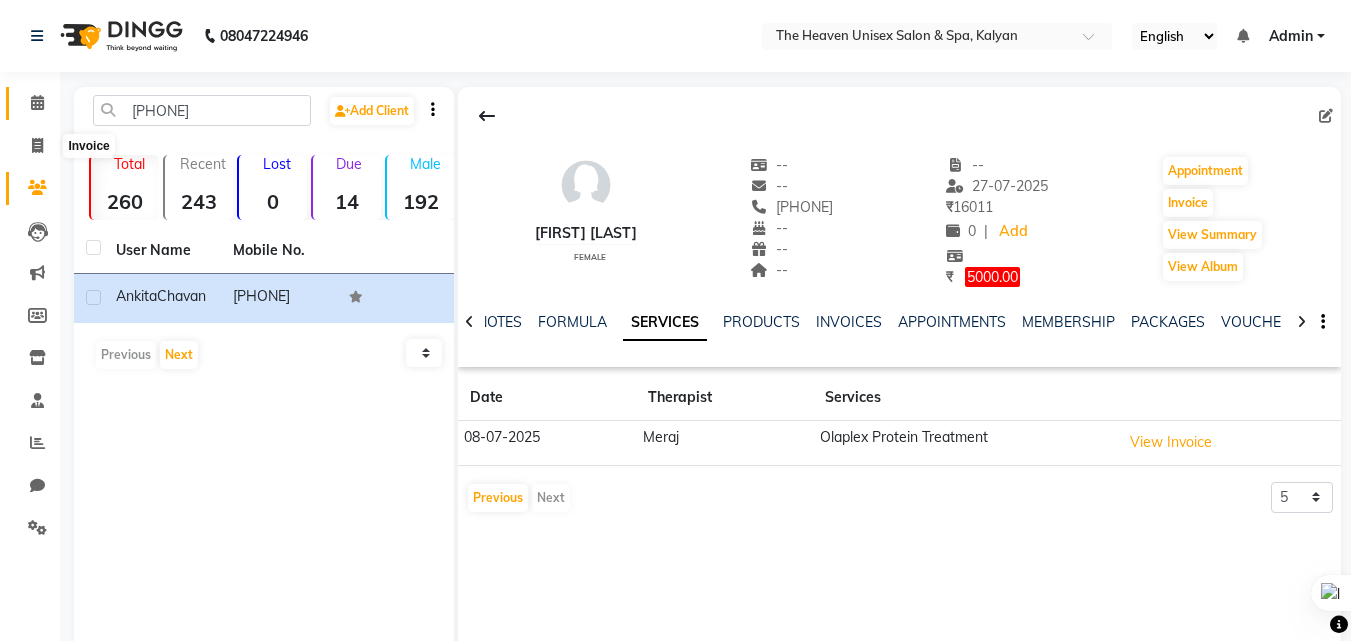 select on "8417" 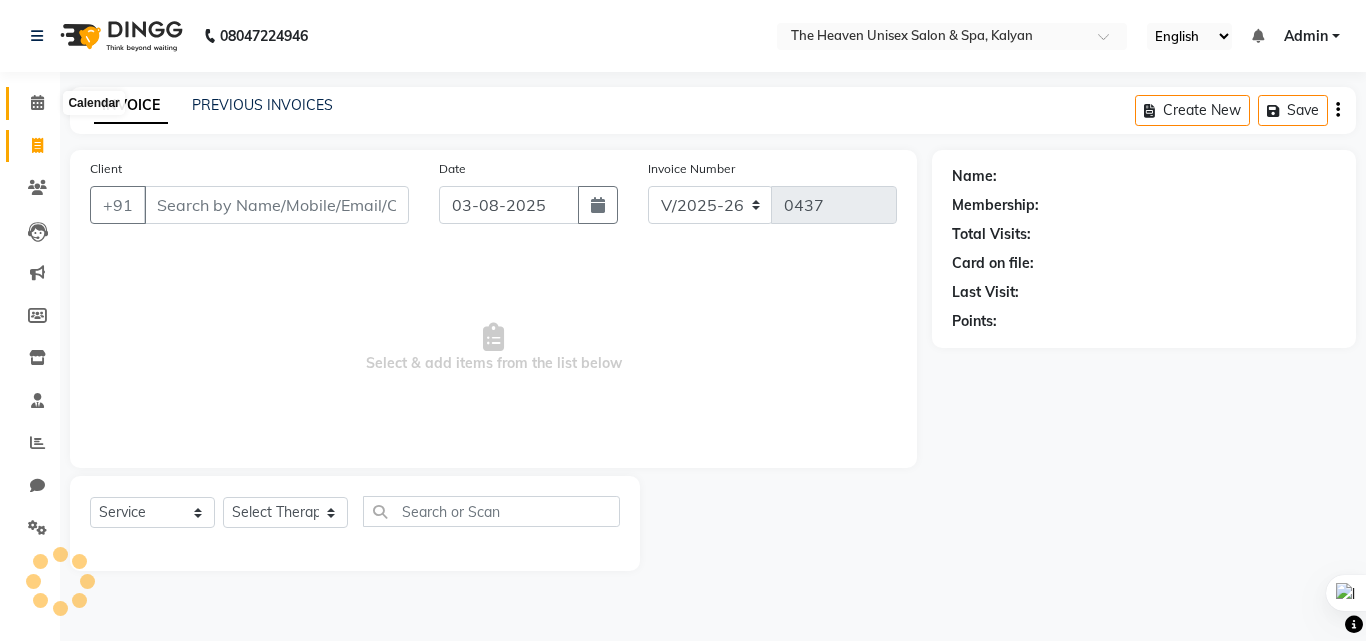 click 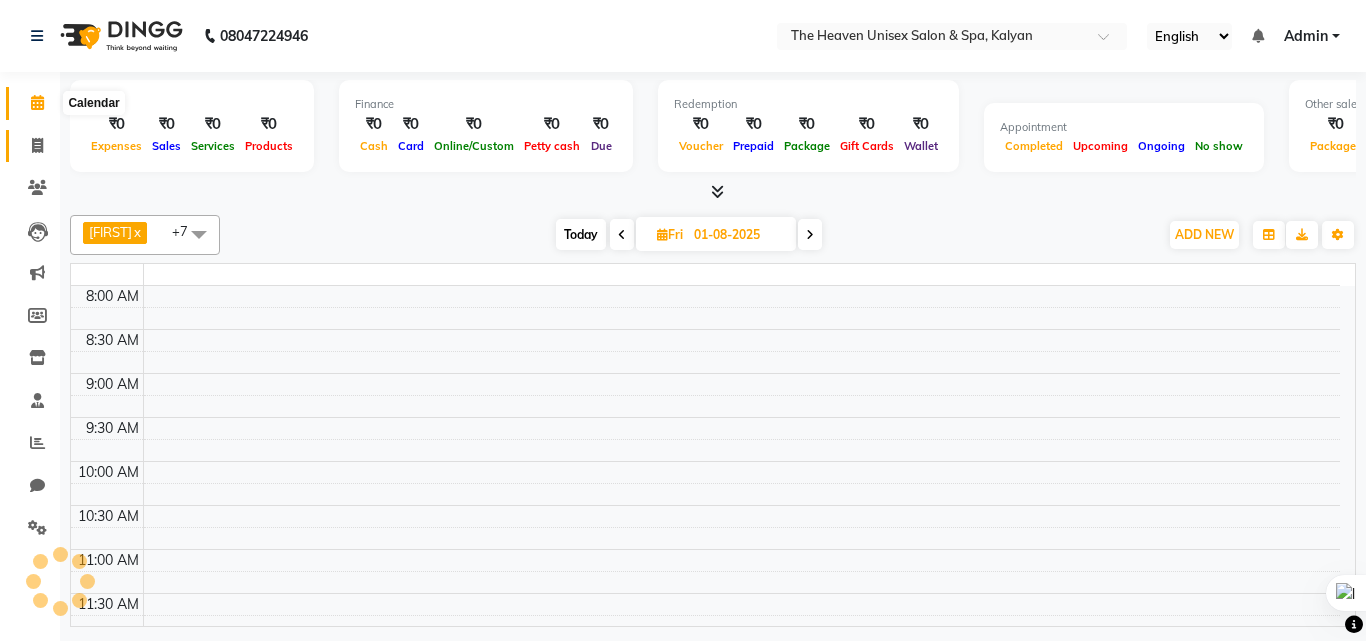 click 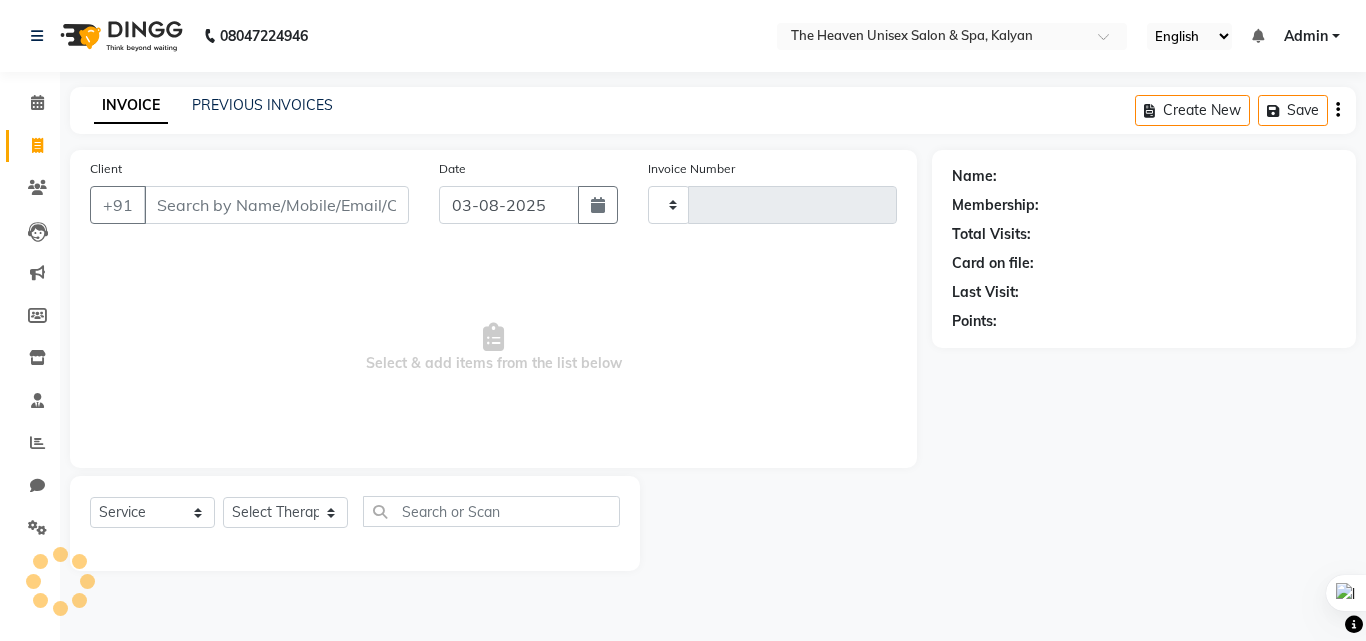 type on "0437" 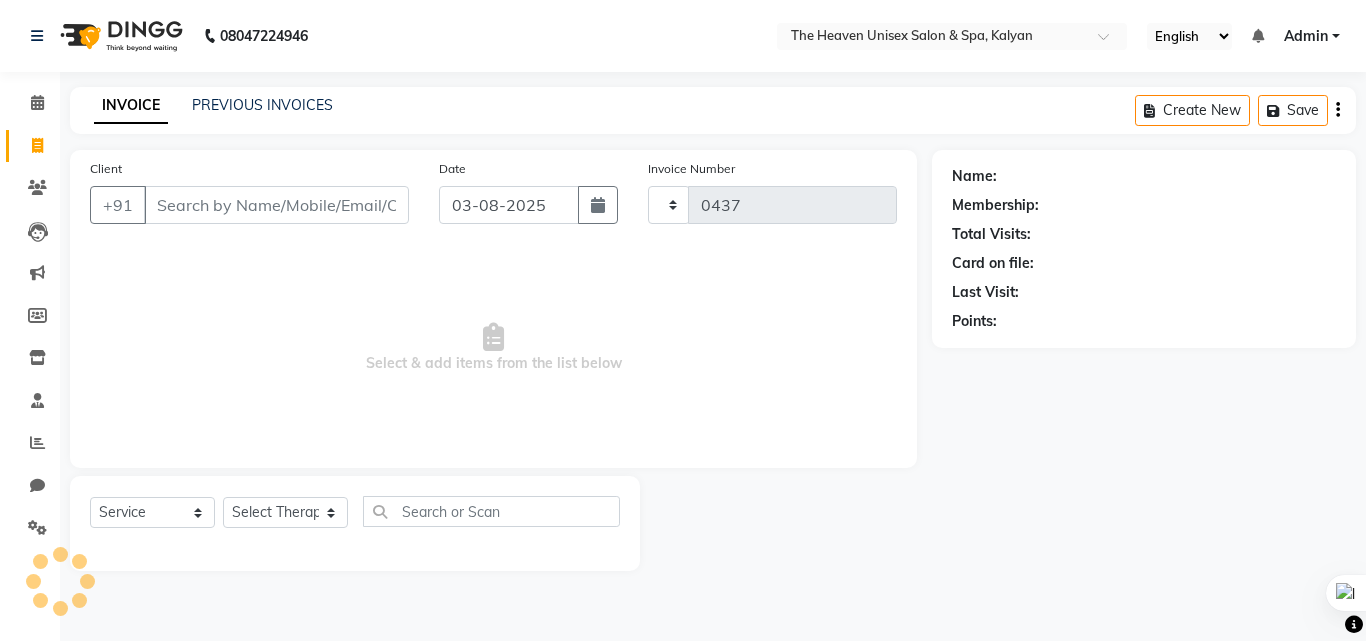 select on "8417" 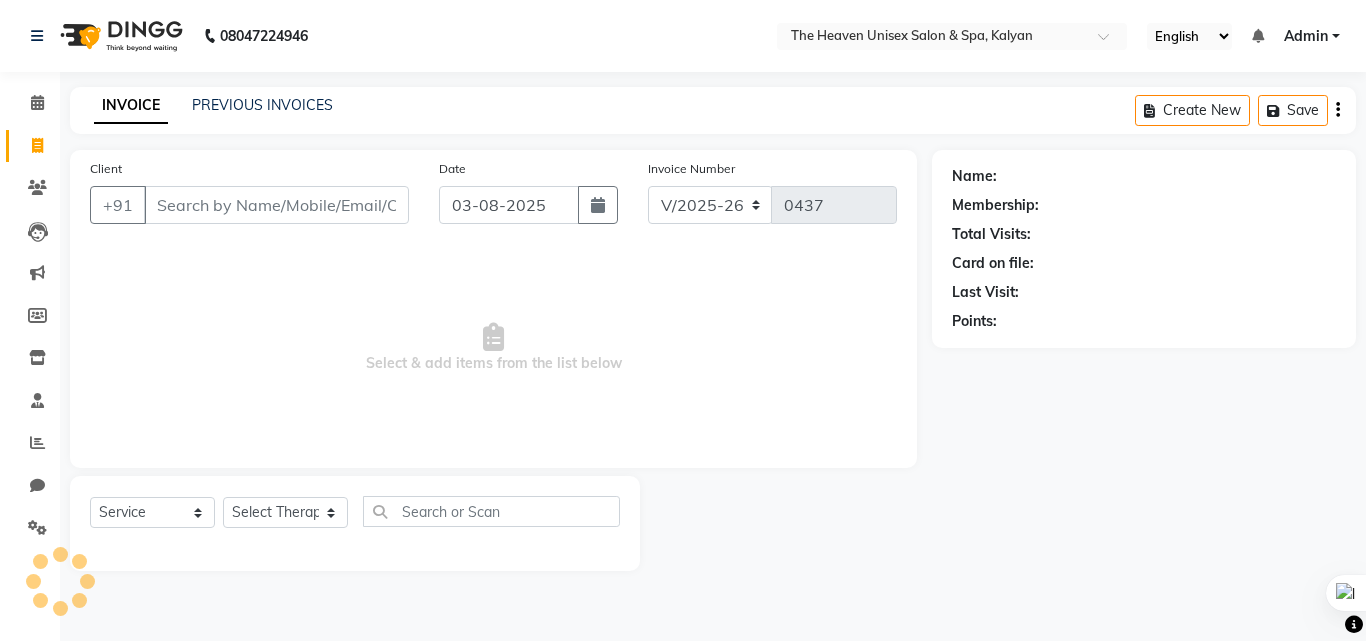click on "Client" at bounding box center (276, 205) 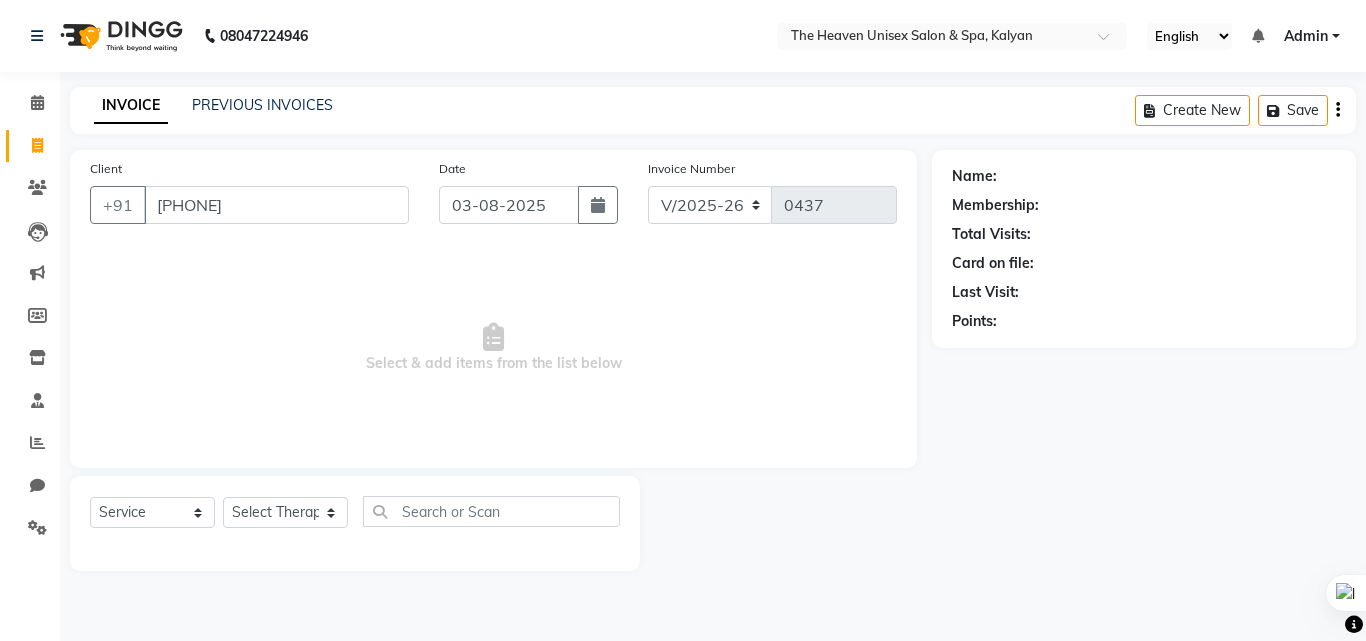 type on "[PHONE]" 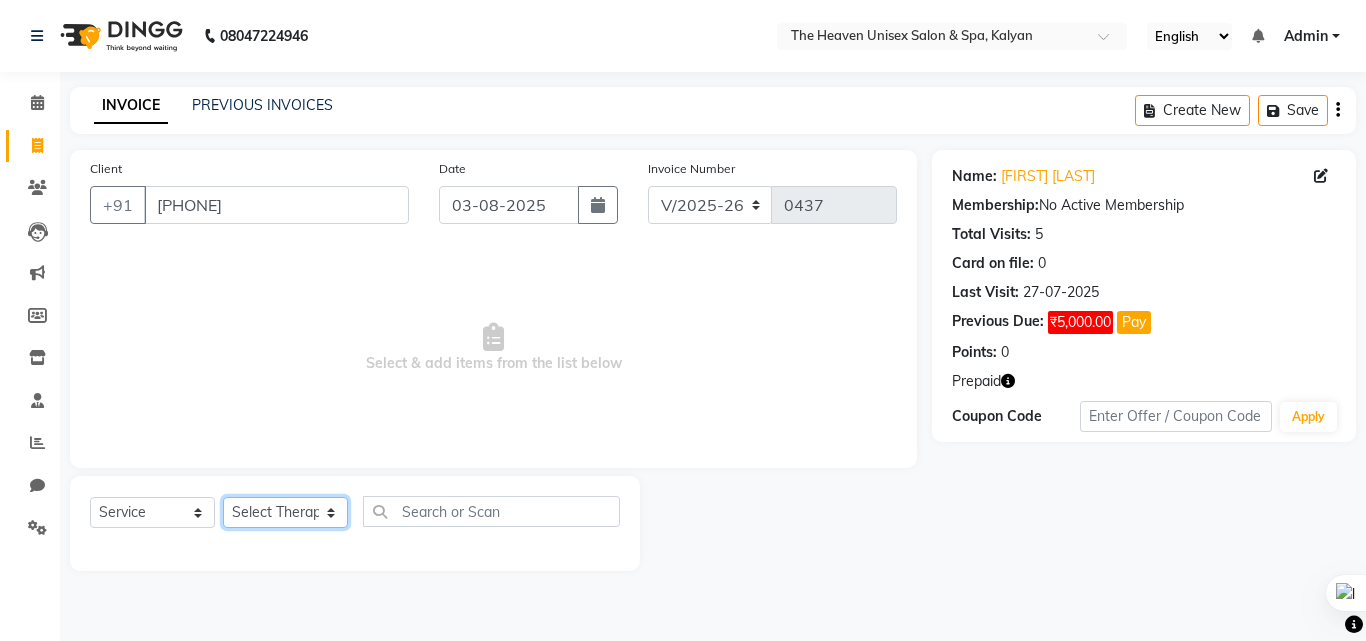 click on "Select Therapist [FIRST] [LAST]  HRS House [FIRST]  [FIRST] [FIRST] [FIRST] [FIRST] [FIRST] [FIRST] [FIRST]" 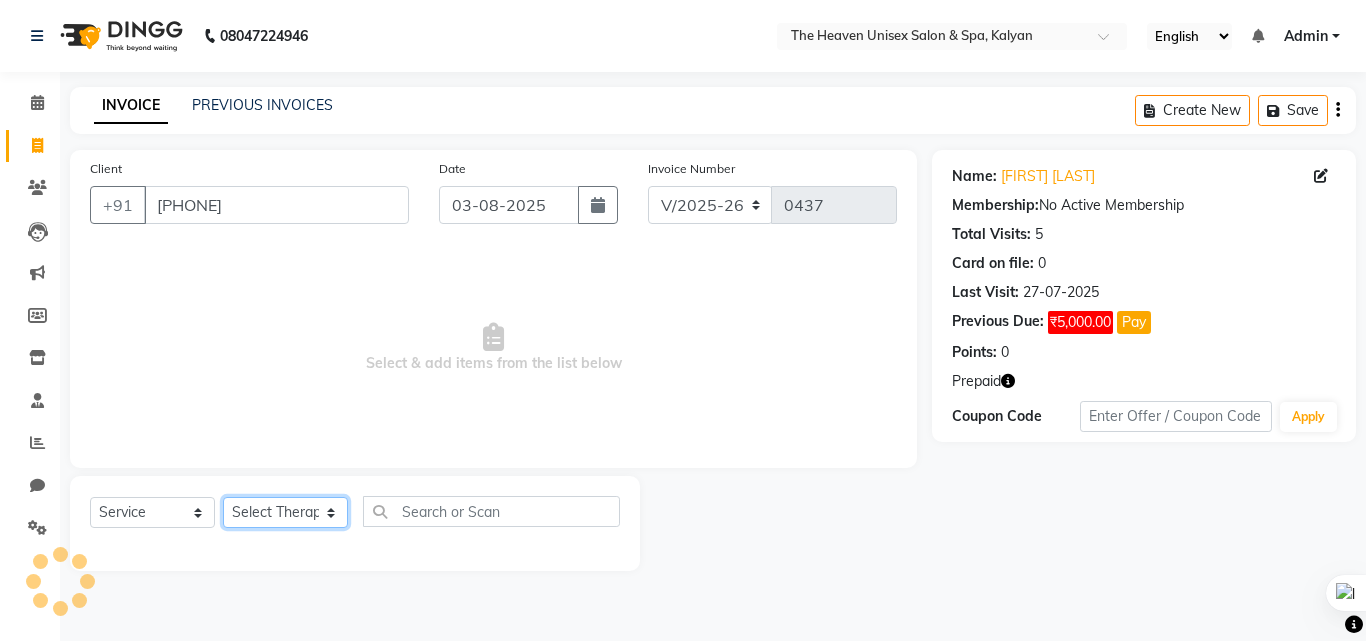select on "82834" 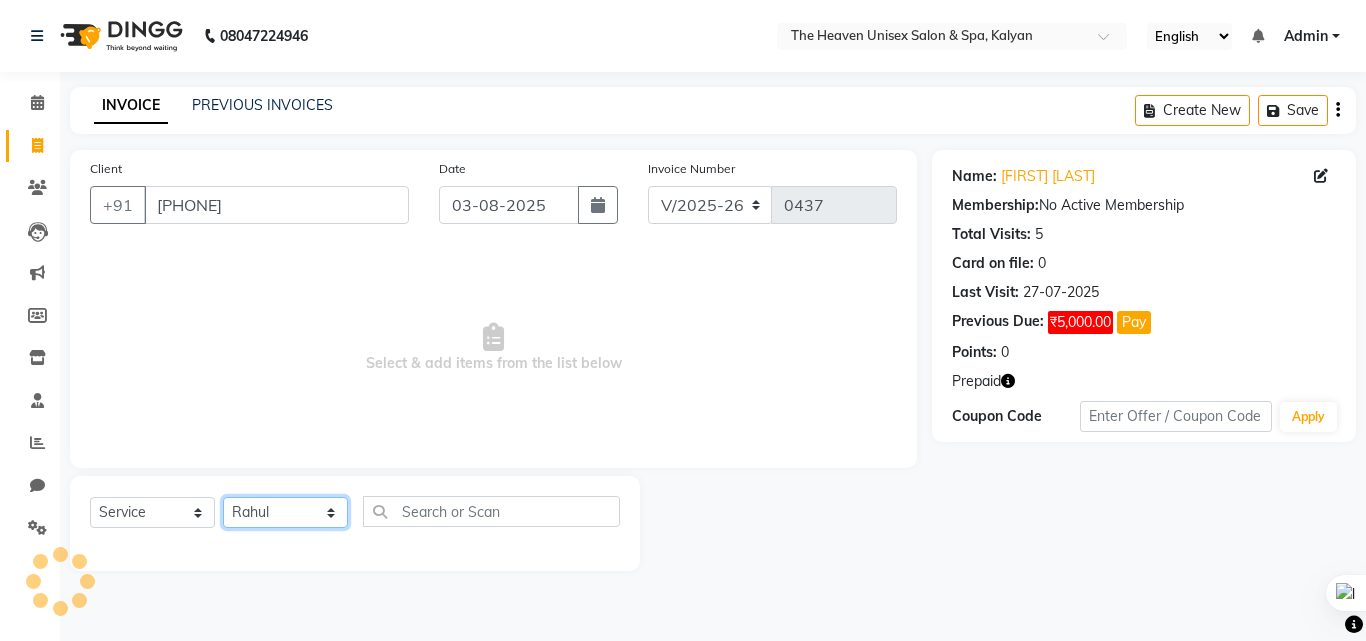 click on "Select Therapist [FIRST] [LAST]  HRS House [FIRST]  [FIRST] [FIRST] [FIRST] [FIRST] [FIRST] [FIRST] [FIRST]" 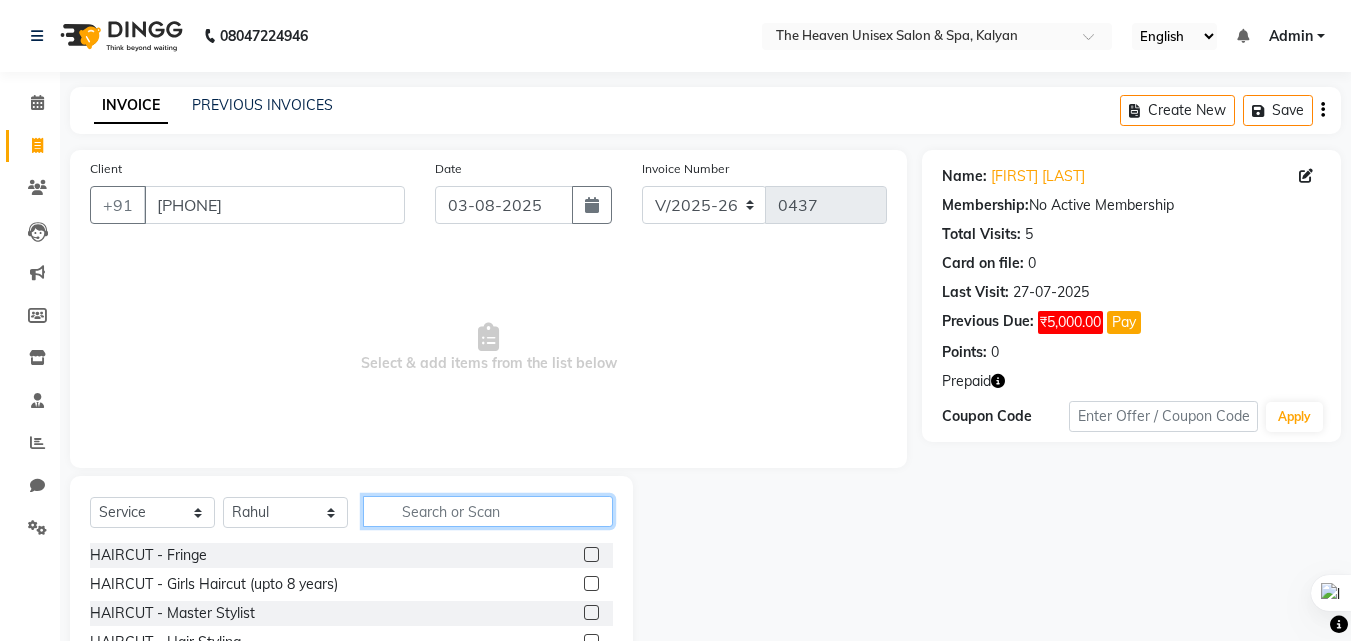 click 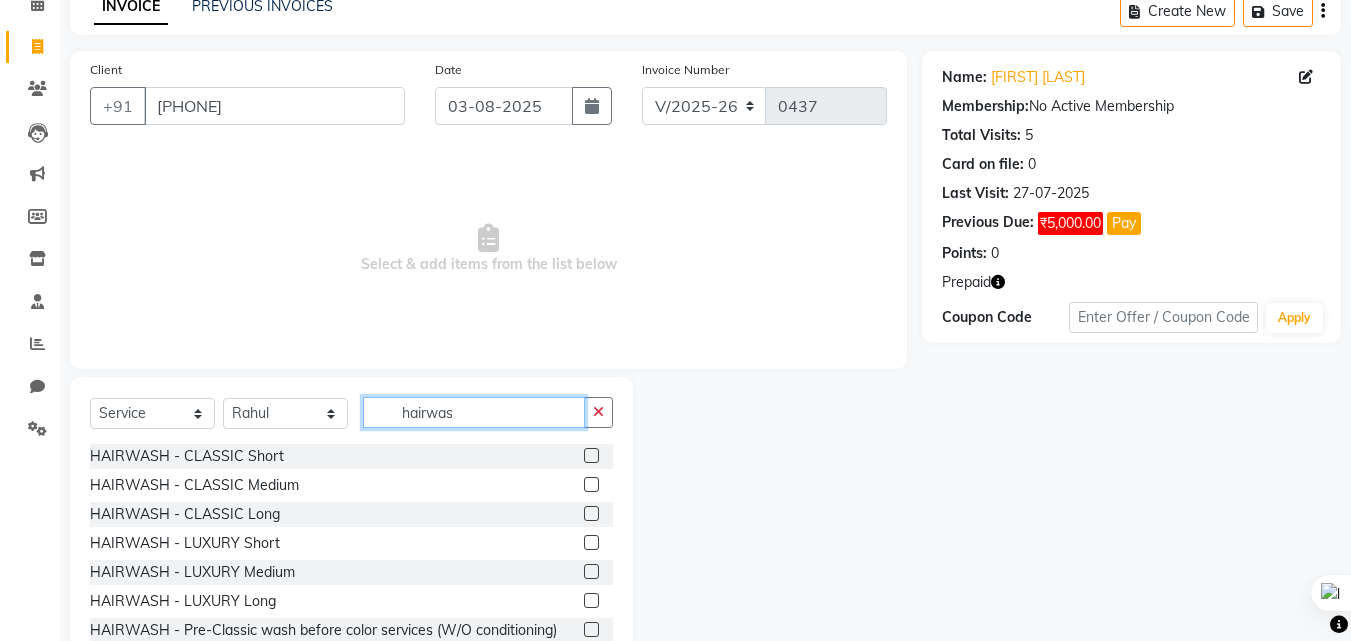 scroll, scrollTop: 100, scrollLeft: 0, axis: vertical 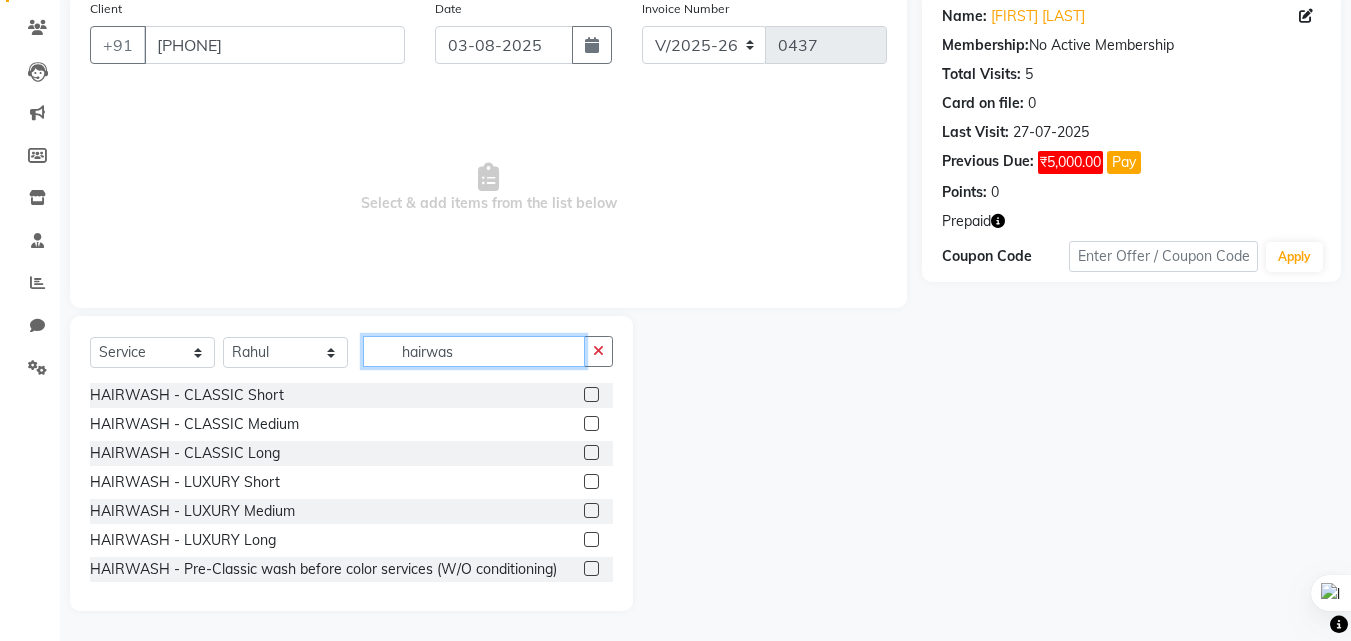 type on "hairwas" 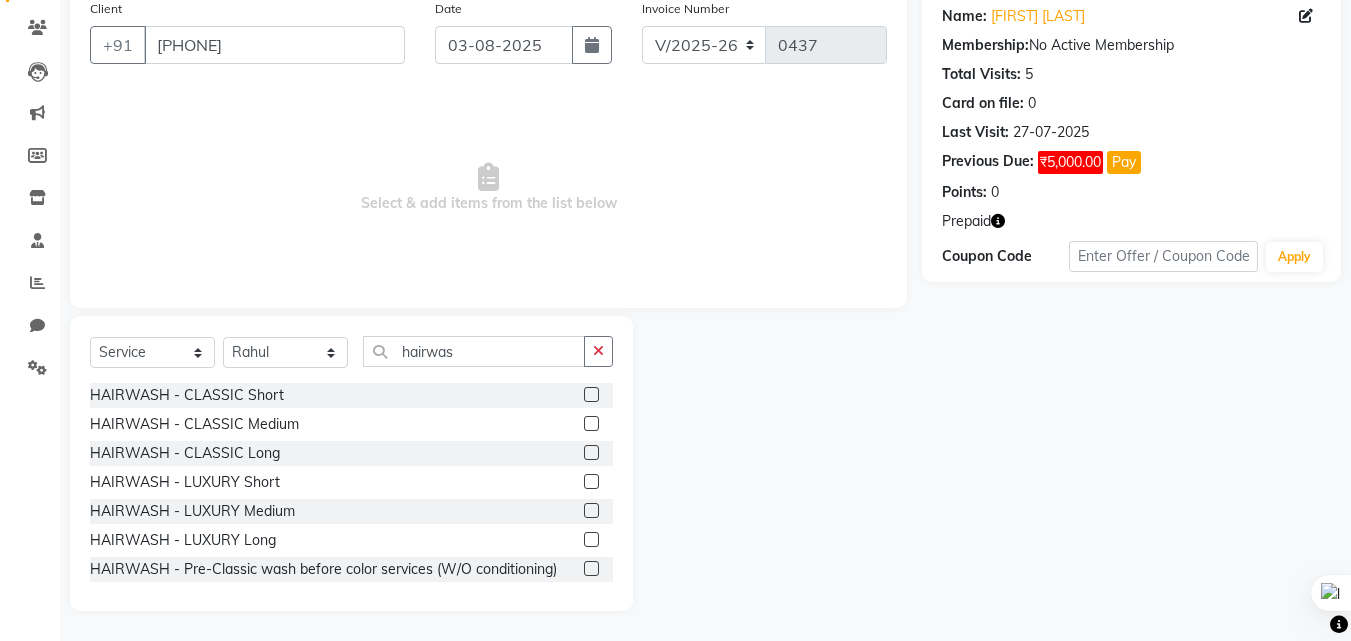 click 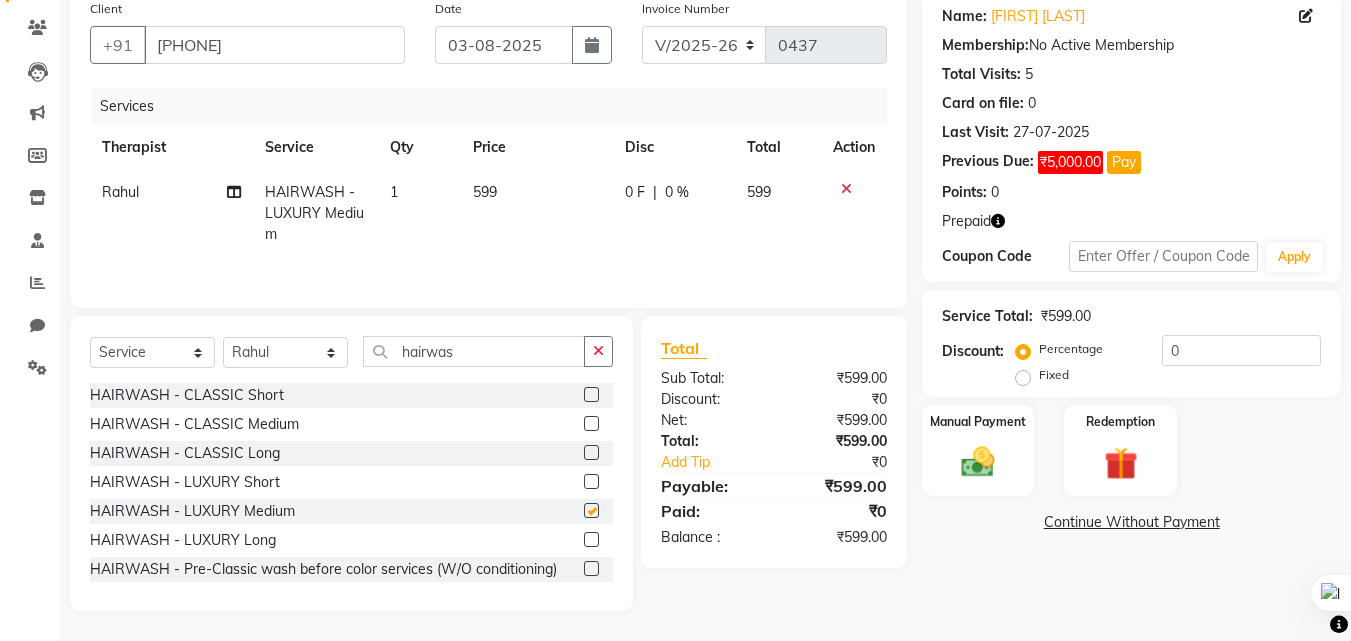 checkbox on "false" 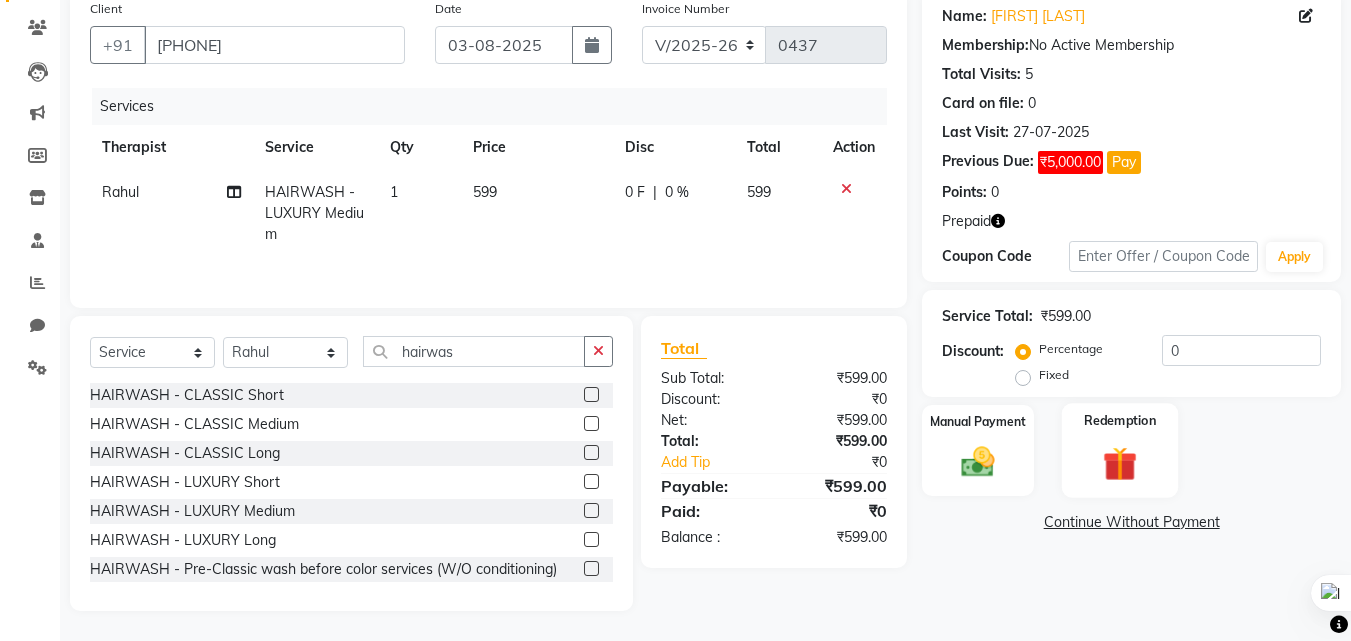 click 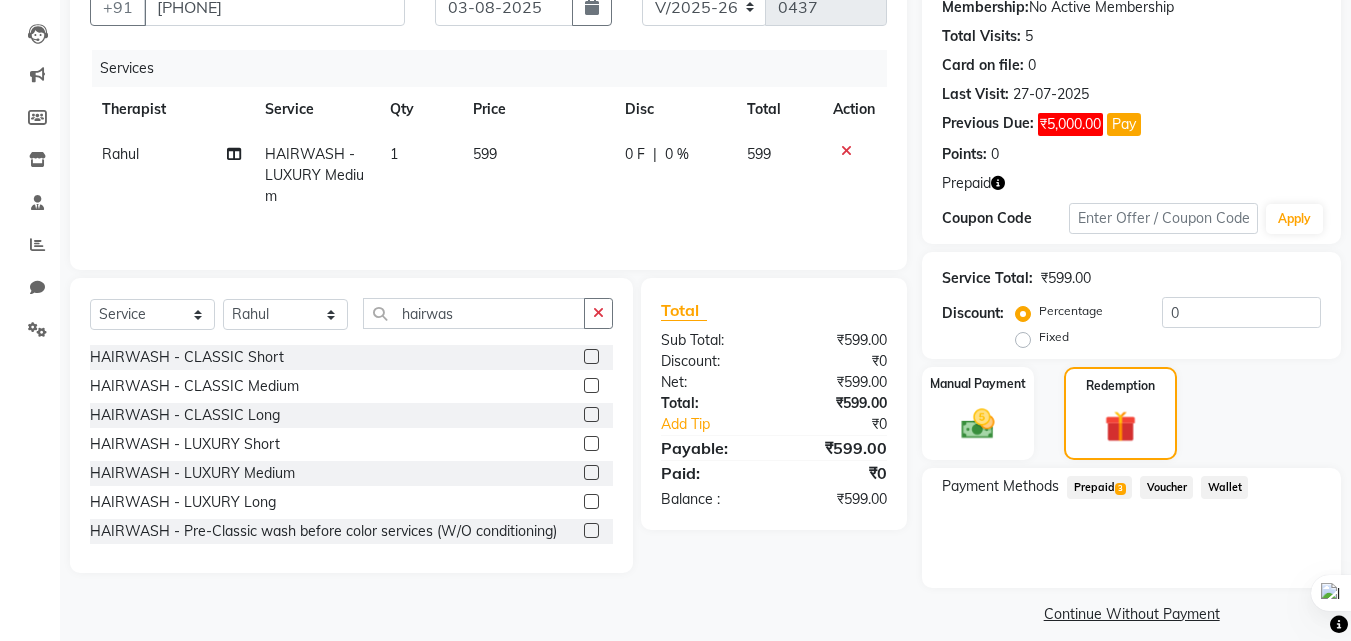 scroll, scrollTop: 216, scrollLeft: 0, axis: vertical 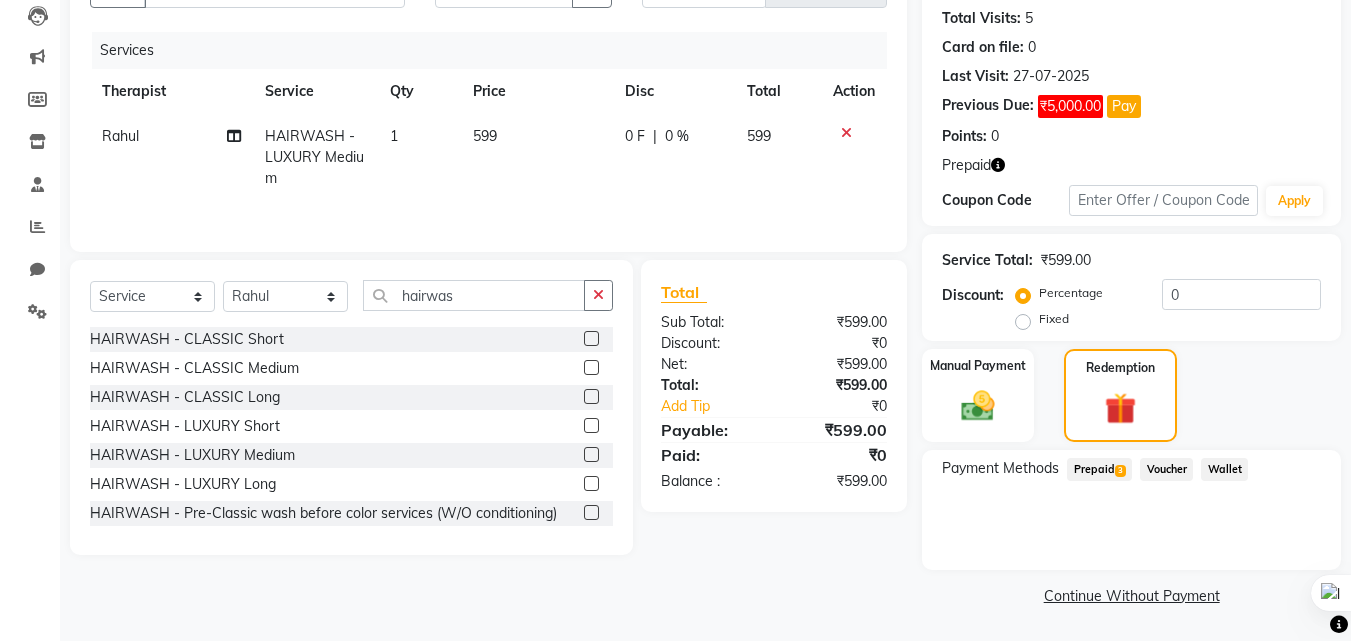 click on "Prepaid  3" 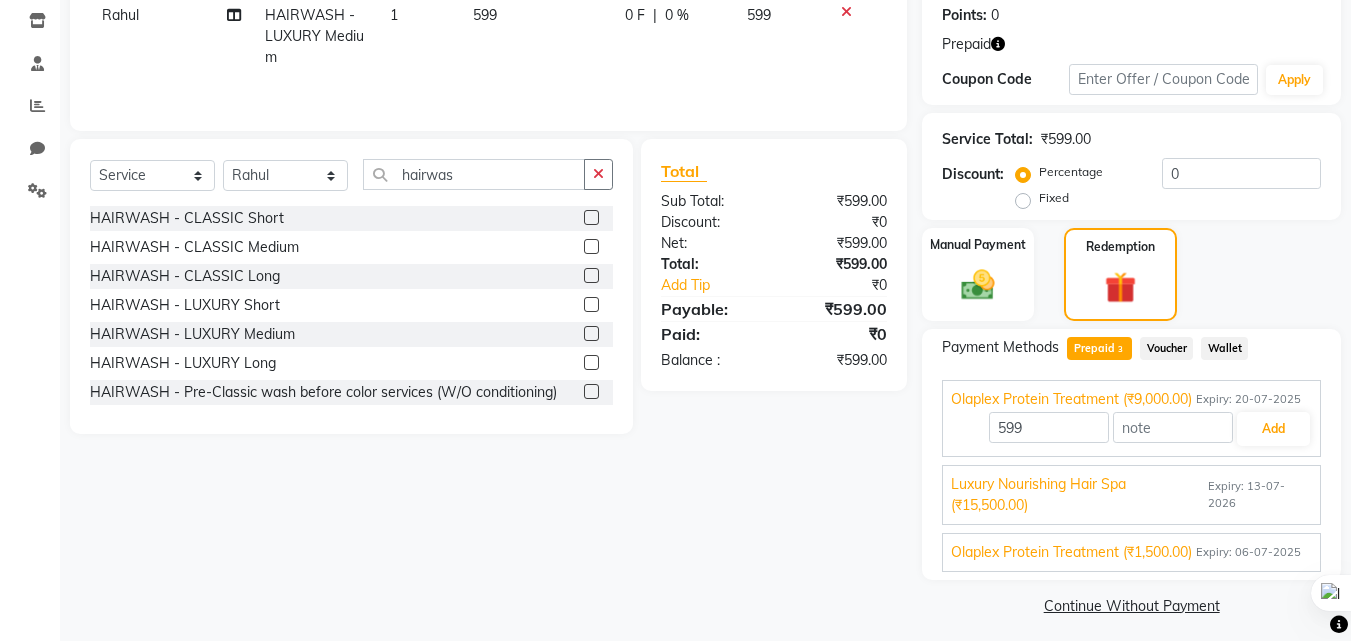 scroll, scrollTop: 347, scrollLeft: 0, axis: vertical 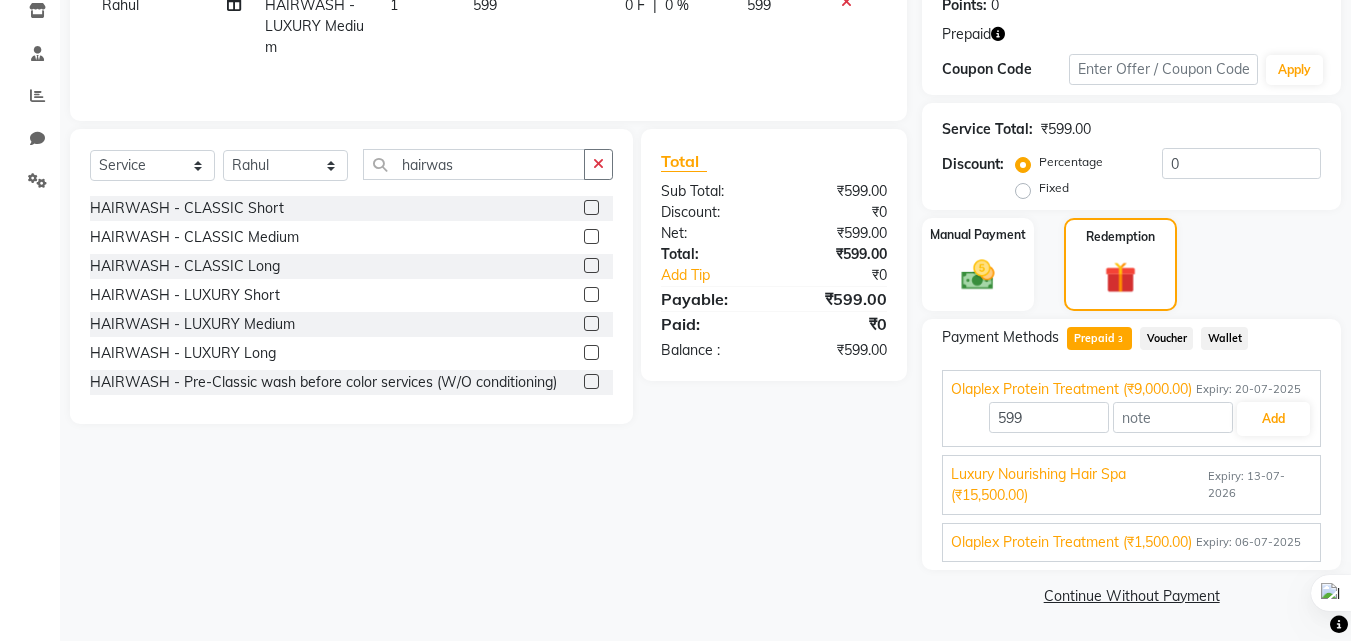 click on "Luxury Nourishing Hair Spa (₹15,500.00)" at bounding box center [1077, 485] 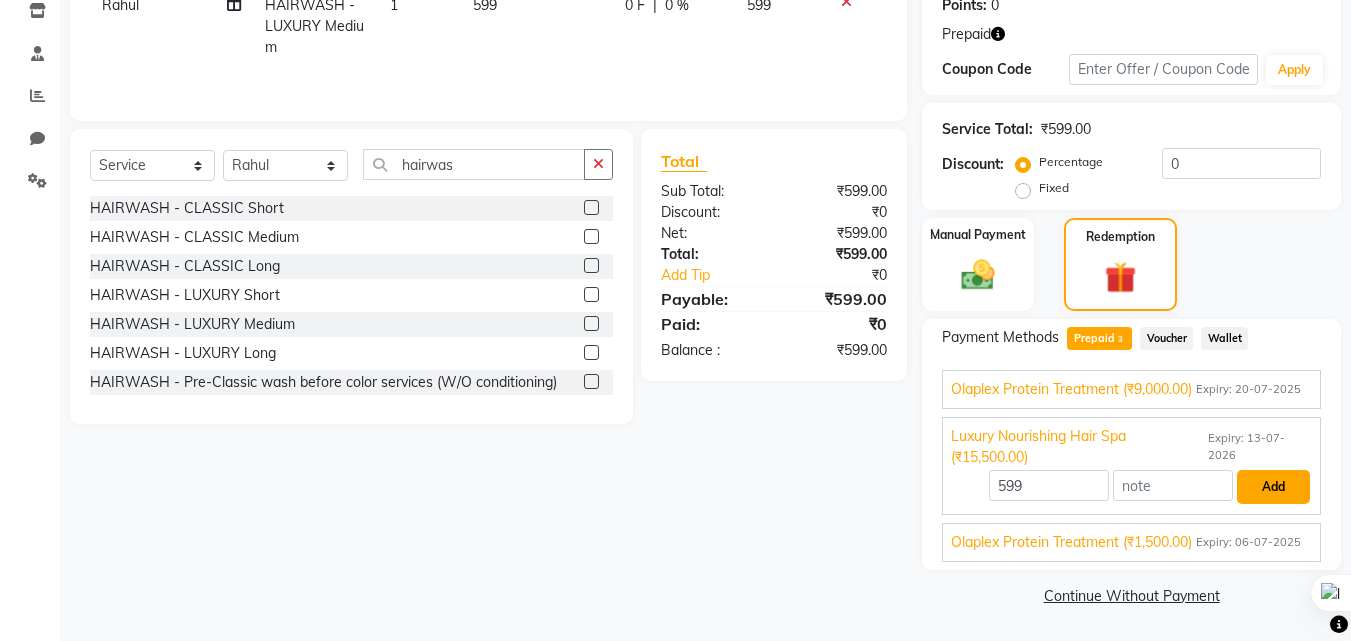 click on "Add" at bounding box center [1273, 487] 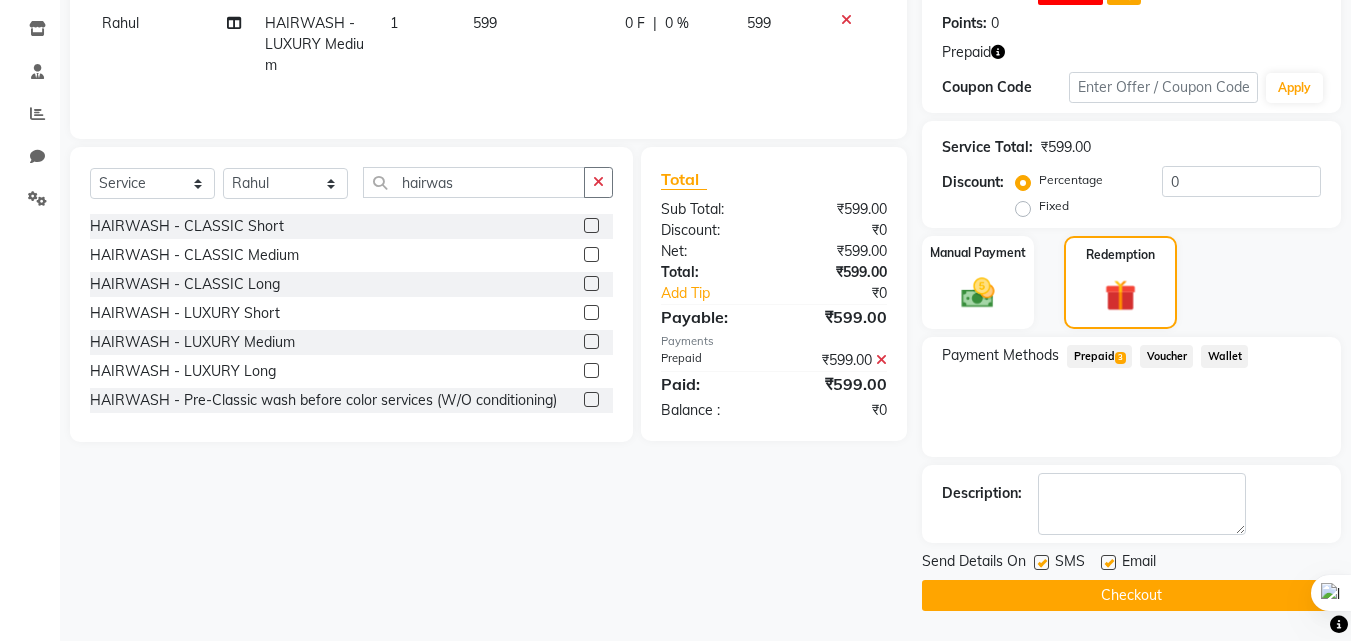 scroll, scrollTop: 329, scrollLeft: 0, axis: vertical 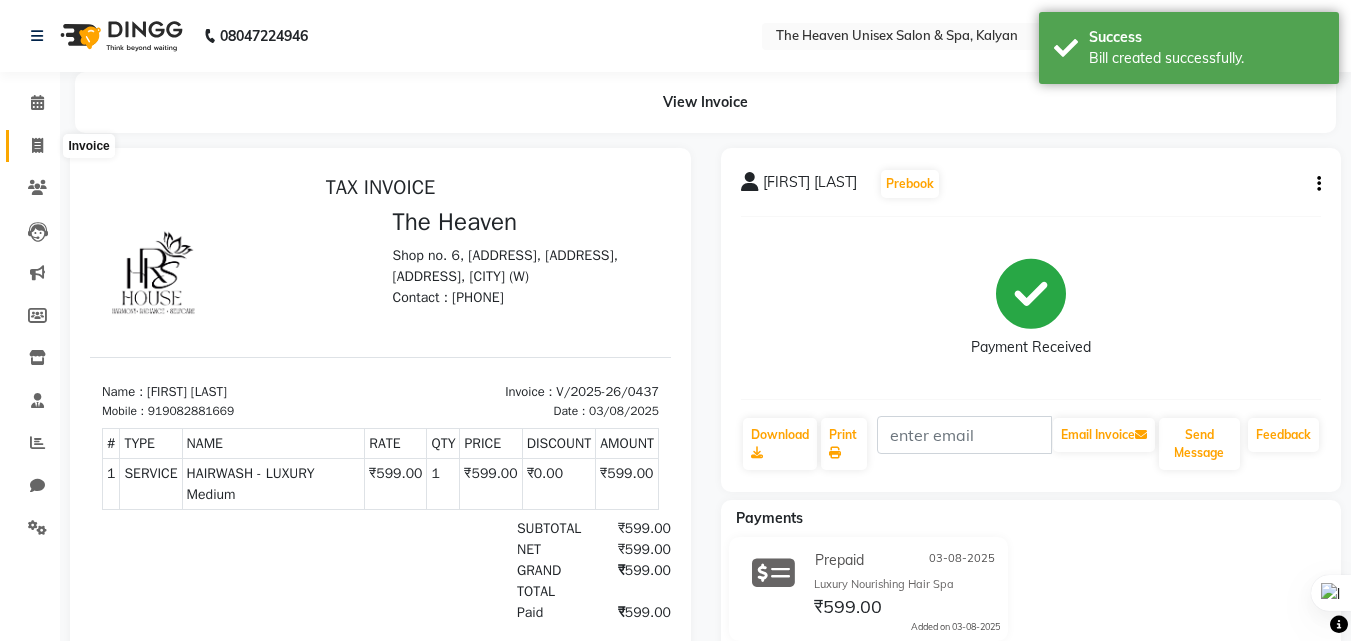 click 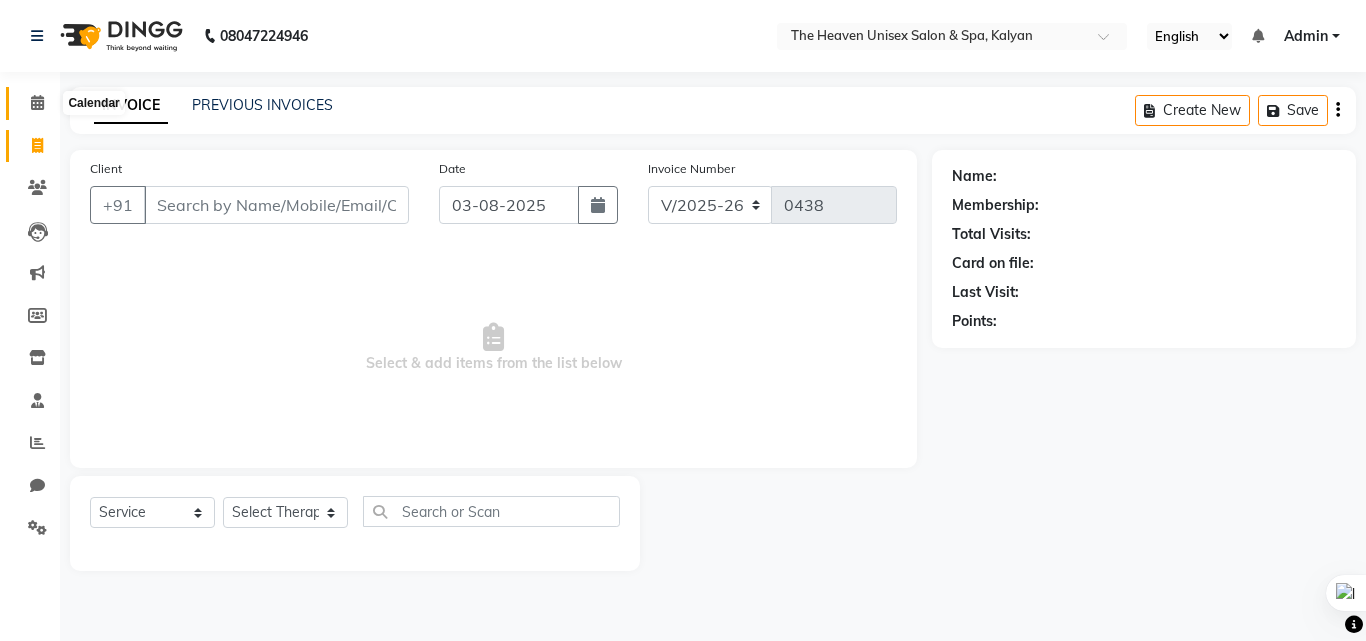 click 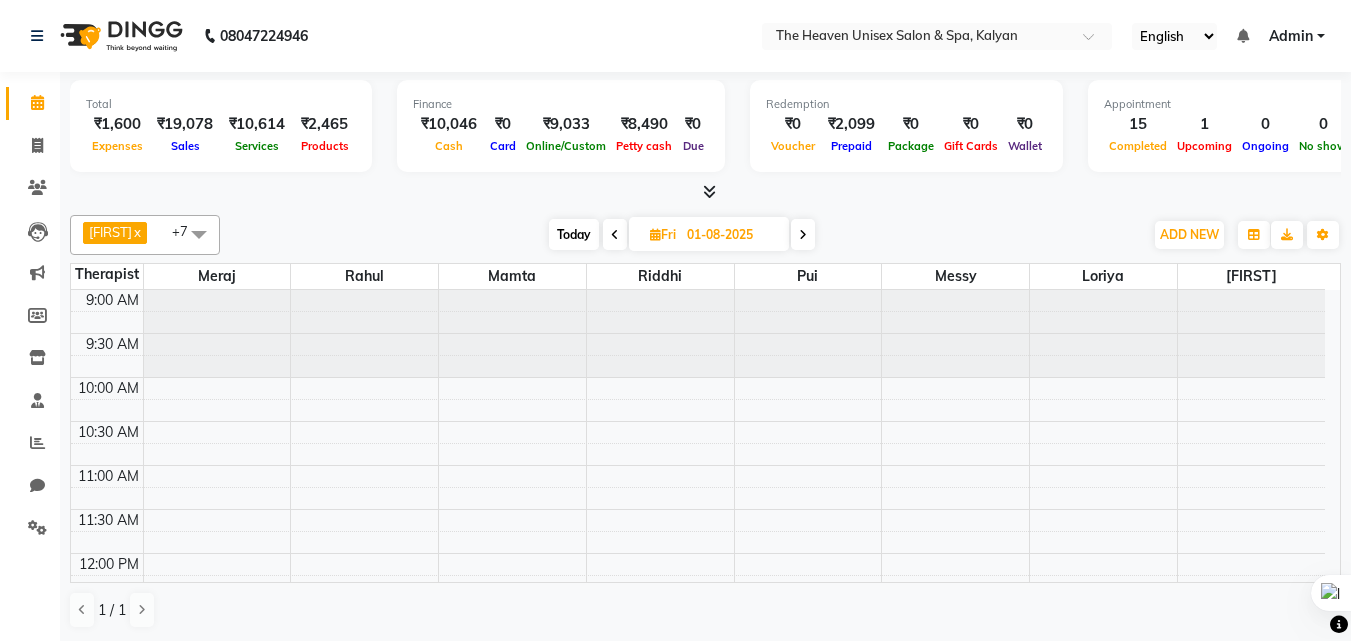 click on "ADD NEW Toggle Dropdown Add Appointment Add Invoice Add Expense Add Attendance Add Client Add Transaction" at bounding box center (1189, 235) 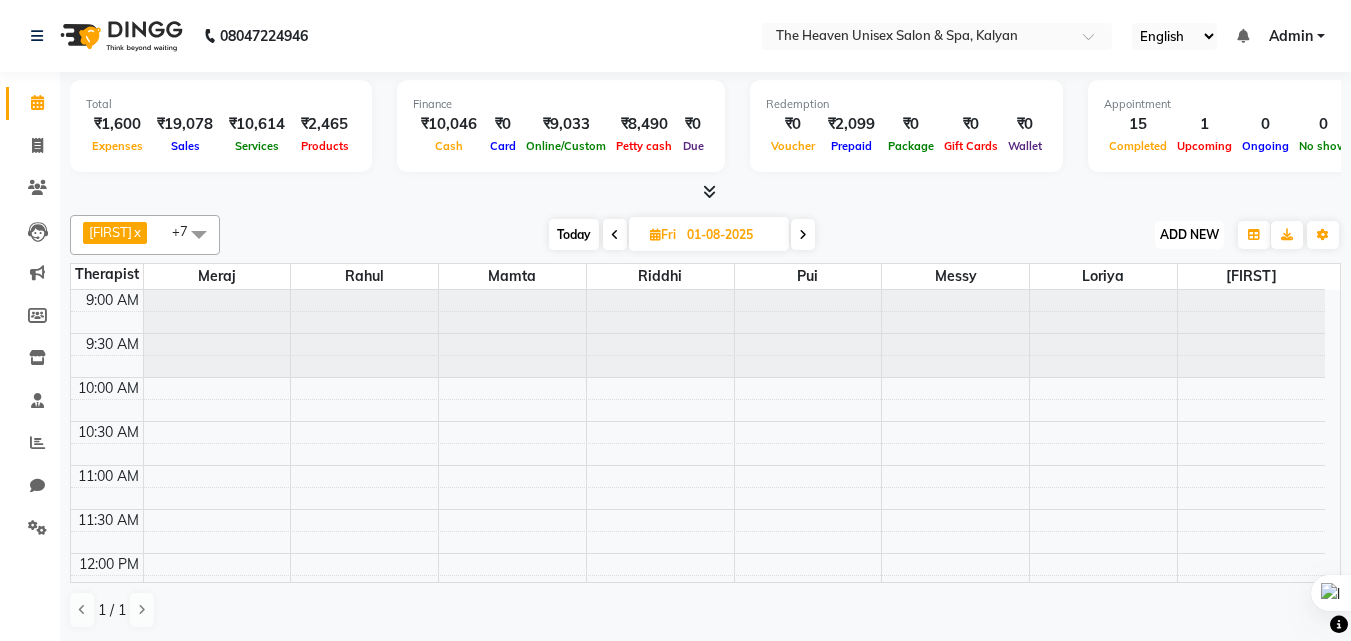 click on "ADD NEW Toggle Dropdown" at bounding box center [1189, 235] 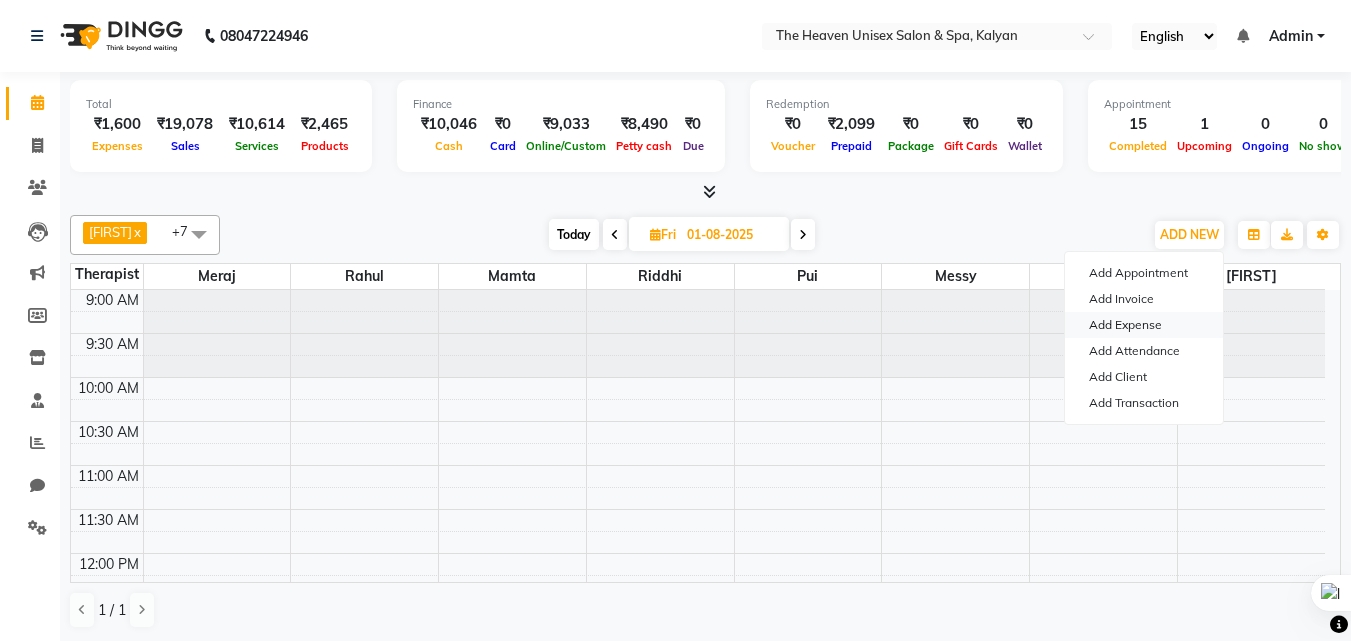 click on "Add Expense" at bounding box center [1144, 325] 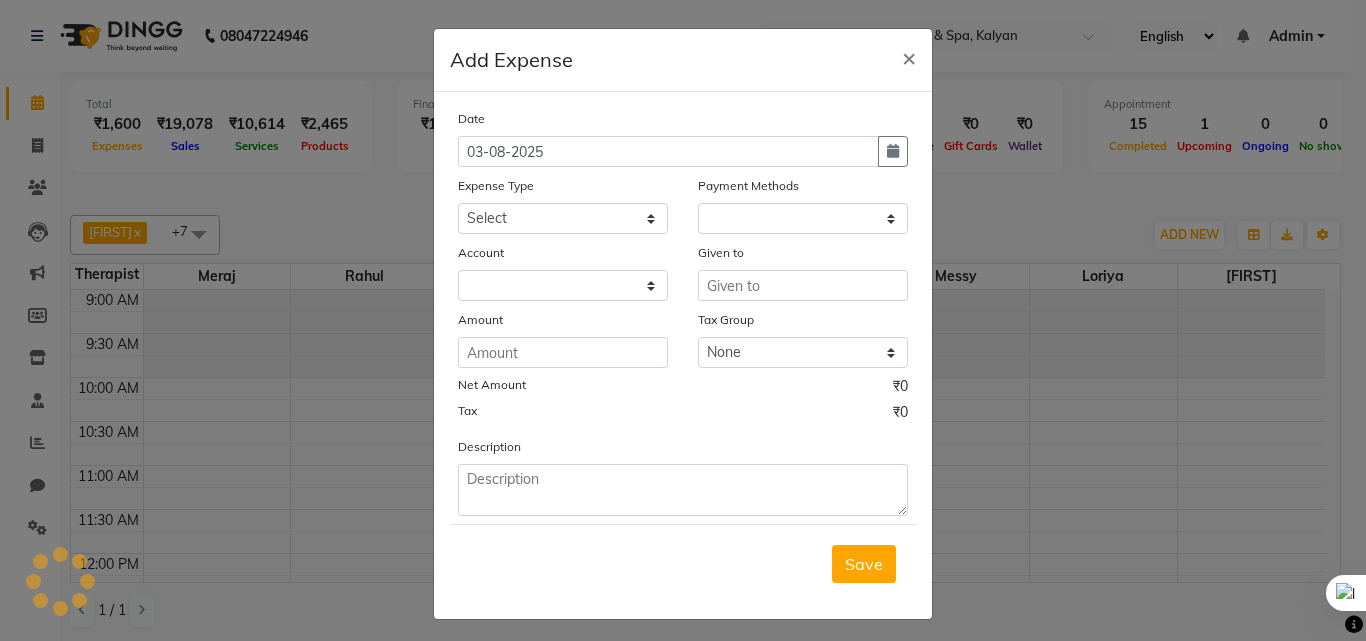 select on "1" 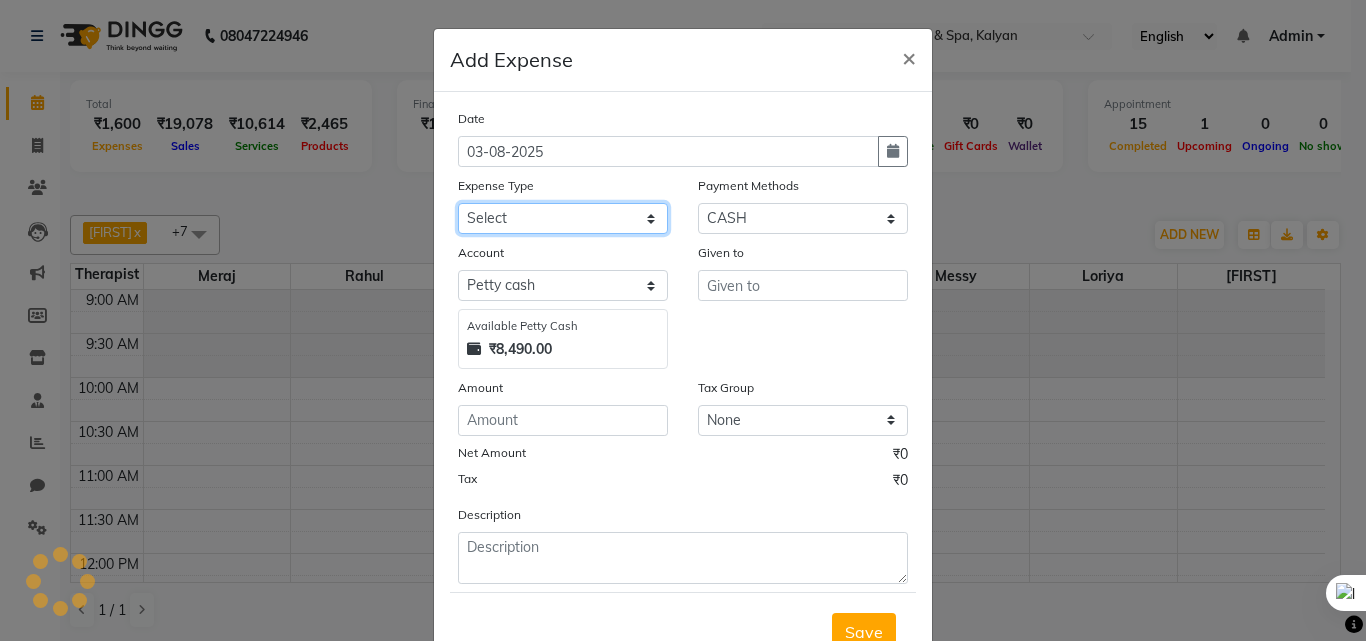 click on "Select Advance Salary Bank charges Car maintenance  Cash transfer to bank Cash transfer to hub Client Snacks Clinical charges Equipment Fuel Govt fee Incentive Insurance International purchase Loan Repayment Maintenance Marketing Miscellaneous MRA Other Pantry Product Rent Salary Staff Snacks Tax Tea & Refreshment Utilities" 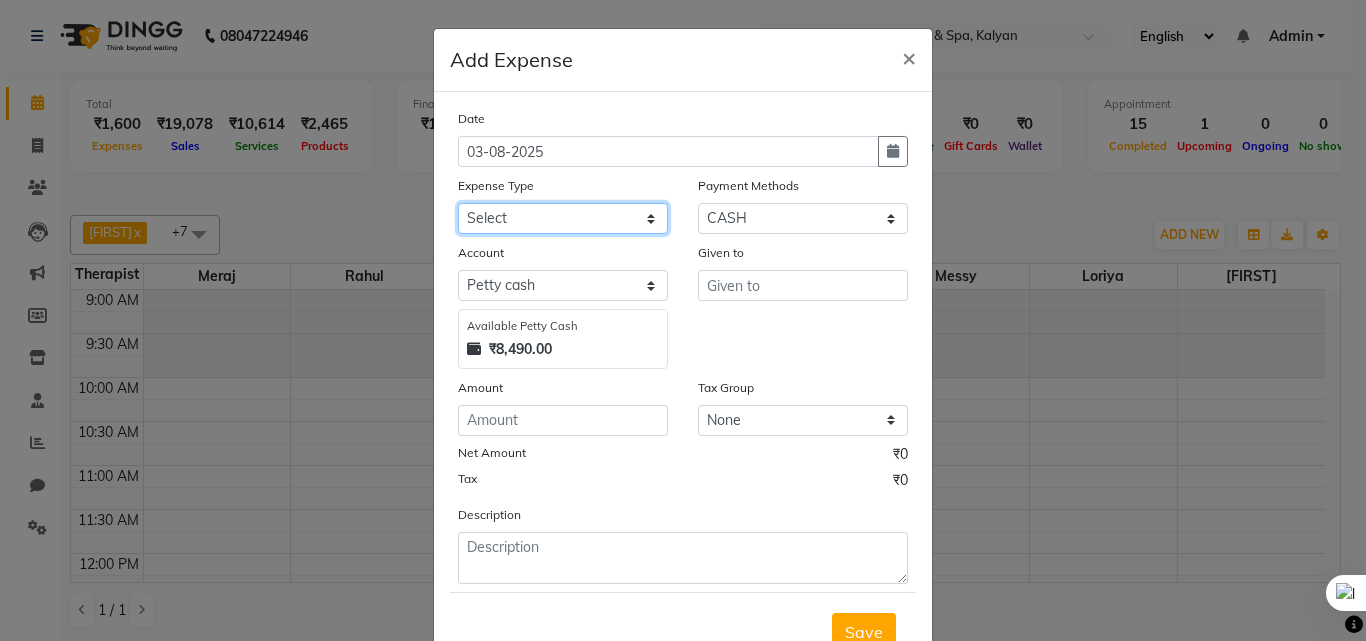 select on "14" 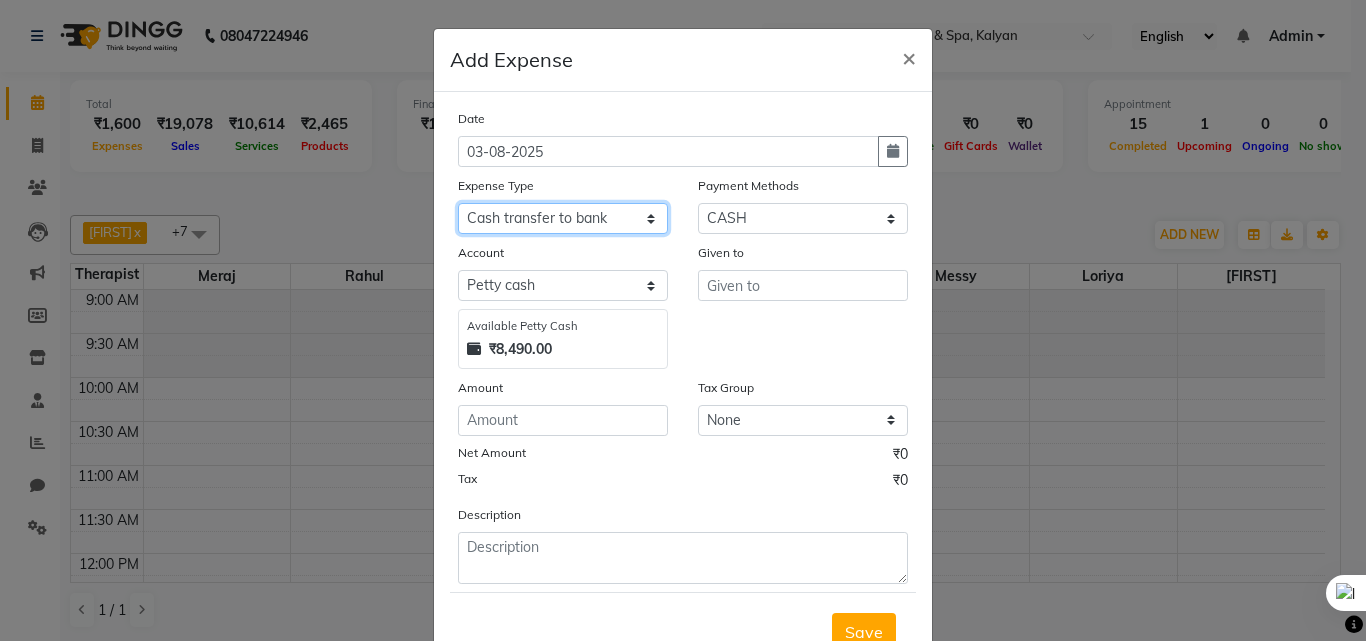 click on "Select Advance Salary Bank charges Car maintenance  Cash transfer to bank Cash transfer to hub Client Snacks Clinical charges Equipment Fuel Govt fee Incentive Insurance International purchase Loan Repayment Maintenance Marketing Miscellaneous MRA Other Pantry Product Rent Salary Staff Snacks Tax Tea & Refreshment Utilities" 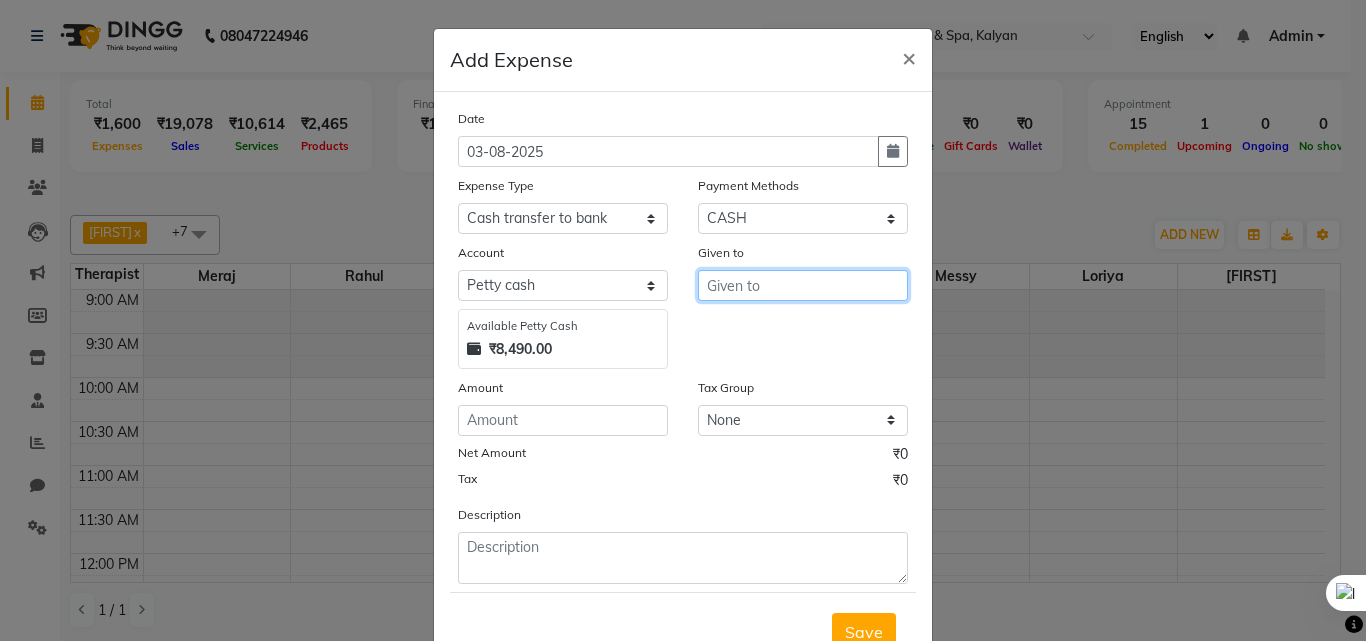 click at bounding box center [803, 285] 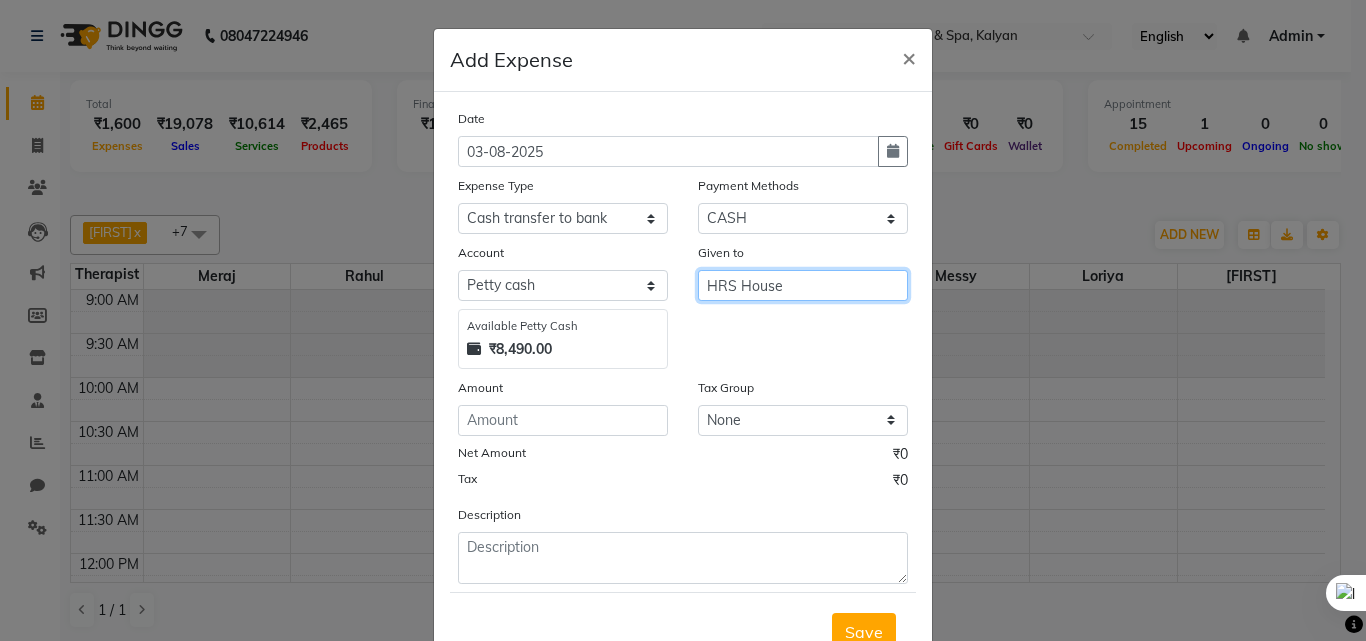 type on "HRS House" 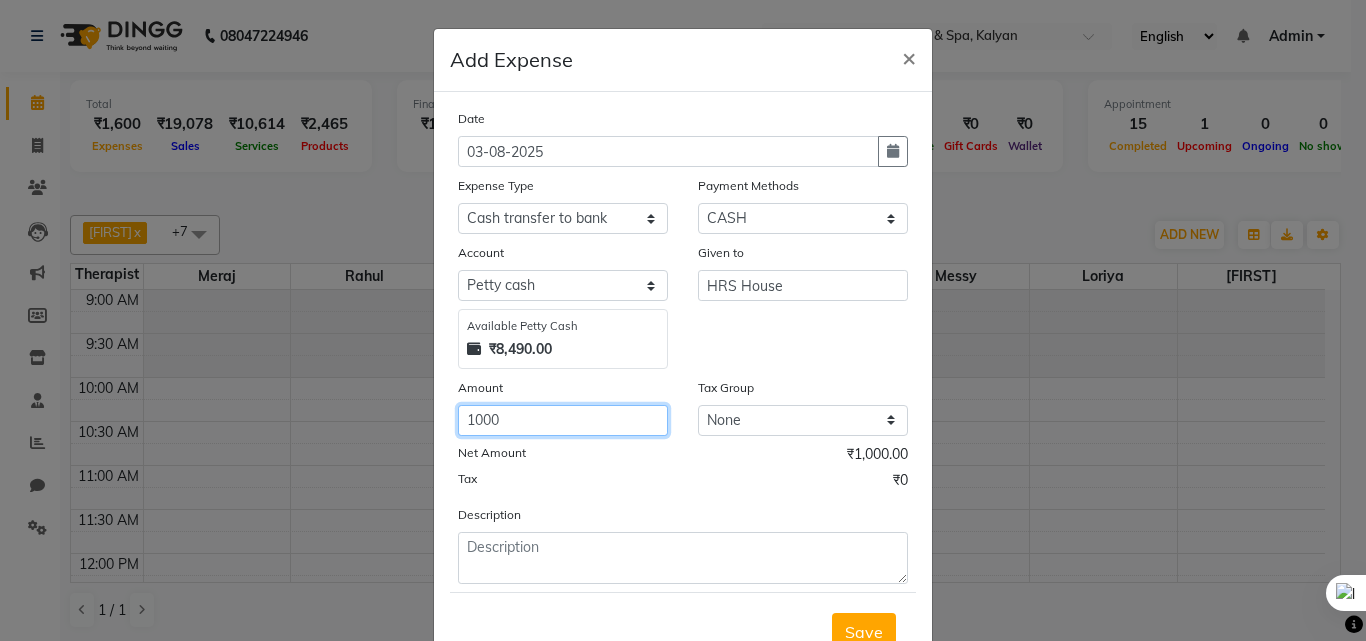 type on "1000" 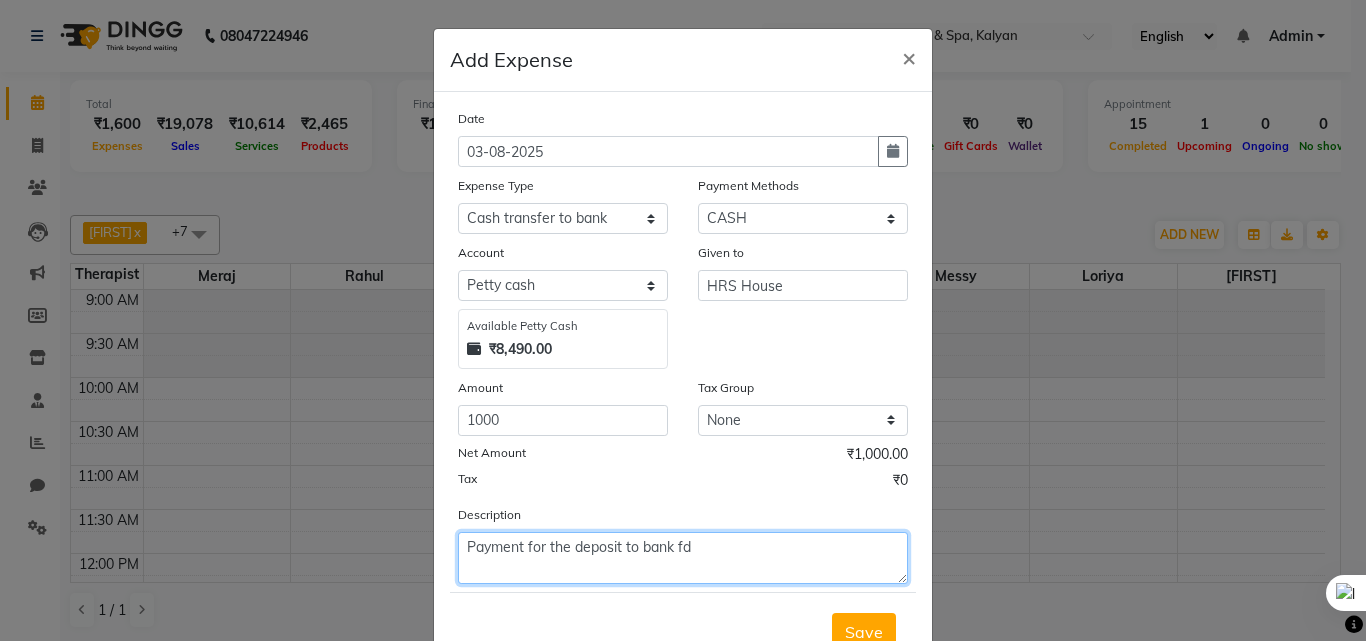 type on "Payment for the deposit to bank fd" 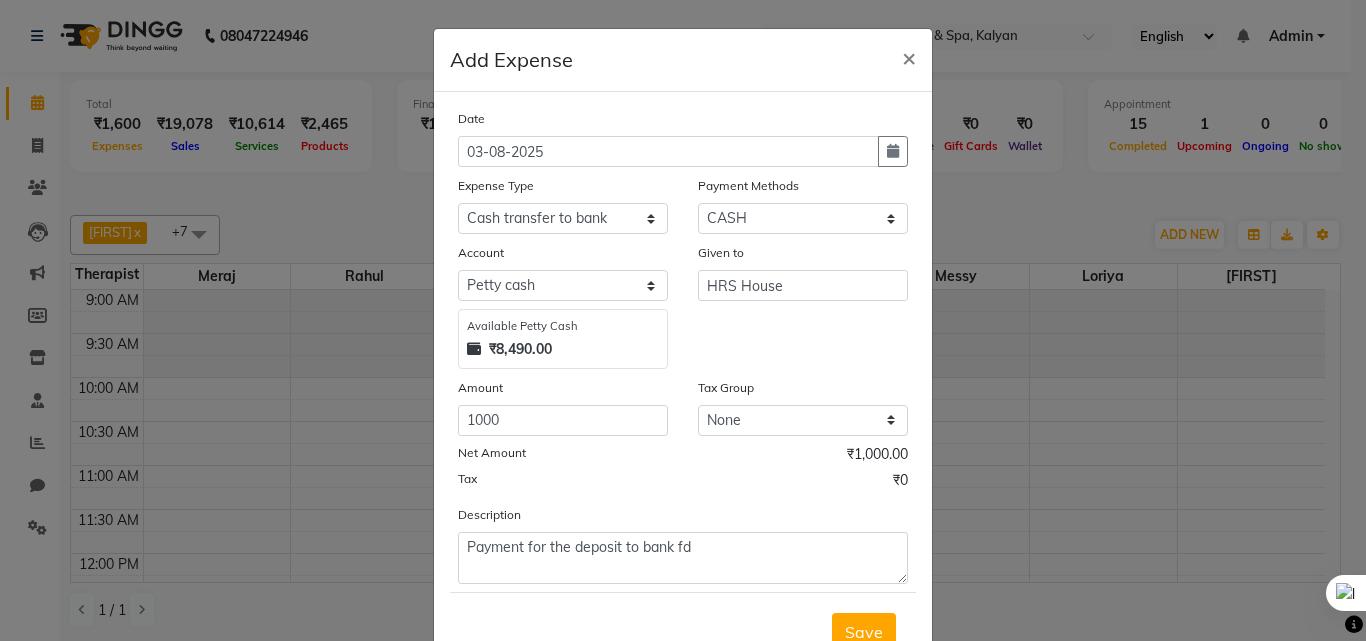 type 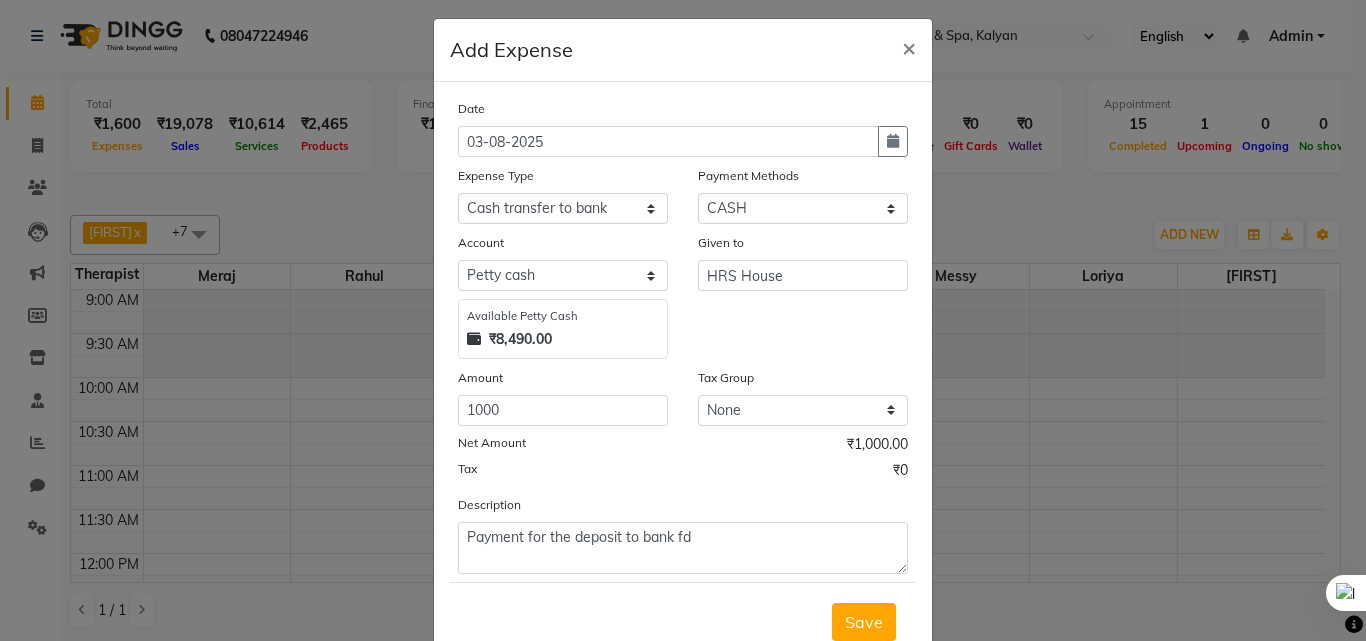 click on "Save" at bounding box center [864, 622] 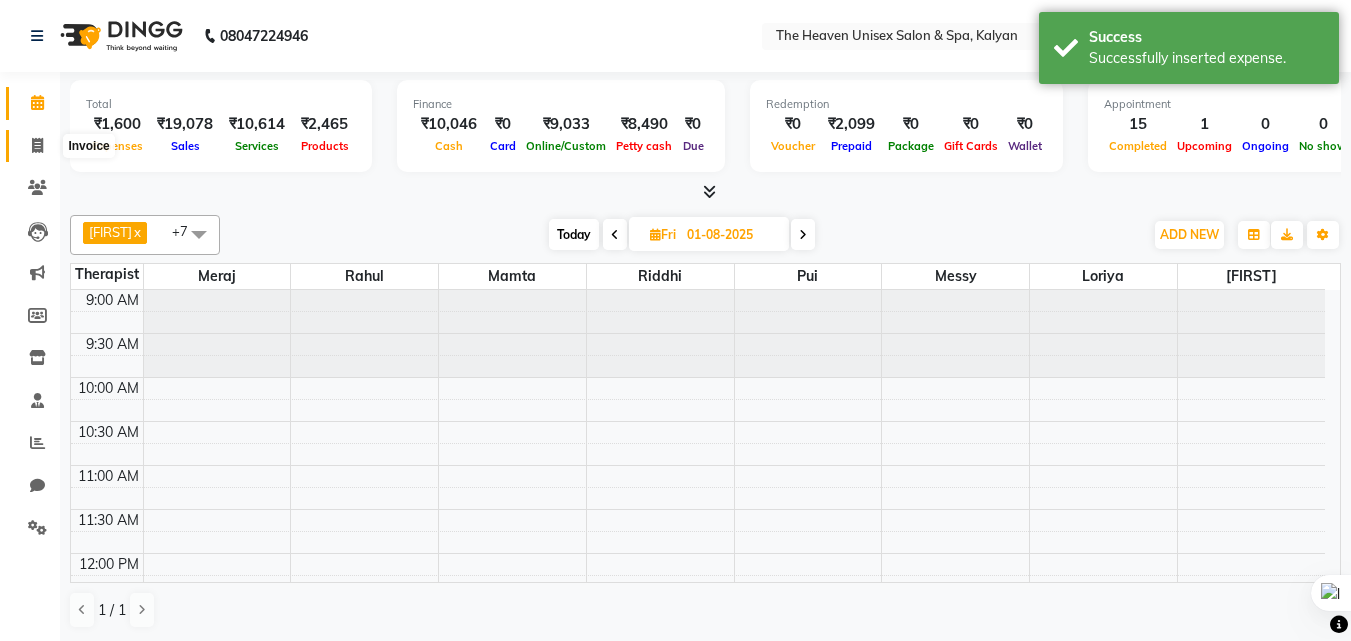 click 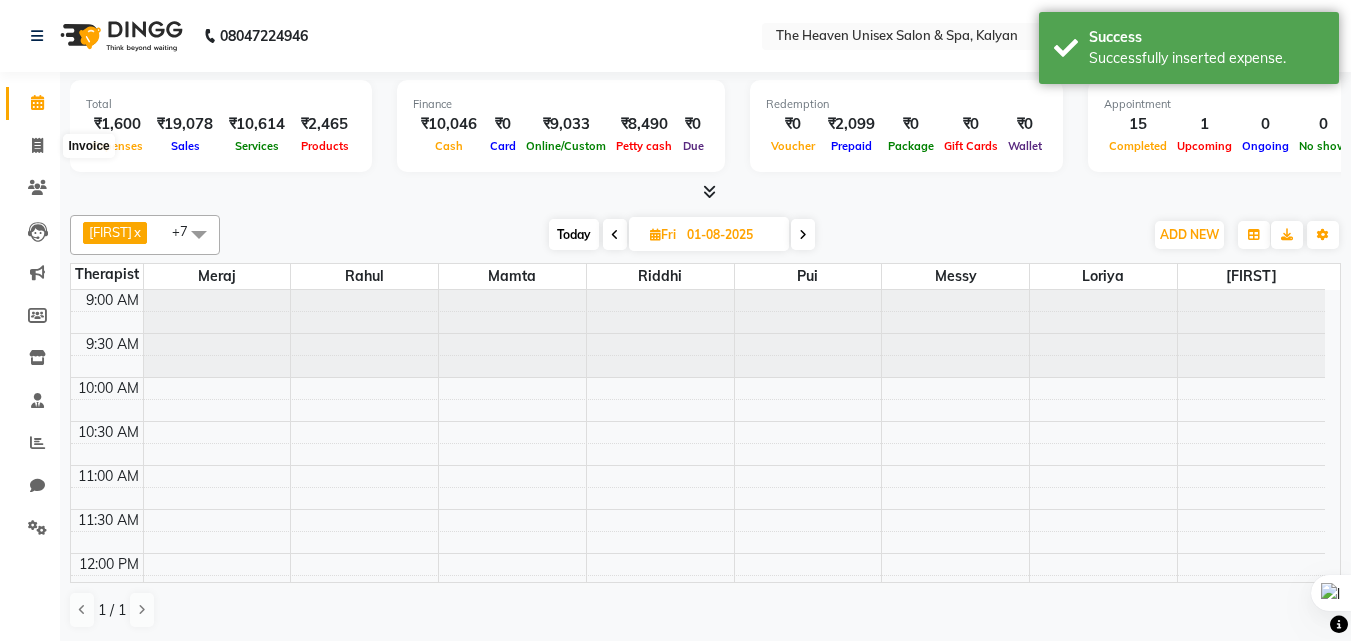 select on "8417" 